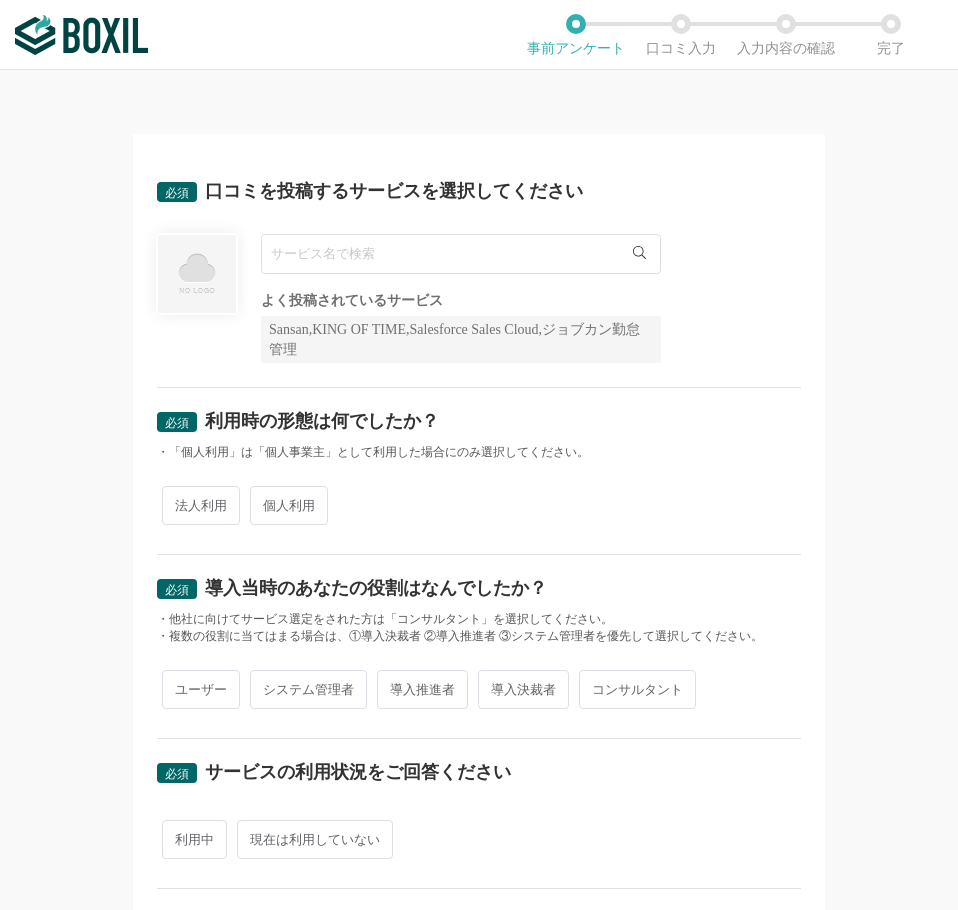 scroll, scrollTop: 0, scrollLeft: 0, axis: both 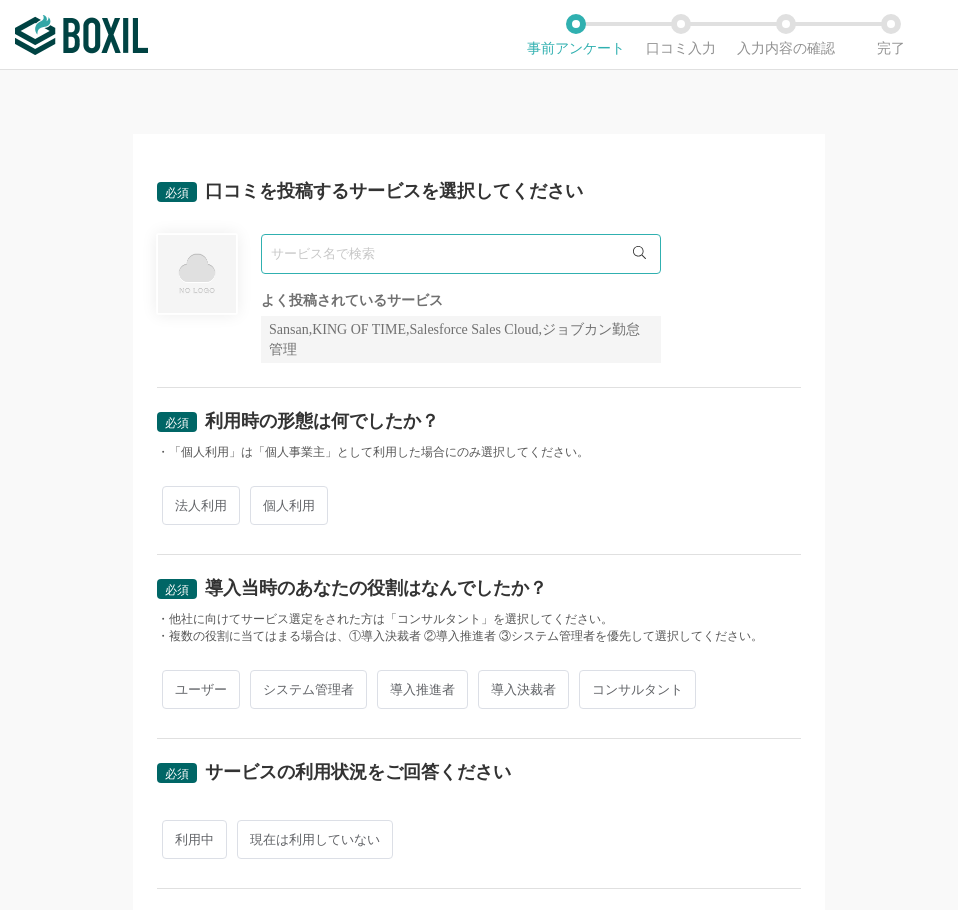 paste on "Cisco Webex meetings" 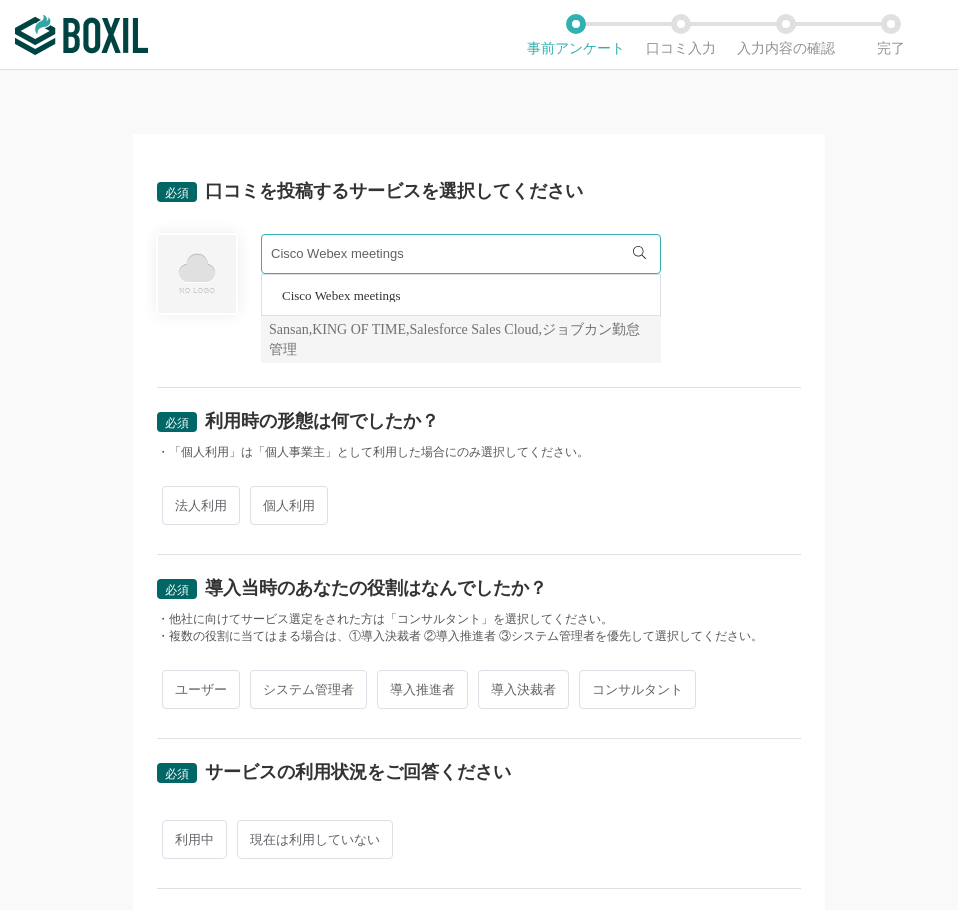 type on "Cisco Webex meetings" 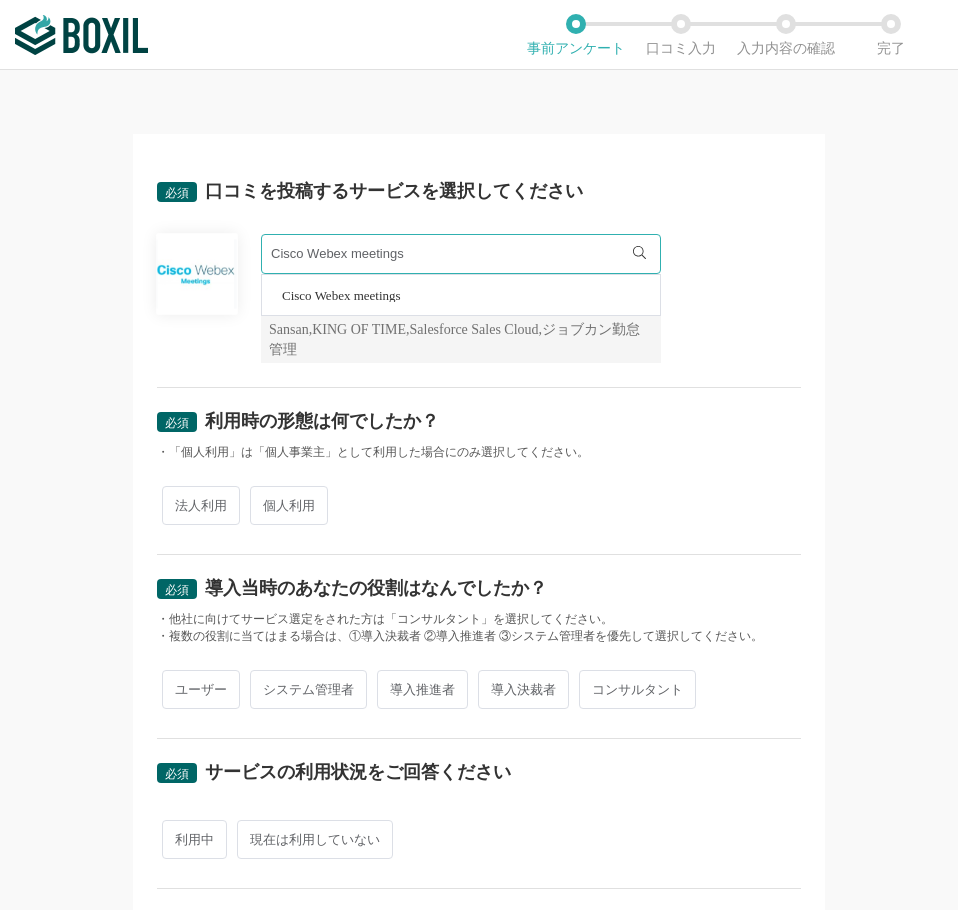 click on "法人利用" at bounding box center (201, 505) 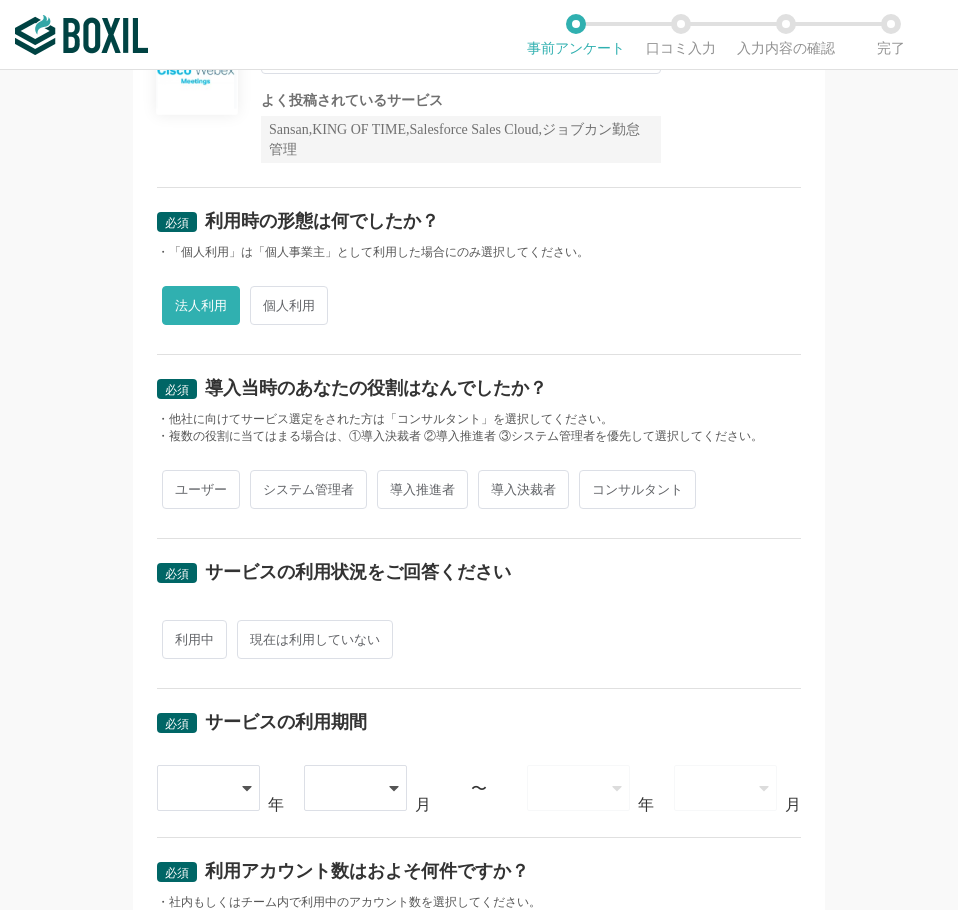 click on "ユーザー" at bounding box center (201, 489) 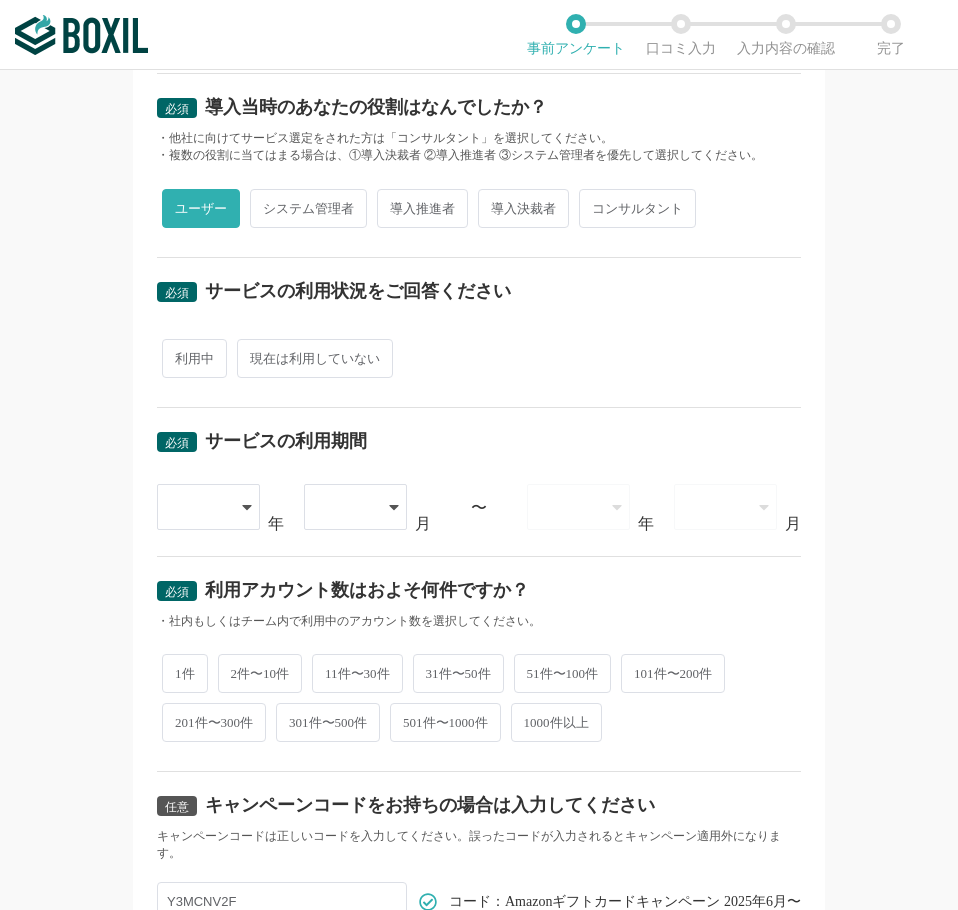 scroll, scrollTop: 500, scrollLeft: 0, axis: vertical 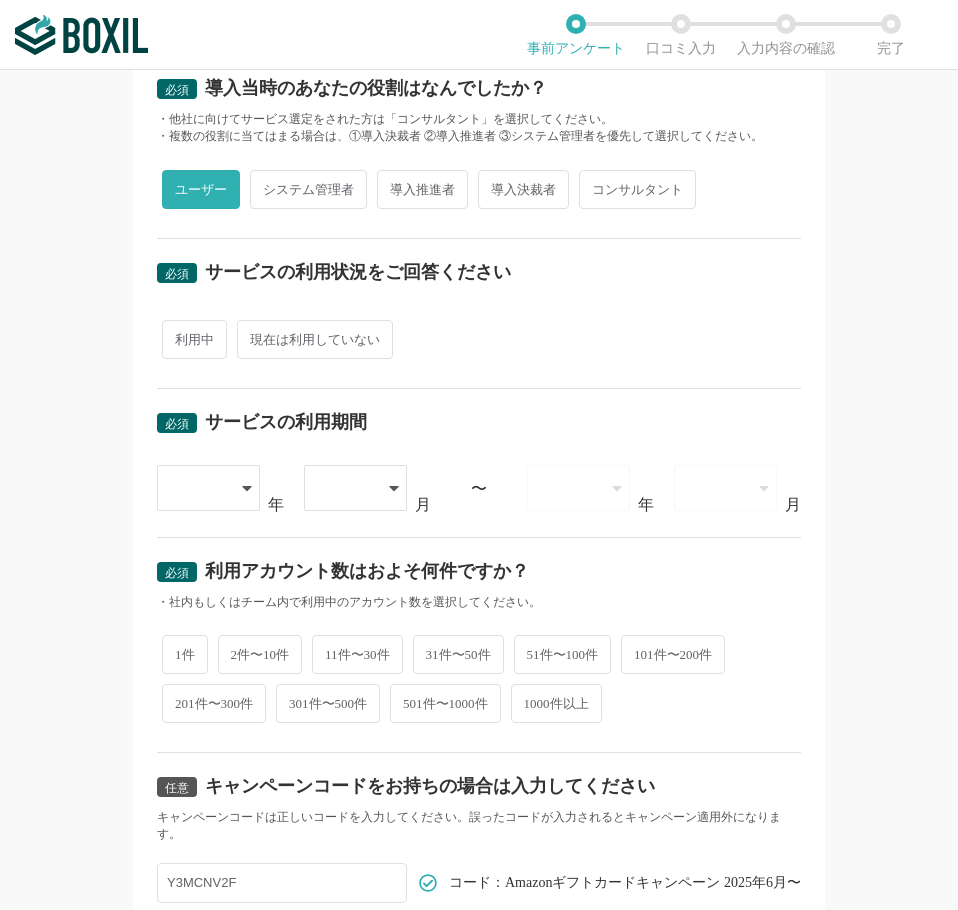 click on "利用中" at bounding box center (194, 339) 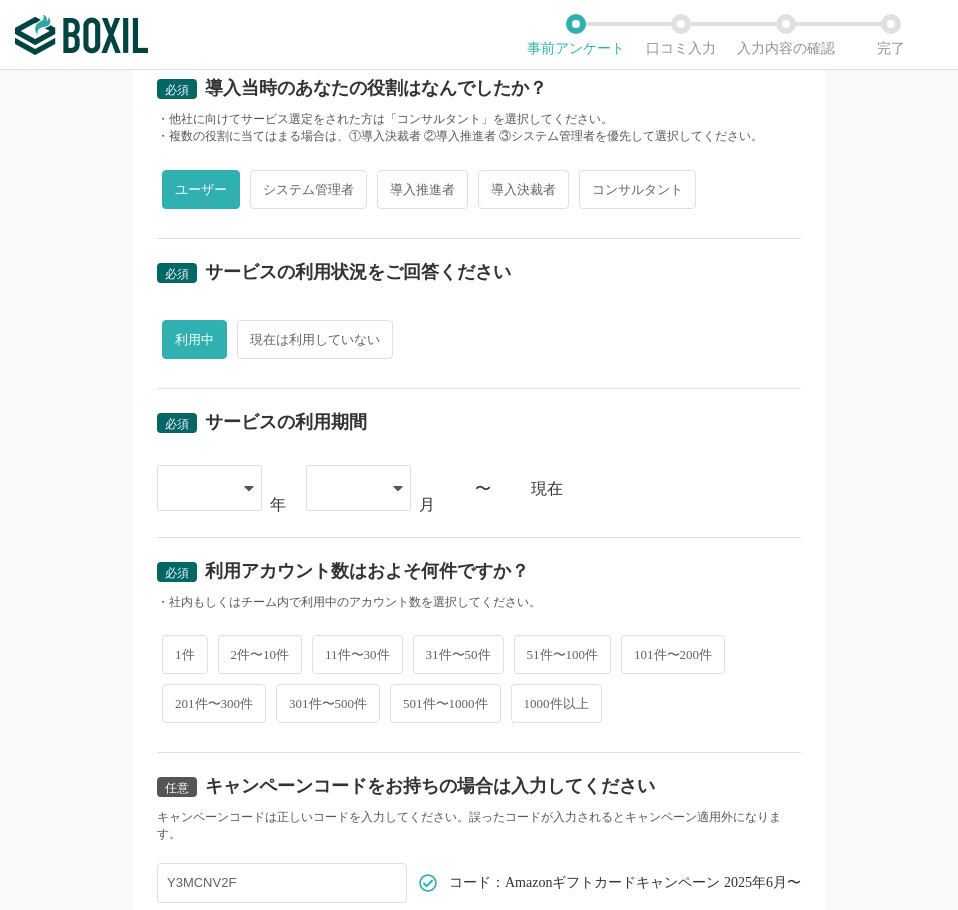 click at bounding box center [199, 488] 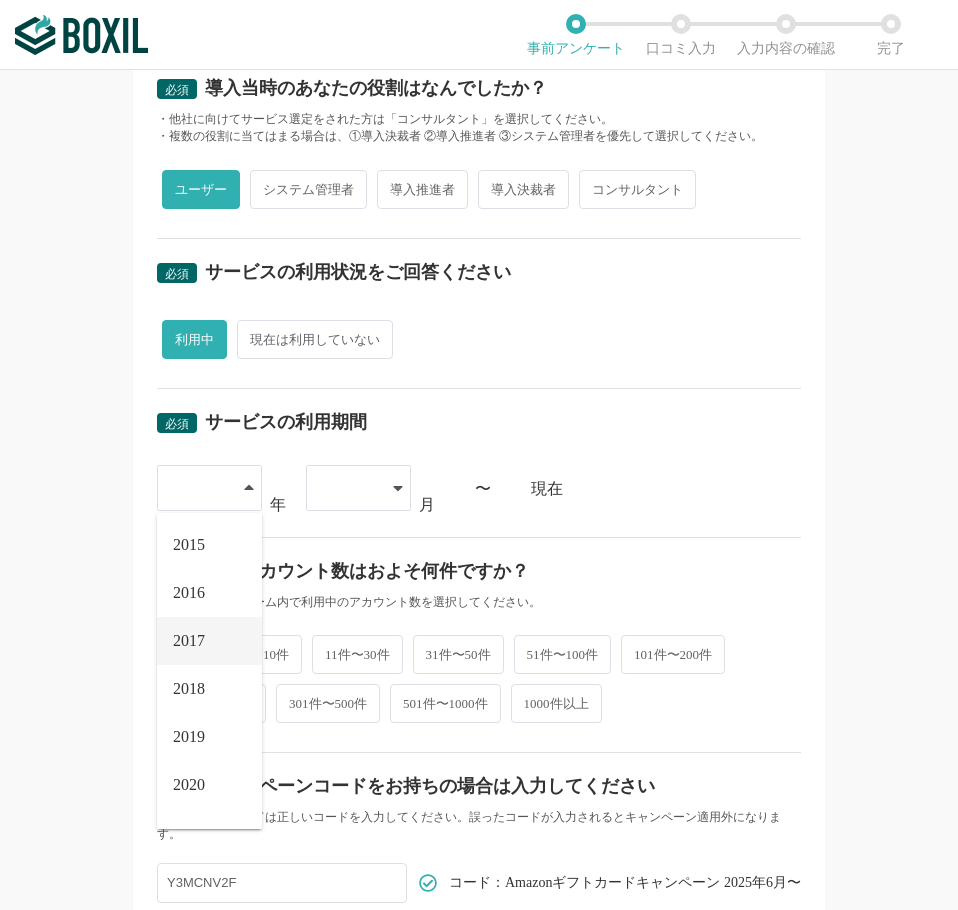 scroll, scrollTop: 228, scrollLeft: 0, axis: vertical 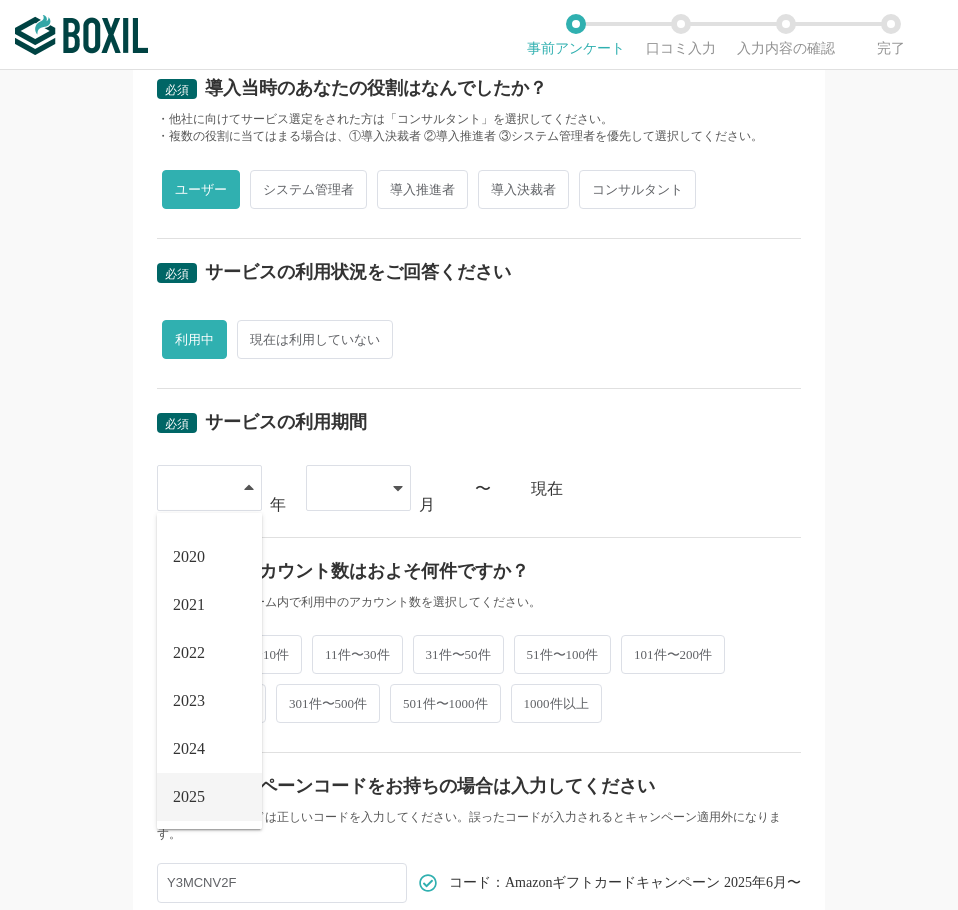 click on "2025" at bounding box center (209, 797) 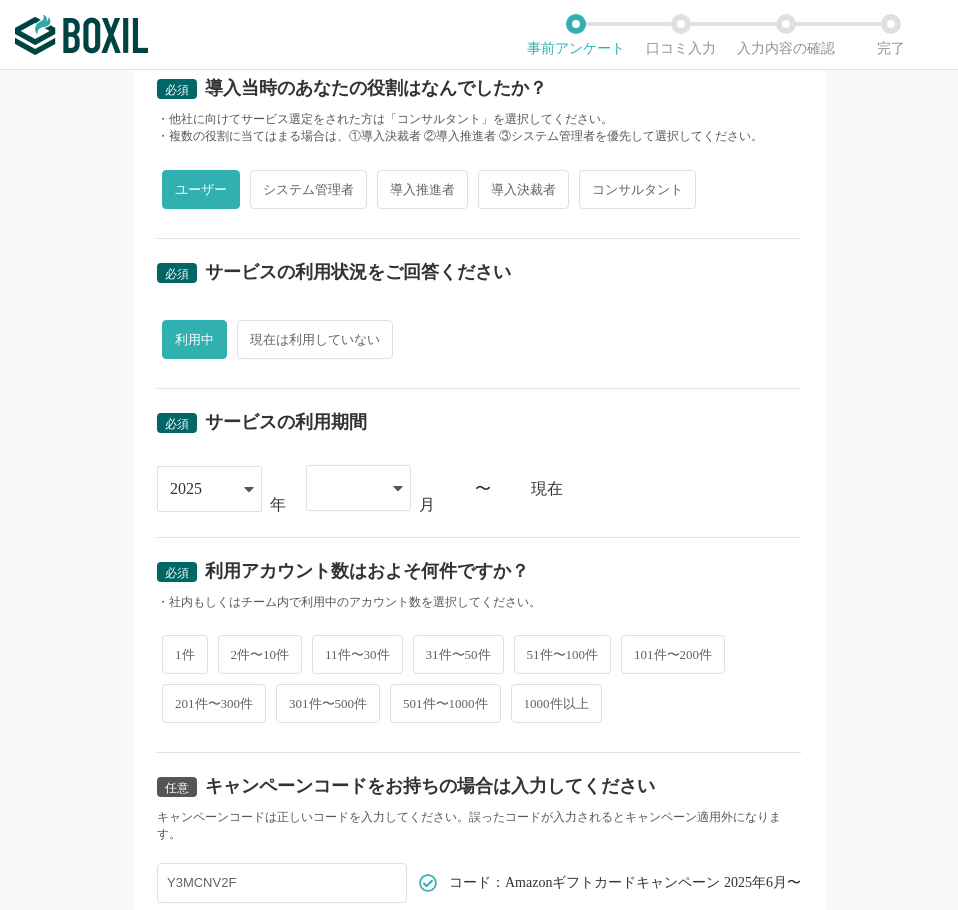 click at bounding box center [348, 488] 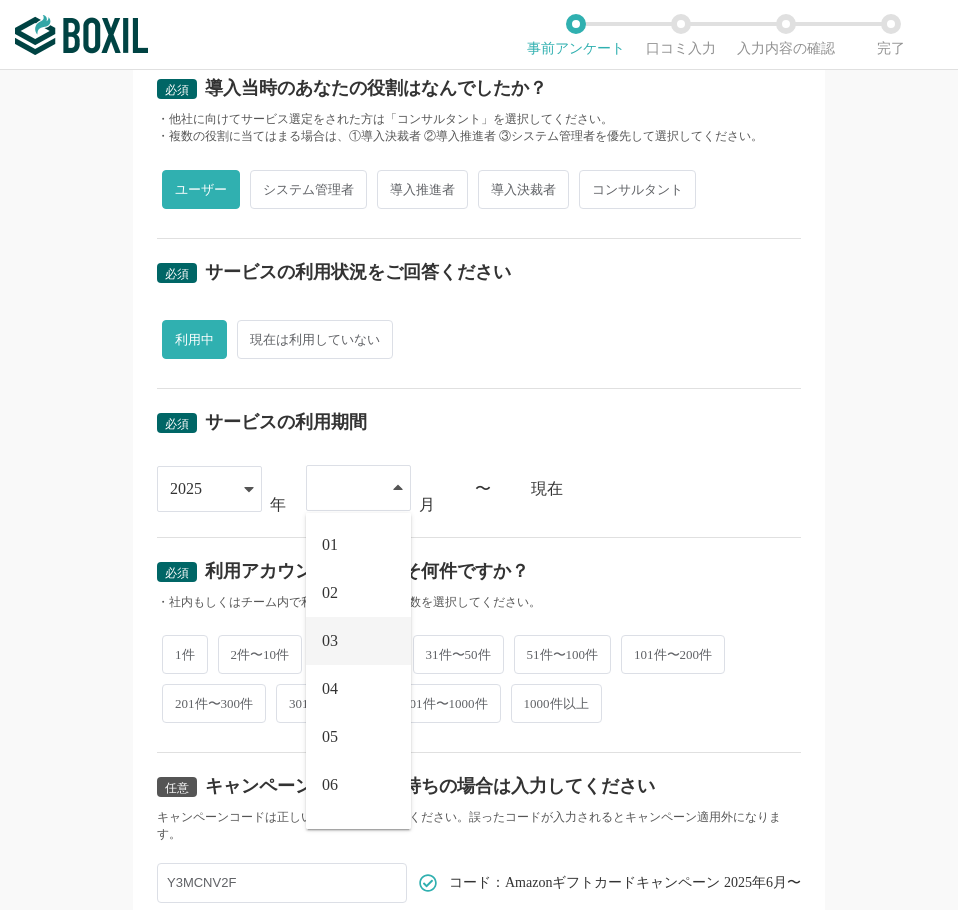 click on "03" at bounding box center (358, 641) 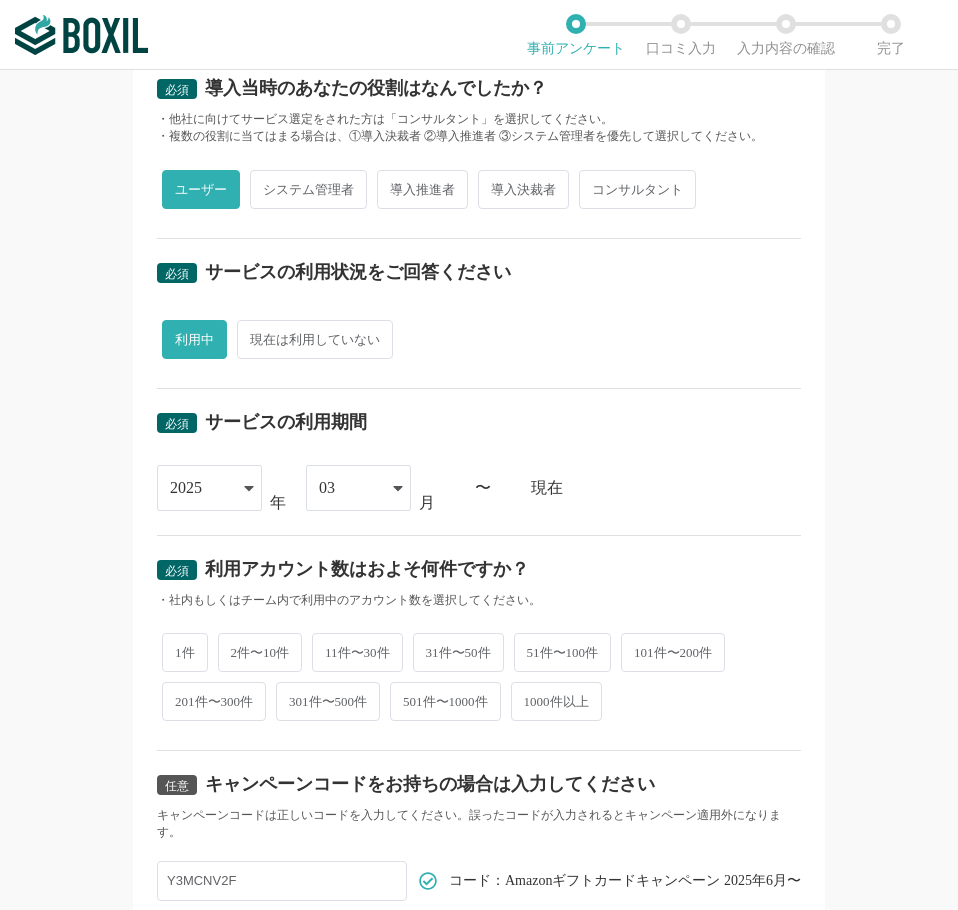 click on "2件〜10件" at bounding box center [260, 652] 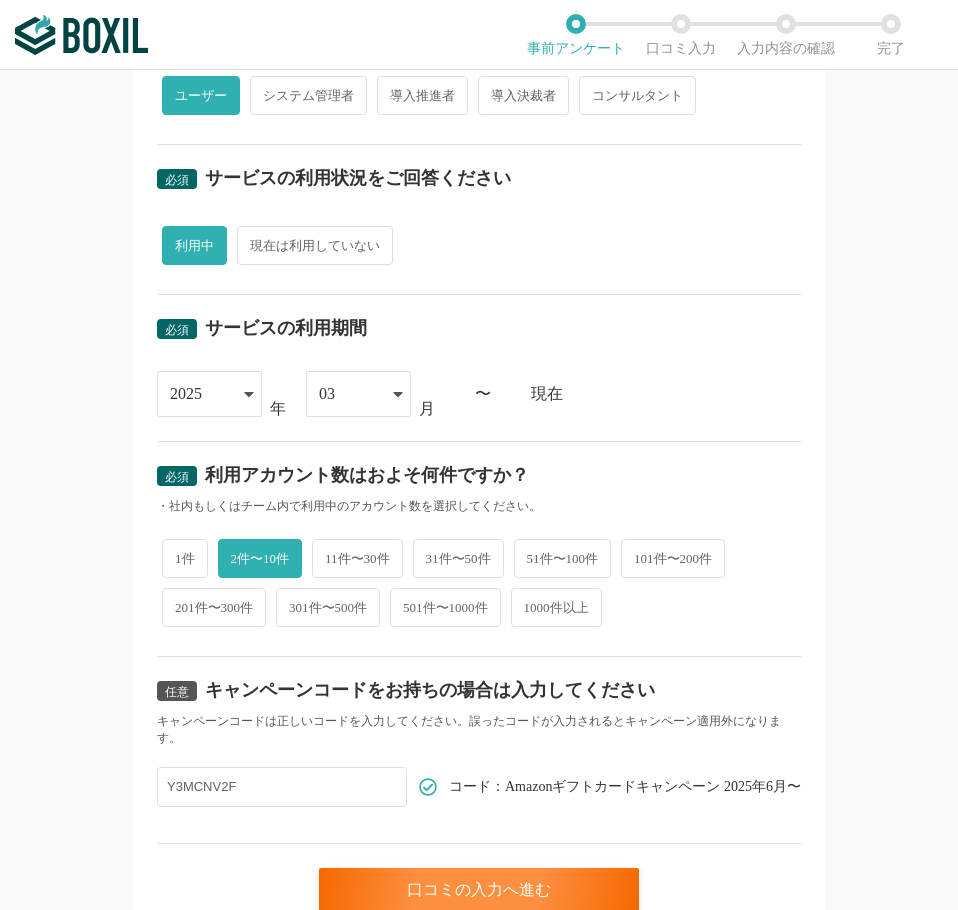 scroll, scrollTop: 684, scrollLeft: 0, axis: vertical 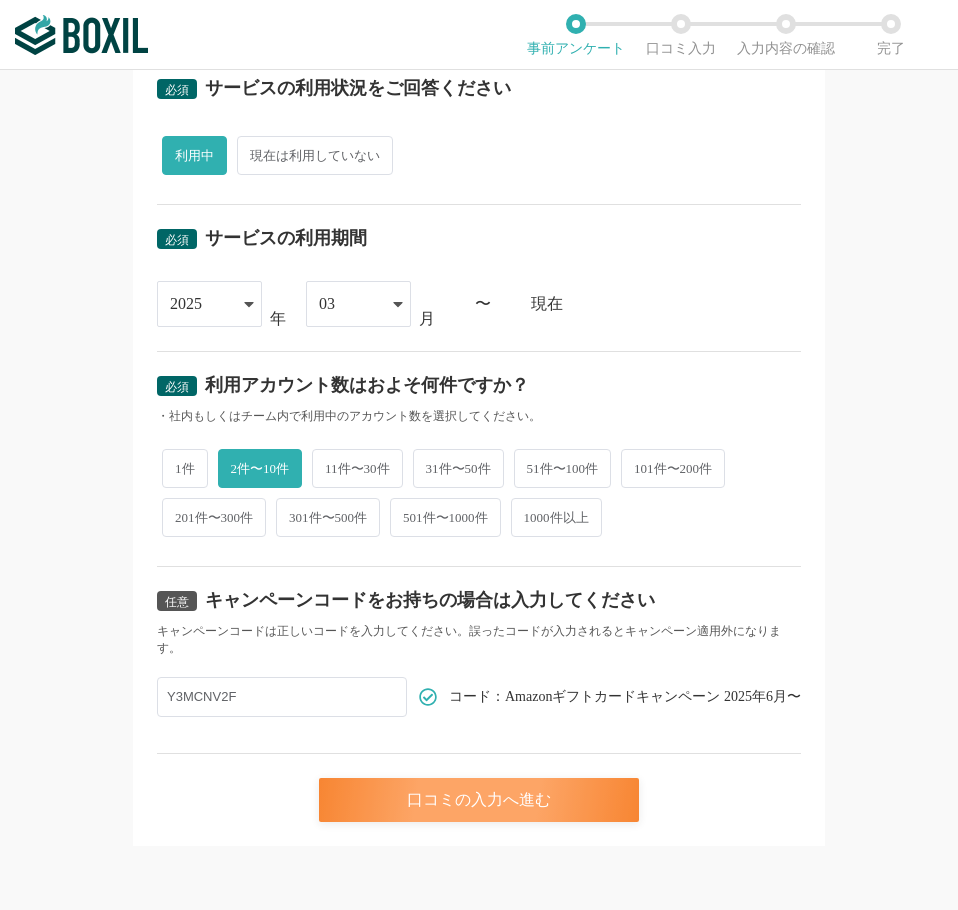 click on "口コミの入力へ進む" at bounding box center [479, 800] 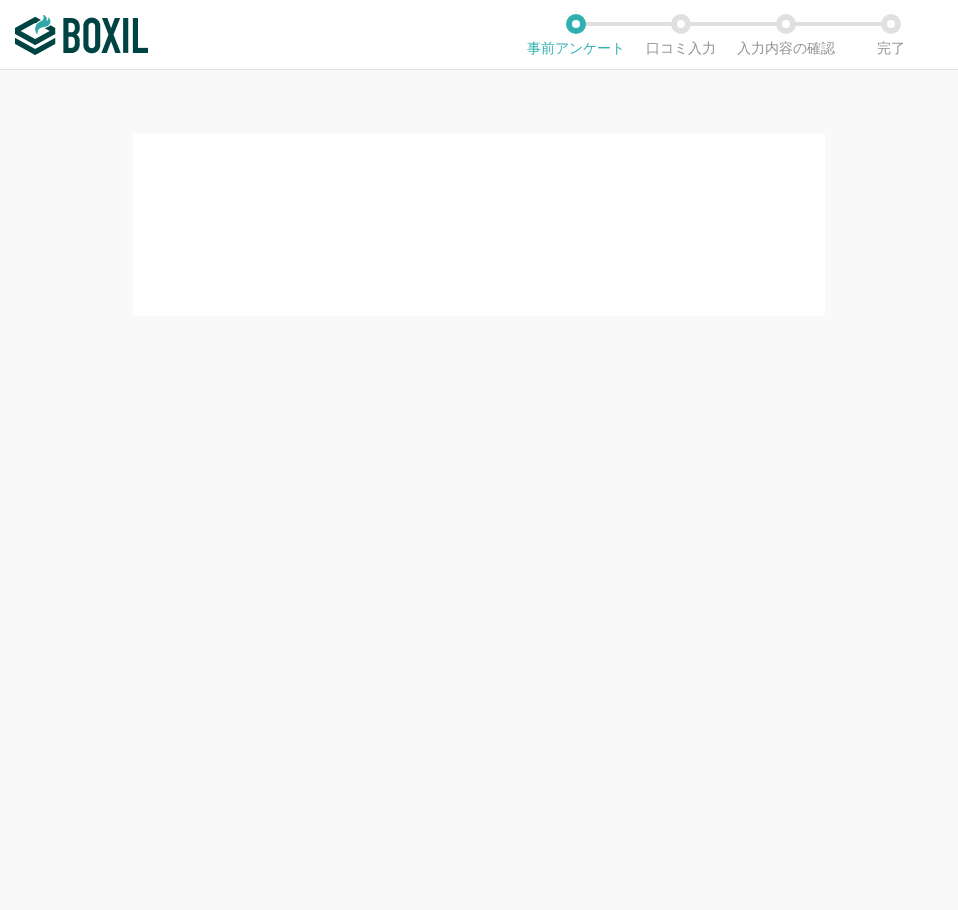 scroll, scrollTop: 0, scrollLeft: 0, axis: both 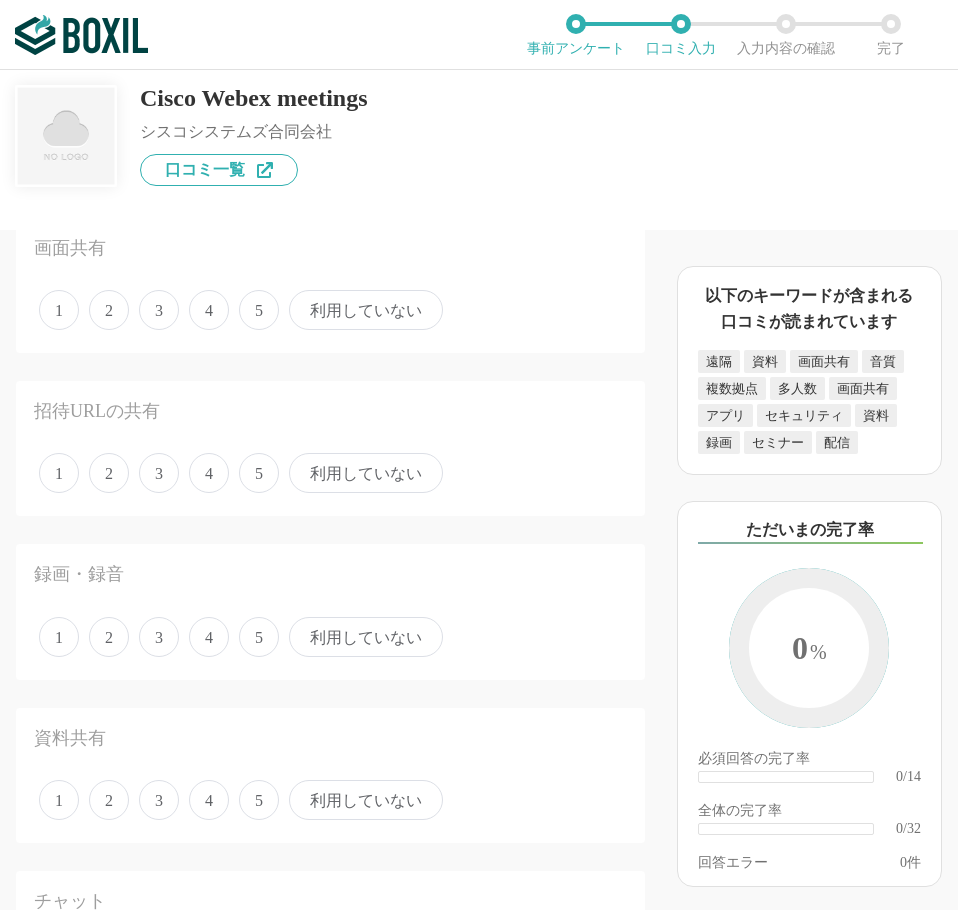 click on "4" at bounding box center [209, 310] 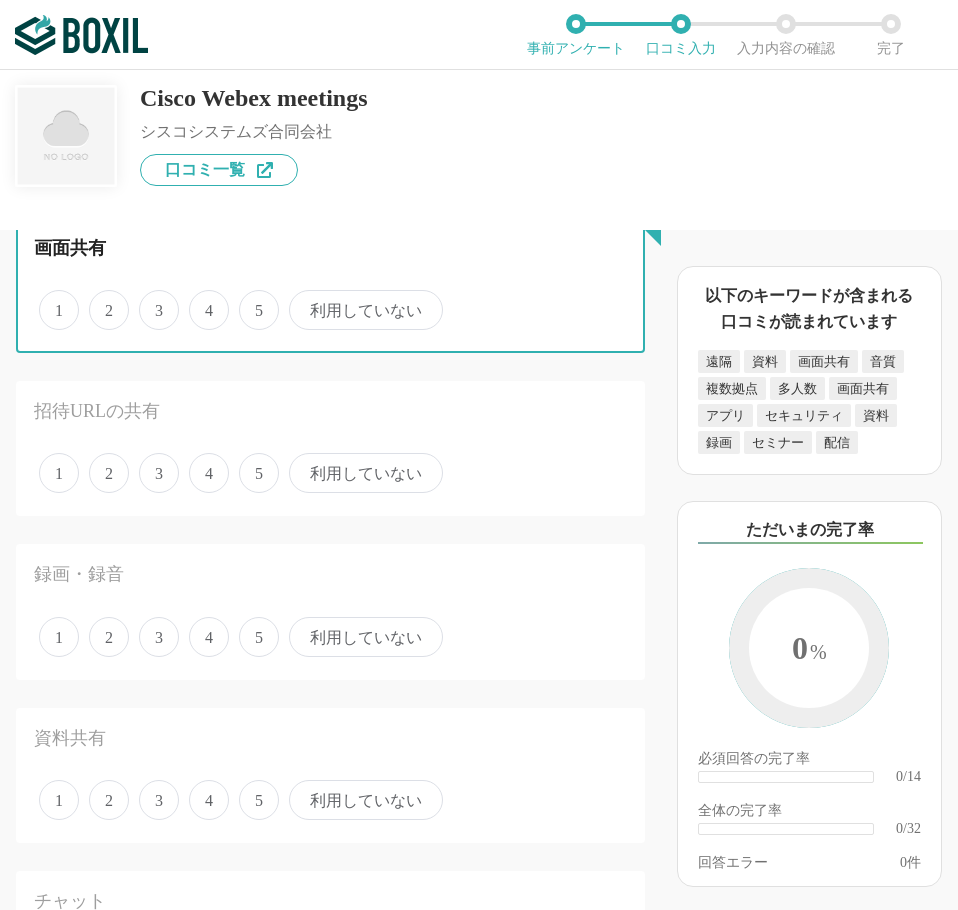 click on "4" at bounding box center [200, 299] 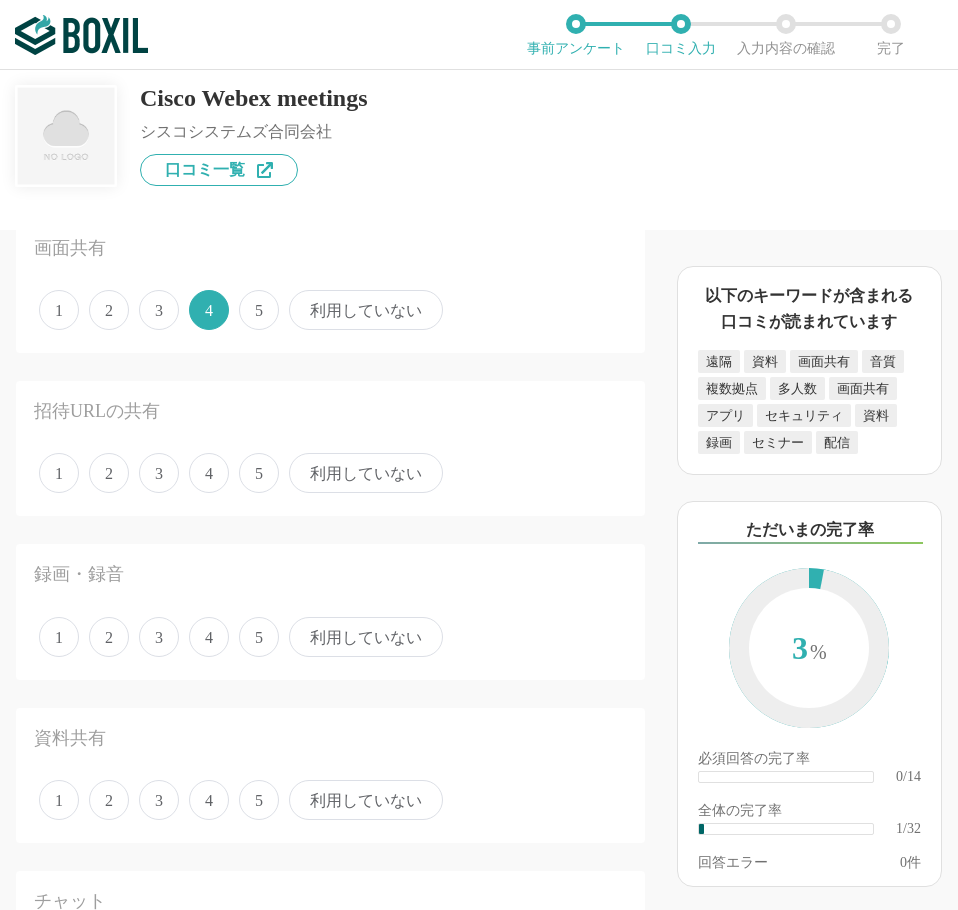 click on "5" at bounding box center (259, 473) 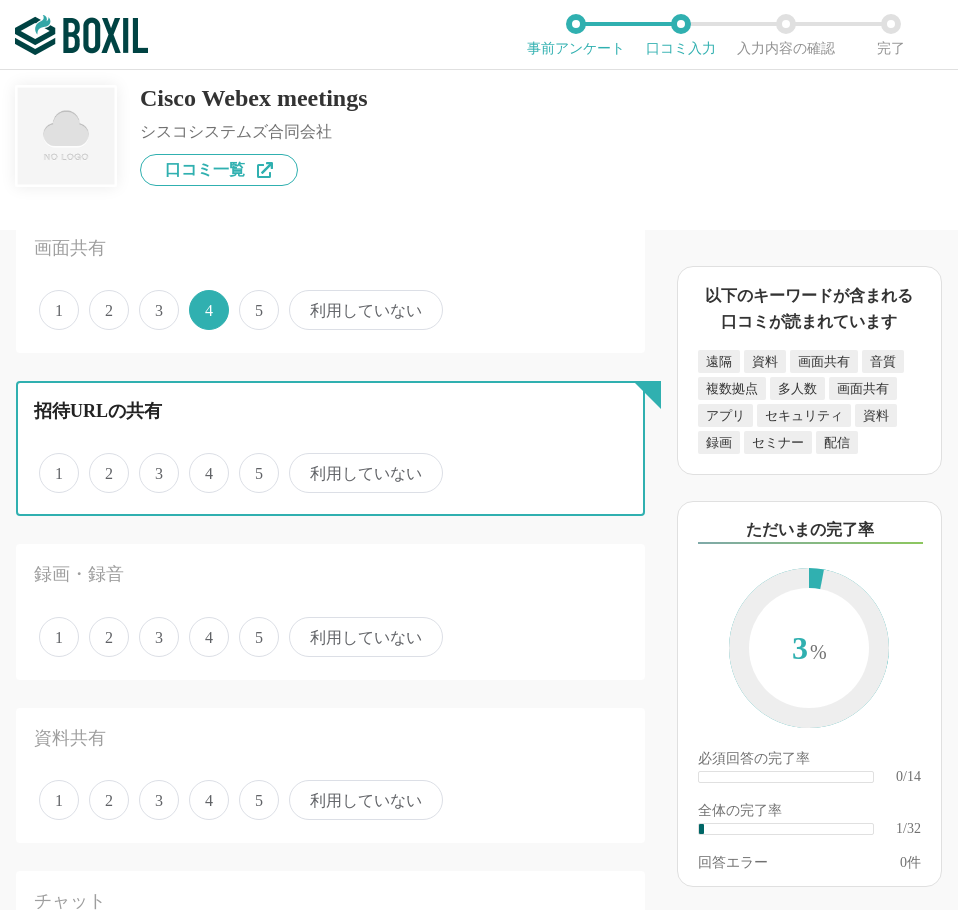click on "5" at bounding box center (250, 462) 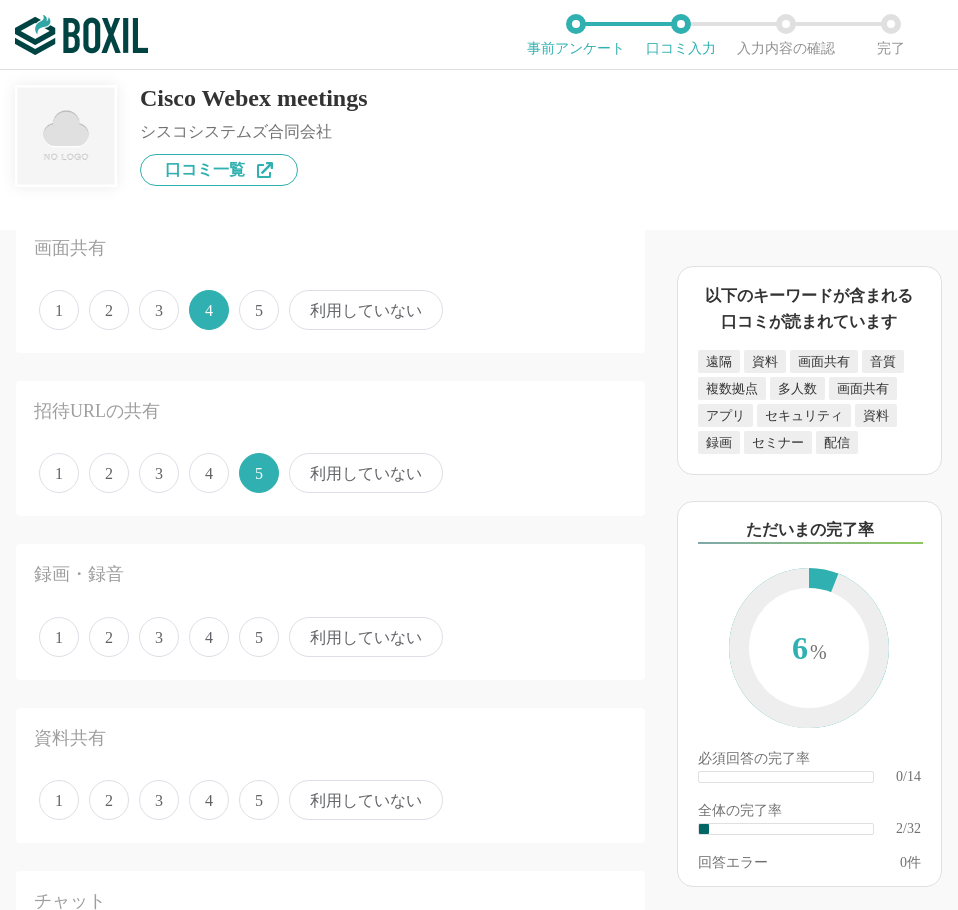 click on "5" at bounding box center [259, 637] 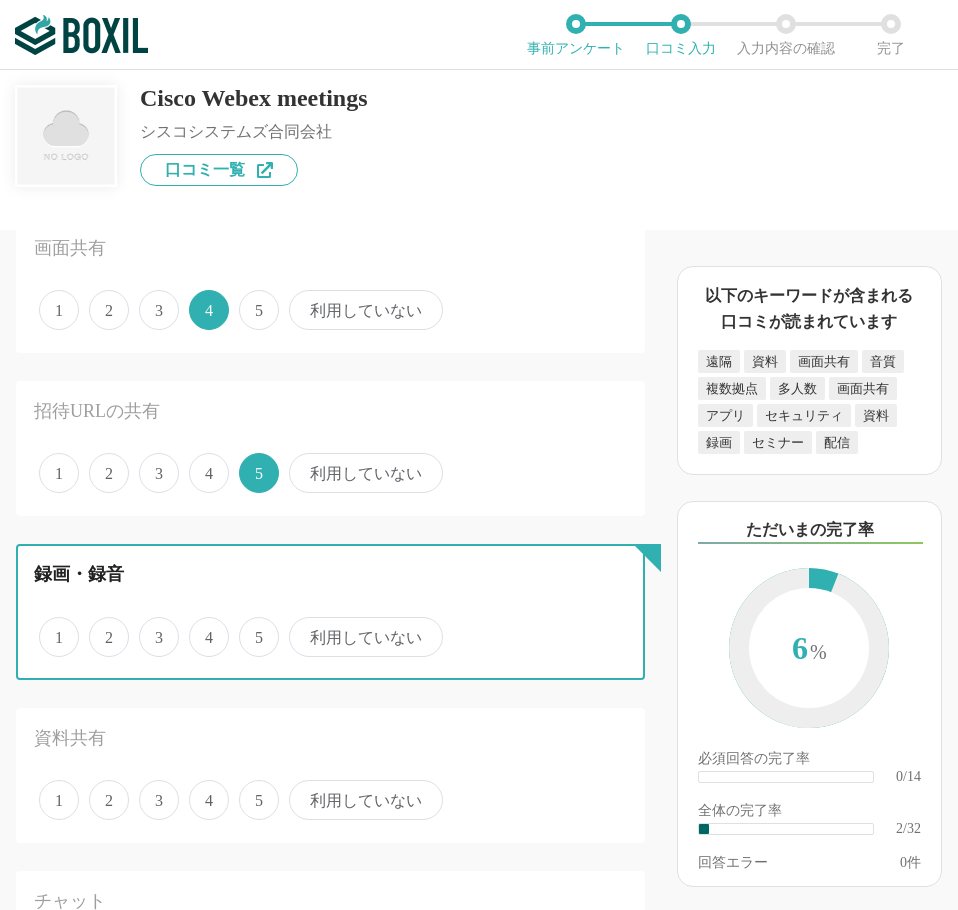 click on "5" at bounding box center (250, 626) 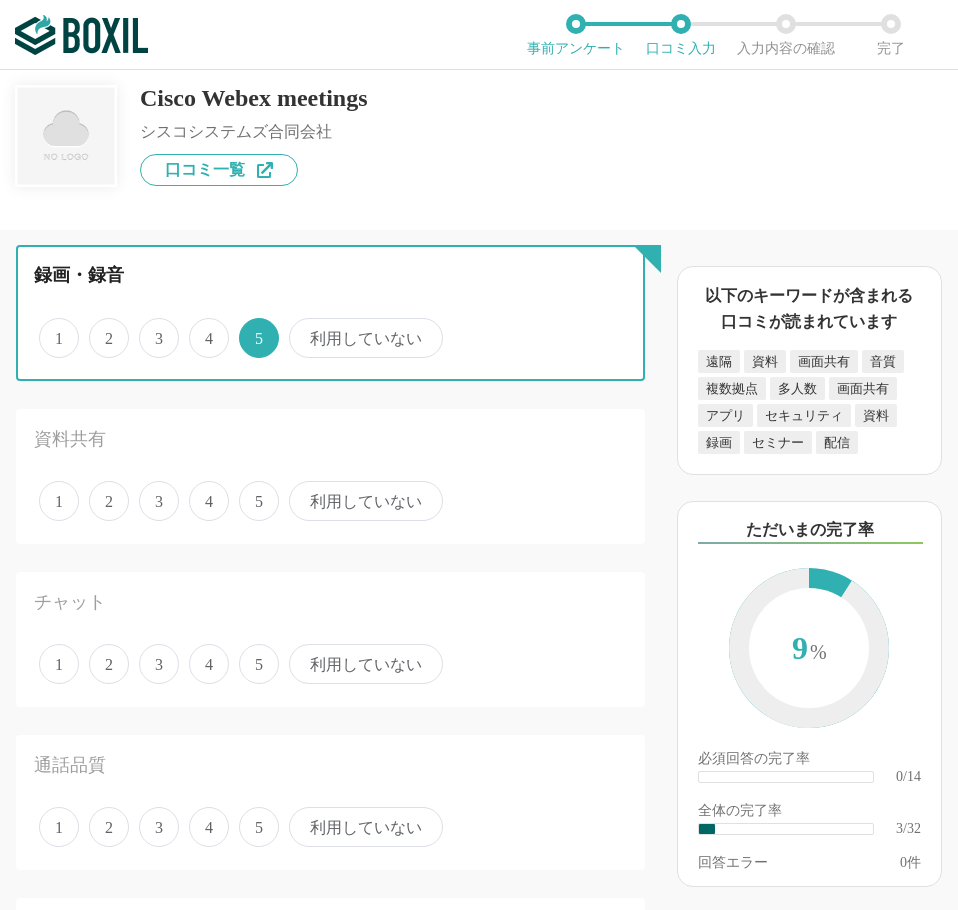 scroll, scrollTop: 400, scrollLeft: 0, axis: vertical 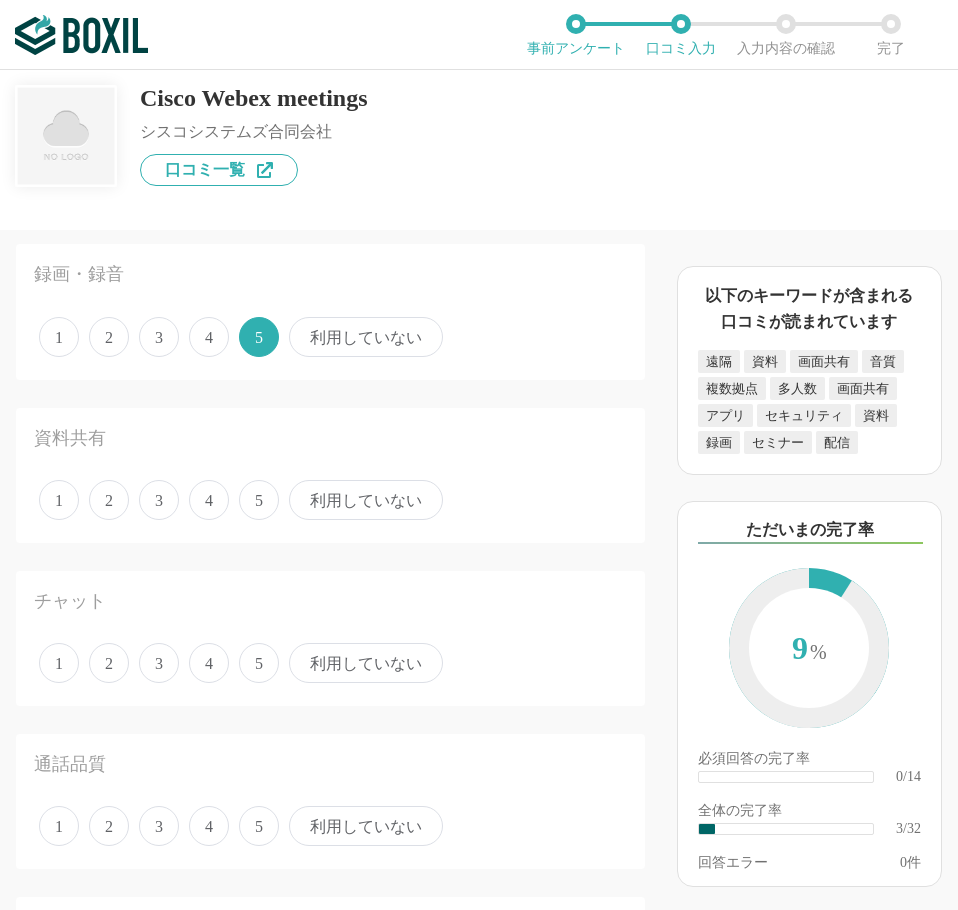 click on "4" at bounding box center (209, 500) 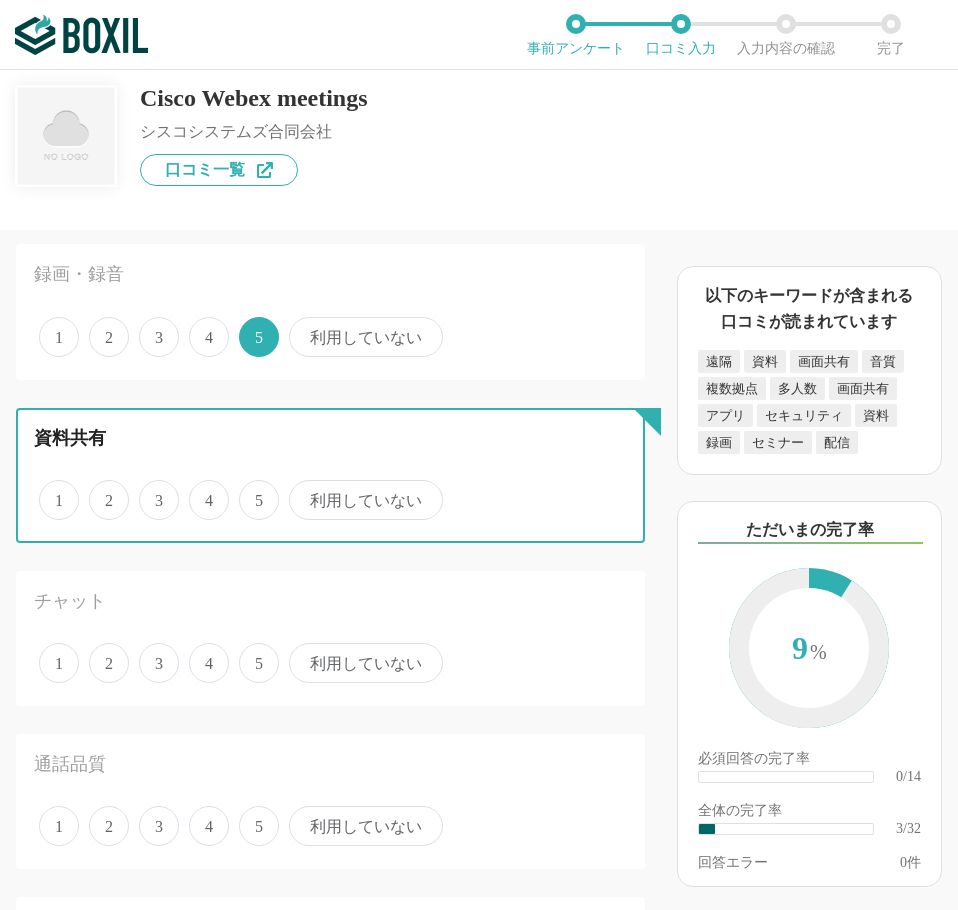 click on "4" at bounding box center (200, 489) 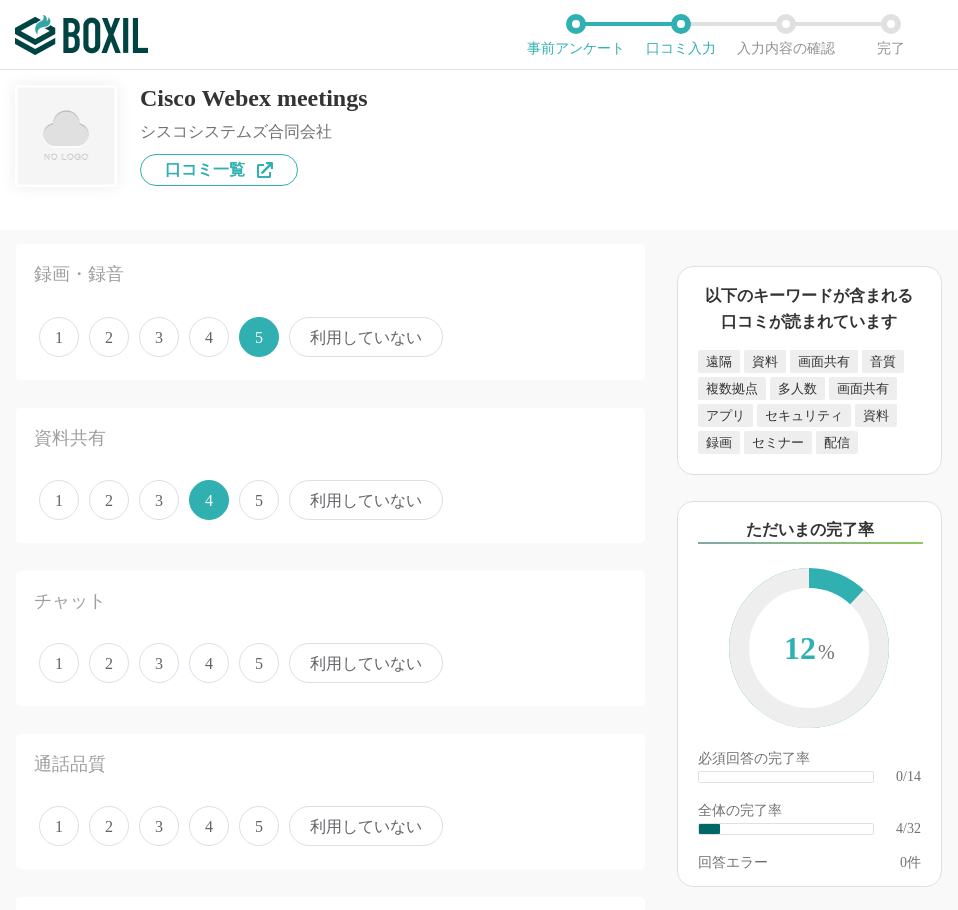 click on "チャット" at bounding box center (330, 607) 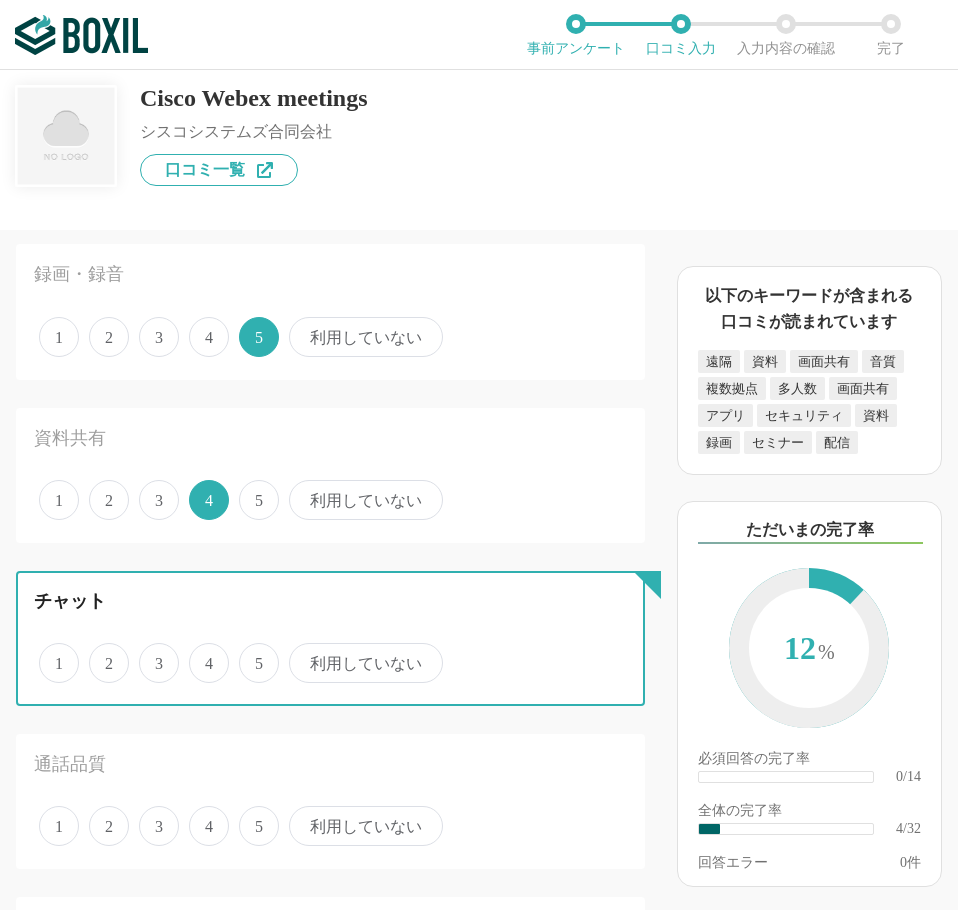 click on "4" at bounding box center (200, 652) 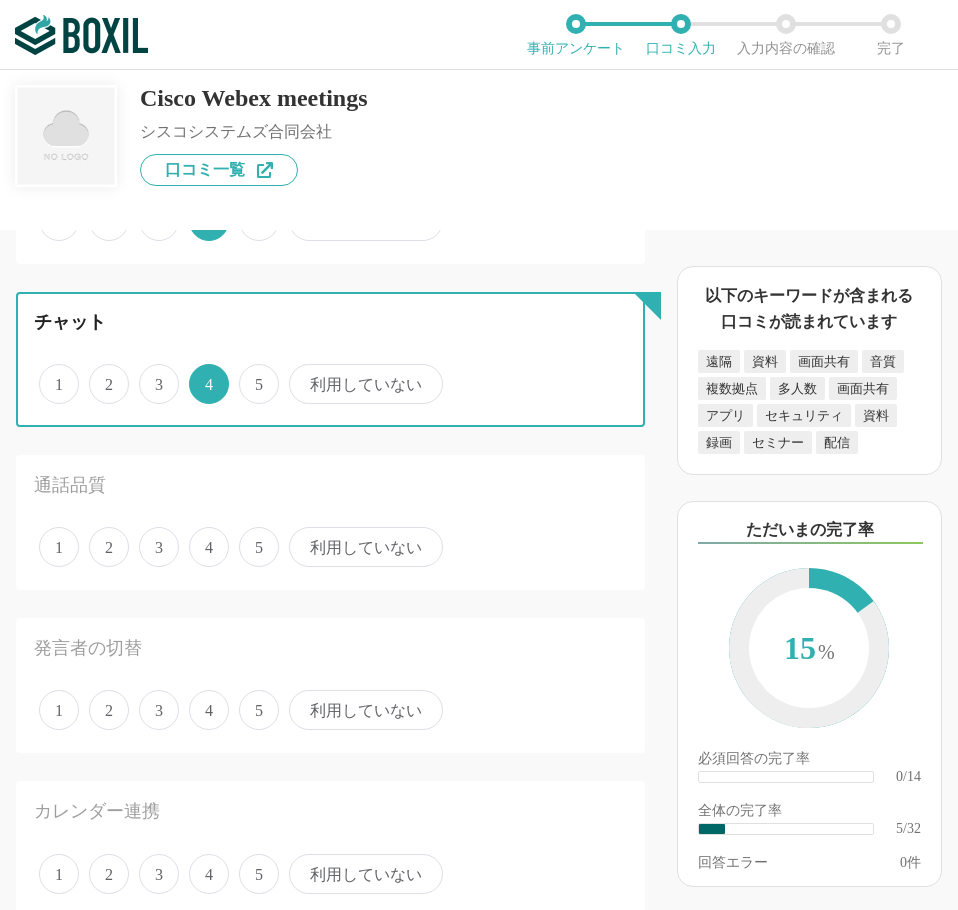 scroll, scrollTop: 700, scrollLeft: 0, axis: vertical 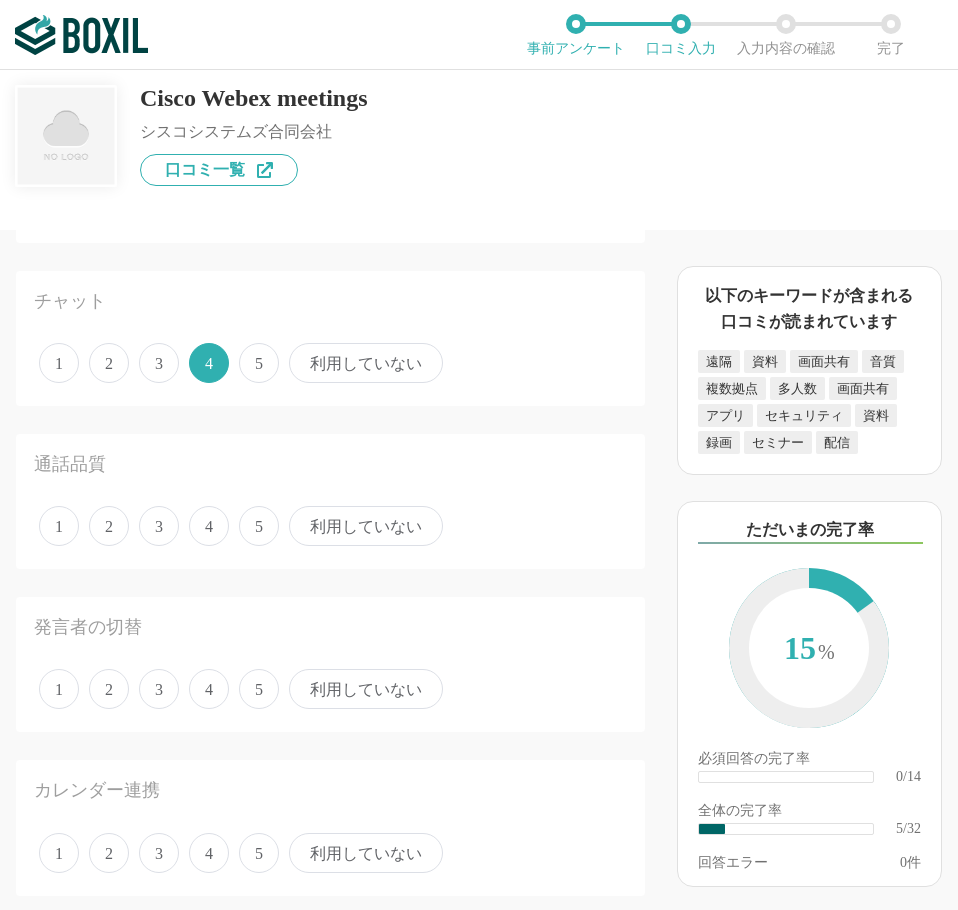 click on "5" at bounding box center [259, 526] 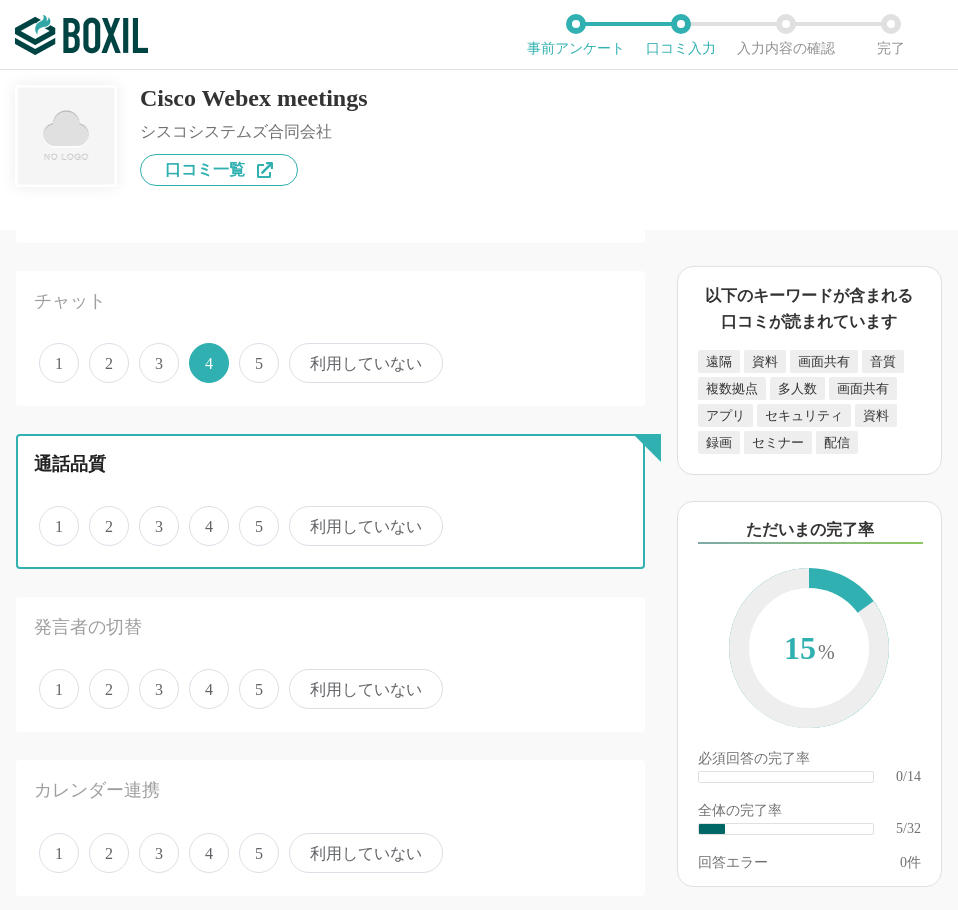 click on "5" at bounding box center (250, 515) 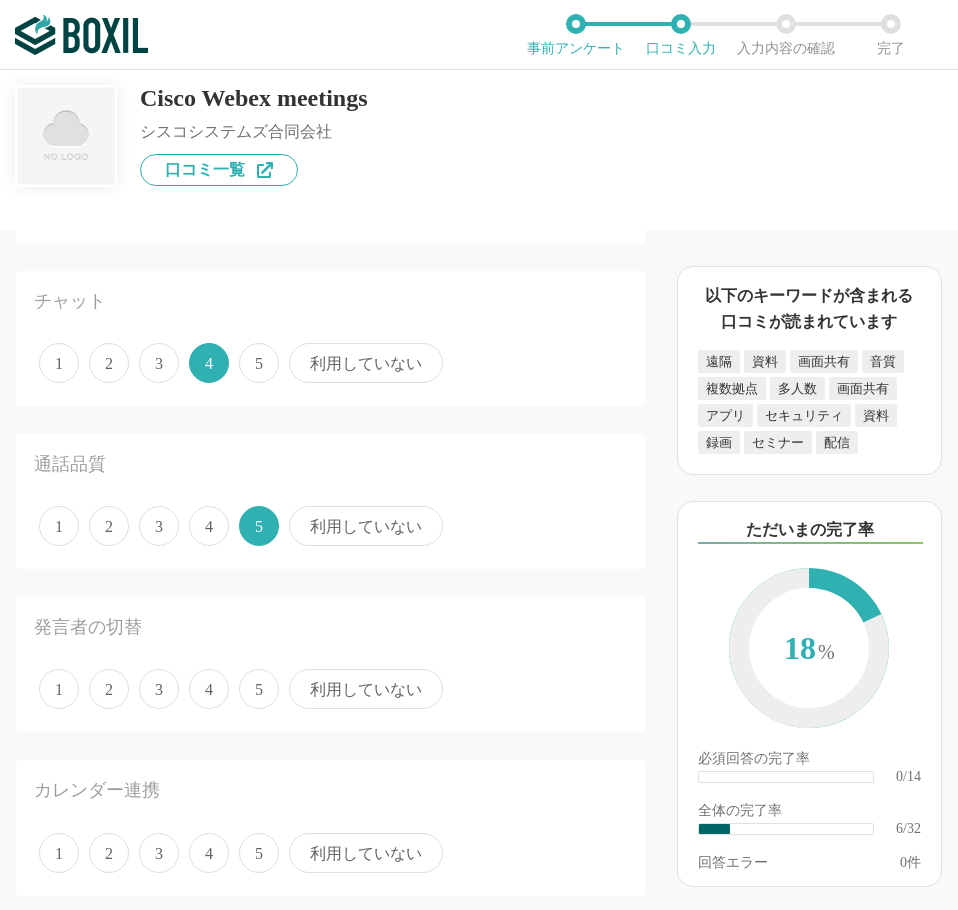 click on "4" at bounding box center (209, 689) 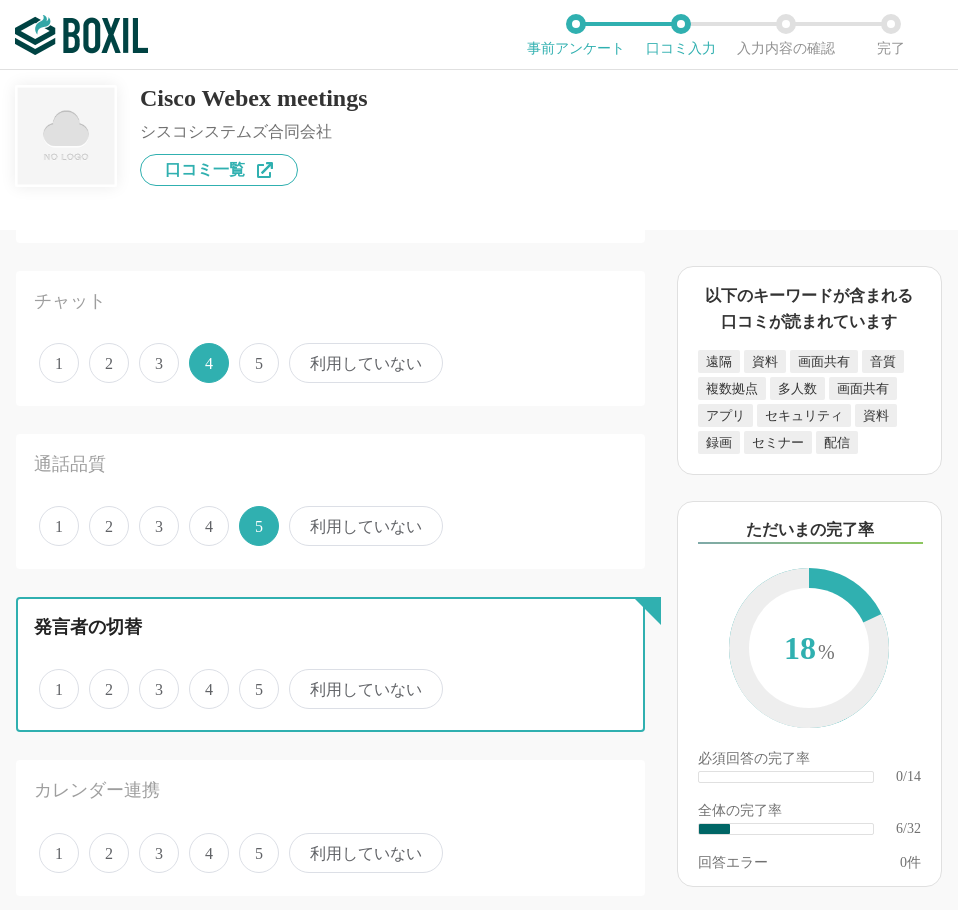 click on "4" at bounding box center (200, 678) 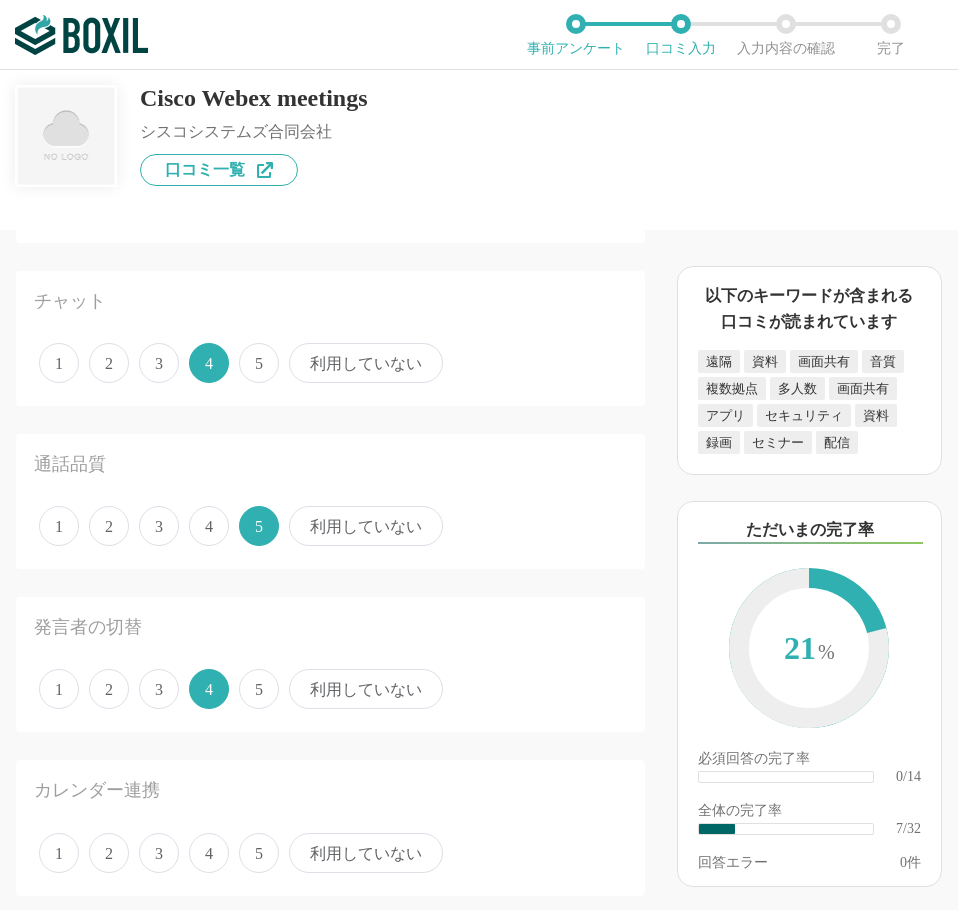 click on "5" at bounding box center (259, 853) 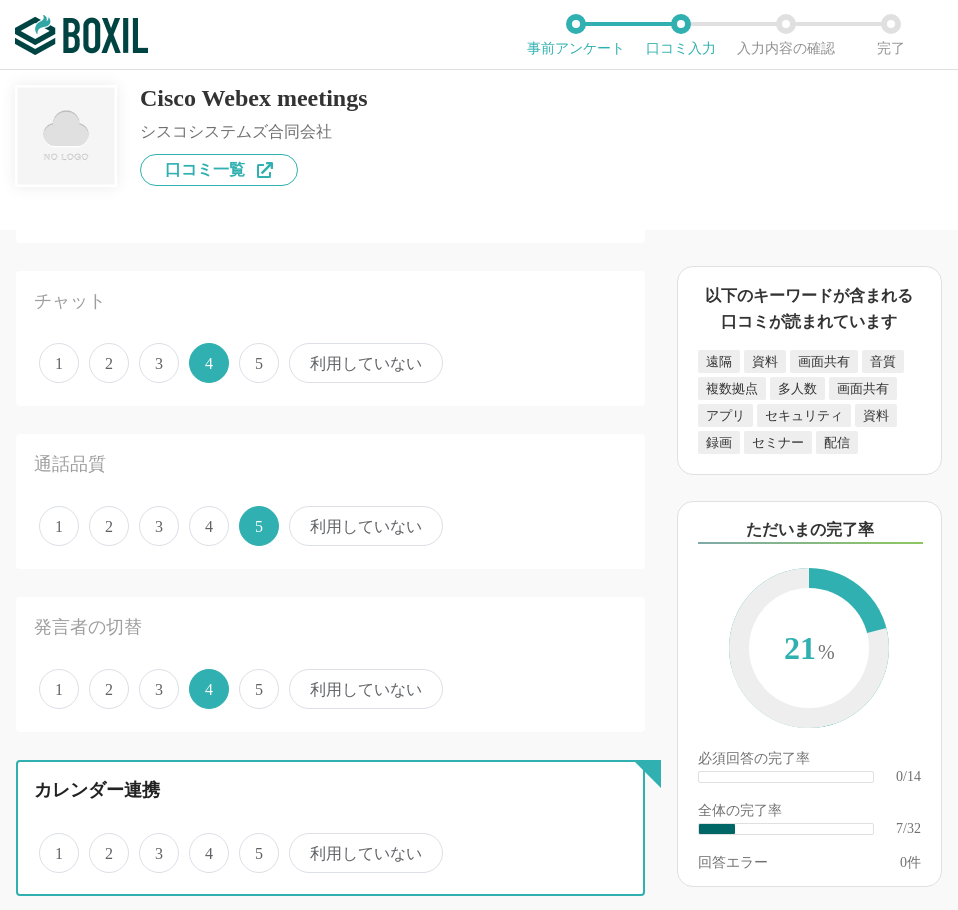 click on "5" at bounding box center [250, 842] 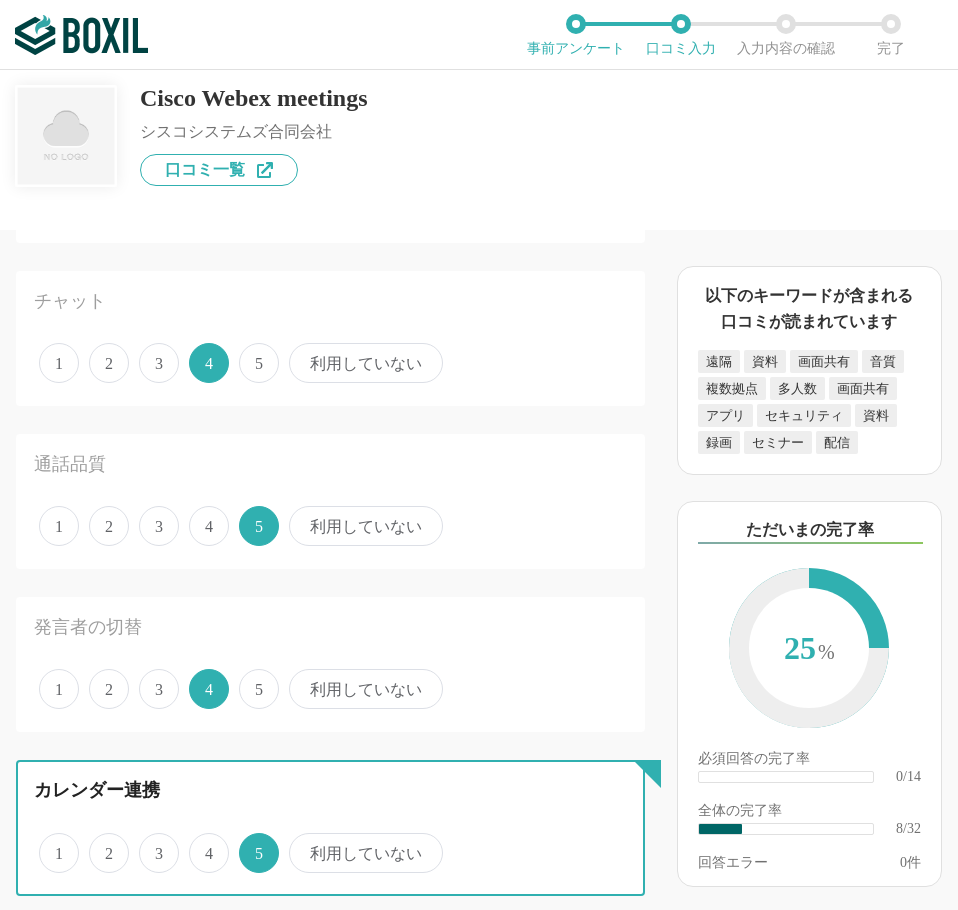 scroll, scrollTop: 1200, scrollLeft: 0, axis: vertical 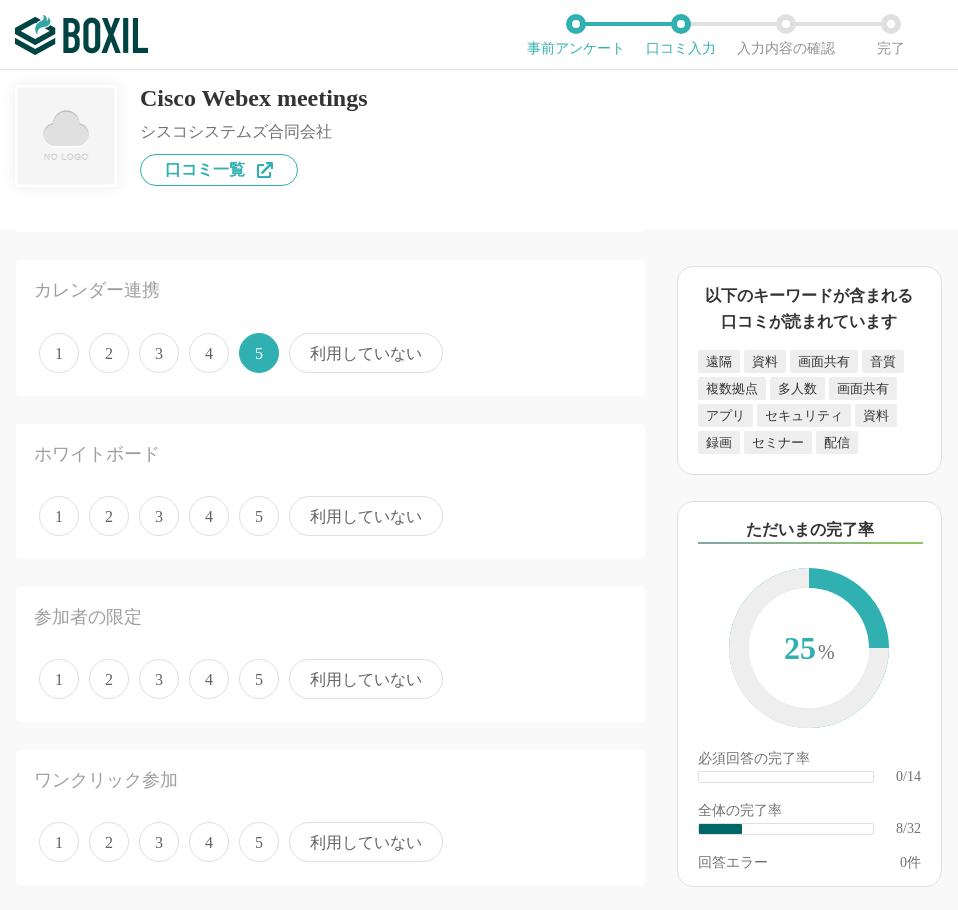 click on "4" at bounding box center [209, 516] 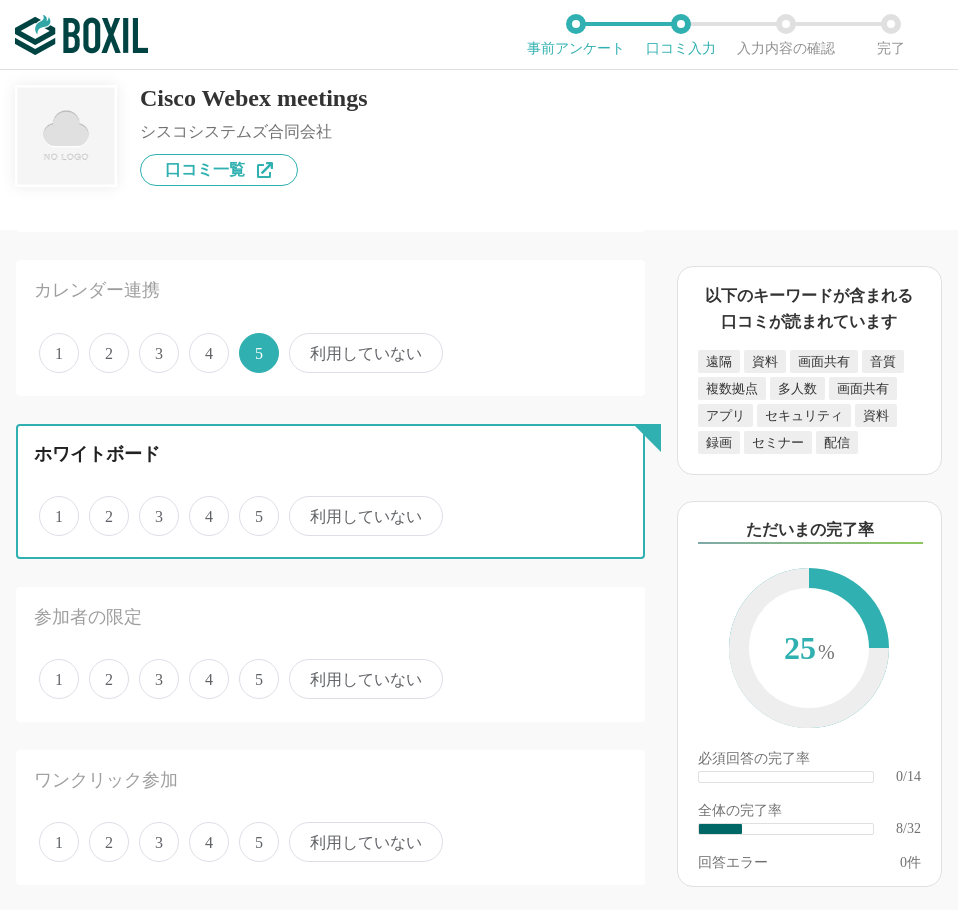 click on "4" at bounding box center (200, 505) 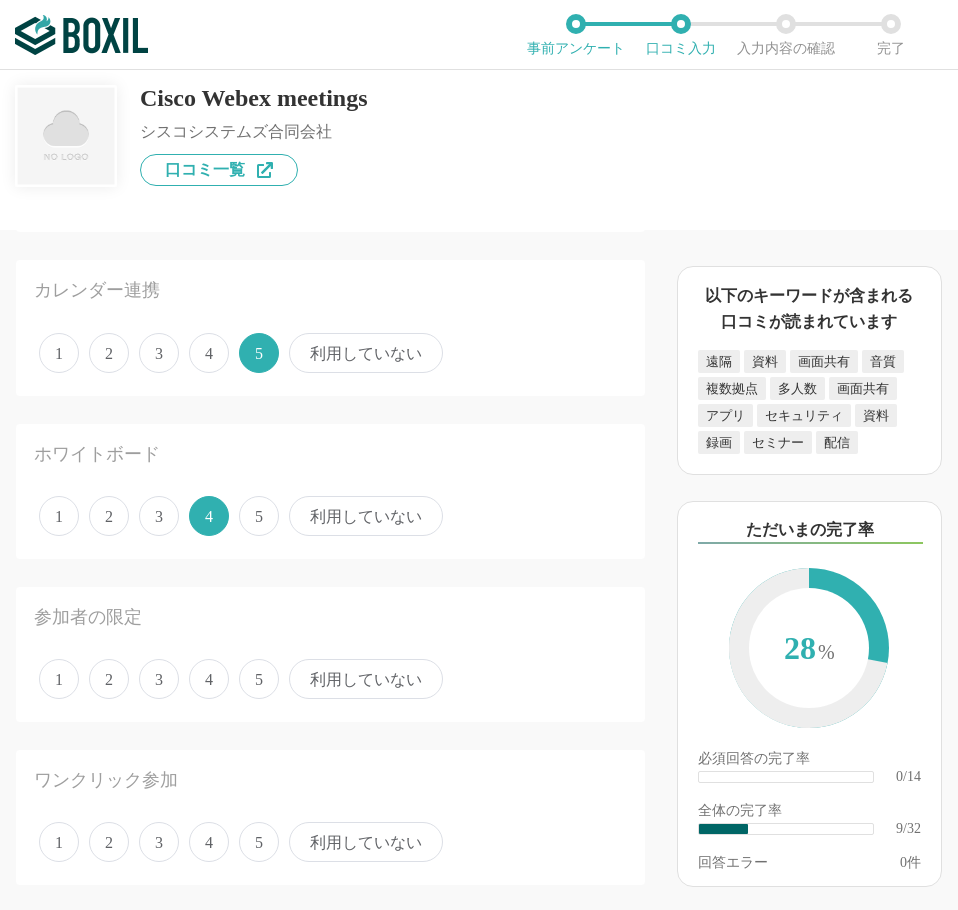 click on "4" at bounding box center [209, 679] 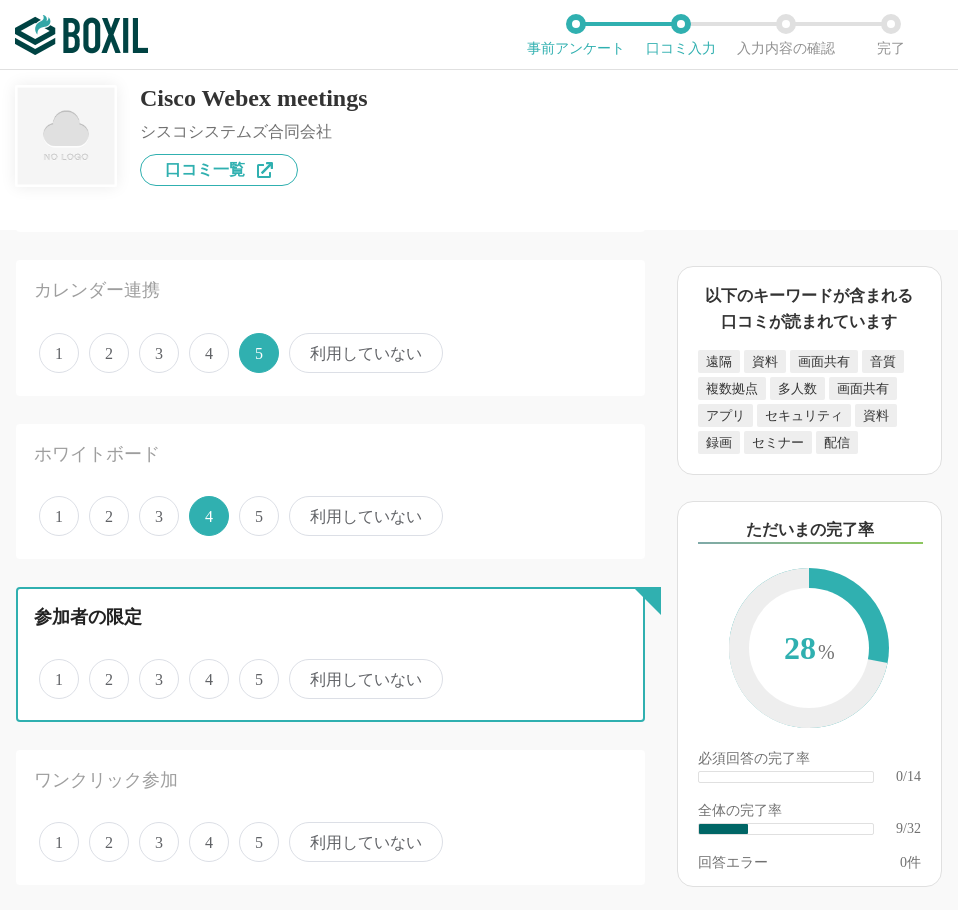click on "4" at bounding box center [200, 668] 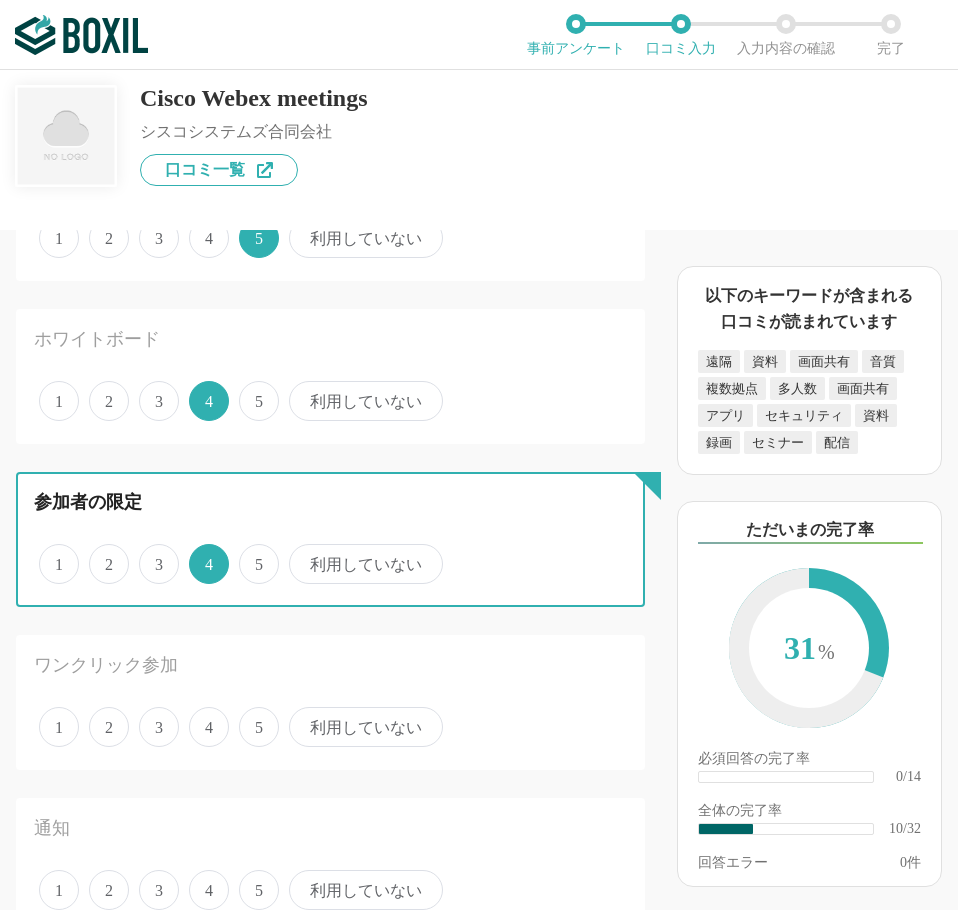 scroll, scrollTop: 1700, scrollLeft: 0, axis: vertical 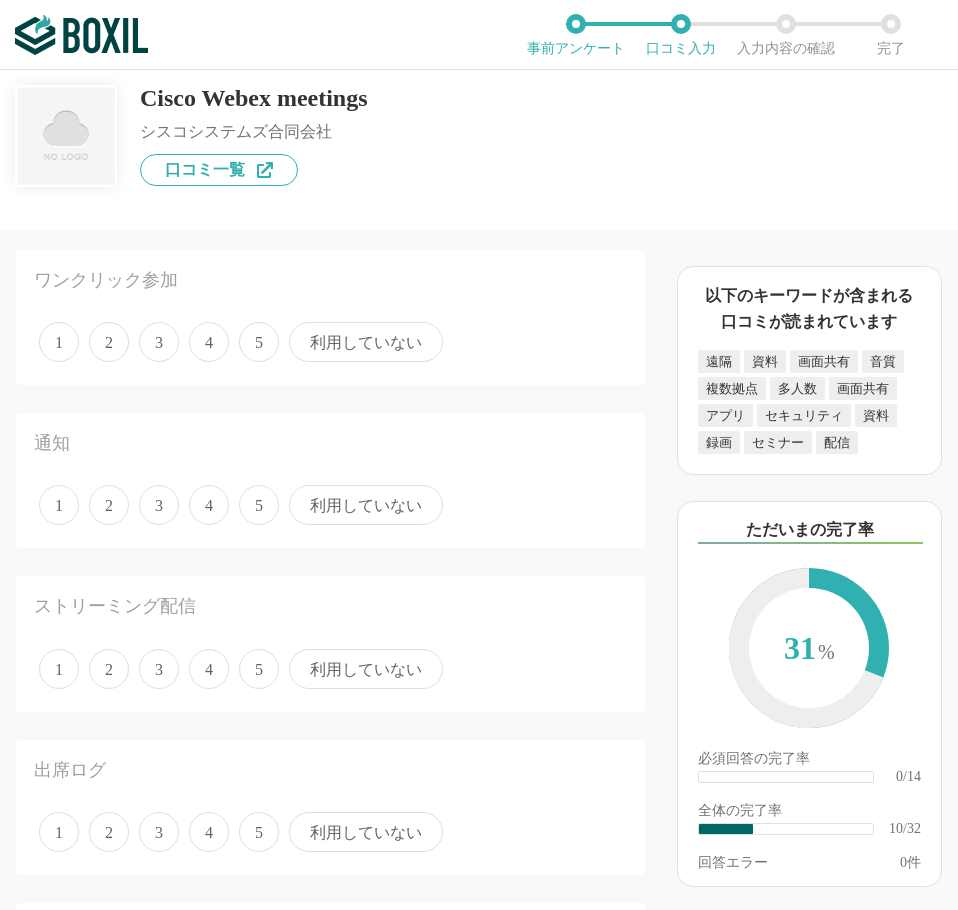 click on "4" at bounding box center [209, 342] 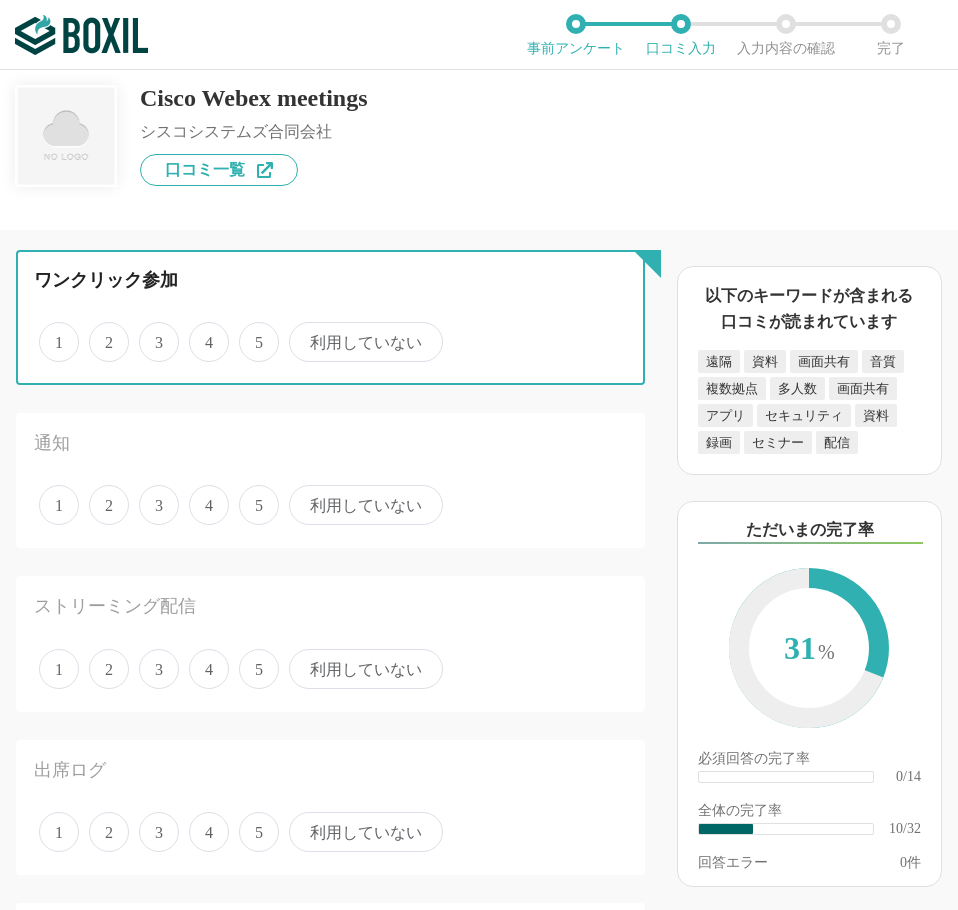 click on "4" at bounding box center [200, 331] 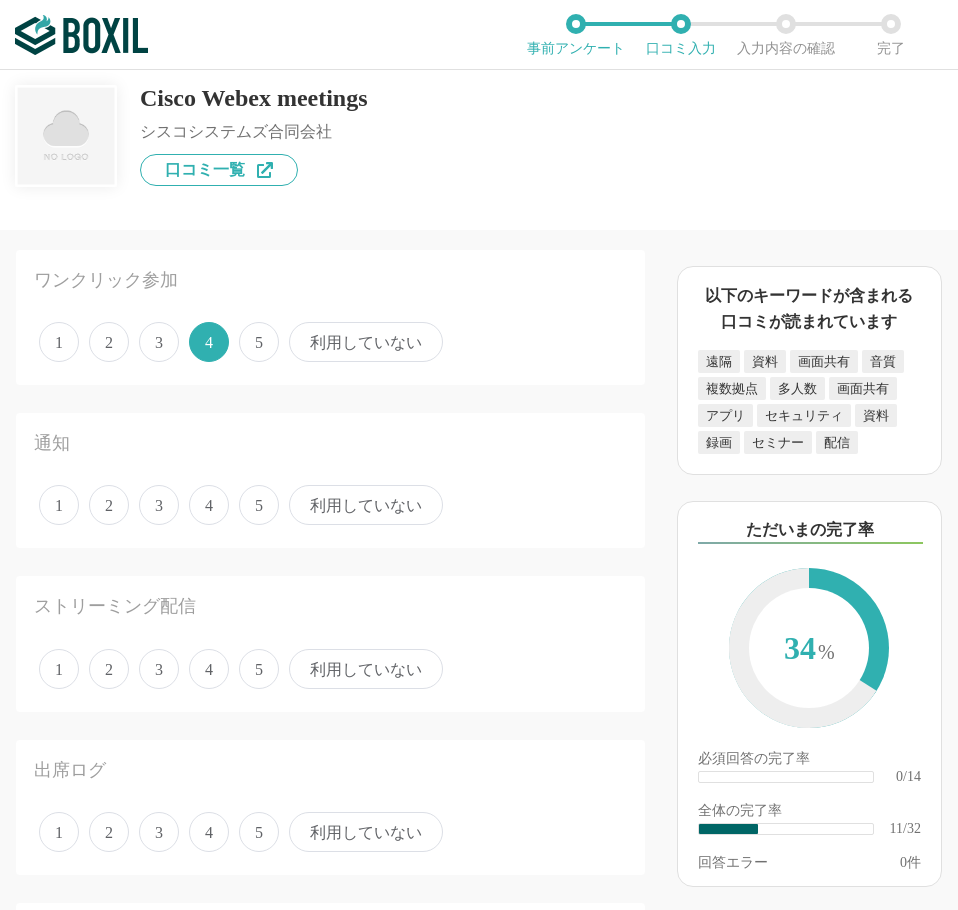 click on "5" at bounding box center (259, 505) 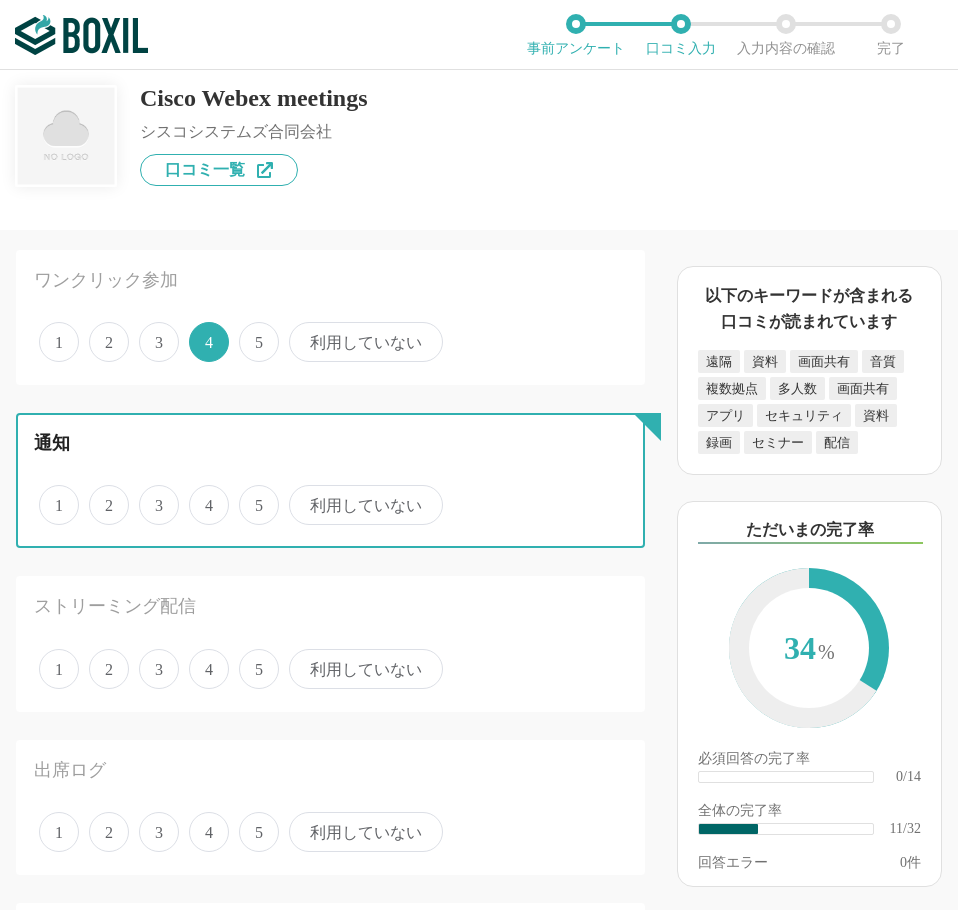 click on "5" at bounding box center (250, 494) 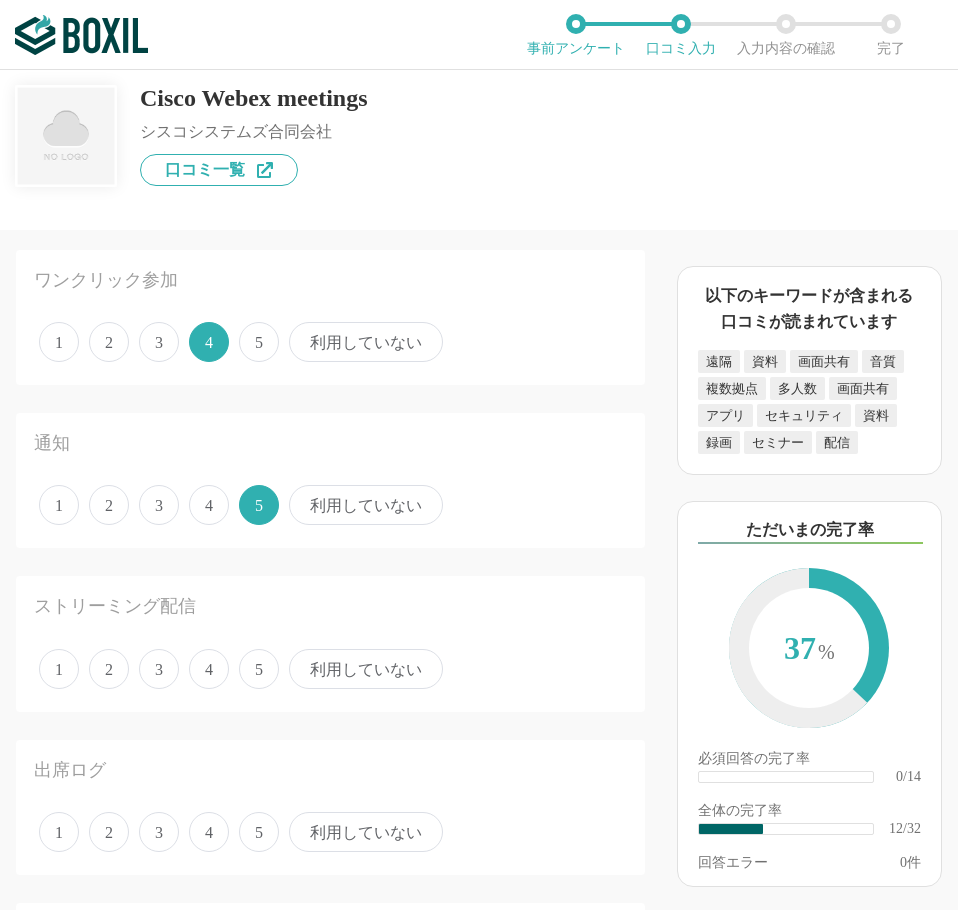 click on "5" at bounding box center [259, 669] 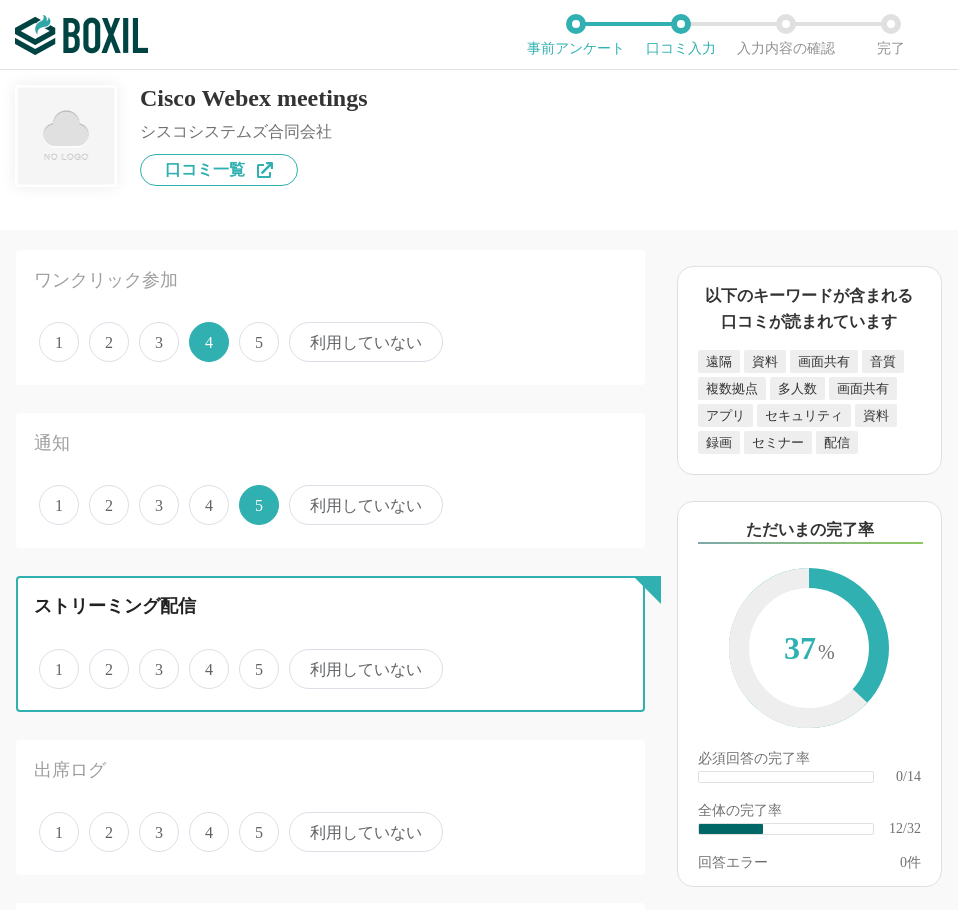 click on "5" at bounding box center (250, 658) 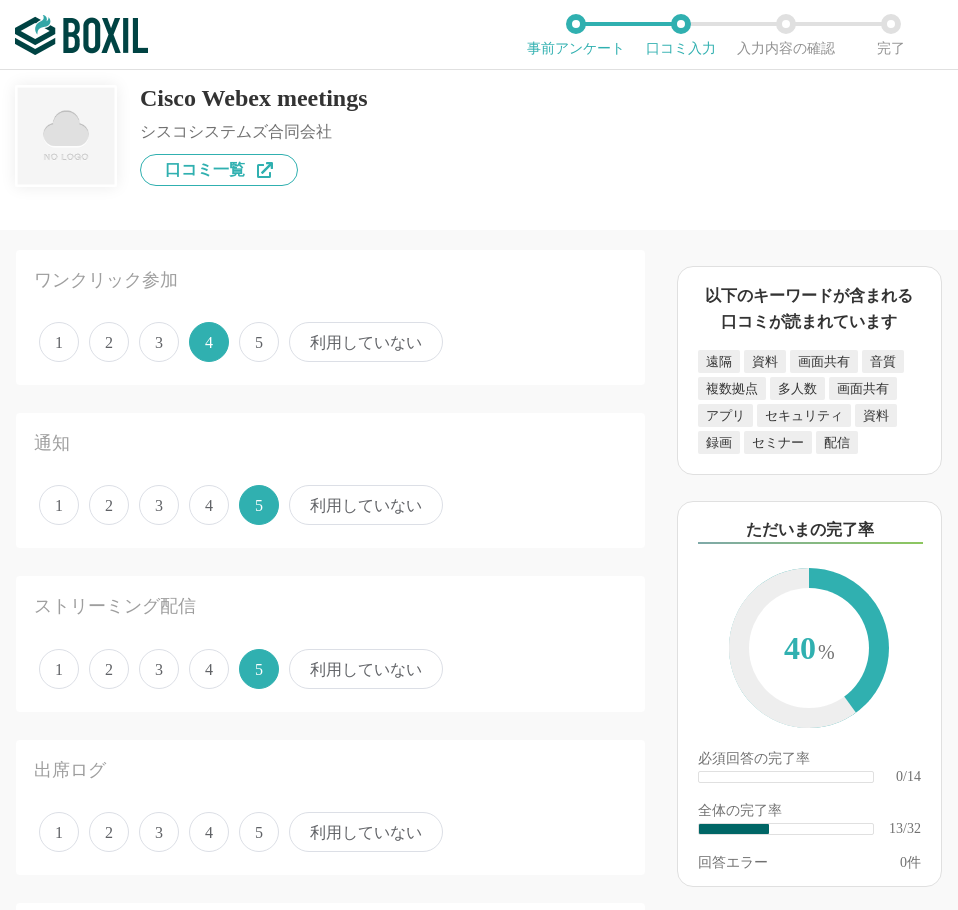 click on "4" at bounding box center [209, 832] 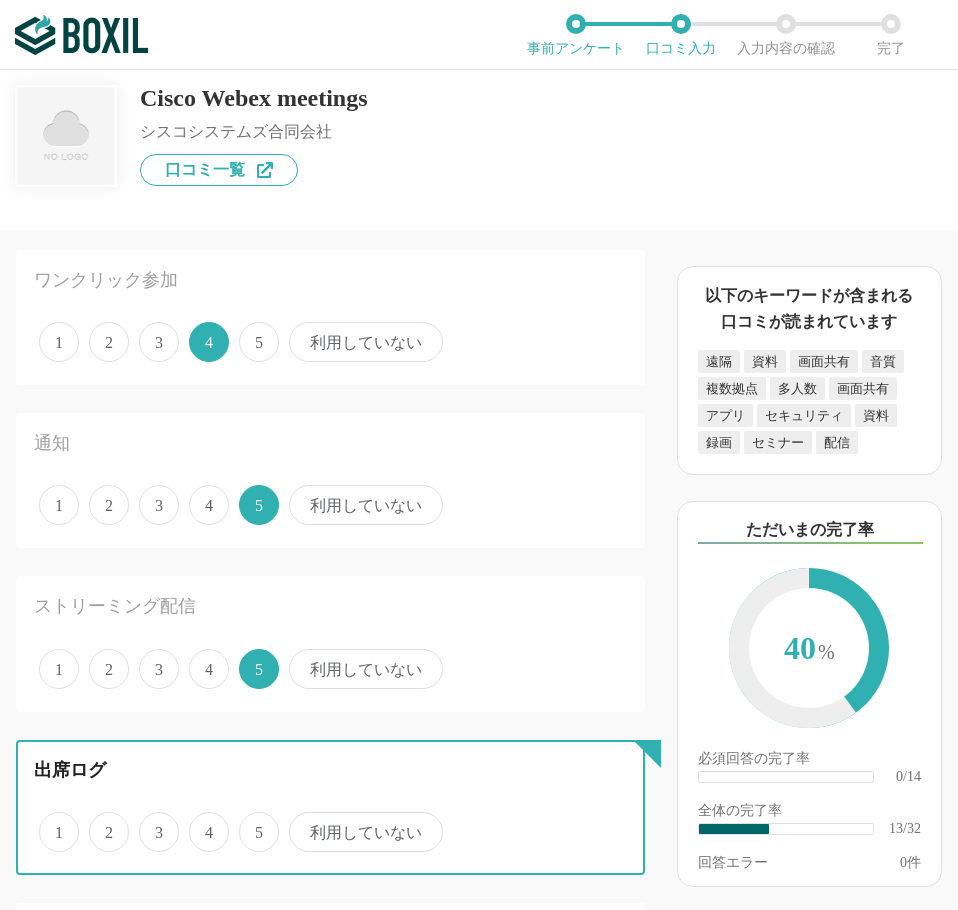 click on "4" at bounding box center [200, 821] 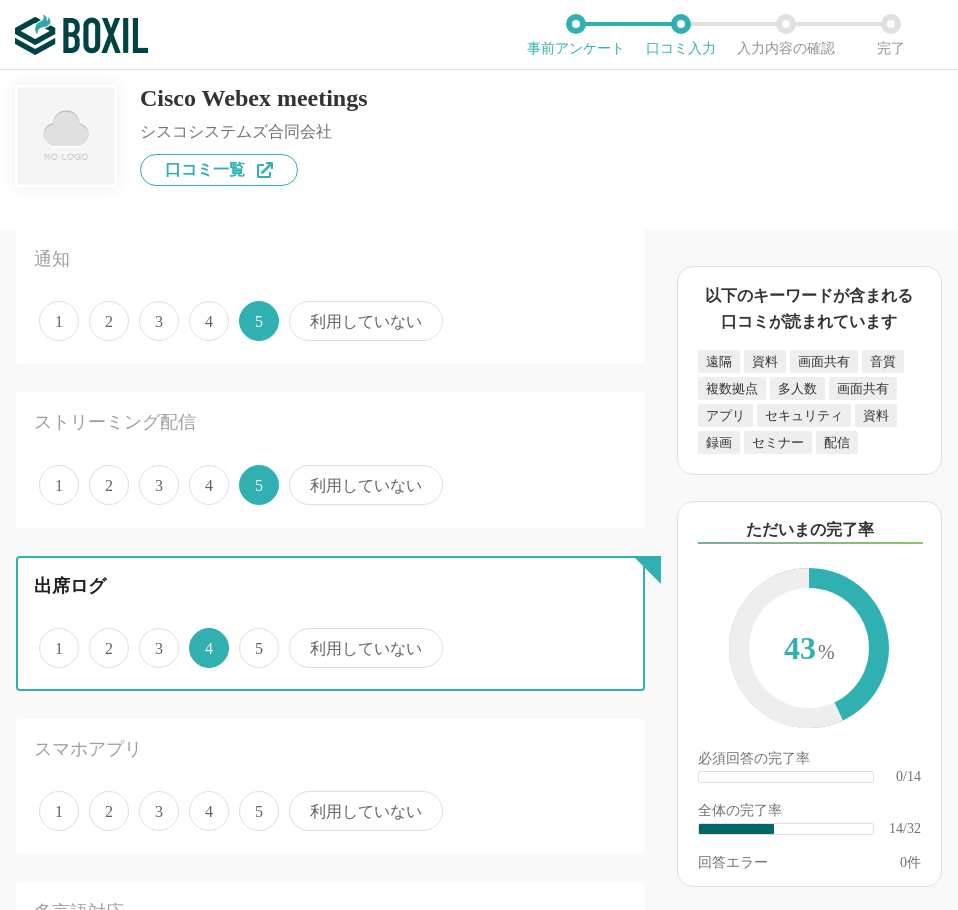 scroll, scrollTop: 2200, scrollLeft: 0, axis: vertical 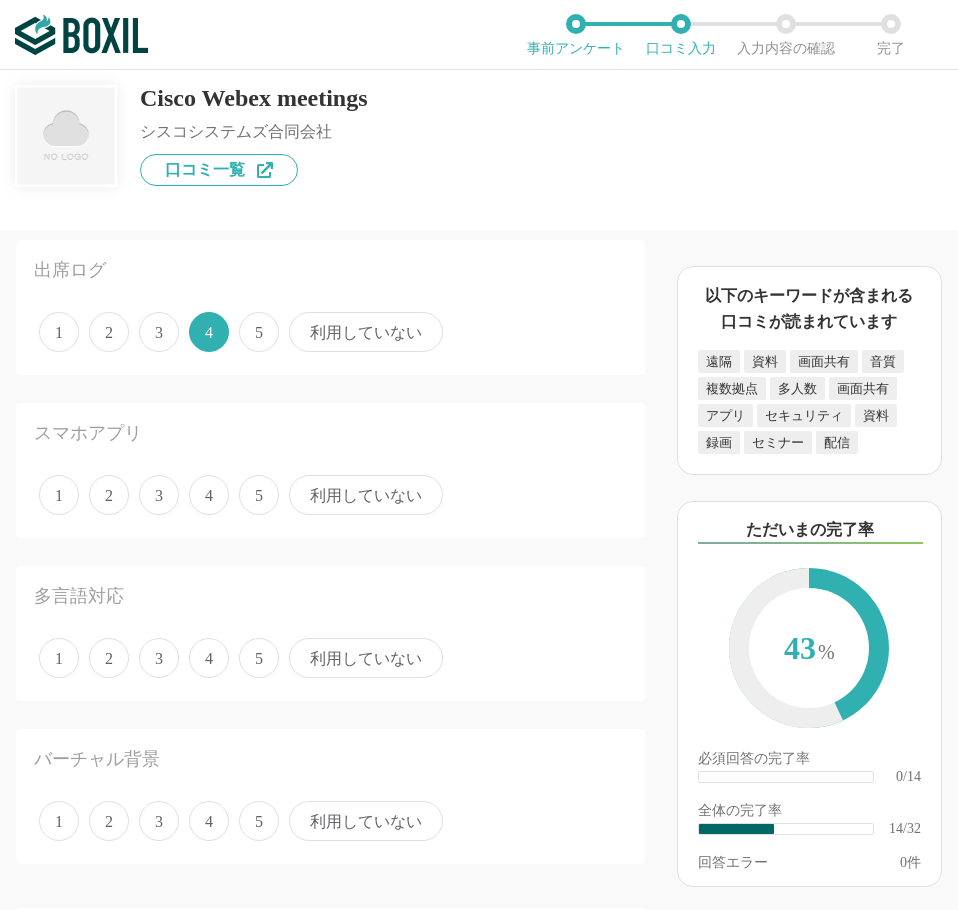 click on "1 2 3 4 5 利用していない" at bounding box center (330, 495) 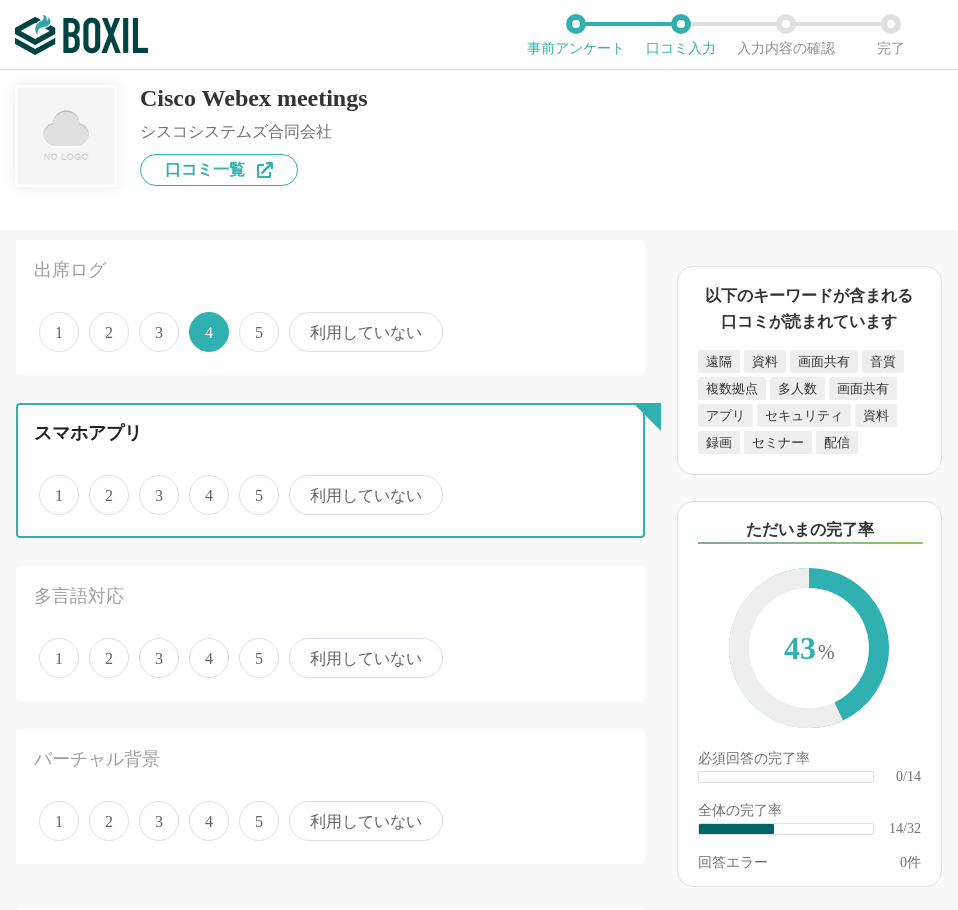 click on "4" at bounding box center [200, 484] 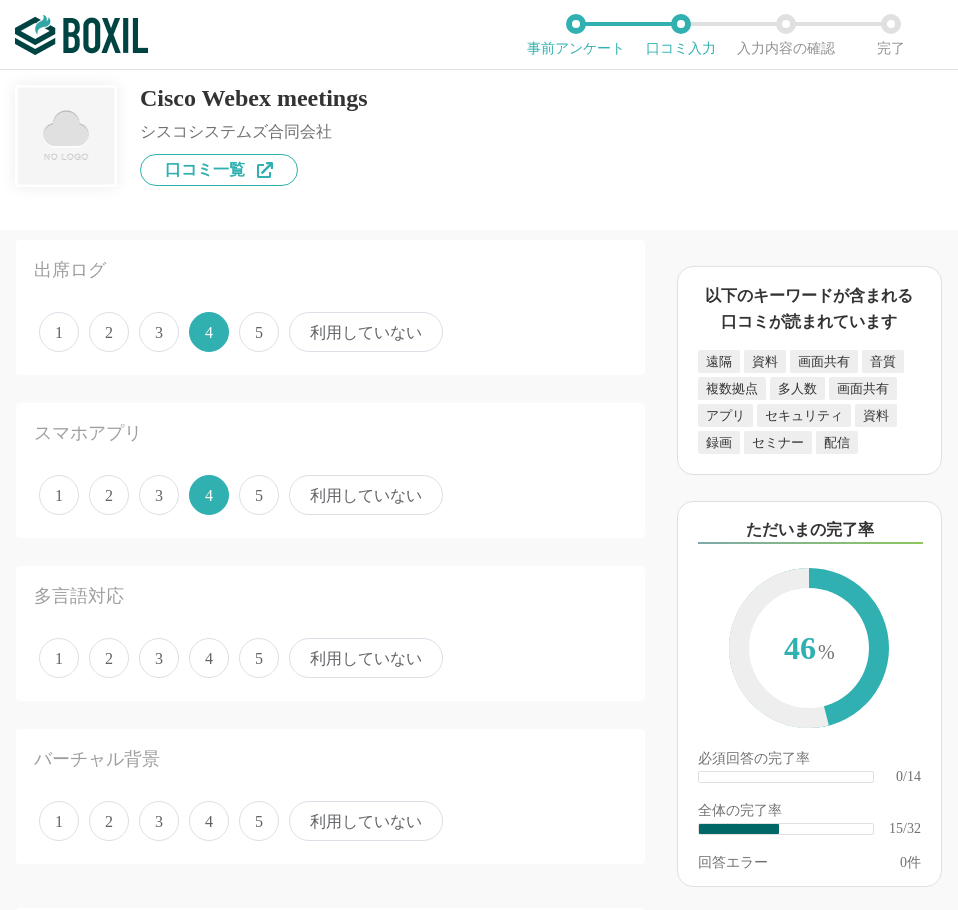 click on "5" at bounding box center (259, 658) 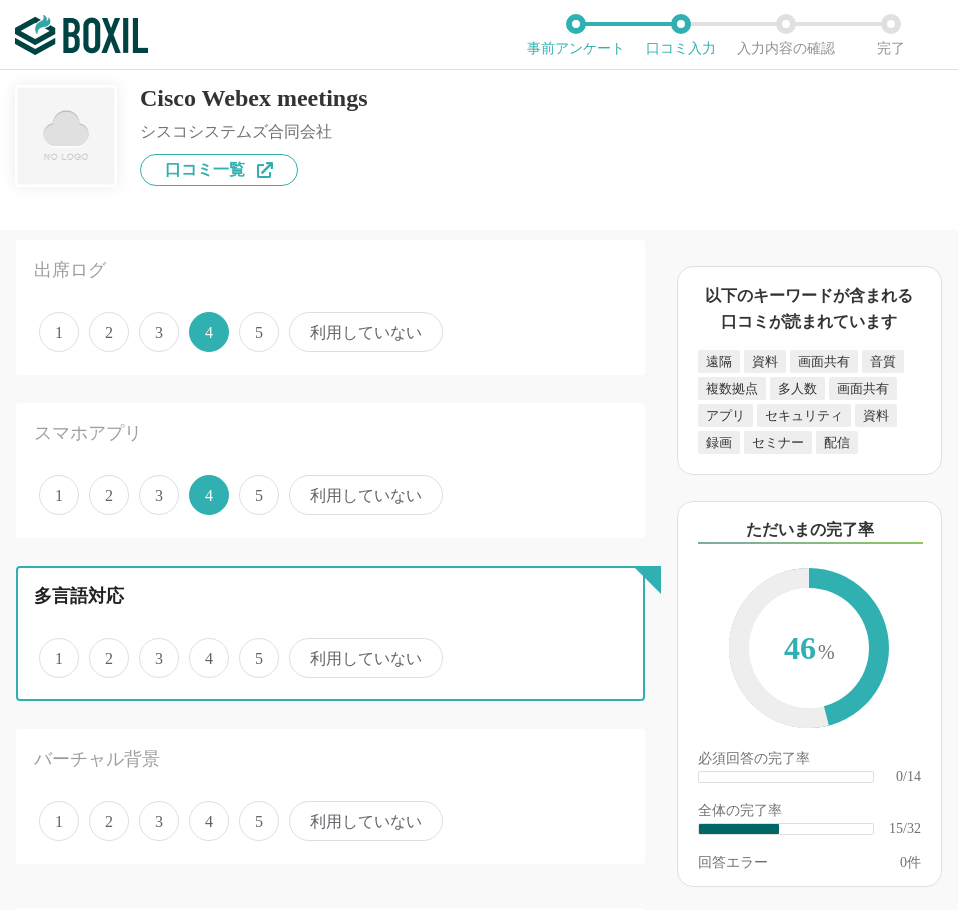 click on "5" at bounding box center (250, 647) 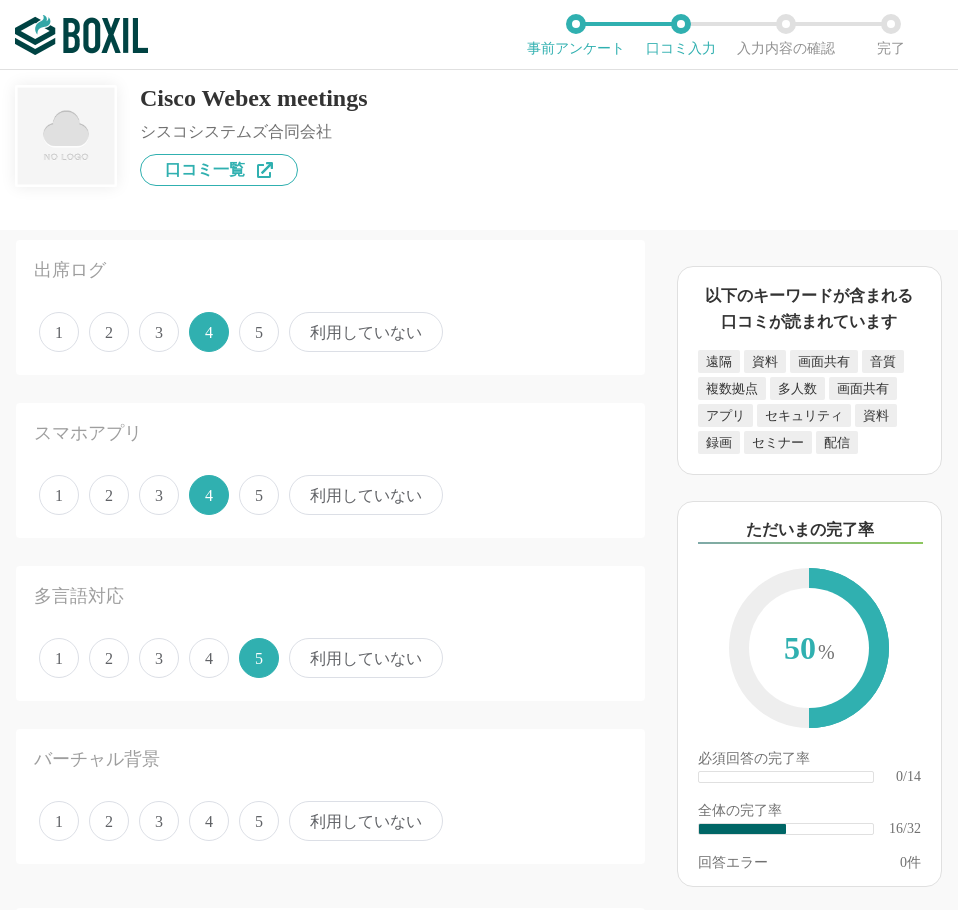 click on "4" at bounding box center (209, 821) 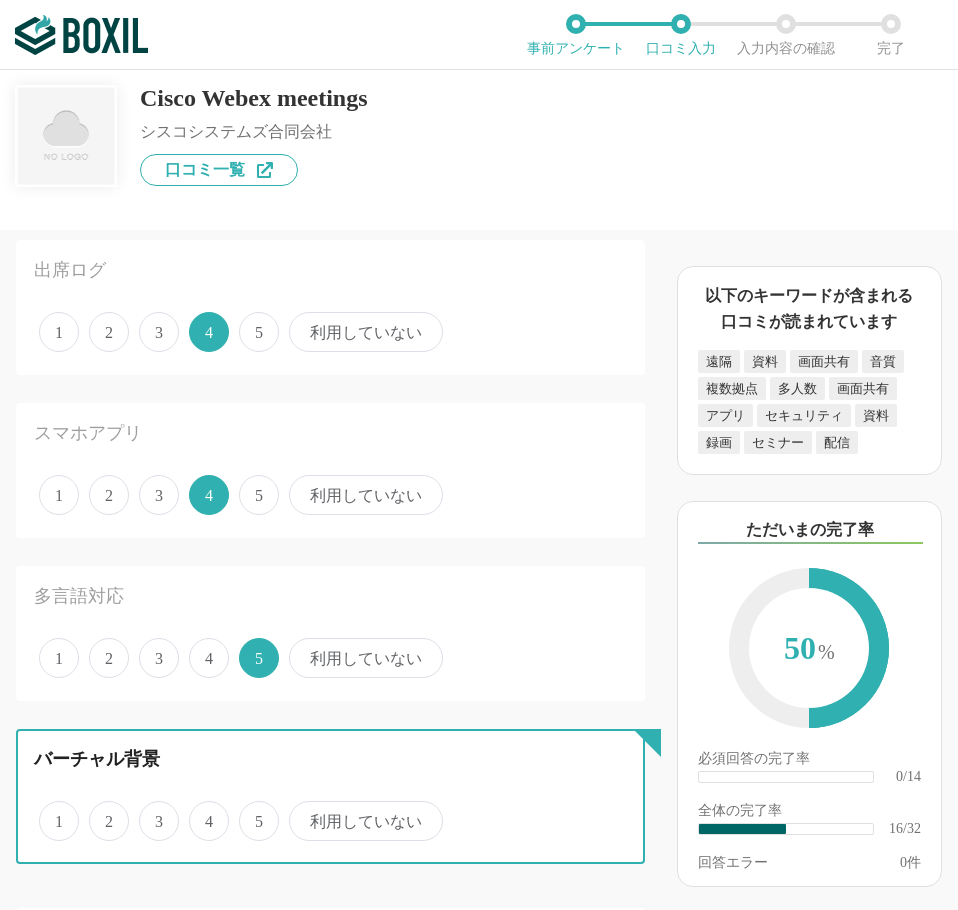 click on "4" at bounding box center [200, 810] 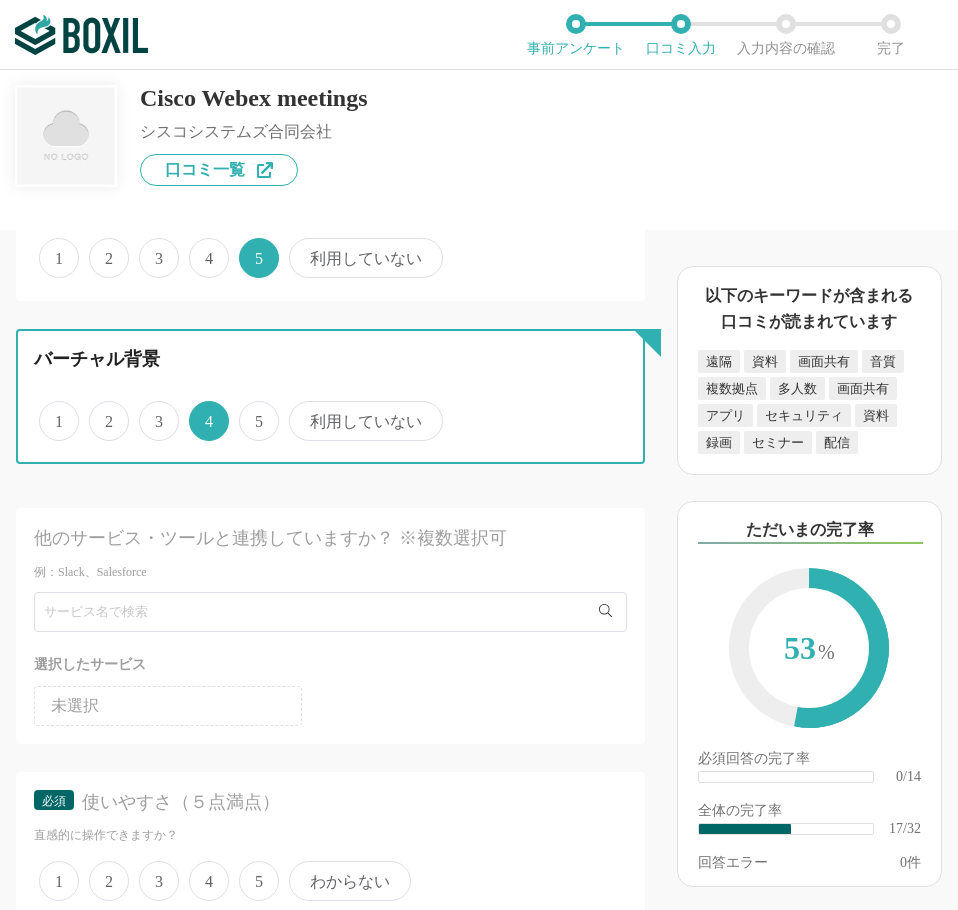 scroll, scrollTop: 3000, scrollLeft: 0, axis: vertical 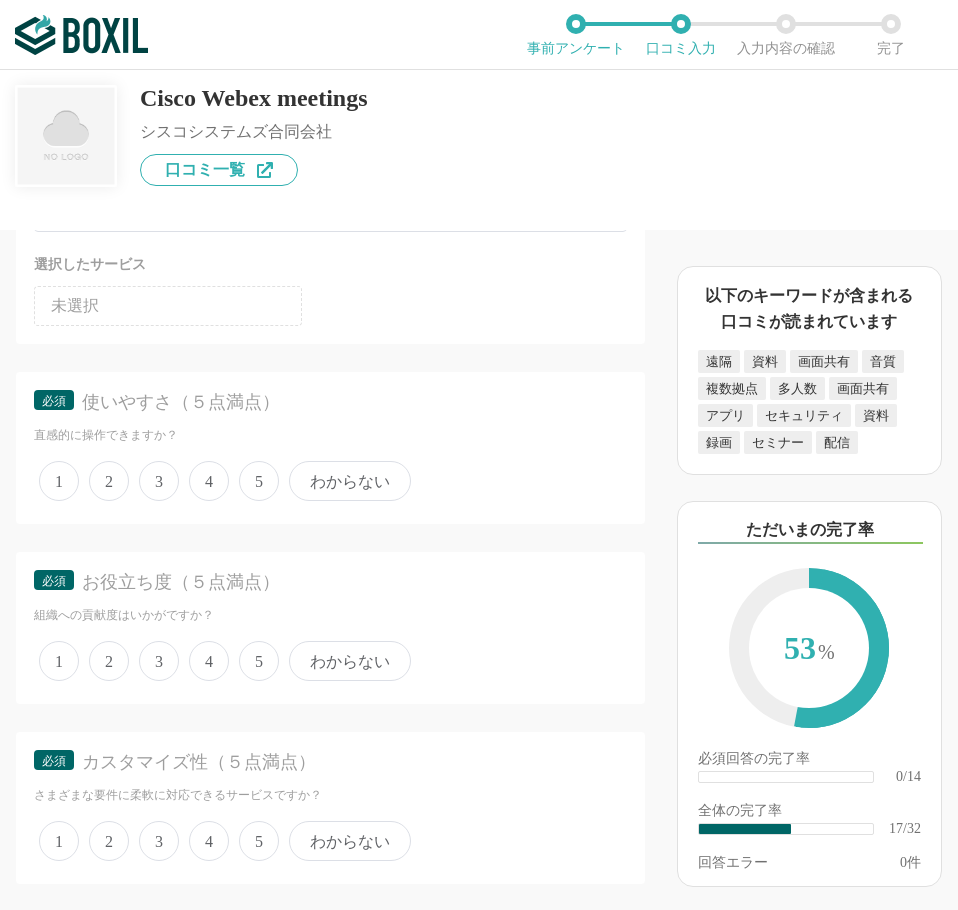 click on "4" at bounding box center [209, 481] 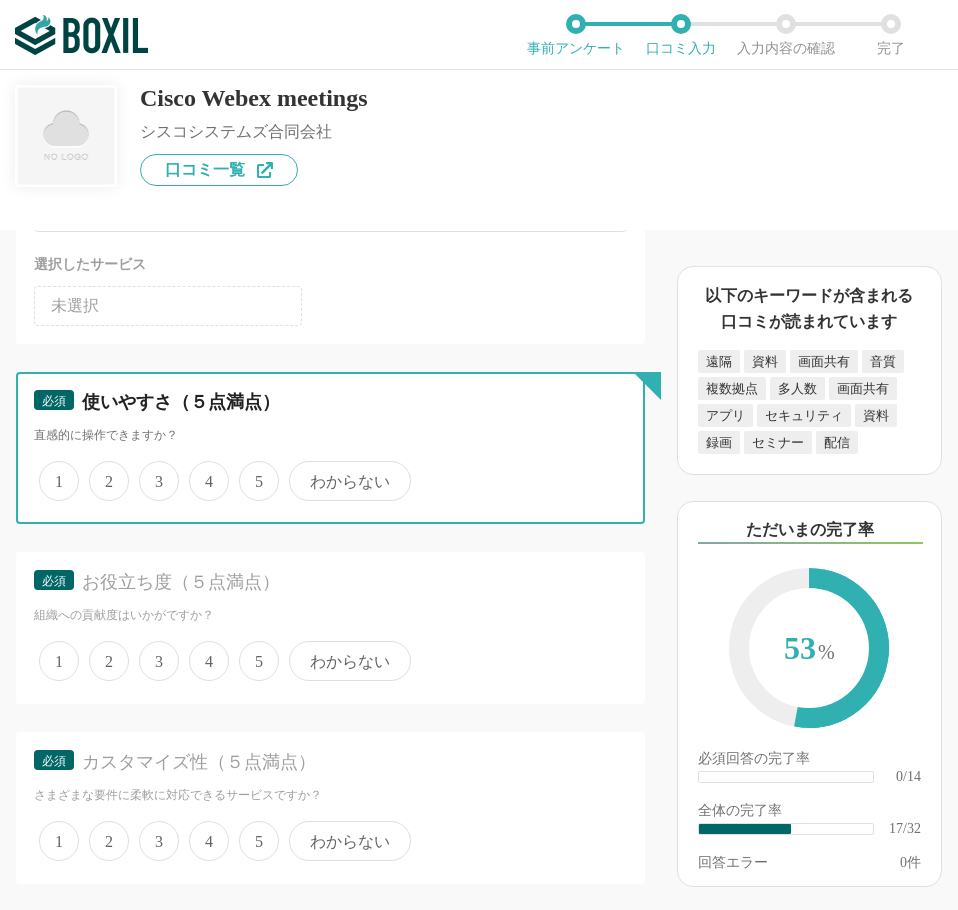 click on "4" at bounding box center (200, 470) 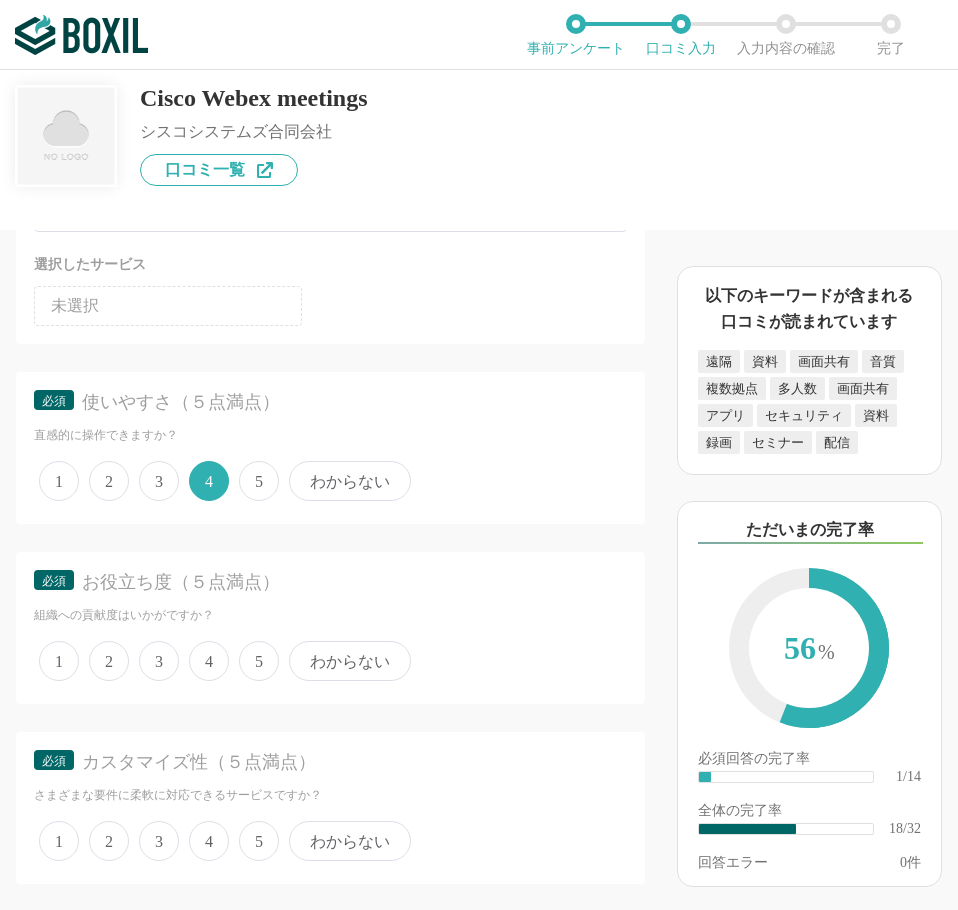 click on "5" at bounding box center [259, 661] 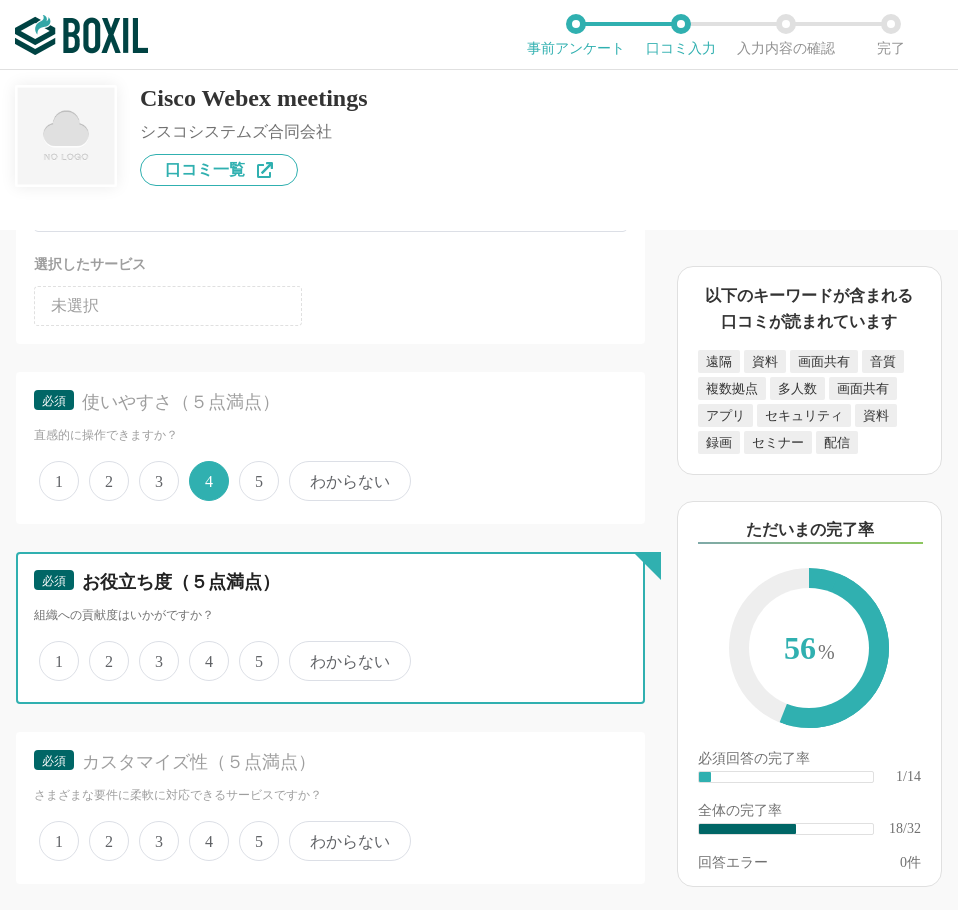click on "5" at bounding box center (250, 650) 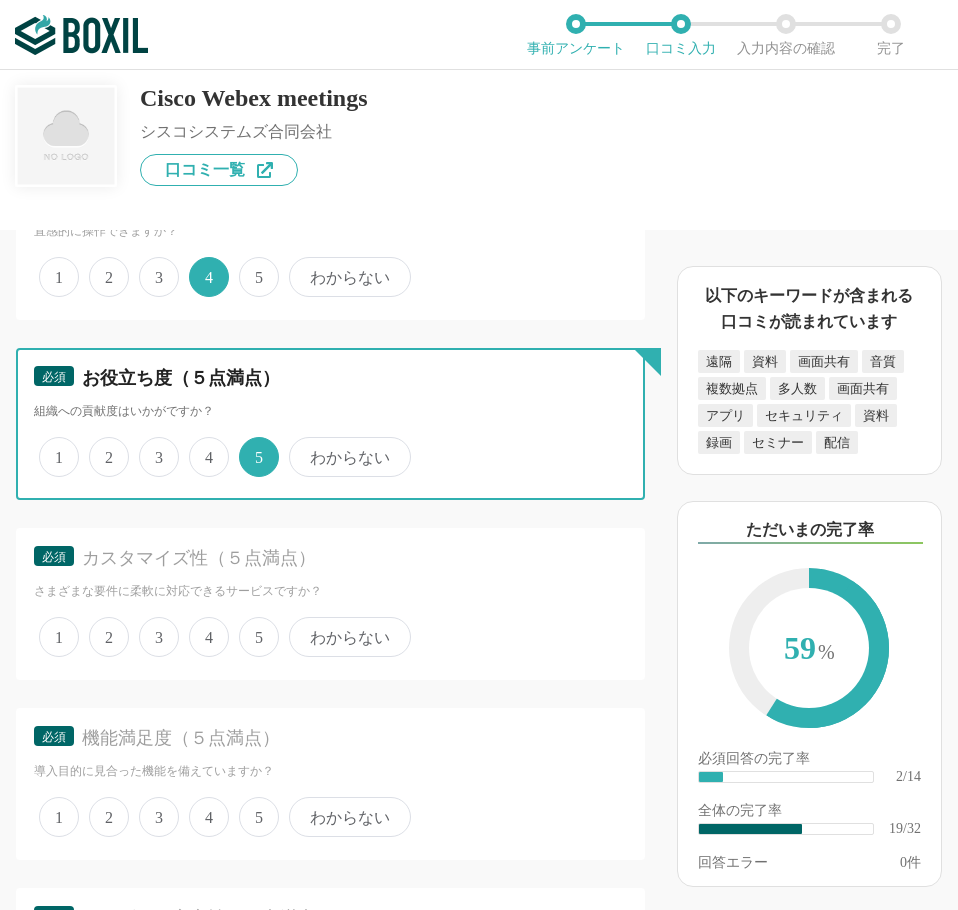 scroll, scrollTop: 3400, scrollLeft: 0, axis: vertical 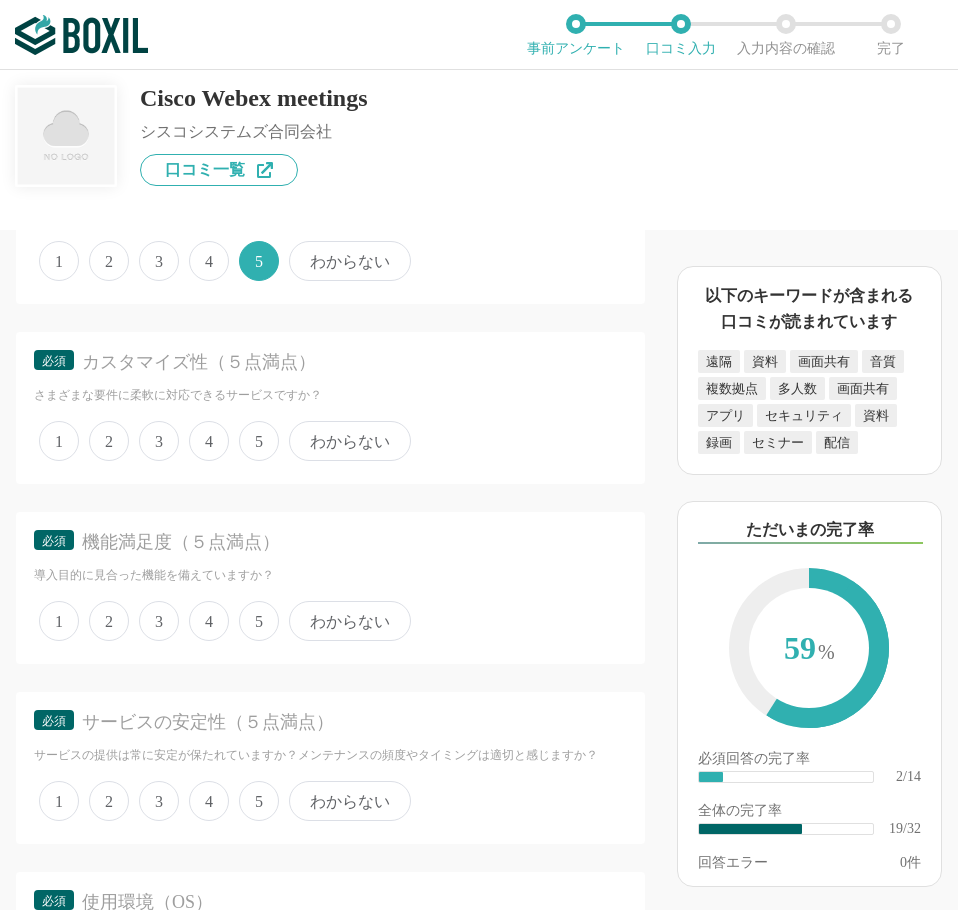 click on "5" at bounding box center [259, 441] 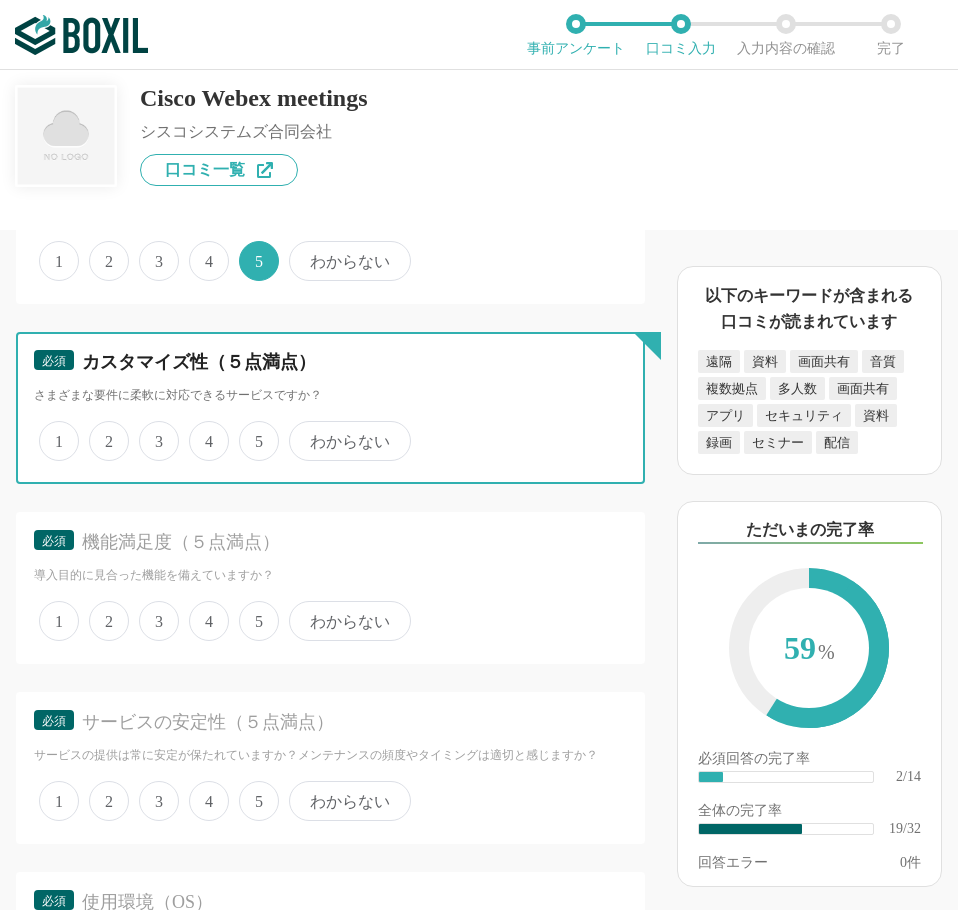 click on "5" at bounding box center [250, 430] 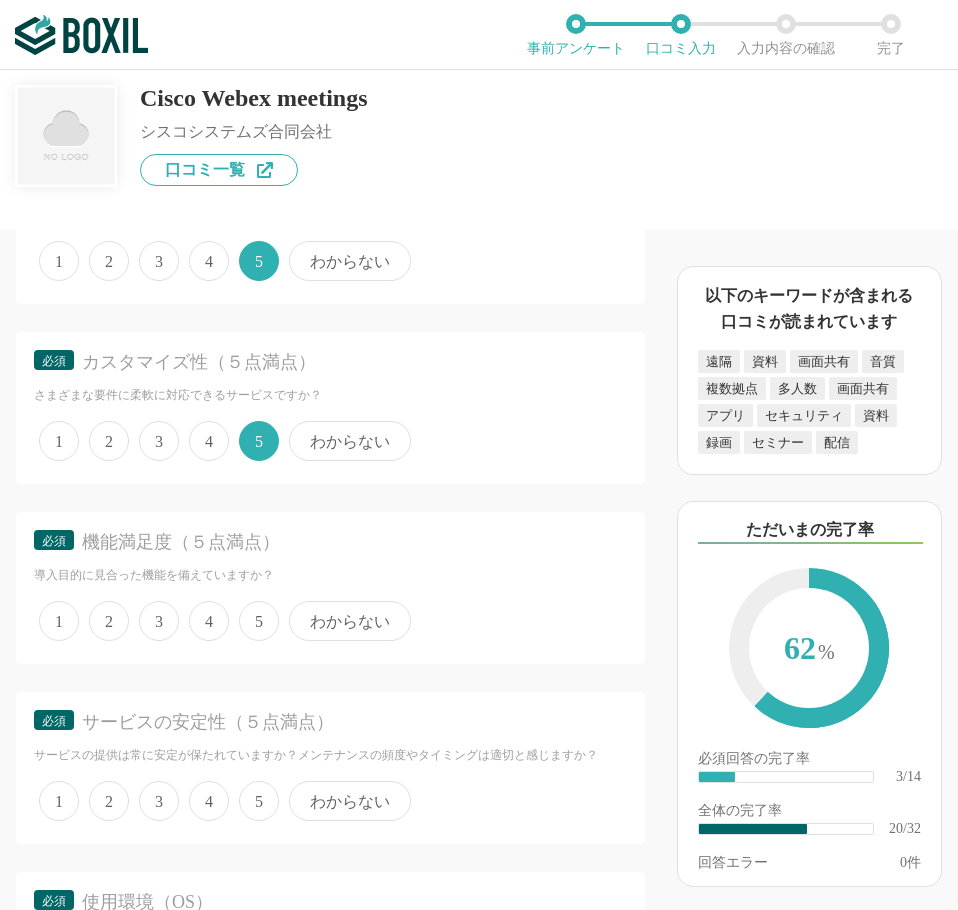 click on "5" at bounding box center [259, 621] 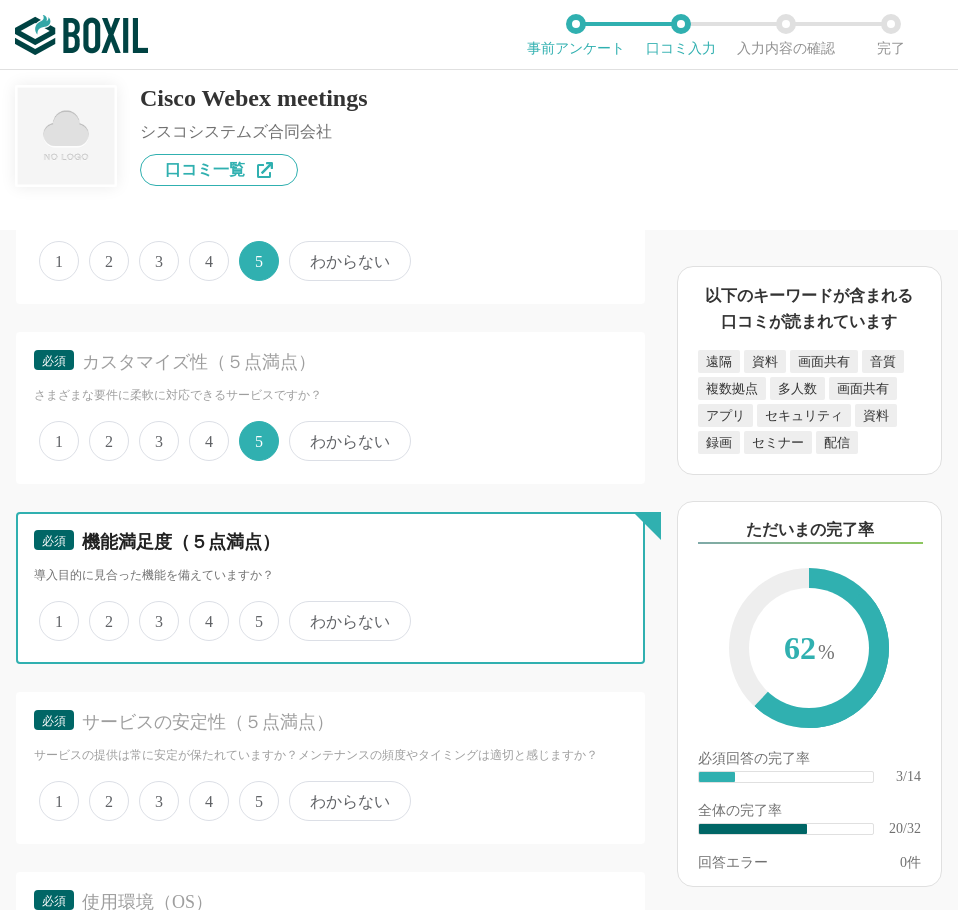 click on "5" at bounding box center (250, 610) 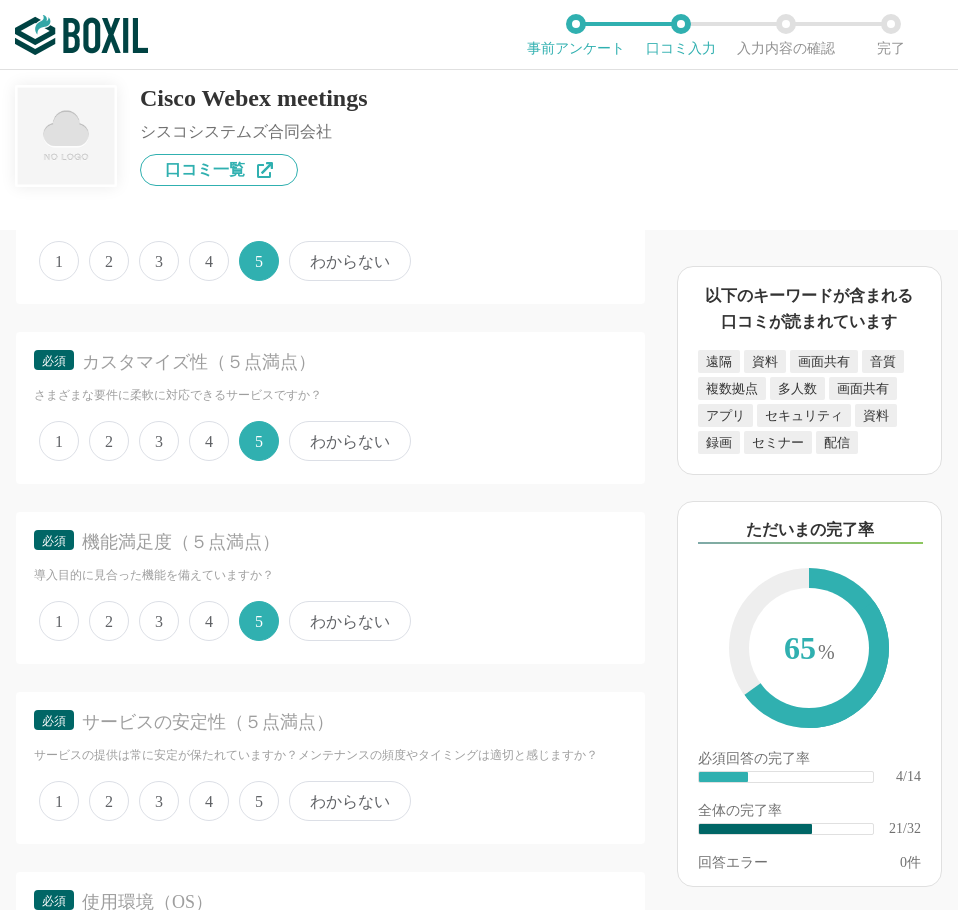 click on "4" at bounding box center [209, 801] 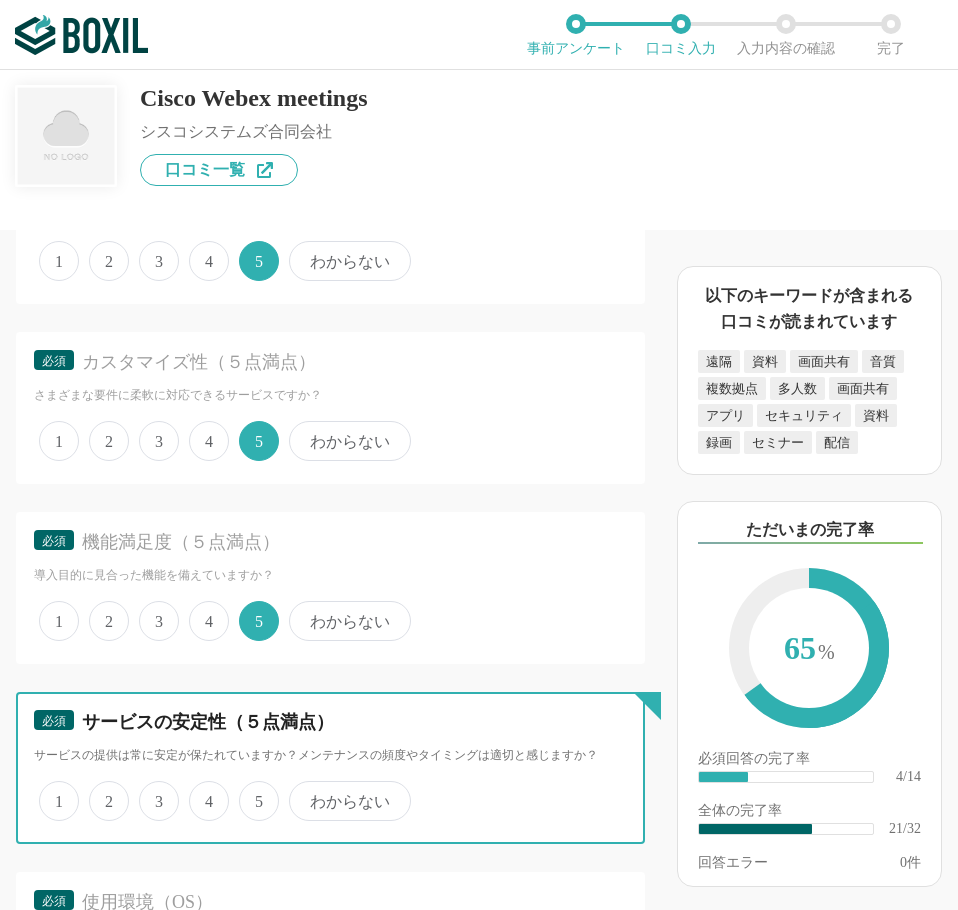 click on "4" at bounding box center (200, 790) 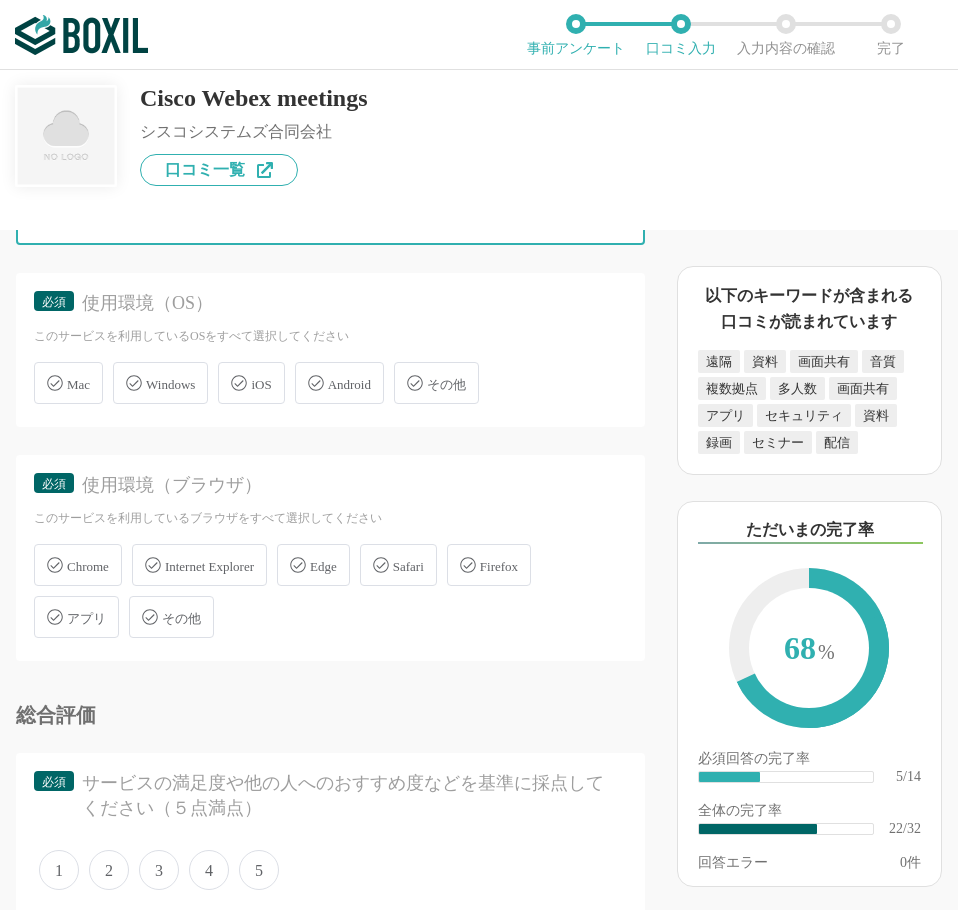 scroll, scrollTop: 4000, scrollLeft: 0, axis: vertical 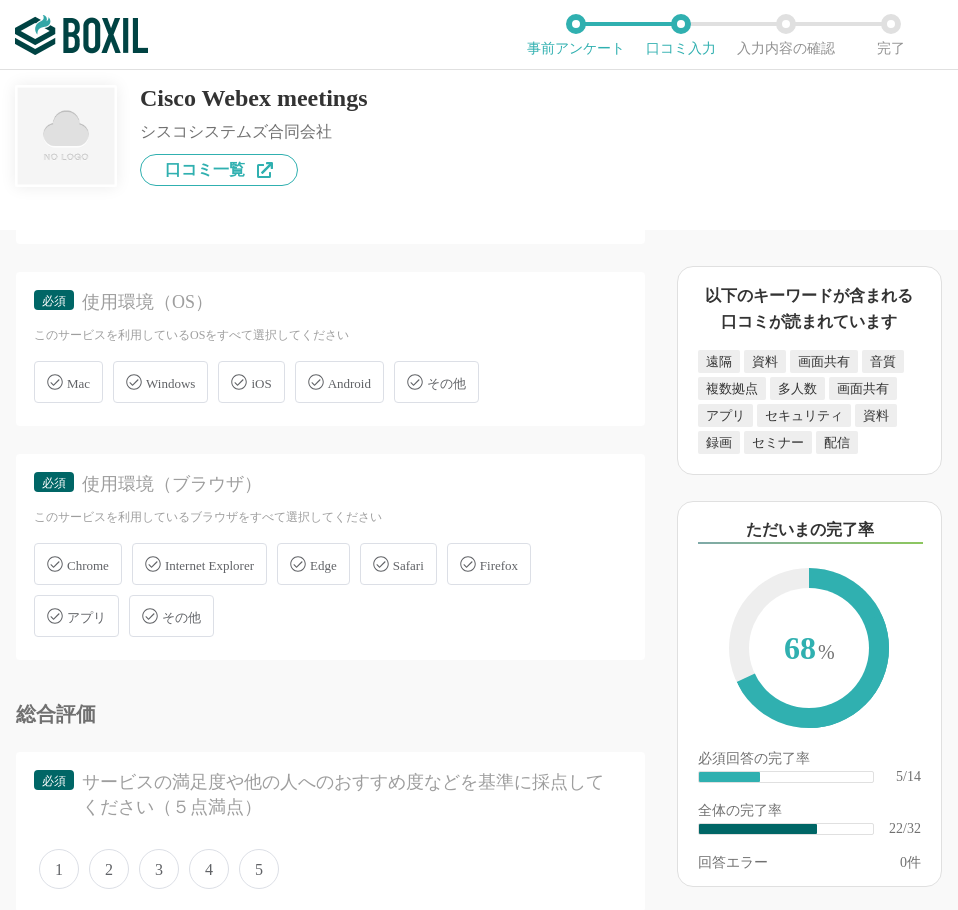 click on "Windows" at bounding box center [170, 383] 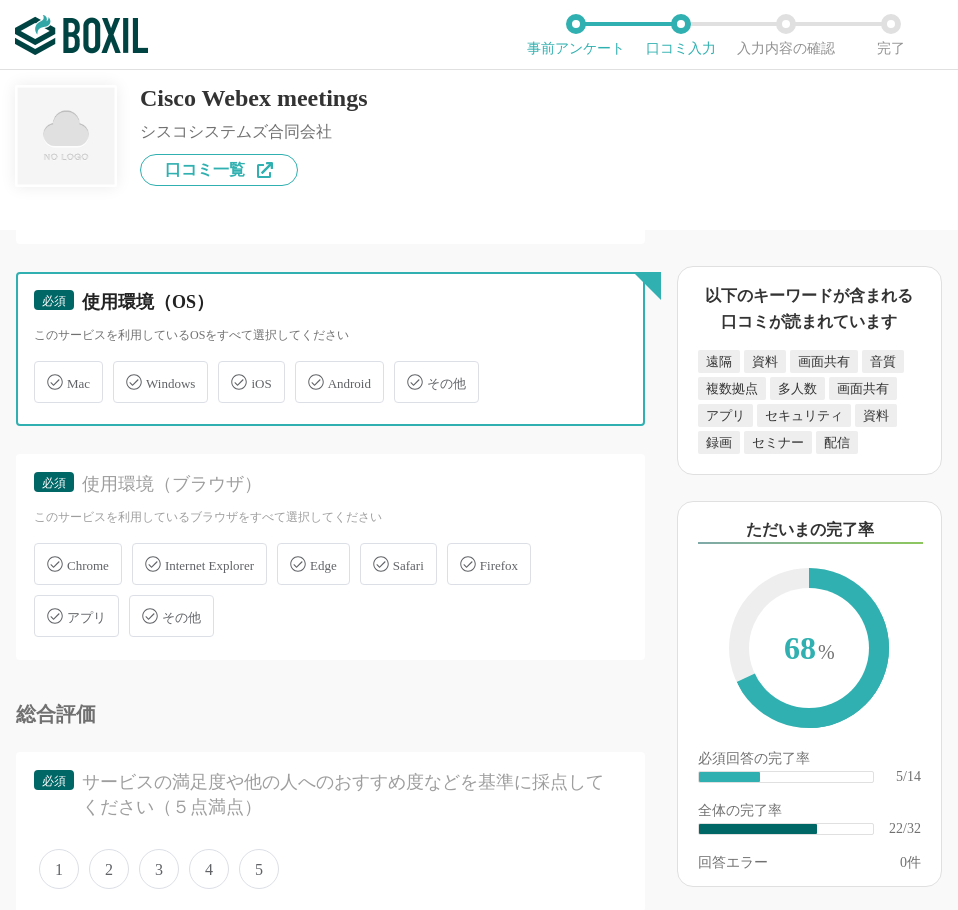 click on "Windows" at bounding box center (123, 370) 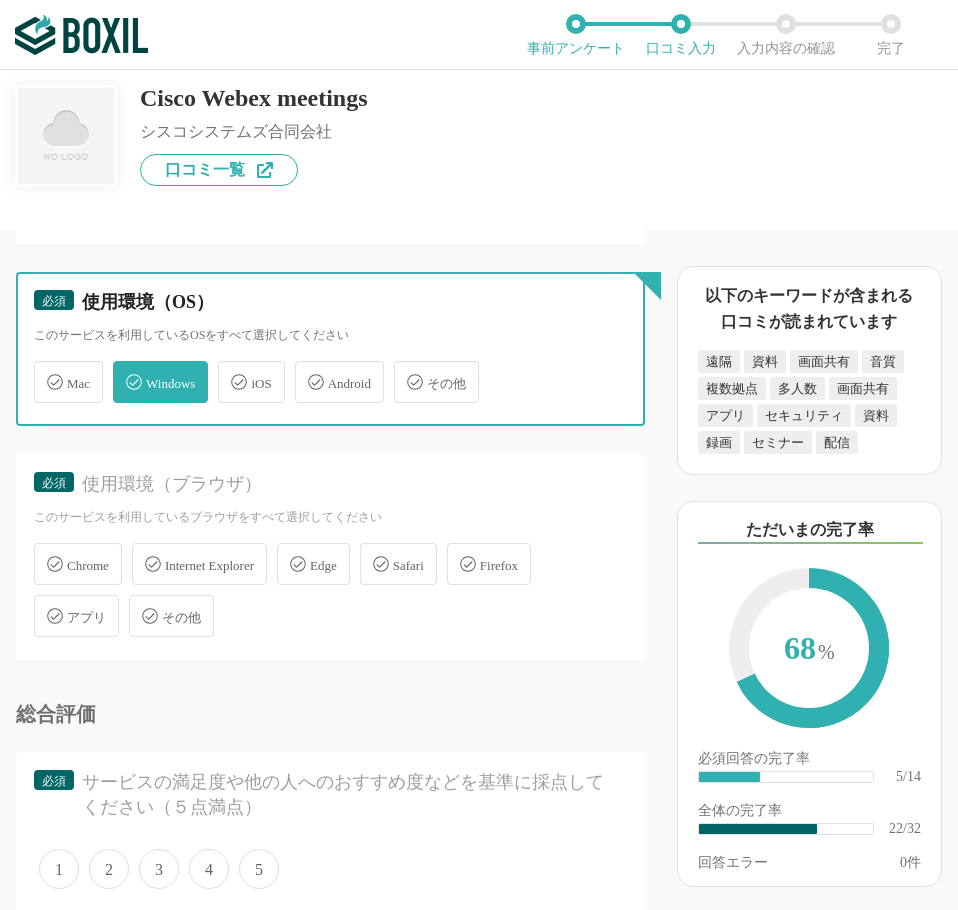 checkbox on "true" 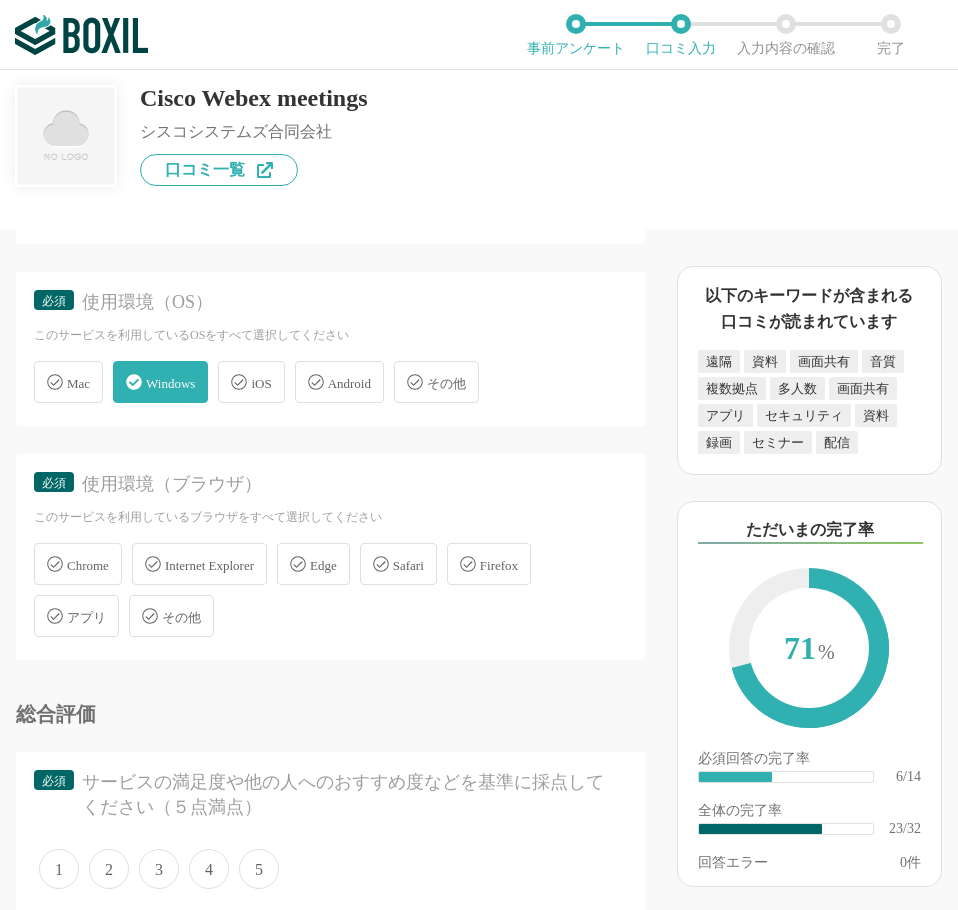 click on "Chrome Internet Explorer Edge Safari Firefox アプリ その他" at bounding box center (330, 590) 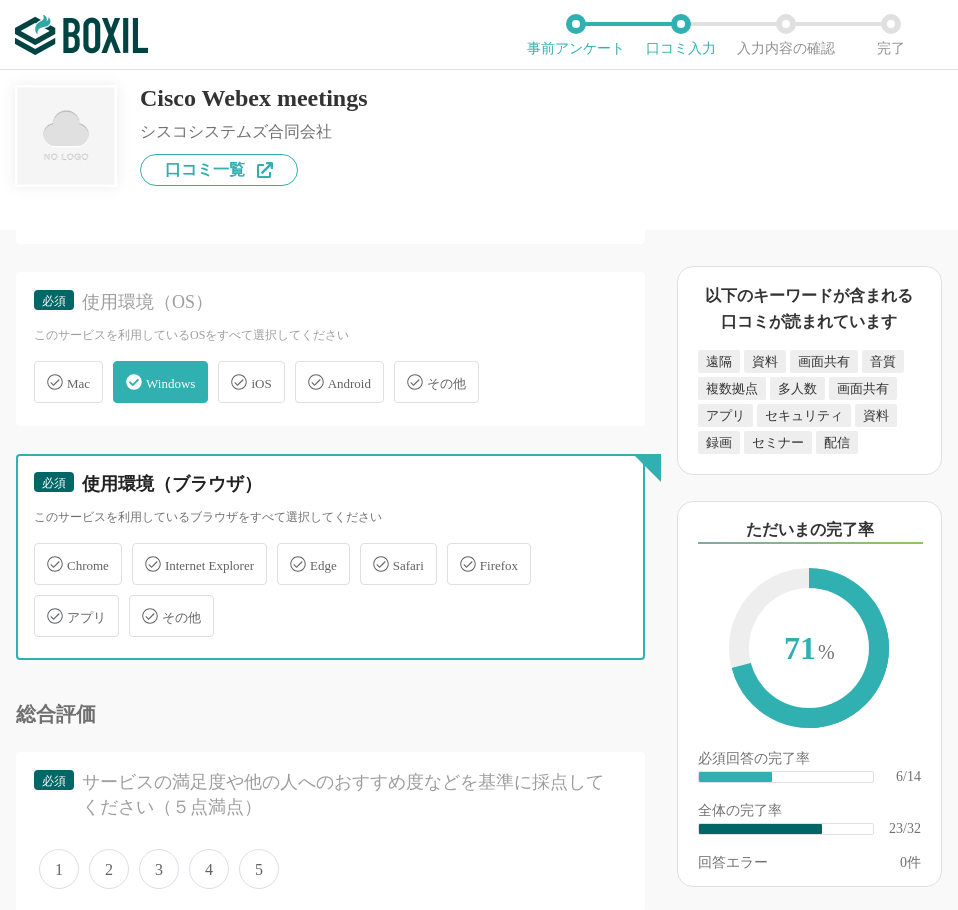 click on "Chrome" at bounding box center (44, 552) 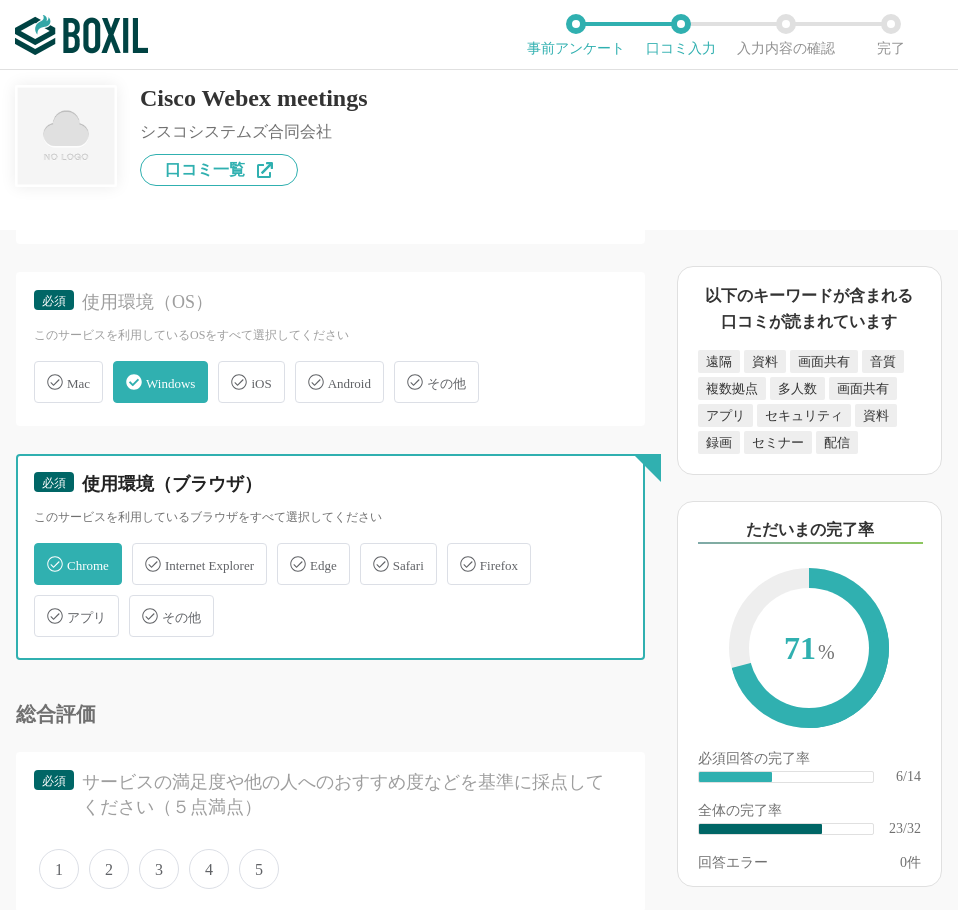 checkbox on "true" 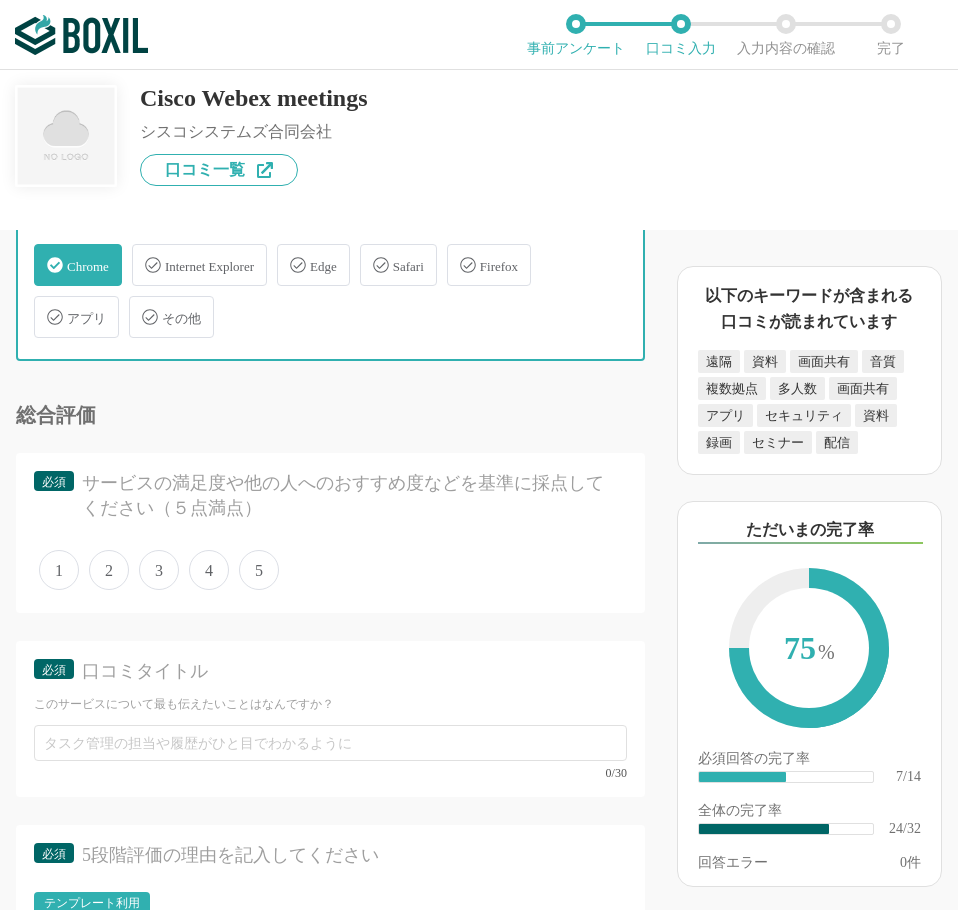 scroll, scrollTop: 4300, scrollLeft: 0, axis: vertical 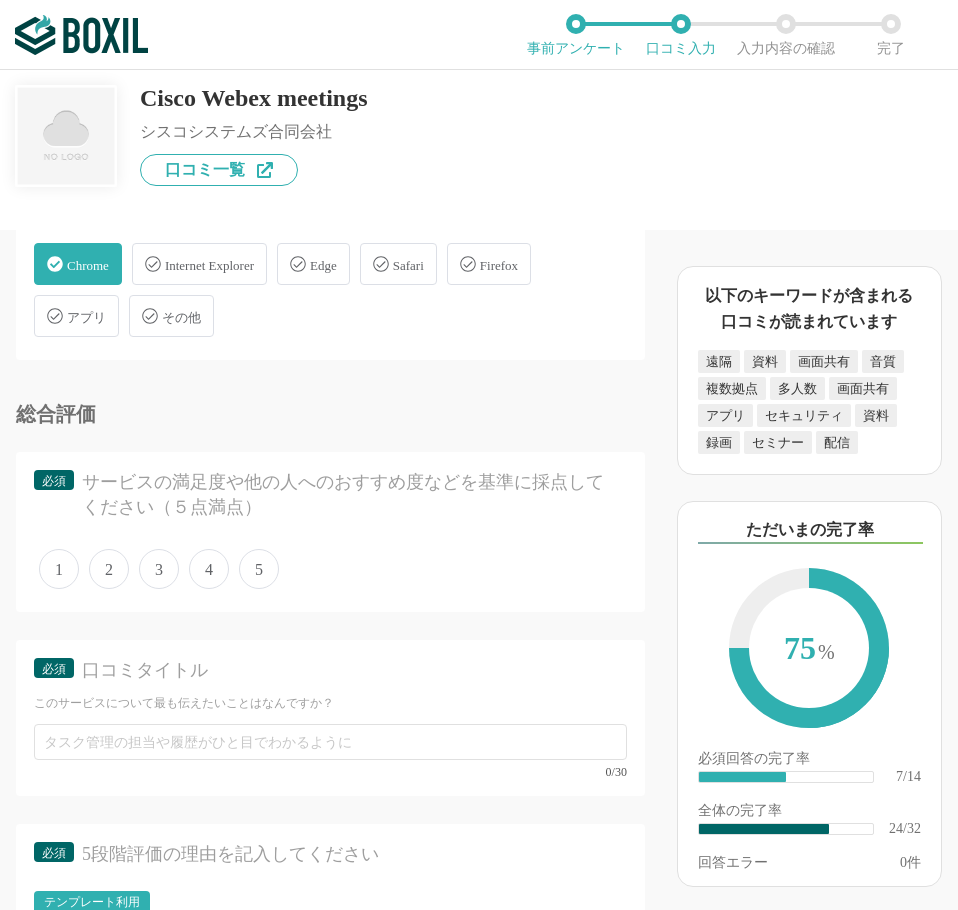 click on "4" at bounding box center [209, 569] 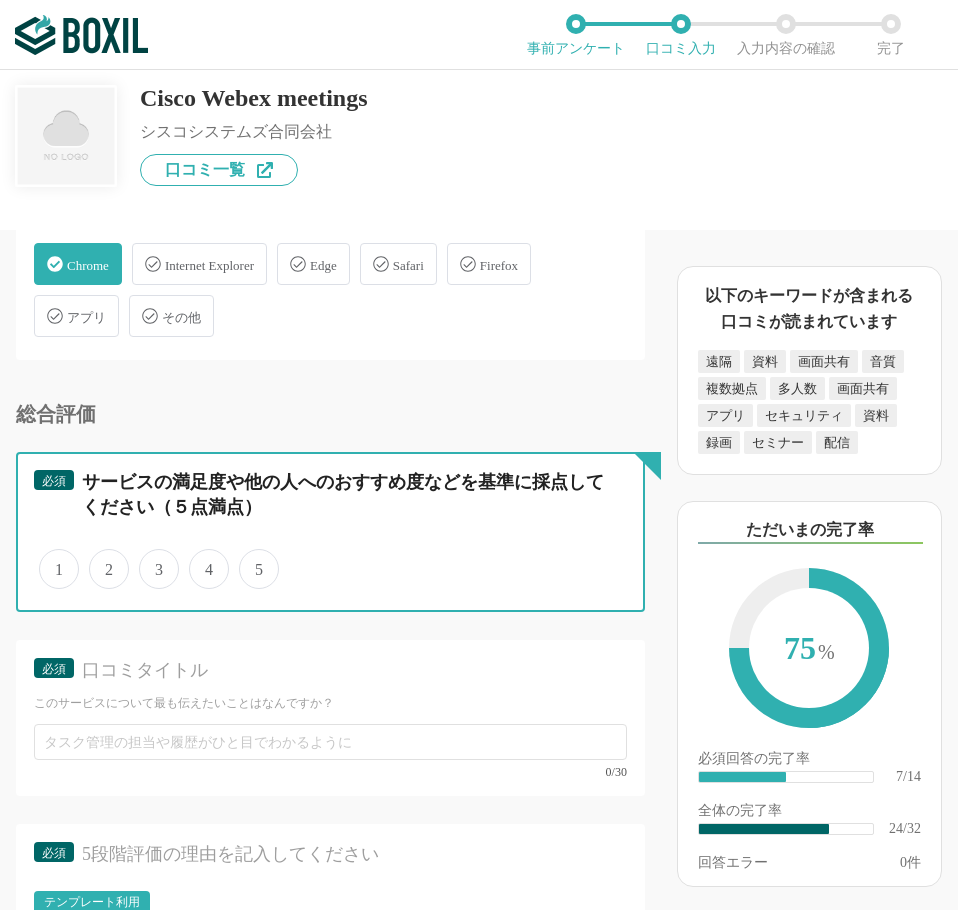 click on "4" at bounding box center [200, 558] 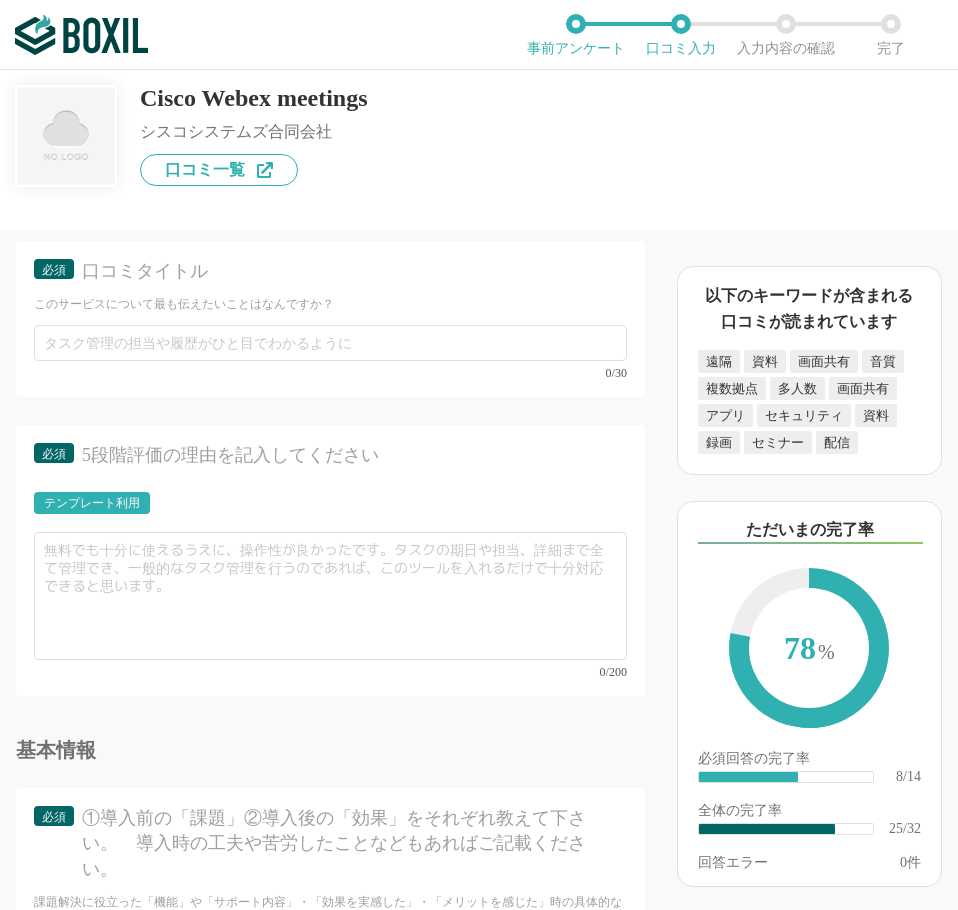 scroll, scrollTop: 4700, scrollLeft: 0, axis: vertical 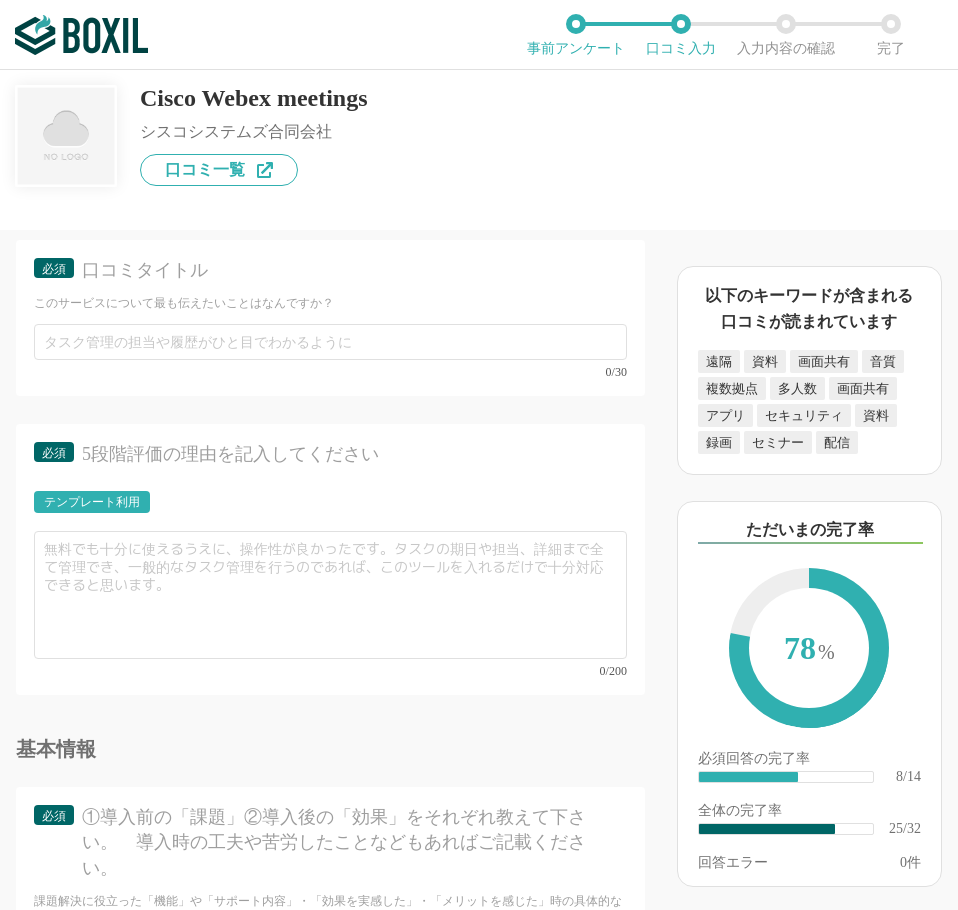 click on "必須 5段階評価の理由を記入してください テンプレート利用 0/200" at bounding box center [330, 559] 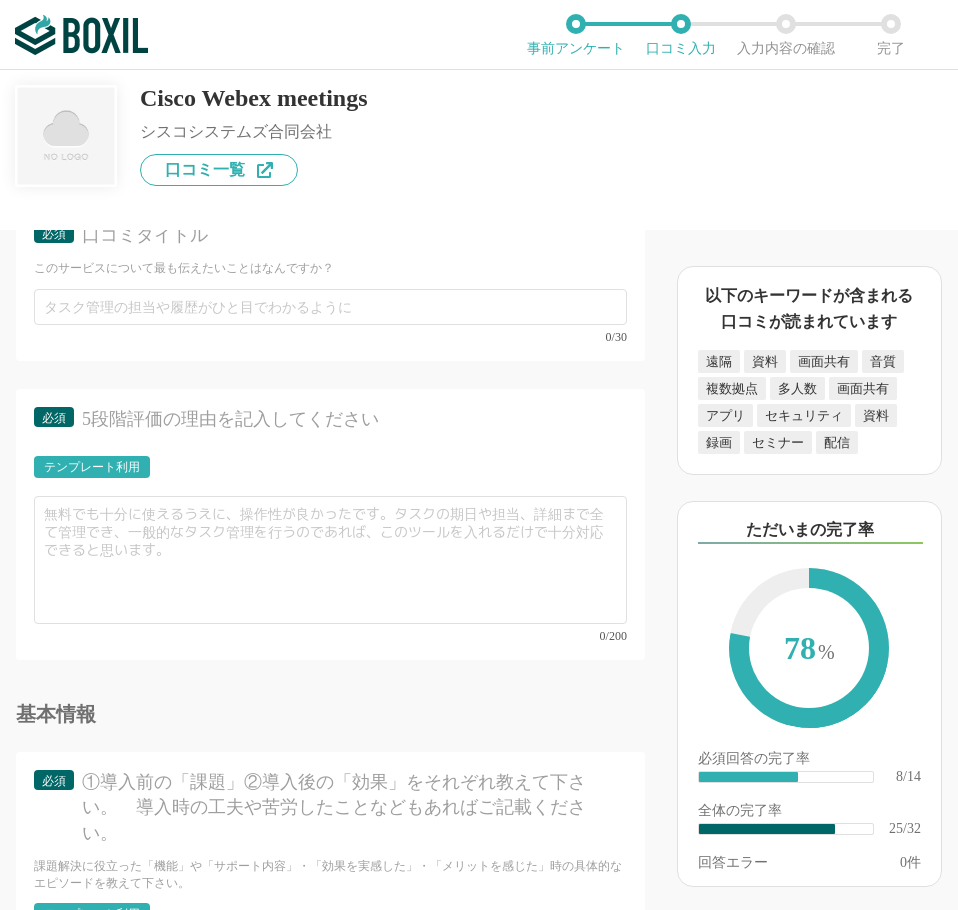 scroll, scrollTop: 4700, scrollLeft: 0, axis: vertical 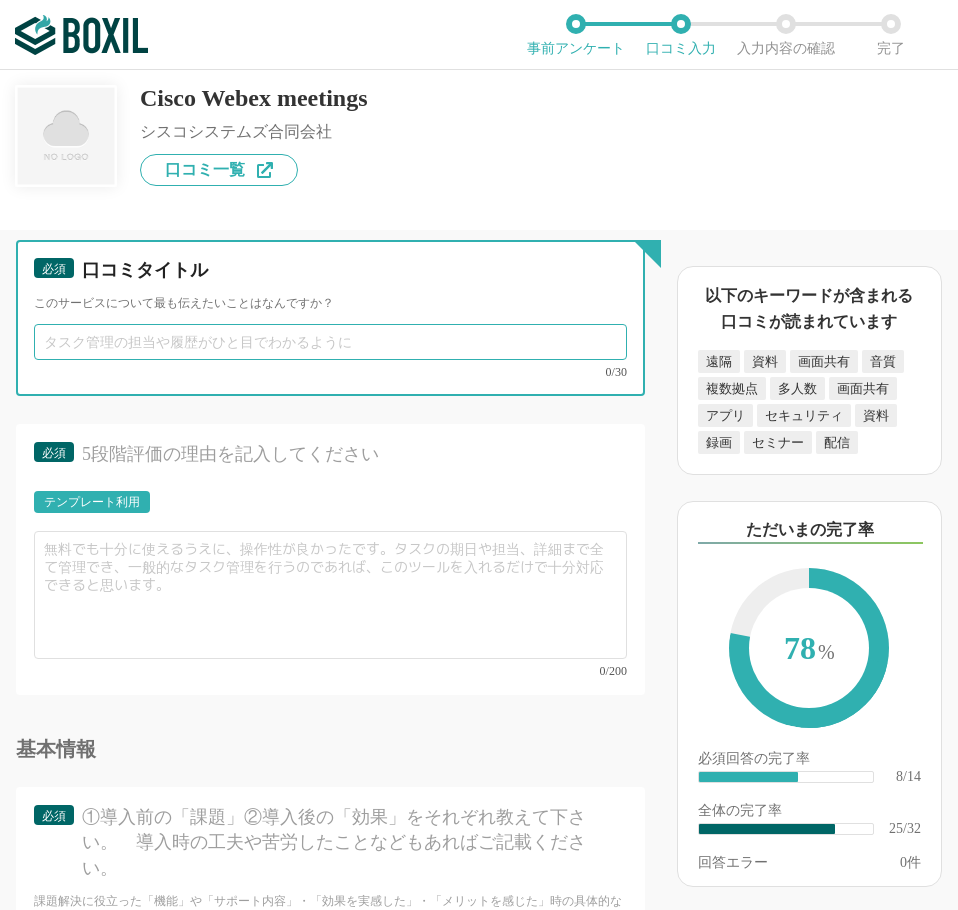 click at bounding box center (330, 342) 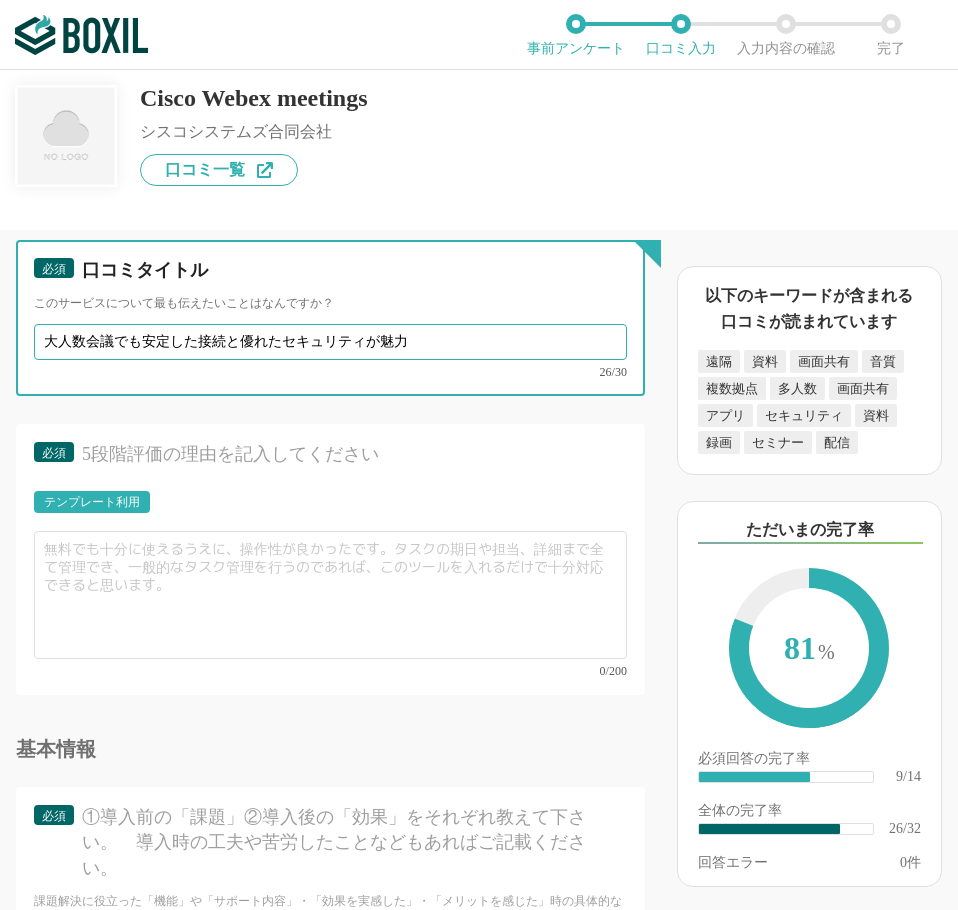 click on "大人数会議でも安定した接続と優れたセキュリティが魅力" at bounding box center [330, 342] 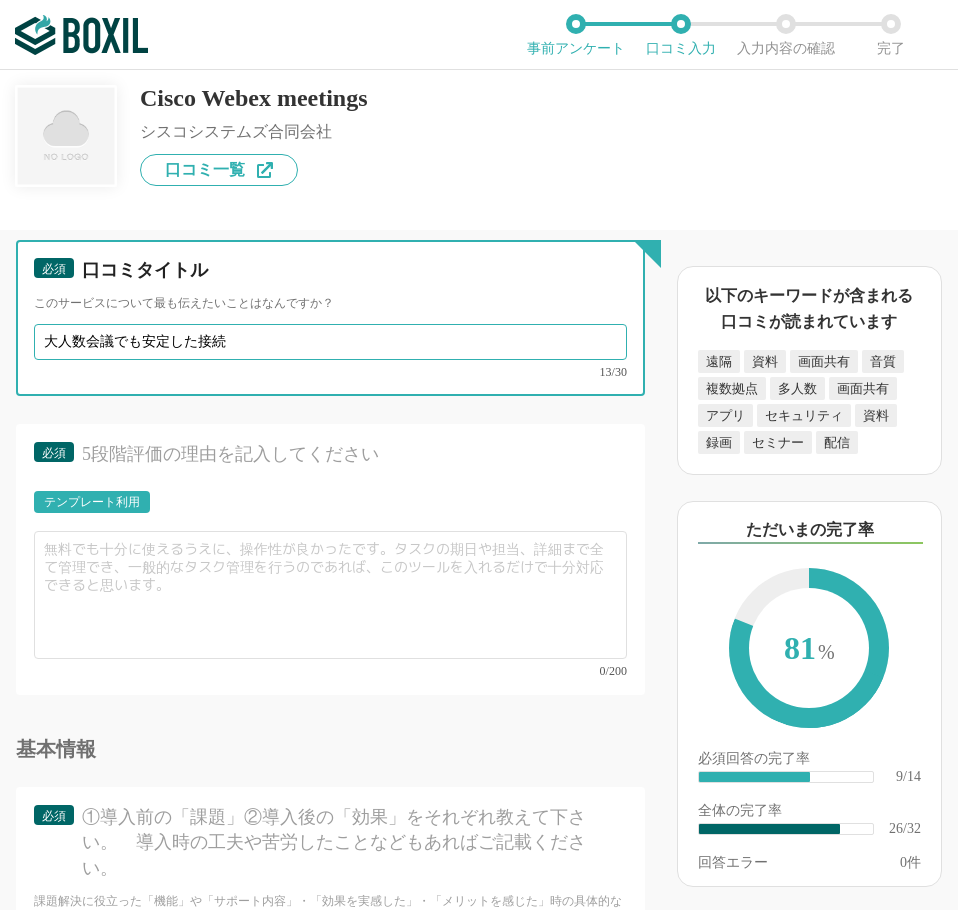 type on "大人数会議でも安定した接続" 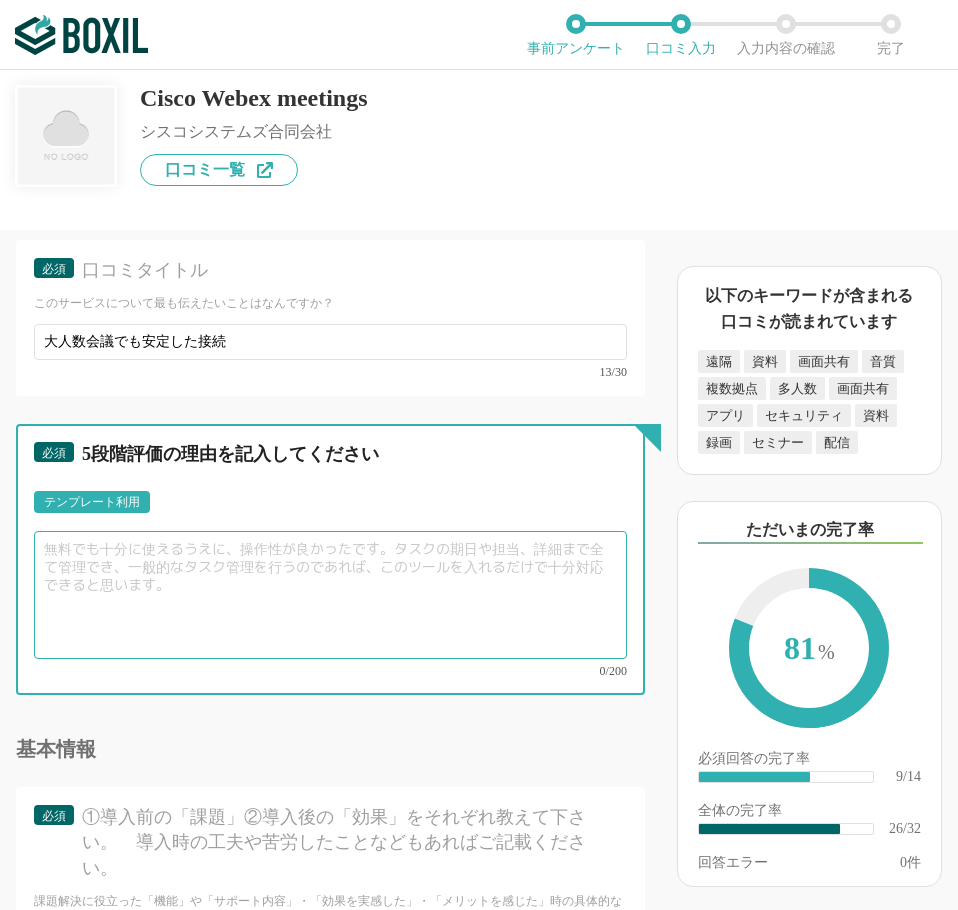 click at bounding box center [330, 595] 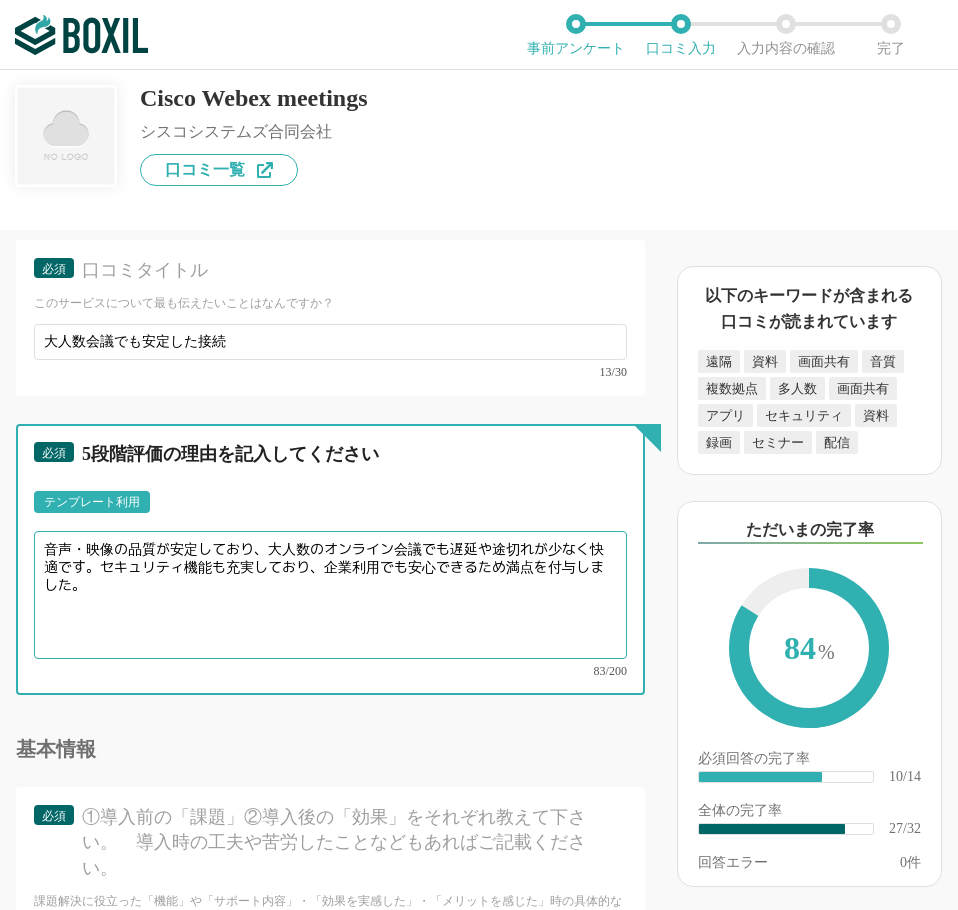 click on "音声・映像の品質が安定しており、大人数のオンライン会議でも遅延や途切れが少なく快適です。セキュリティ機能も充実しており、企業利用でも安心できるため満点を付与しました。" at bounding box center (330, 595) 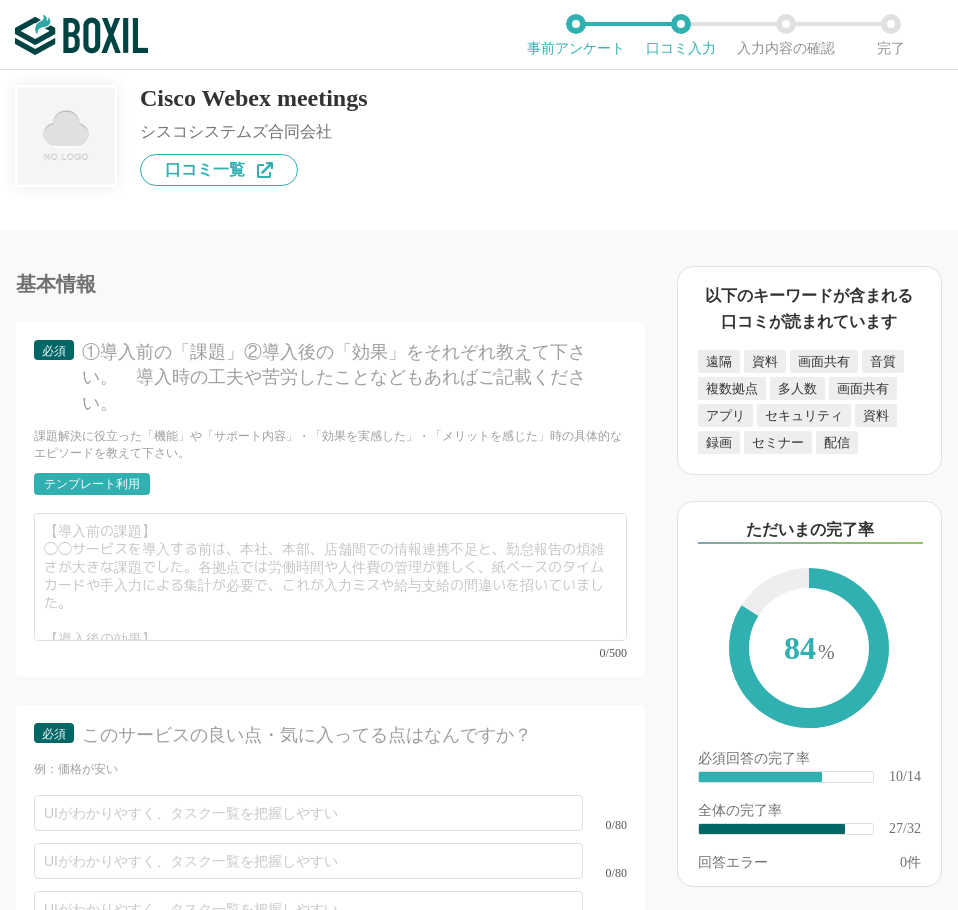 scroll, scrollTop: 5200, scrollLeft: 0, axis: vertical 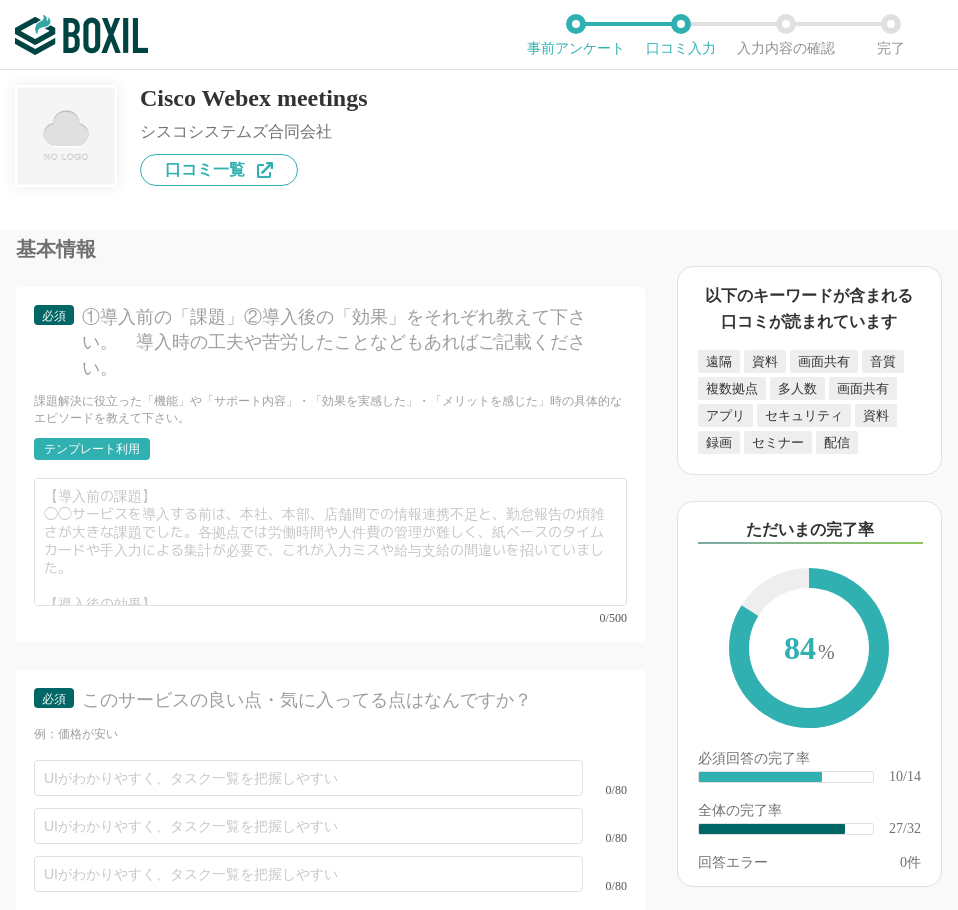 type on "音声・映像の品質が安定しており、大人数のオンライン会議でも遅延や途切れが少なく快適です。
セキュリティ機能も充実しており、企業利用でも安心できるため満点を付与しました。" 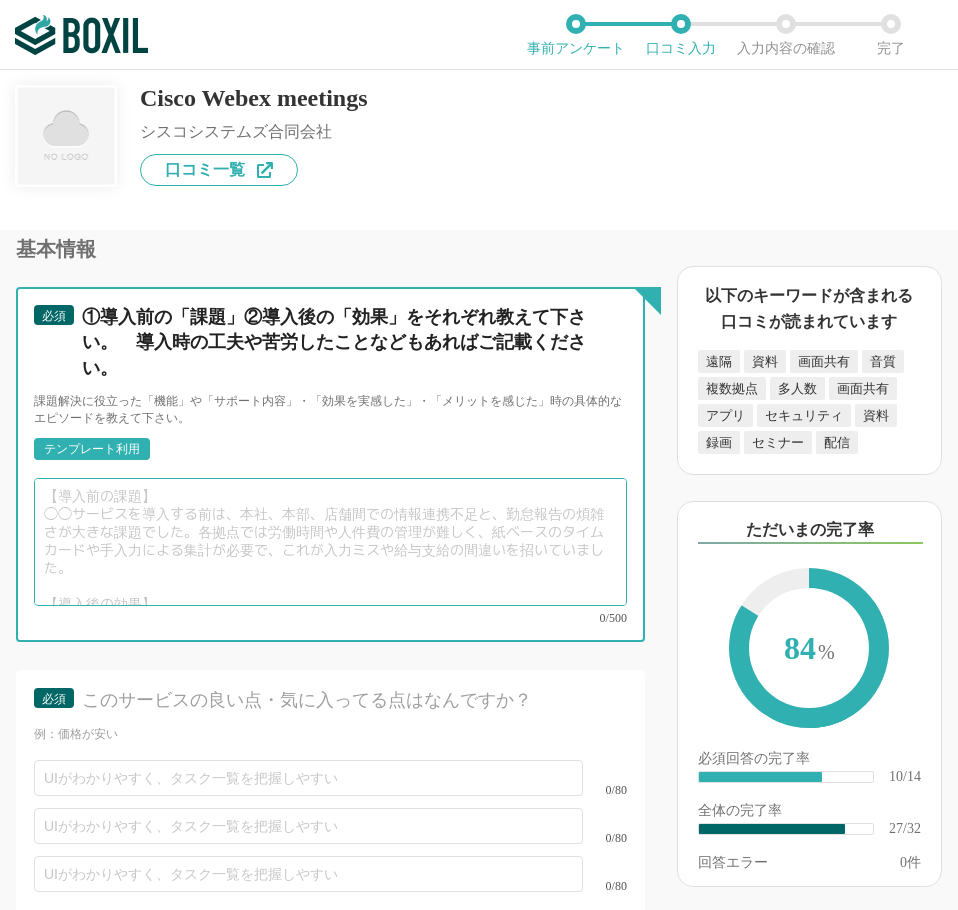 click at bounding box center (330, 542) 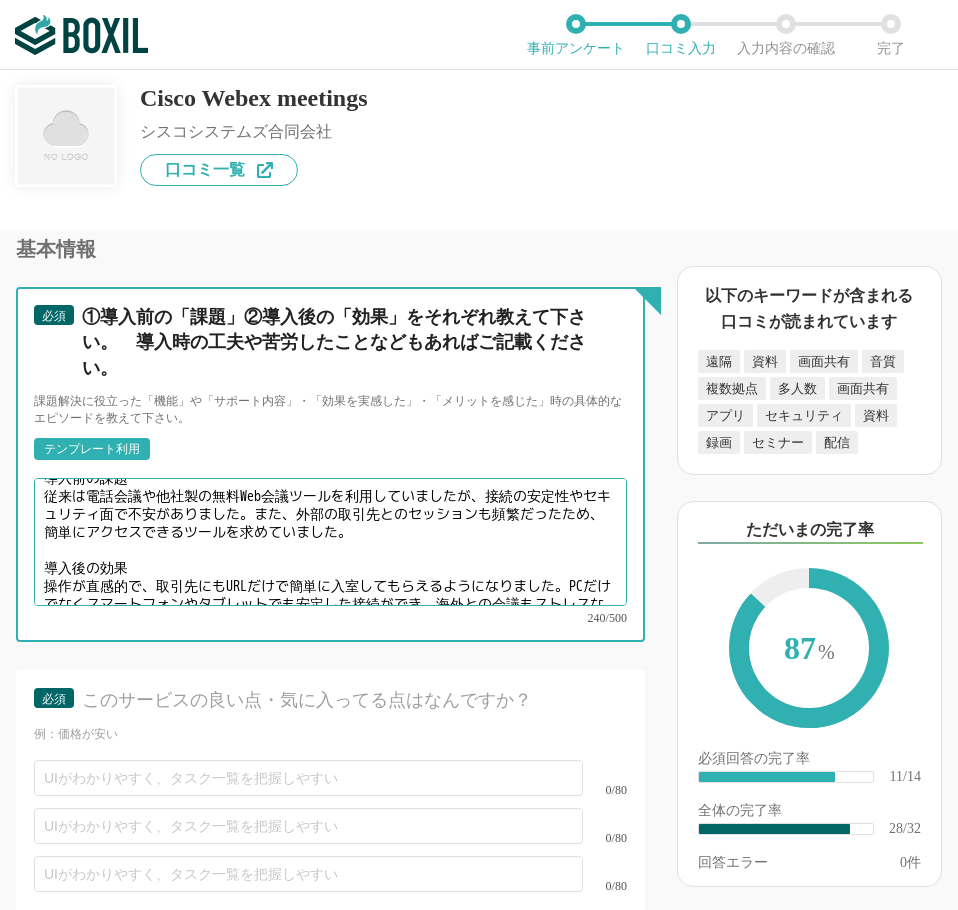 scroll, scrollTop: 0, scrollLeft: 0, axis: both 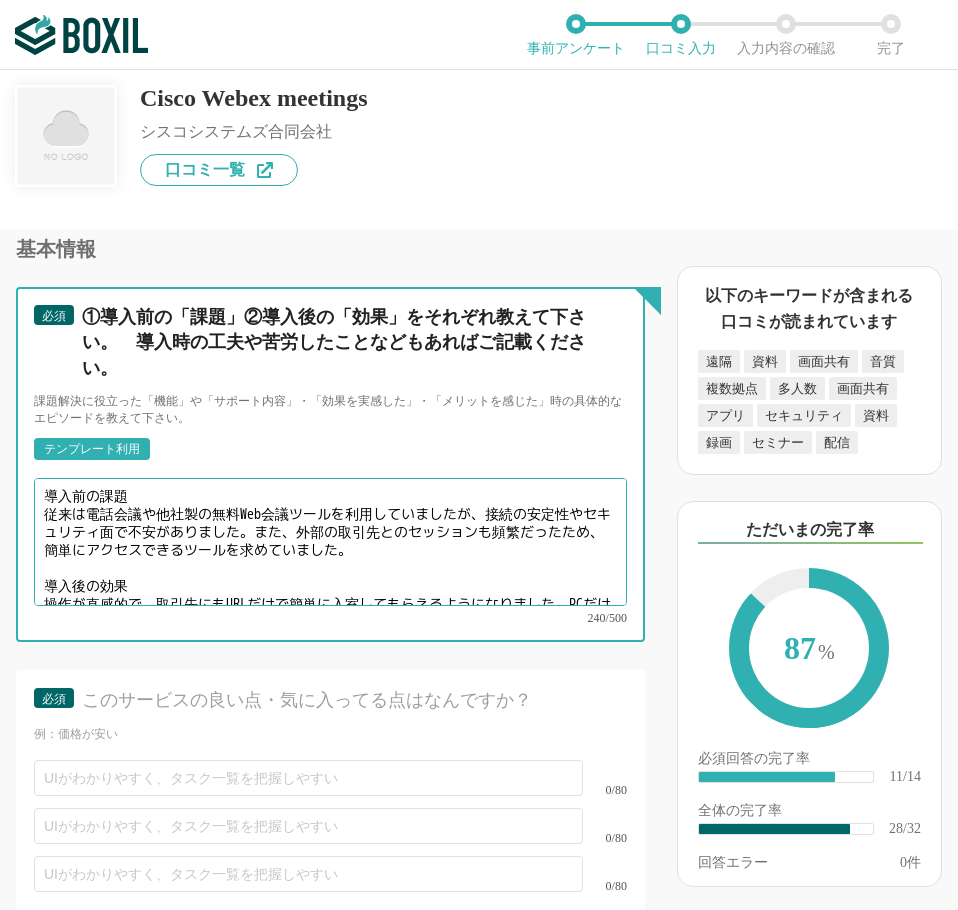 click on "導入前の課題
従来は電話会議や他社製の無料Web会議ツールを利用していましたが、接続の安定性やセキュリティ面で不安がありました。また、外部の取引先とのセッションも頻繁だったため、簡単にアクセスできるツールを求めていました。
導入後の効果
操作が直感的で、取引先にもURLだけで簡単に入室してもらえるようになりました。PCだけでなくスマートフォンやタブレットでも安定した接続ができ、海外との会議もストレスなくスムーズです。録画や画面共有機能も充実し、ビジネス利用に最適な環境が整いました。" at bounding box center [330, 542] 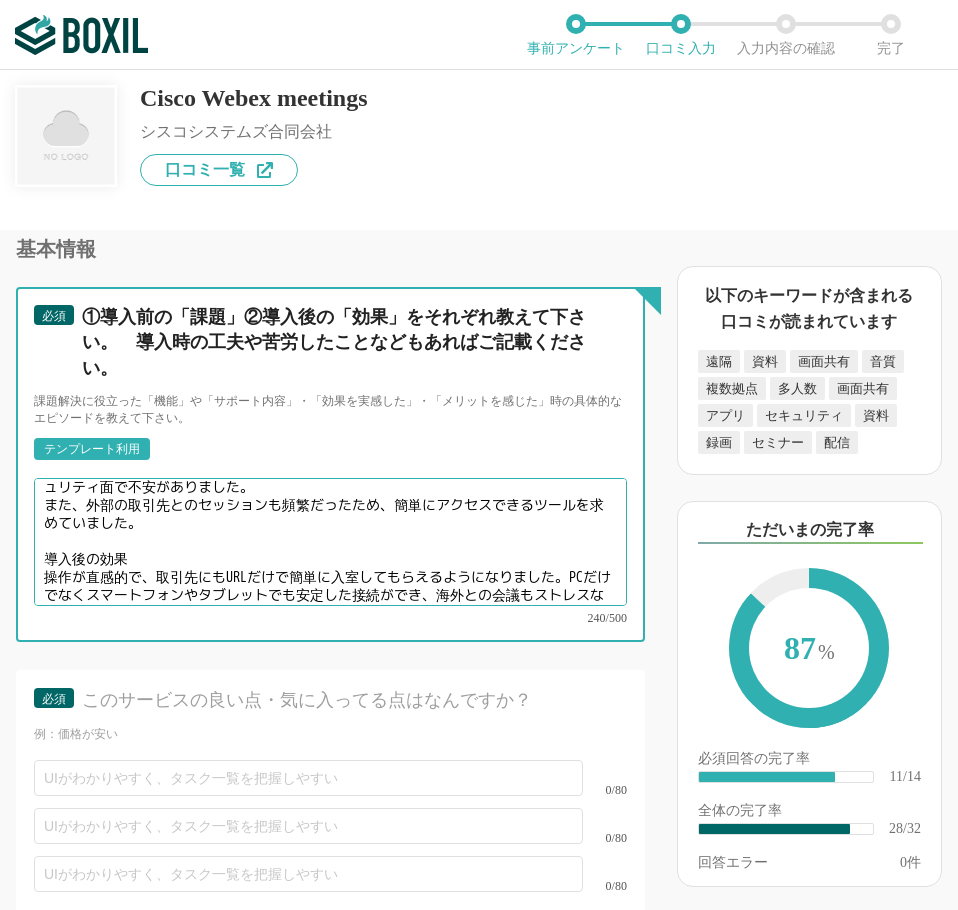 scroll, scrollTop: 70, scrollLeft: 0, axis: vertical 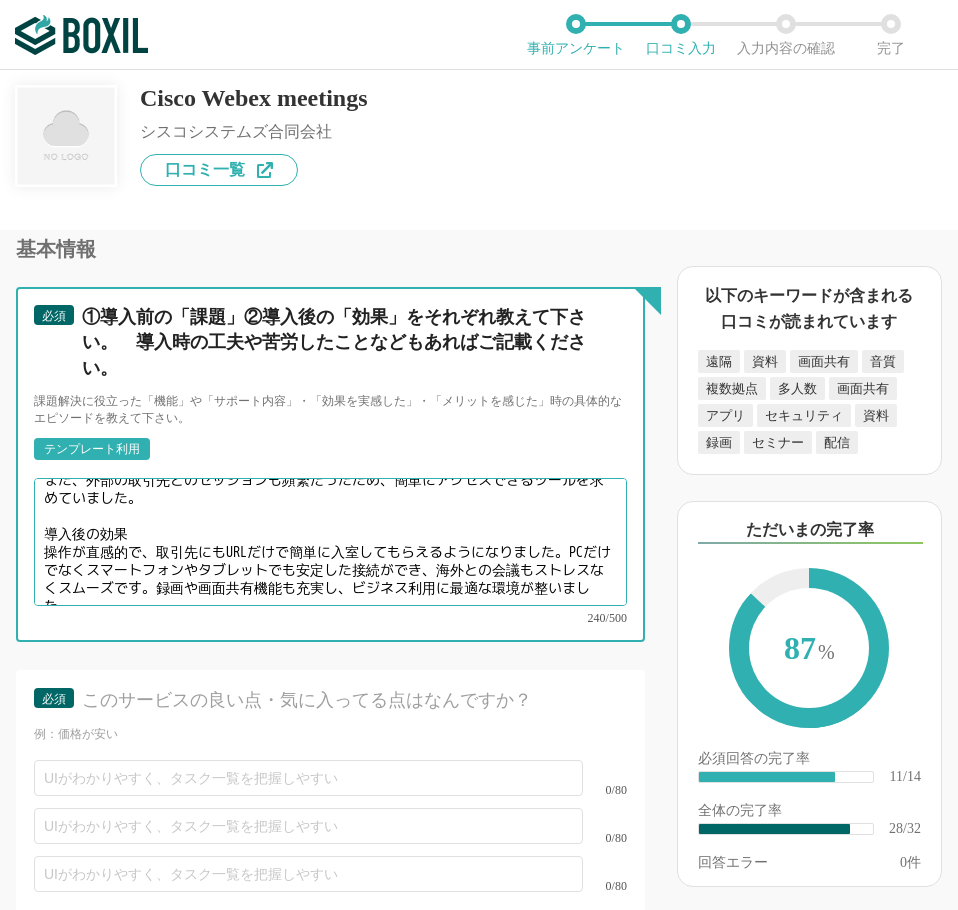 click on "導入前の課題
従来は電話会議や他社製の無料Web会議ツールを利用していましたが、接続の安定性やセキュリティ面で不安がありました。
また、外部の取引先とのセッションも頻繁だったため、簡単にアクセスできるツールを求めていました。
導入後の効果
操作が直感的で、取引先にもURLだけで簡単に入室してもらえるようになりました。PCだけでなくスマートフォンやタブレットでも安定した接続ができ、海外との会議もストレスなくスムーズです。録画や画面共有機能も充実し、ビジネス利用に最適な環境が整いました。" at bounding box center [330, 542] 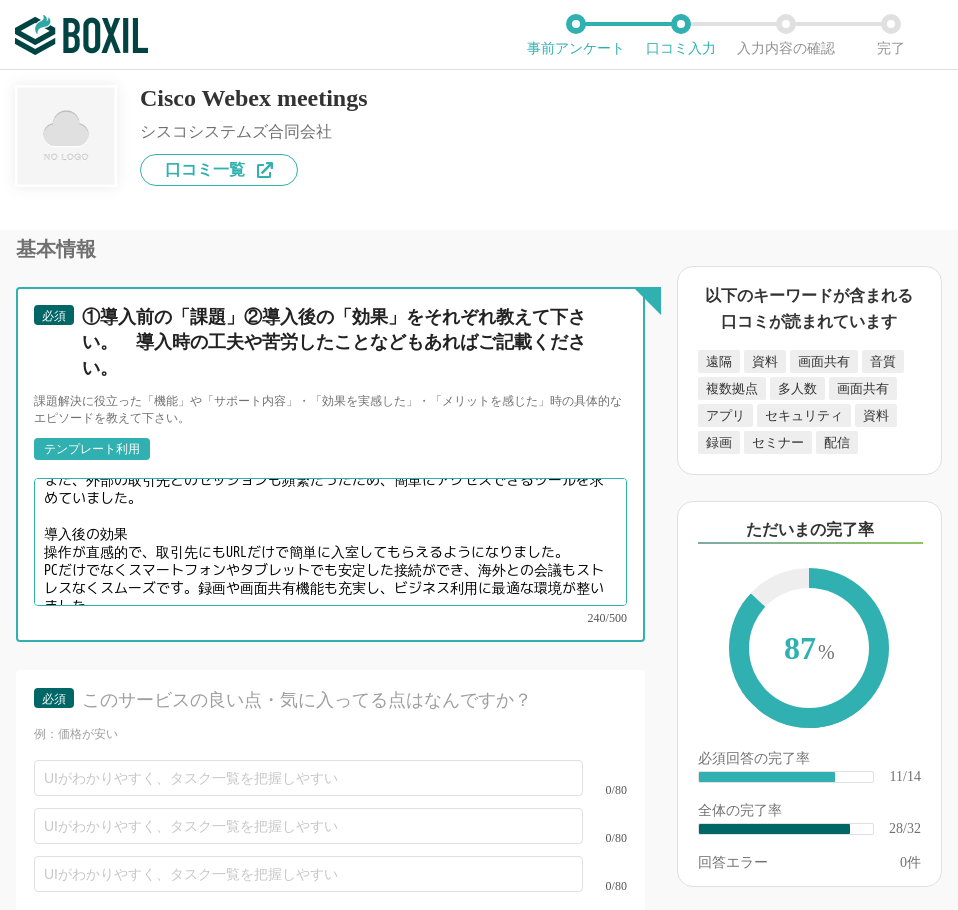 click on "導入前の課題
従来は電話会議や他社製の無料Web会議ツールを利用していましたが、接続の安定性やセキュリティ面で不安がありました。
また、外部の取引先とのセッションも頻繁だったため、簡単にアクセスできるツールを求めていました。
導入後の効果
操作が直感的で、取引先にもURLだけで簡単に入室してもらえるようになりました。
PCだけでなくスマートフォンやタブレットでも安定した接続ができ、海外との会議もストレスなくスムーズです。録画や画面共有機能も充実し、ビジネス利用に最適な環境が整いました。" at bounding box center (330, 542) 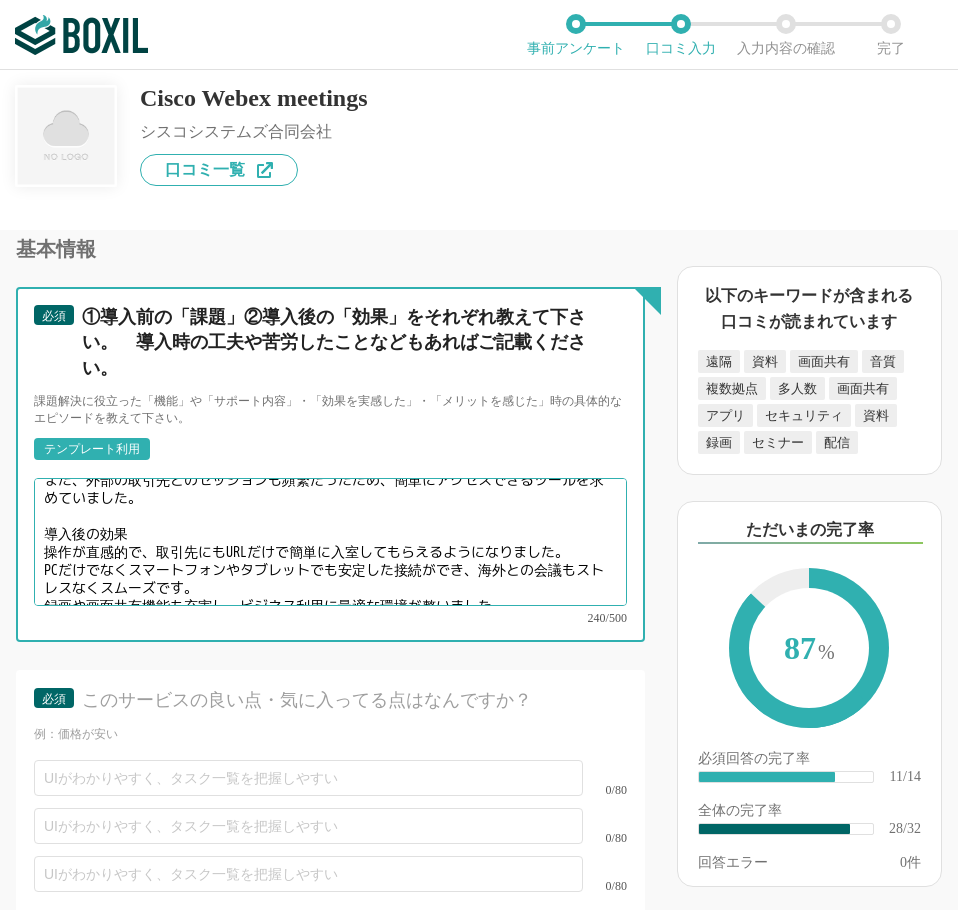 scroll, scrollTop: 0, scrollLeft: 0, axis: both 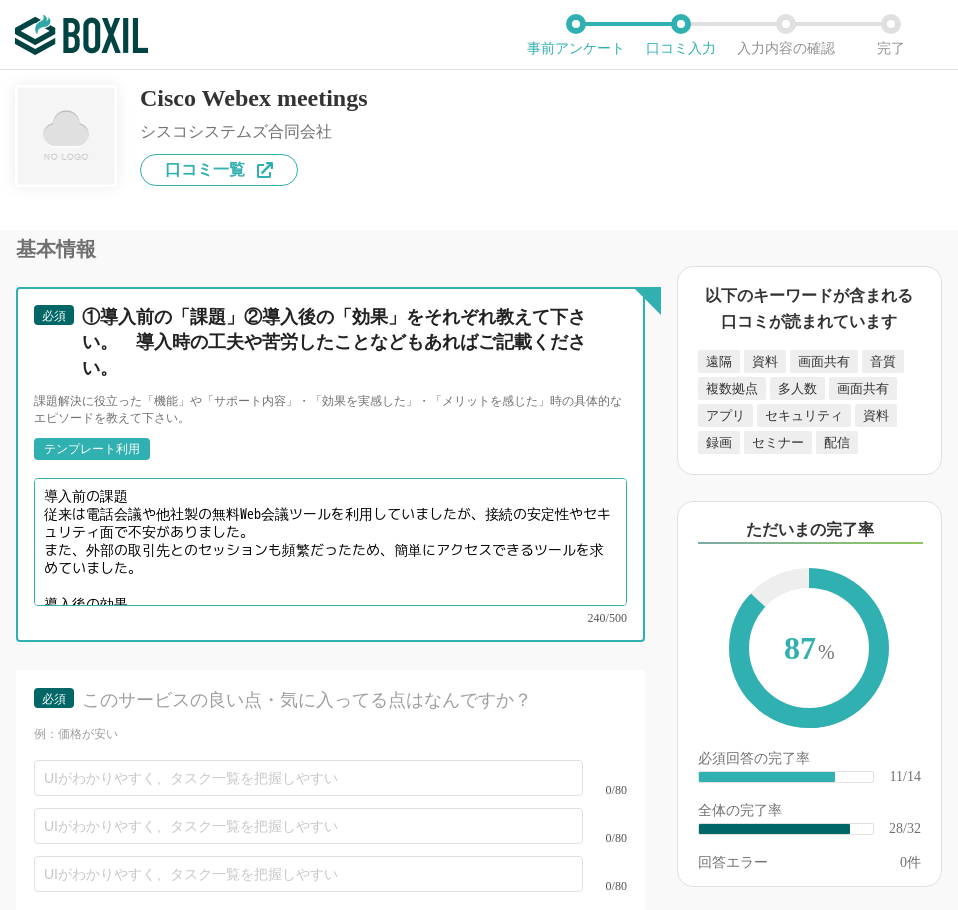 drag, startPoint x: 199, startPoint y: 517, endPoint x: 267, endPoint y: 509, distance: 68.46897 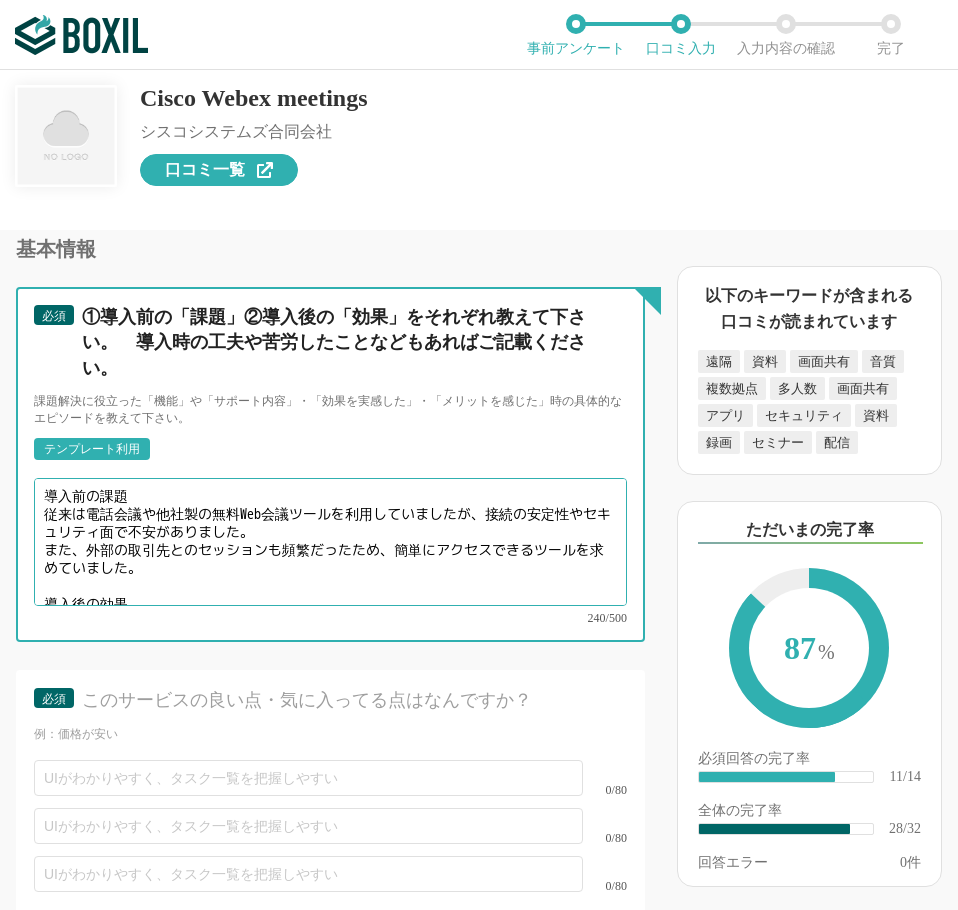 type on "導入前の課題
従来は電話会議や他社製の無料Web会議ツールを利用していましたが、接続の安定性やセキュリティ面で不安がありました。
また、外部の取引先とのセッションも頻繁だったため、簡単にアクセスできるツールを求めていました。
導入後の効果
操作が直感的で、取引先にもURLだけで簡単に入室してもらえるようになりました。
PCだけでなくスマートフォンやタブレットでも安定した接続ができ、海外との会議もストレスなくスムーズです。
録画や画面共有機能も充実し、ビジネス利用に最適な環境が整いました。" 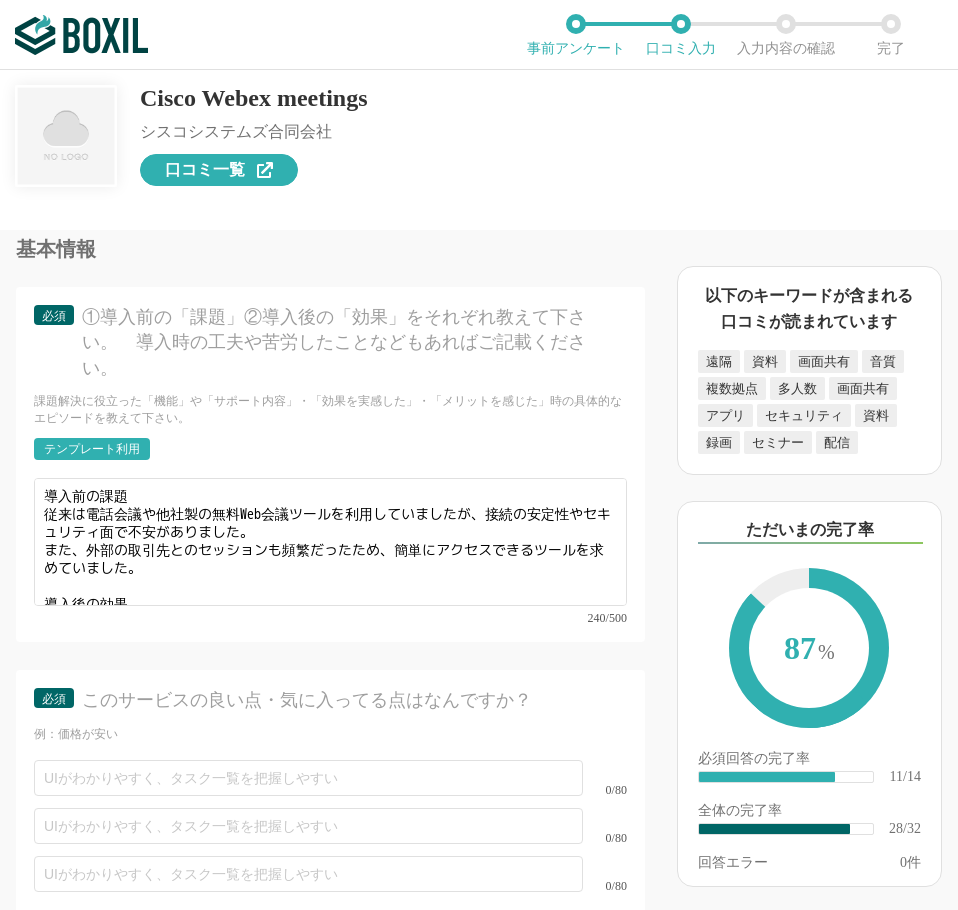 click on "口コミ一覧" at bounding box center [219, 170] 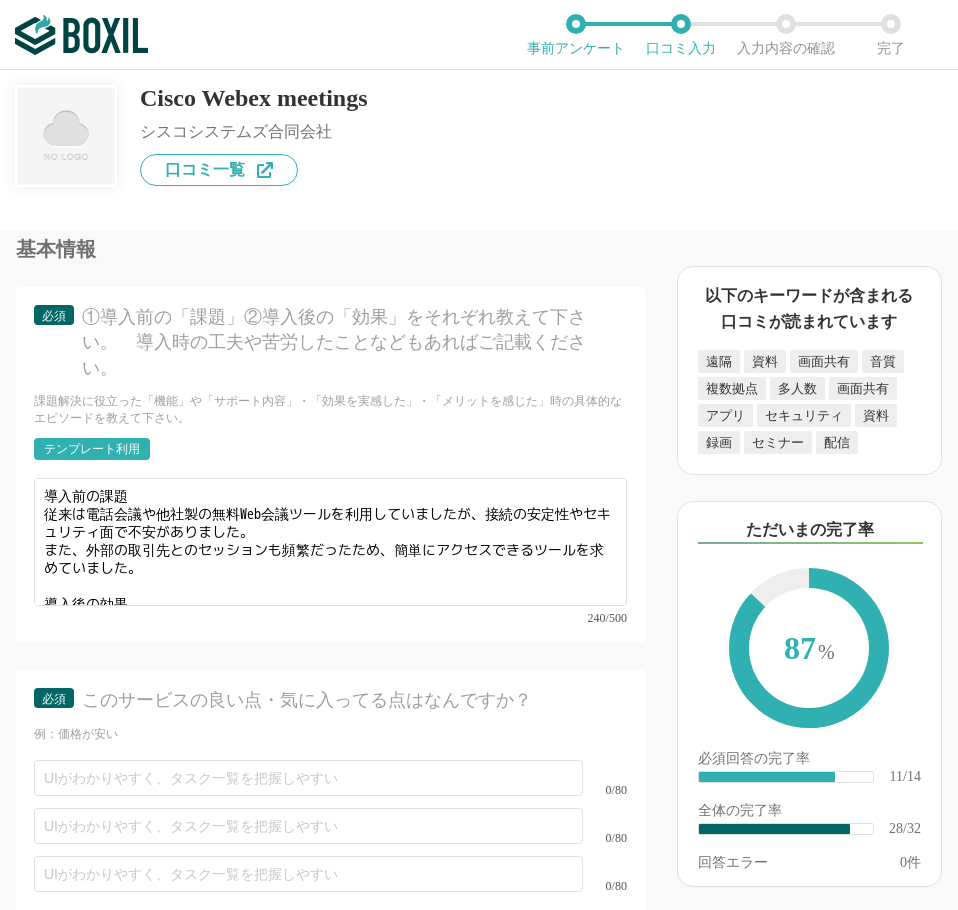 scroll, scrollTop: 70, scrollLeft: 0, axis: vertical 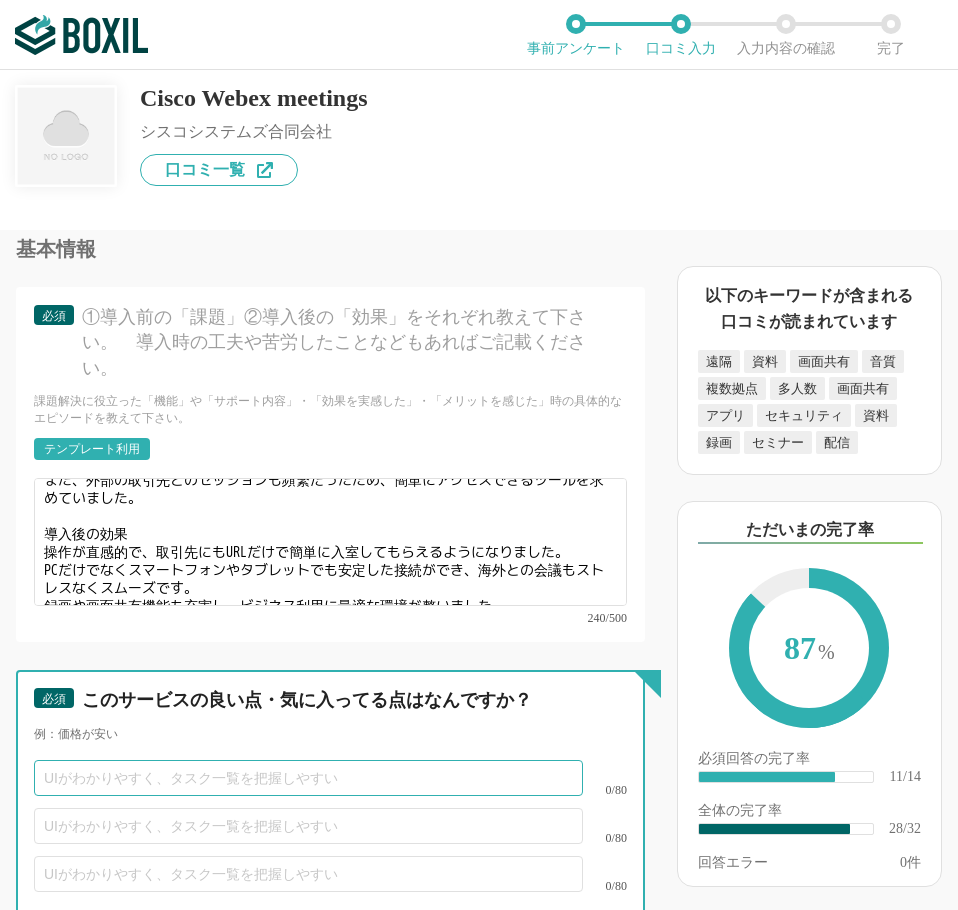 click at bounding box center [308, 778] 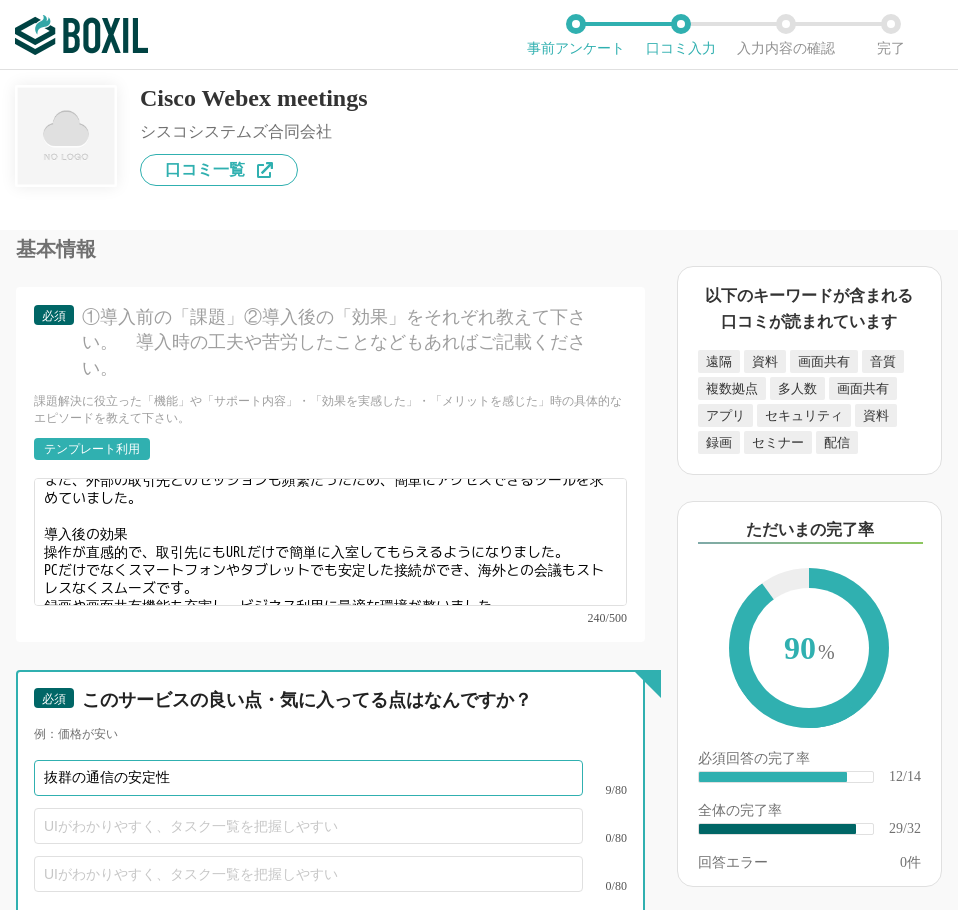 type on "抜群の通信の安定性" 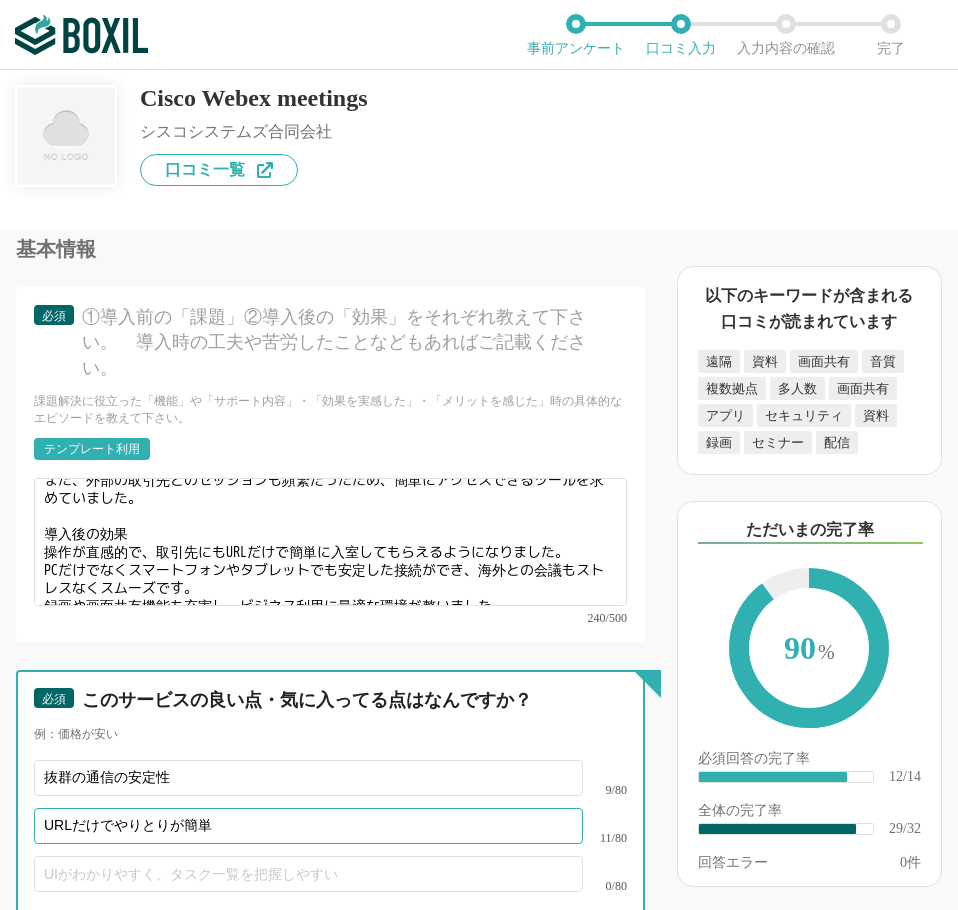 type on "URLだけでやりとりが簡単" 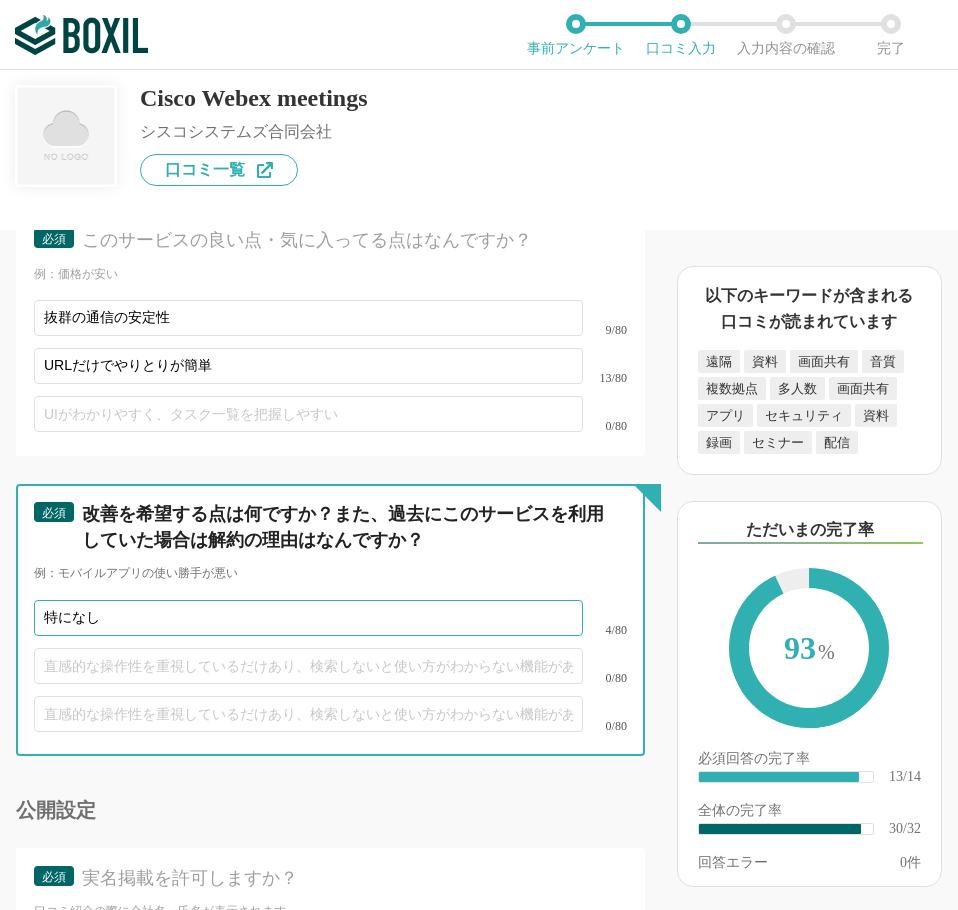 scroll, scrollTop: 5807, scrollLeft: 0, axis: vertical 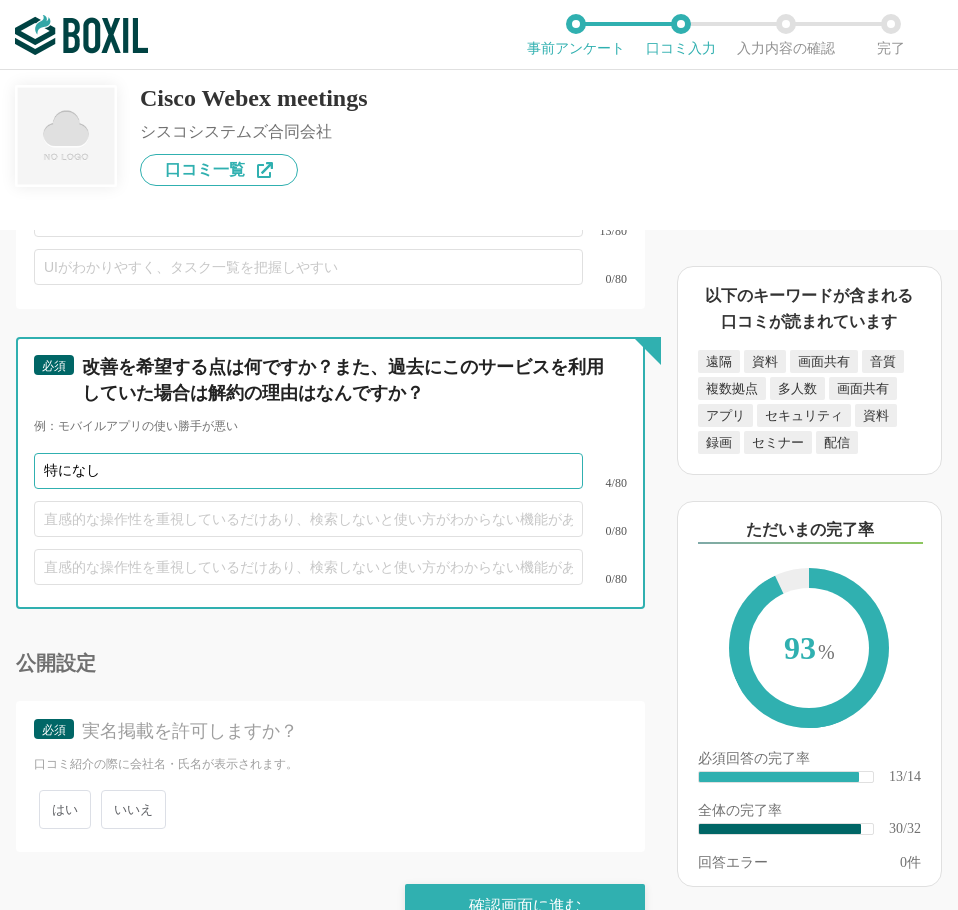 type on "特になし" 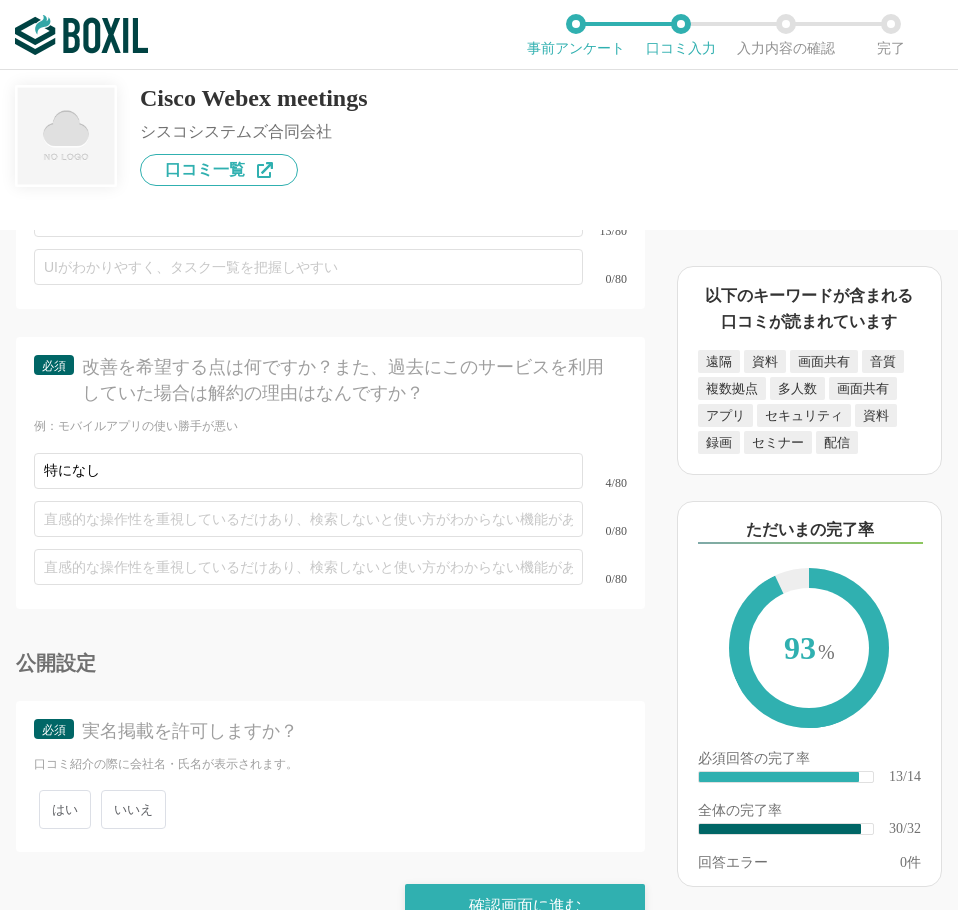 click on "いいえ" at bounding box center [133, 809] 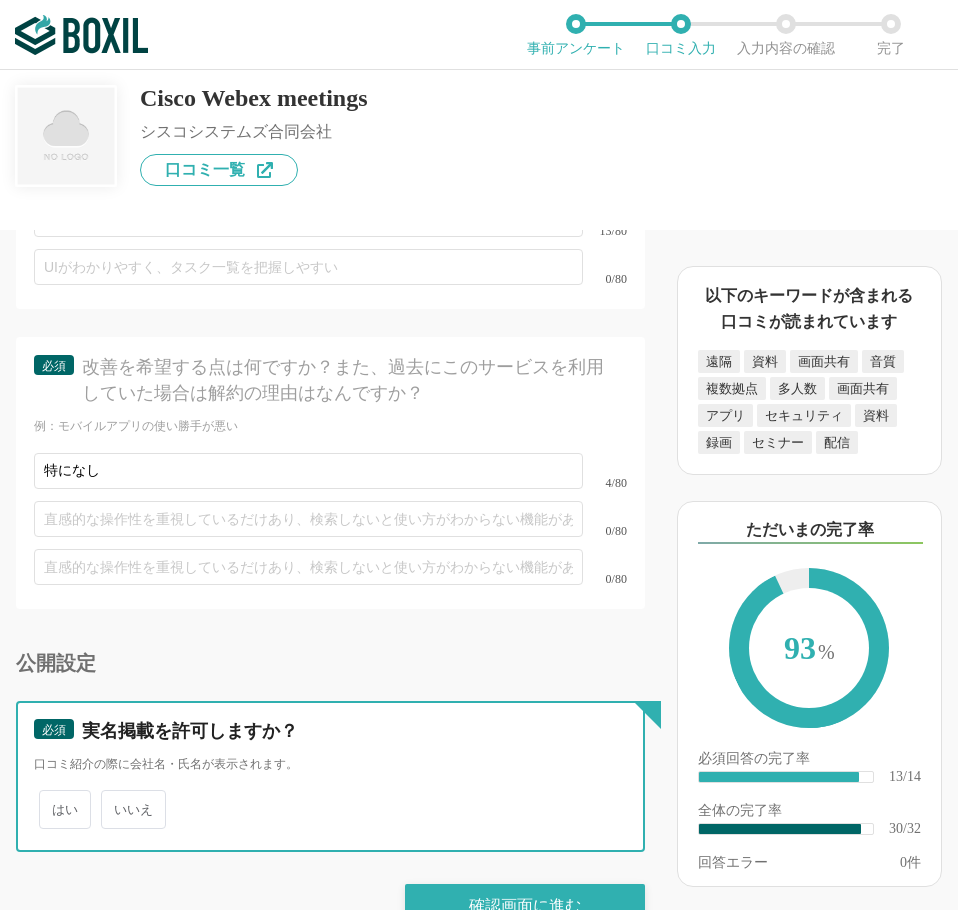 click on "いいえ" at bounding box center (112, 799) 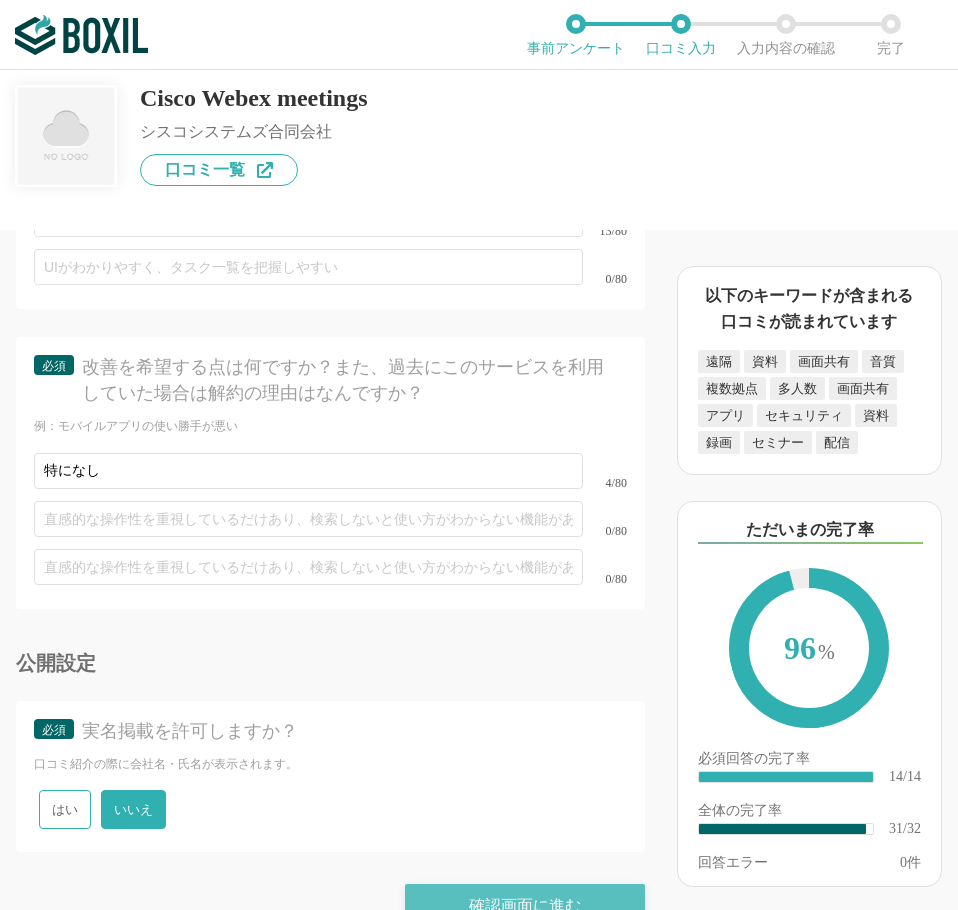 click on "確認画面に進む" at bounding box center (525, 906) 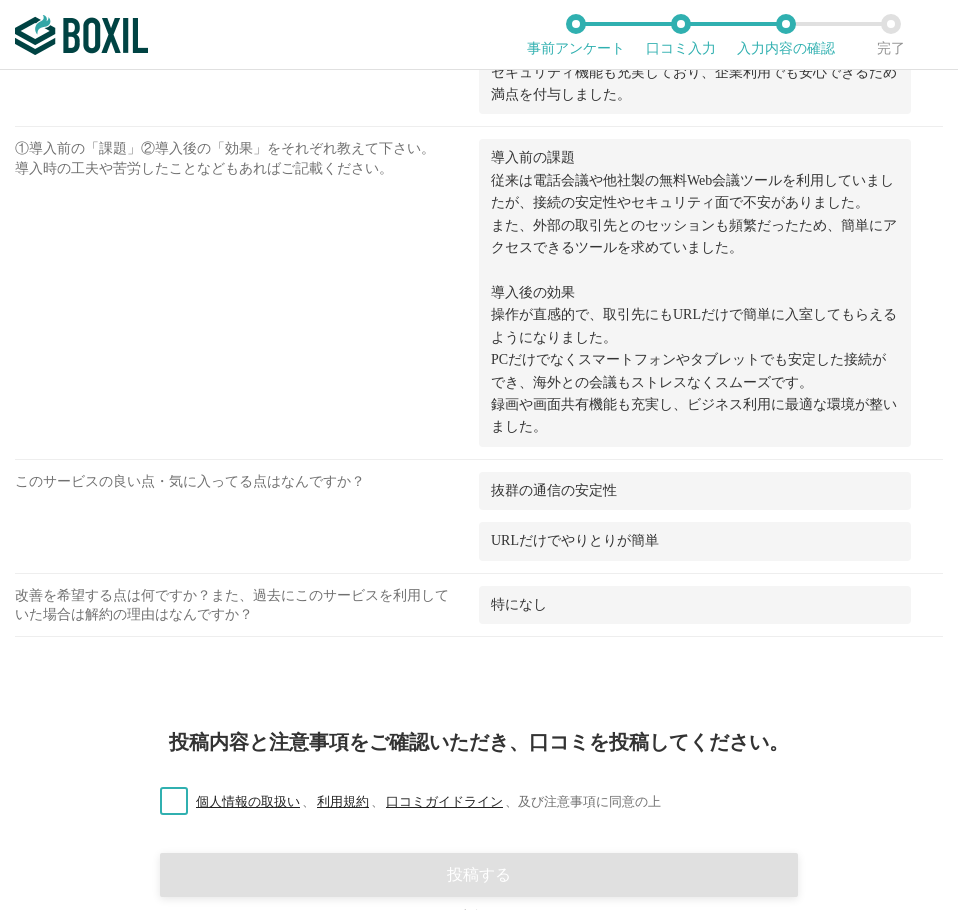 scroll, scrollTop: 2430, scrollLeft: 0, axis: vertical 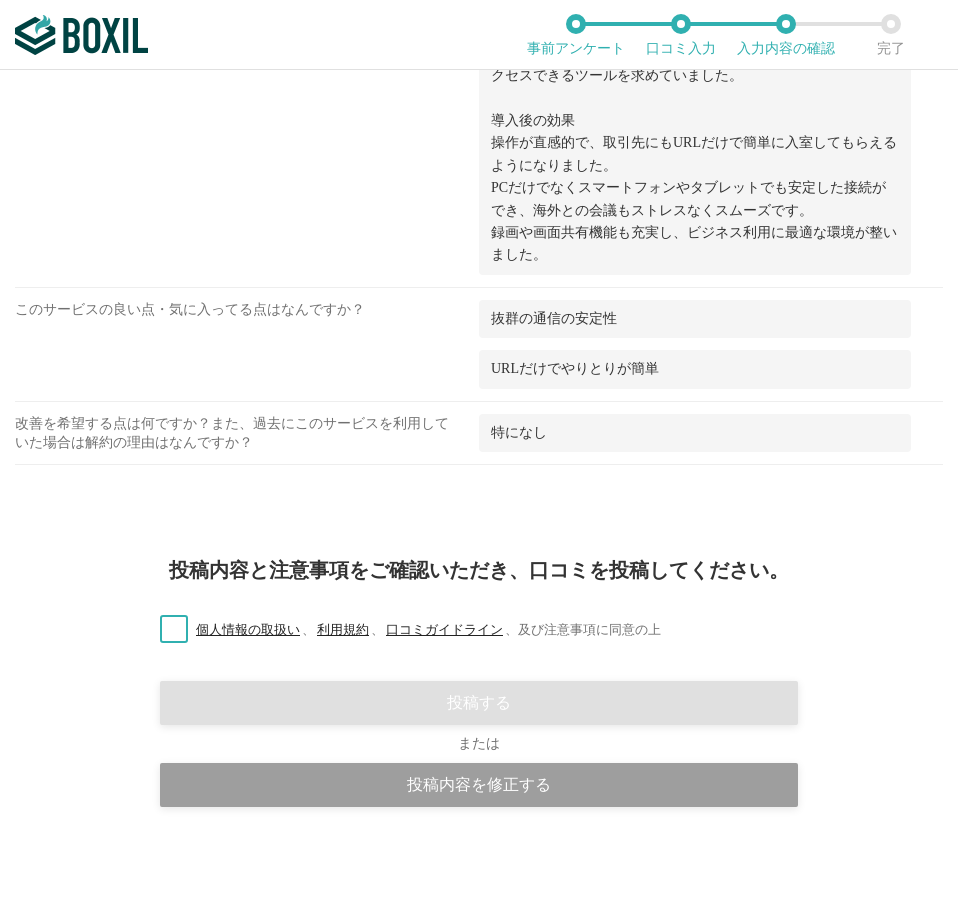 click on "個人情報の取扱い 、 利用規約 、 口コミガイドライン 、 及び注意事項に同意の上" at bounding box center (402, 630) 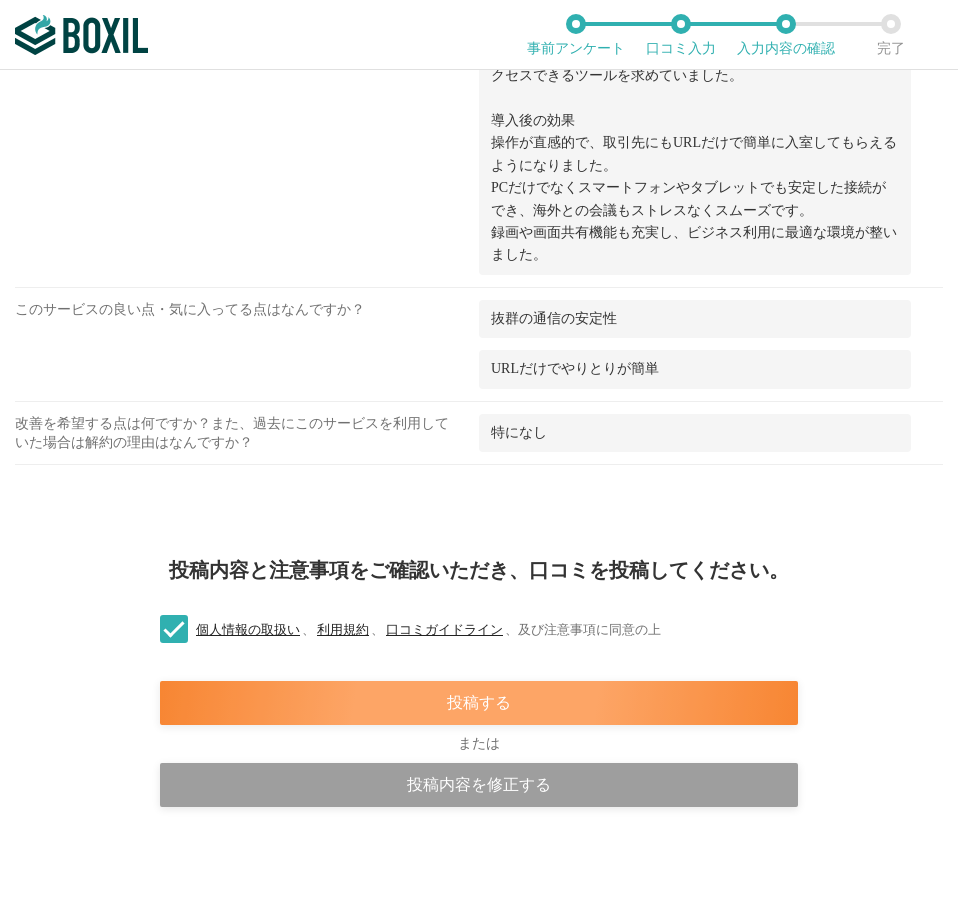 click on "投稿する" at bounding box center (479, 703) 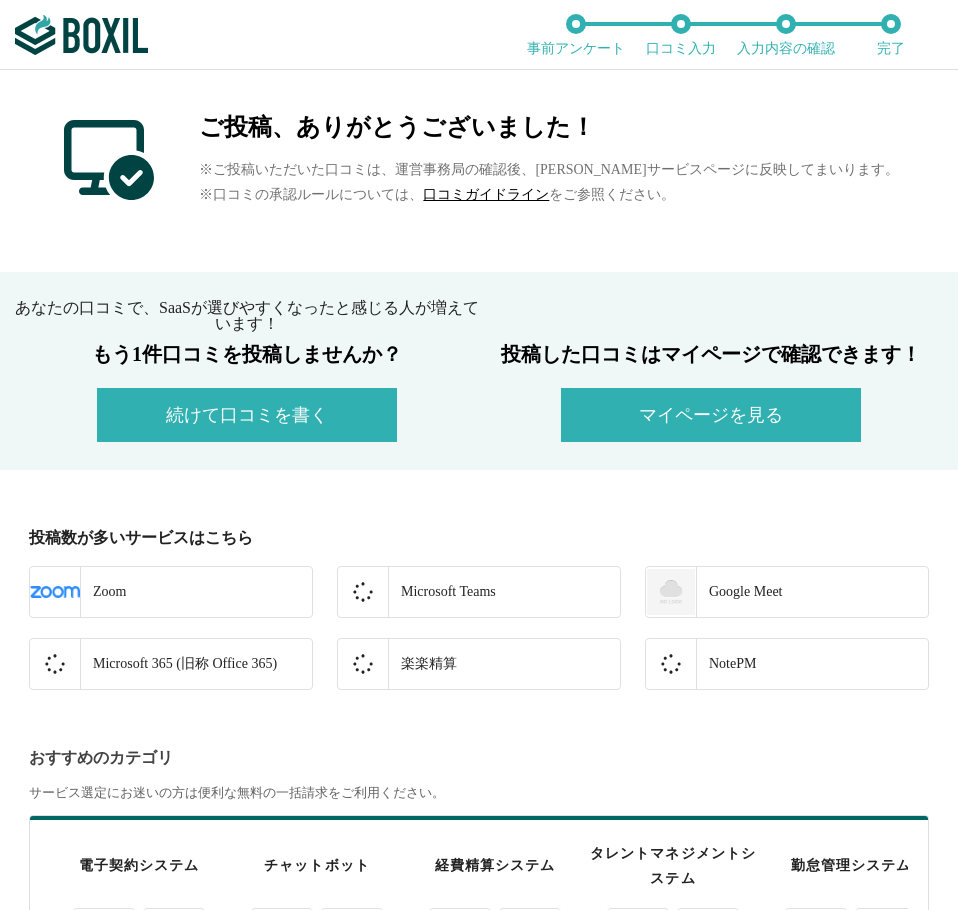 scroll, scrollTop: 600, scrollLeft: 0, axis: vertical 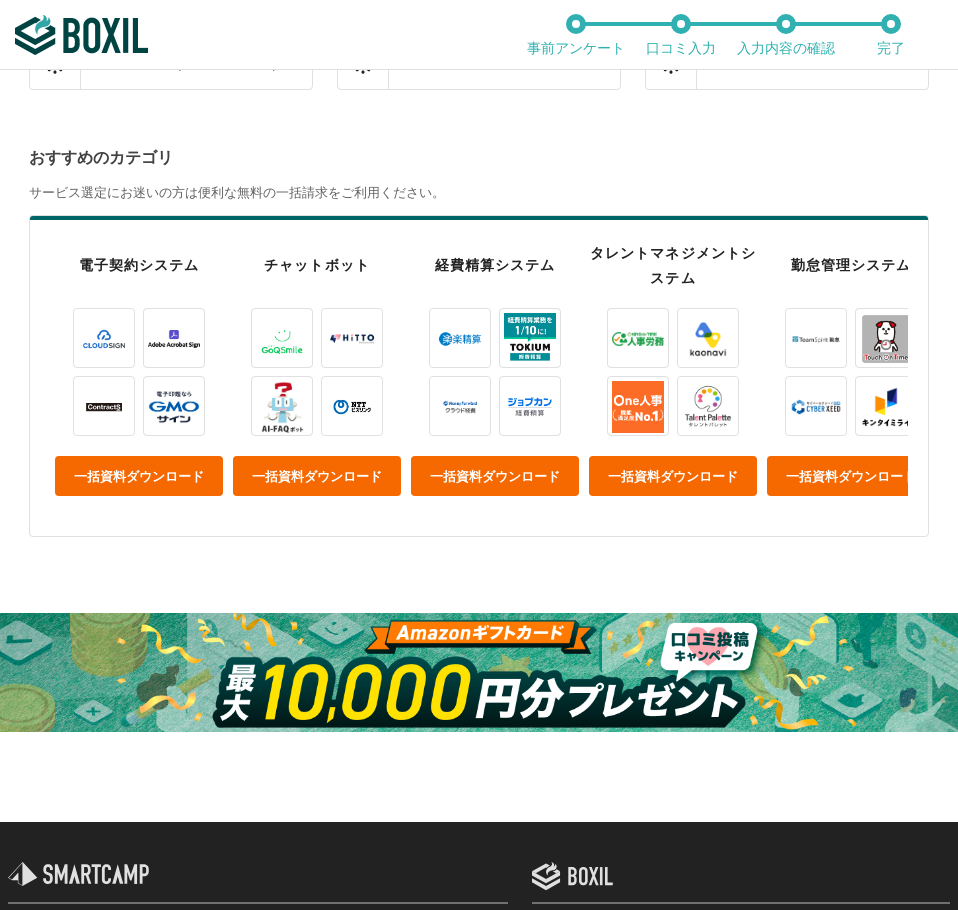 click at bounding box center (479, 672) 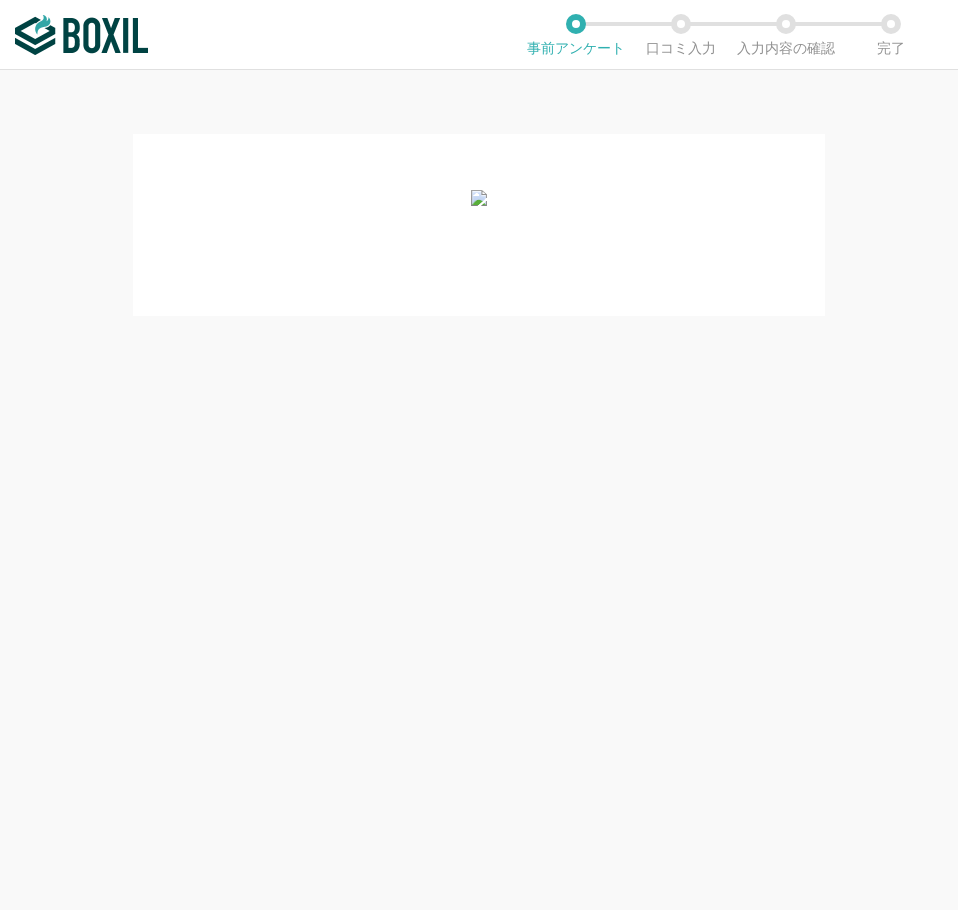 scroll, scrollTop: 0, scrollLeft: 0, axis: both 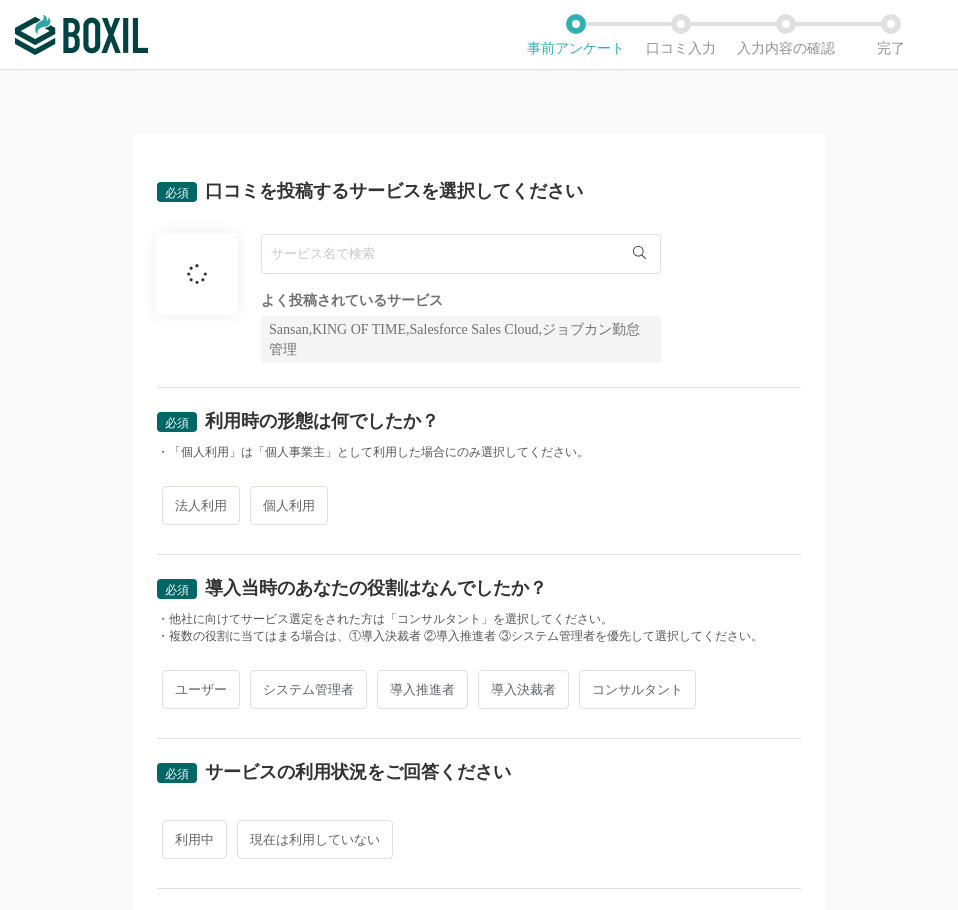 click at bounding box center [461, 254] 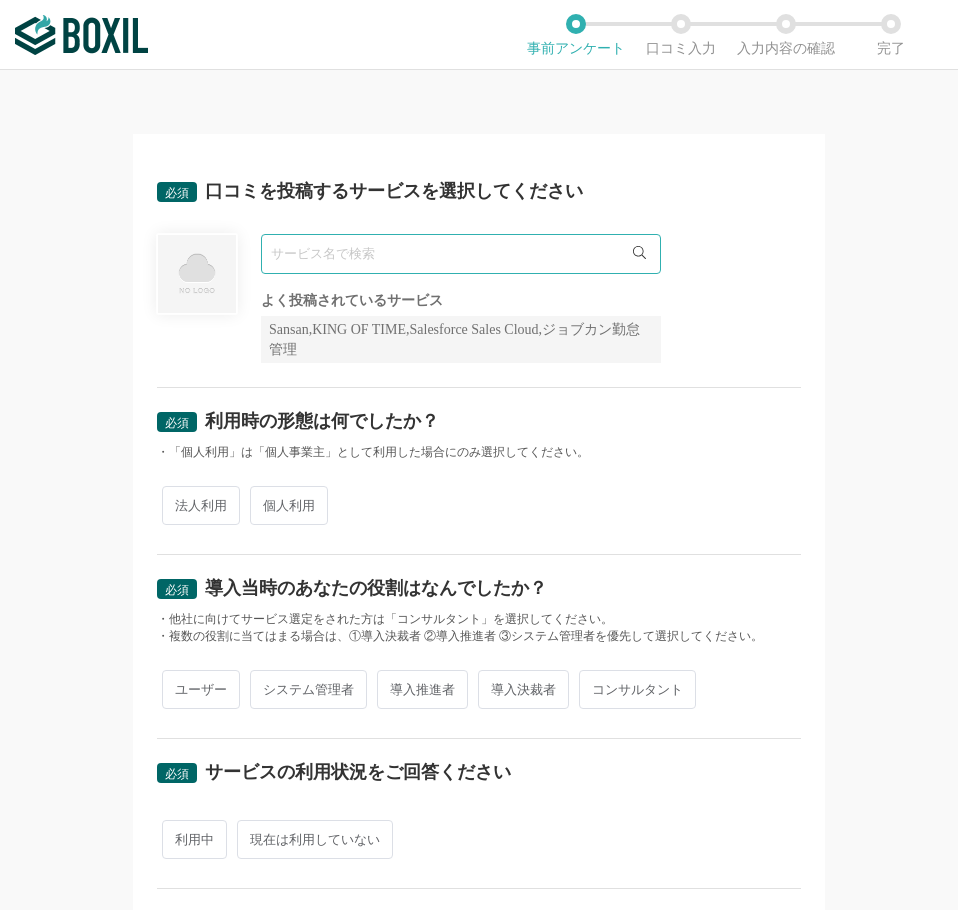 paste on "VoicePing" 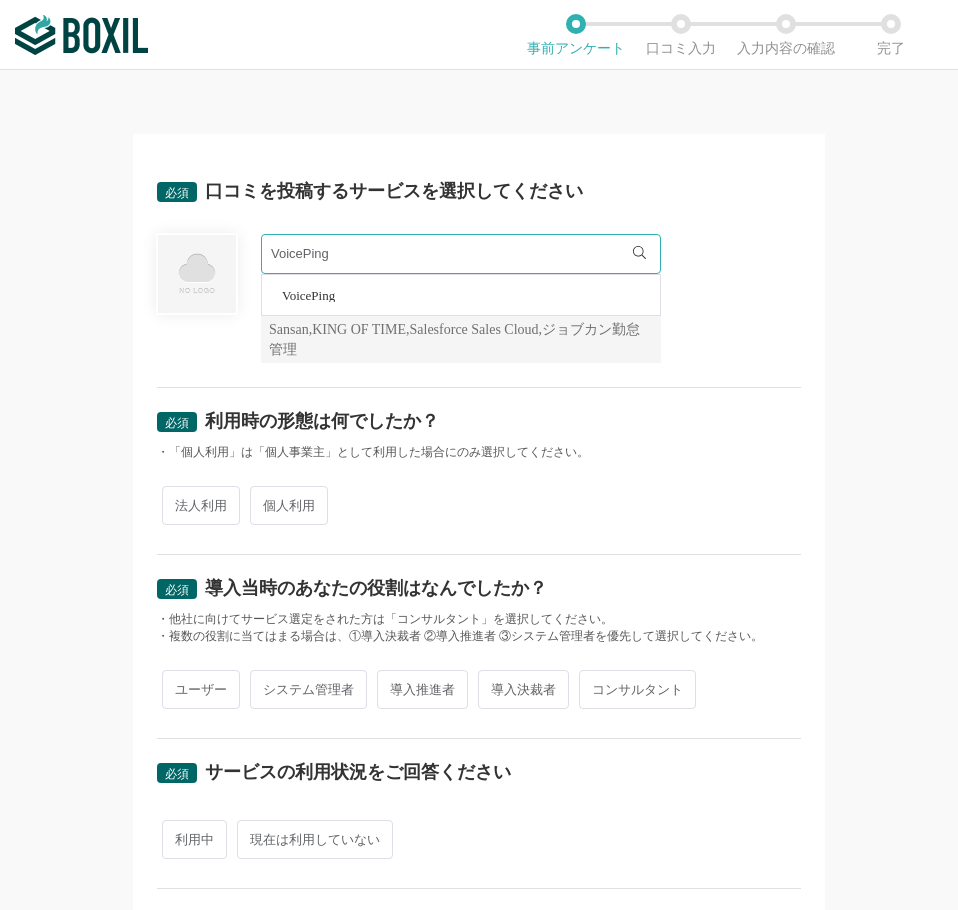 type on "VoicePing" 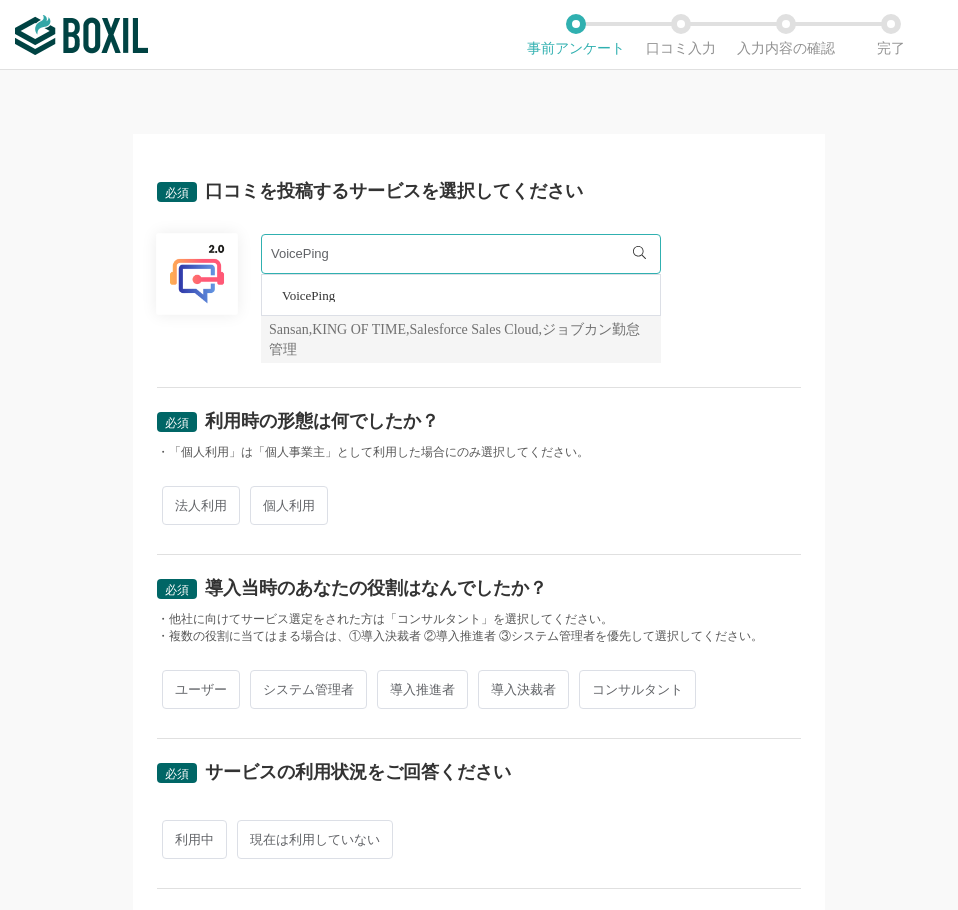 click on "法人利用" at bounding box center [201, 505] 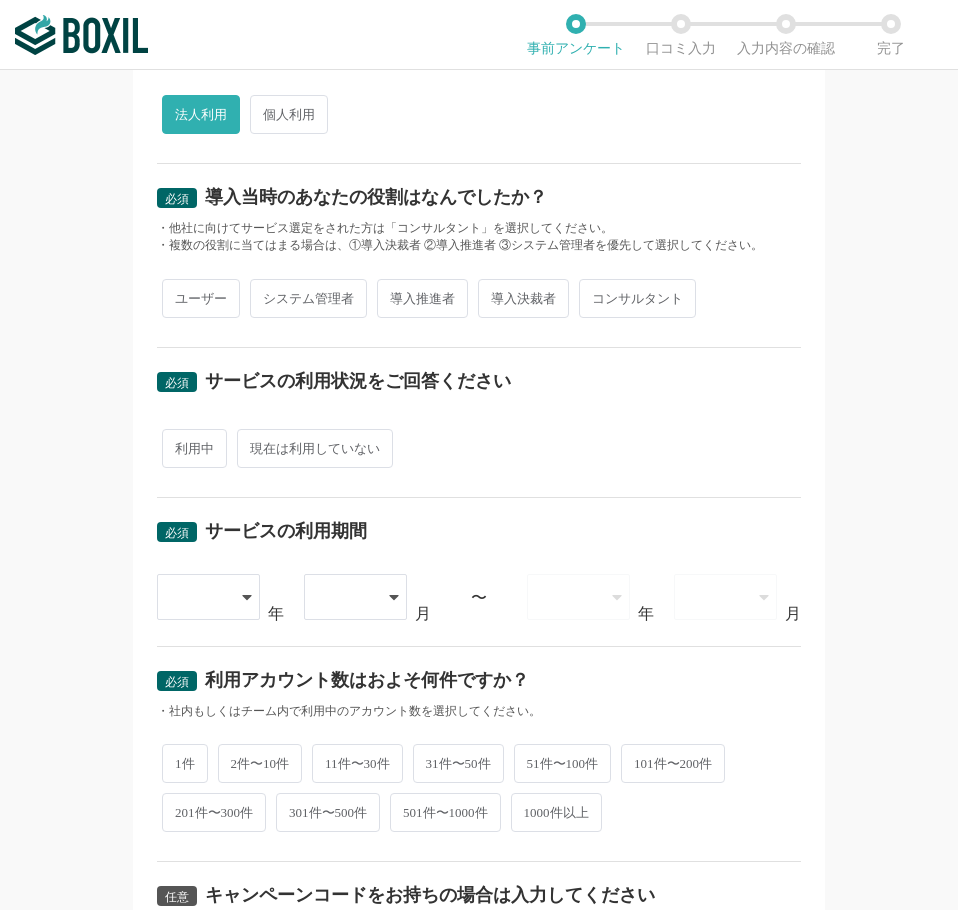 scroll, scrollTop: 400, scrollLeft: 0, axis: vertical 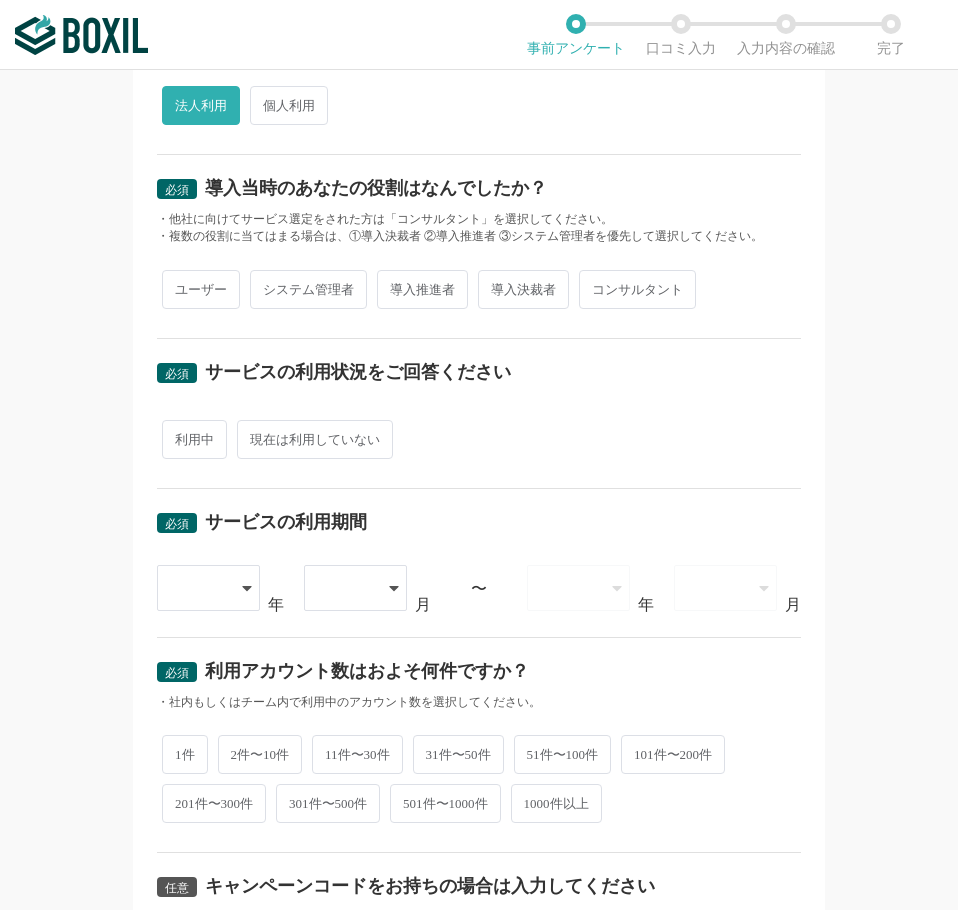 click on "ユーザー" at bounding box center [201, 289] 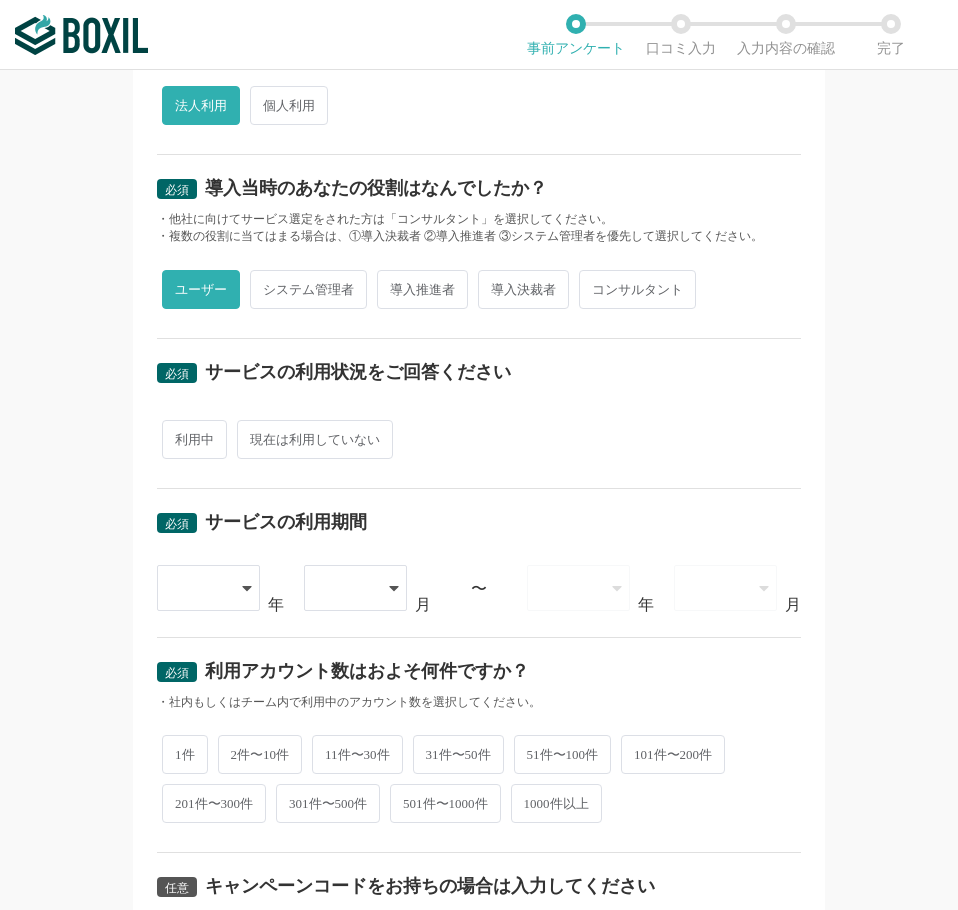 click on "利用中" at bounding box center [194, 439] 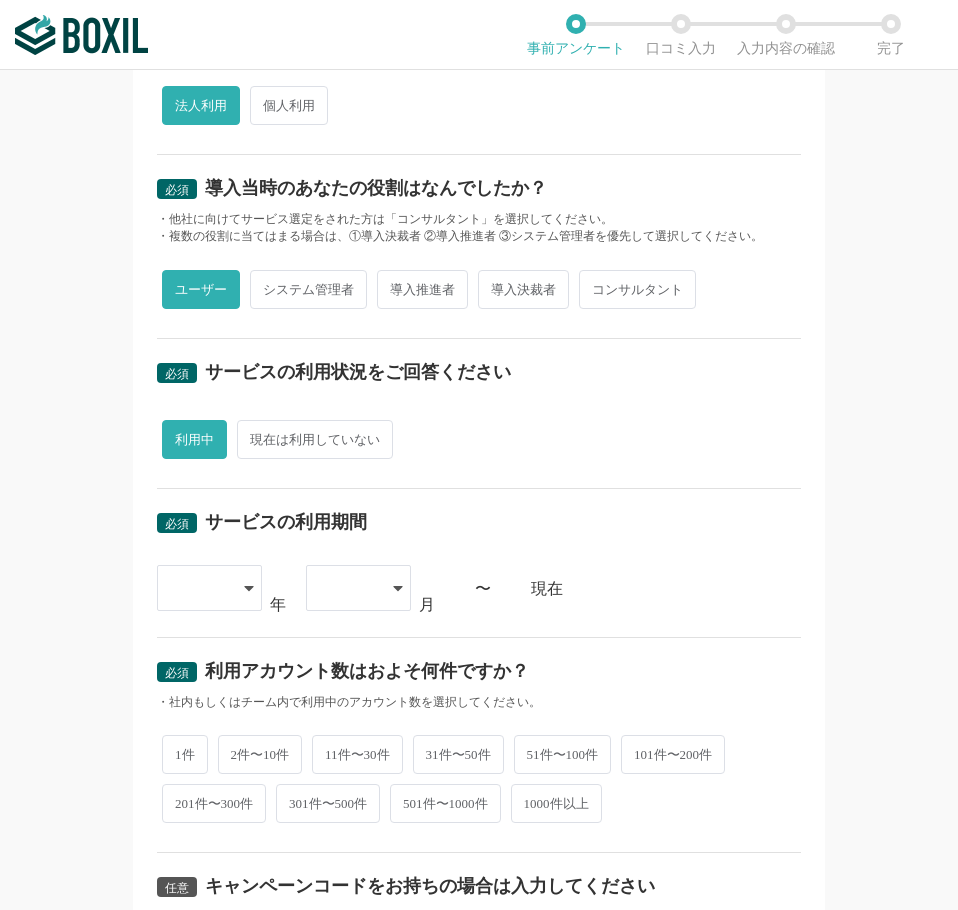 scroll, scrollTop: 684, scrollLeft: 0, axis: vertical 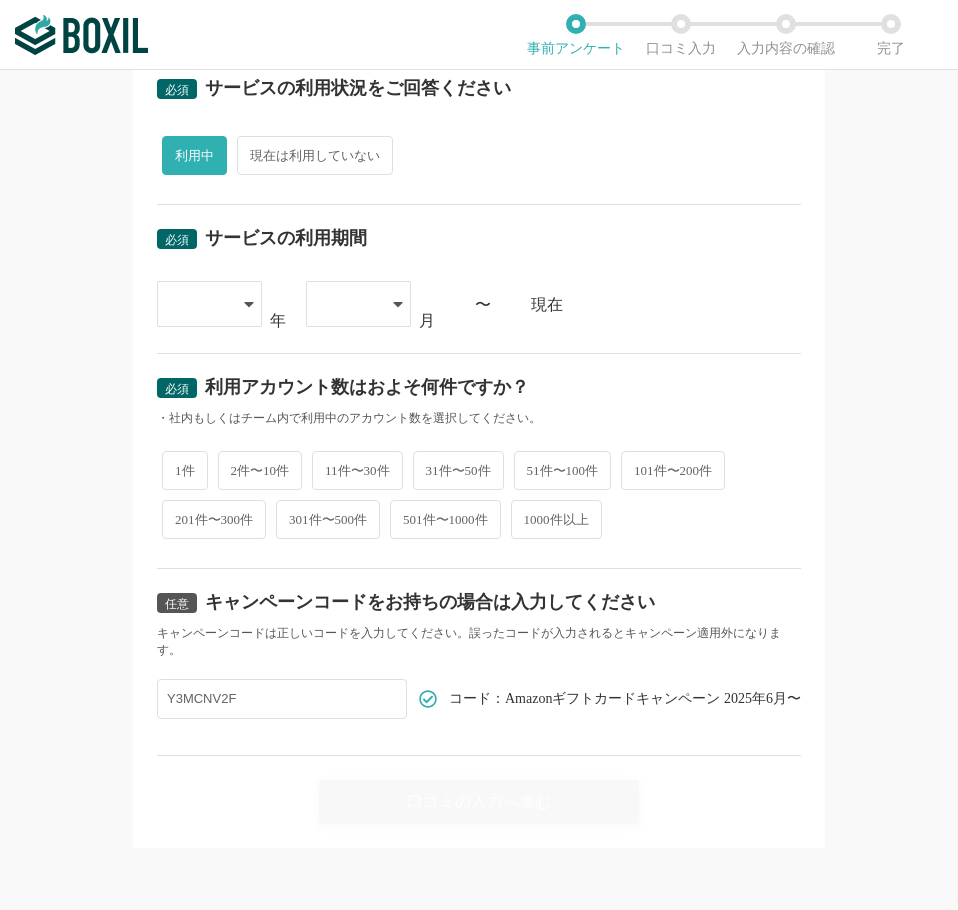 click at bounding box center (199, 304) 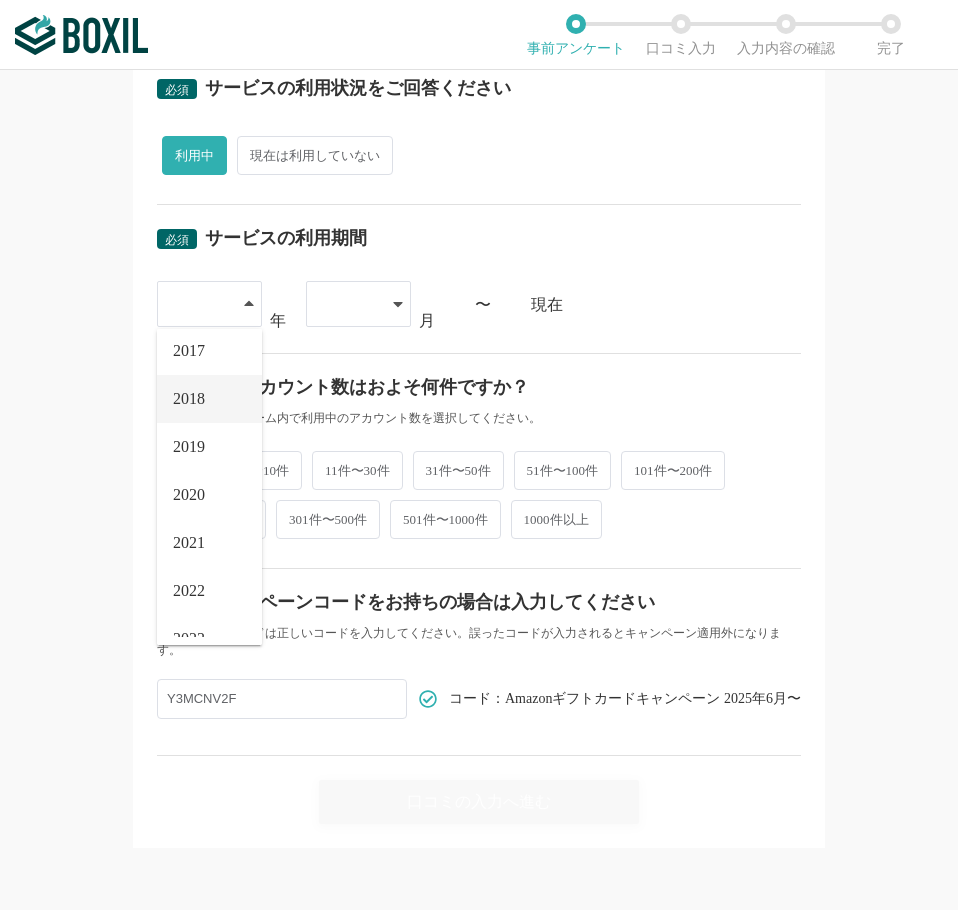 scroll, scrollTop: 228, scrollLeft: 0, axis: vertical 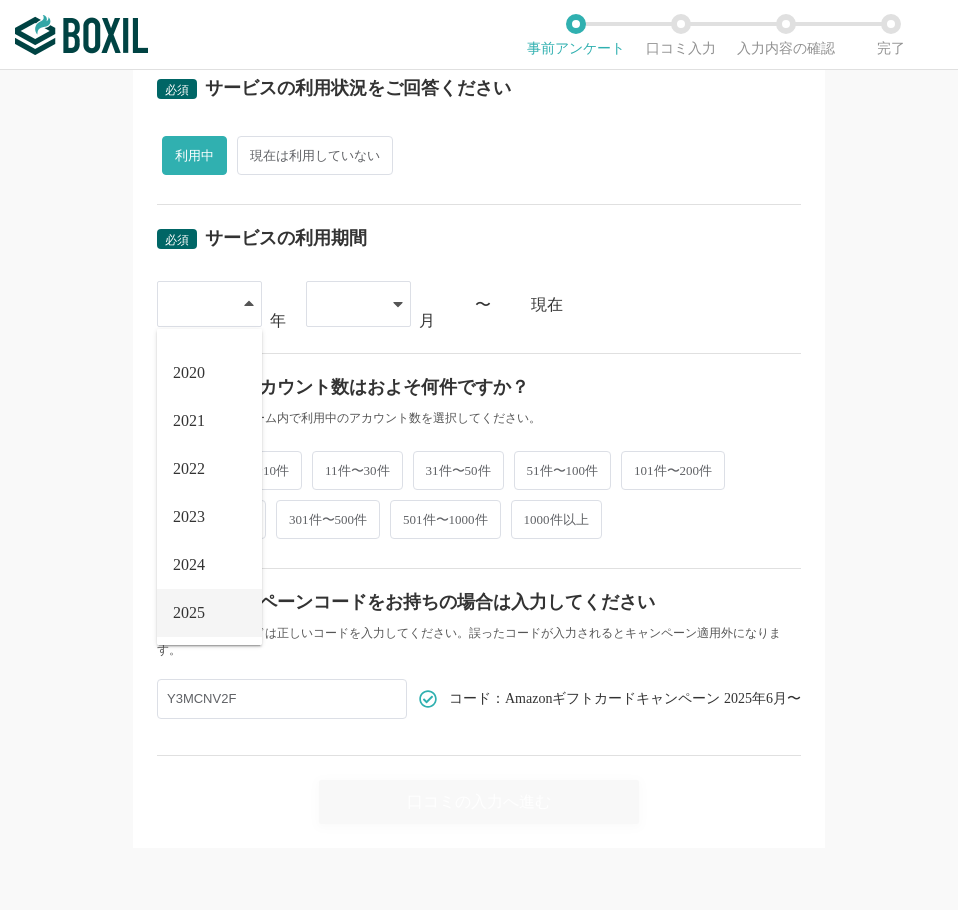 click on "2025" at bounding box center (209, 613) 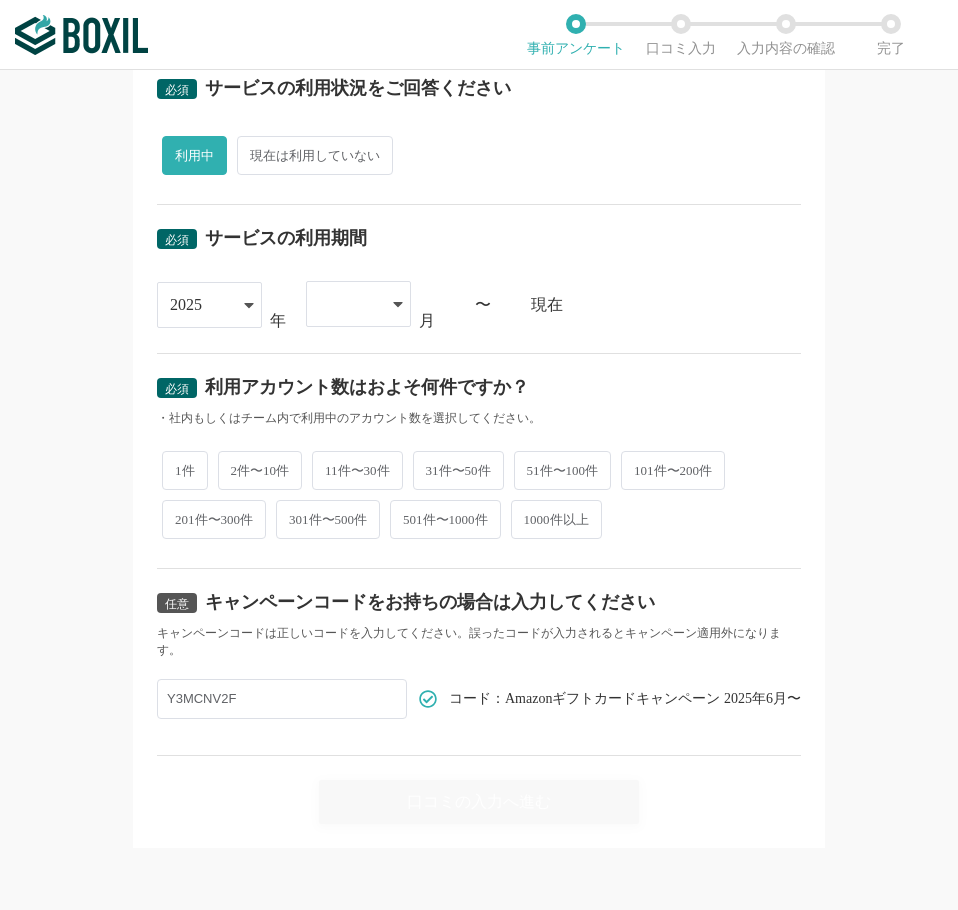 click on "必須 サービスの利用期間 2025 2015 2016 2017 2018 2019 2020 2021 2022 2023 2024 2025 年 01 02 03 04 05 06 07 月 〜 現在" at bounding box center [479, 279] 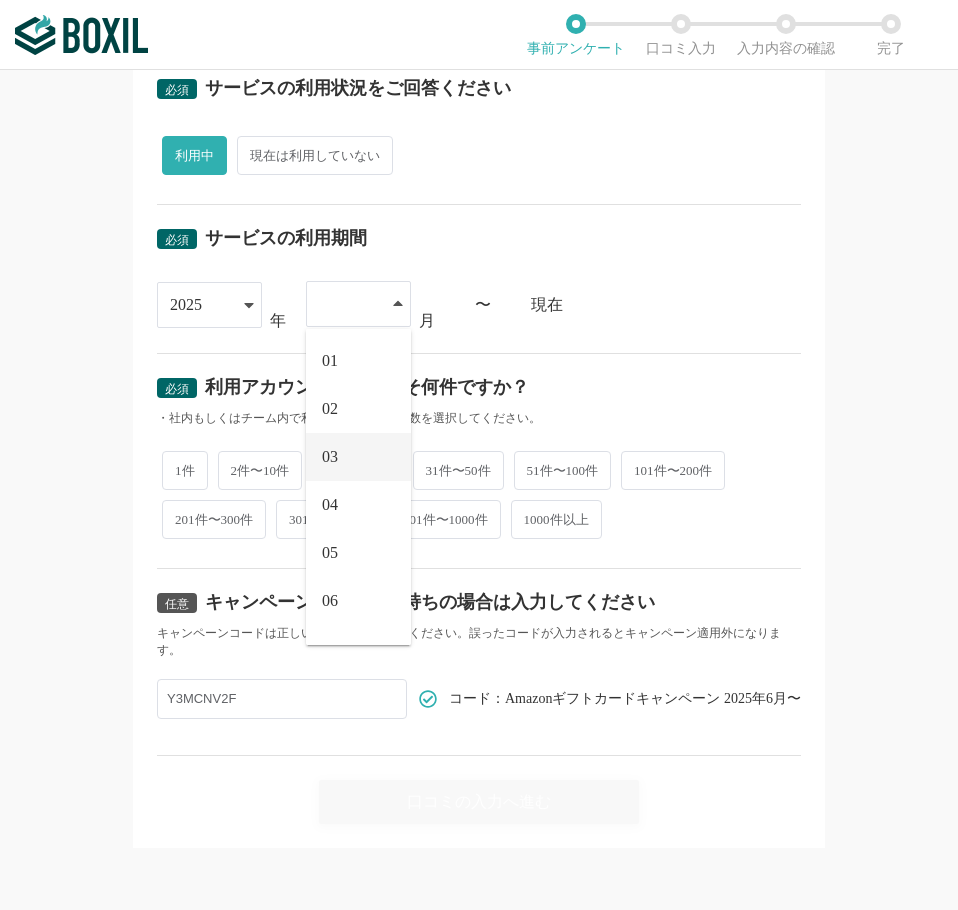 click on "03" at bounding box center [358, 457] 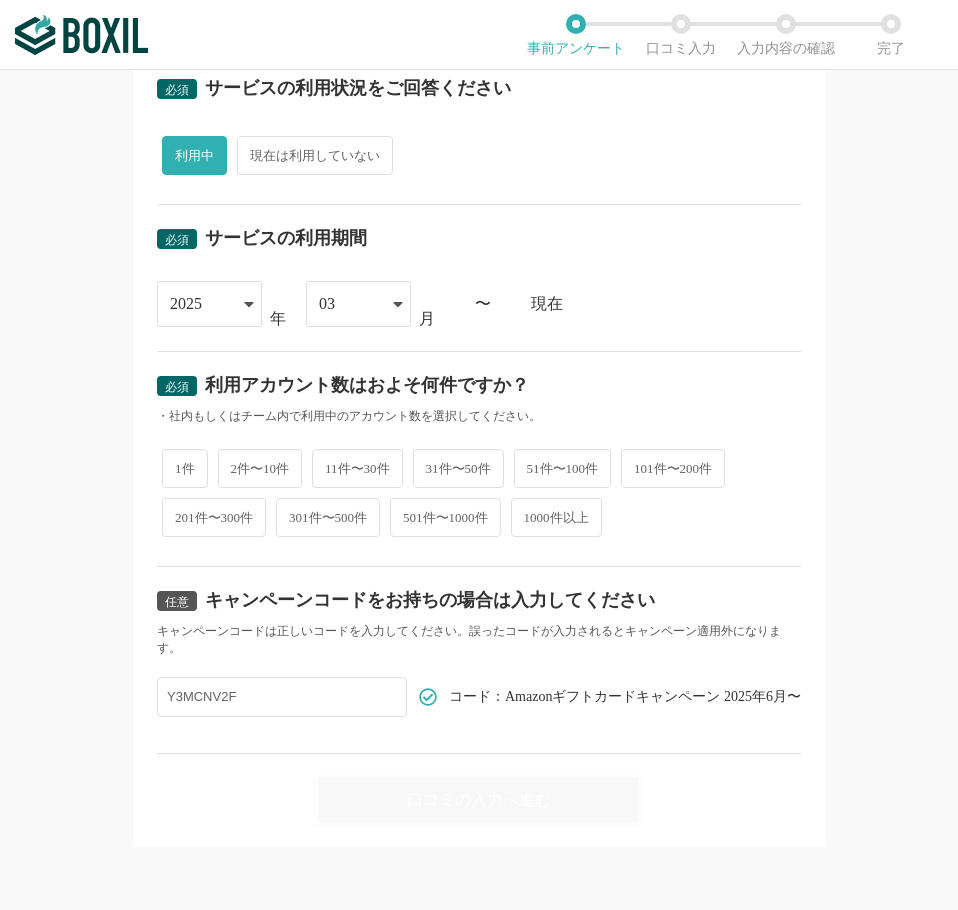 click on "2件〜10件" at bounding box center (260, 468) 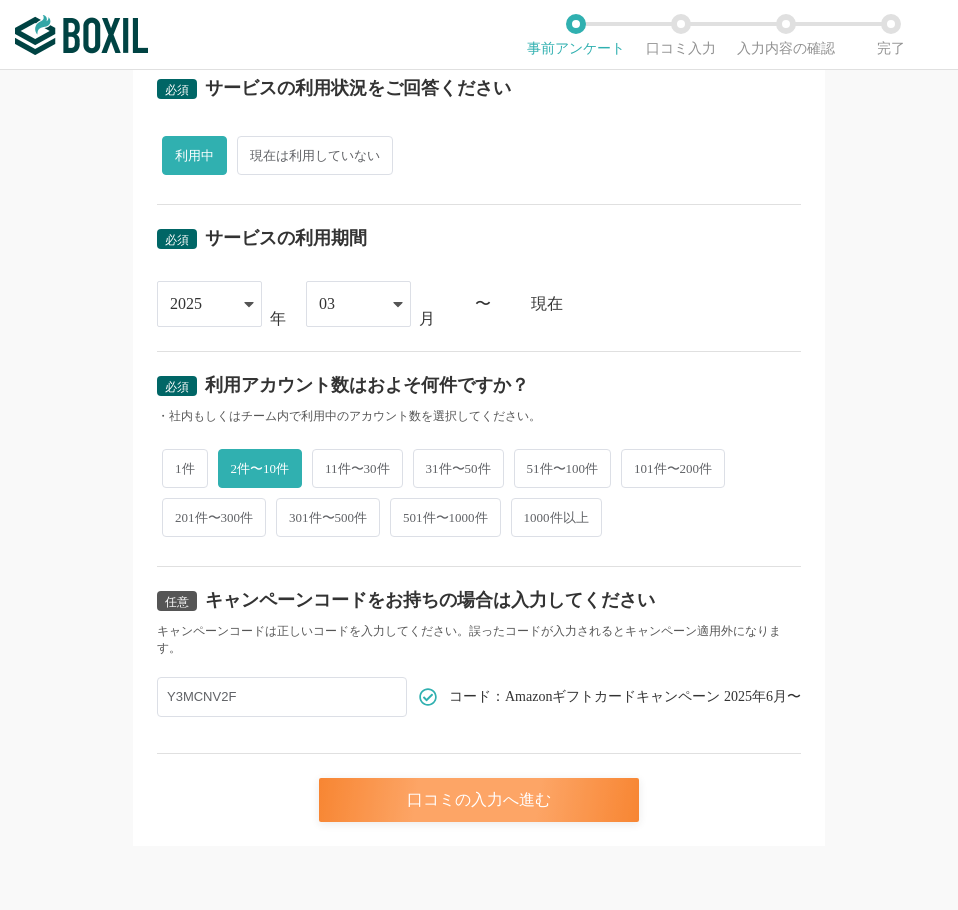click on "口コミの入力へ進む" at bounding box center (479, 800) 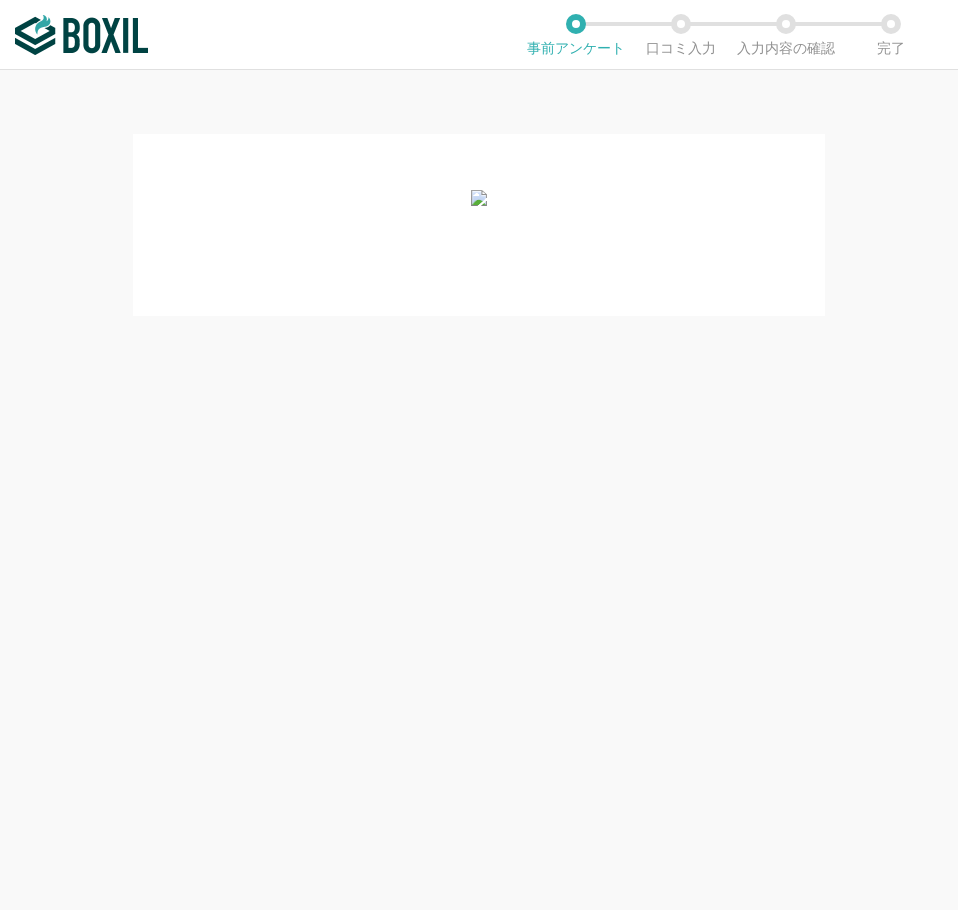scroll, scrollTop: 0, scrollLeft: 0, axis: both 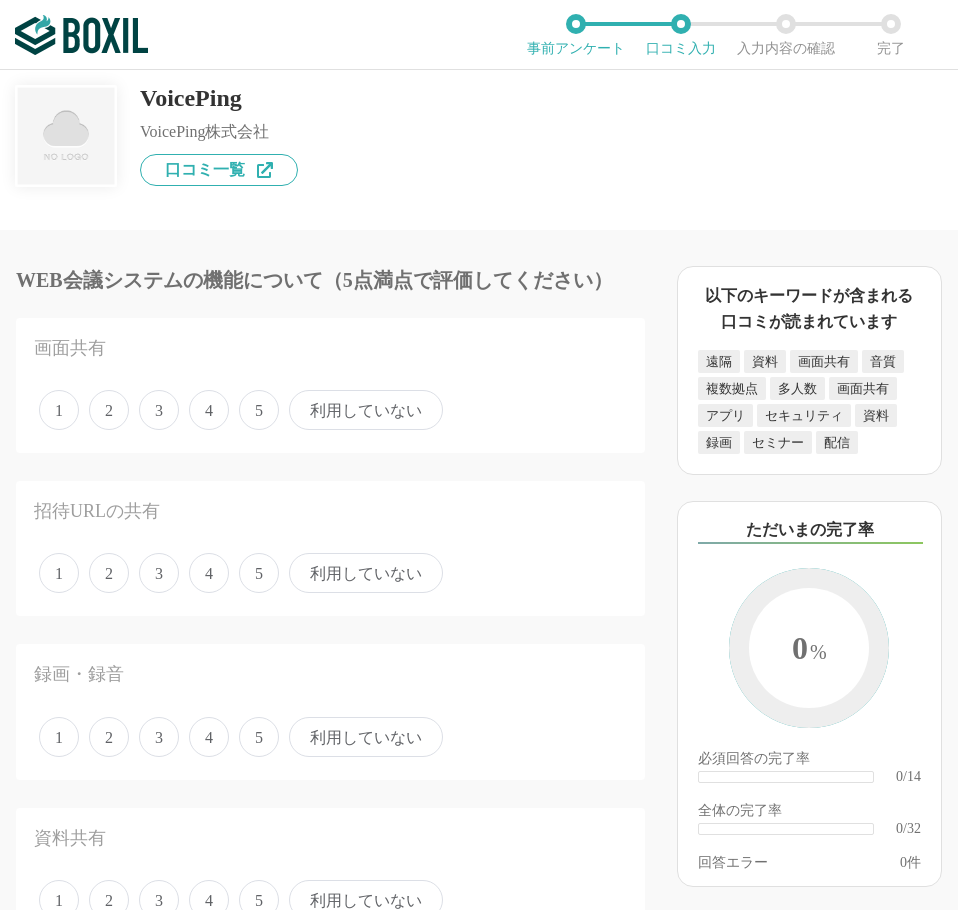 click on "4" at bounding box center (209, 410) 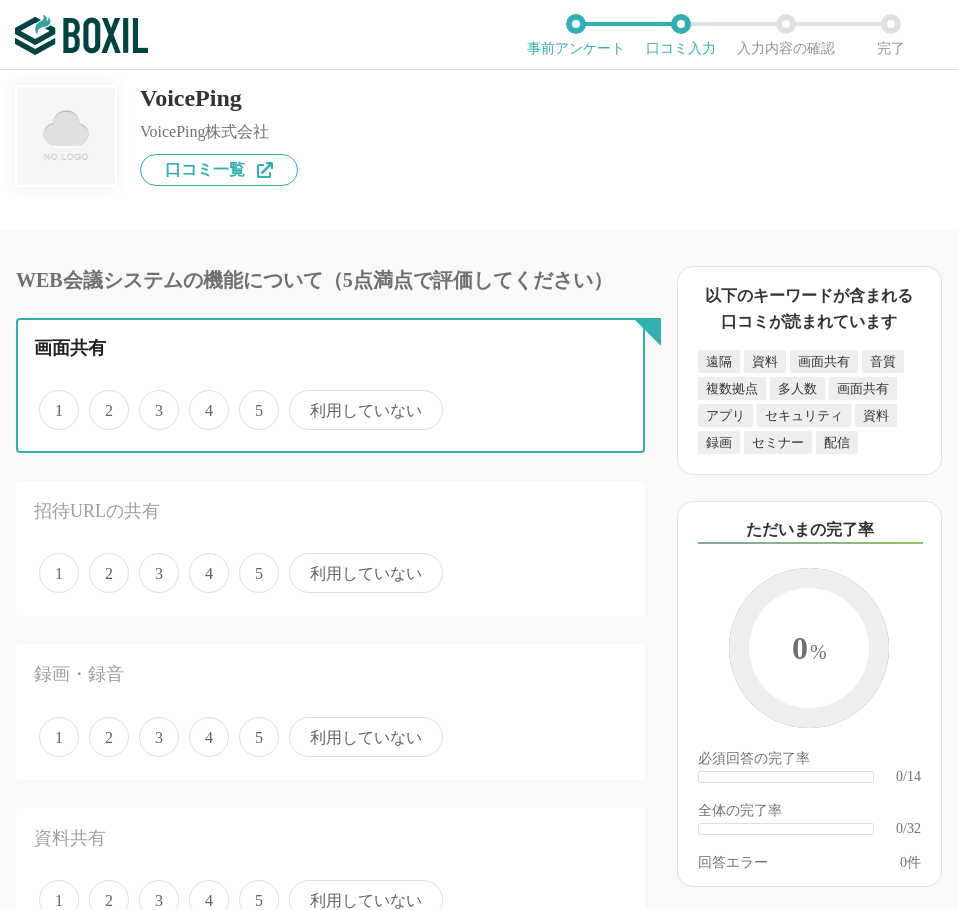 click on "4" at bounding box center (200, 399) 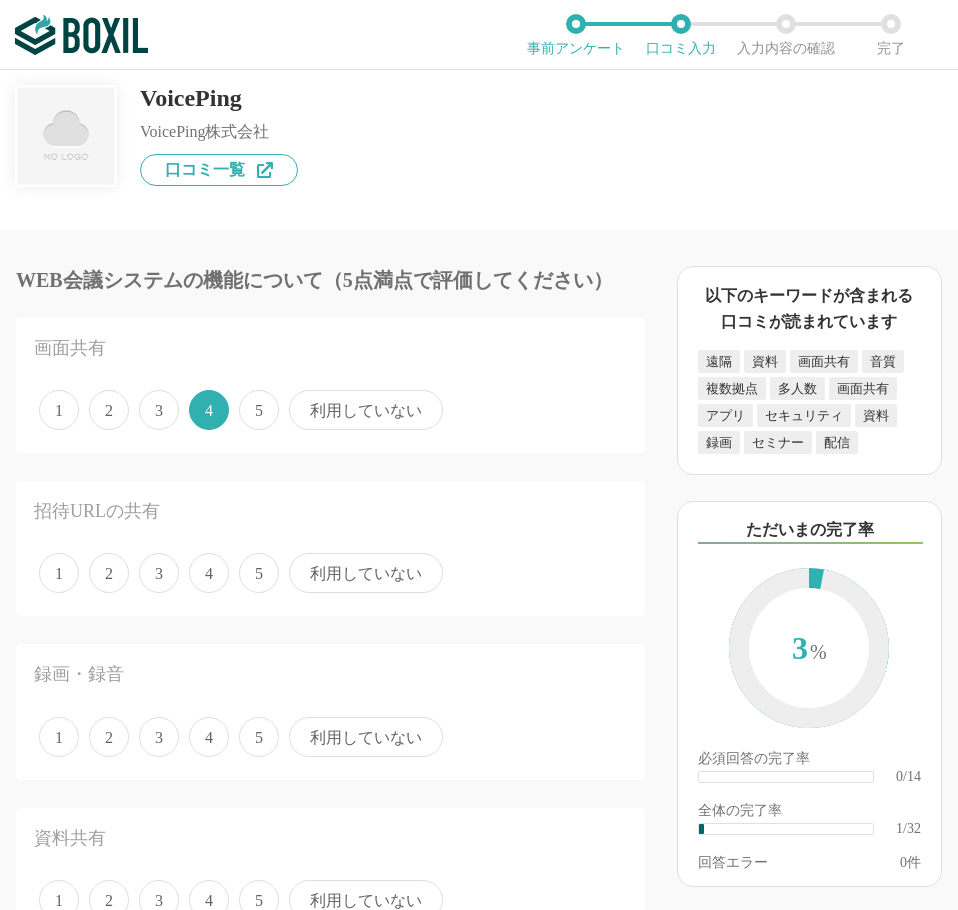 click on "招待URLの共有 1 2 3 4 5 利用していない" at bounding box center [330, 548] 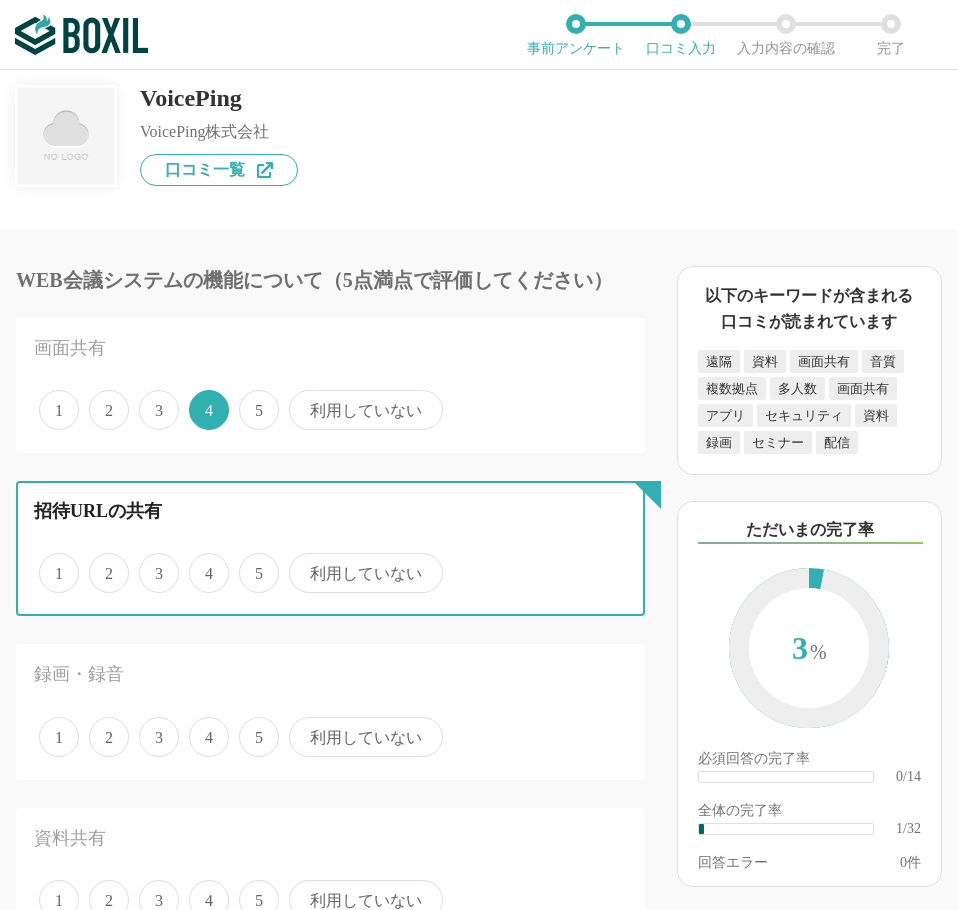 click on "5" at bounding box center (250, 562) 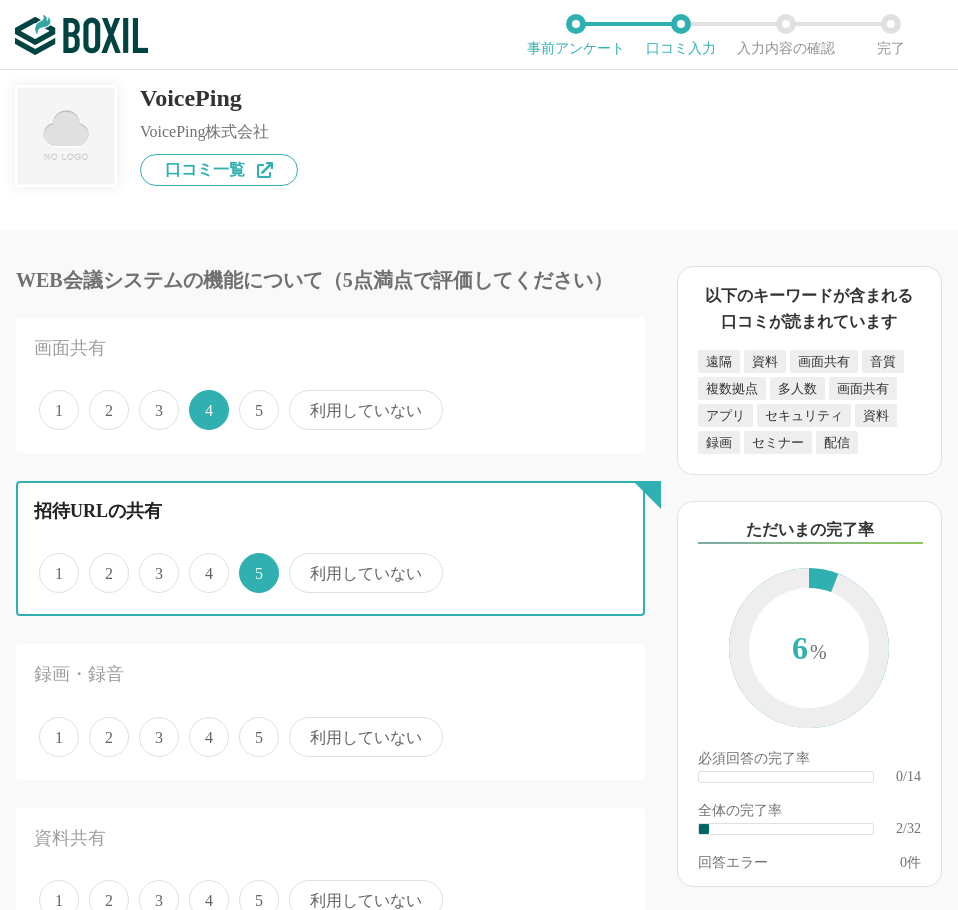 scroll, scrollTop: 400, scrollLeft: 0, axis: vertical 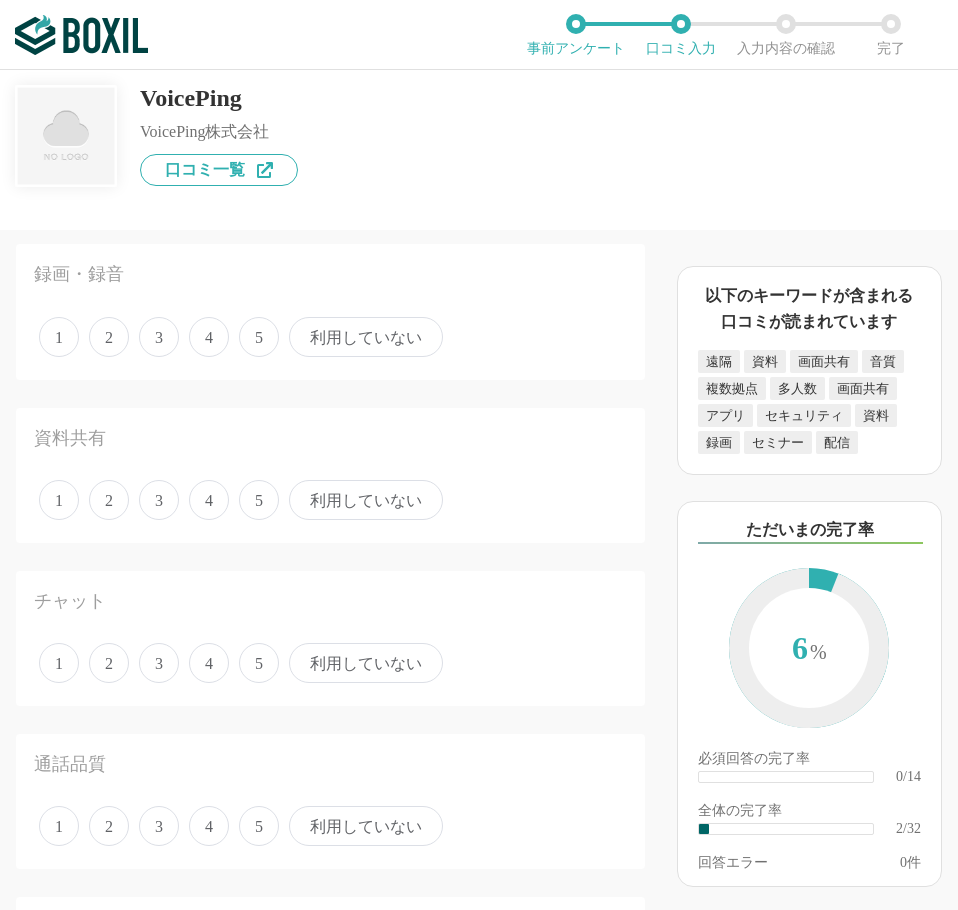 click on "5" at bounding box center (259, 337) 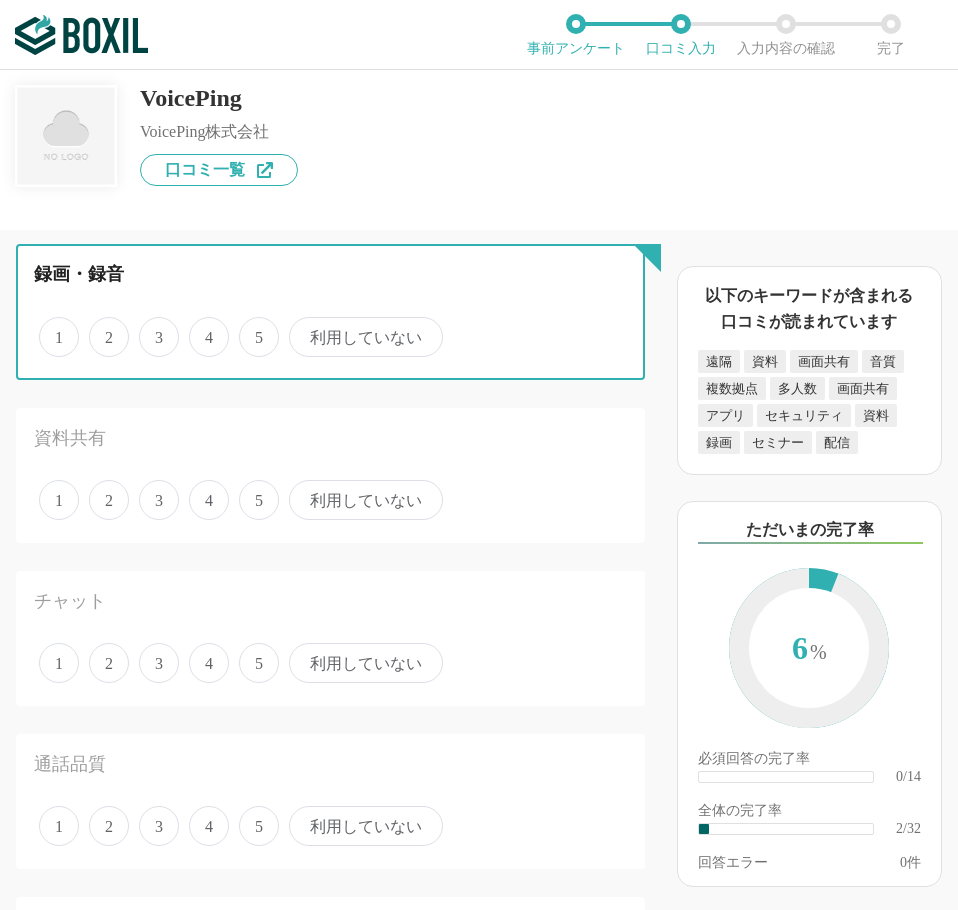click on "5" at bounding box center [250, 326] 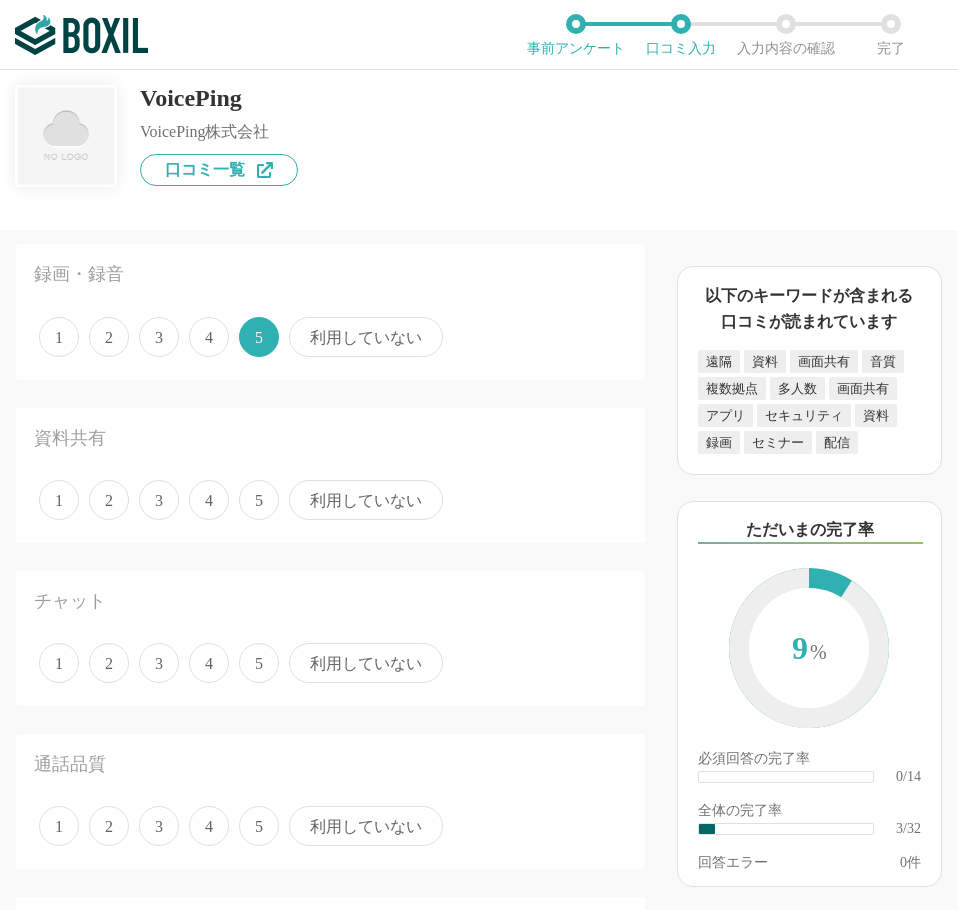 click on "4" at bounding box center [209, 500] 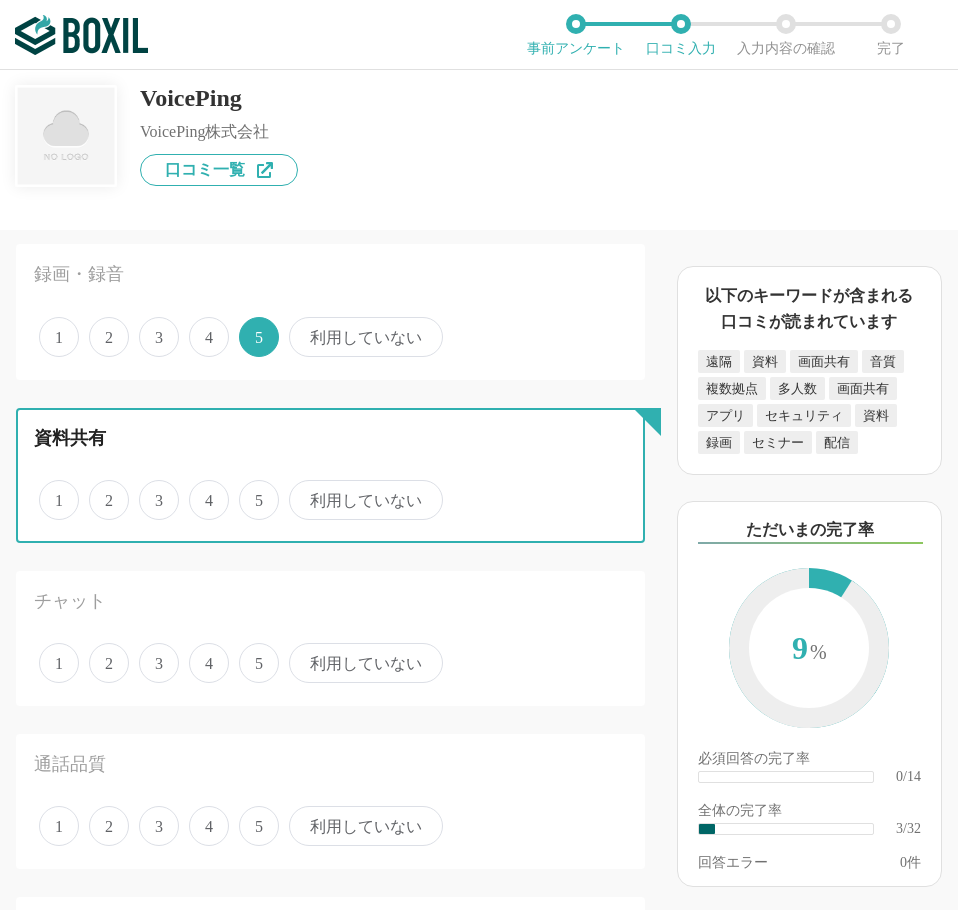 click on "4" at bounding box center [200, 489] 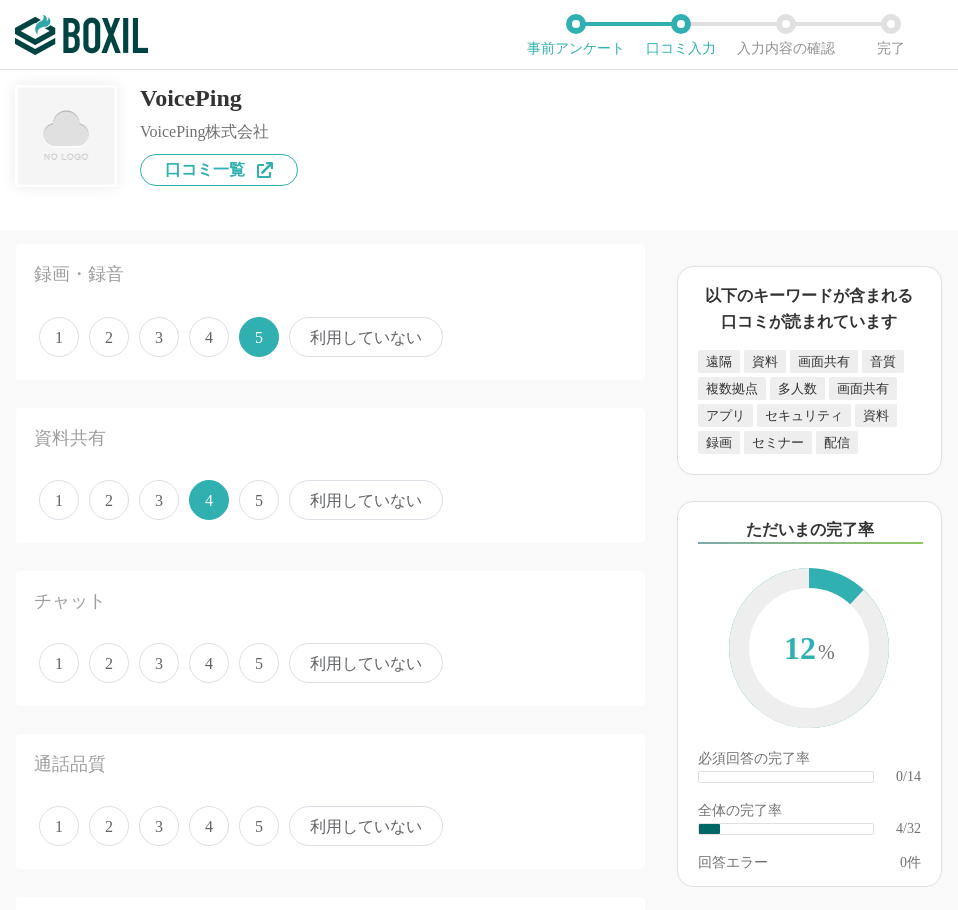 click on "4" at bounding box center (209, 663) 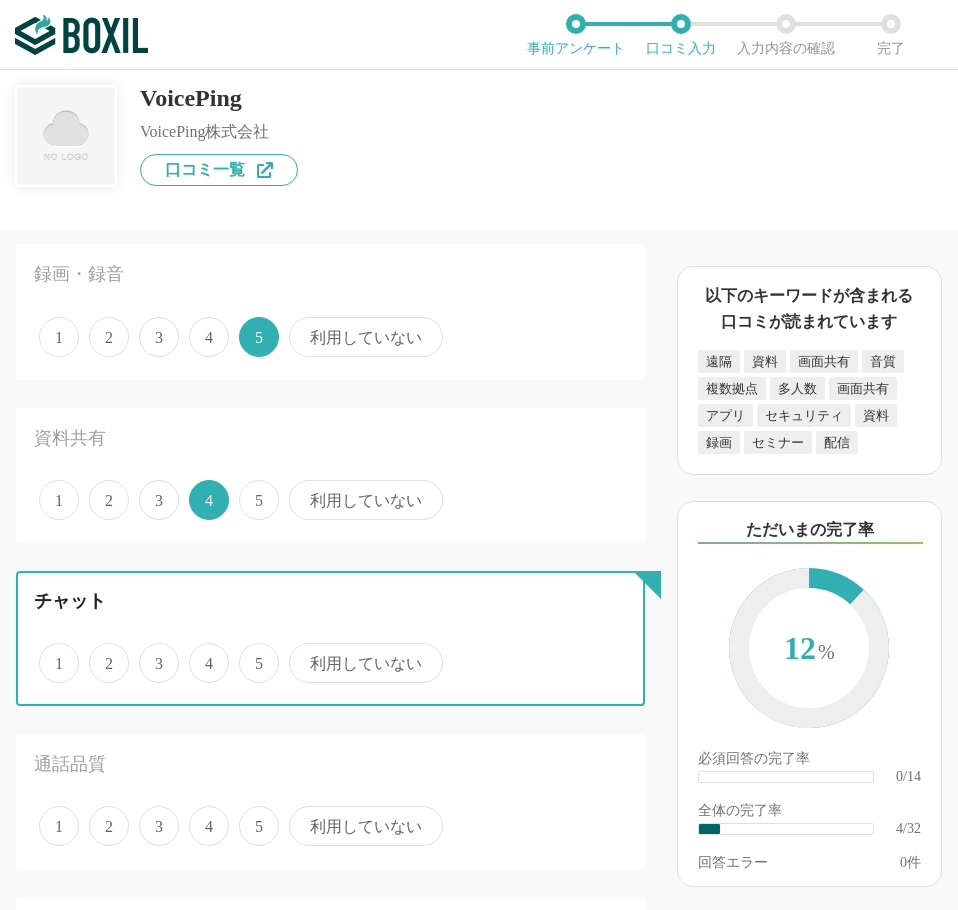click on "4" at bounding box center [200, 652] 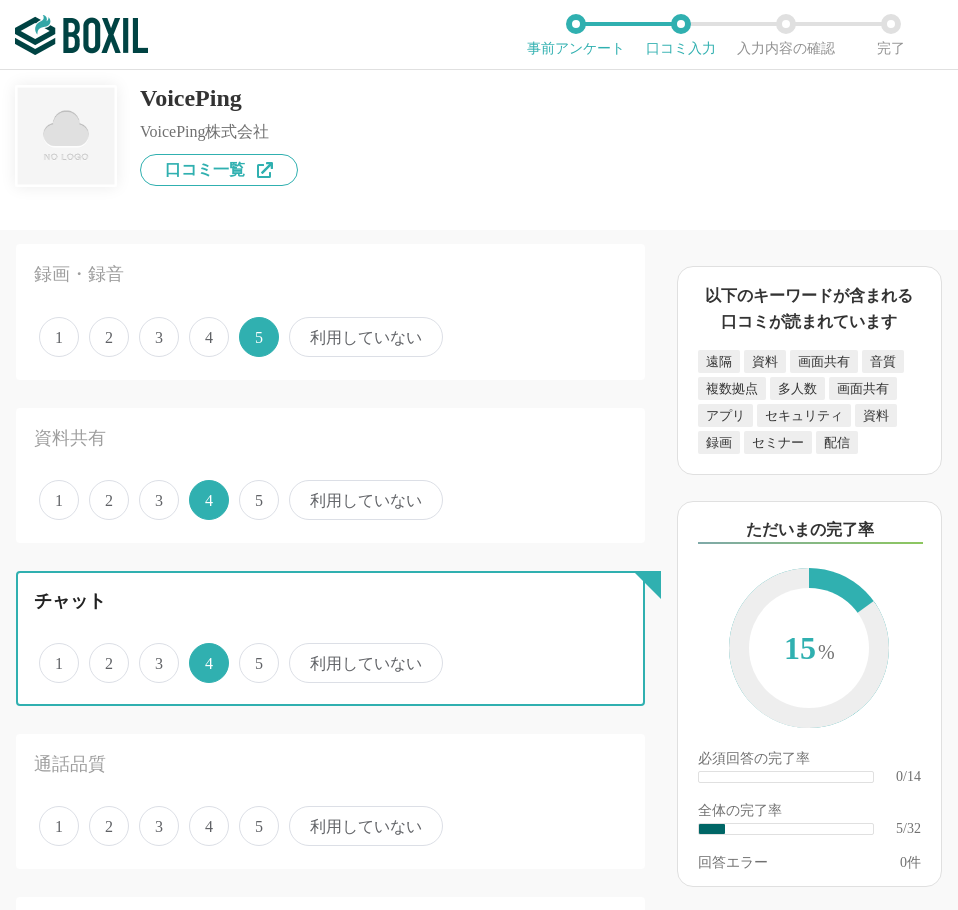 scroll, scrollTop: 800, scrollLeft: 0, axis: vertical 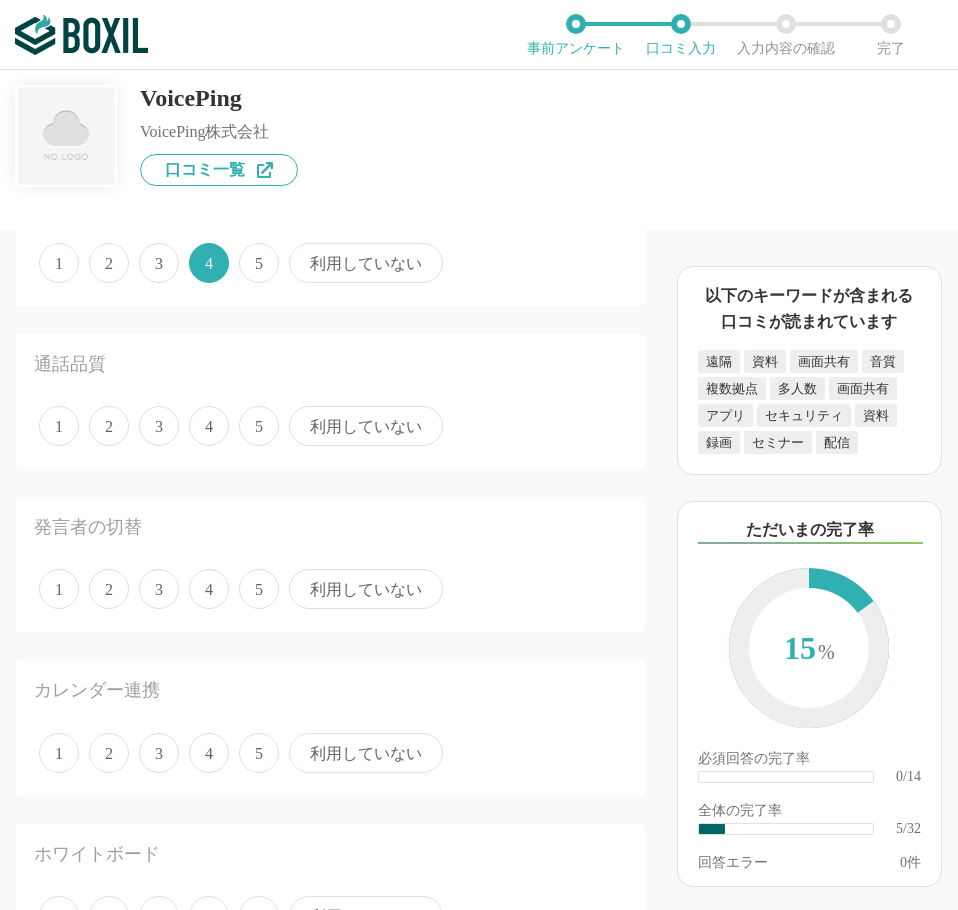 click on "4" at bounding box center (209, 426) 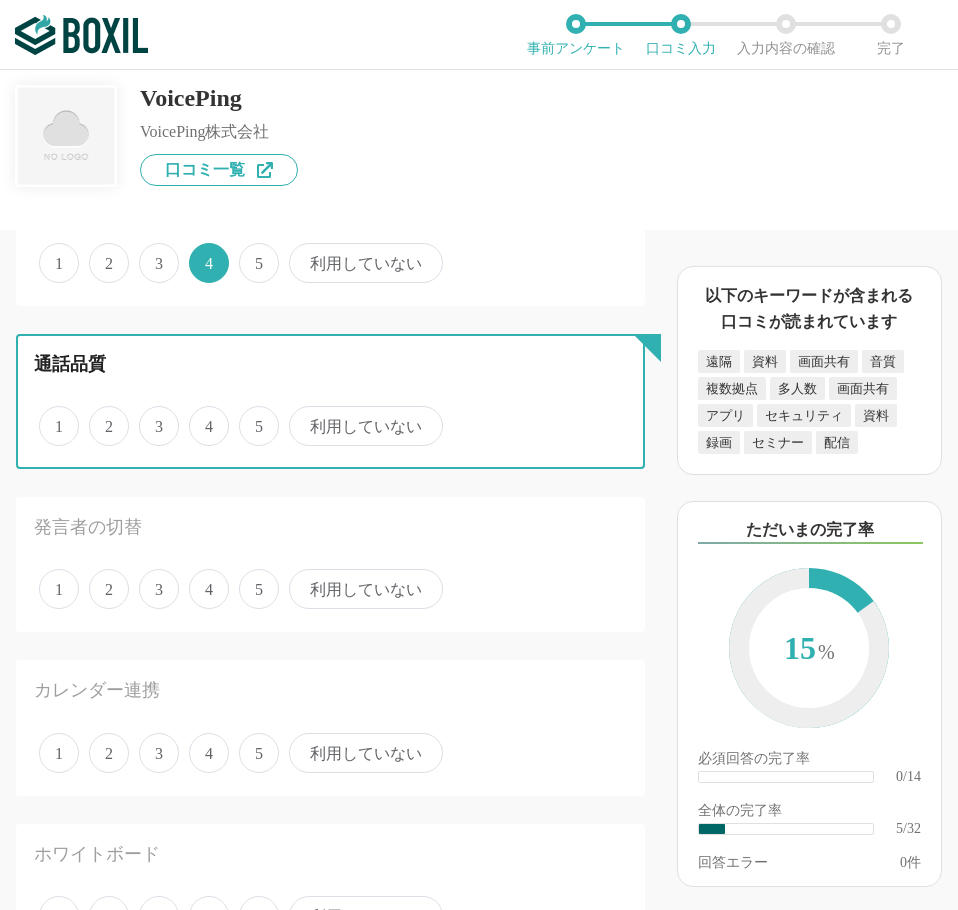 click on "4" at bounding box center (200, 415) 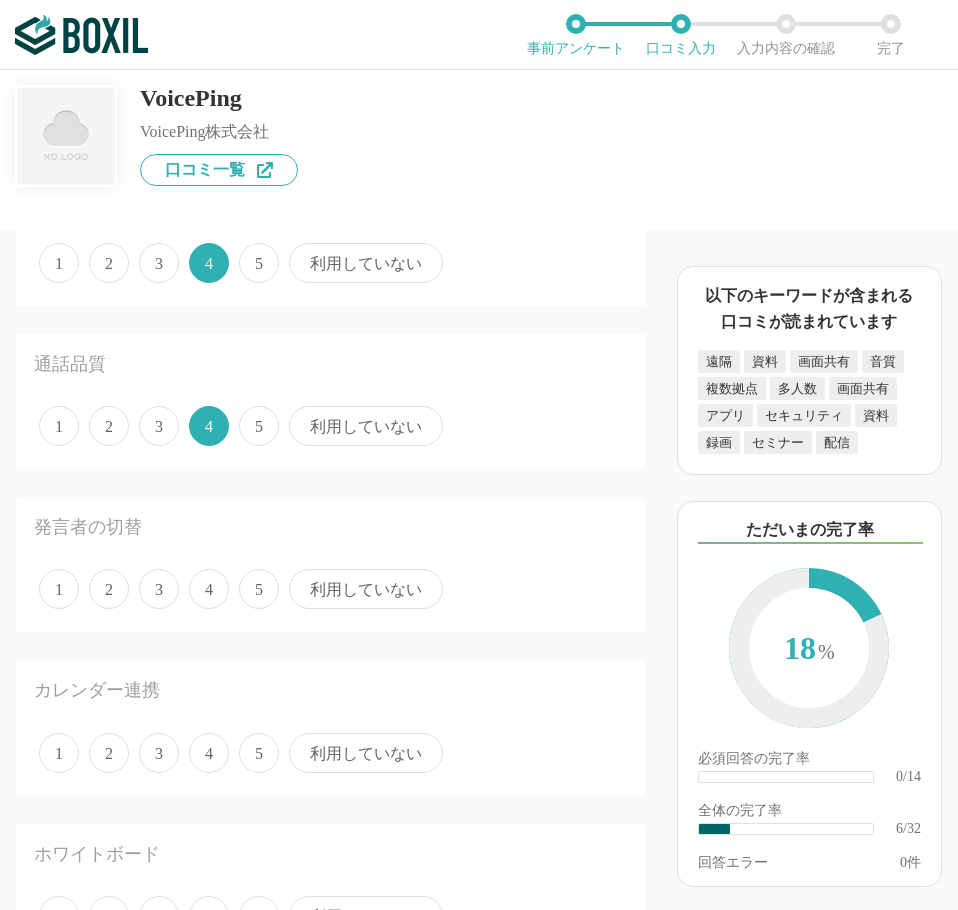 click on "5" at bounding box center [259, 589] 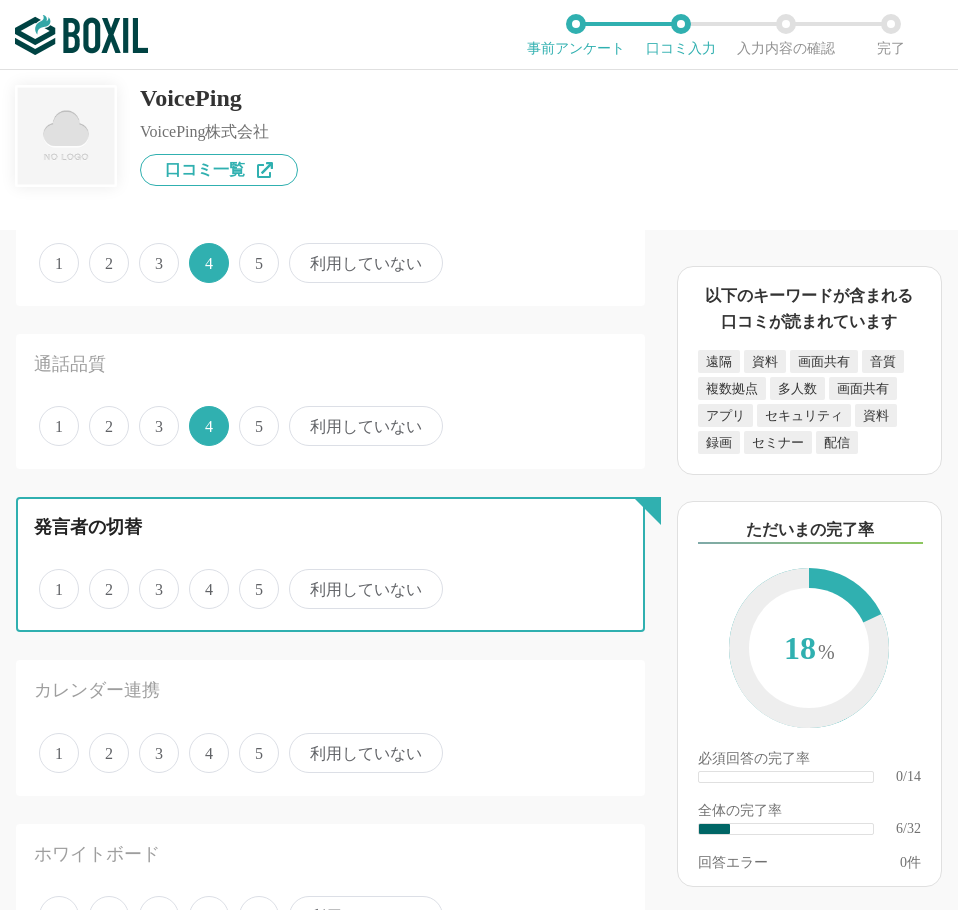 click on "5" at bounding box center [250, 578] 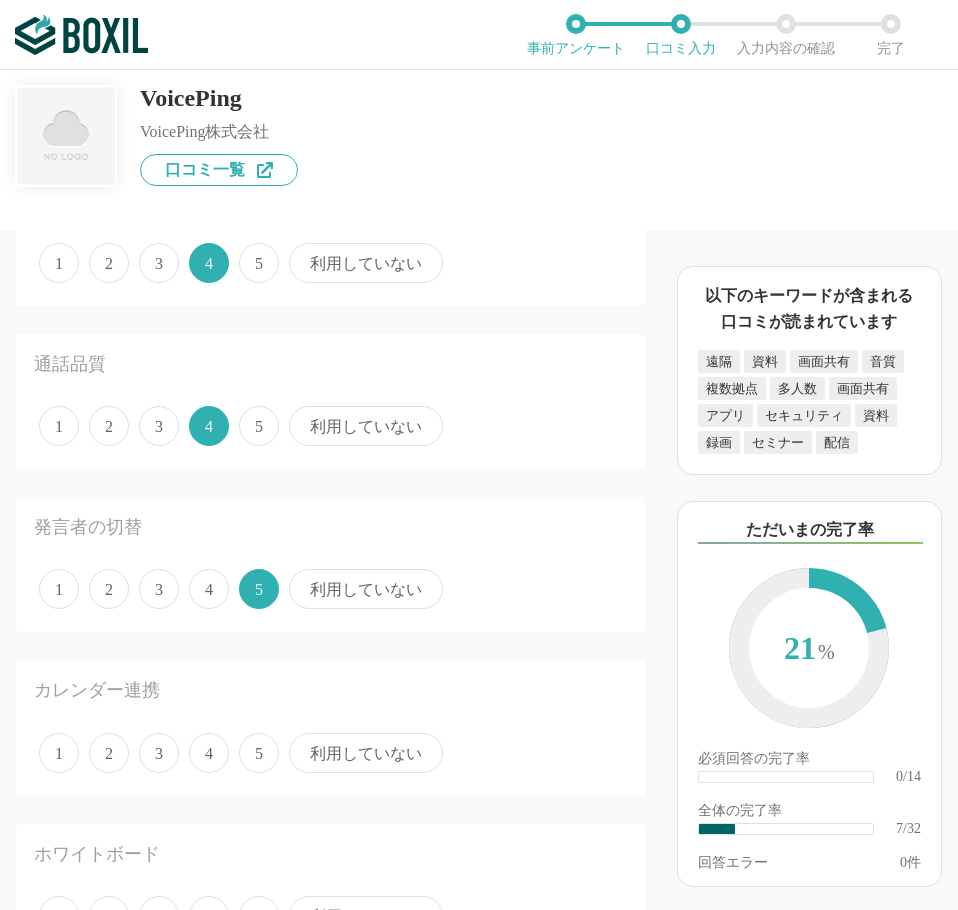 click on "5" at bounding box center (259, 753) 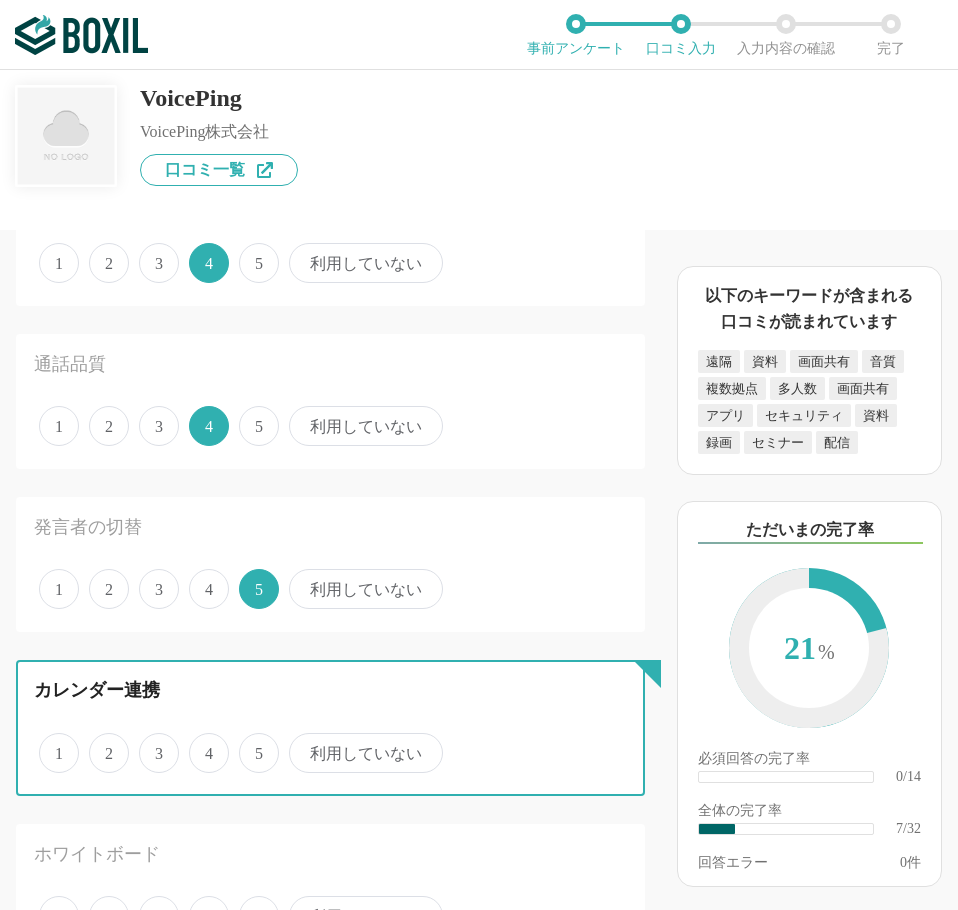 click on "5" at bounding box center [250, 742] 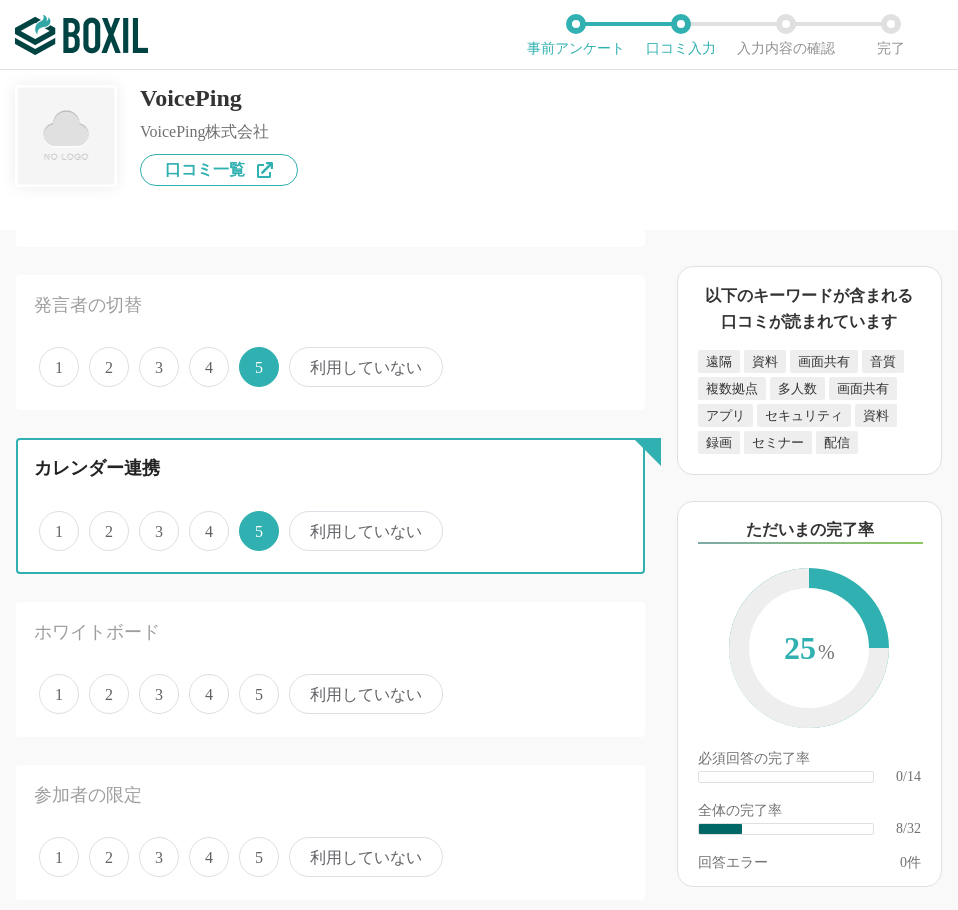 scroll, scrollTop: 1200, scrollLeft: 0, axis: vertical 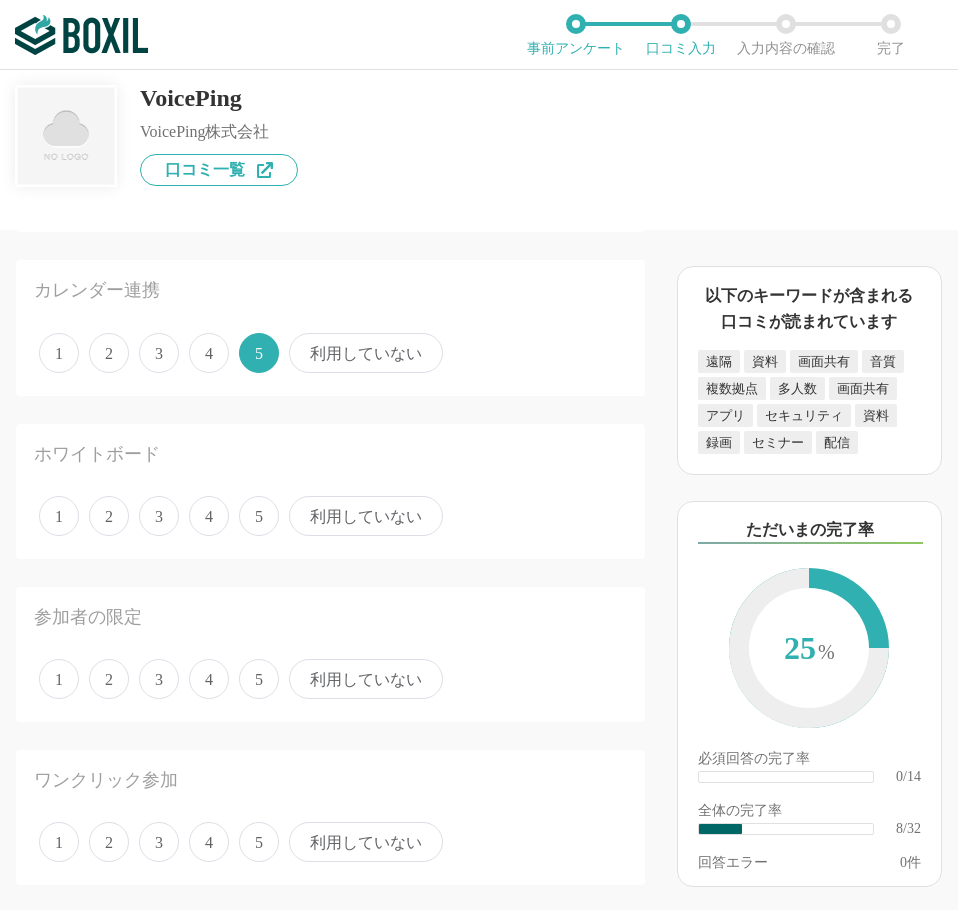 click on "5" at bounding box center (259, 516) 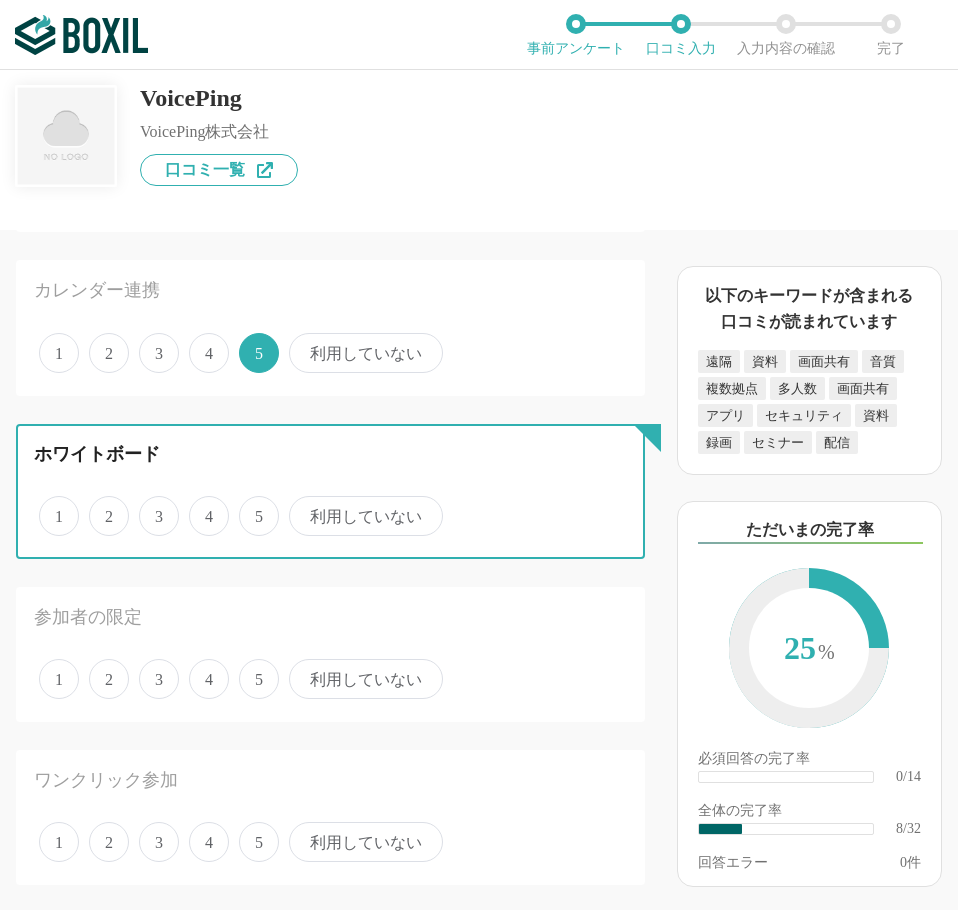 click on "5" at bounding box center [250, 505] 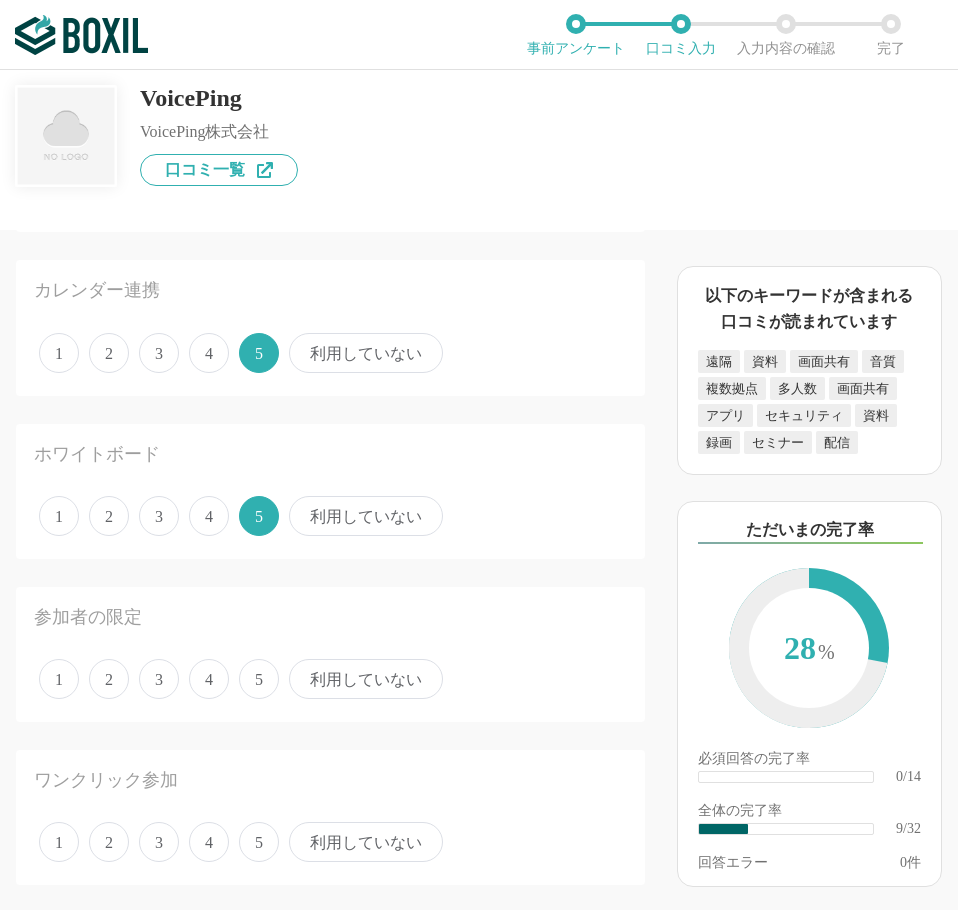 click on "4" at bounding box center [209, 679] 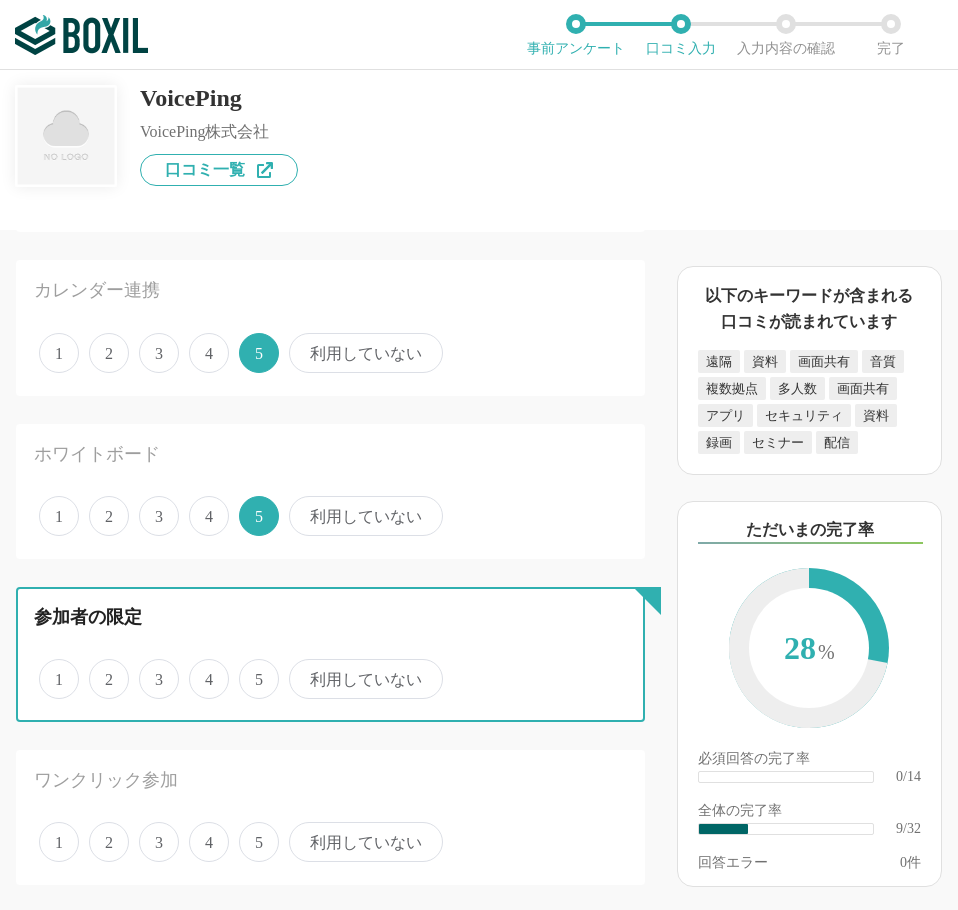 click on "4" at bounding box center (200, 668) 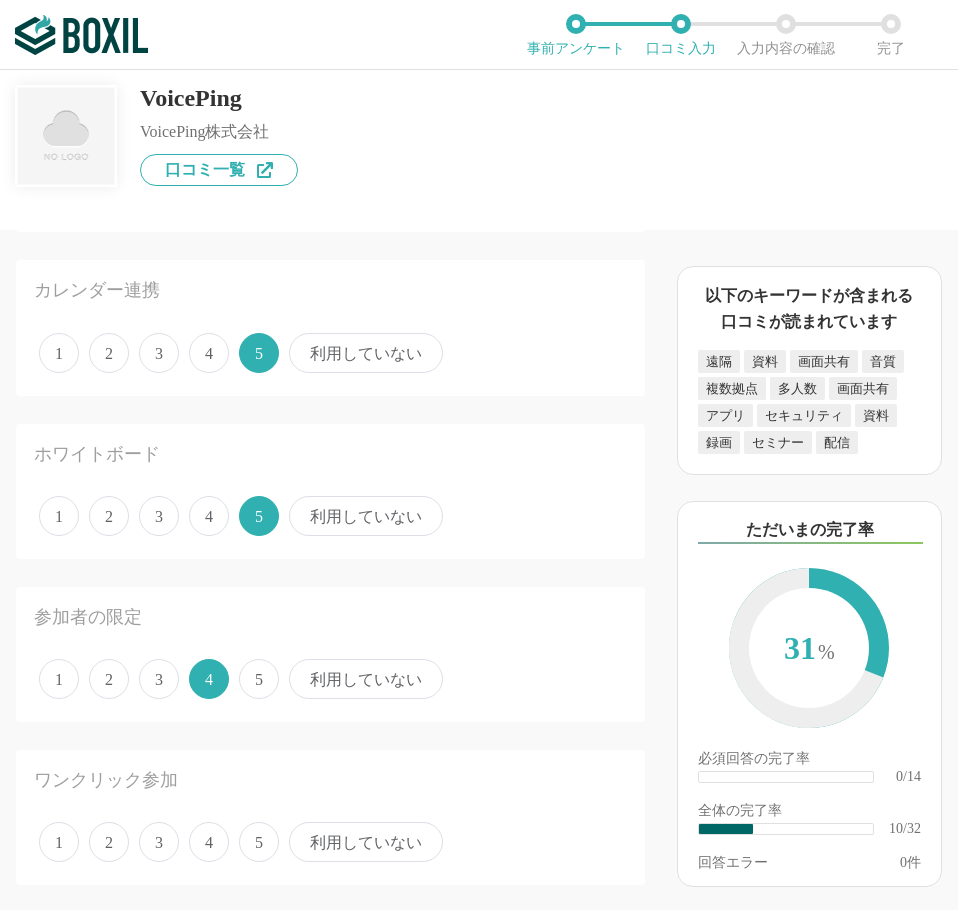 click on "1 2 3 4 5 利用していない" at bounding box center (330, 842) 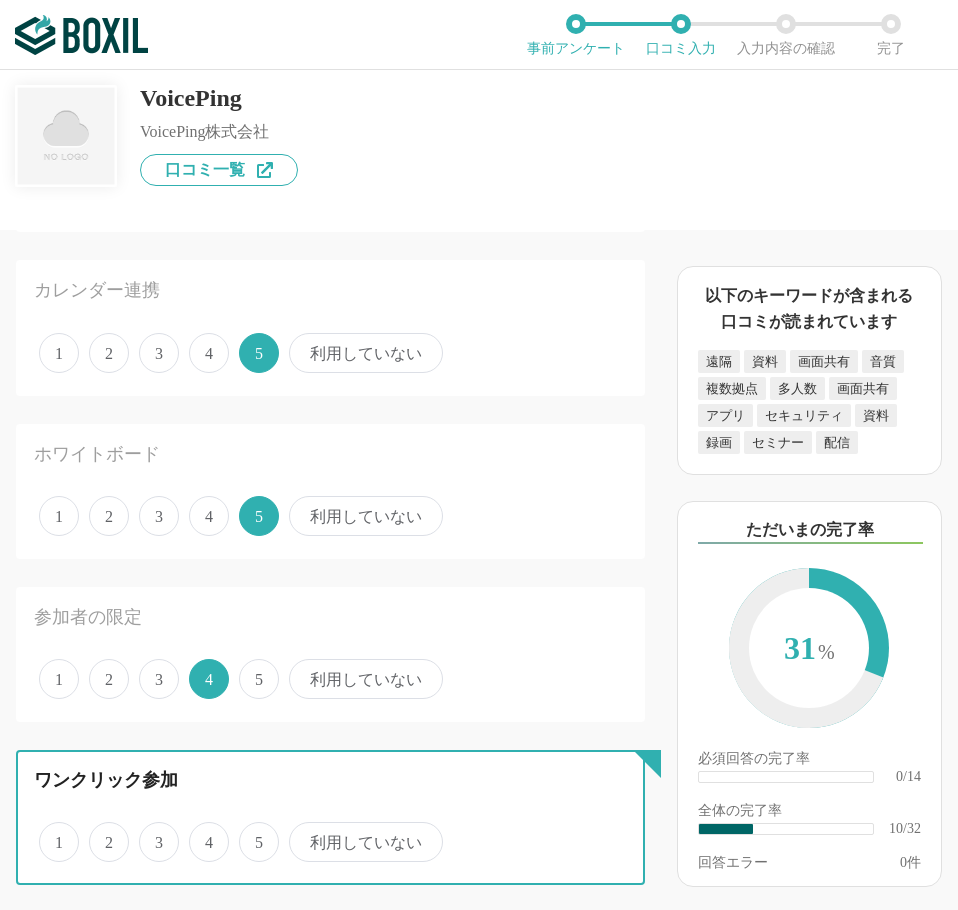 click on "5" at bounding box center [250, 831] 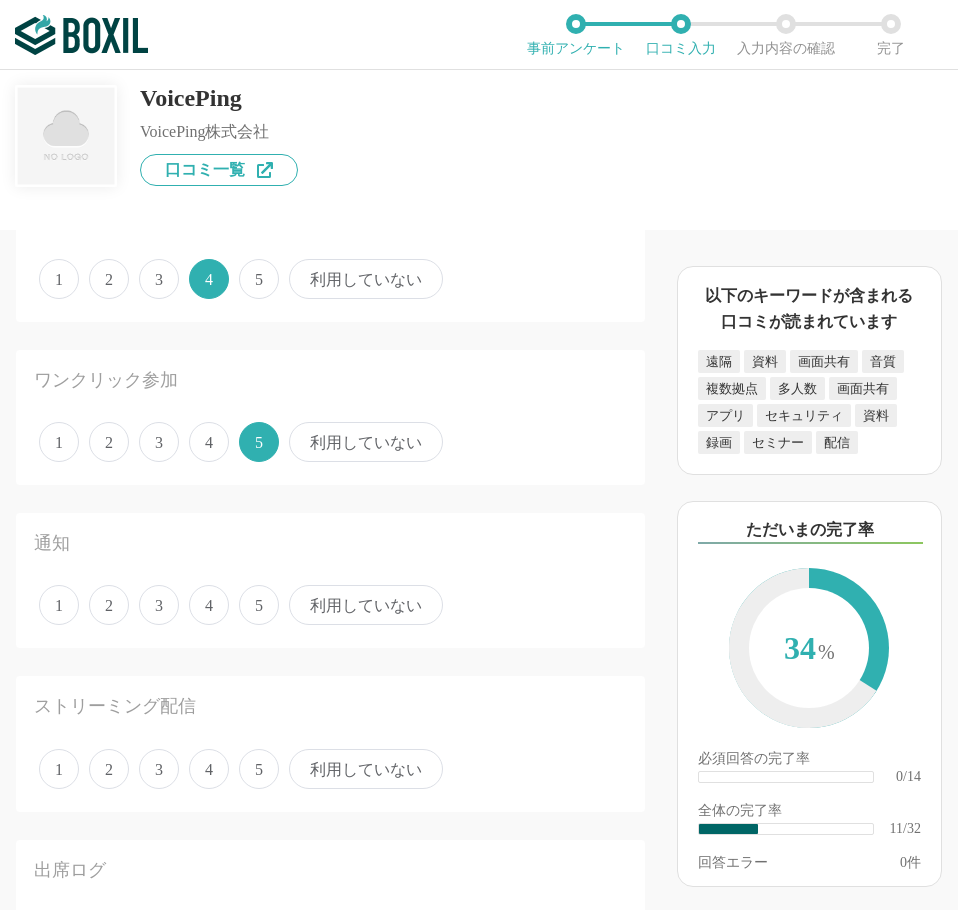 click on "4" at bounding box center (209, 605) 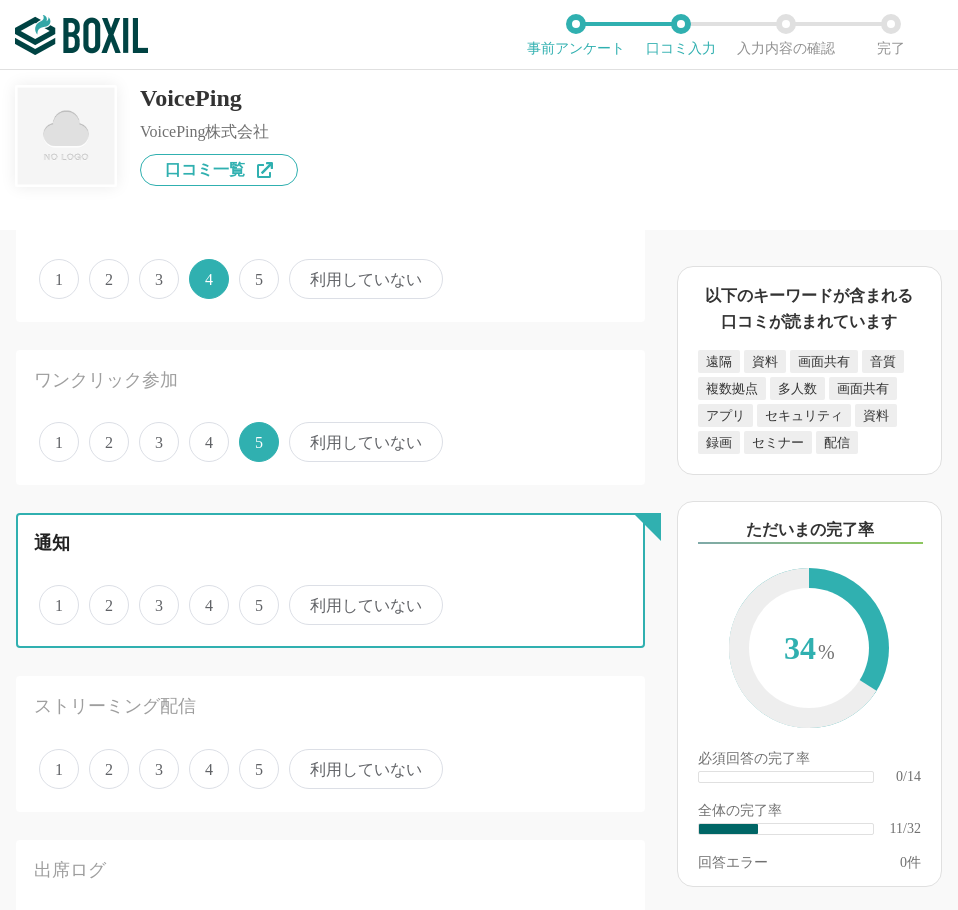 click on "4" at bounding box center [200, 594] 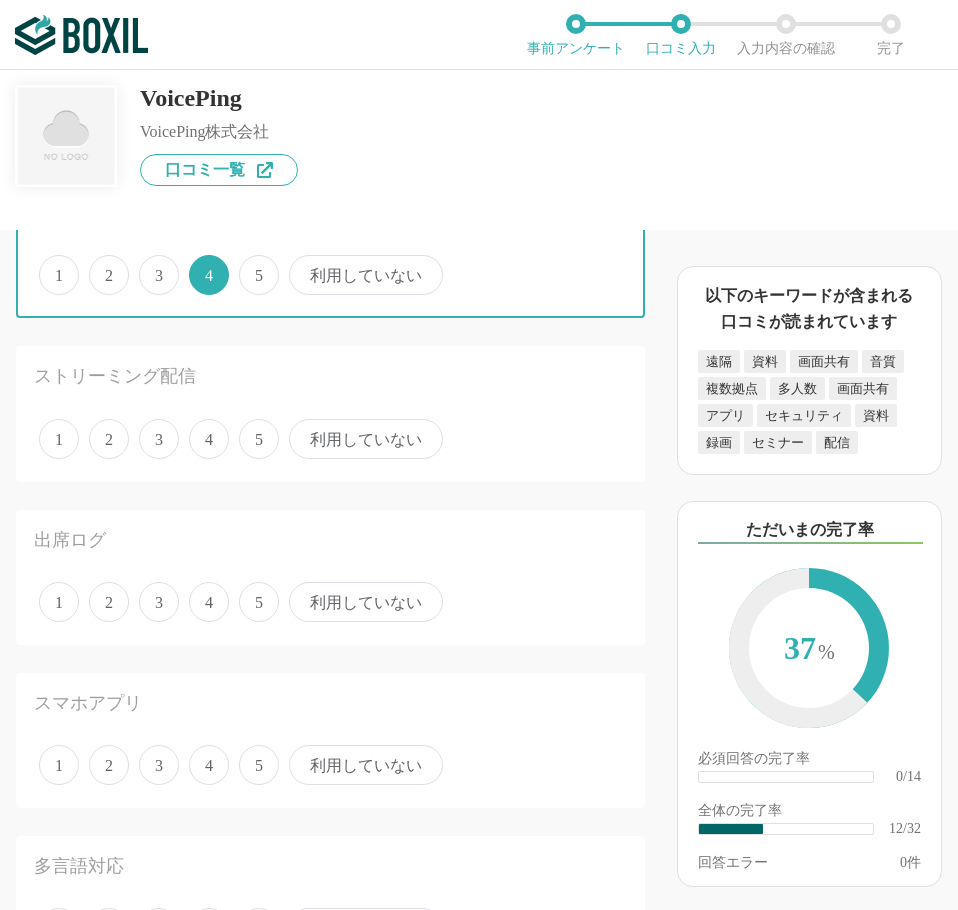 scroll, scrollTop: 2000, scrollLeft: 0, axis: vertical 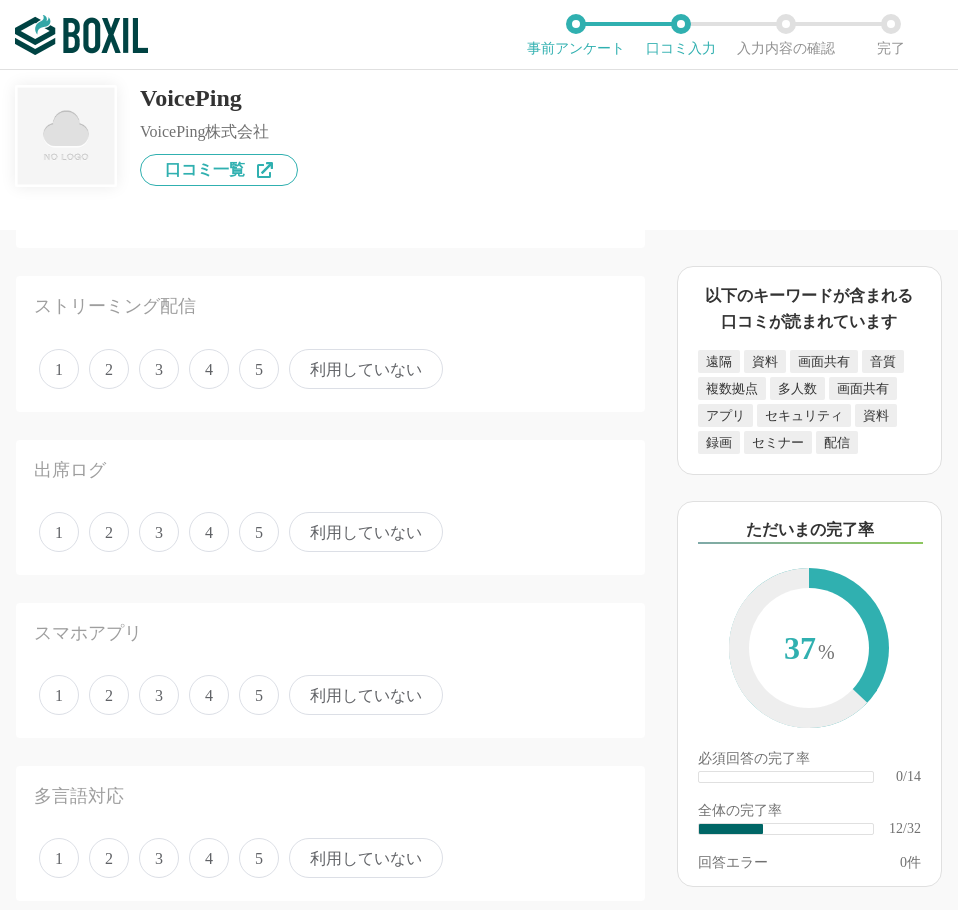 click on "4" at bounding box center [209, 369] 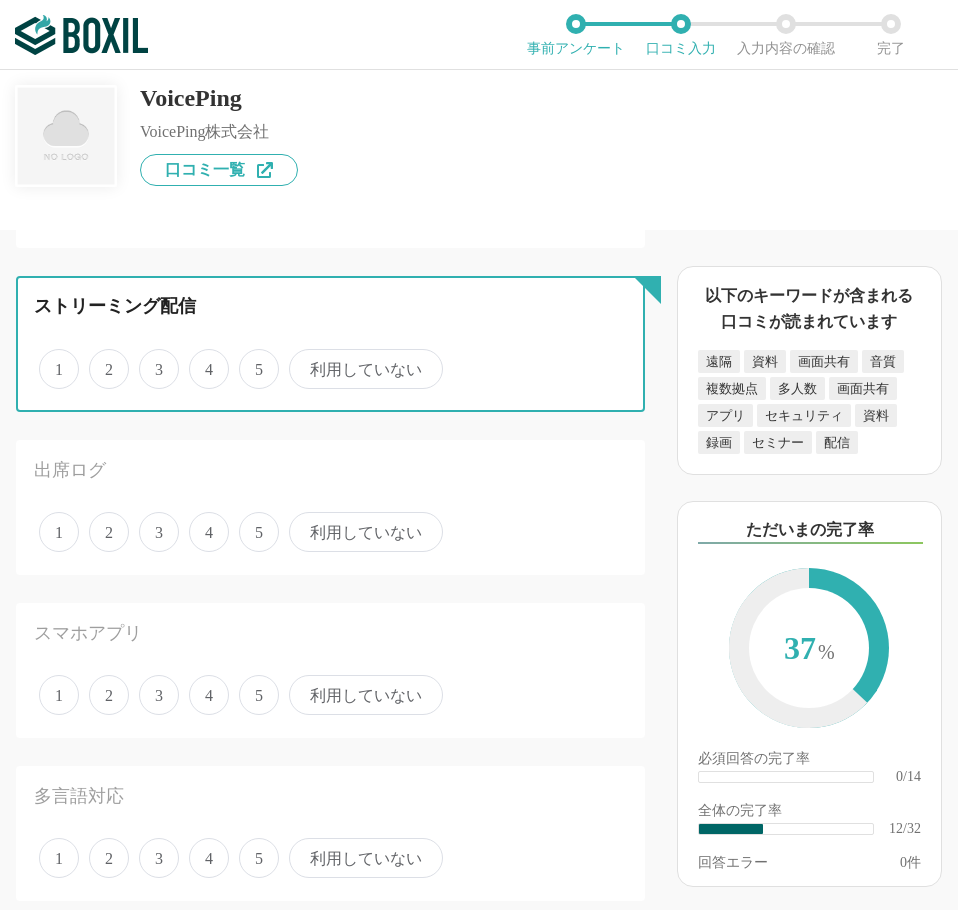 click on "4" at bounding box center [200, 358] 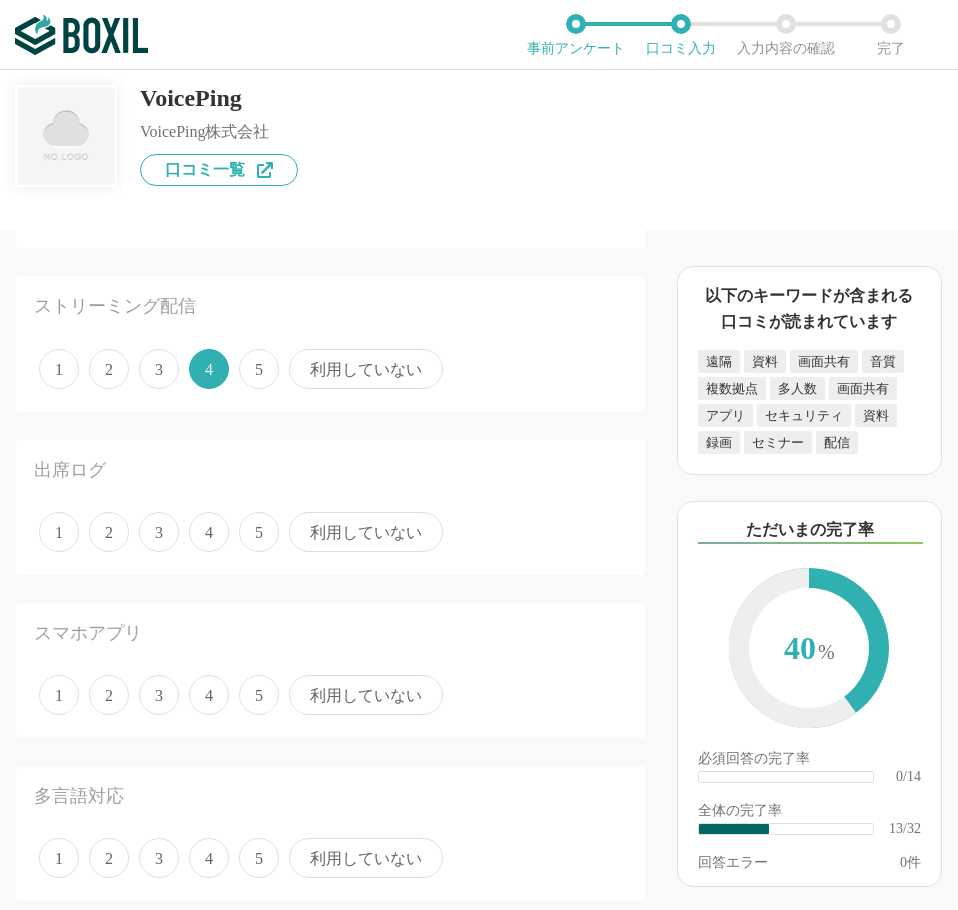 click on "4" at bounding box center [209, 532] 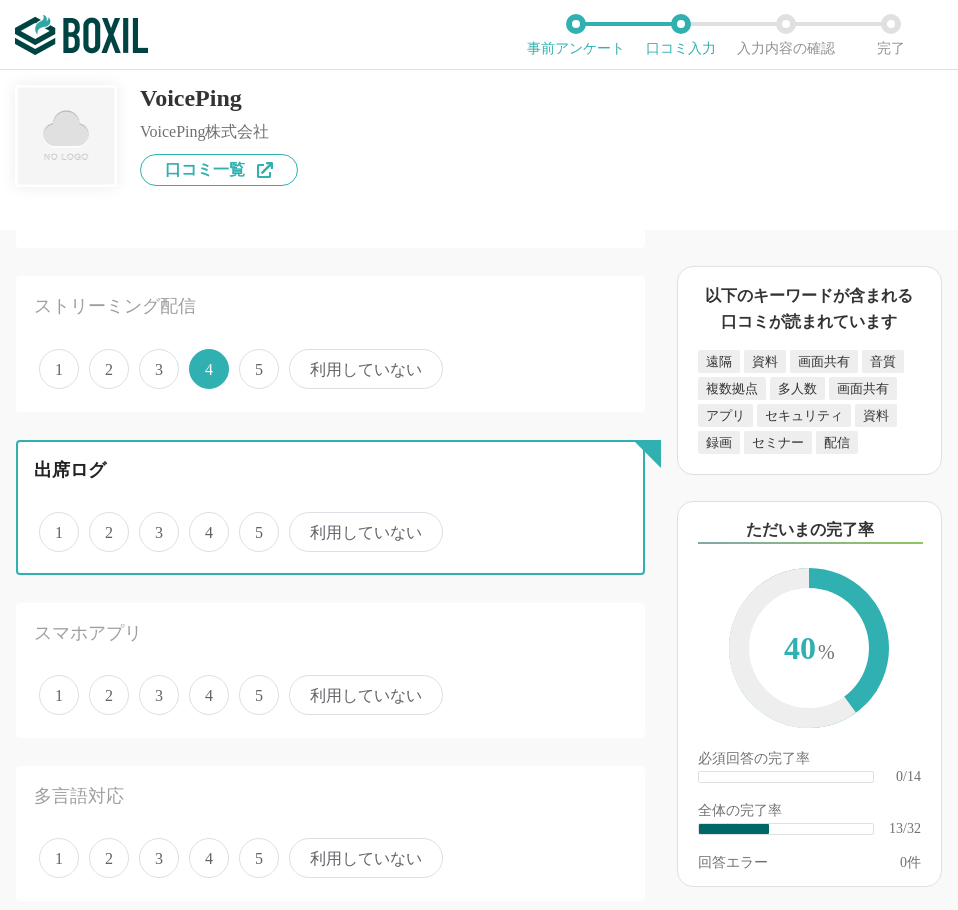 click on "4" at bounding box center (200, 521) 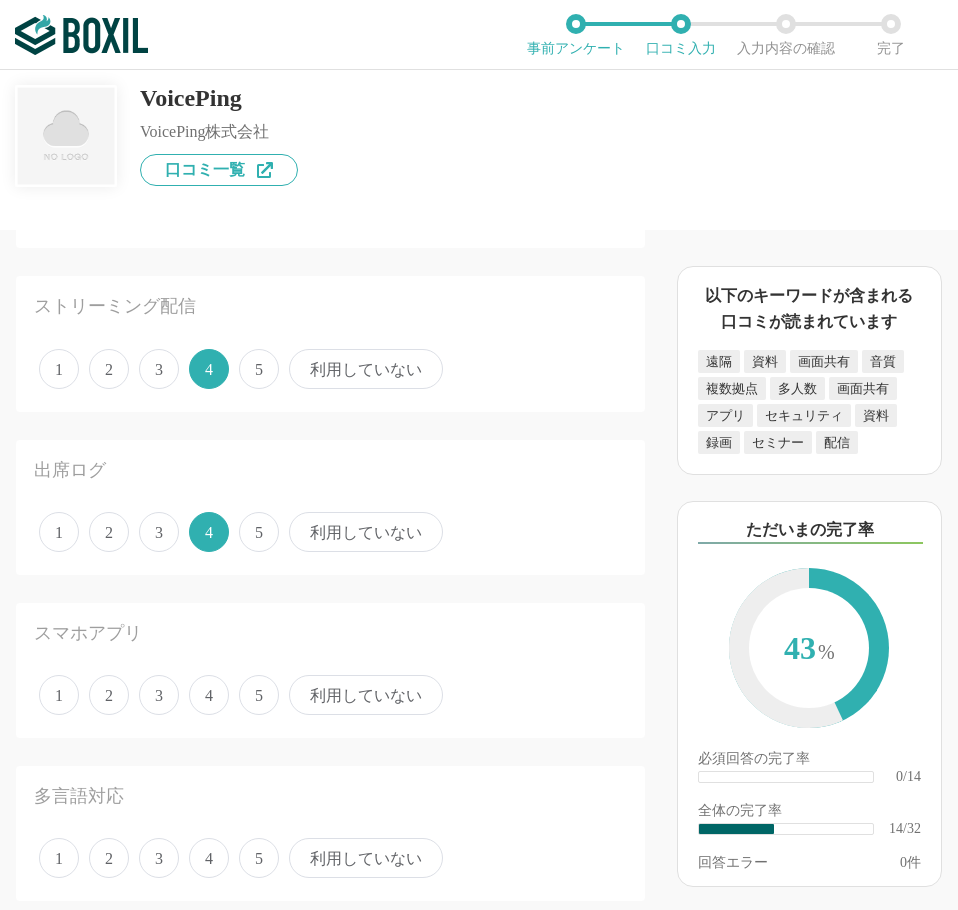 click on "4" at bounding box center [209, 532] 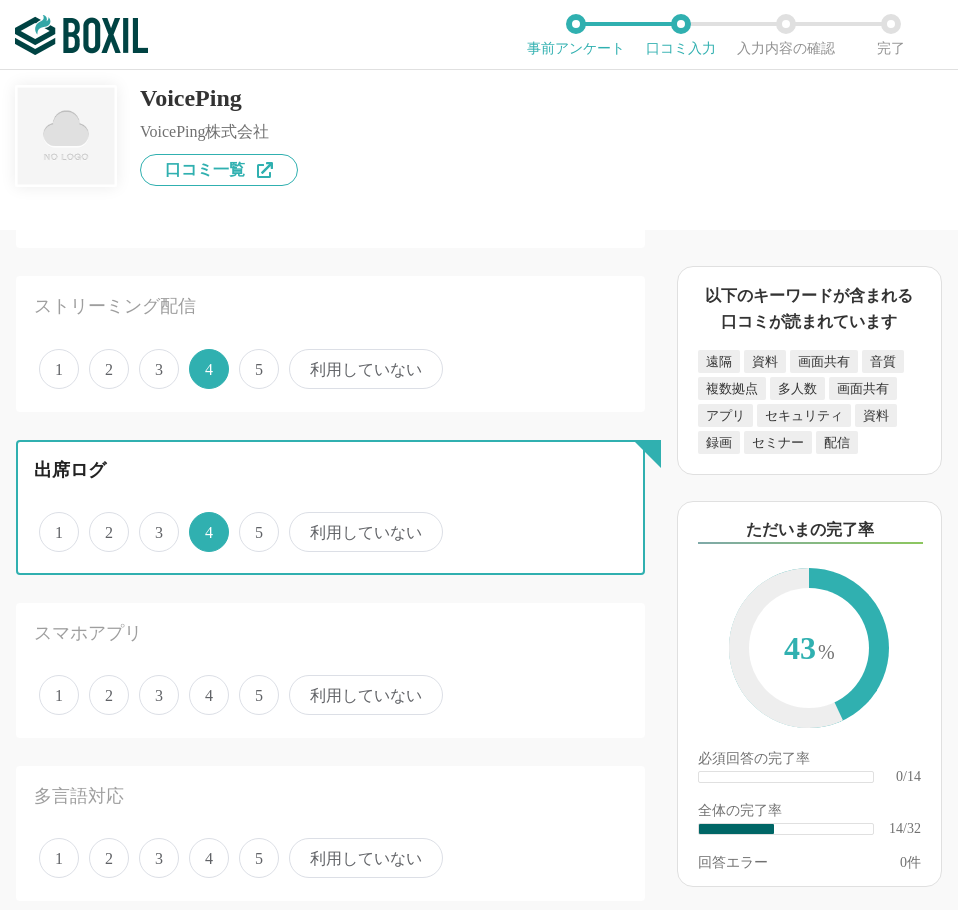 click on "4" at bounding box center [200, 521] 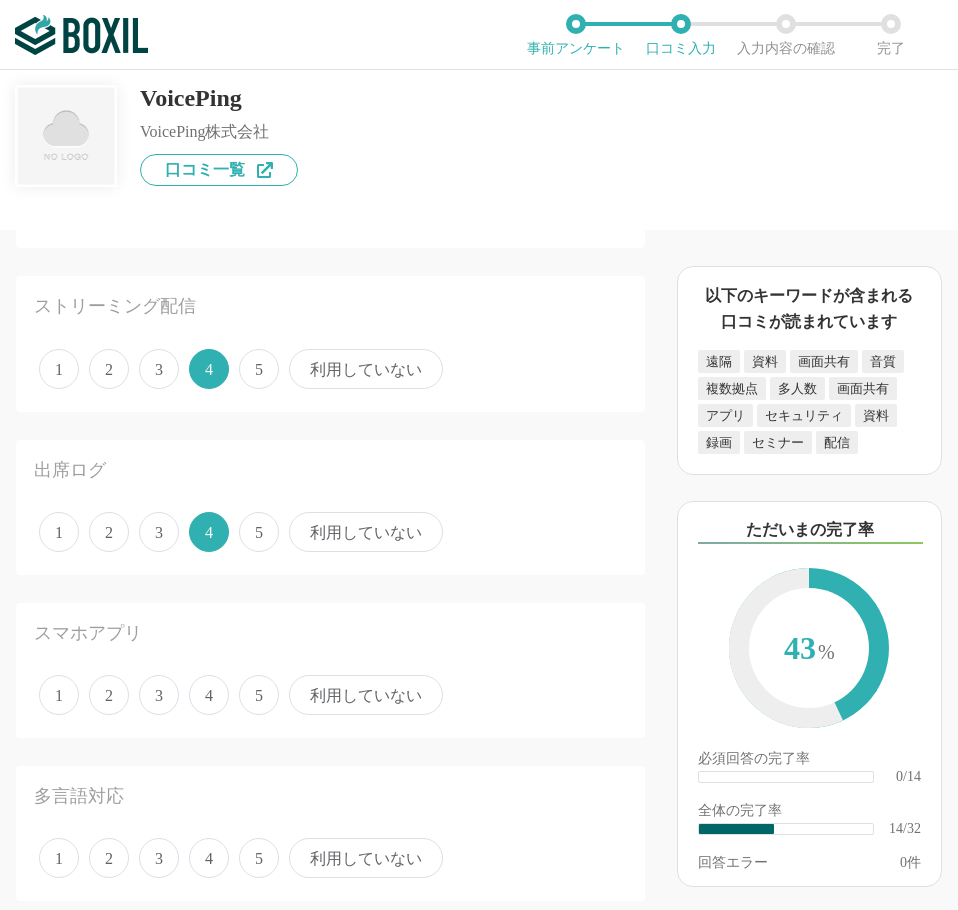 click on "1 2 3 4 5 利用していない" at bounding box center [330, 695] 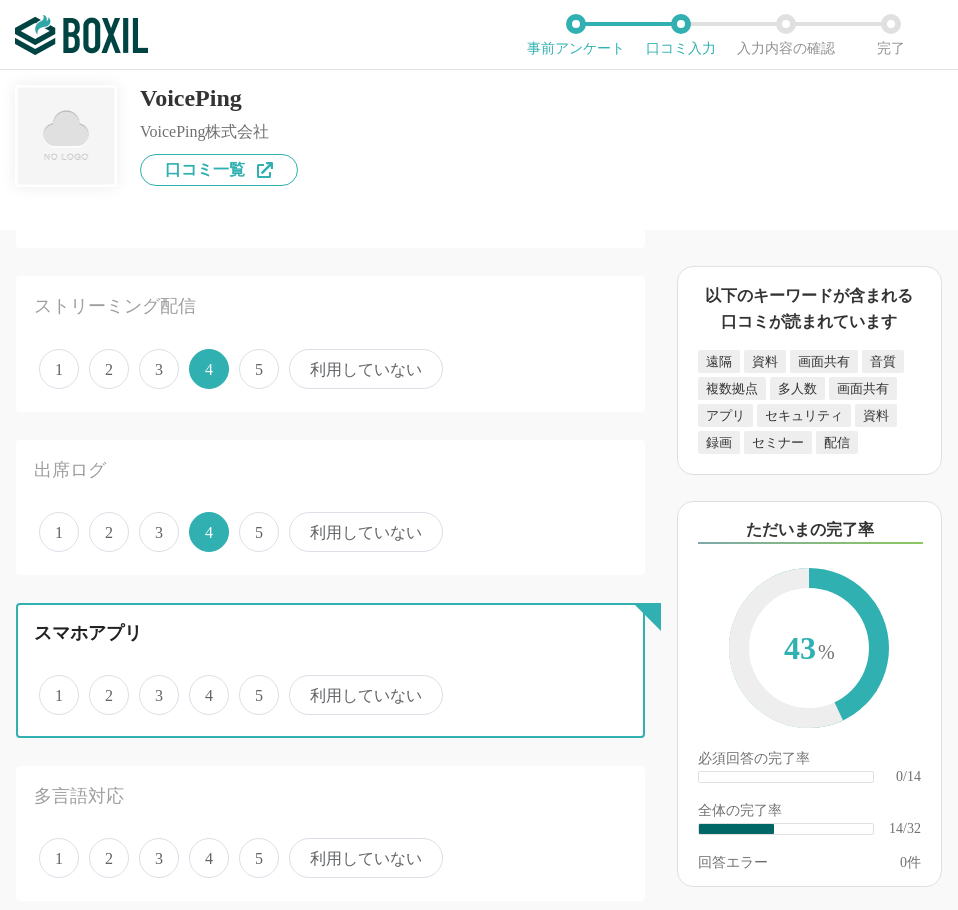 click on "5" at bounding box center [250, 684] 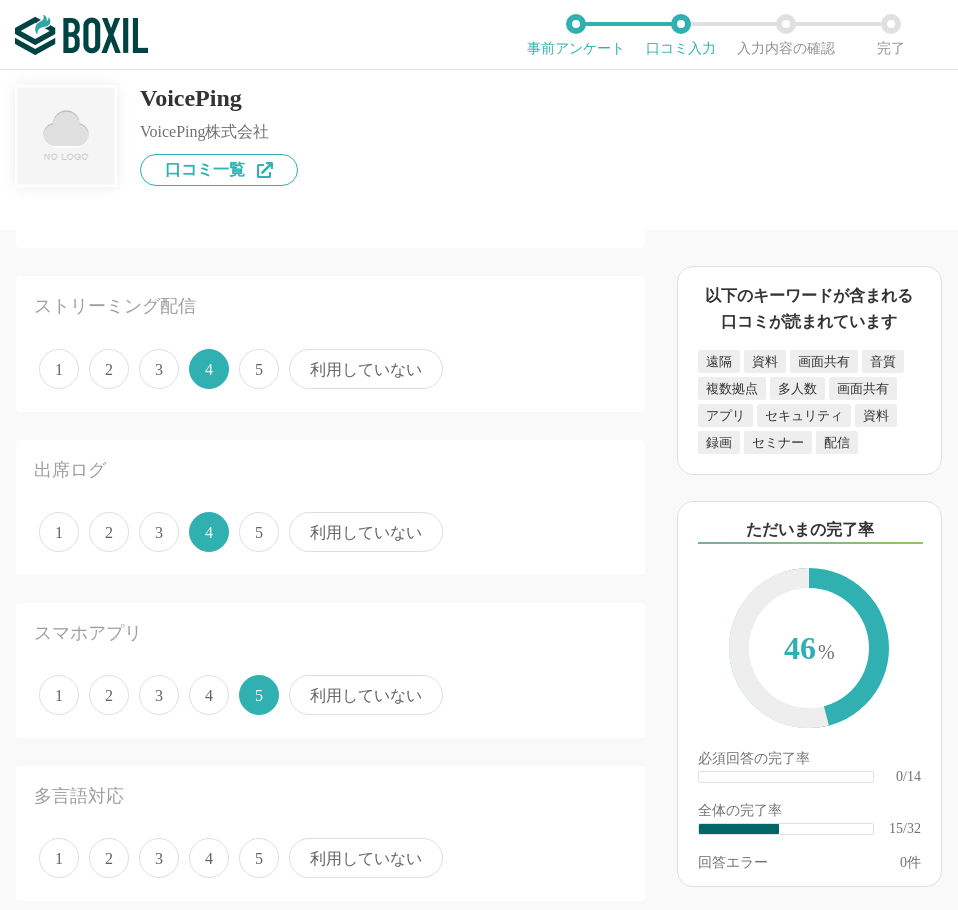 click on "5" at bounding box center (259, 858) 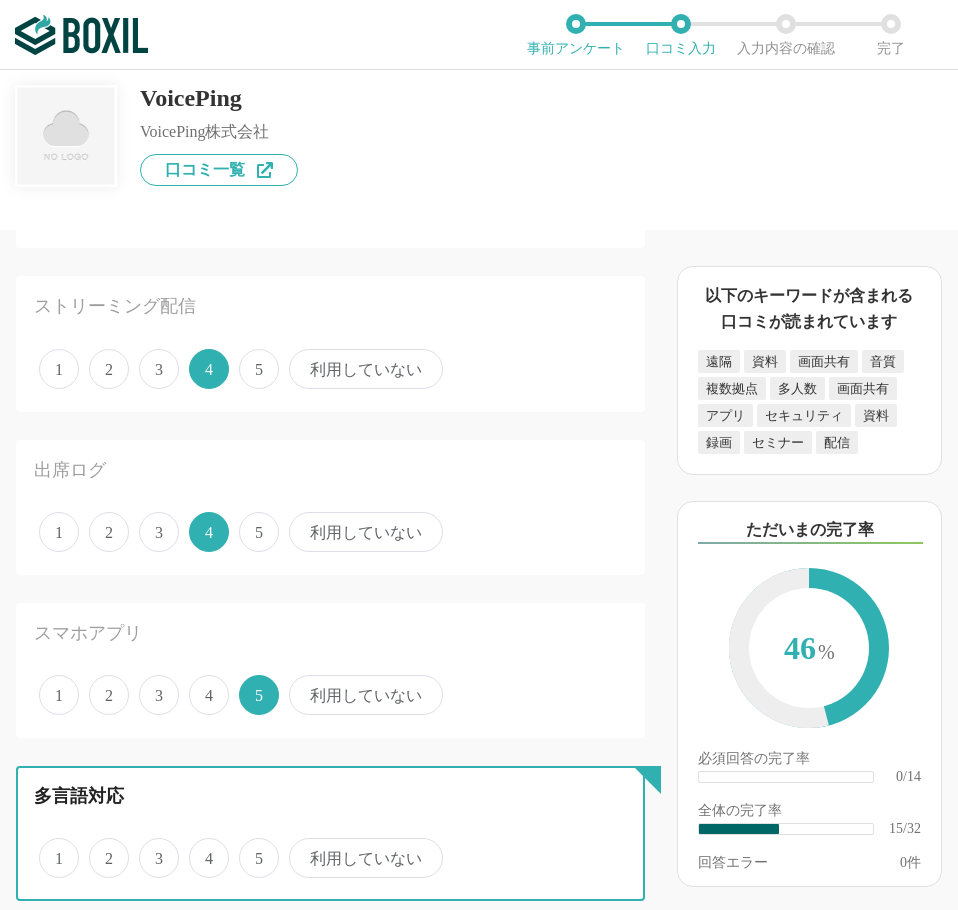click on "5" at bounding box center [250, 847] 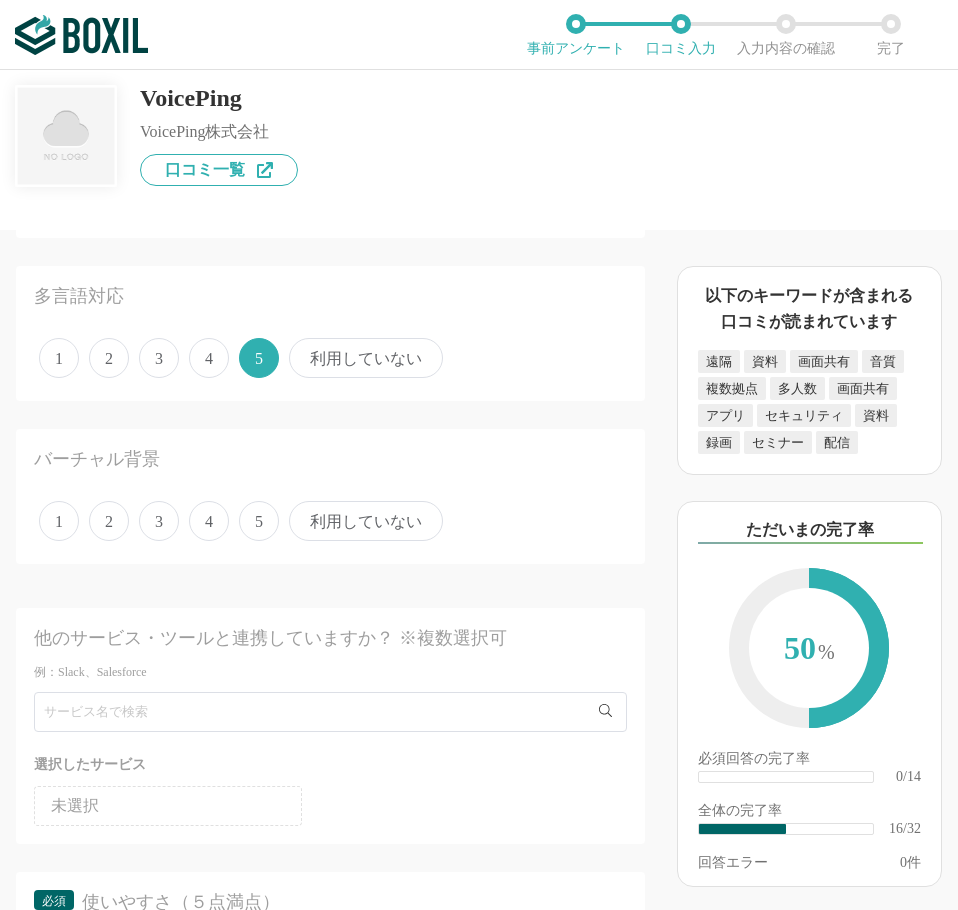 click on "5" at bounding box center (259, 521) 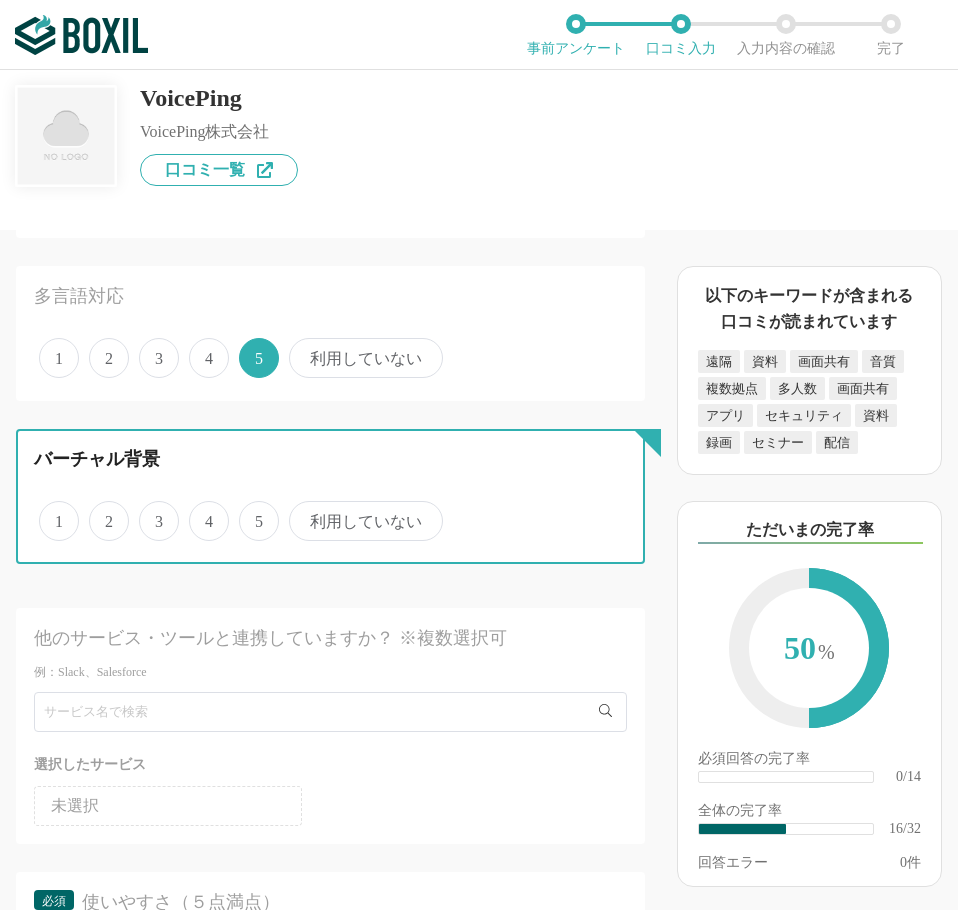 click on "5" at bounding box center (250, 510) 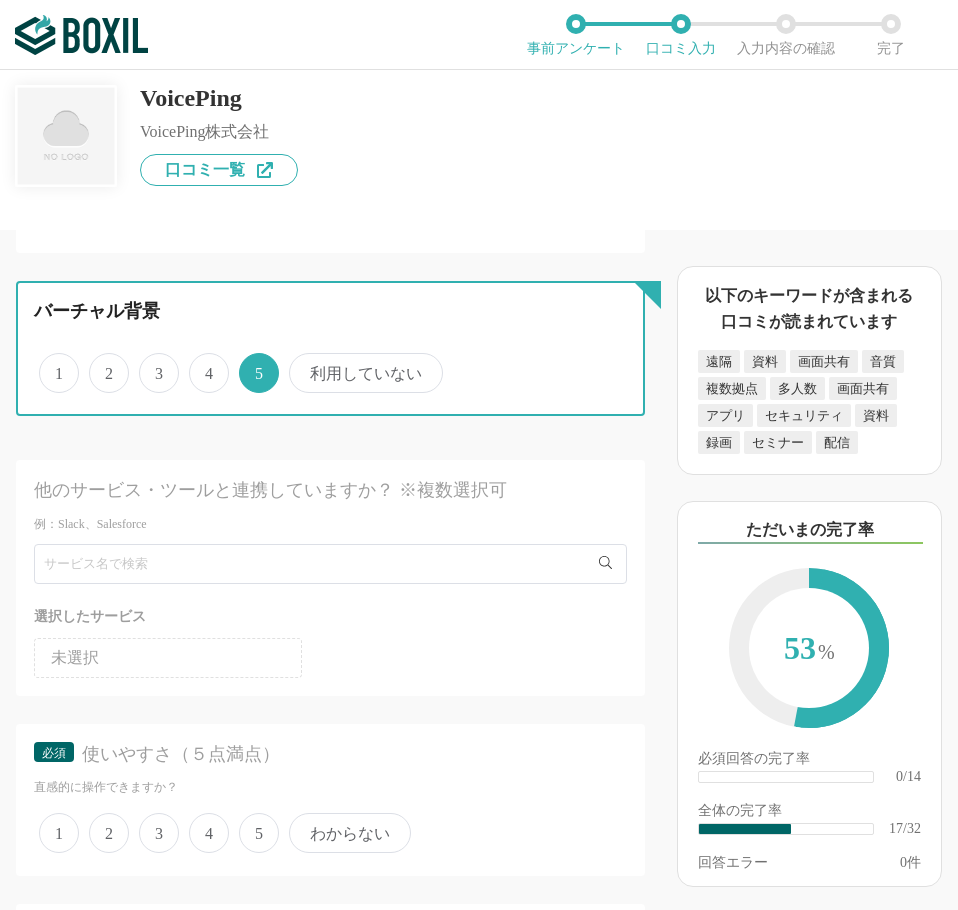 scroll, scrollTop: 2900, scrollLeft: 0, axis: vertical 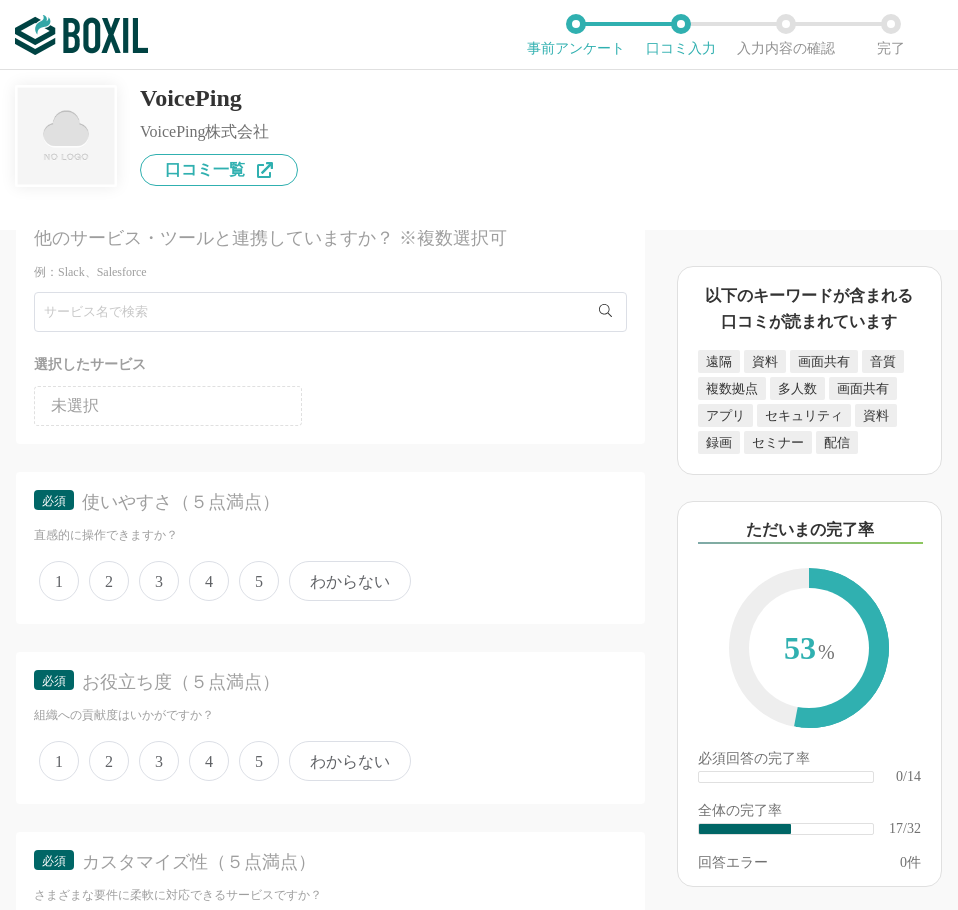 click on "1 2 3 4 5 わからない" at bounding box center (330, 581) 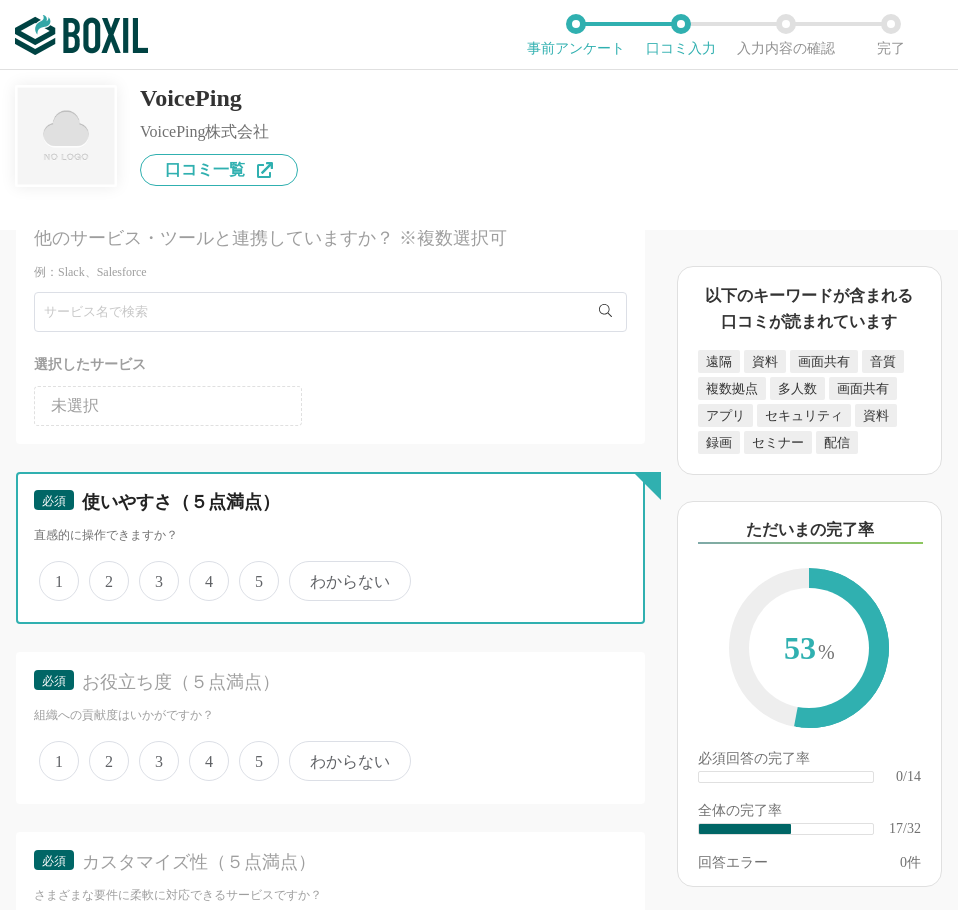 click on "5" at bounding box center [250, 570] 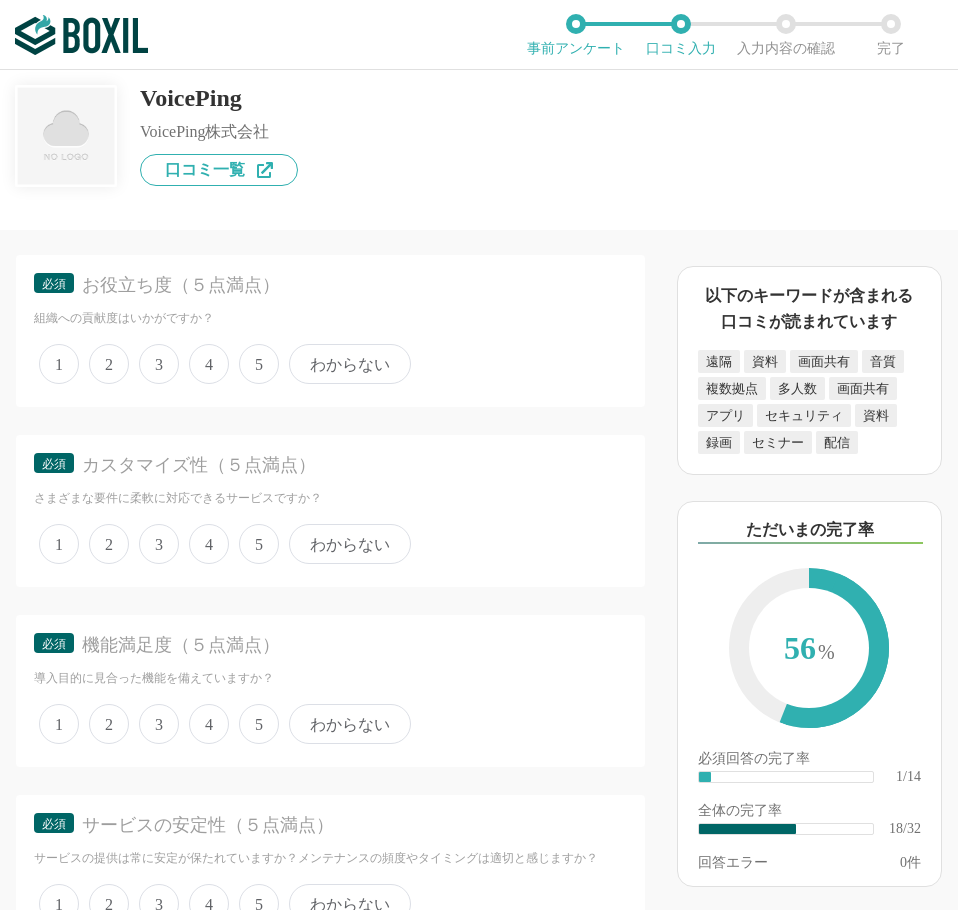 scroll, scrollTop: 3300, scrollLeft: 0, axis: vertical 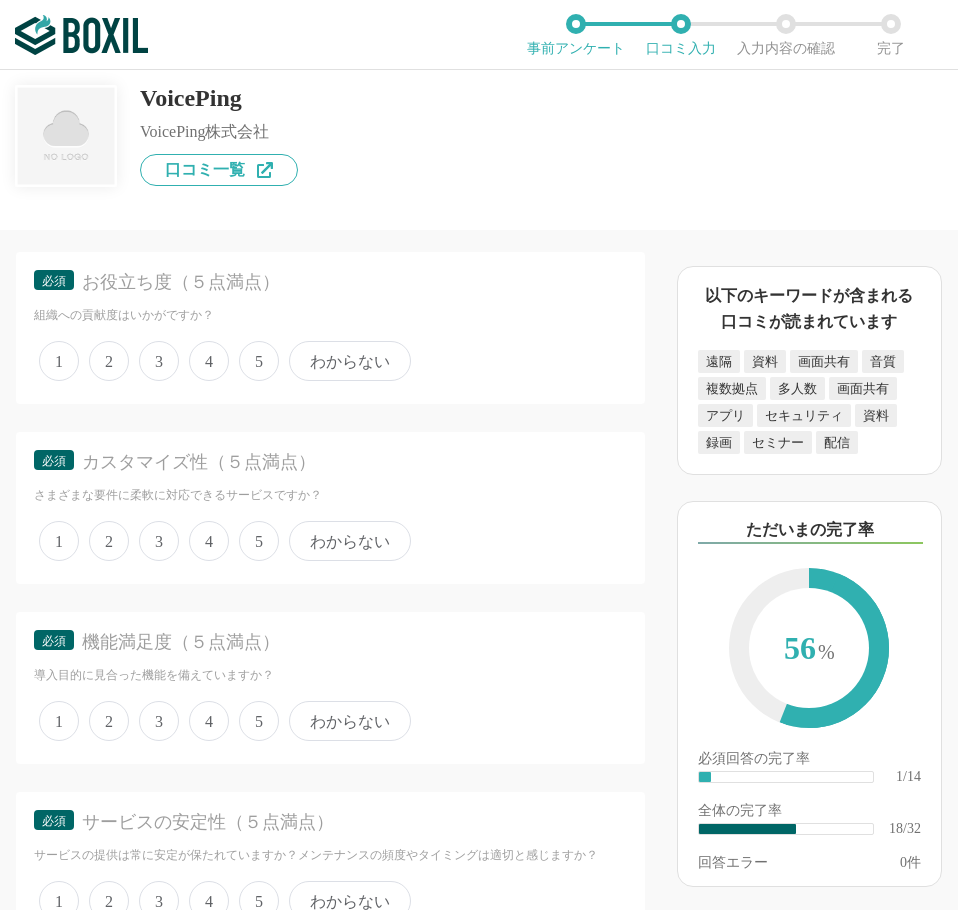 click on "4" at bounding box center [209, 361] 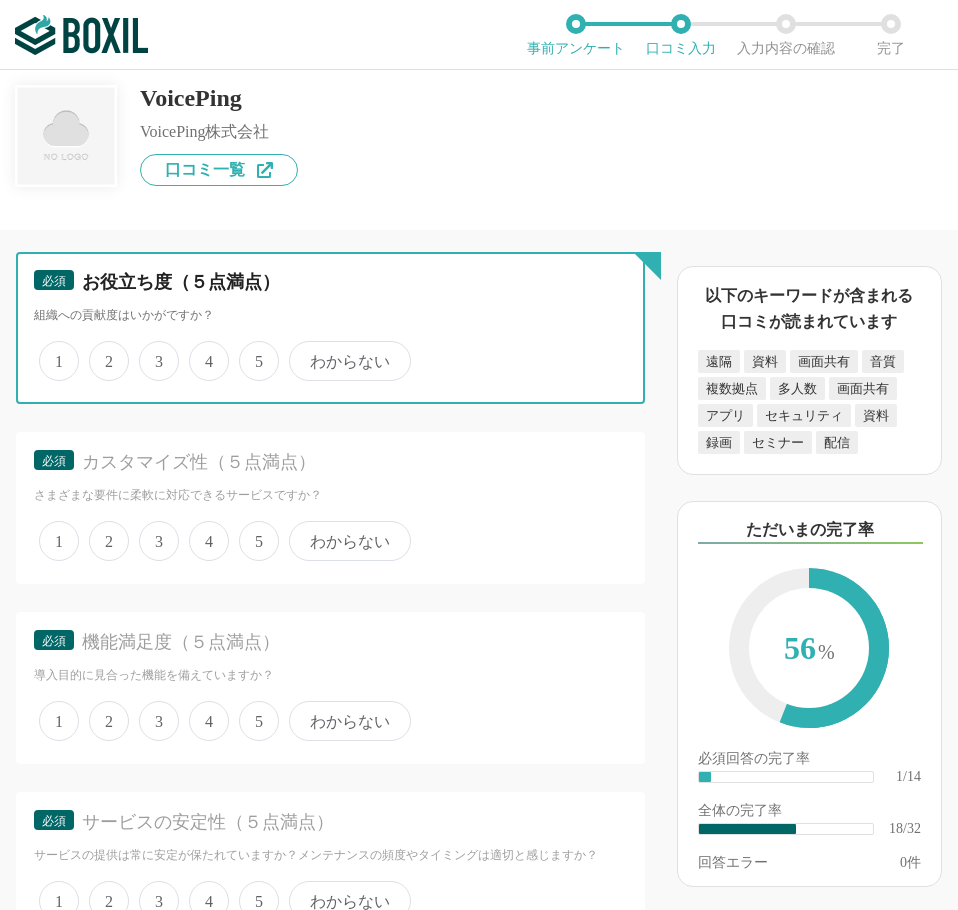 click on "4" at bounding box center [200, 350] 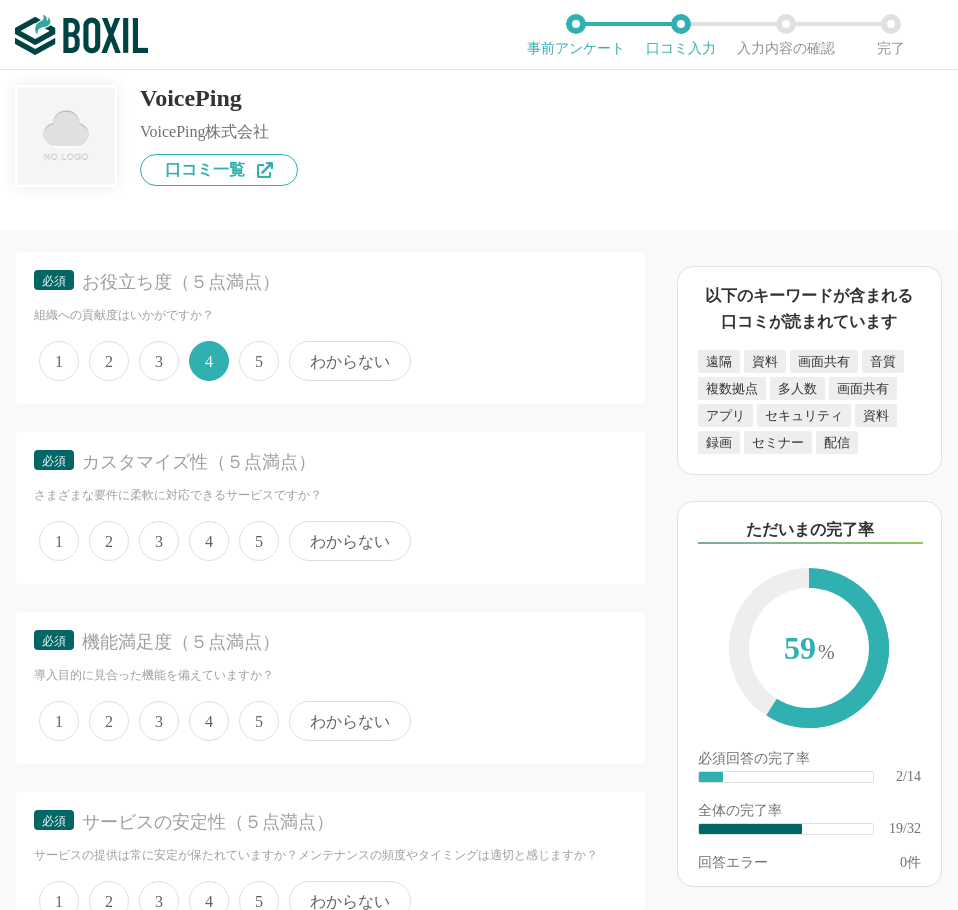 click on "必須 カスタマイズ性（５点満点） さまざまな要件に柔軟に対応できるサービスですか？ 1 2 3 4 5 わからない" at bounding box center (330, 508) 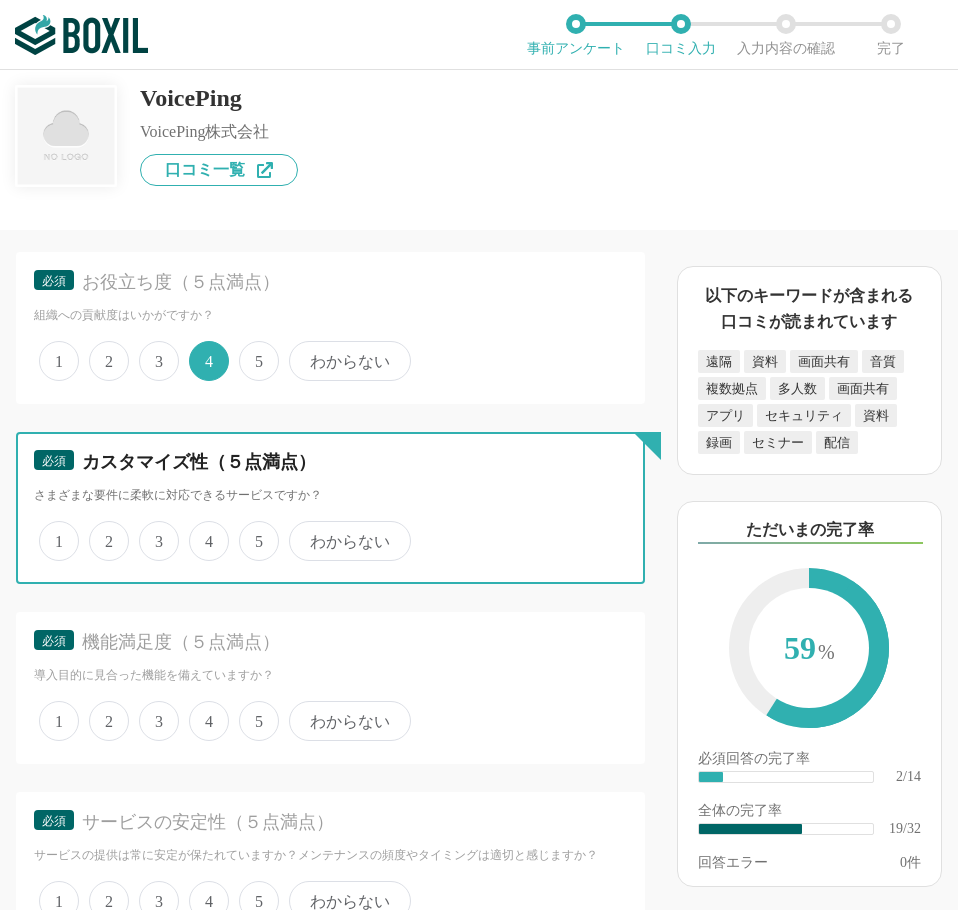 click on "5" at bounding box center [250, 530] 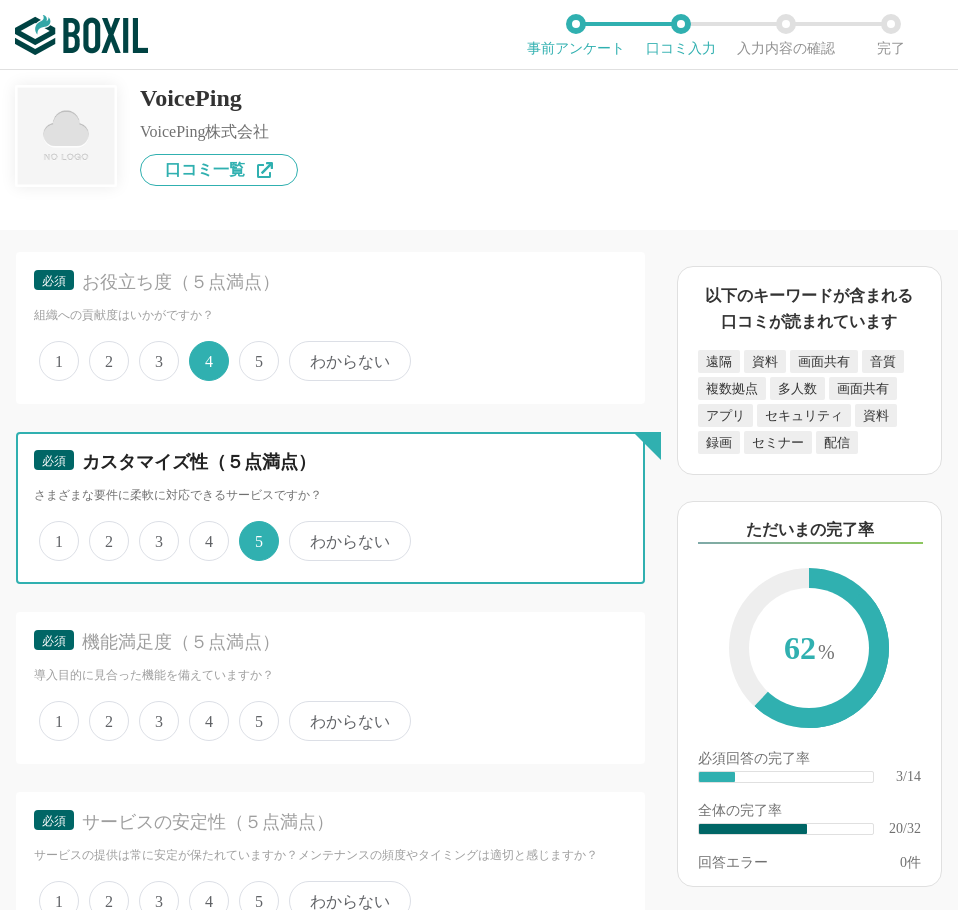 scroll, scrollTop: 3700, scrollLeft: 0, axis: vertical 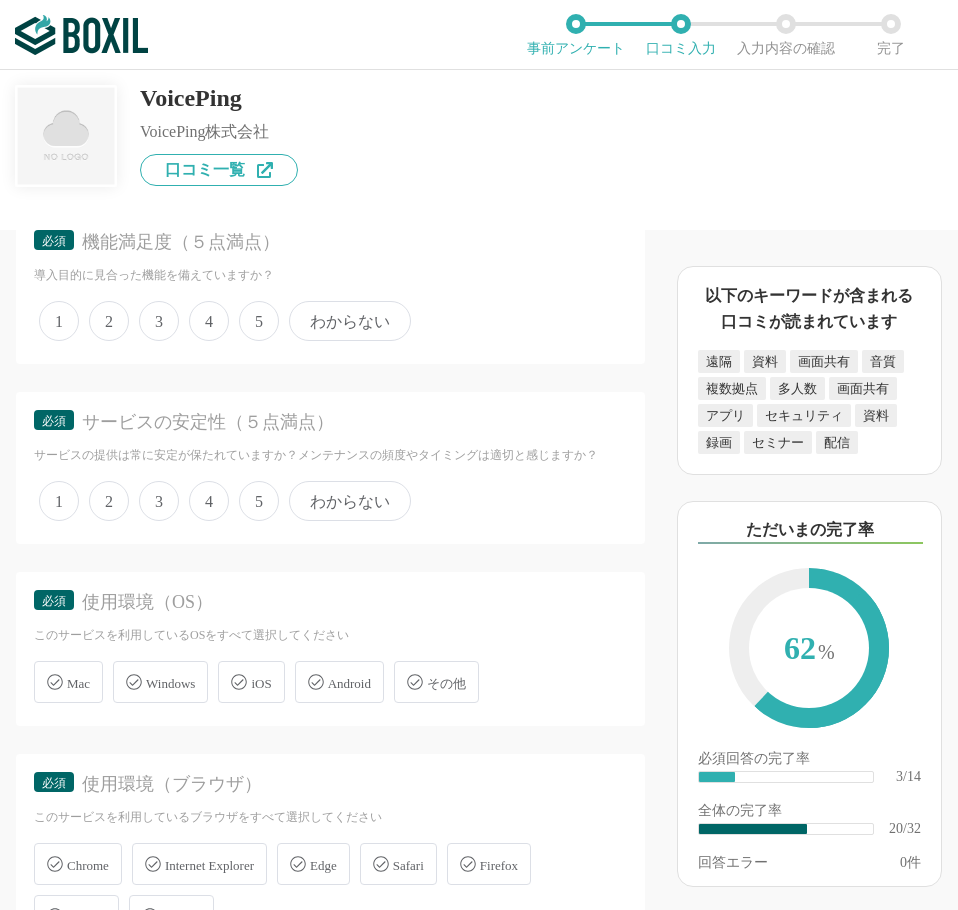 click on "5" at bounding box center (259, 321) 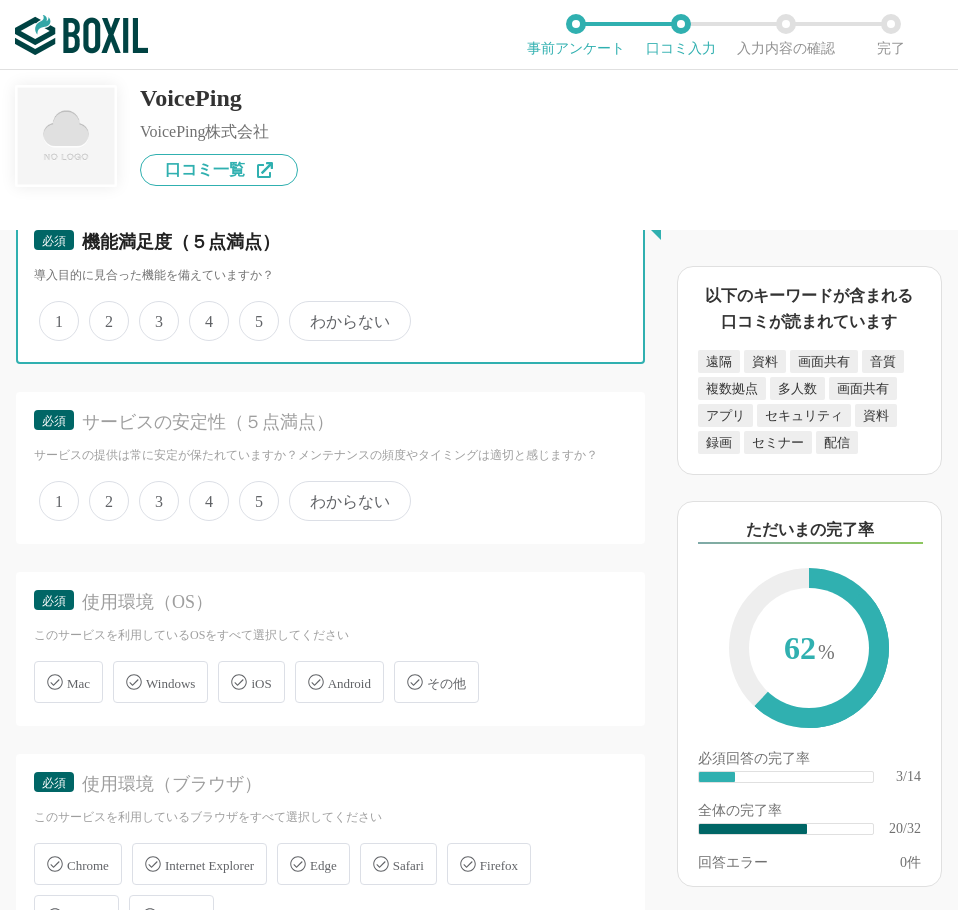 click on "5" at bounding box center (250, 310) 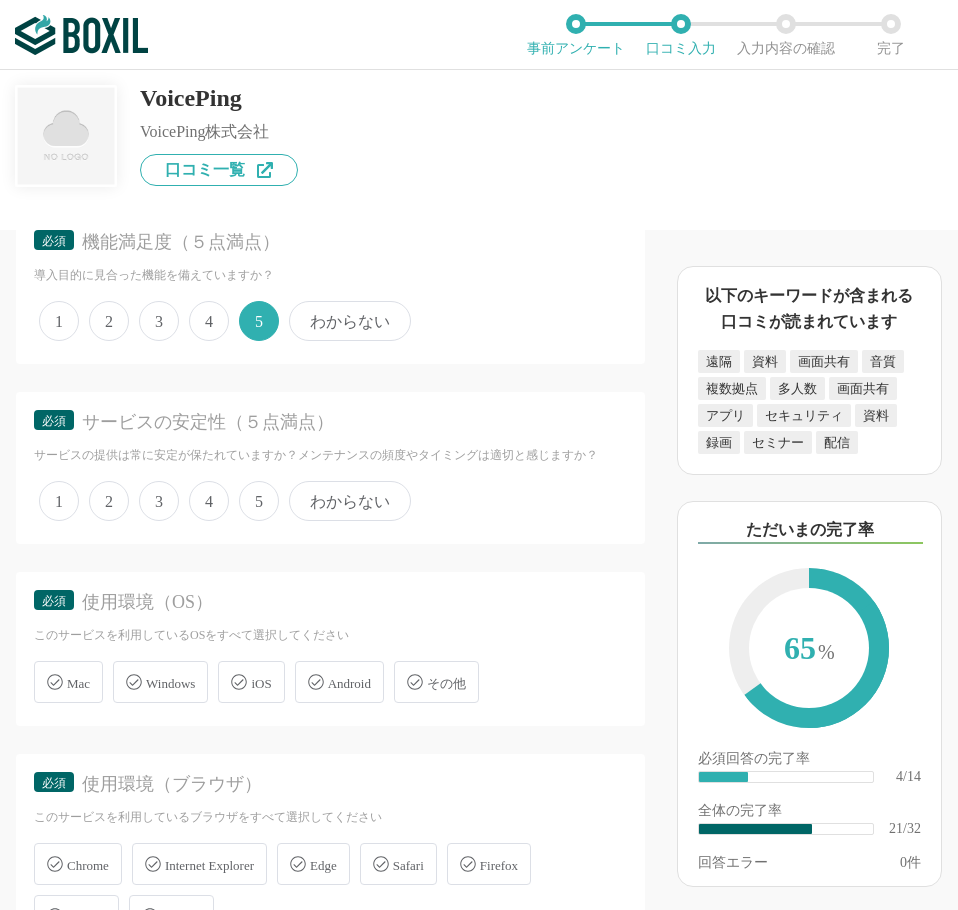 click on "4" at bounding box center (209, 501) 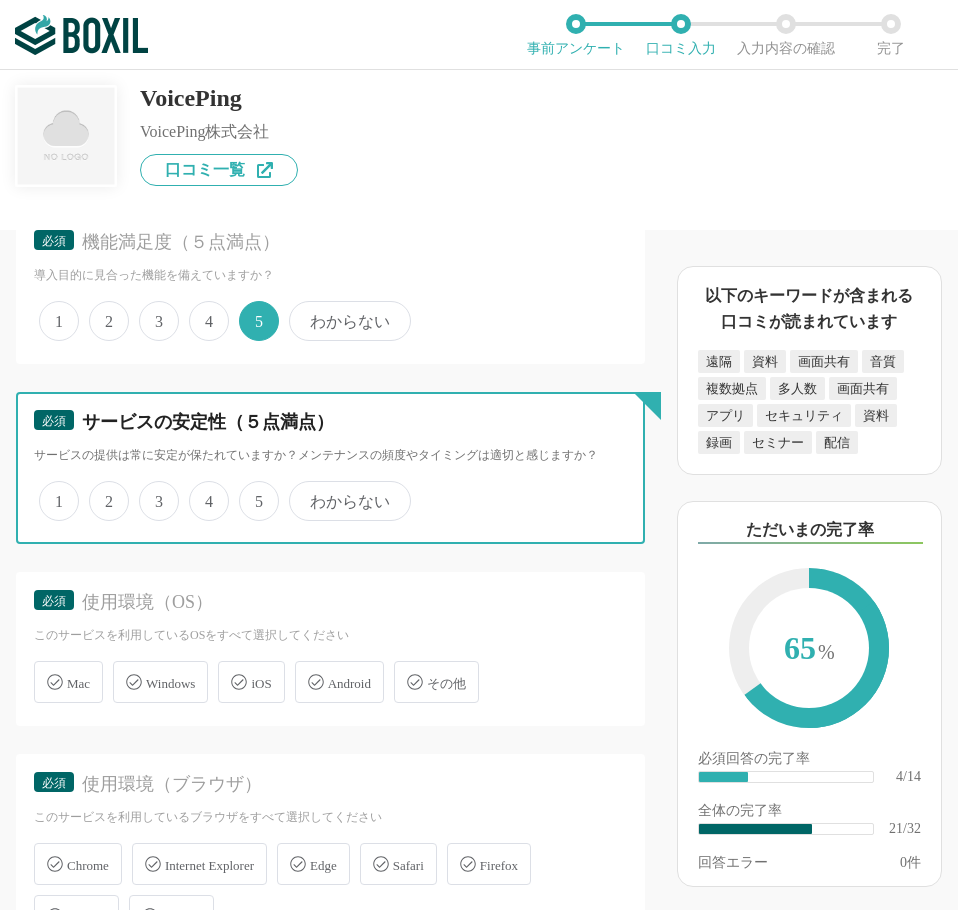 click on "4" at bounding box center [200, 490] 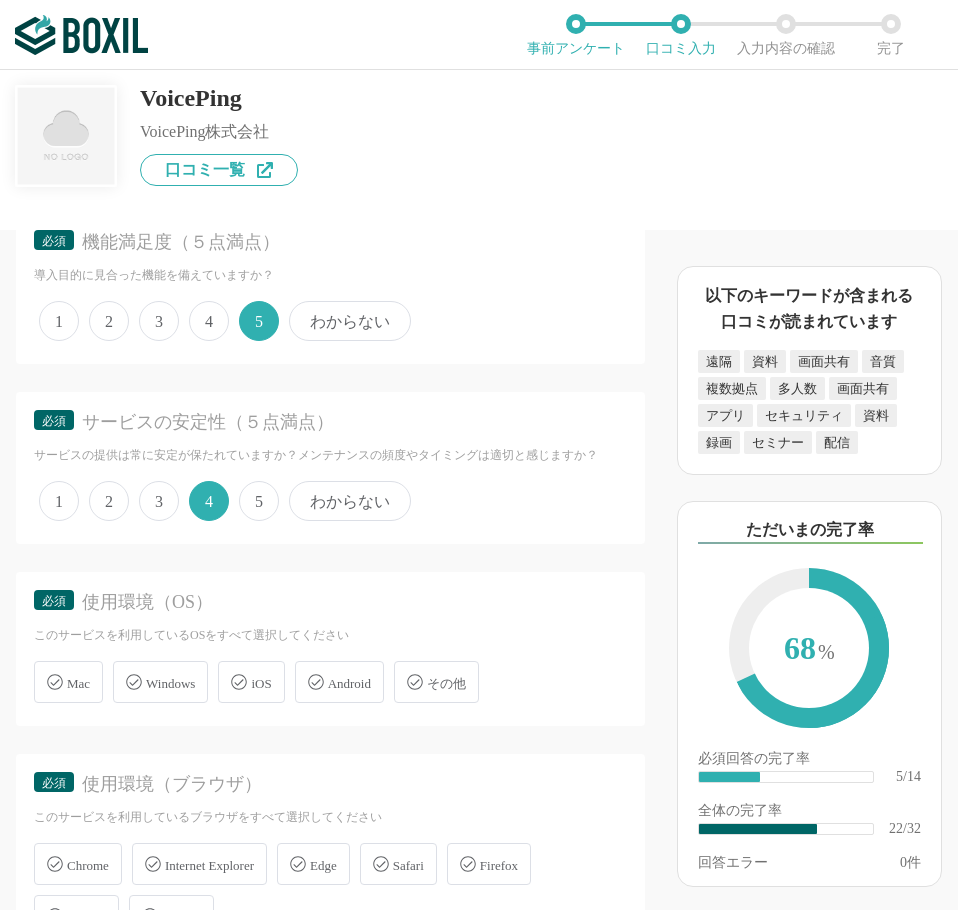 click on "必須 使用環境（OS） このサービスを利用しているOSをすべて選択してください Mac Windows iOS Android その他" at bounding box center [330, 649] 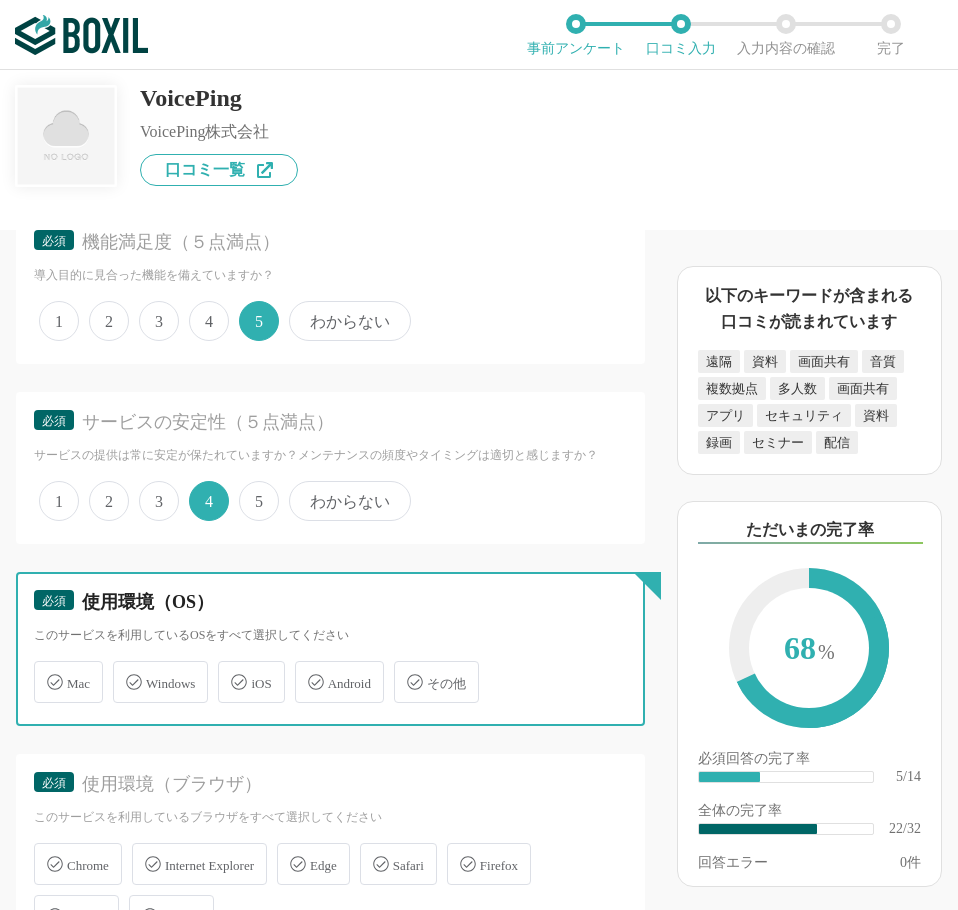 click on "Windows" at bounding box center [123, 670] 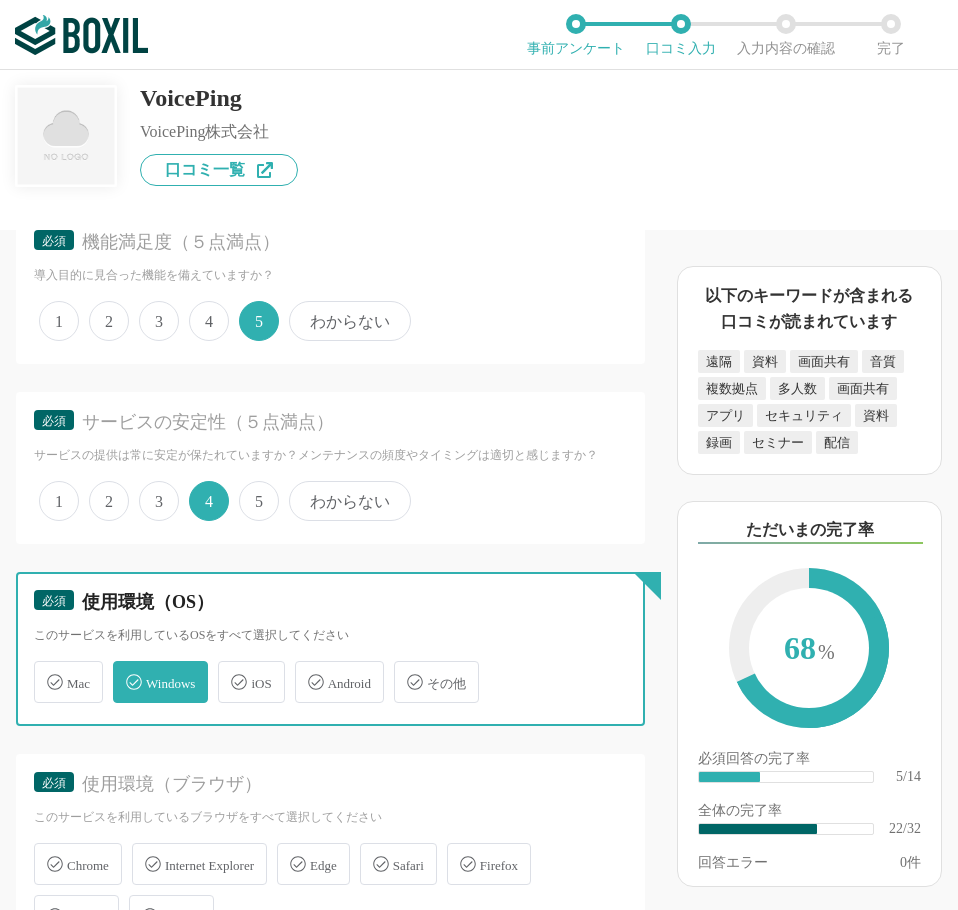 checkbox on "true" 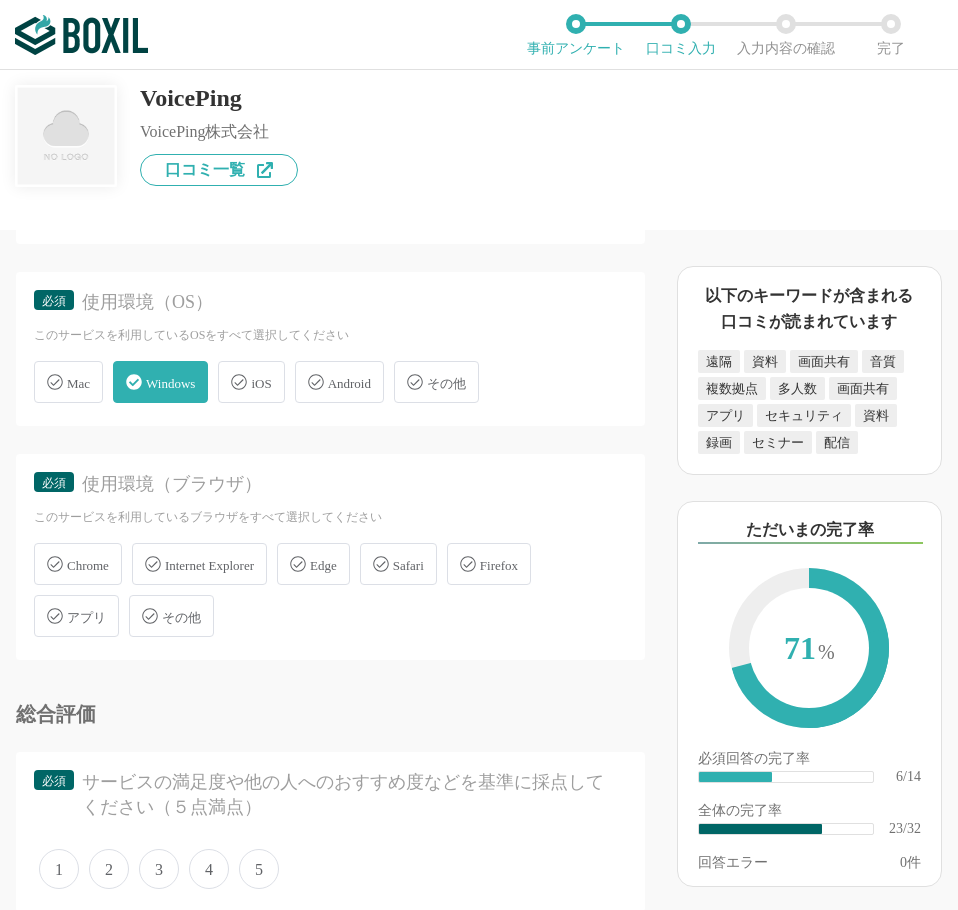 click on "Chrome Internet Explorer Edge Safari Firefox アプリ その他" at bounding box center (330, 590) 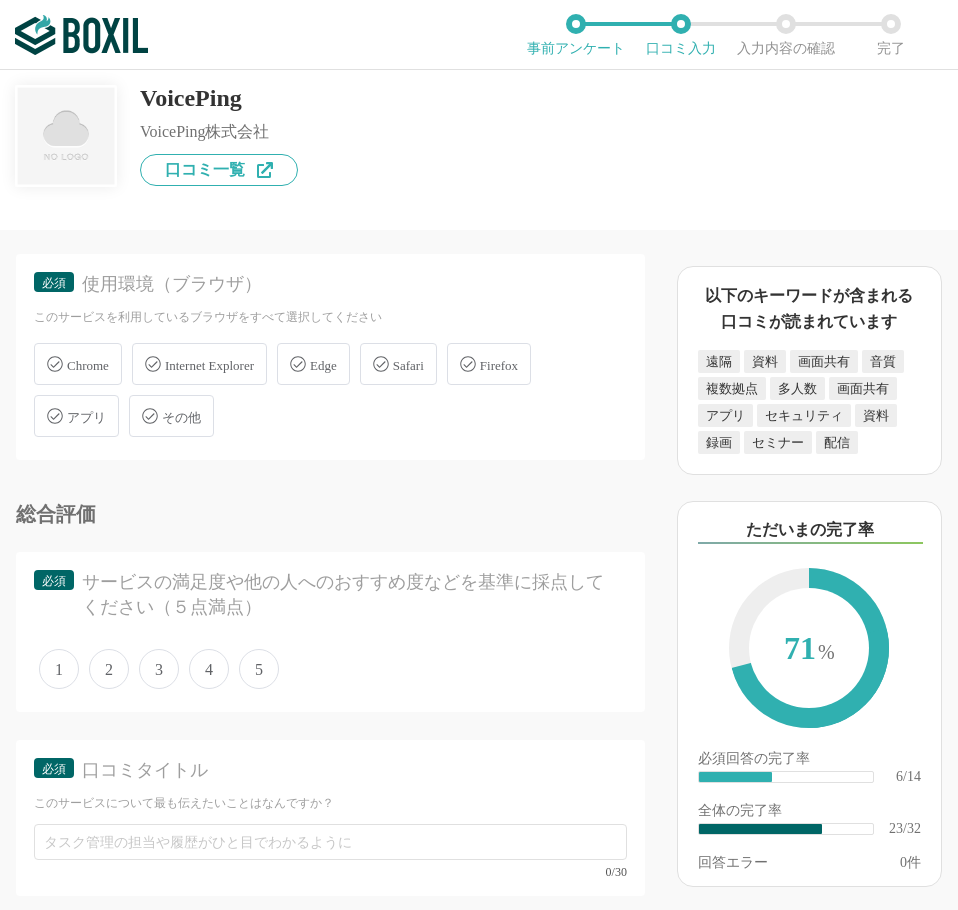 click on "Chrome" at bounding box center (88, 365) 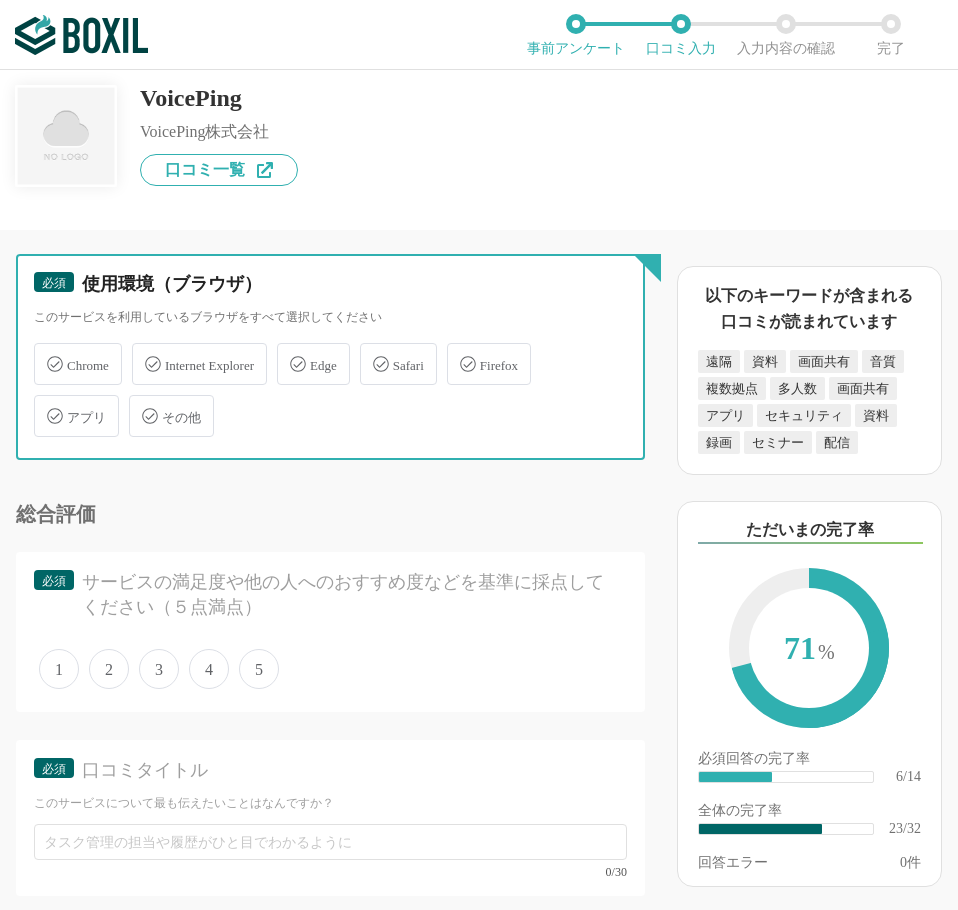 click on "Chrome" at bounding box center (44, 352) 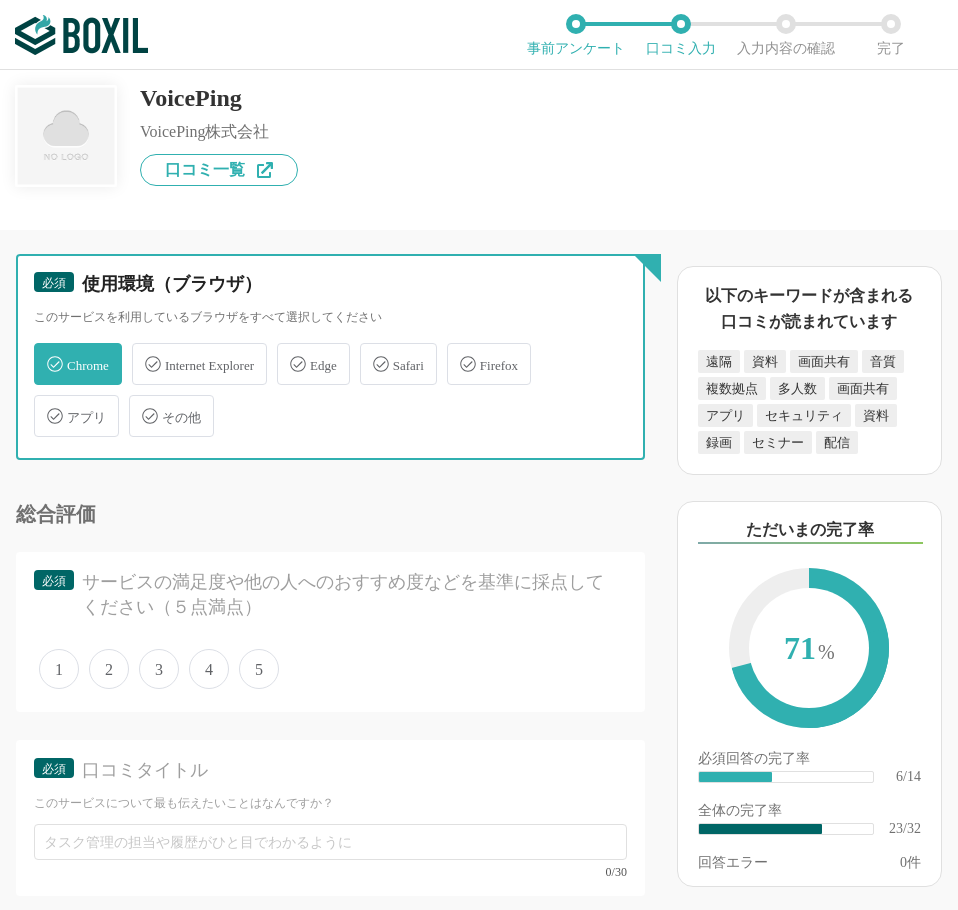 checkbox on "true" 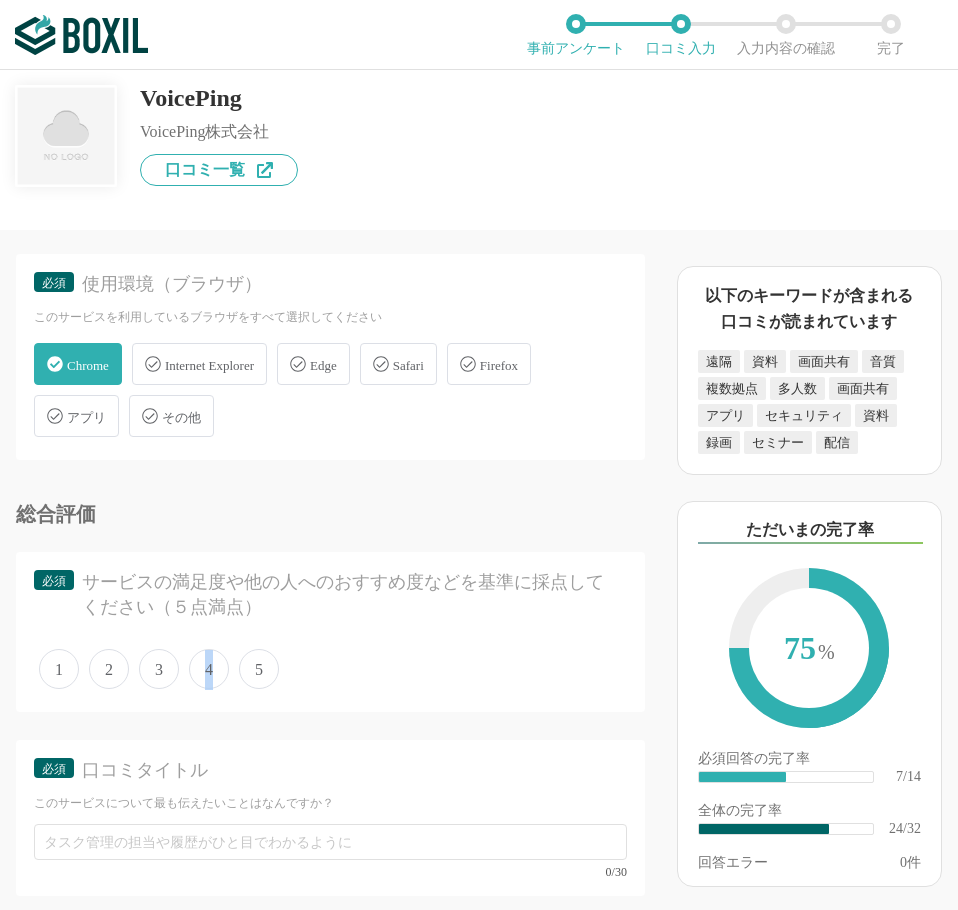 click on "4" at bounding box center [209, 669] 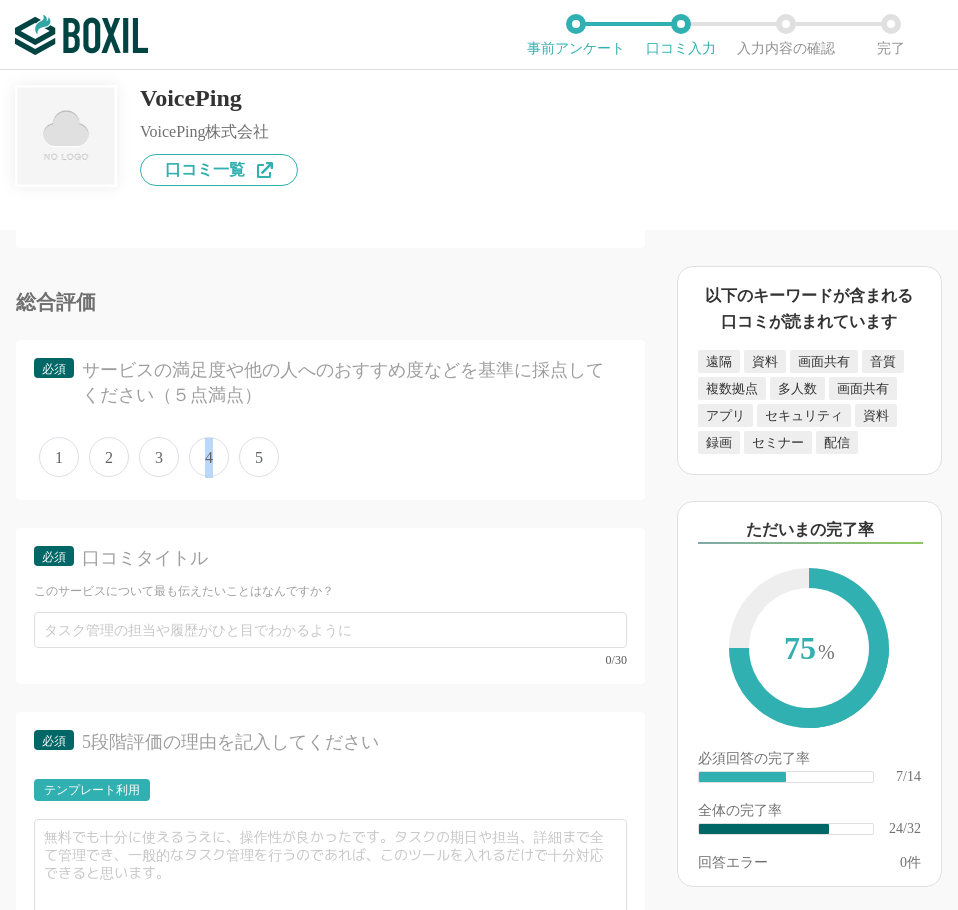 scroll, scrollTop: 4400, scrollLeft: 0, axis: vertical 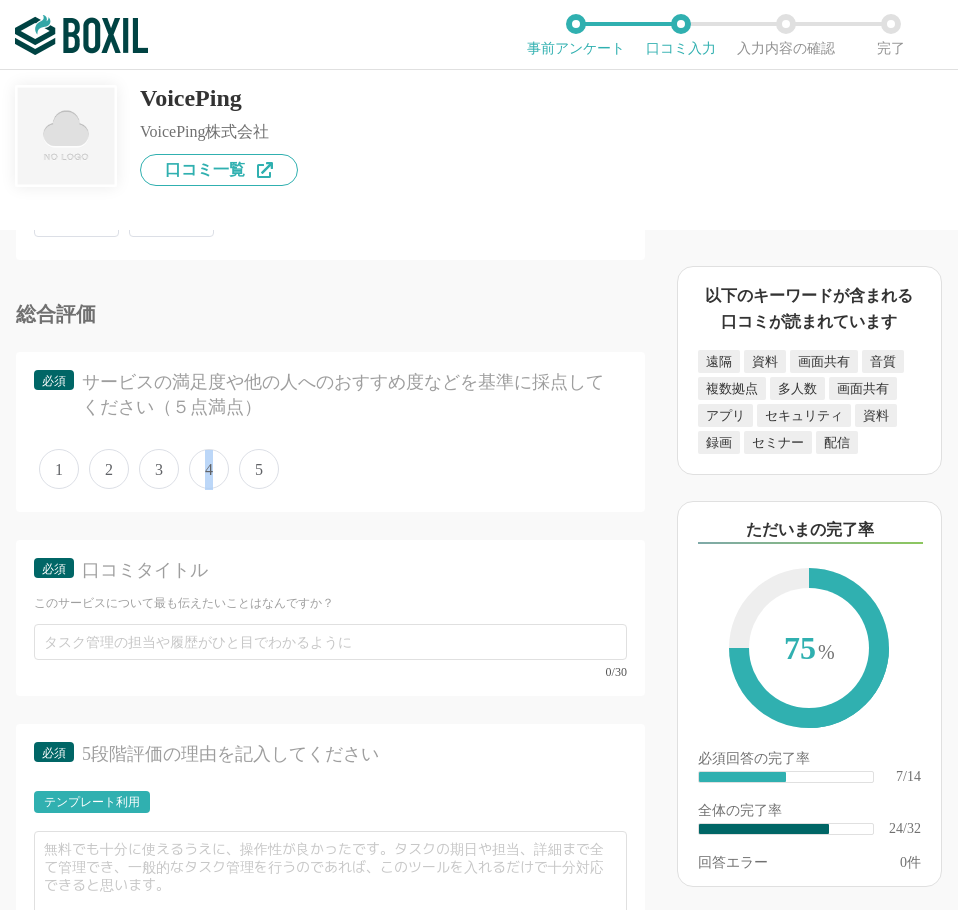 click on "4" at bounding box center (209, 469) 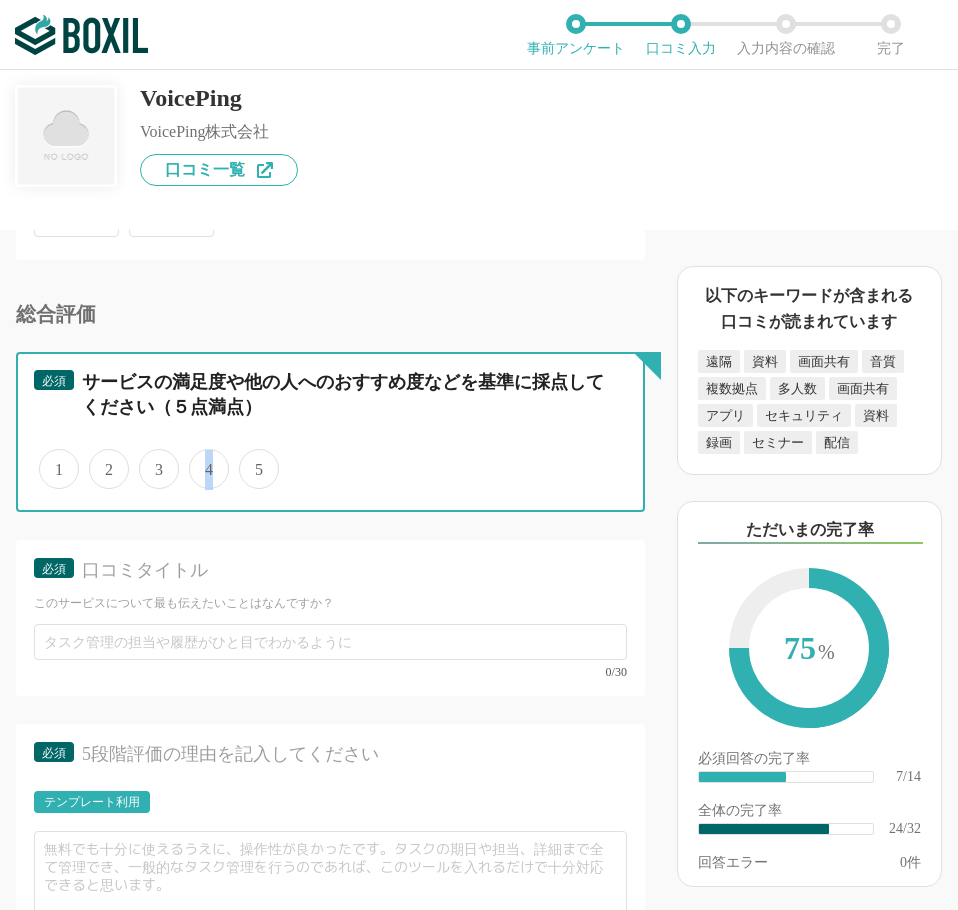 click on "4" at bounding box center (200, 458) 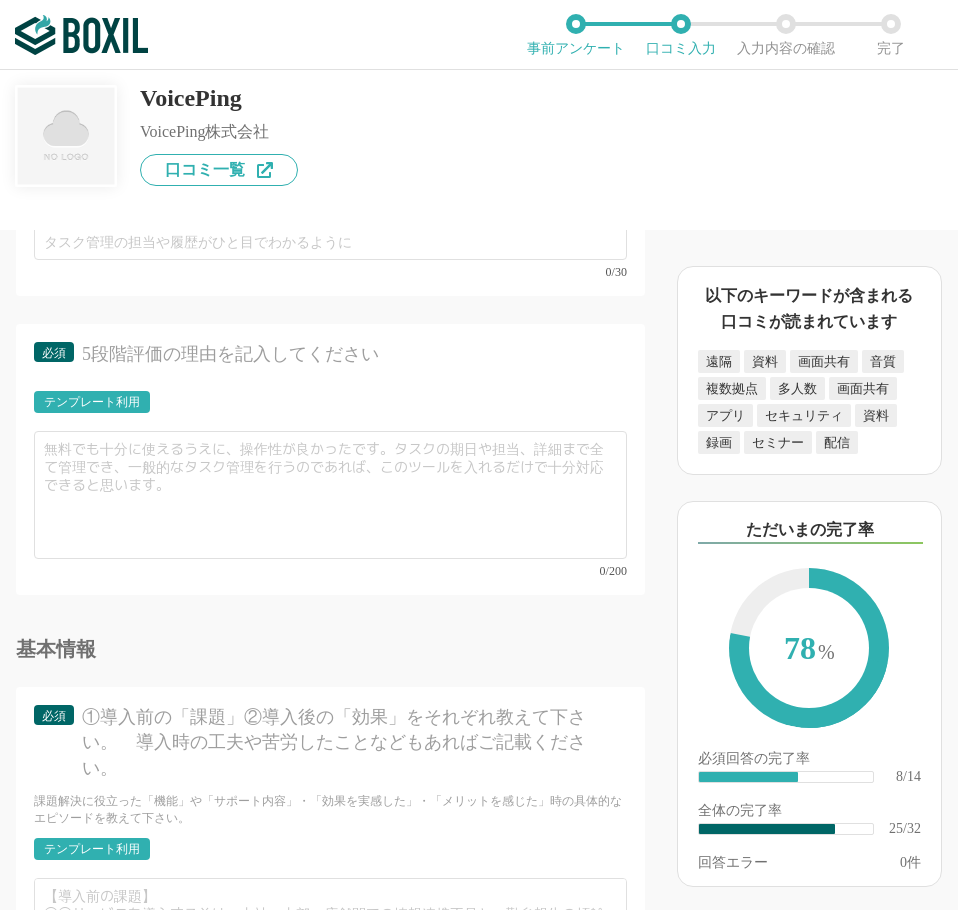 scroll, scrollTop: 4700, scrollLeft: 0, axis: vertical 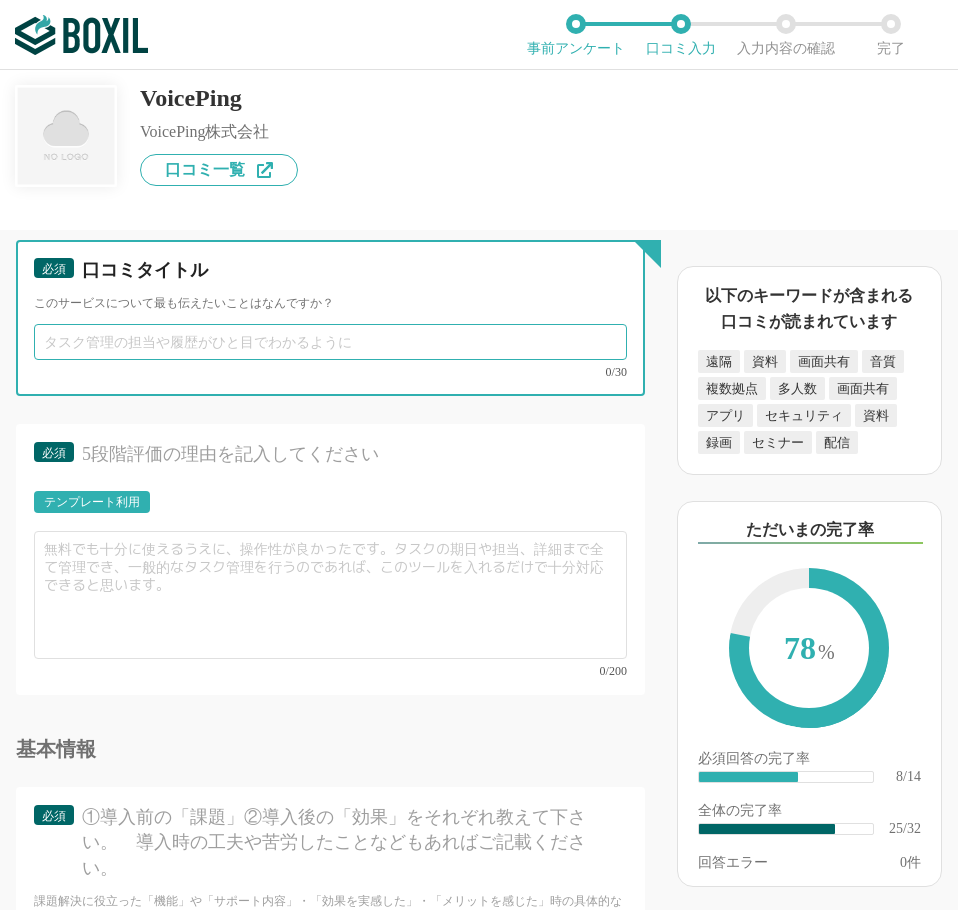 click at bounding box center (330, 342) 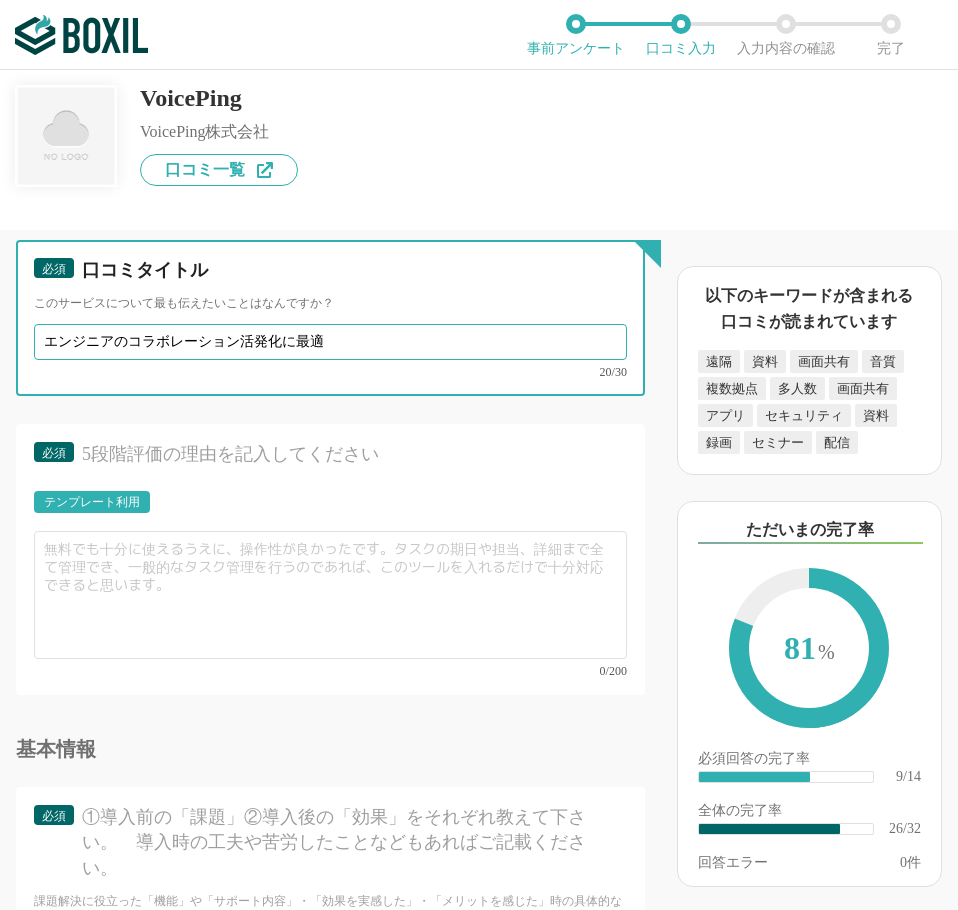 click on "エンジニアのコラボレーション活発化に最適" at bounding box center (330, 342) 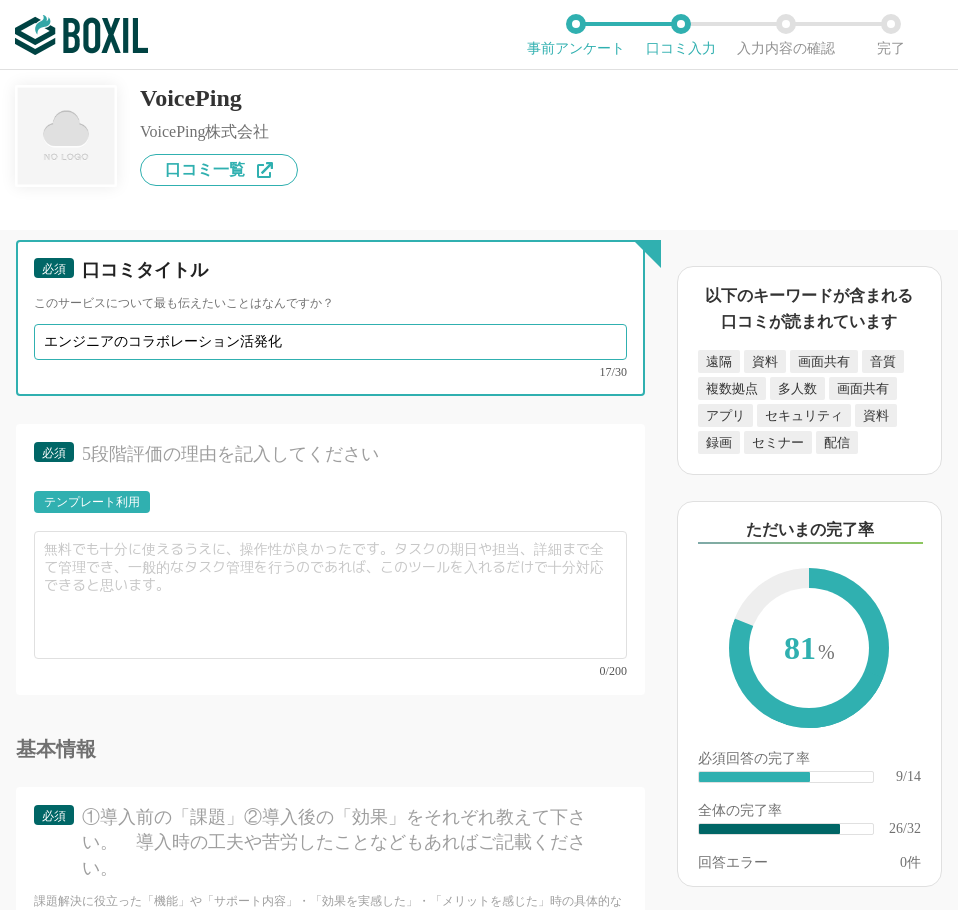 click on "エンジニアのコラボレーション活発化" at bounding box center (330, 342) 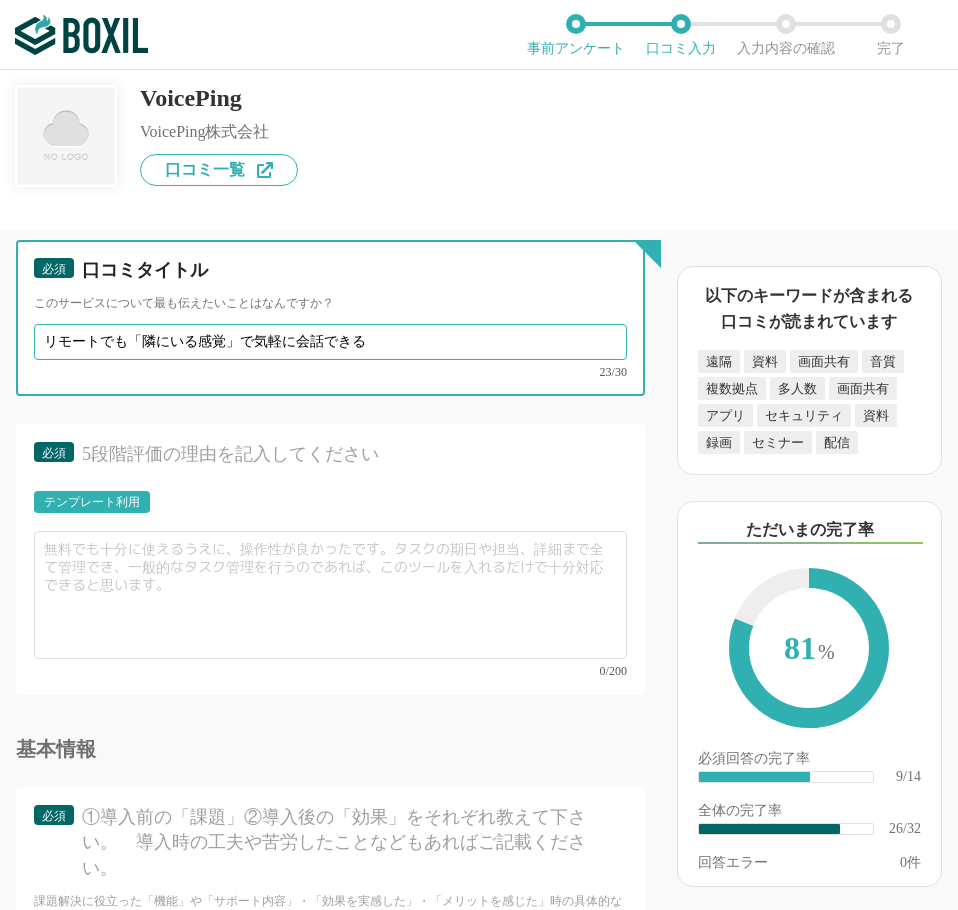 type on "リモートでも「隣にいる感覚」で気軽に会話できる" 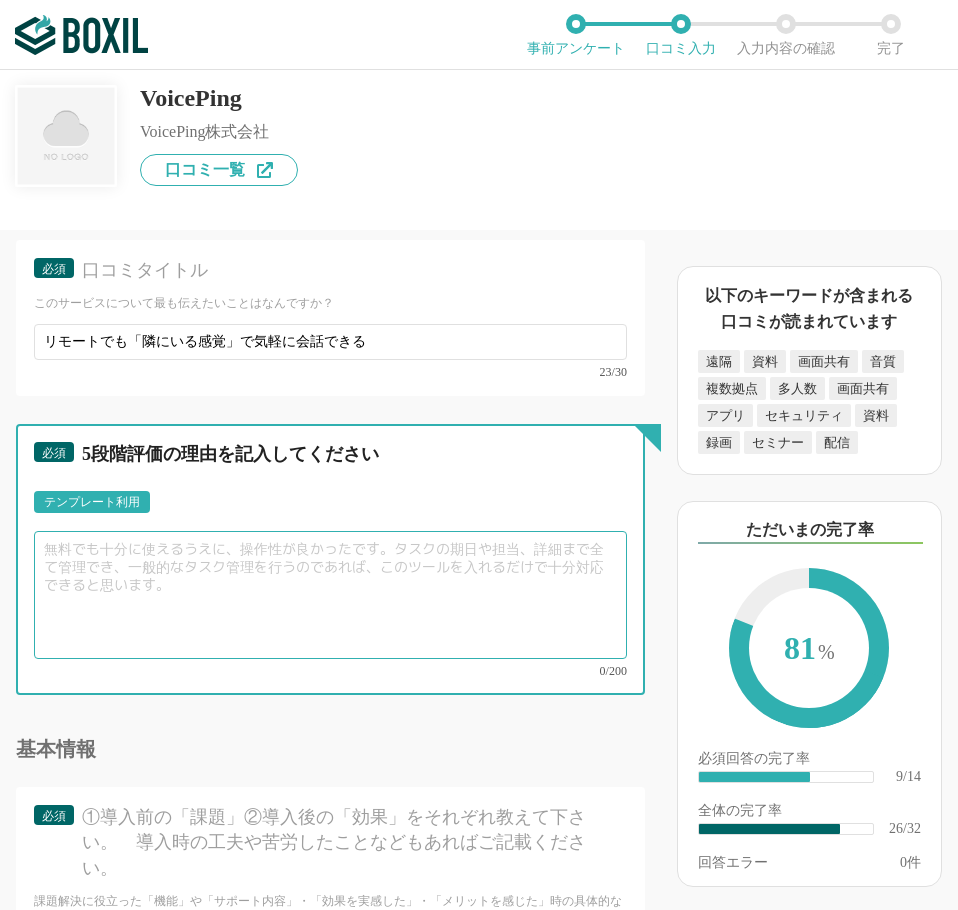 click at bounding box center (330, 595) 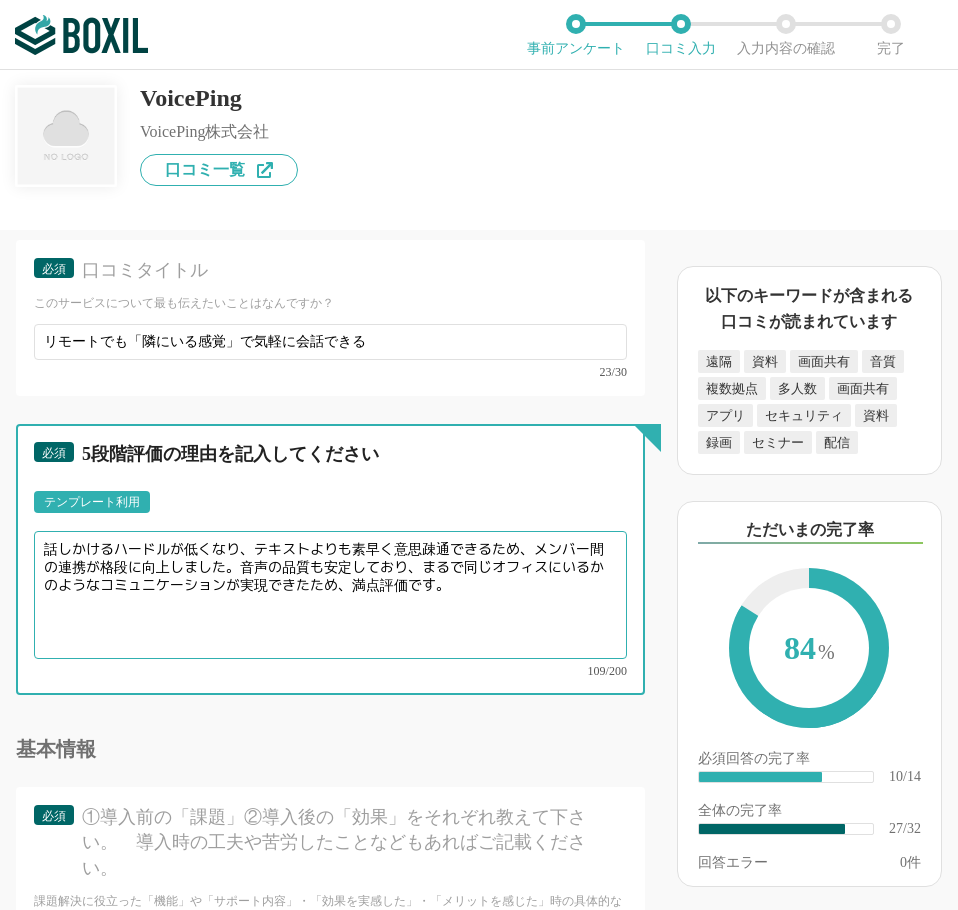 click on "話しかけるハードルが低くなり、テキストよりも素早く意思疎通できるため、メンバー間の連携が格段に向上しました。音声の品質も安定しており、まるで同じオフィスにいるかのようなコミュニケーションが実現できたため、満点評価です。" at bounding box center (330, 595) 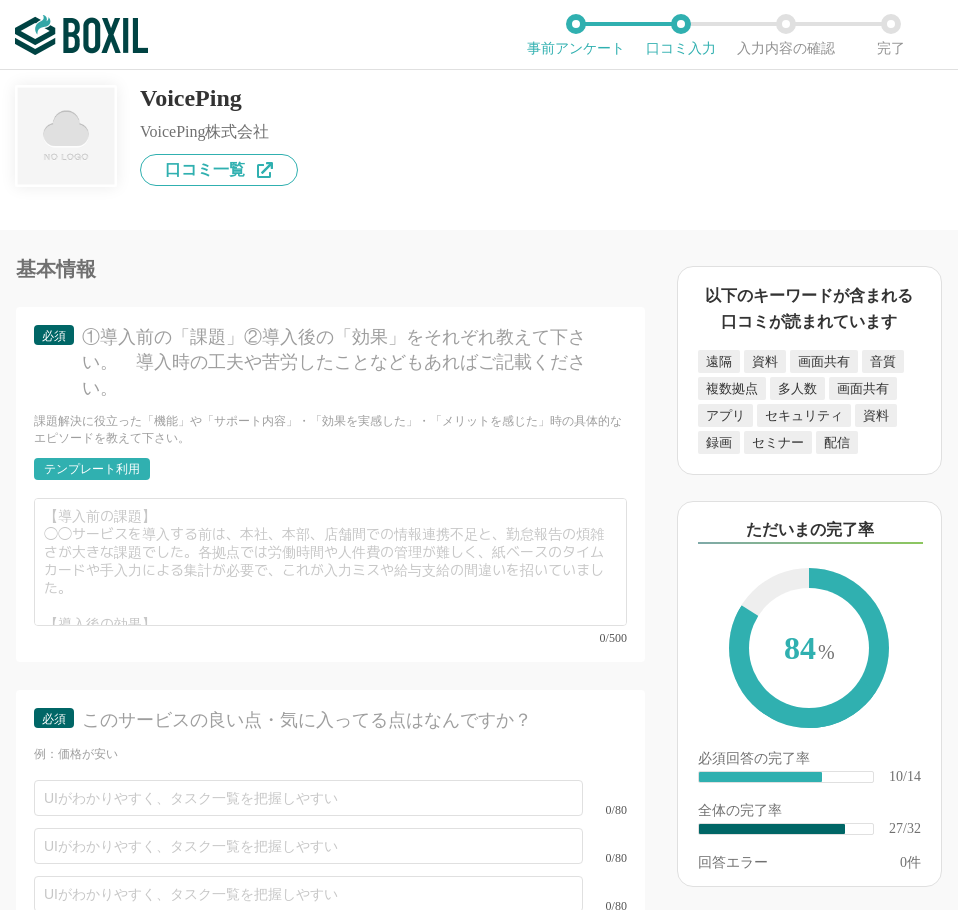 scroll, scrollTop: 5200, scrollLeft: 0, axis: vertical 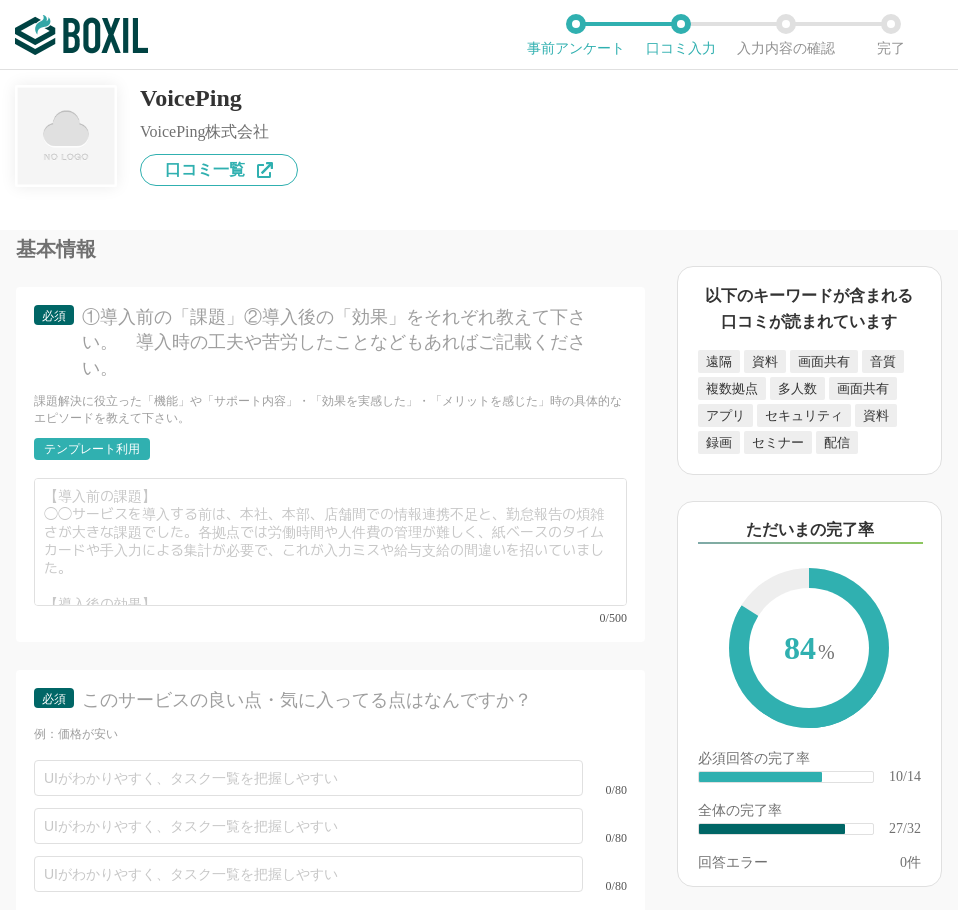 type on "話しかけるハードルが低くなり、テキストよりも素早く意思疎通できるため、メンバー間の連携が格段に向上しました。
音声の品質も安定しており、まるで同じオフィスにいるかのようなコミュニケーションが実現できたため、満点評価です。" 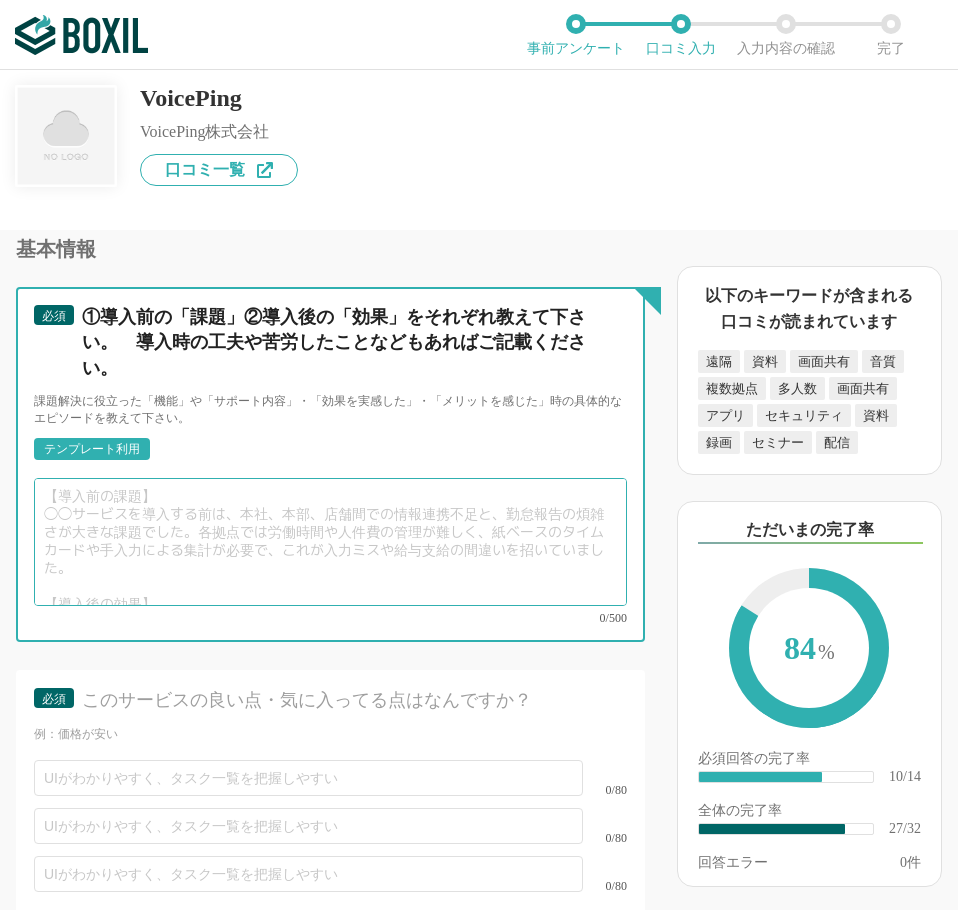 click at bounding box center (330, 542) 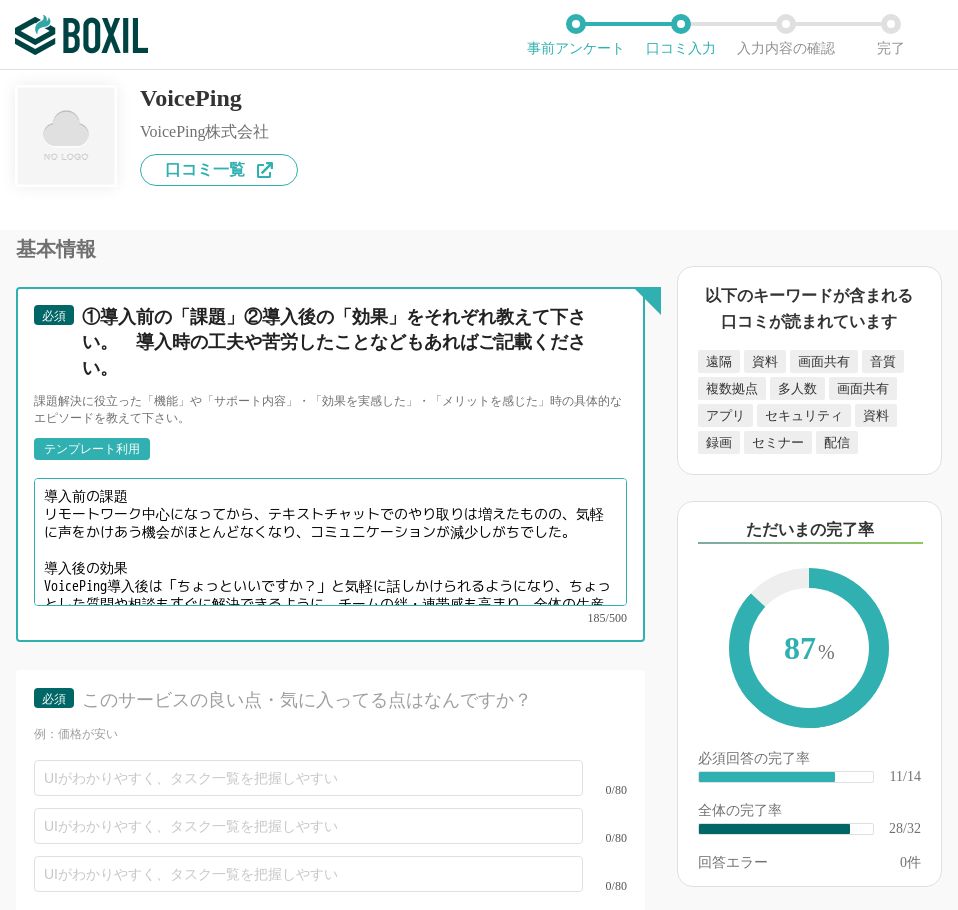 scroll, scrollTop: 42, scrollLeft: 0, axis: vertical 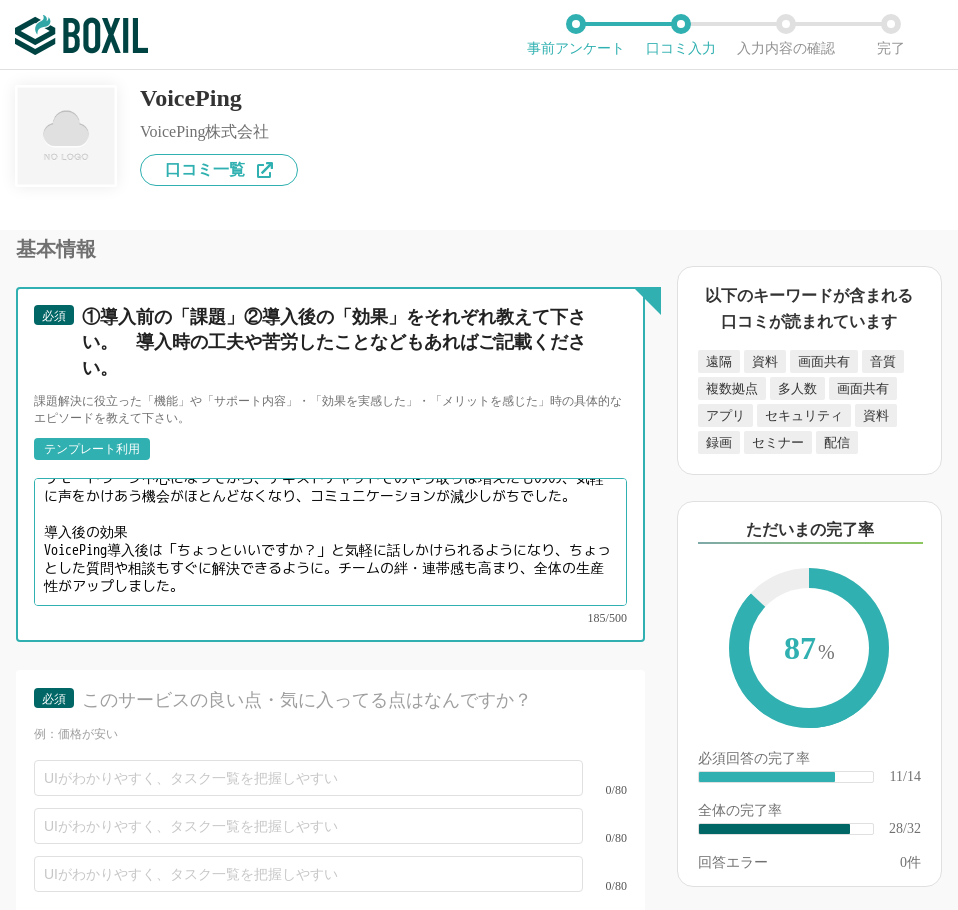 click on "導入前の課題
リモートワーク中心になってから、テキストチャットでのやり取りは増えたものの、気軽に声をかけあう機会がほとんどなくなり、コミュニケーションが減少しがちでした。
導入後の効果
VoicePing導入後は「ちょっといいですか？」と気軽に話しかけられるようになり、ちょっとした質問や相談もすぐに解決できるように。チームの絆・連帯感も高まり、全体の生産性がアップしました。" at bounding box center [330, 542] 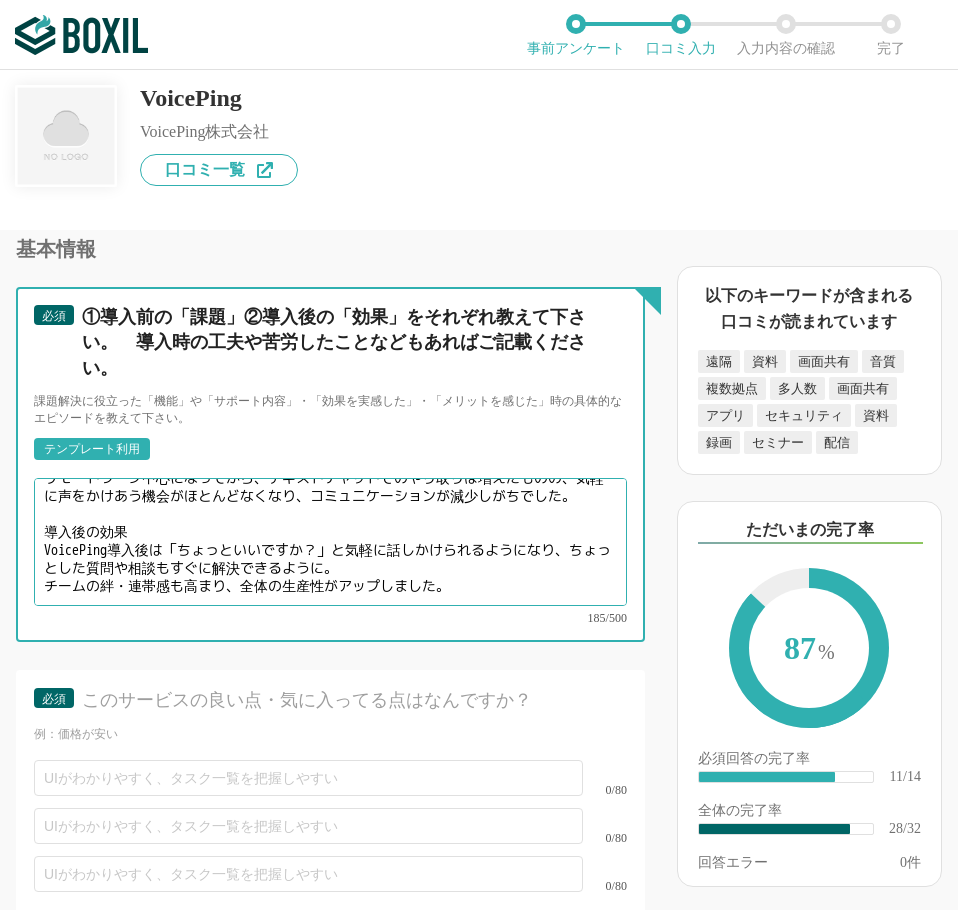 scroll, scrollTop: 0, scrollLeft: 0, axis: both 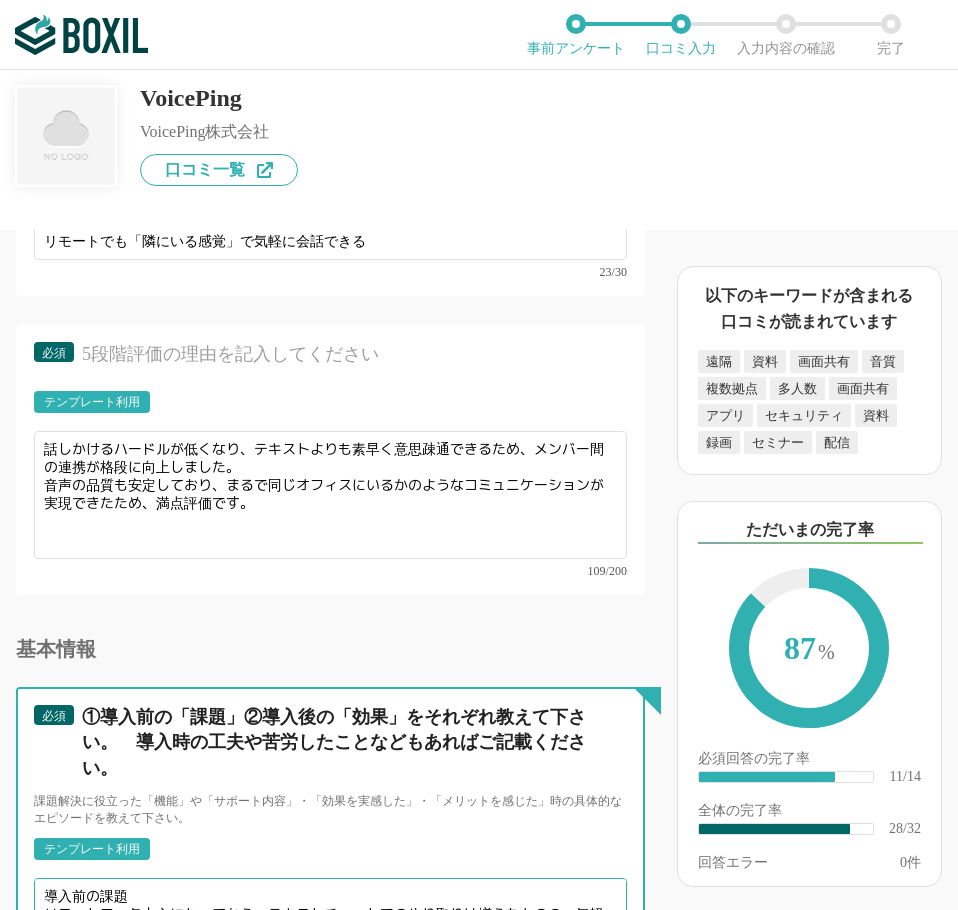 type on "導入前の課題
リモートワーク中心になってから、テキストチャットでのやり取りは増えたものの、気軽に声をかけあう機会がほとんどなくなり、コミュニケーションが減少しがちでした。
導入後の効果
VoicePing導入後は「ちょっといいですか？」と気軽に話しかけられるようになり、ちょっとした質問や相談もすぐに解決できるように。
チームの絆・連帯感も高まり、全体の生産性がアップしました。" 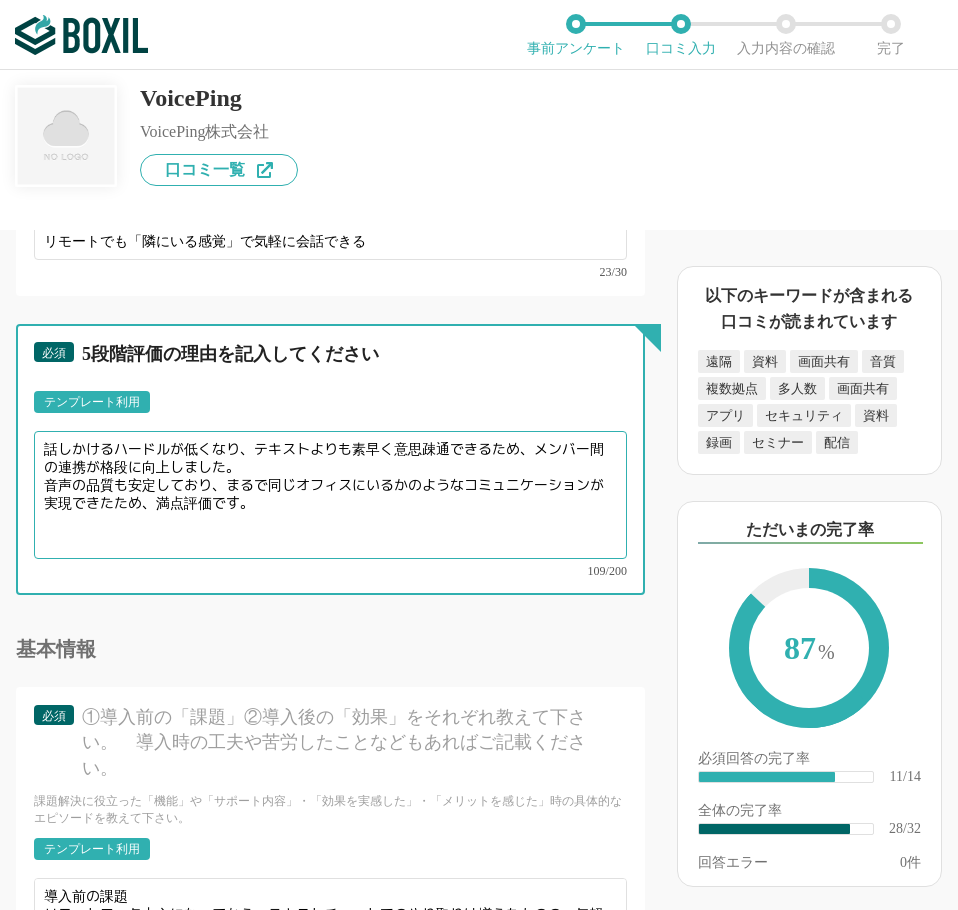 drag, startPoint x: 252, startPoint y: 449, endPoint x: 312, endPoint y: 447, distance: 60.033325 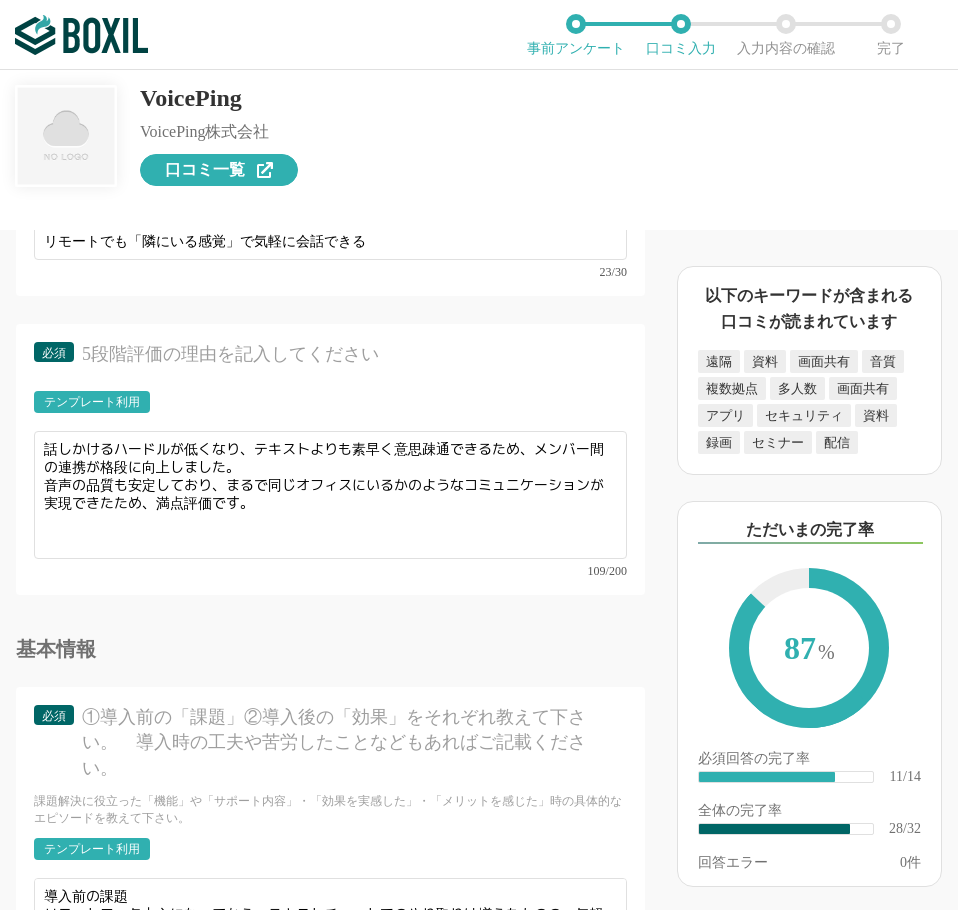 click on "口コミ一覧" at bounding box center [219, 170] 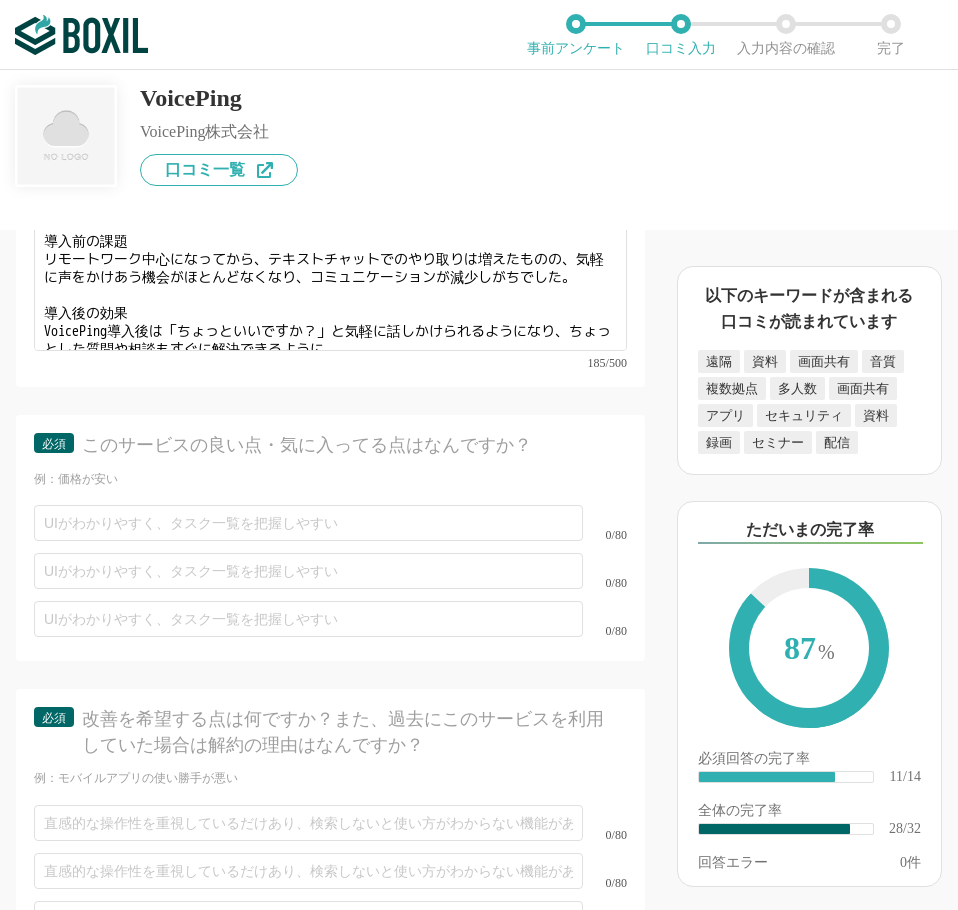 scroll, scrollTop: 5500, scrollLeft: 0, axis: vertical 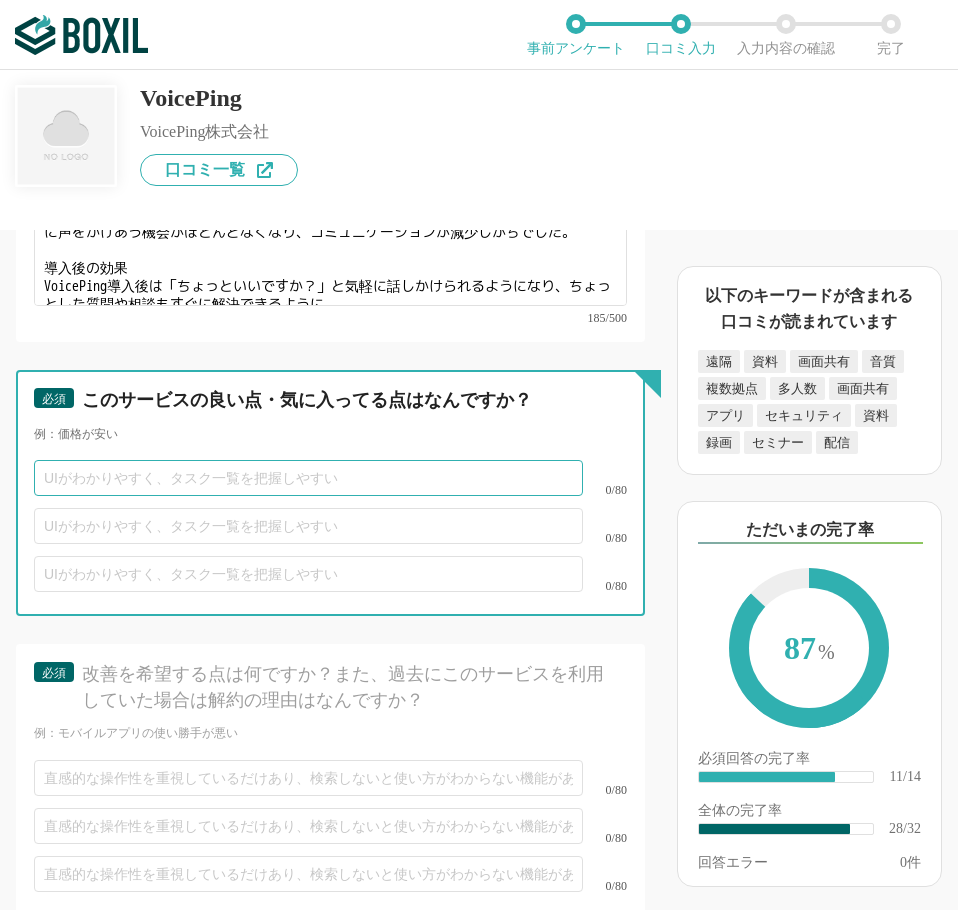 click at bounding box center (308, 478) 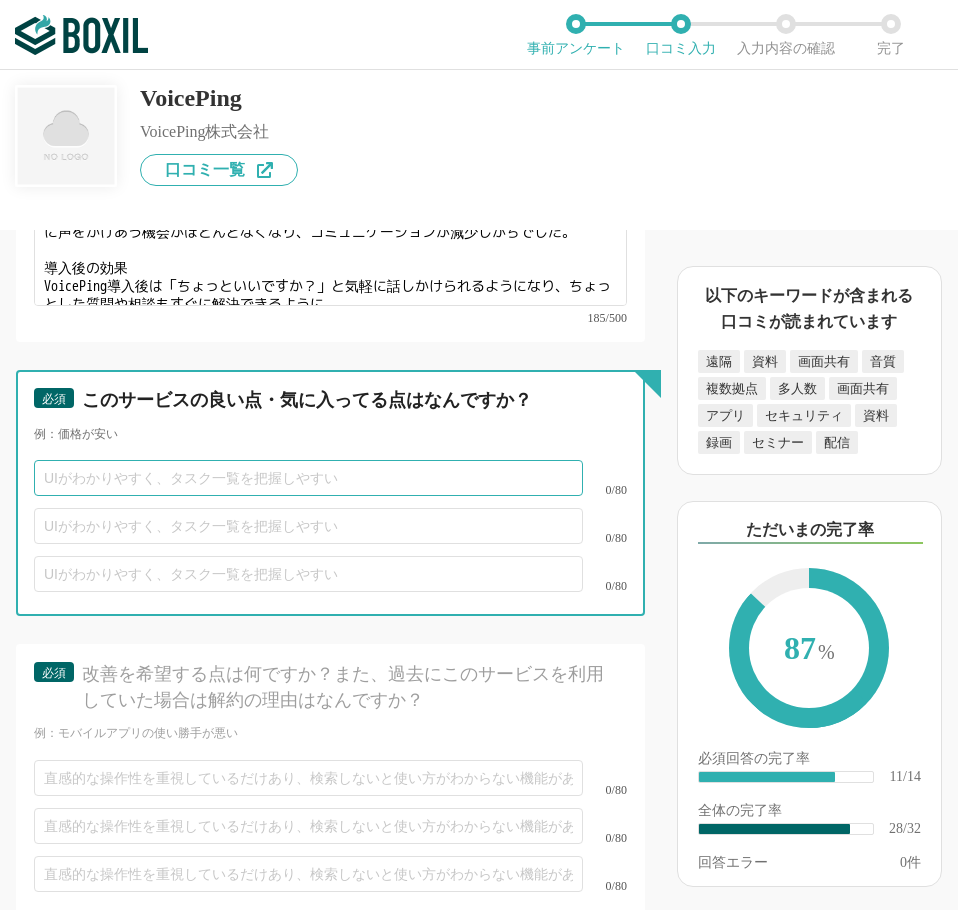 click at bounding box center [308, 478] 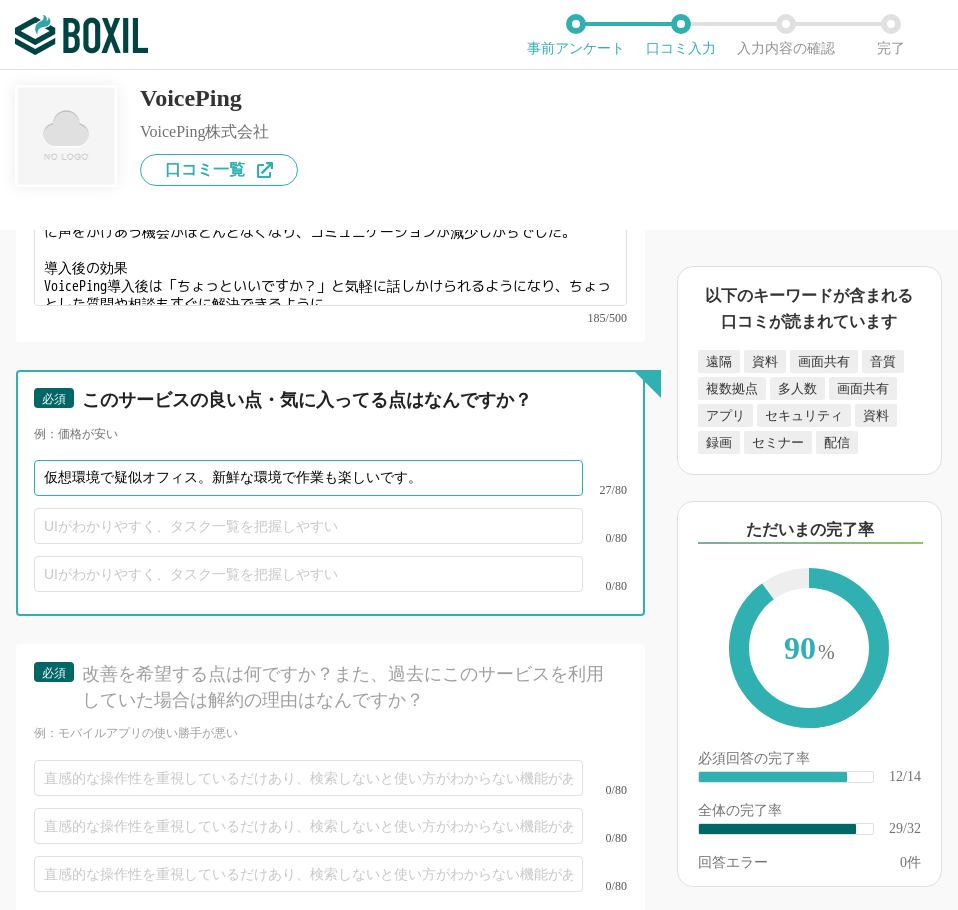 type on "仮想環境で疑似オフィス。新鮮な環境で作業も楽しいです。" 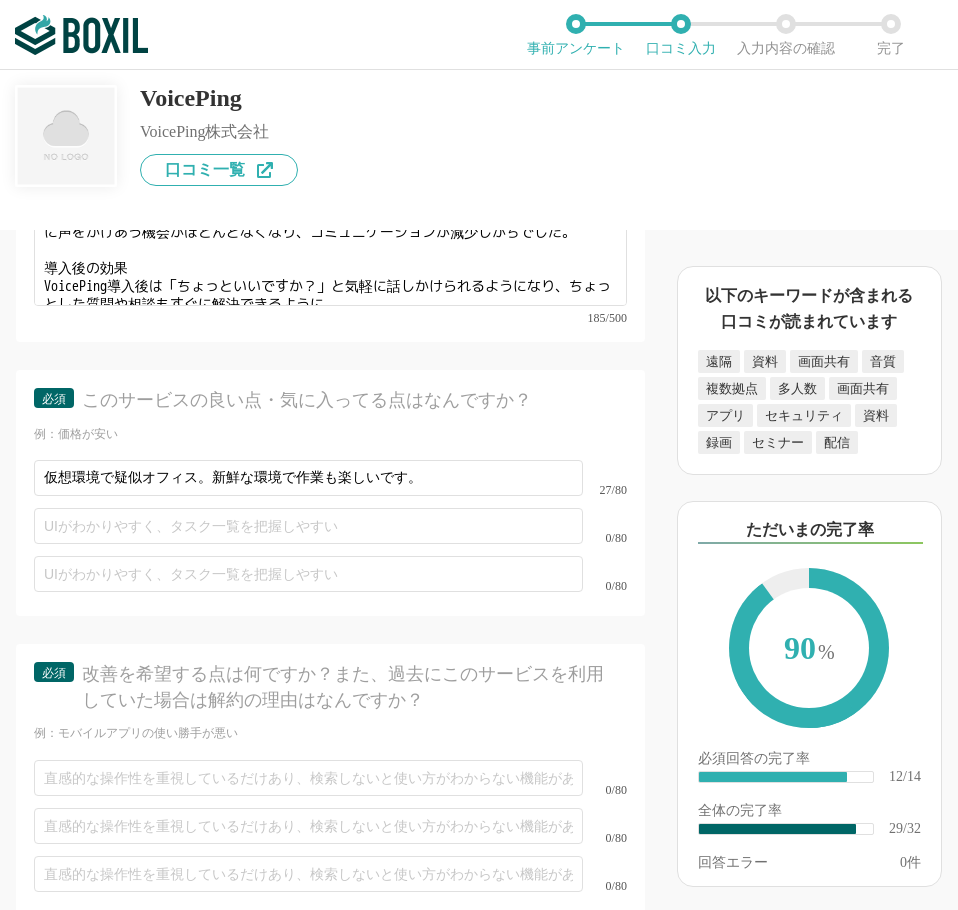 click on "VoicePing" at bounding box center [219, 98] 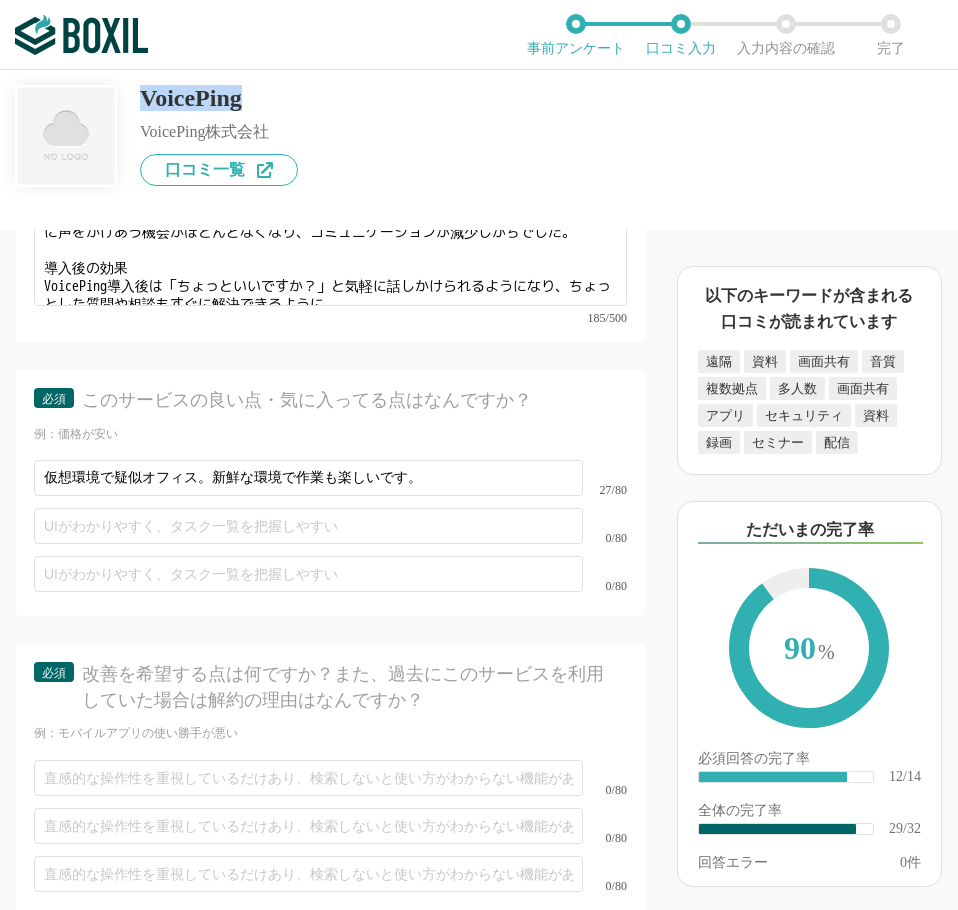 click on "VoicePing" at bounding box center (219, 98) 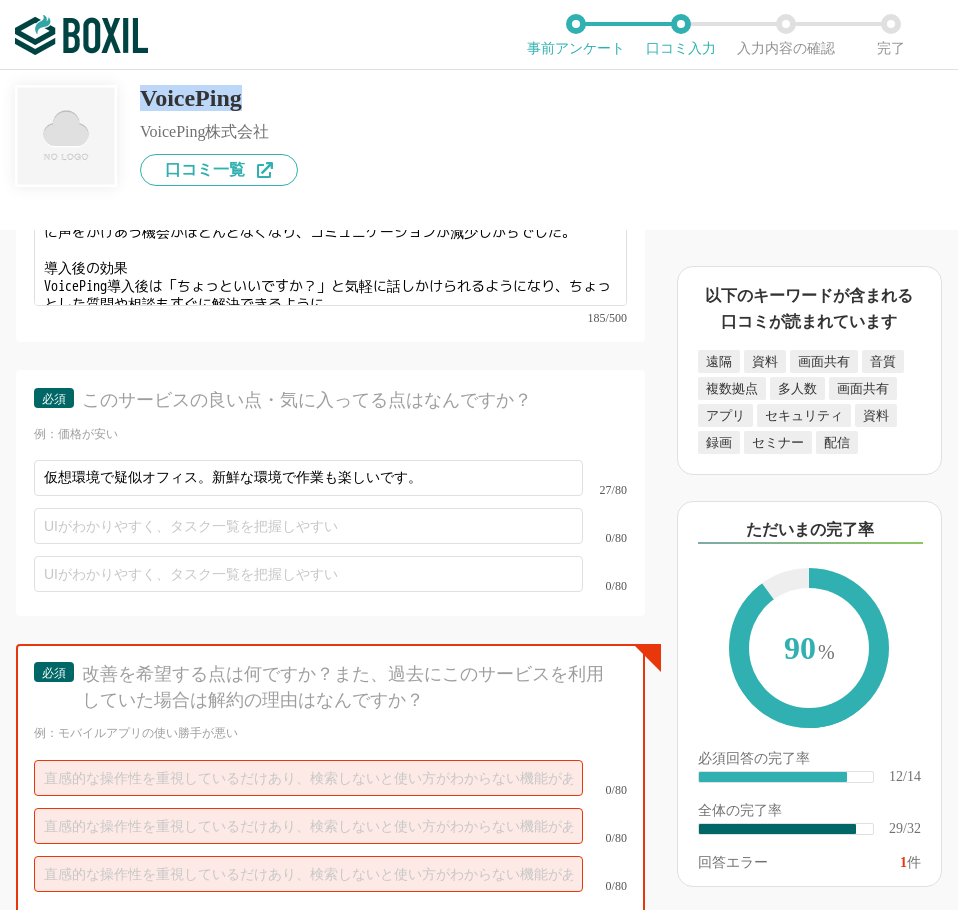 copy on "VoicePing" 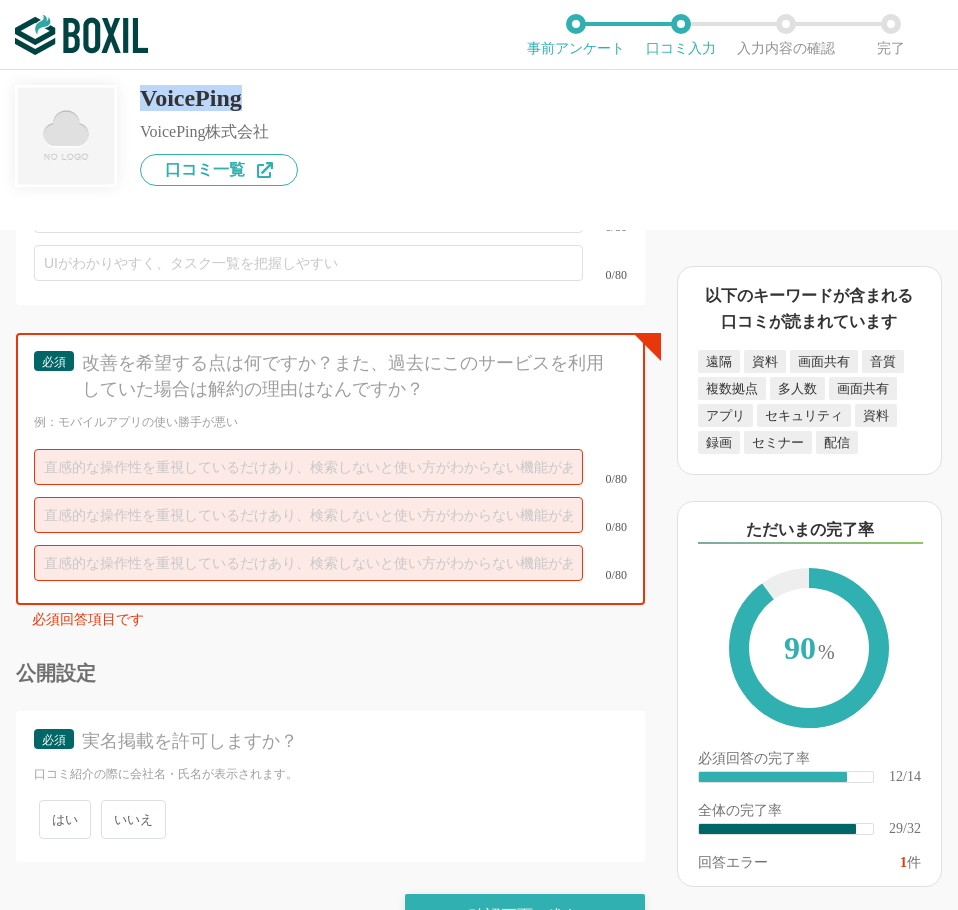 scroll, scrollTop: 5821, scrollLeft: 0, axis: vertical 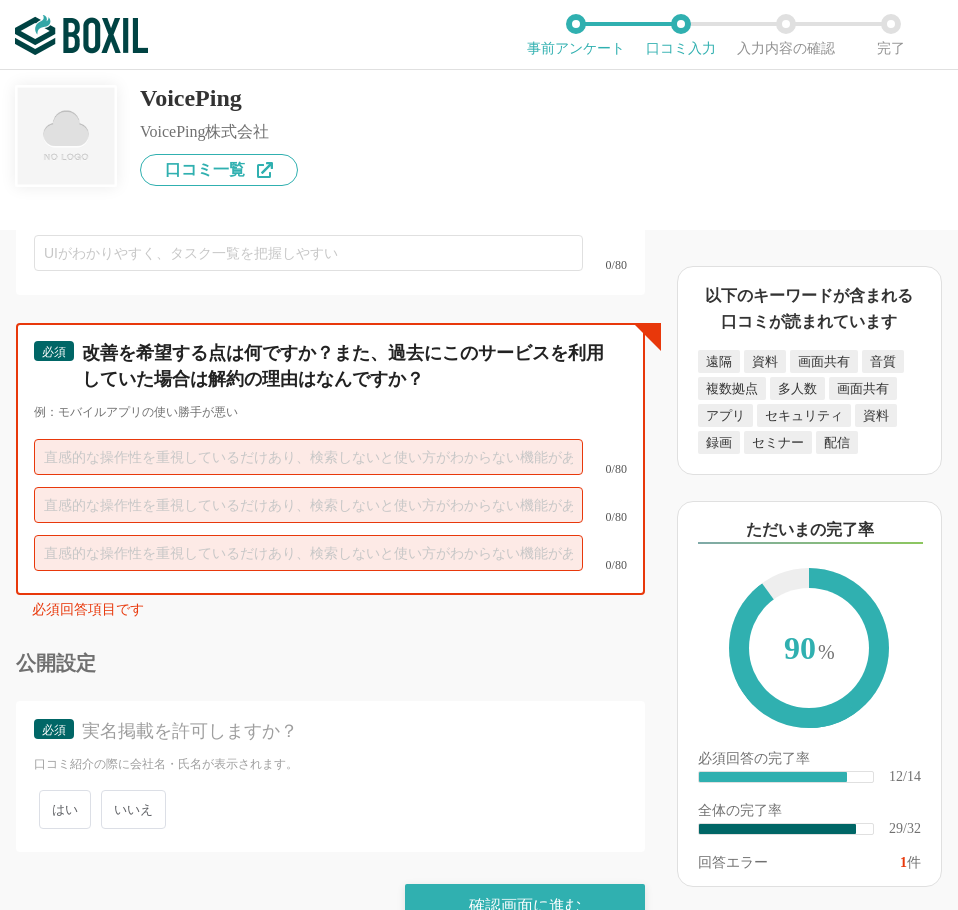 click at bounding box center (308, 457) 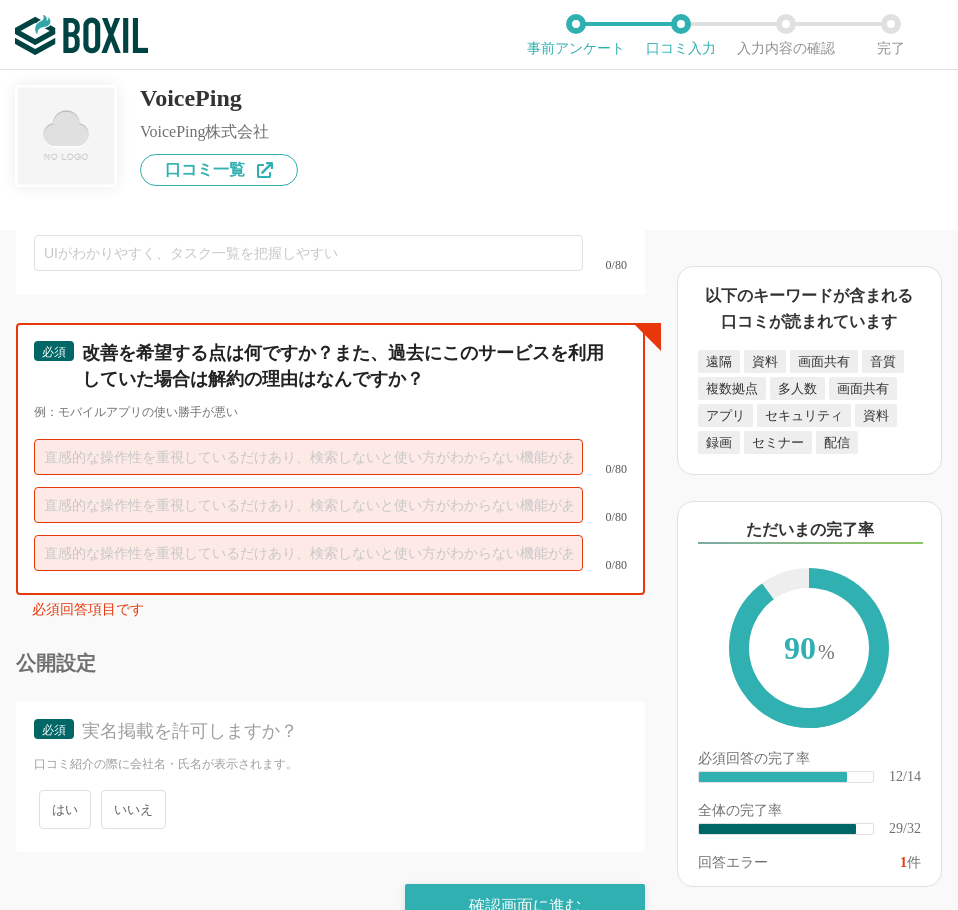 type on "、" 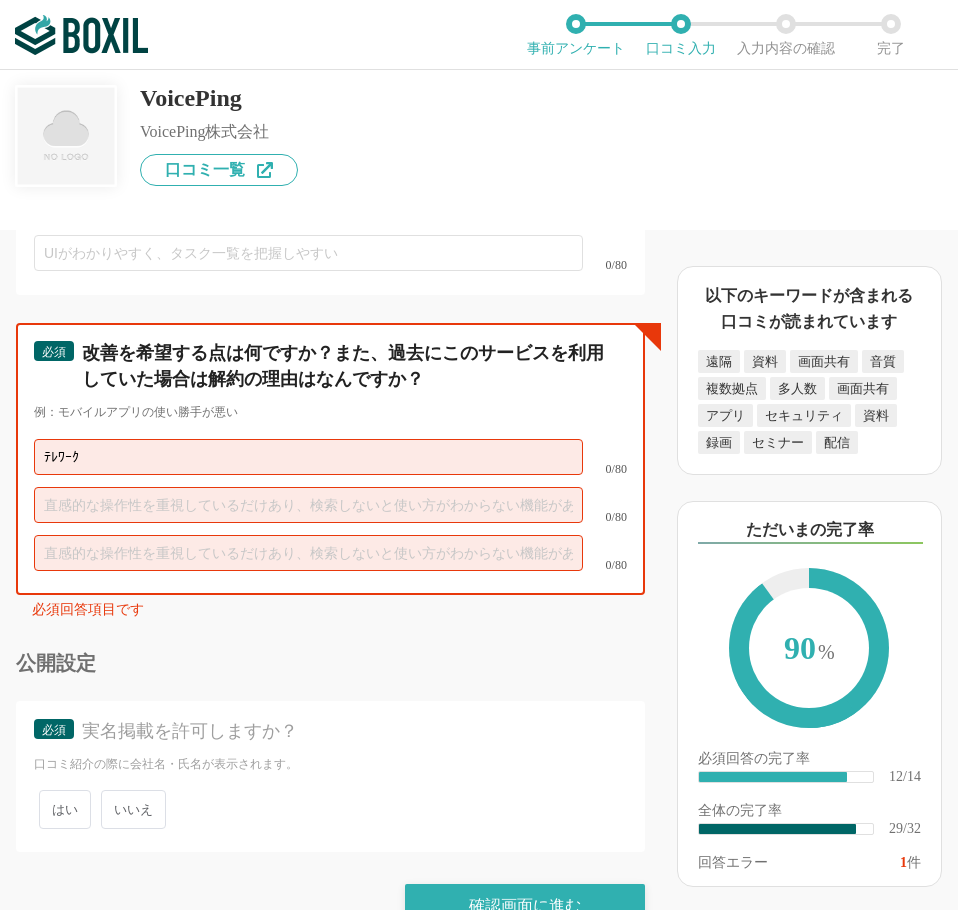 scroll, scrollTop: 5807, scrollLeft: 0, axis: vertical 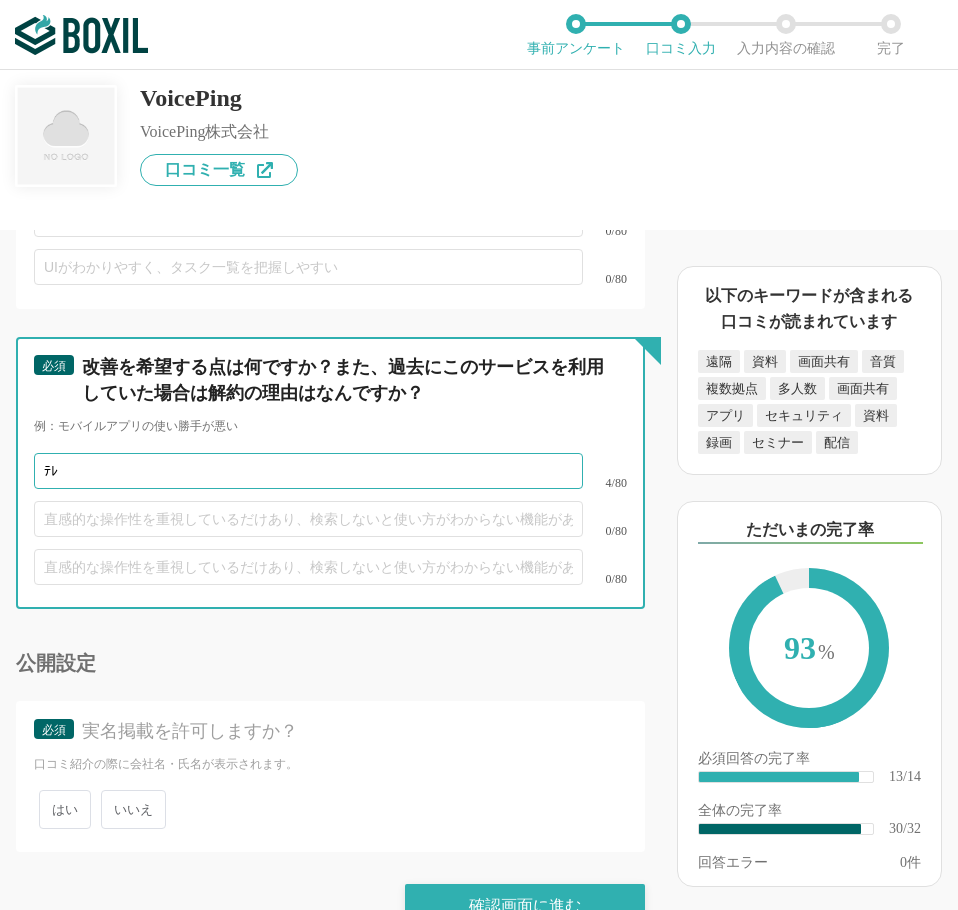 type on "ﾃ" 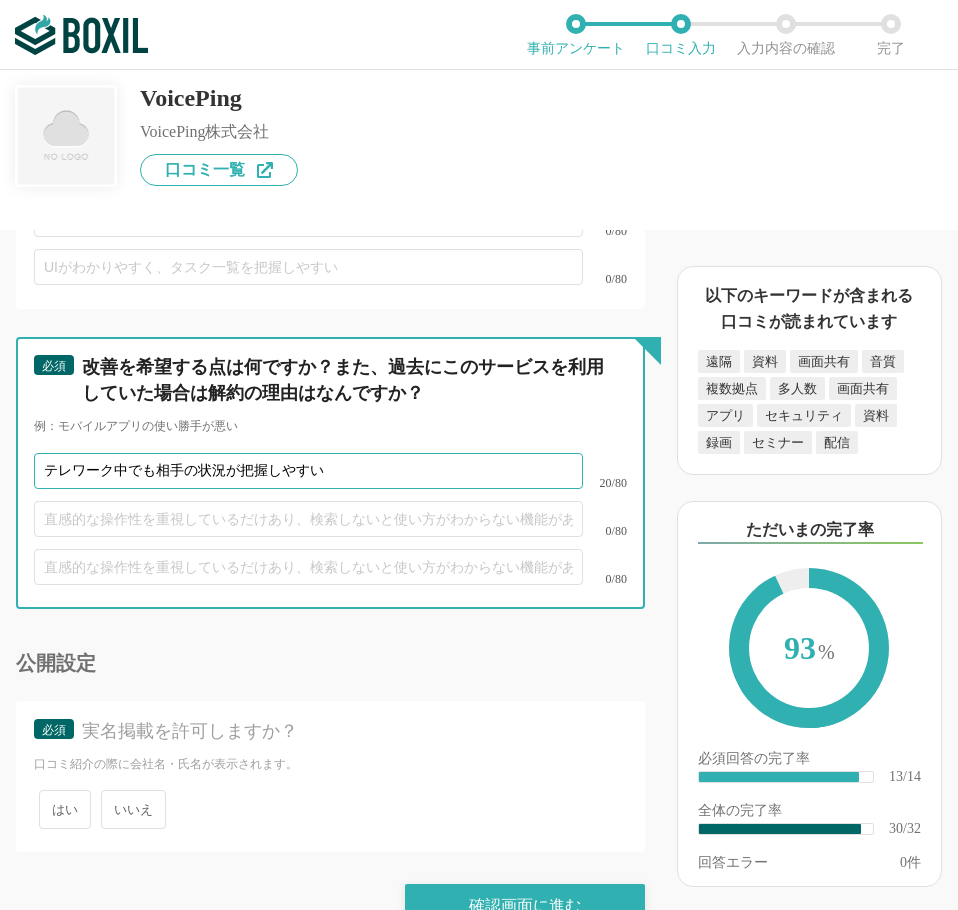type on "テレワーク中でも相手の状況が把握しやすい" 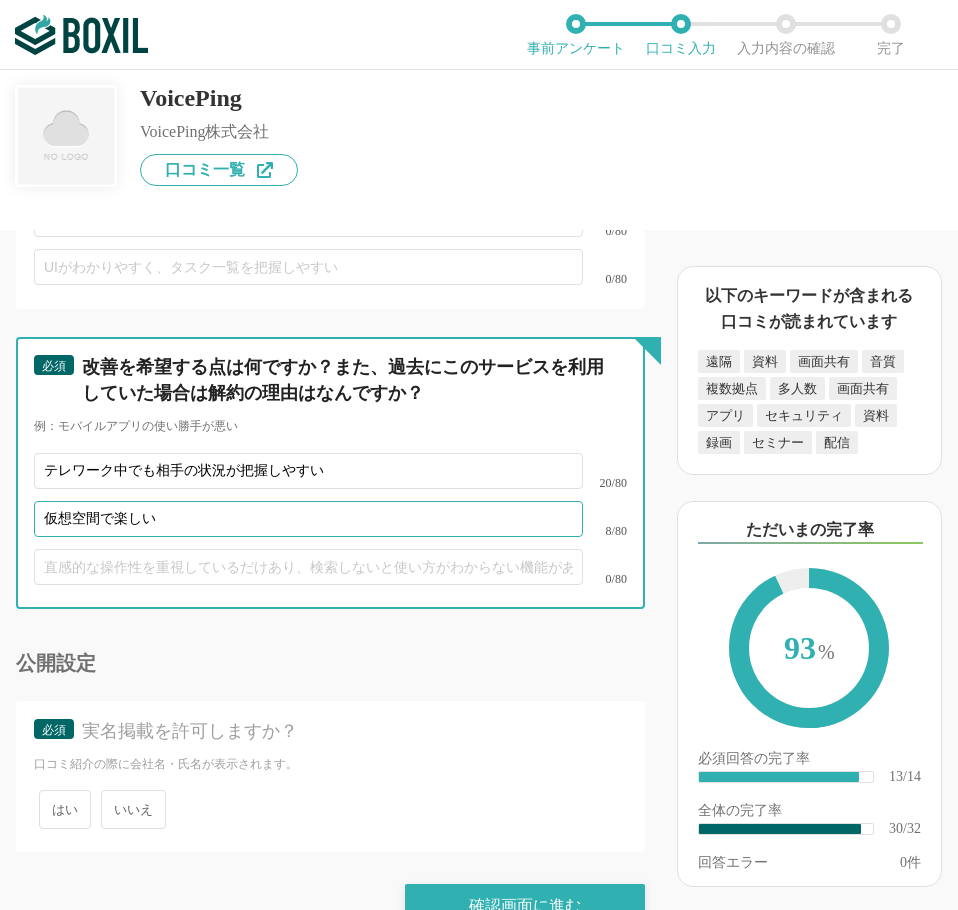 type on "仮想空間で楽しい" 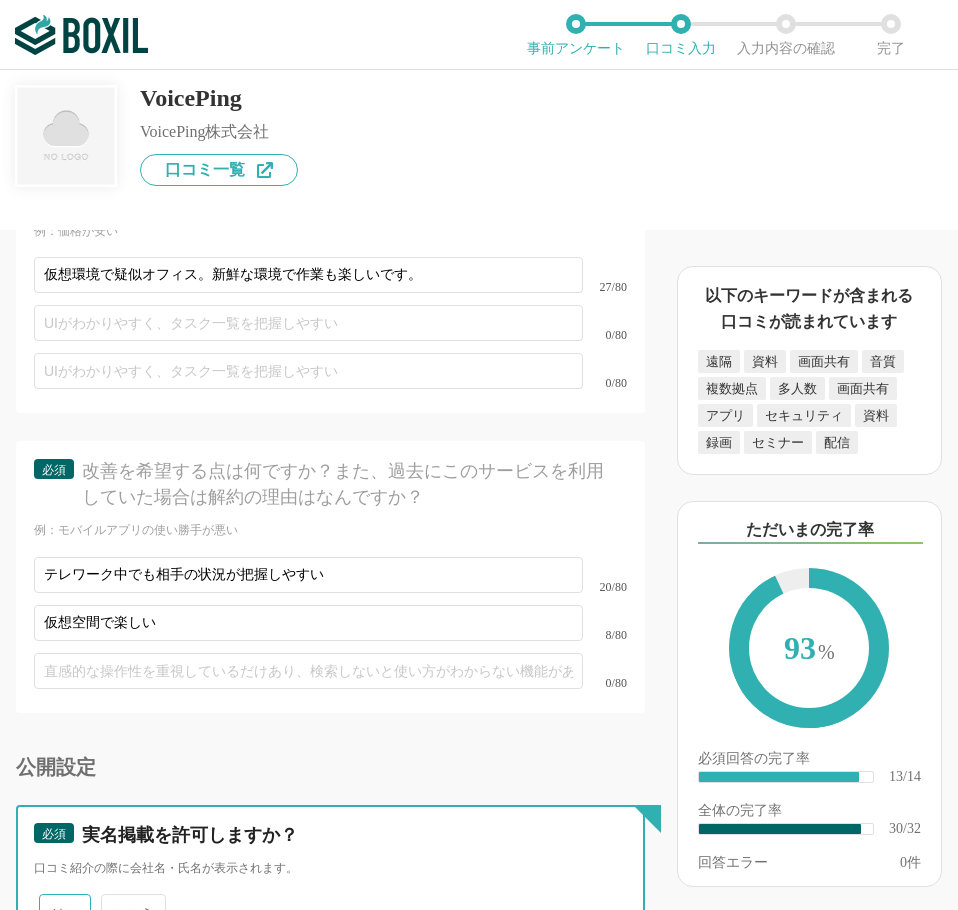 scroll, scrollTop: 5707, scrollLeft: 0, axis: vertical 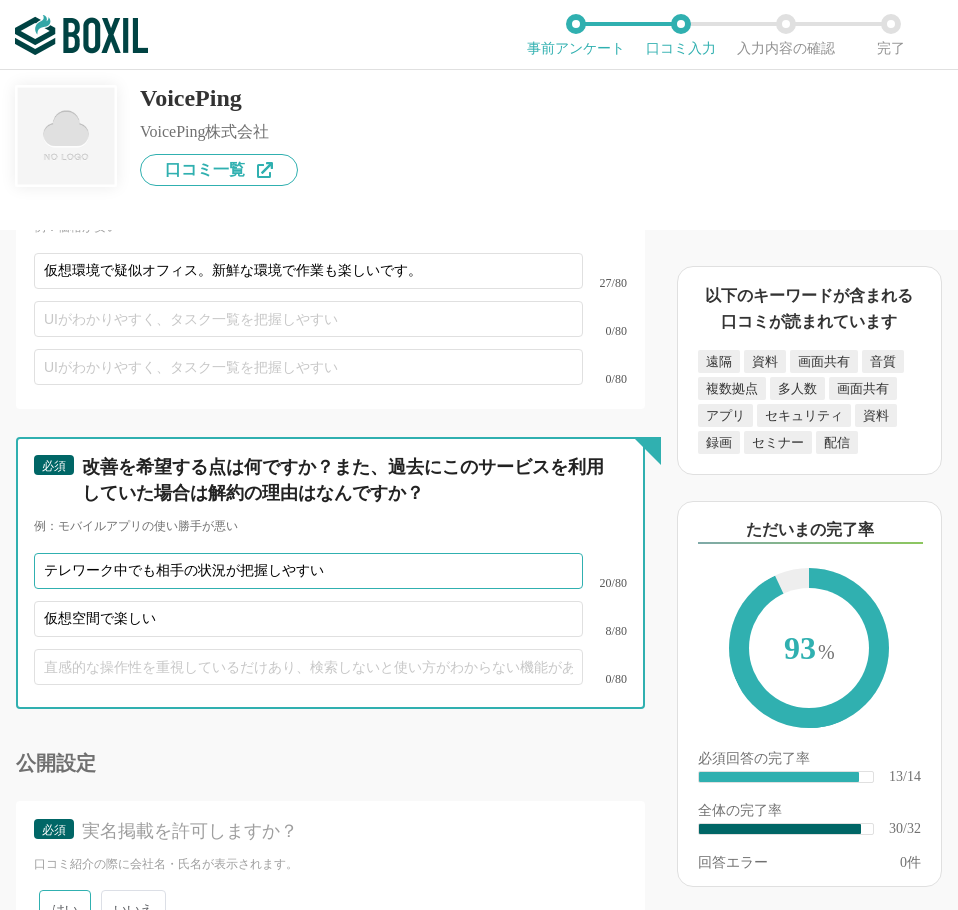 click on "テレワーク中でも相手の状況が把握しやすい" at bounding box center (308, 571) 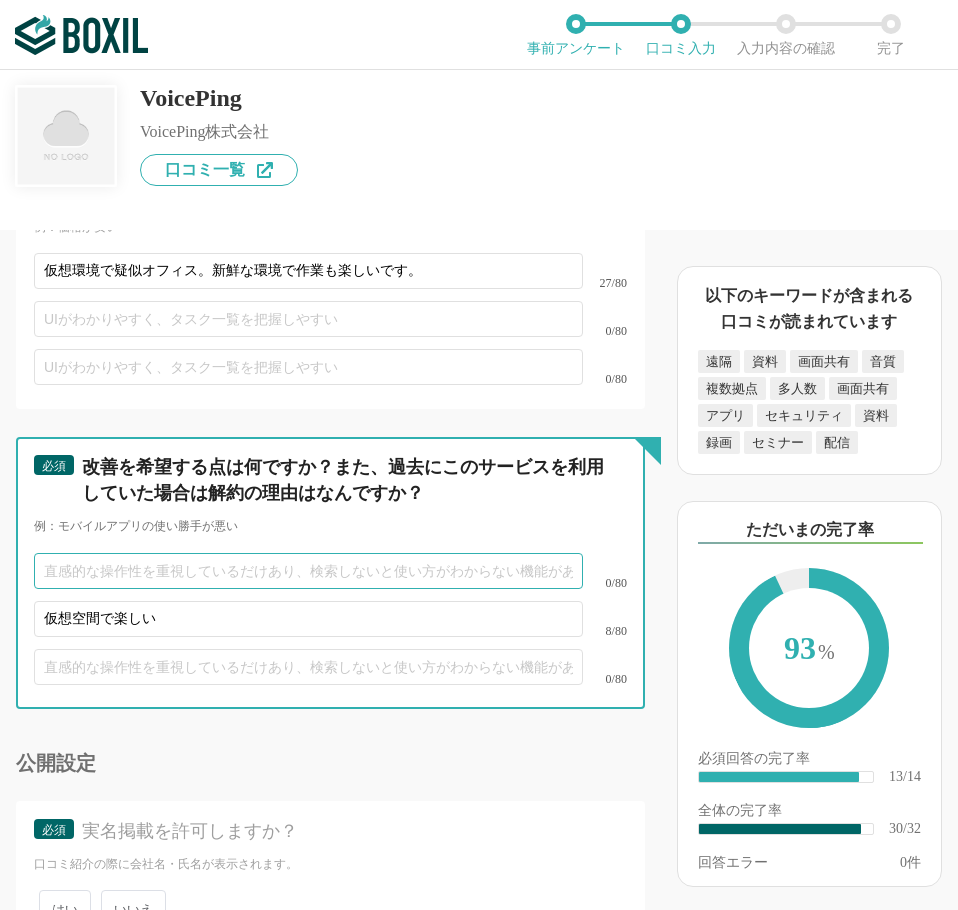 type 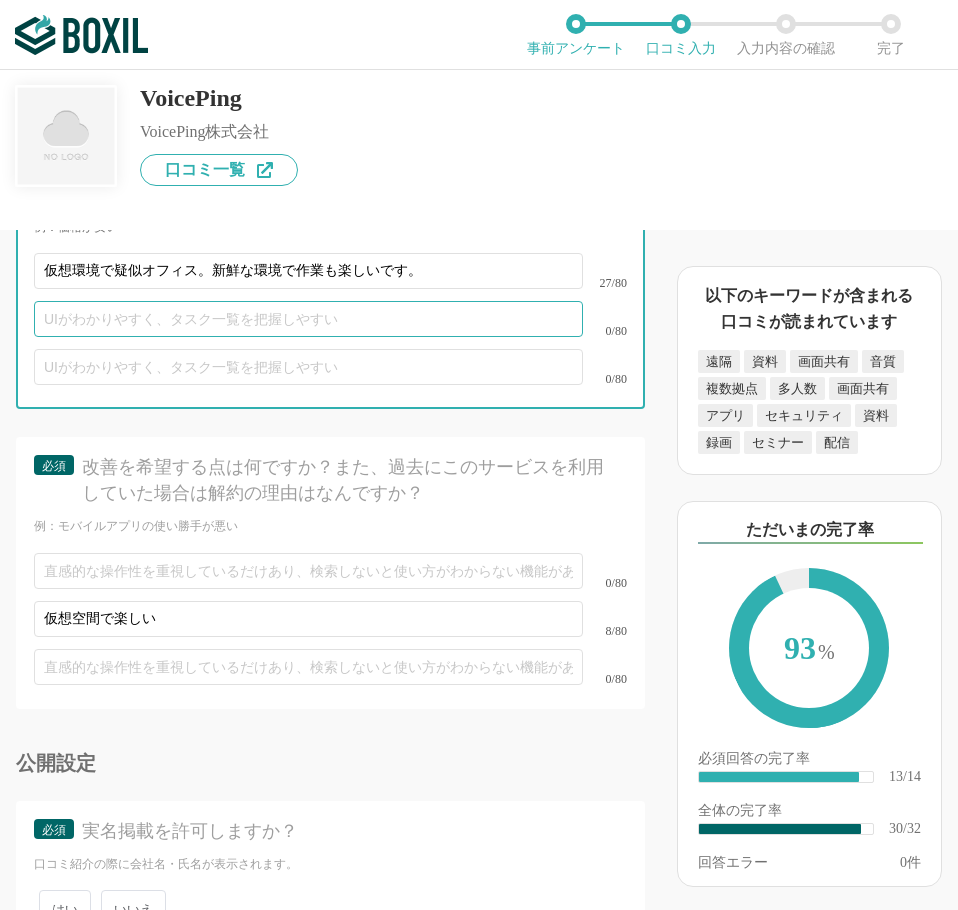 click at bounding box center [308, 319] 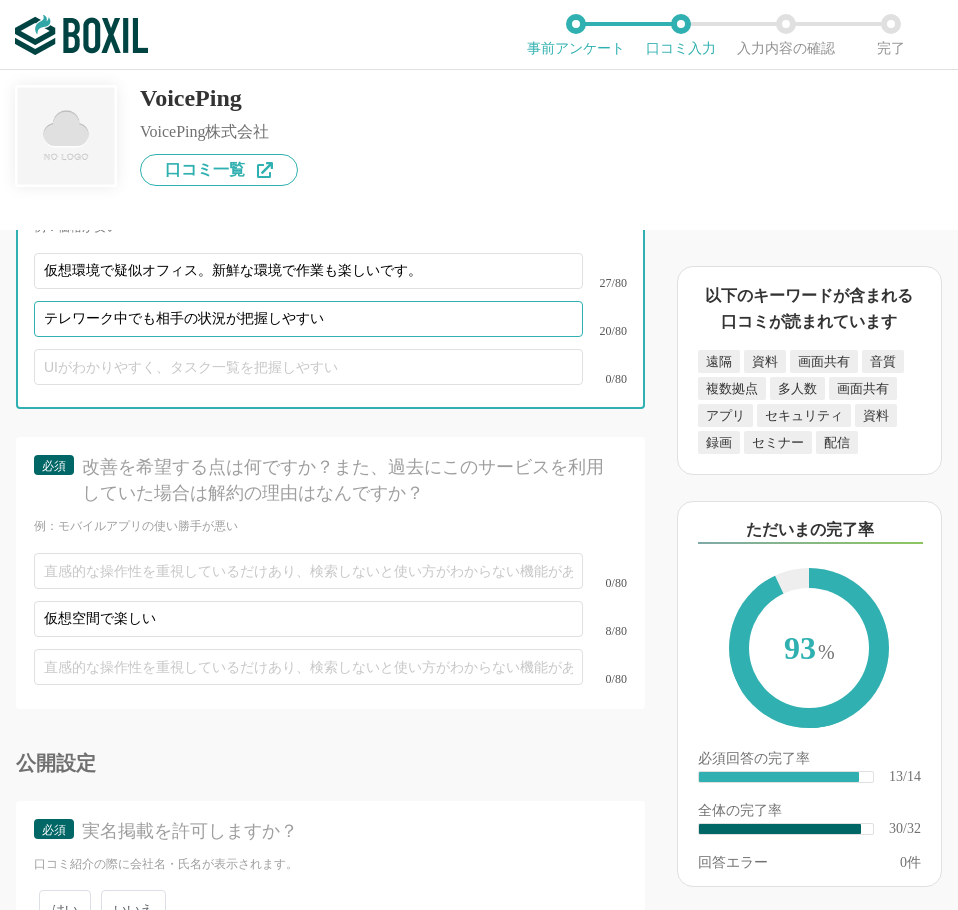 type on "テレワーク中でも相手の状況が把握しやすい" 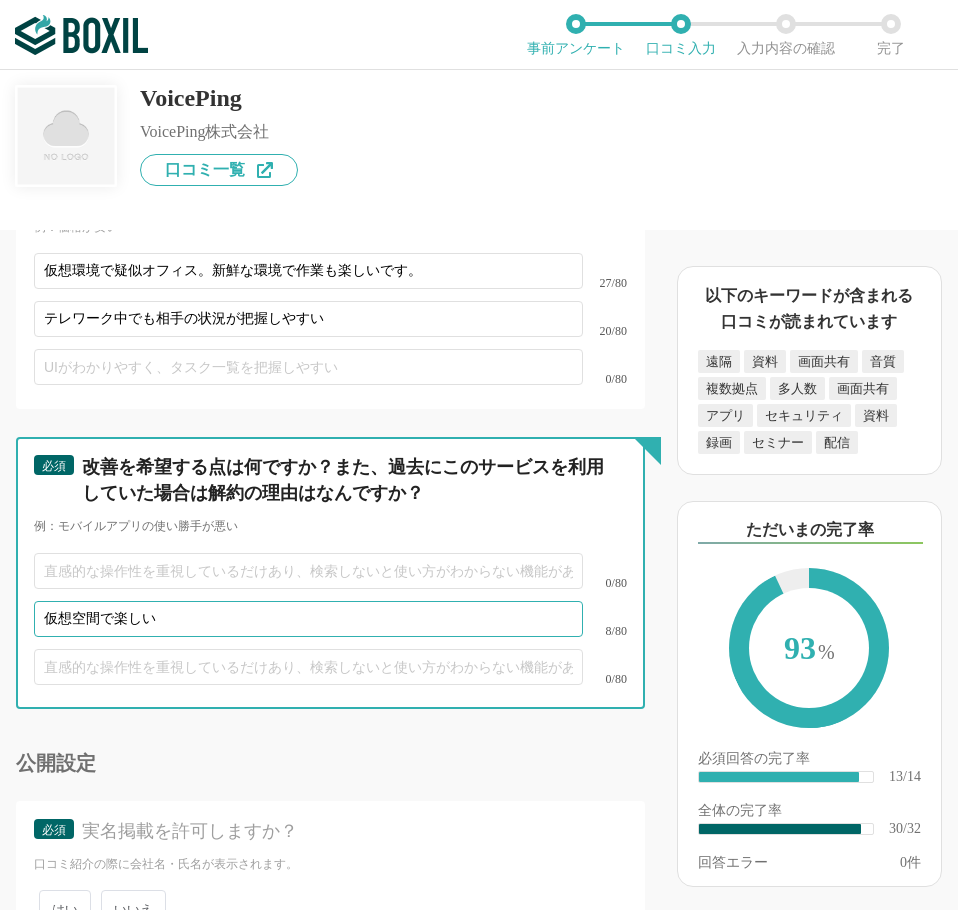 click on "仮想空間で楽しい" at bounding box center [308, 619] 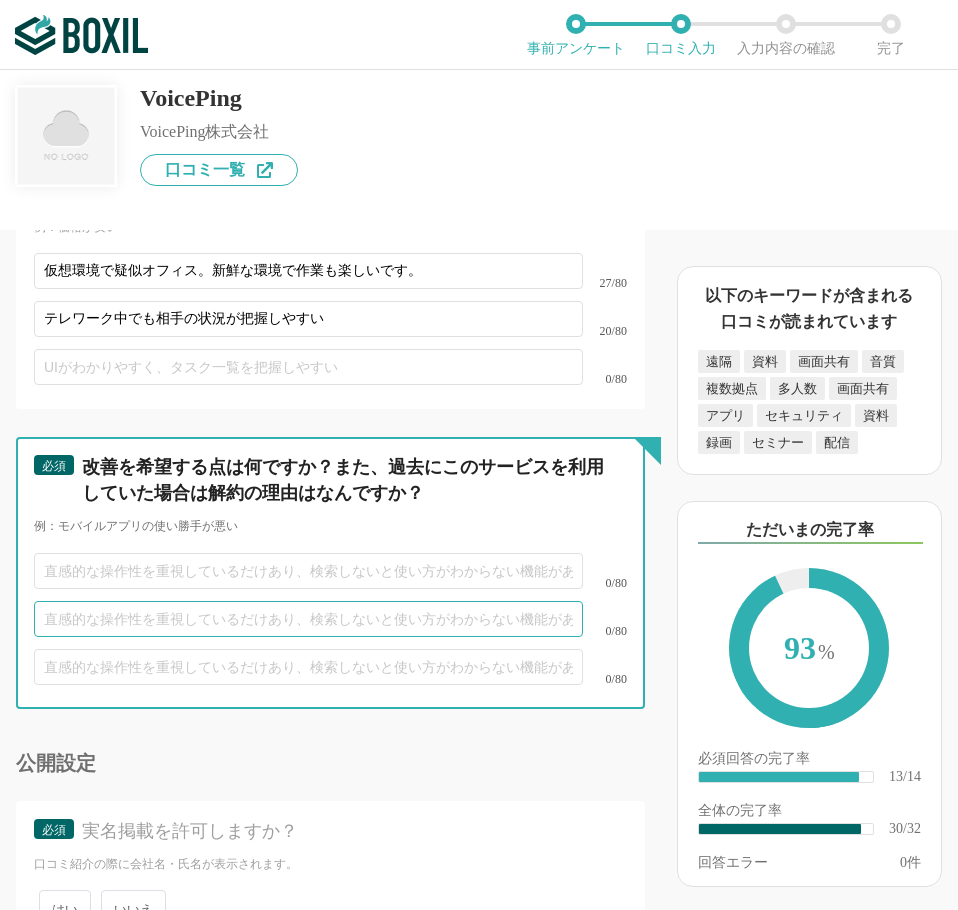 type 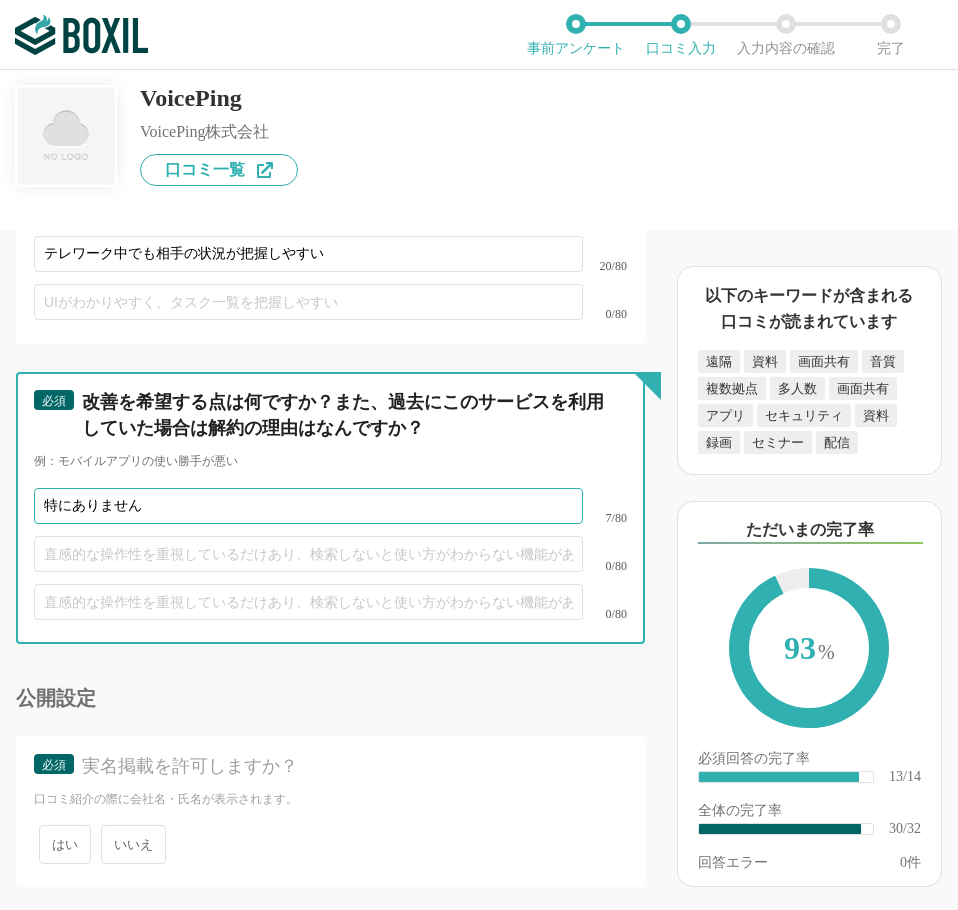 scroll, scrollTop: 5807, scrollLeft: 0, axis: vertical 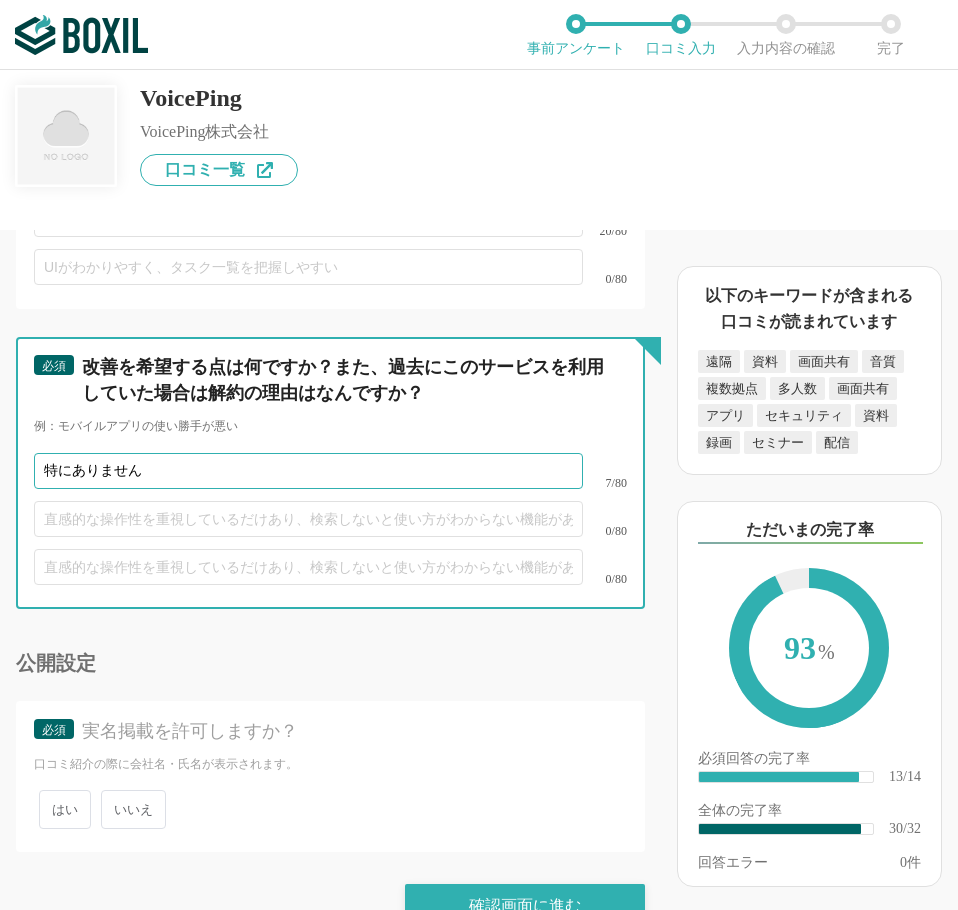 type on "特にありません" 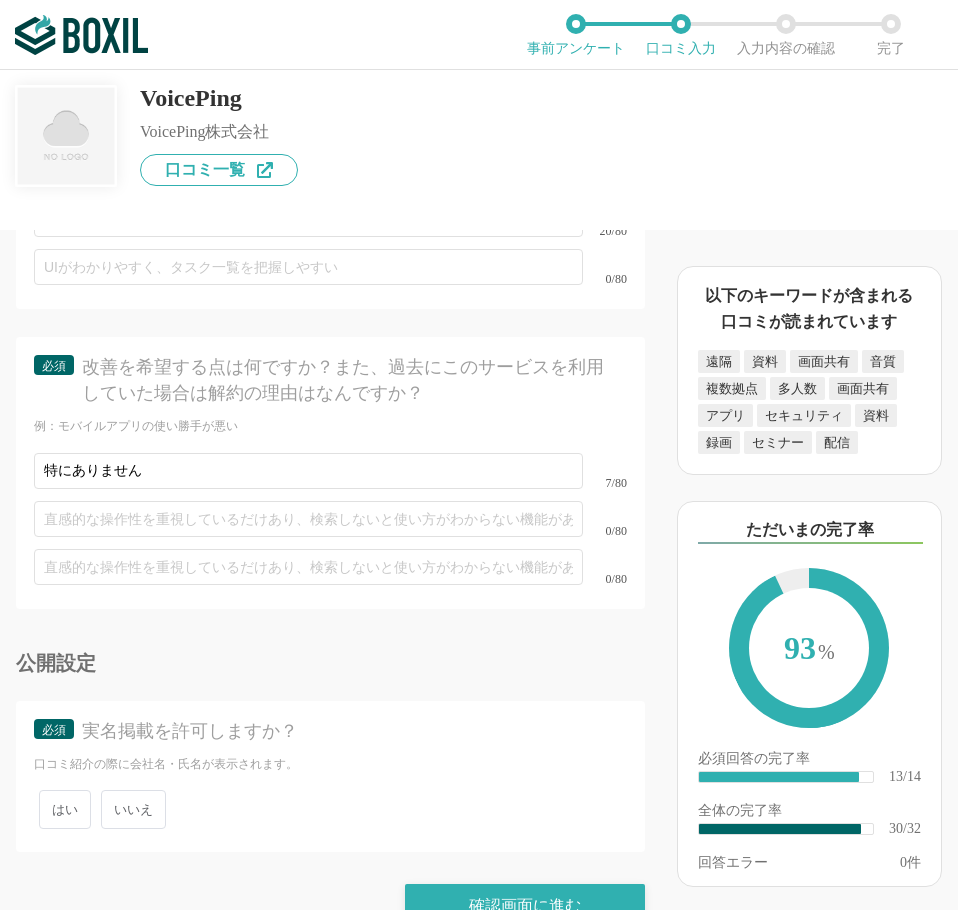 click on "いいえ" at bounding box center (133, 809) 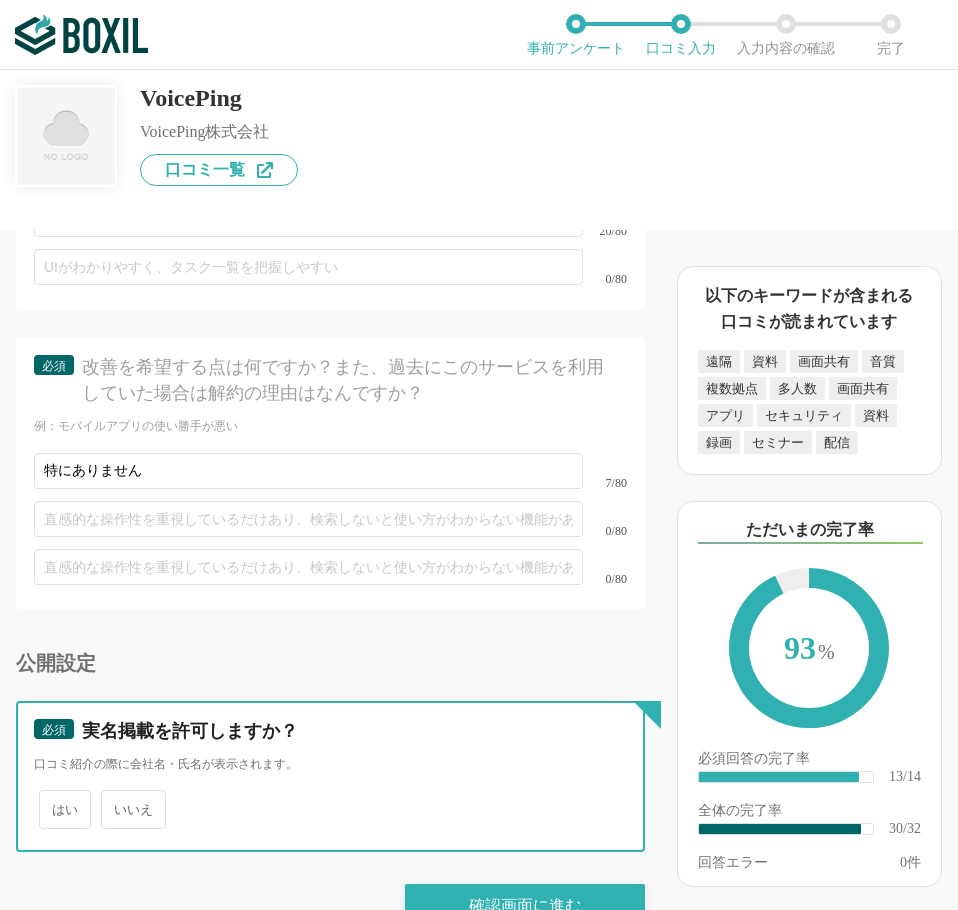 click on "いいえ" at bounding box center [112, 799] 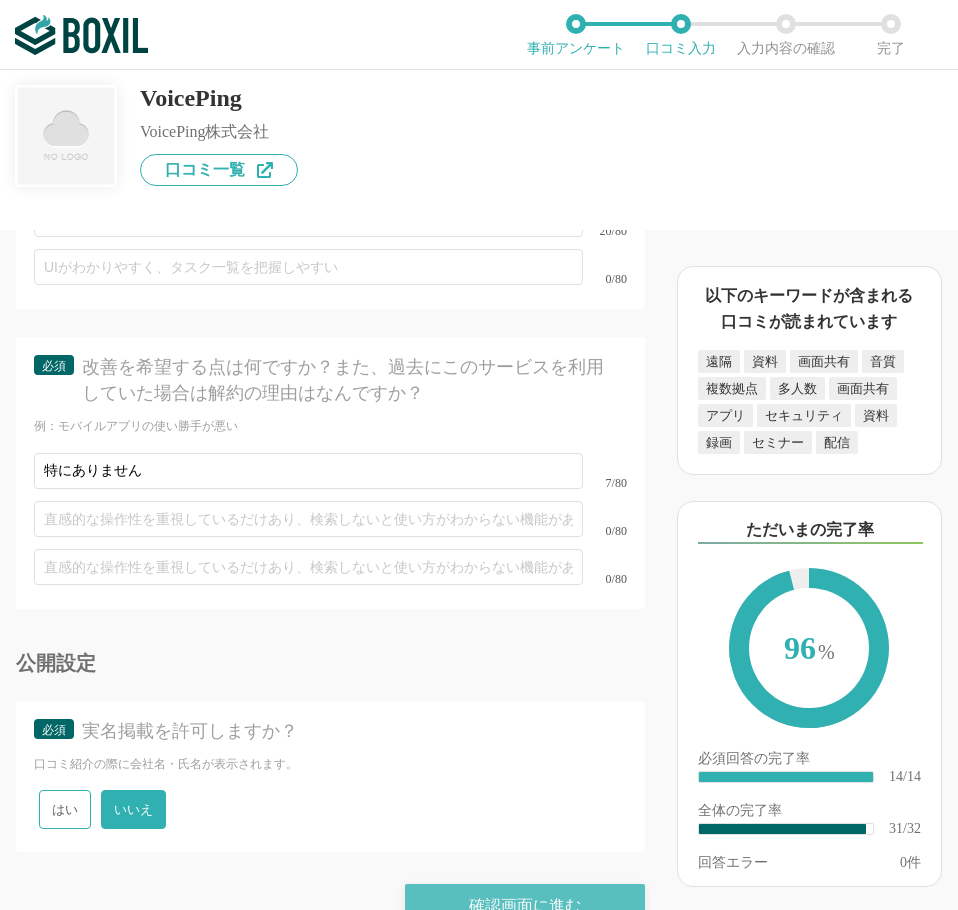 click on "確認画面に進む" at bounding box center (525, 906) 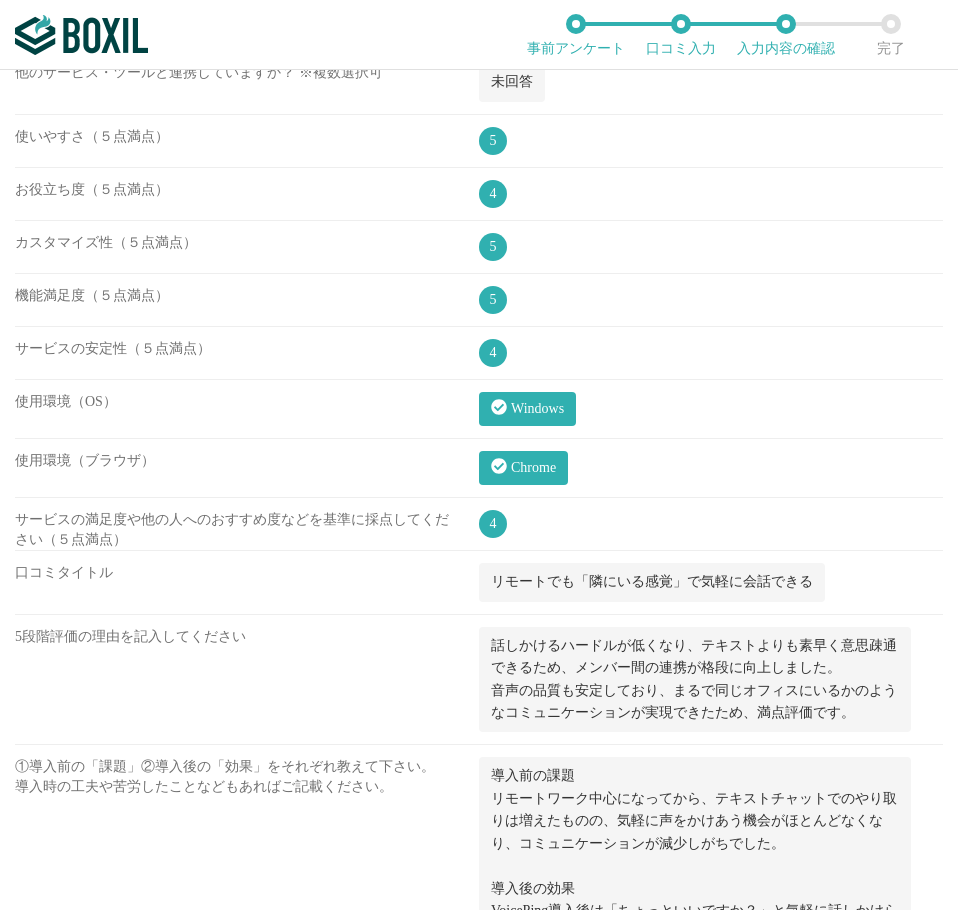 scroll, scrollTop: 2385, scrollLeft: 0, axis: vertical 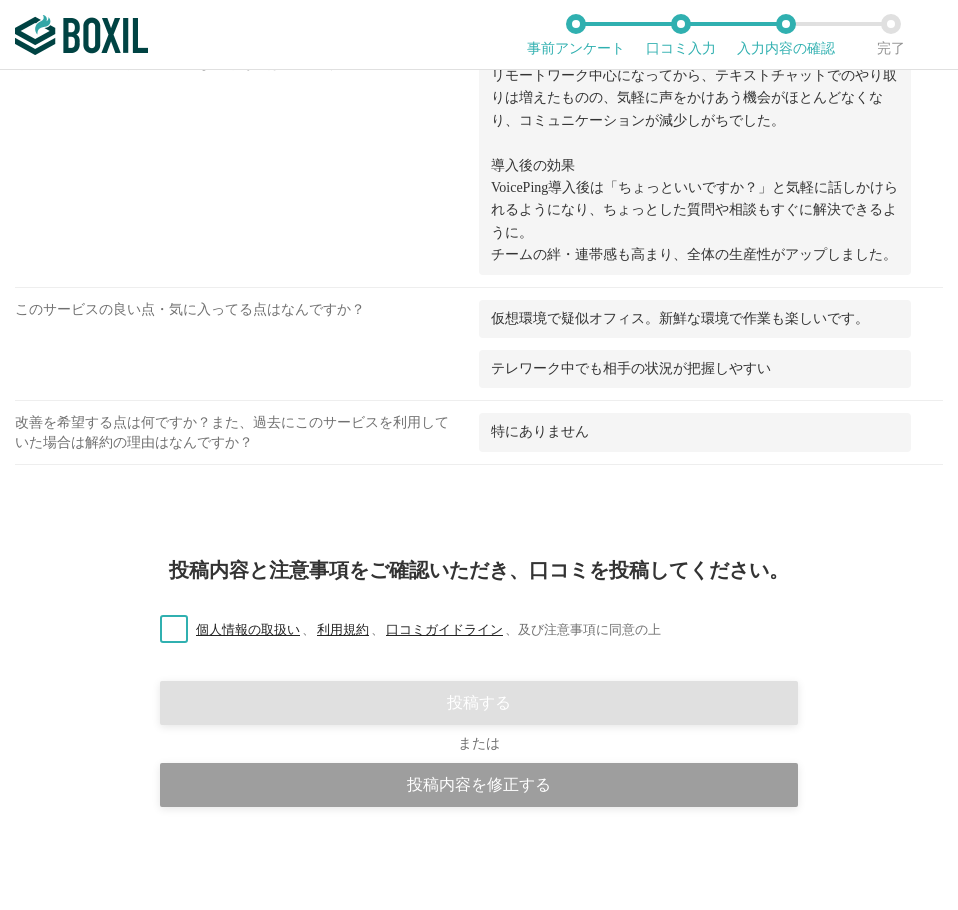 click on "個人情報の取扱い 、 利用規約 、 口コミガイドライン 、 及び注意事項に同意の上" at bounding box center (402, 630) 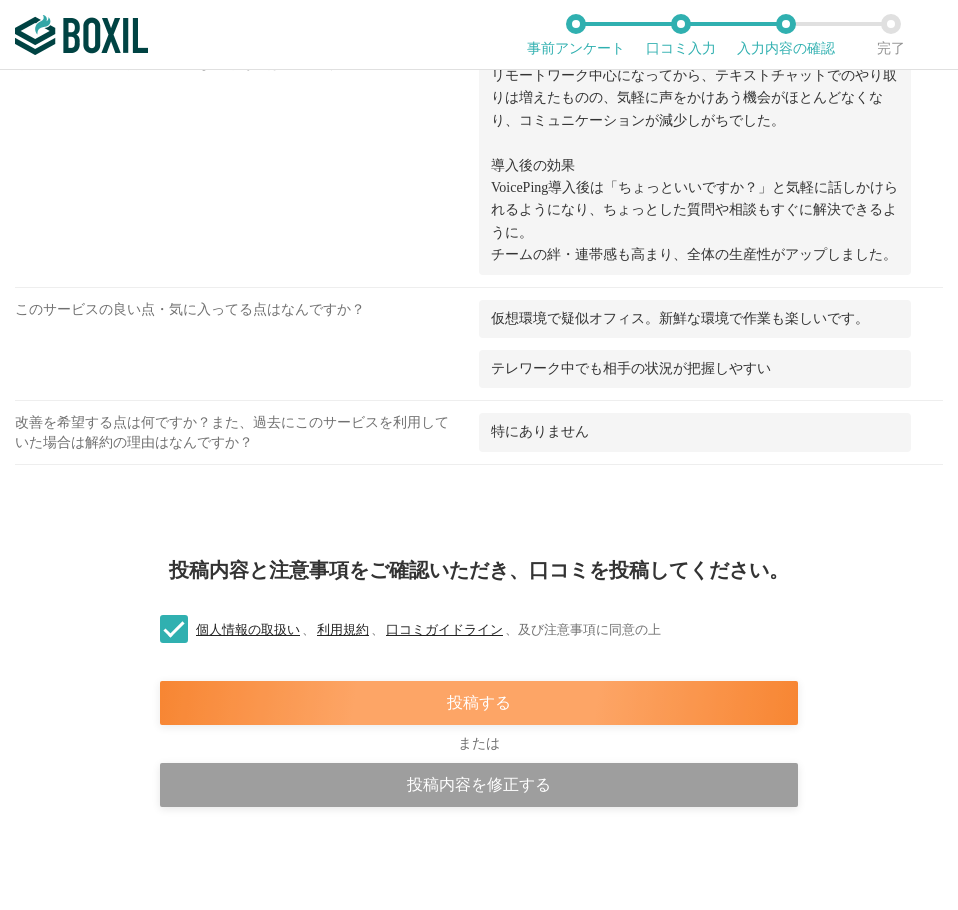 click on "投稿する" at bounding box center [479, 703] 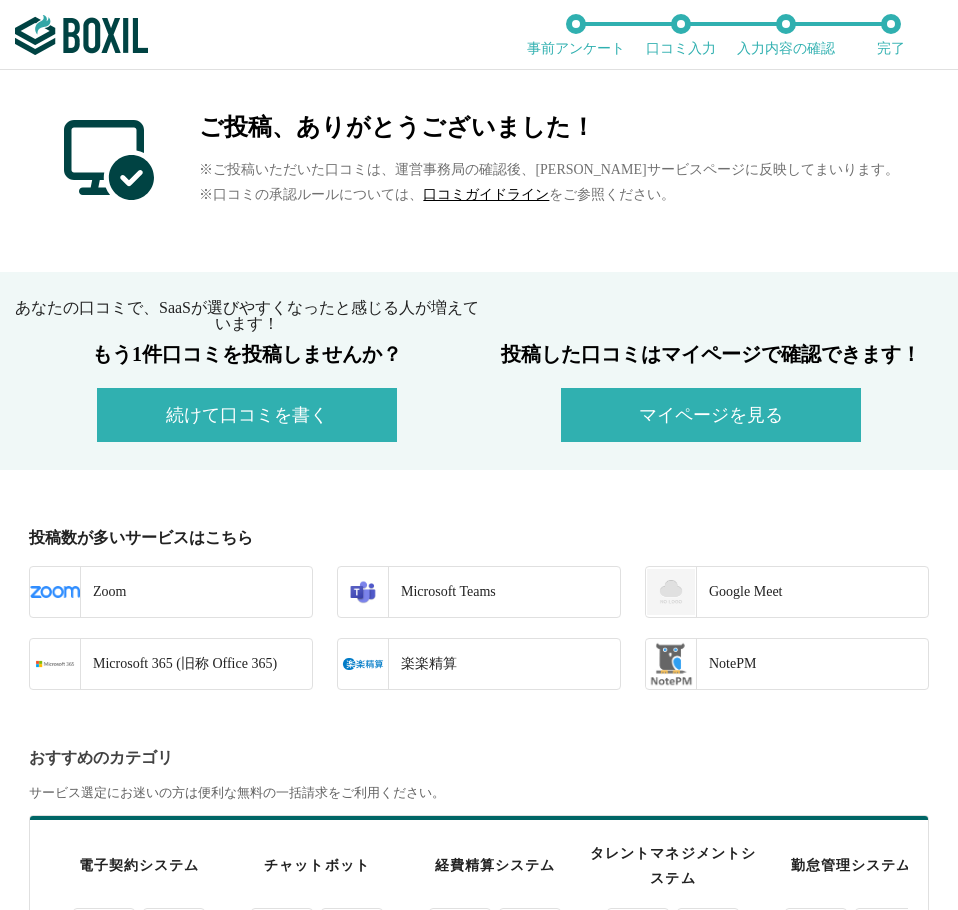 scroll, scrollTop: 600, scrollLeft: 0, axis: vertical 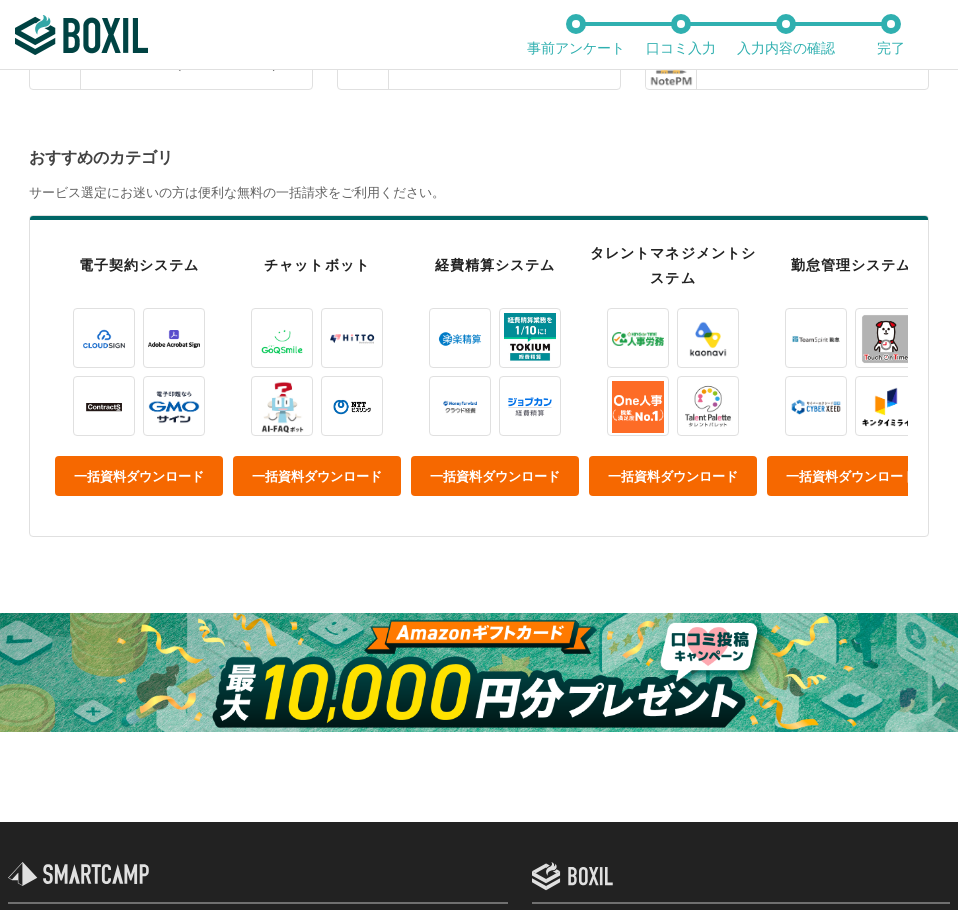 click on "おすすめのカテゴリ サービス選定にお迷いの方は便利な無料の一括請求をご利用ください。 電子契約システム 一括資料ダウンロード チャットボット 一括資料ダウンロード 経費精算システム 一括資料ダウンロード タレントマネジメントシステム 一括資料ダウンロード 勤怠管理システム 一括資料ダウンロード" at bounding box center [479, 381] 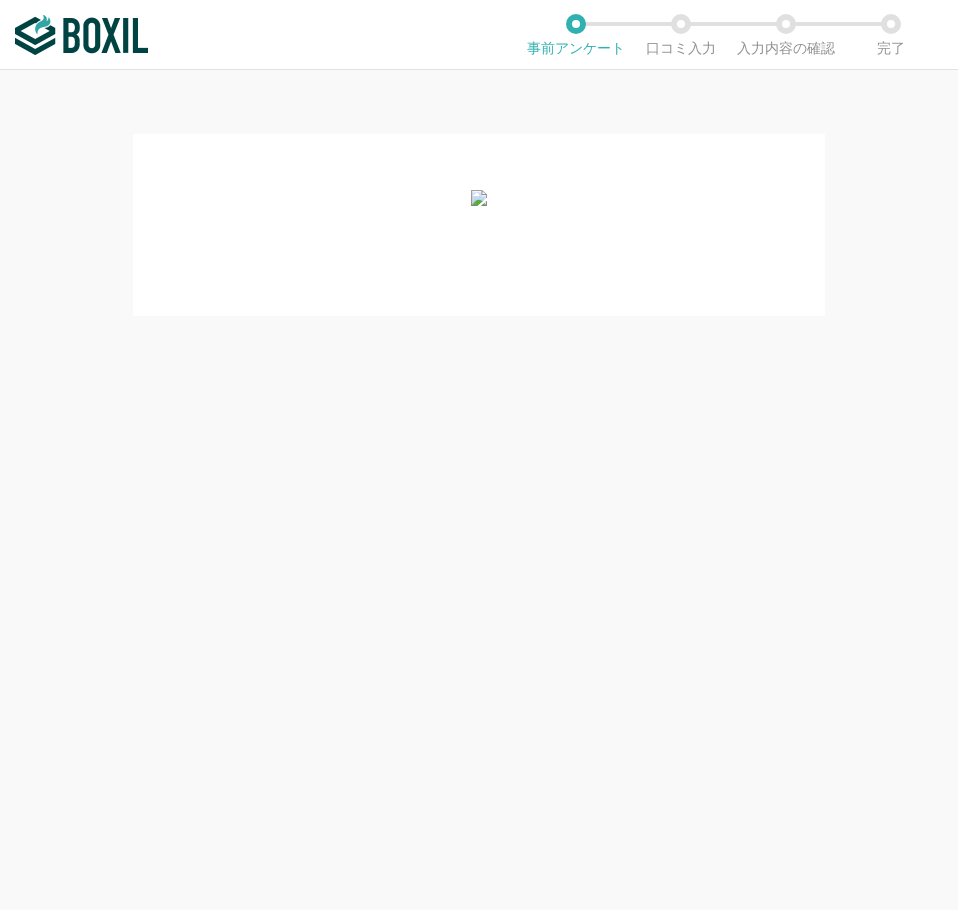 scroll, scrollTop: 0, scrollLeft: 0, axis: both 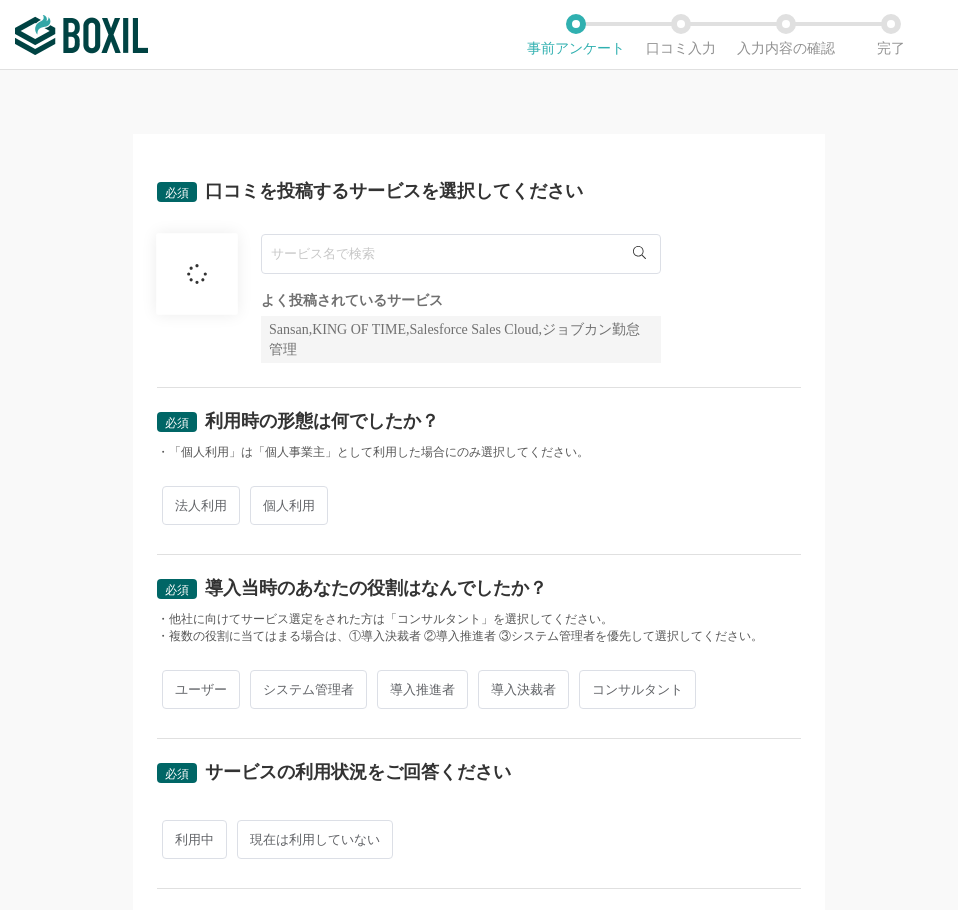 click at bounding box center (461, 254) 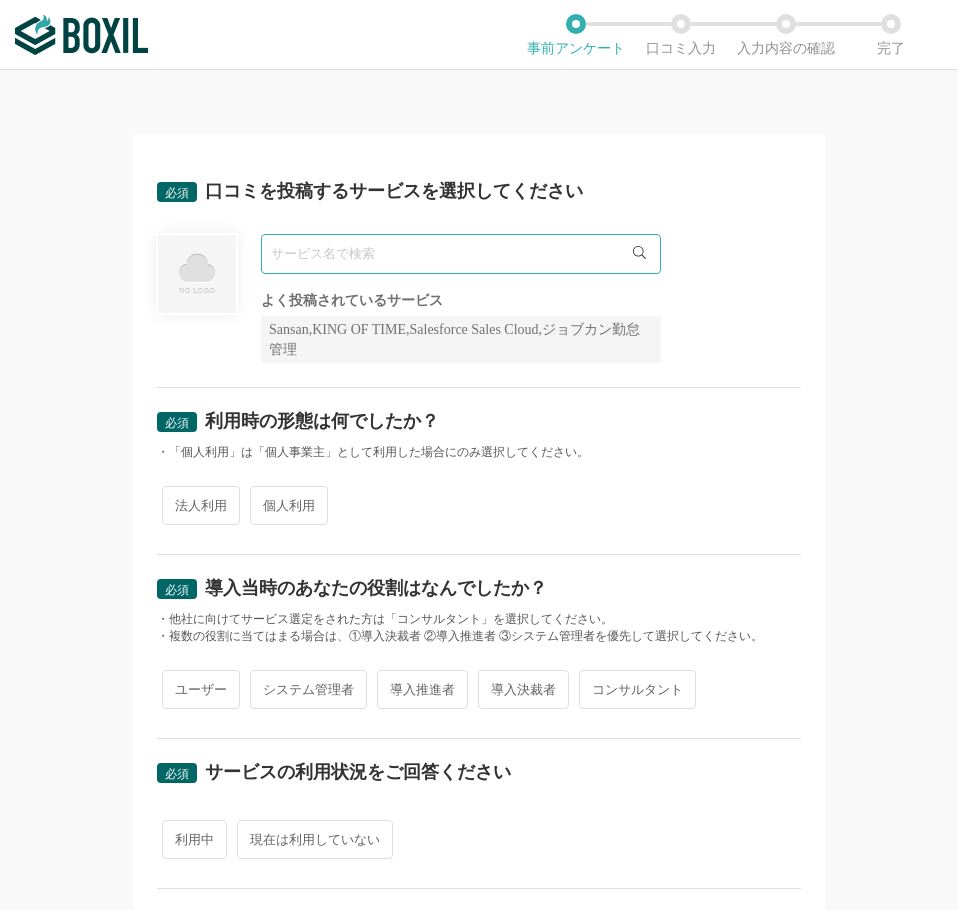 paste on "オンラインイベント～運営サポートサービス～" 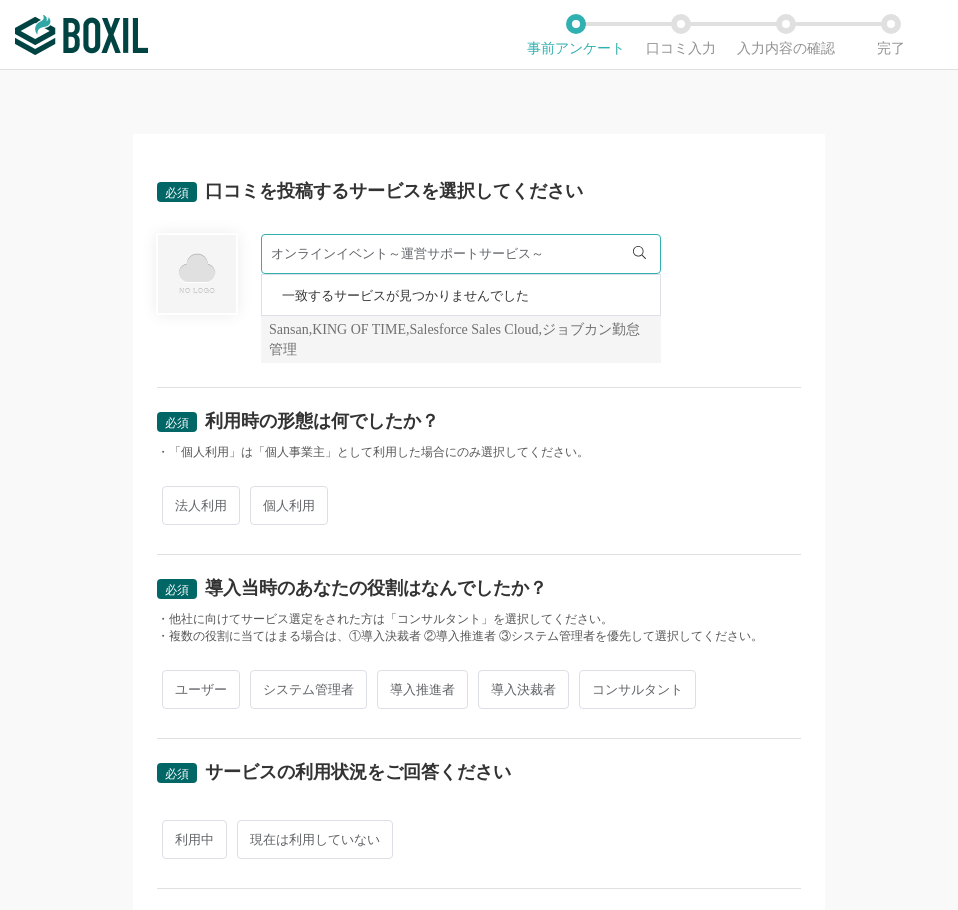 drag, startPoint x: 384, startPoint y: 252, endPoint x: 591, endPoint y: 280, distance: 208.88513 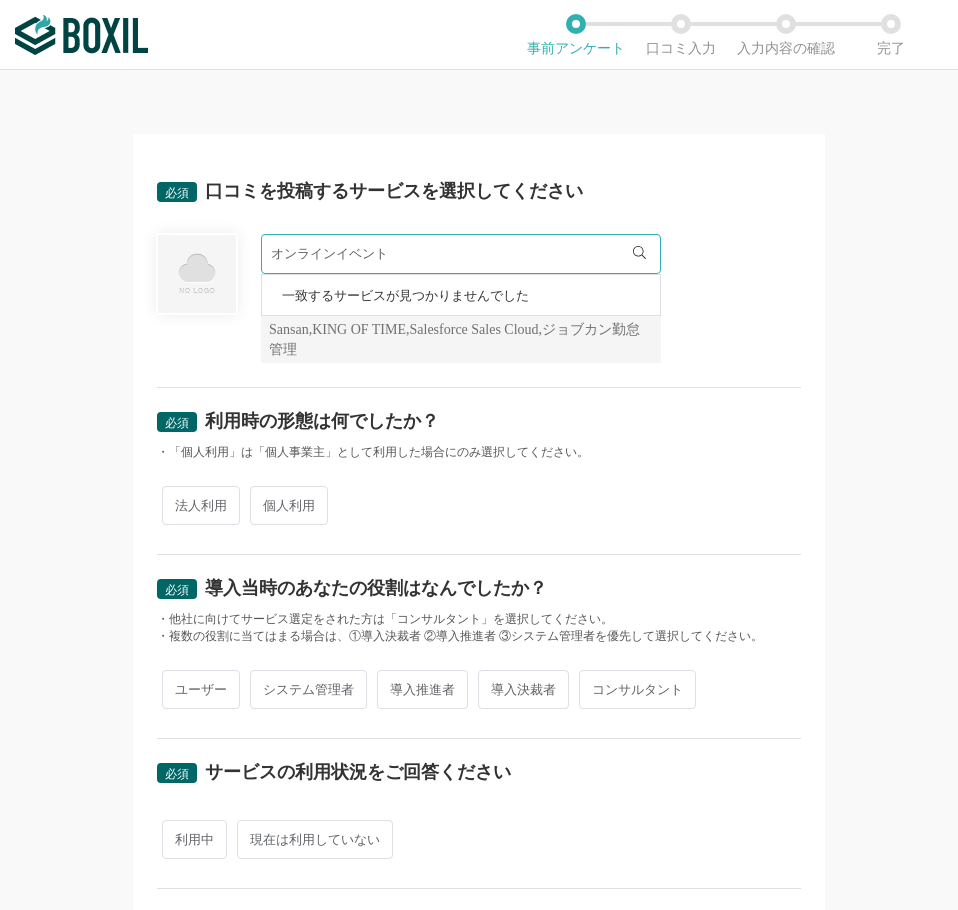 drag, startPoint x: 469, startPoint y: 245, endPoint x: 63, endPoint y: 258, distance: 406.20807 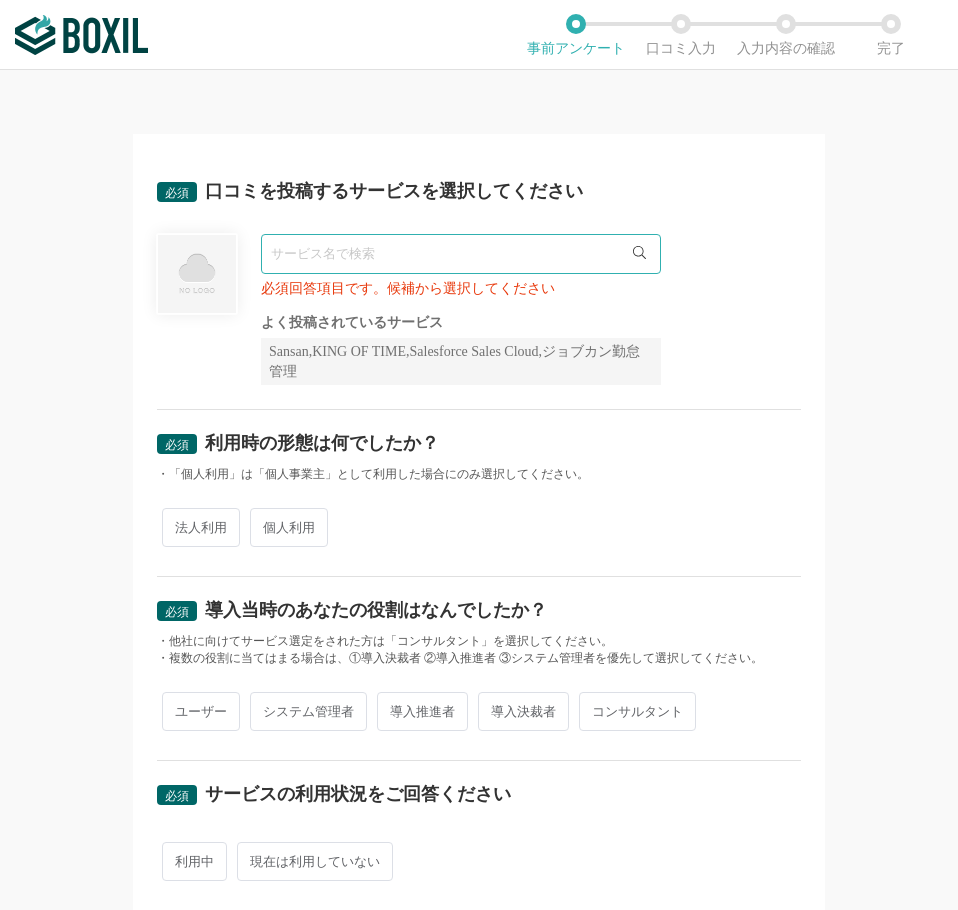 click at bounding box center [461, 254] 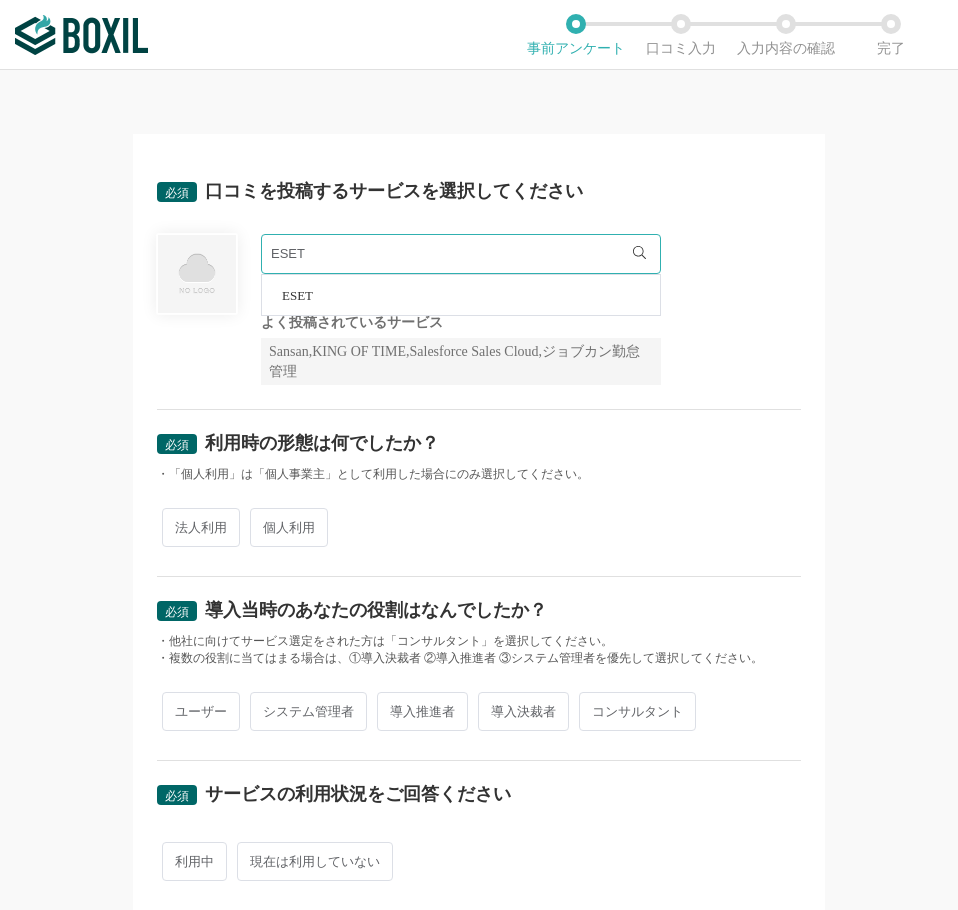 type on "ESET" 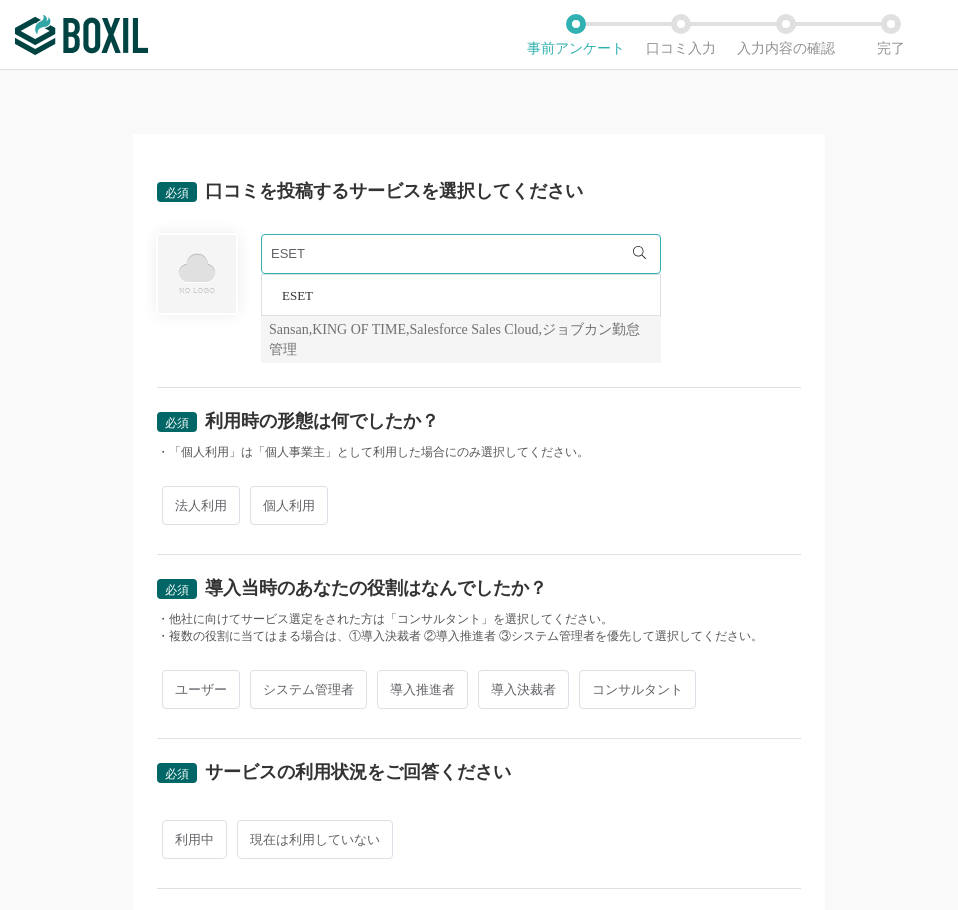 click on "法人利用" at bounding box center (201, 505) 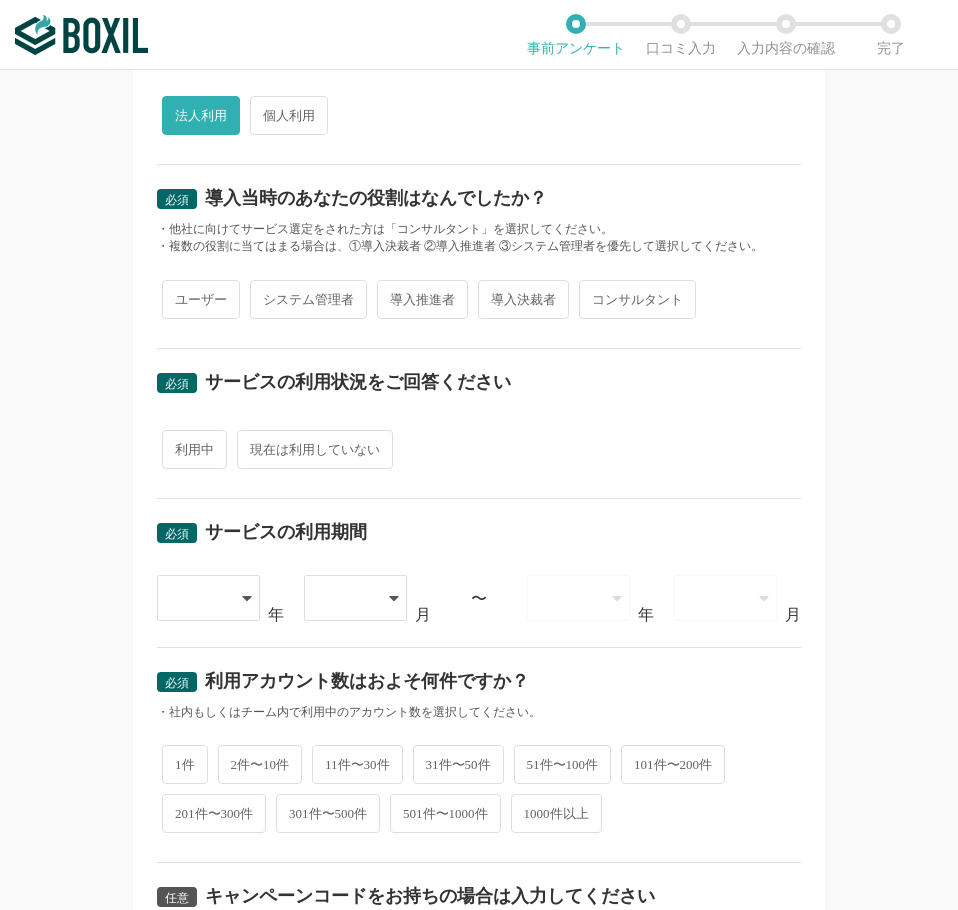 scroll, scrollTop: 400, scrollLeft: 0, axis: vertical 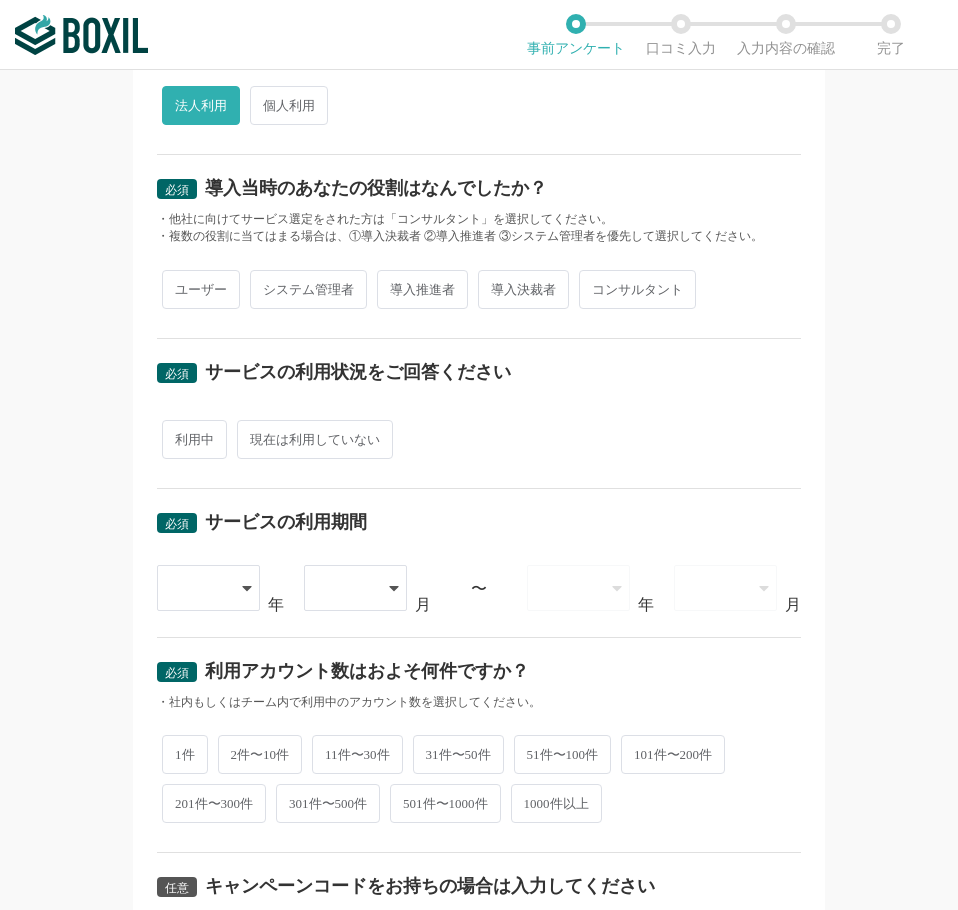 click on "ユーザー" at bounding box center [201, 289] 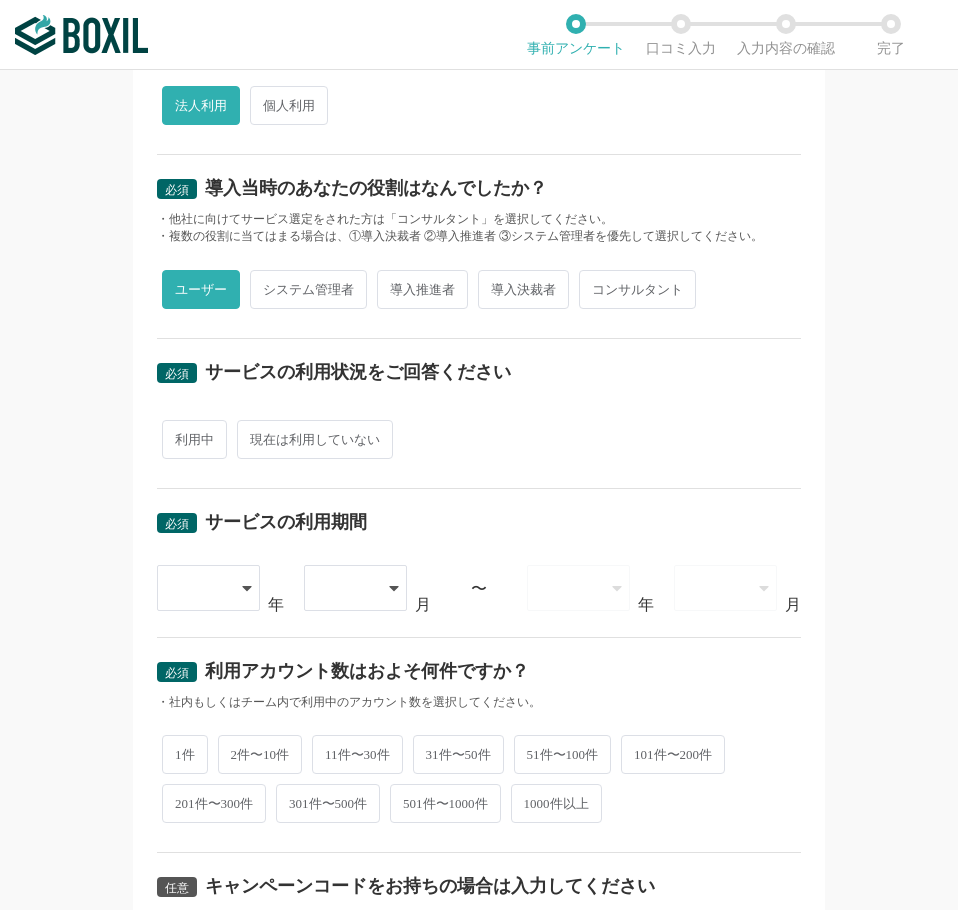 click on "利用中" at bounding box center (194, 439) 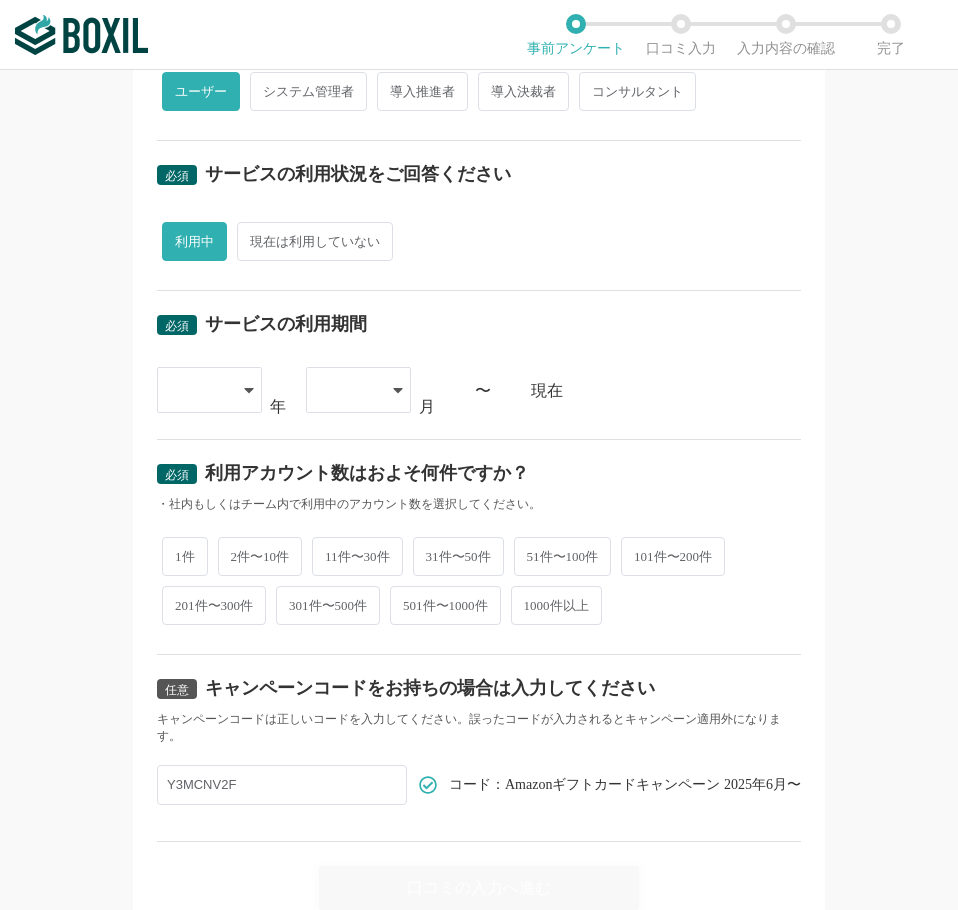 scroll, scrollTop: 600, scrollLeft: 0, axis: vertical 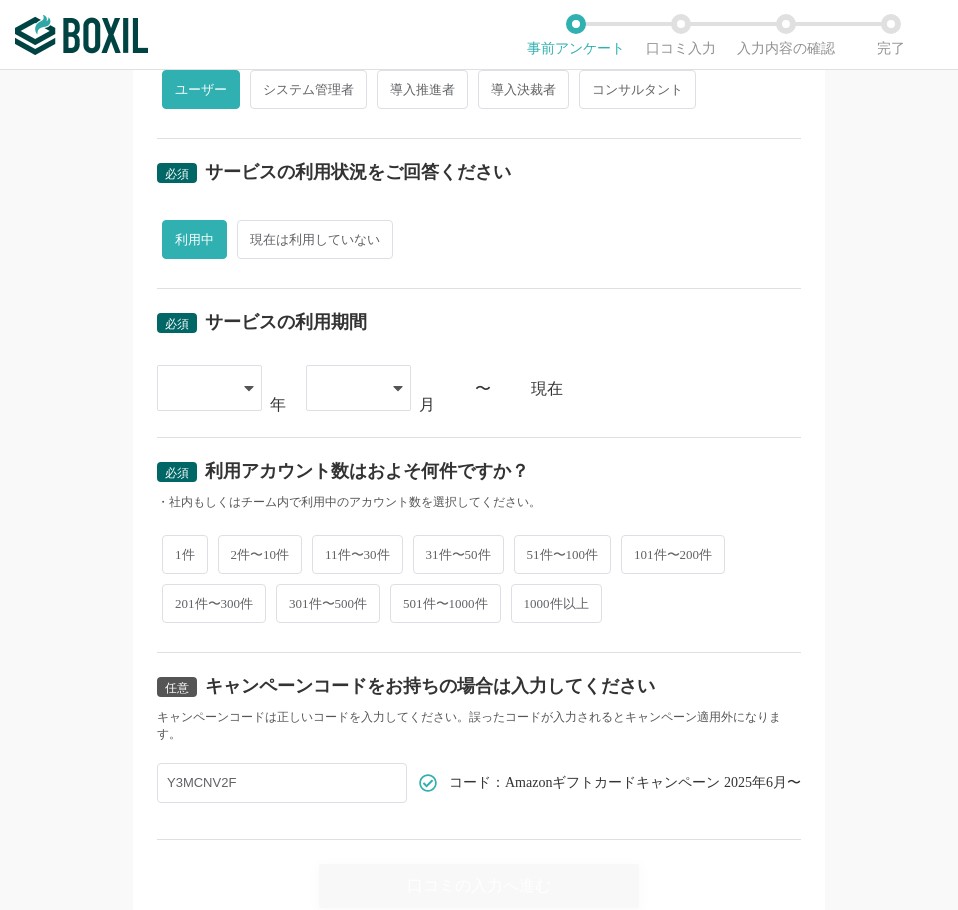 click at bounding box center [199, 388] 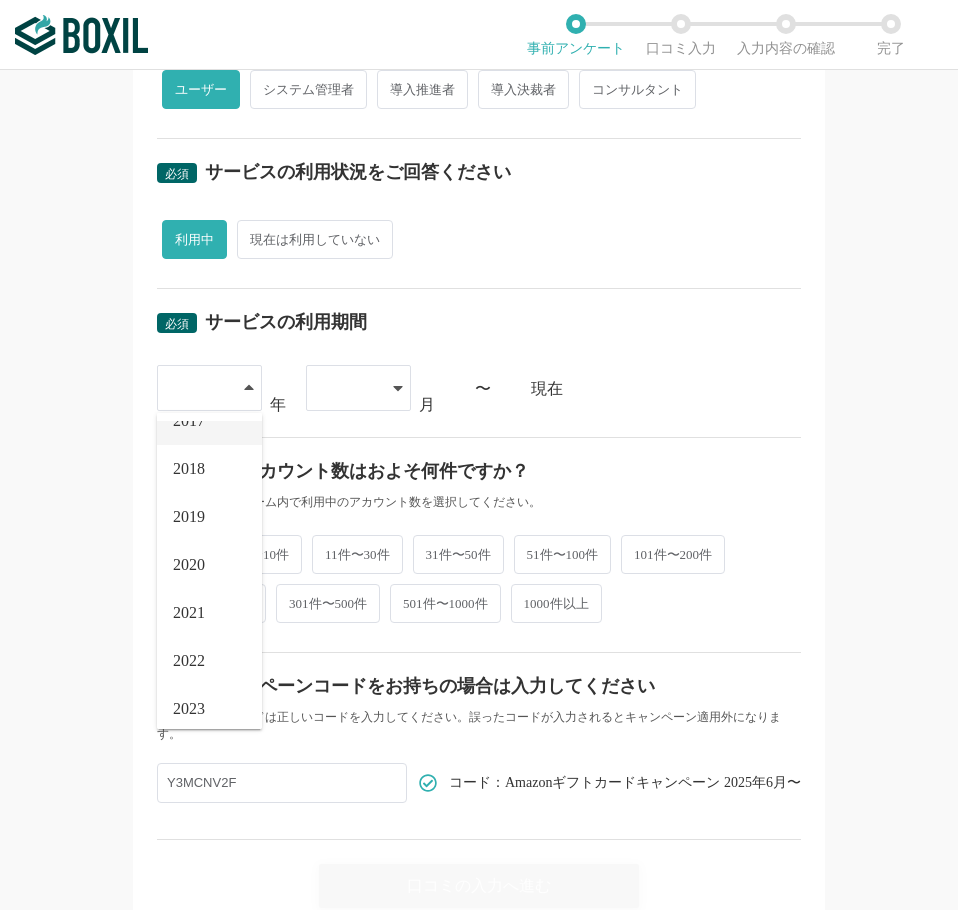 scroll, scrollTop: 228, scrollLeft: 0, axis: vertical 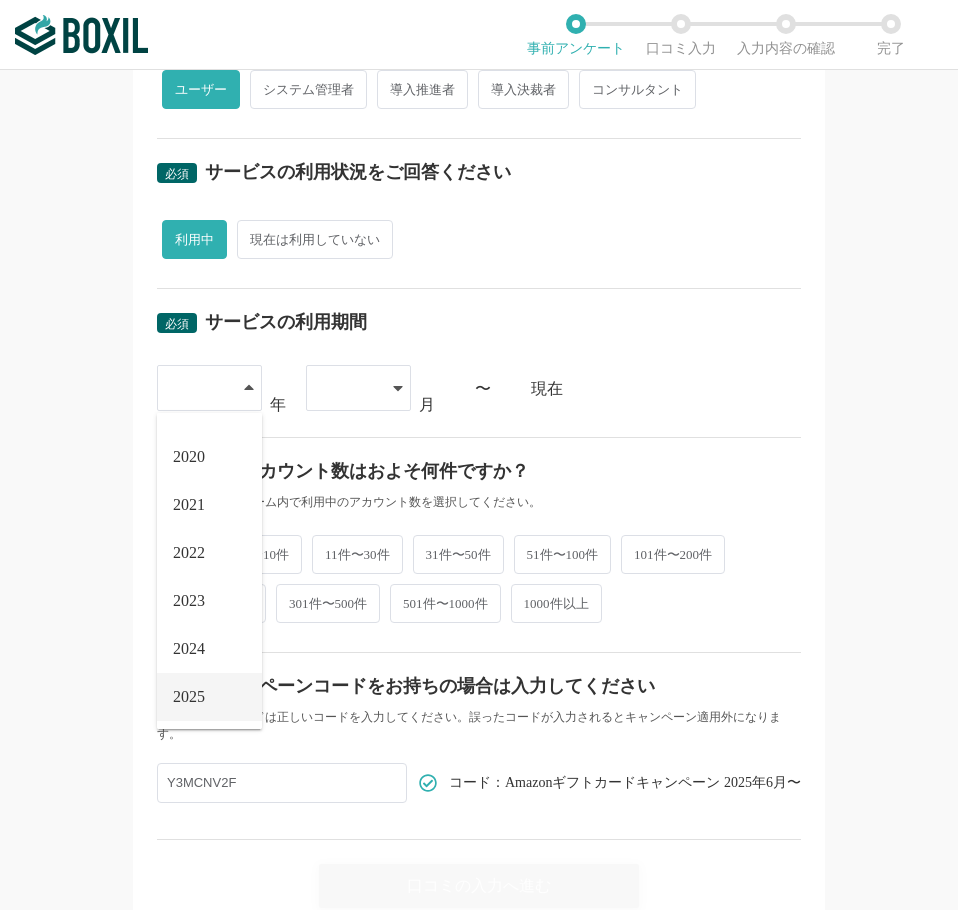 click on "2025" at bounding box center [209, 697] 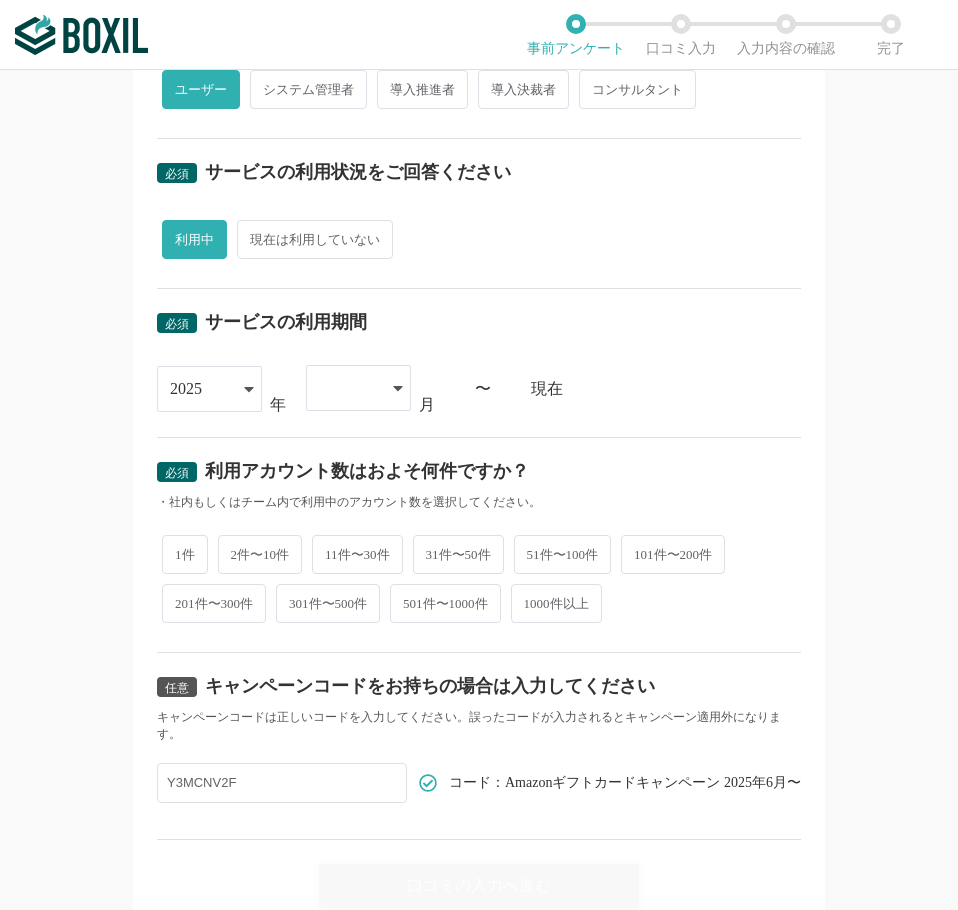 click at bounding box center (348, 388) 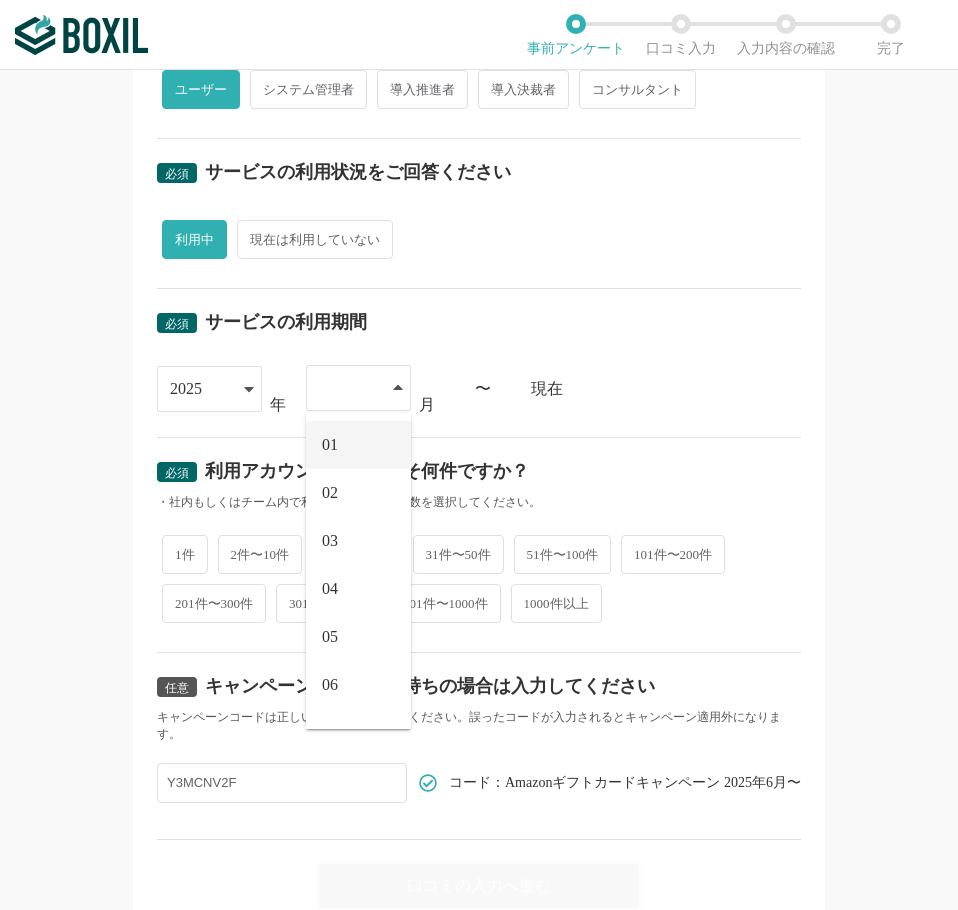 click on "01" at bounding box center [358, 445] 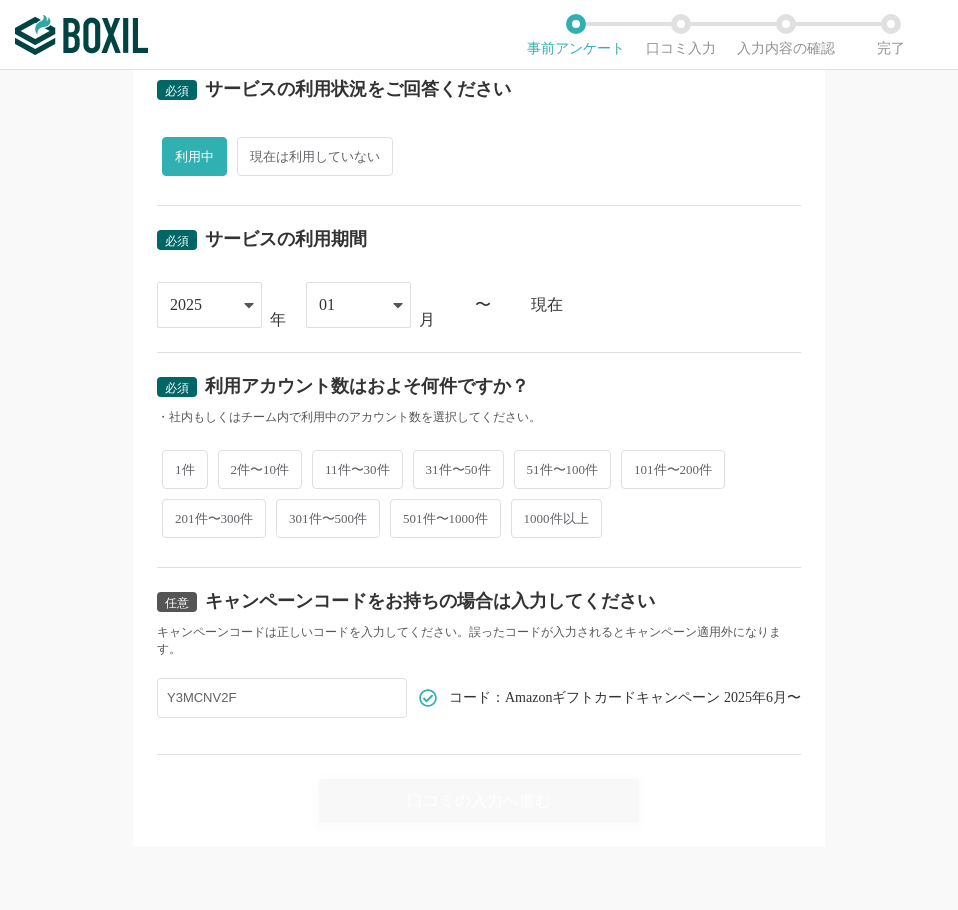 scroll, scrollTop: 684, scrollLeft: 0, axis: vertical 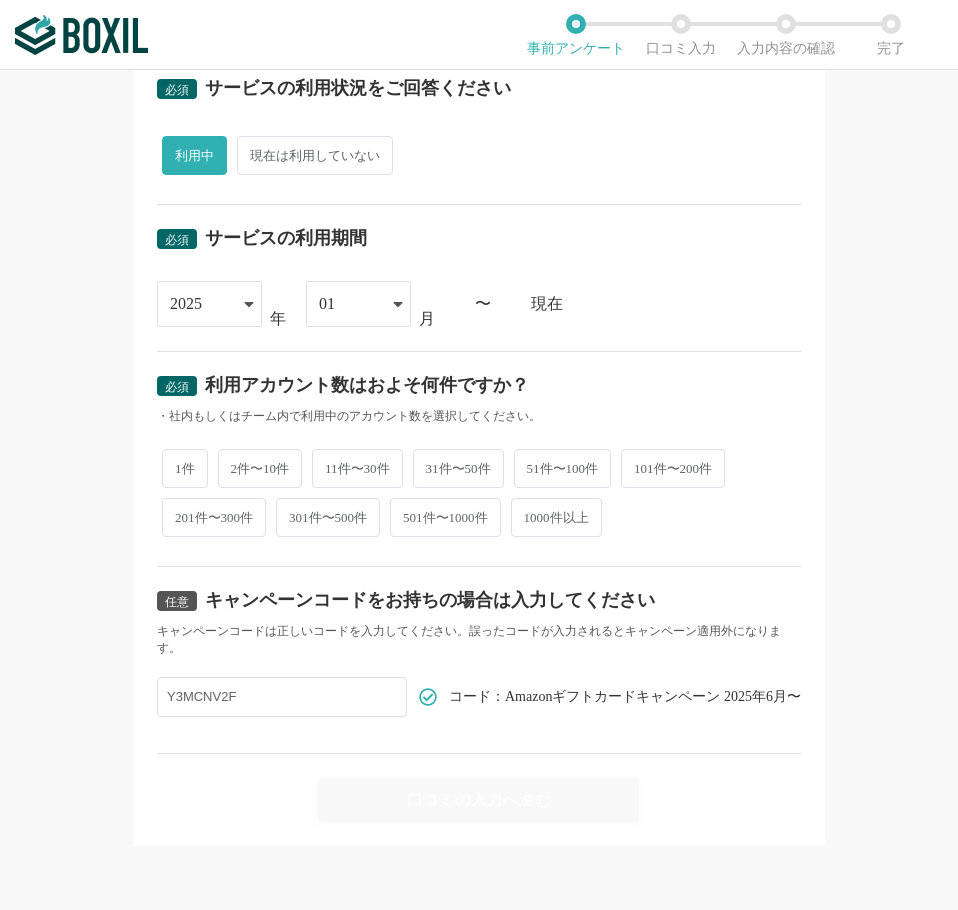 click on "2件〜10件" at bounding box center [260, 468] 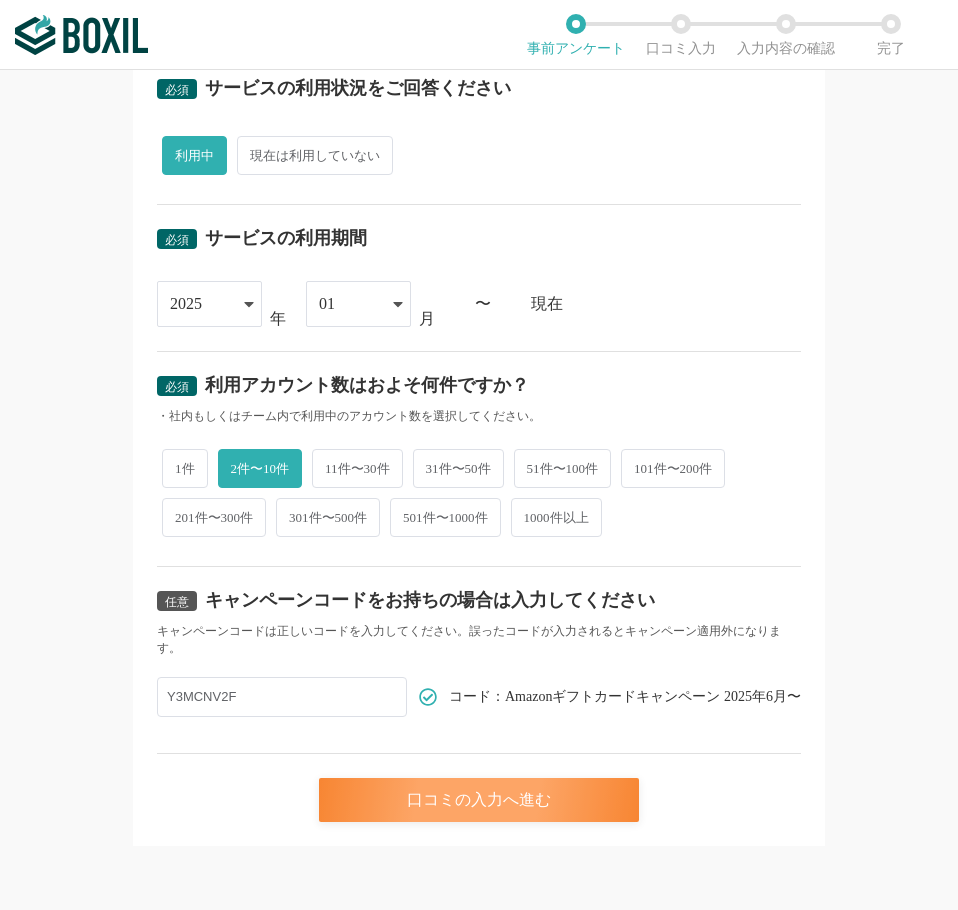 click on "口コミの入力へ進む" at bounding box center (479, 800) 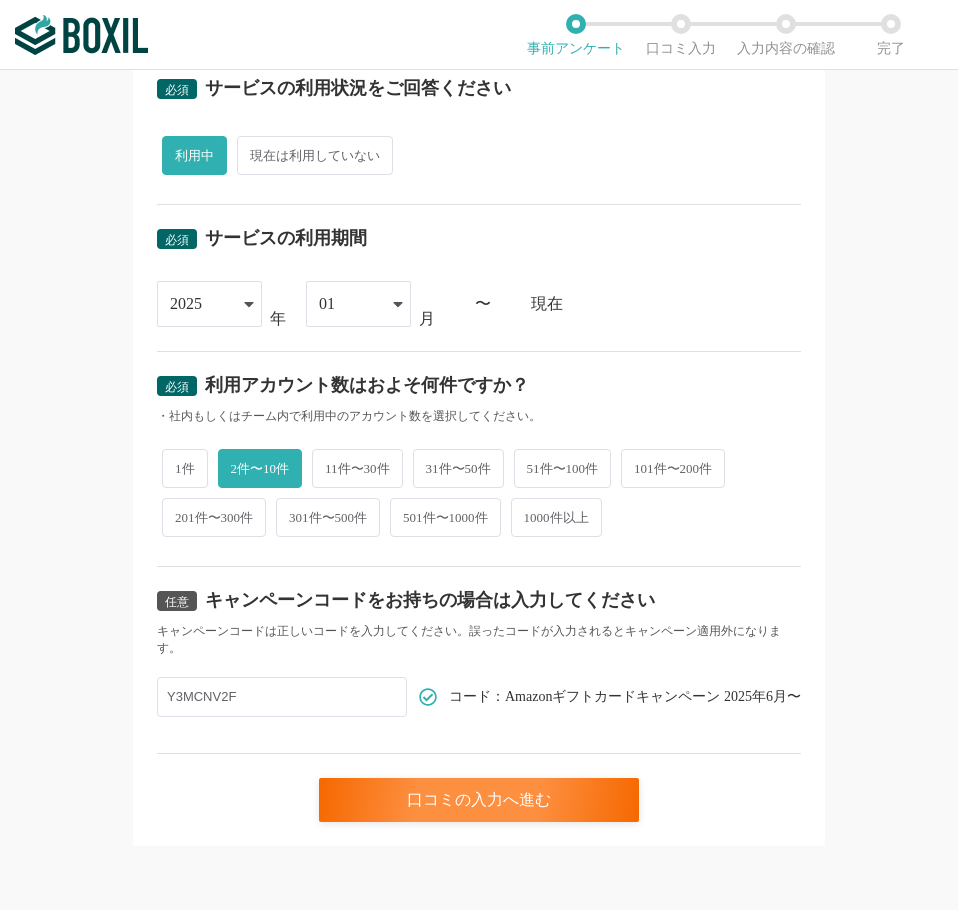 scroll, scrollTop: 0, scrollLeft: 0, axis: both 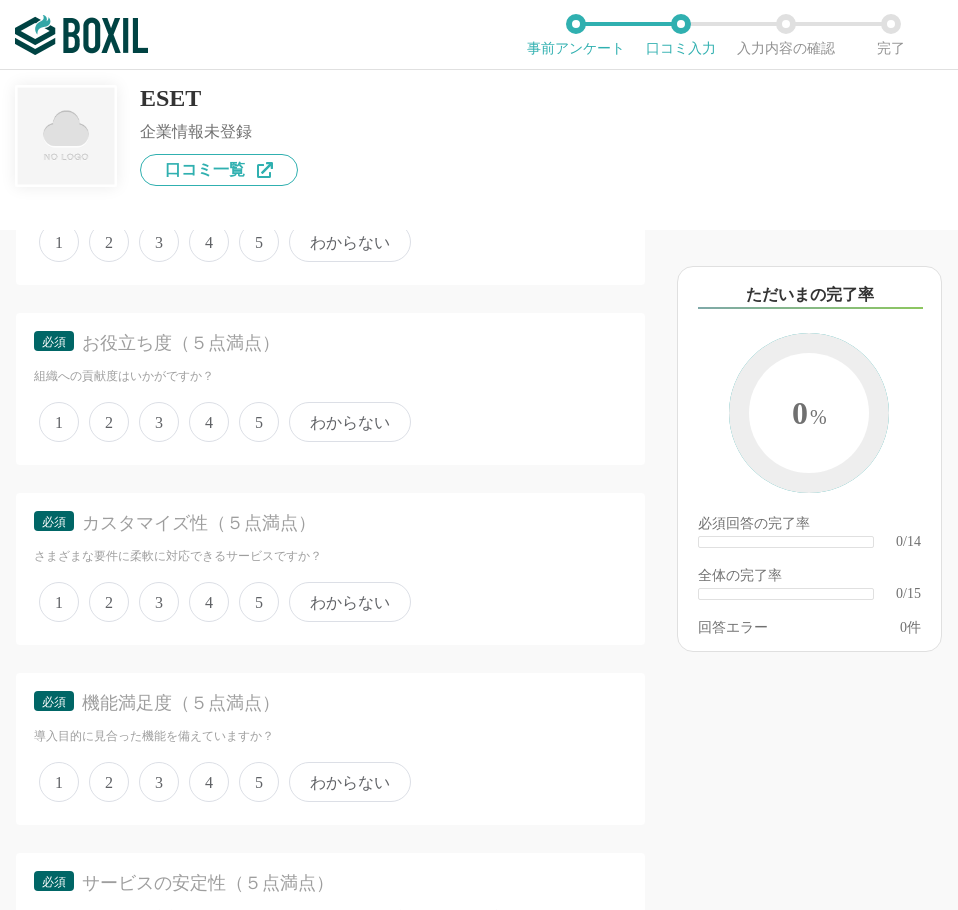 click on "4" at bounding box center [209, 242] 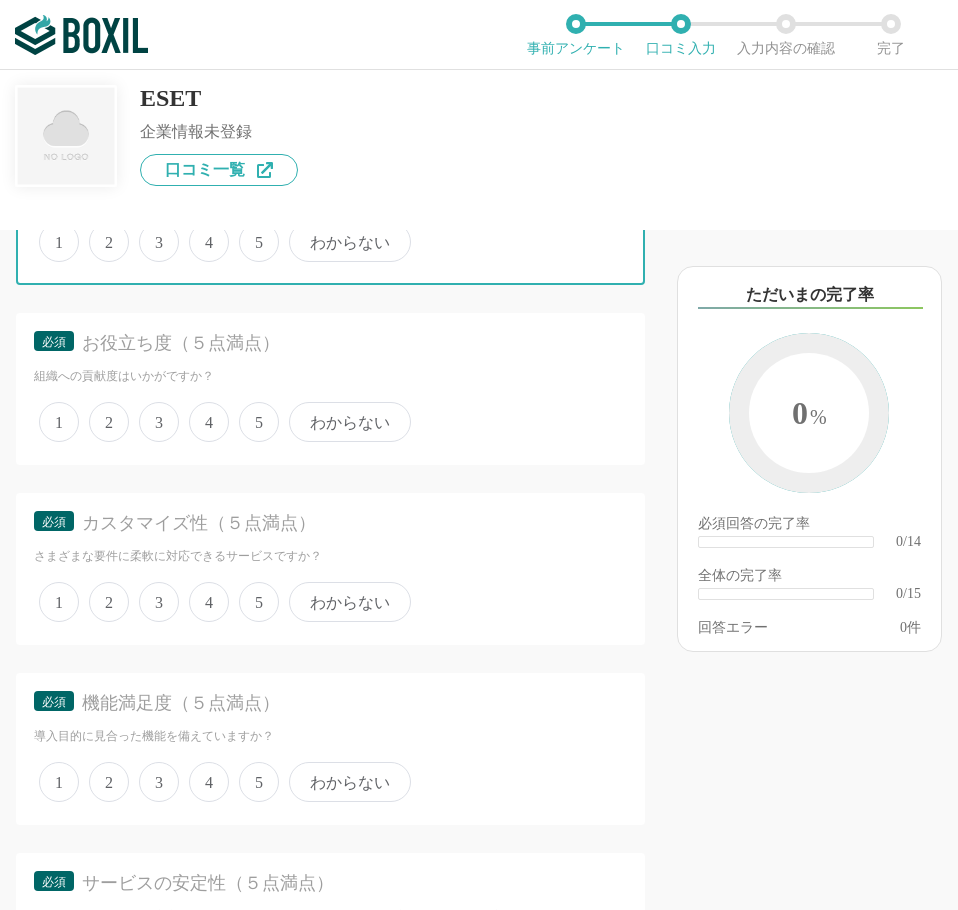 click on "4" at bounding box center (200, 231) 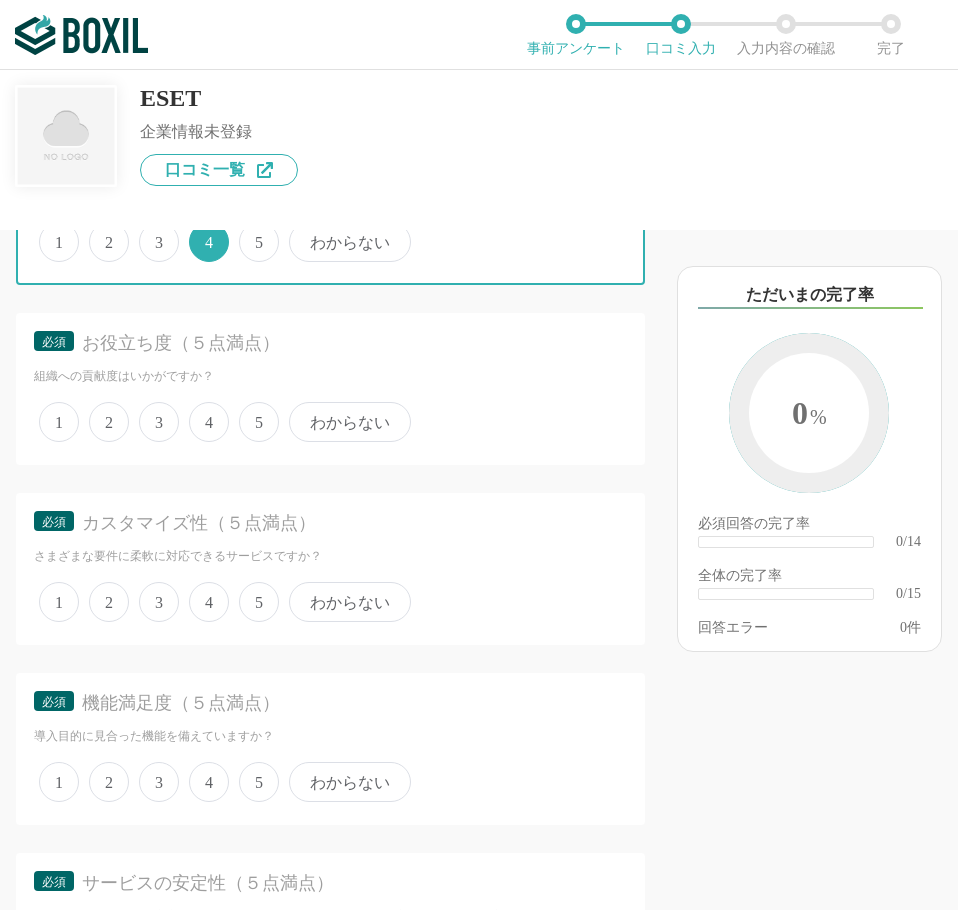 scroll, scrollTop: 395, scrollLeft: 0, axis: vertical 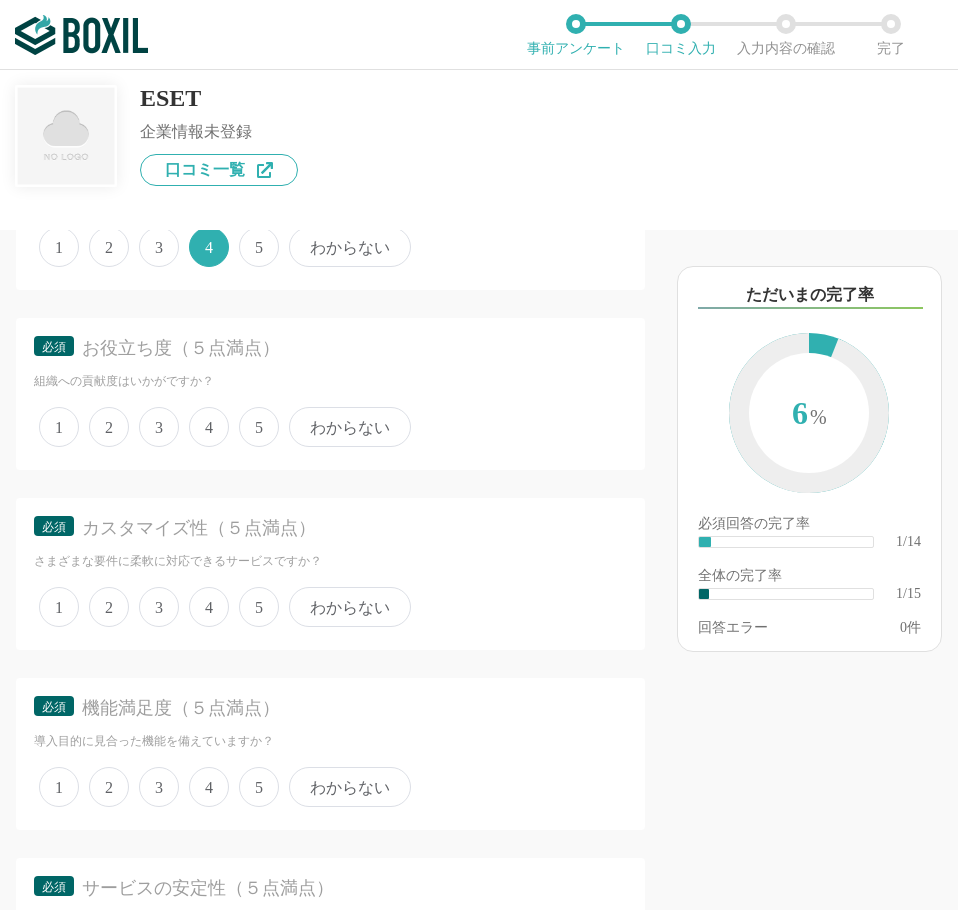 click on "1 2 3 4 5 わからない" at bounding box center [330, 427] 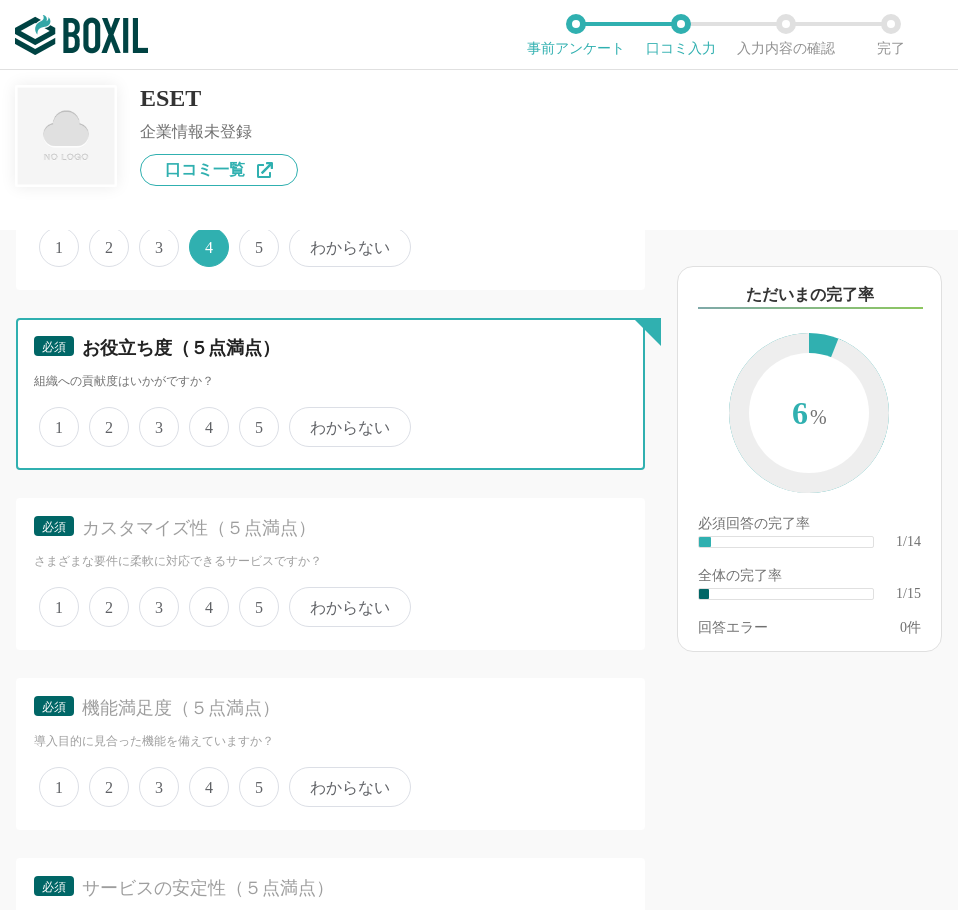 click on "5" at bounding box center [250, 416] 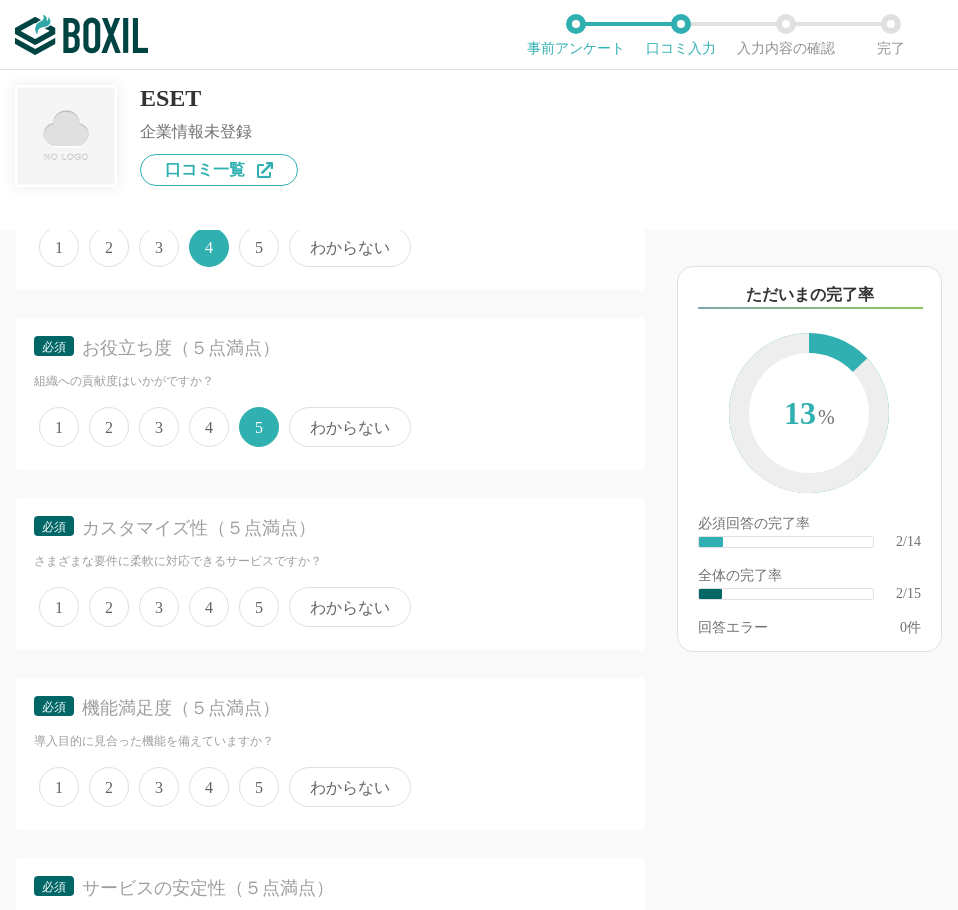 click on "5" at bounding box center (259, 607) 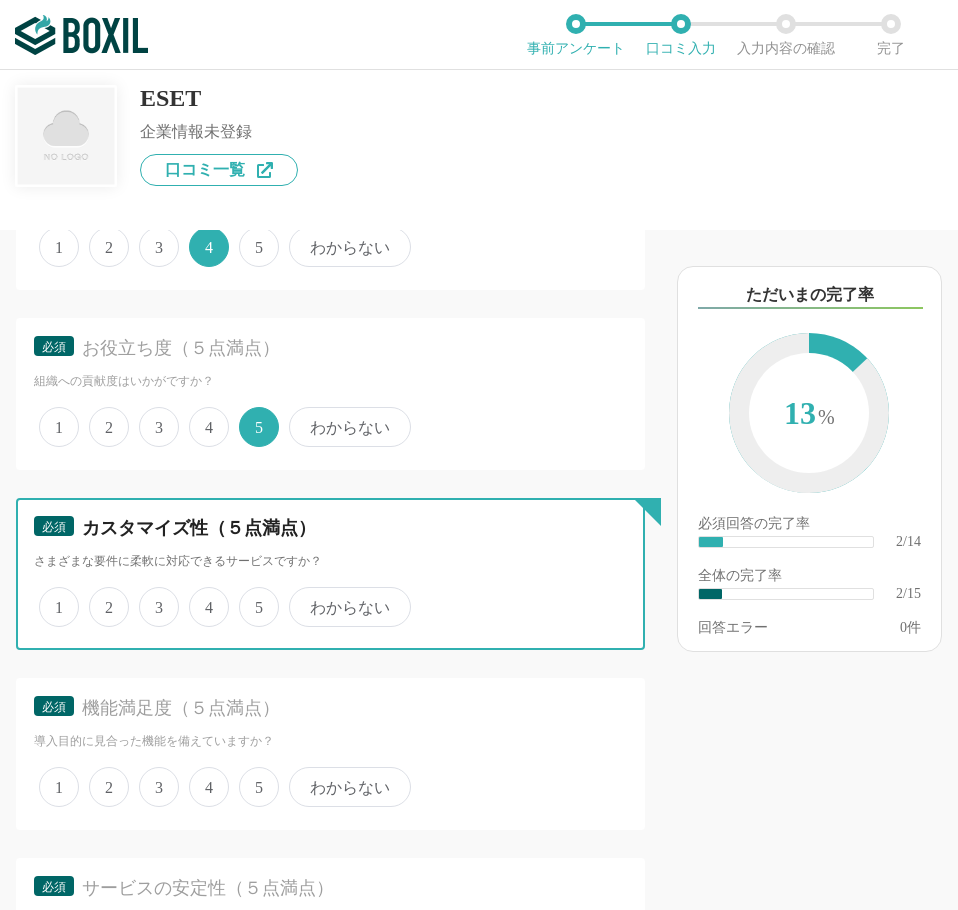 click on "5" at bounding box center (250, 596) 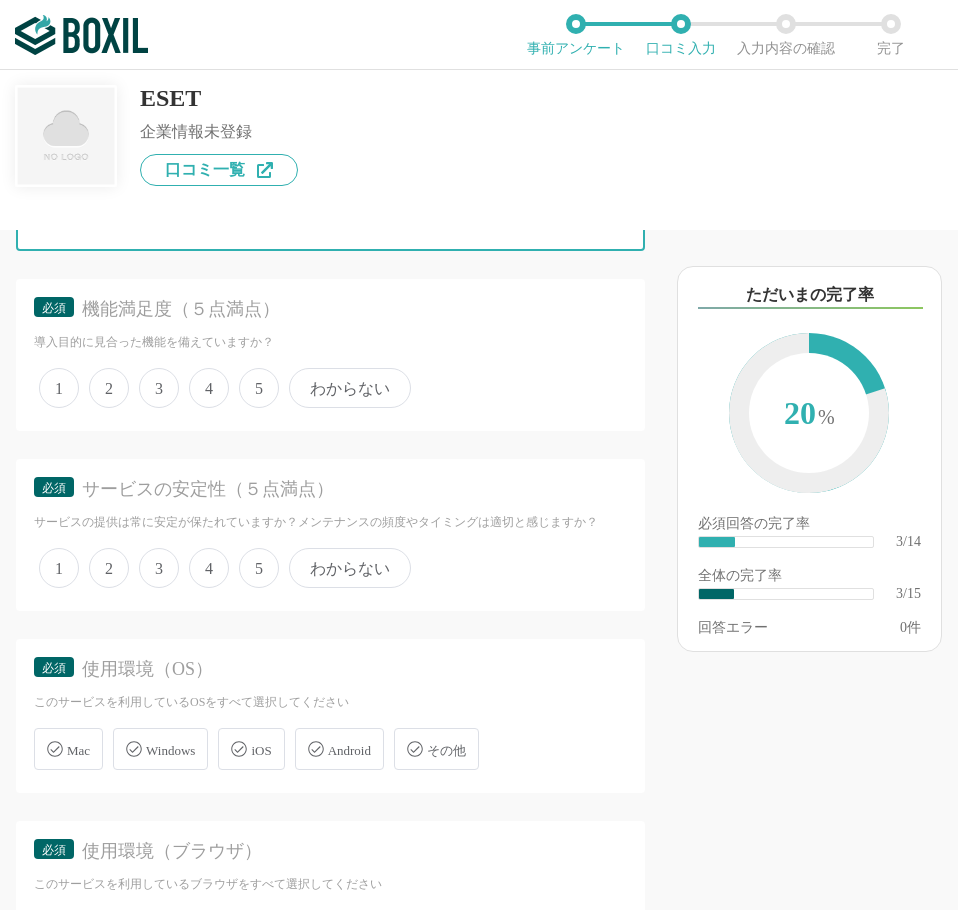 scroll, scrollTop: 795, scrollLeft: 0, axis: vertical 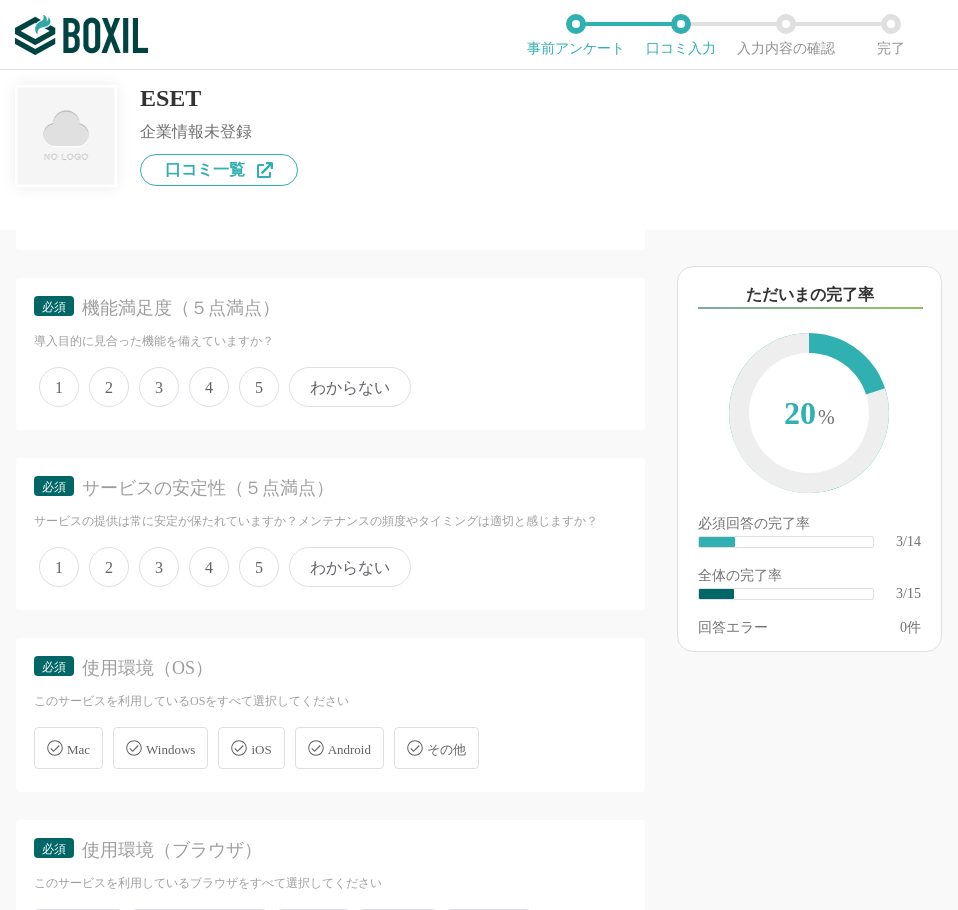 click on "5" at bounding box center (259, 387) 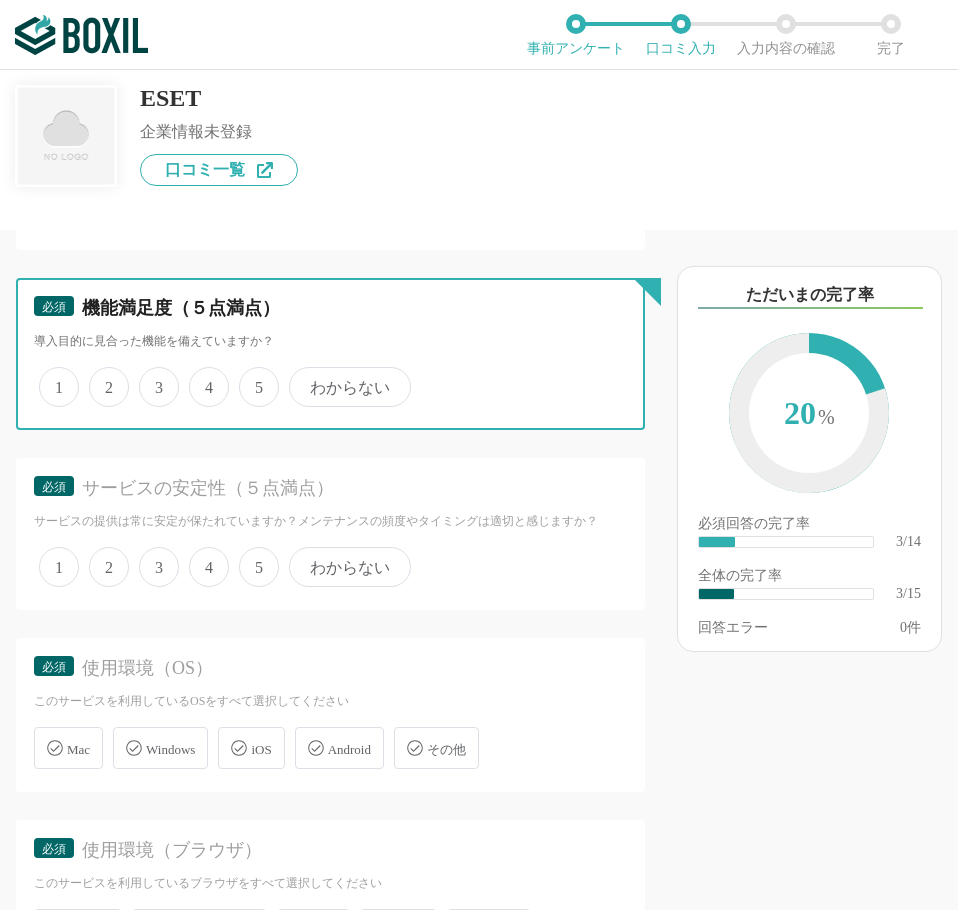 click on "5" at bounding box center (250, 376) 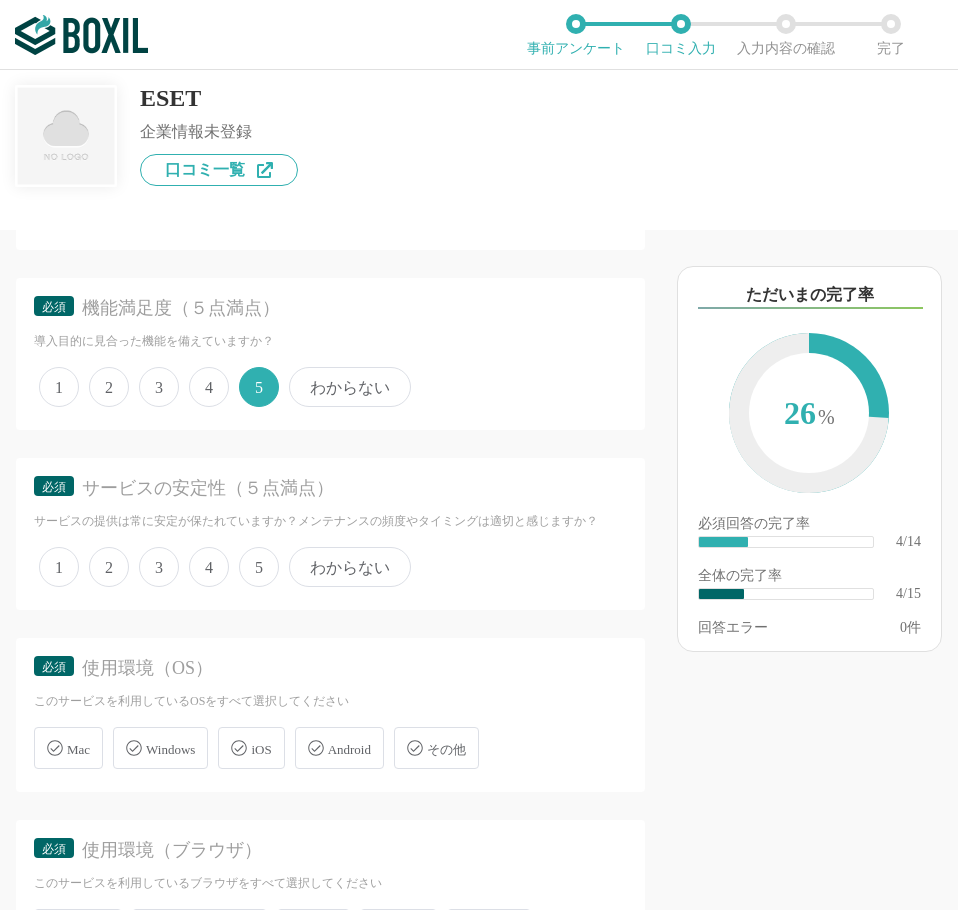 click on "5" at bounding box center (259, 567) 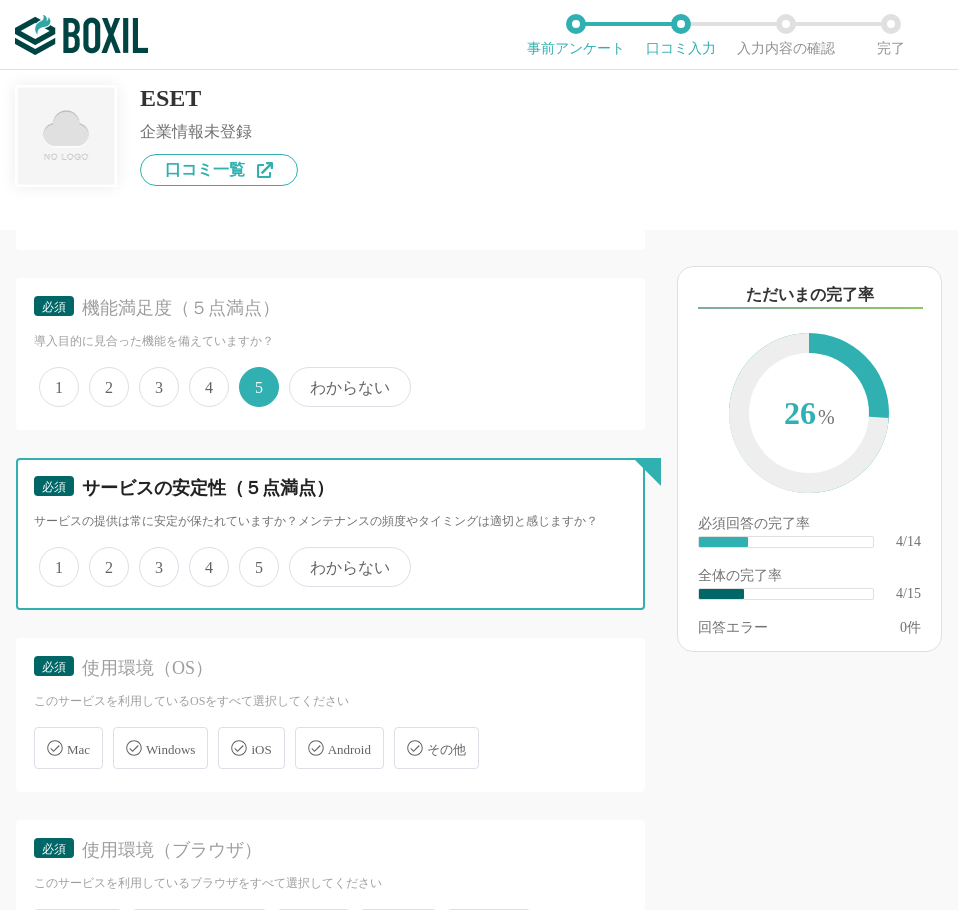 click on "5" at bounding box center [250, 556] 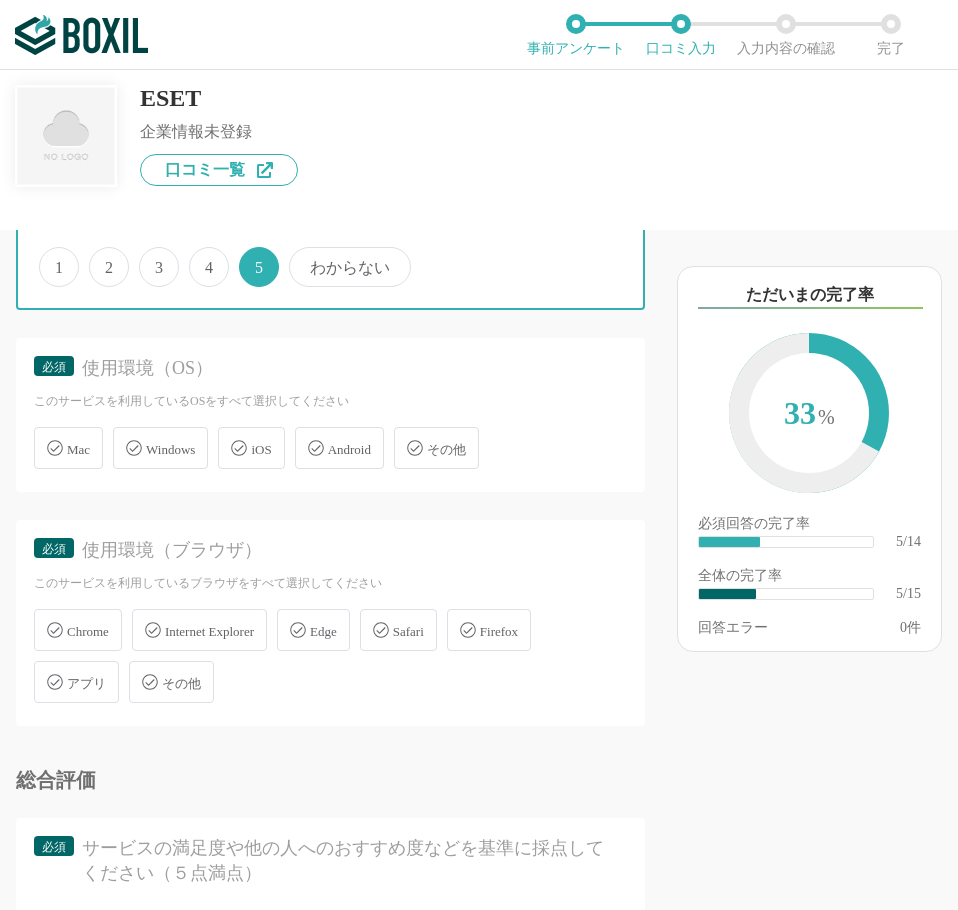 scroll, scrollTop: 1195, scrollLeft: 0, axis: vertical 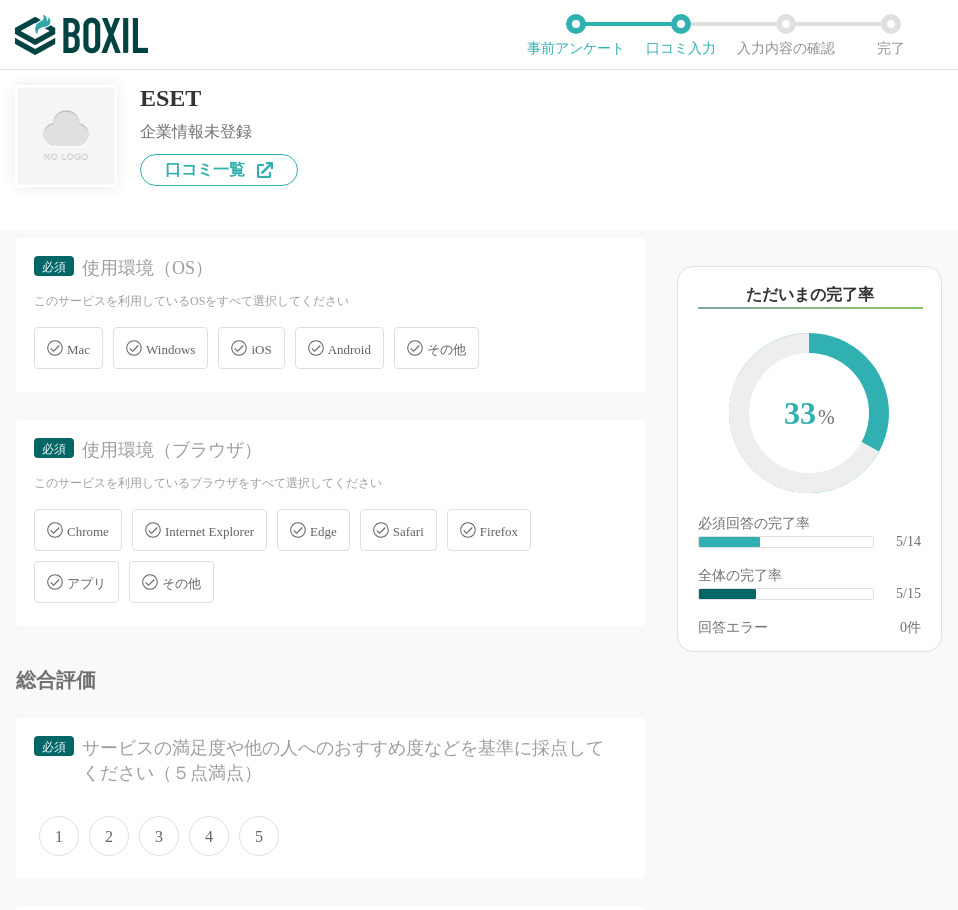 click on "Mac Windows iOS Android その他" at bounding box center (330, 348) 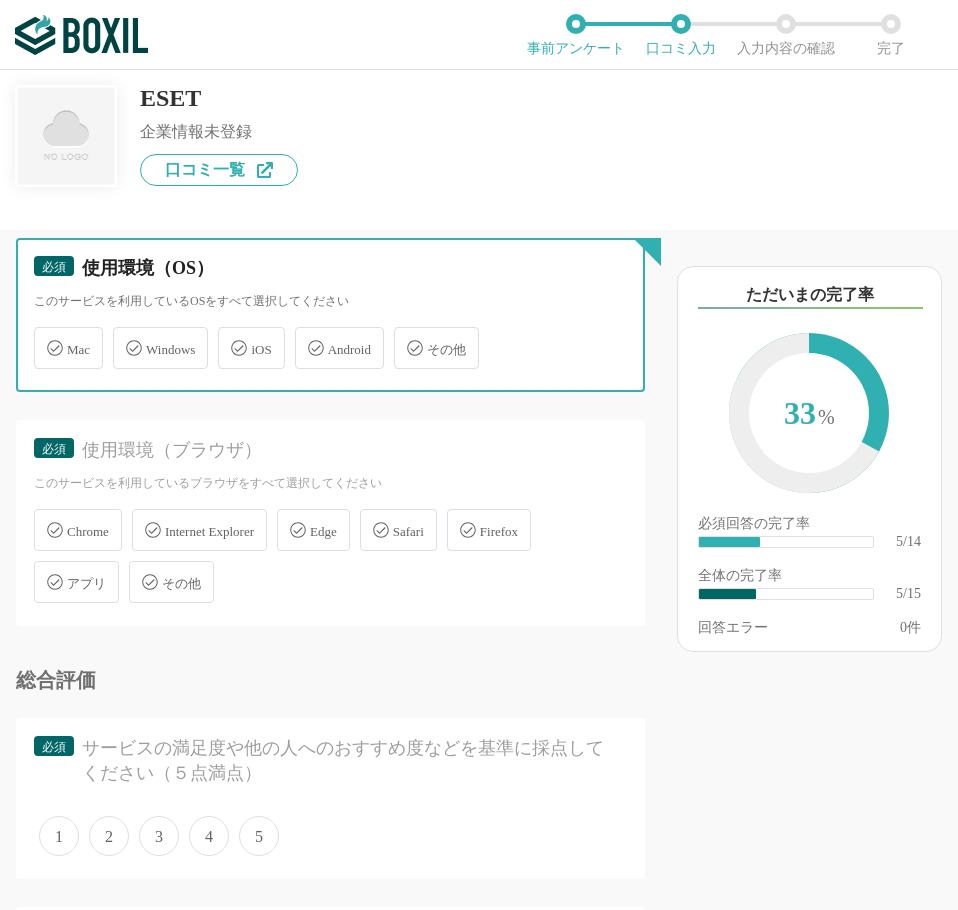 click on "Windows" at bounding box center (123, 336) 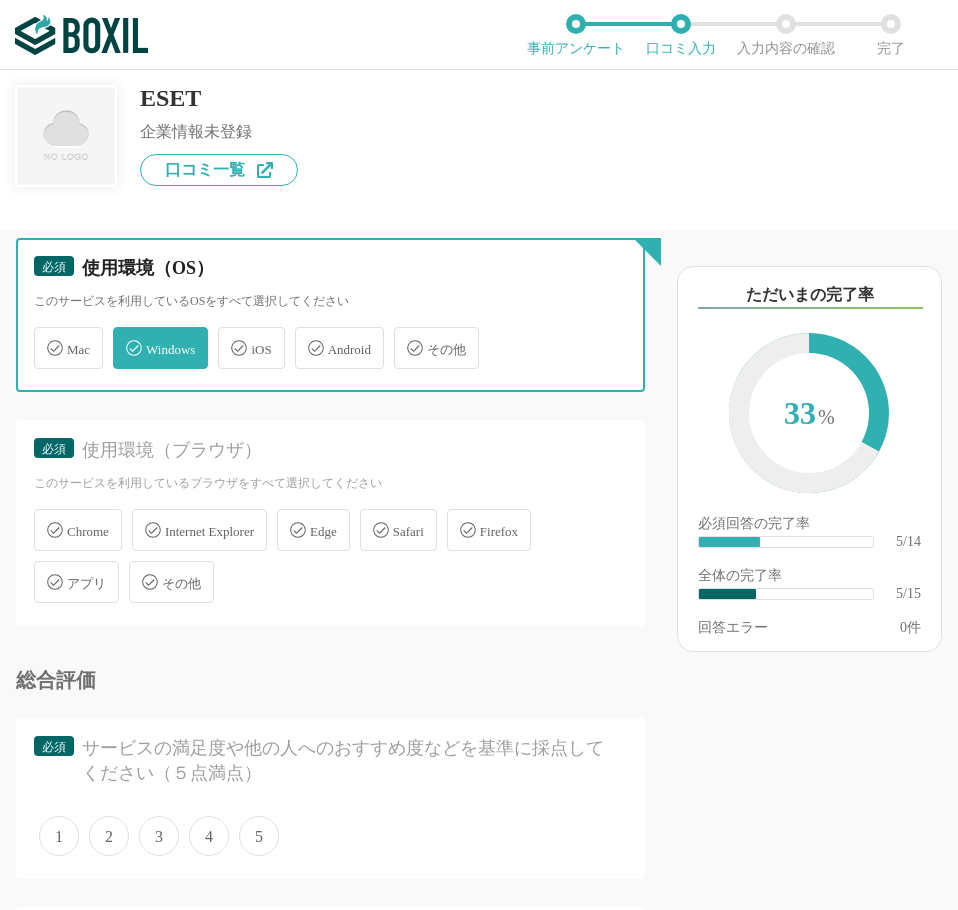 checkbox on "true" 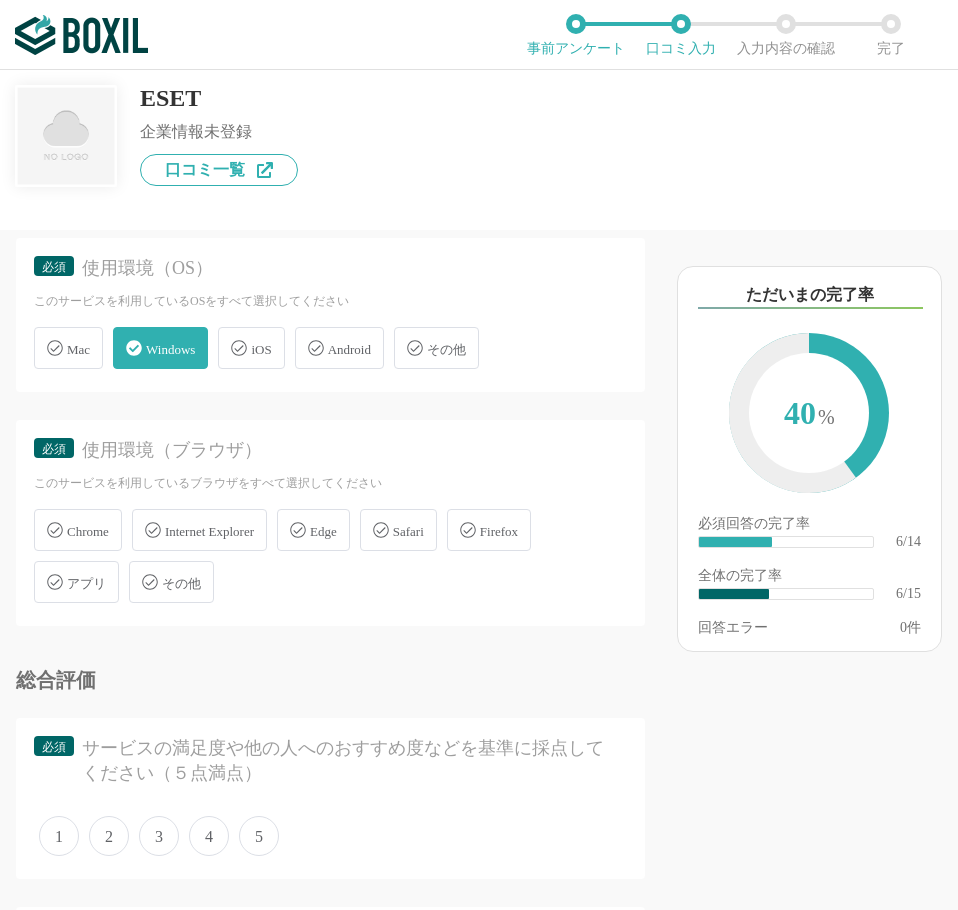 click on "アプリ" at bounding box center (76, 582) 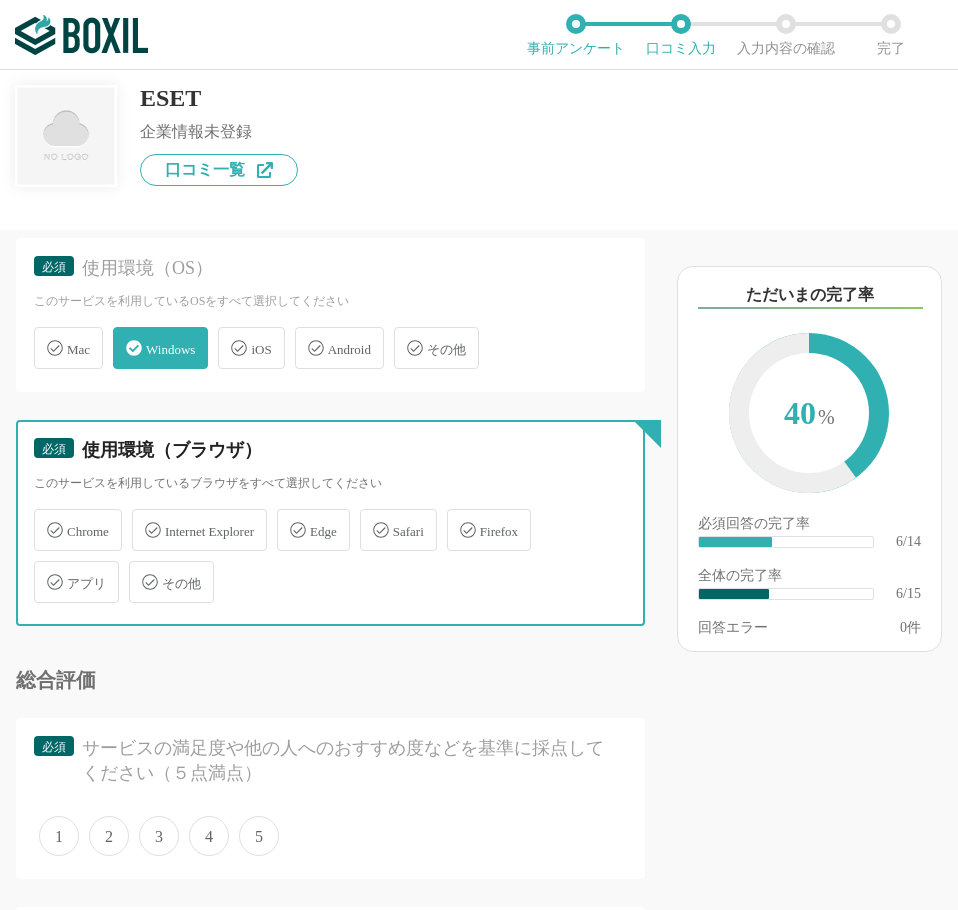 click on "アプリ" at bounding box center [44, 570] 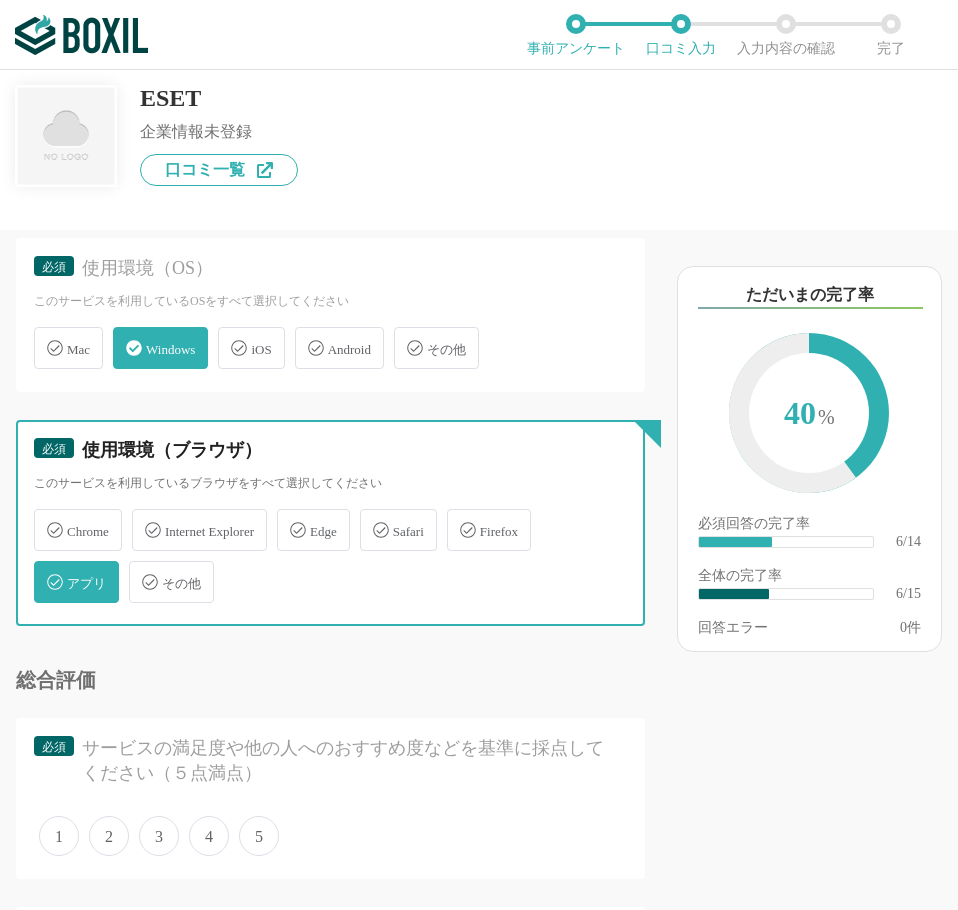 checkbox on "true" 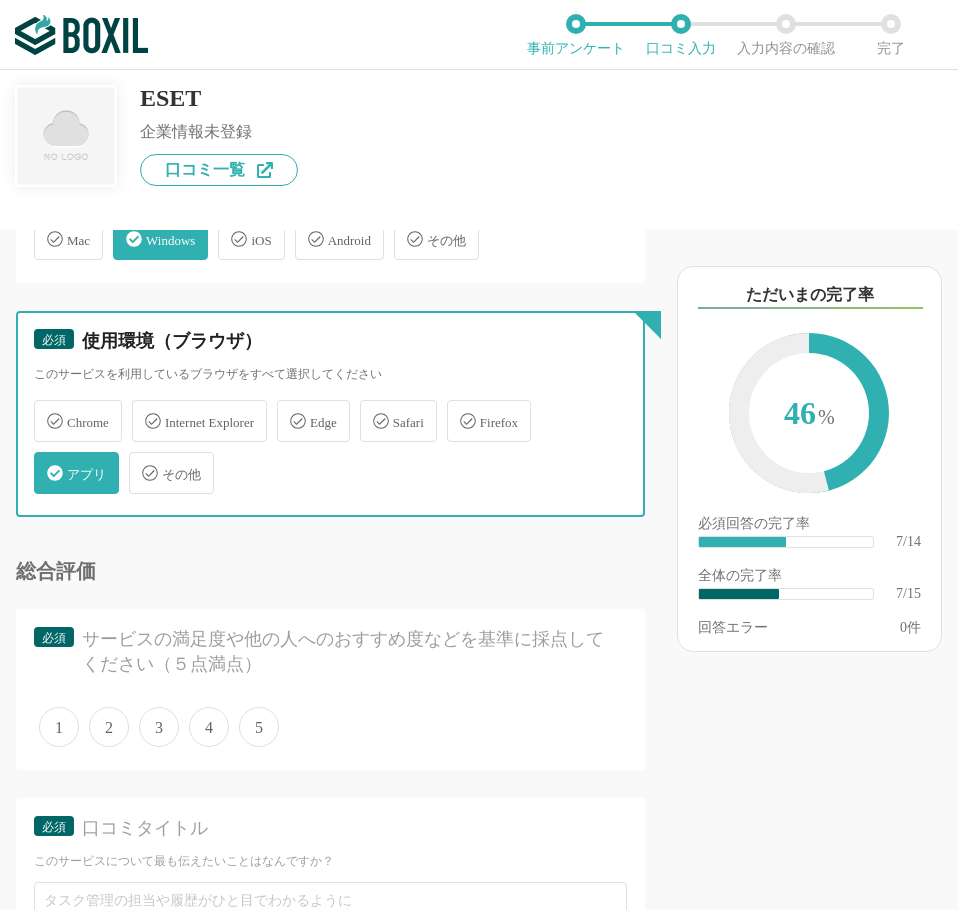 scroll, scrollTop: 1495, scrollLeft: 0, axis: vertical 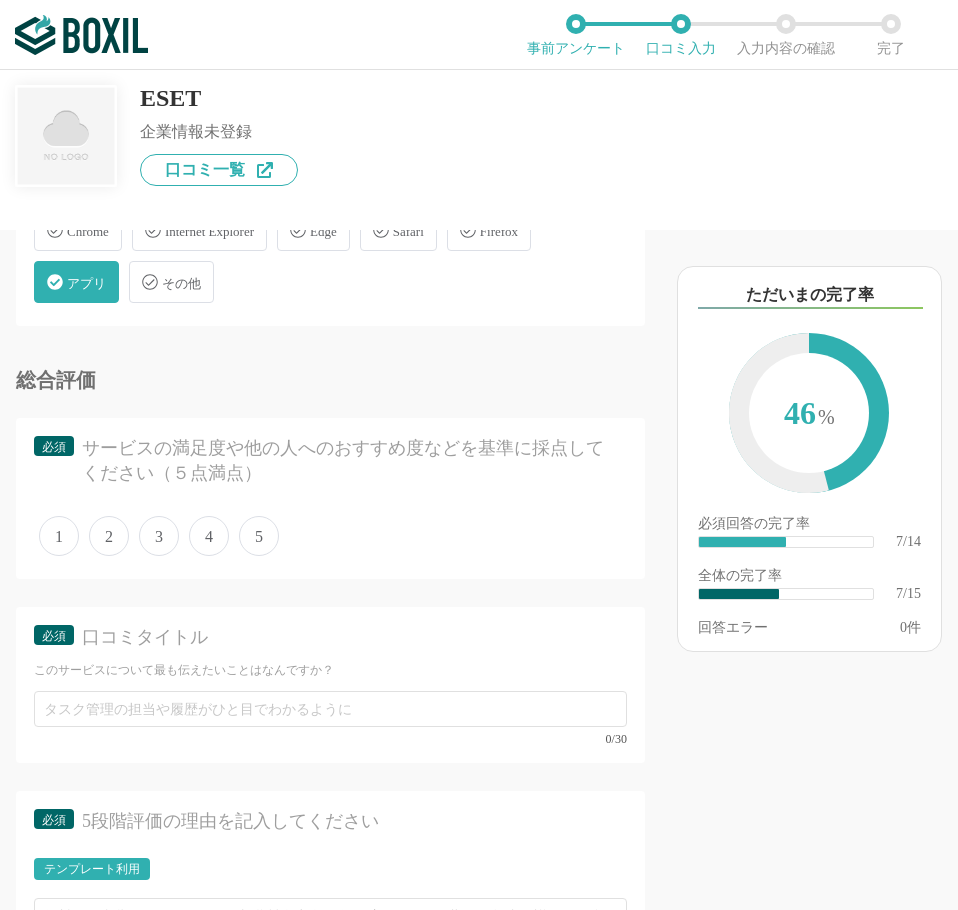 click on "1 2 3 4 5" at bounding box center (330, 536) 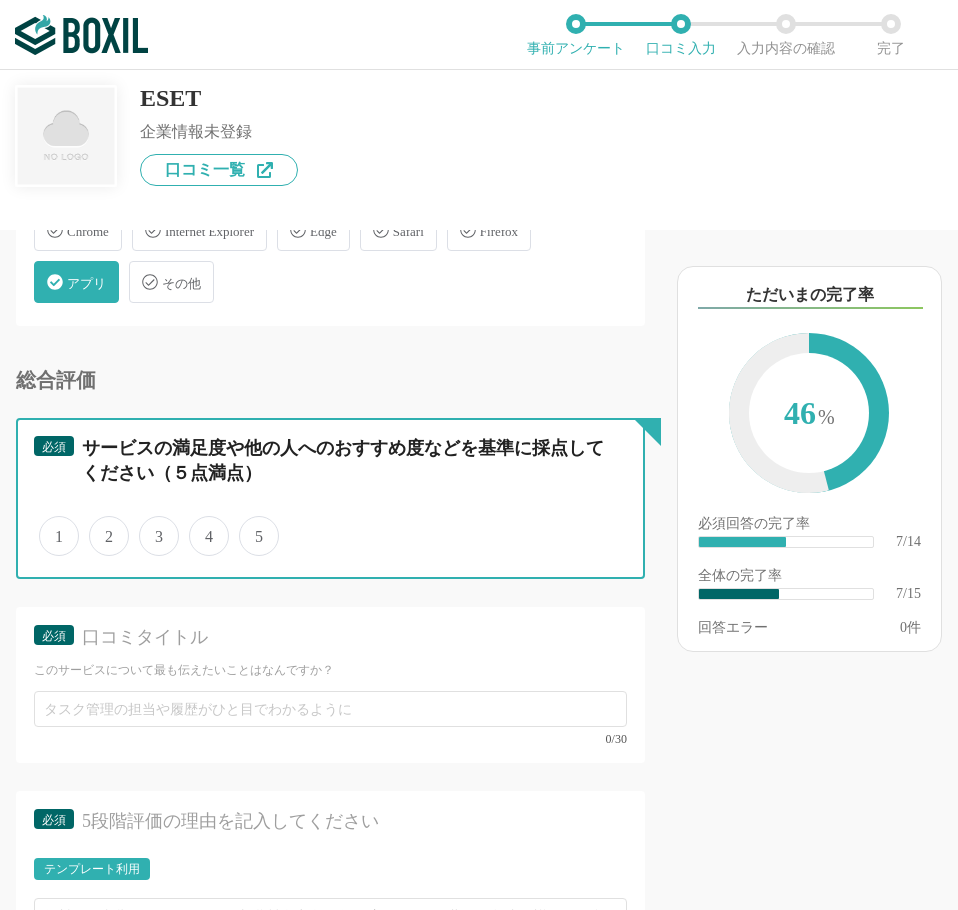 click on "5" at bounding box center (250, 525) 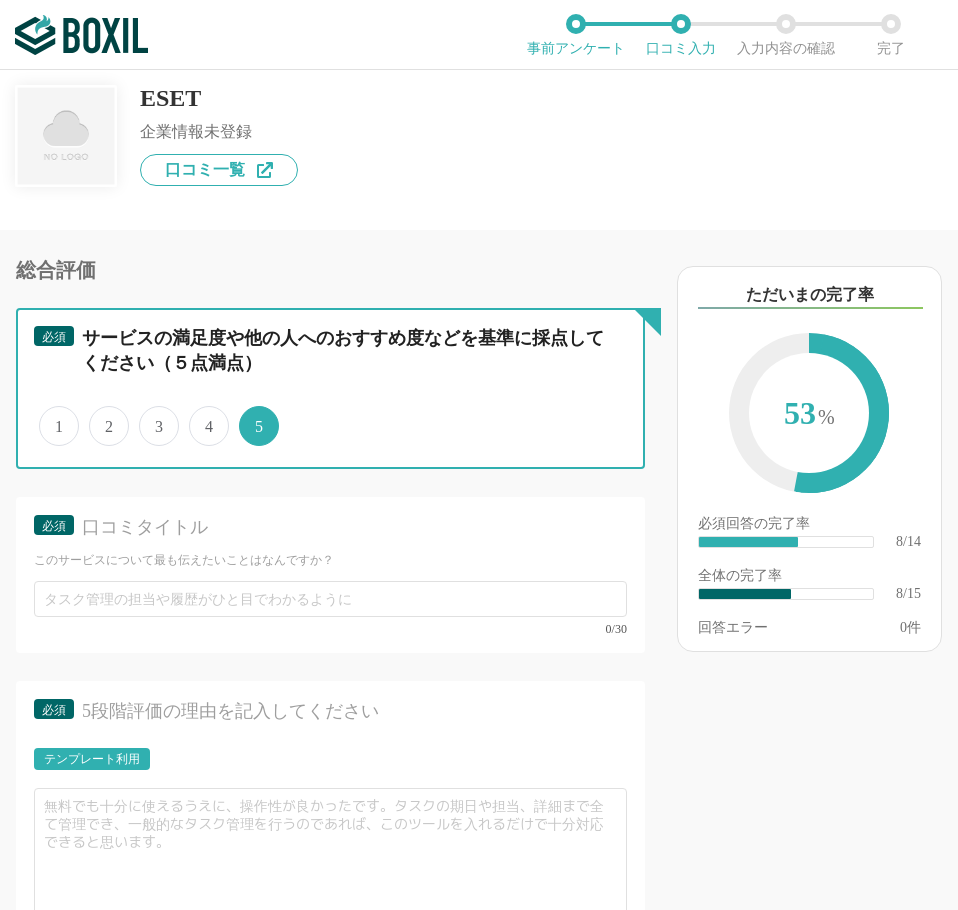 scroll, scrollTop: 1795, scrollLeft: 0, axis: vertical 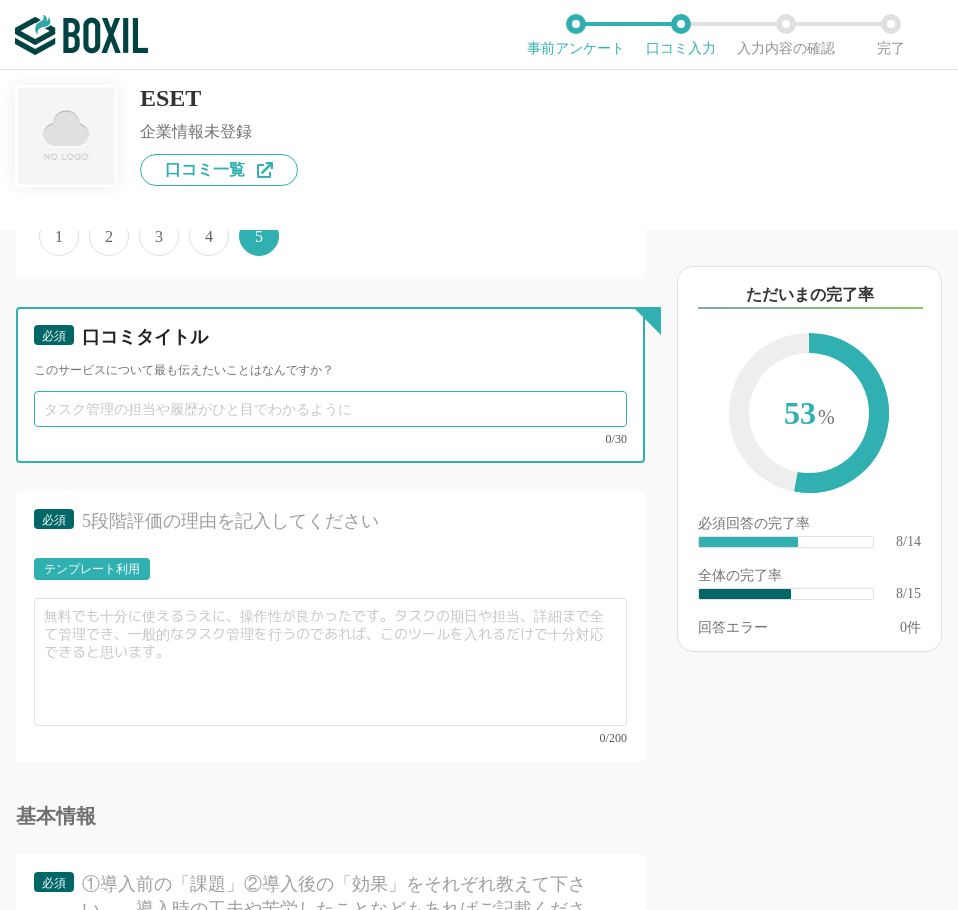 click at bounding box center [330, 409] 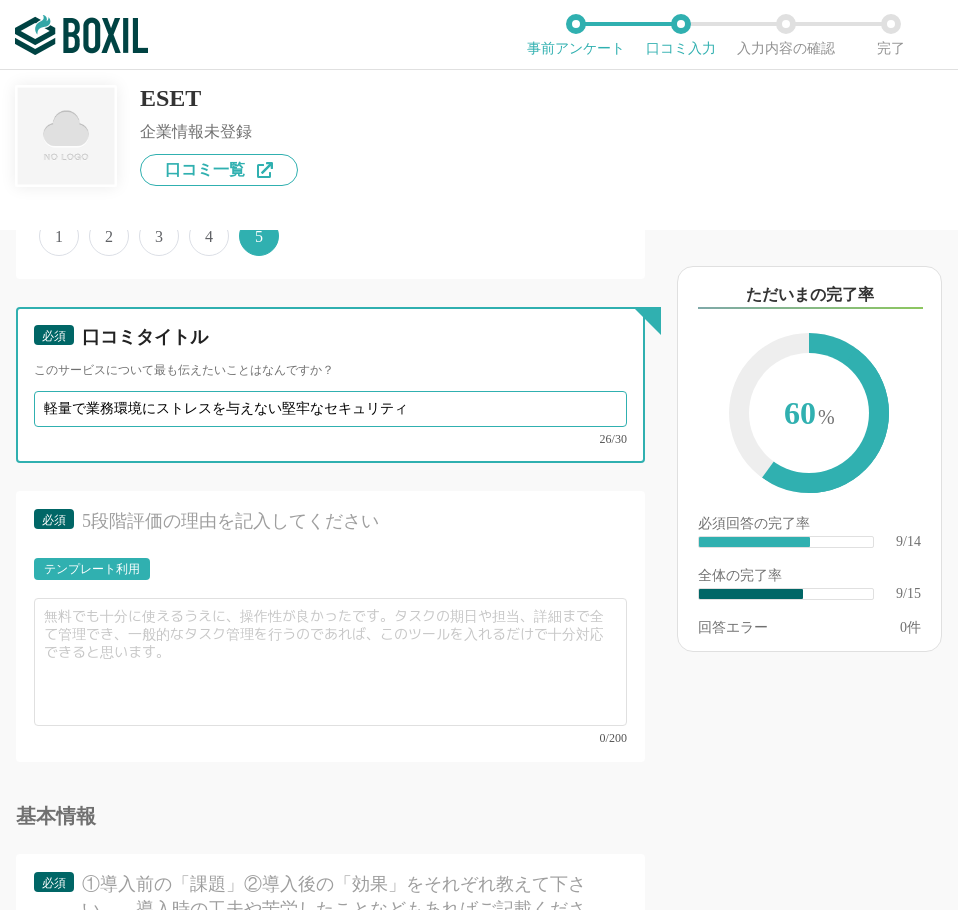 drag, startPoint x: 280, startPoint y: 408, endPoint x: 304, endPoint y: 411, distance: 24.186773 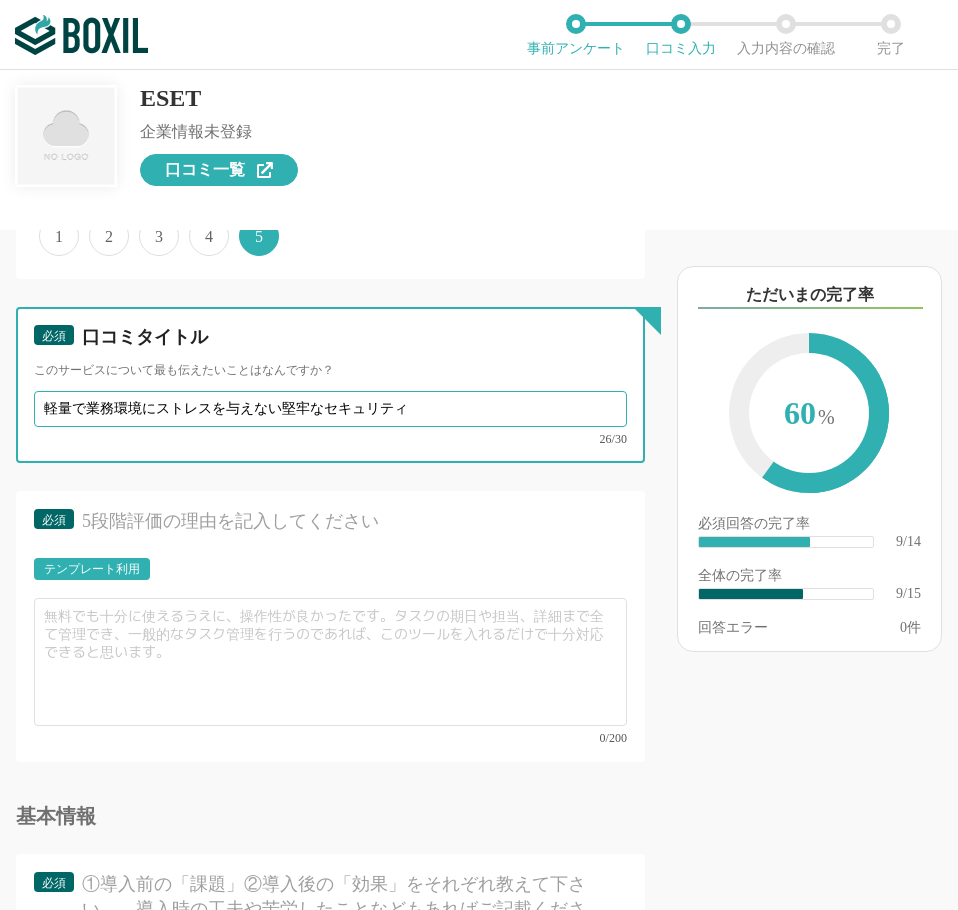 type on "軽量で業務環境にストレスを与えない堅牢なセキュリティ" 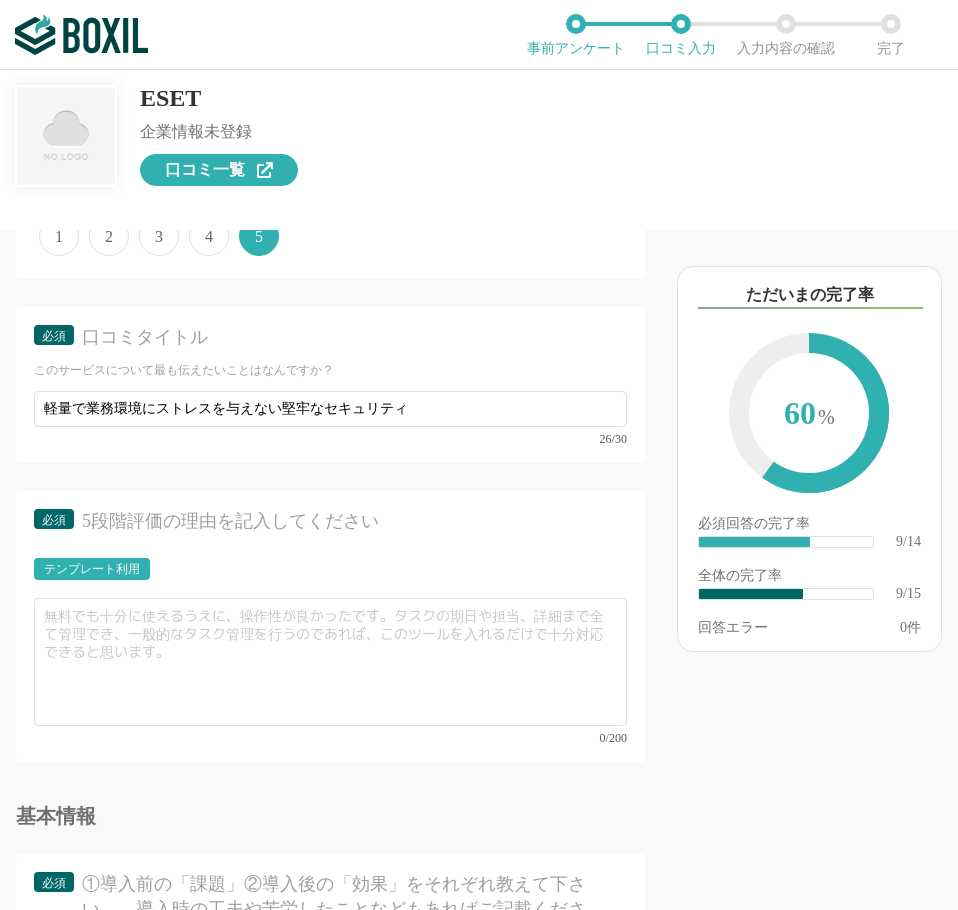 click on "口コミ一覧" at bounding box center [219, 170] 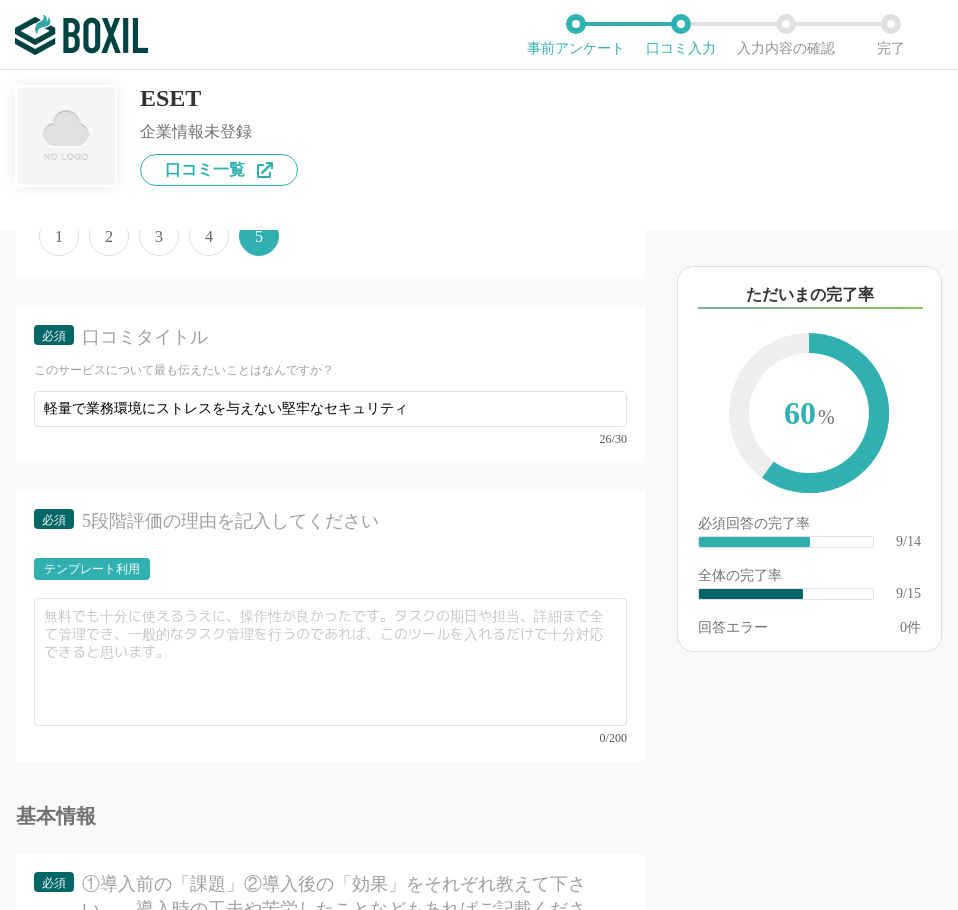 scroll, scrollTop: 1895, scrollLeft: 0, axis: vertical 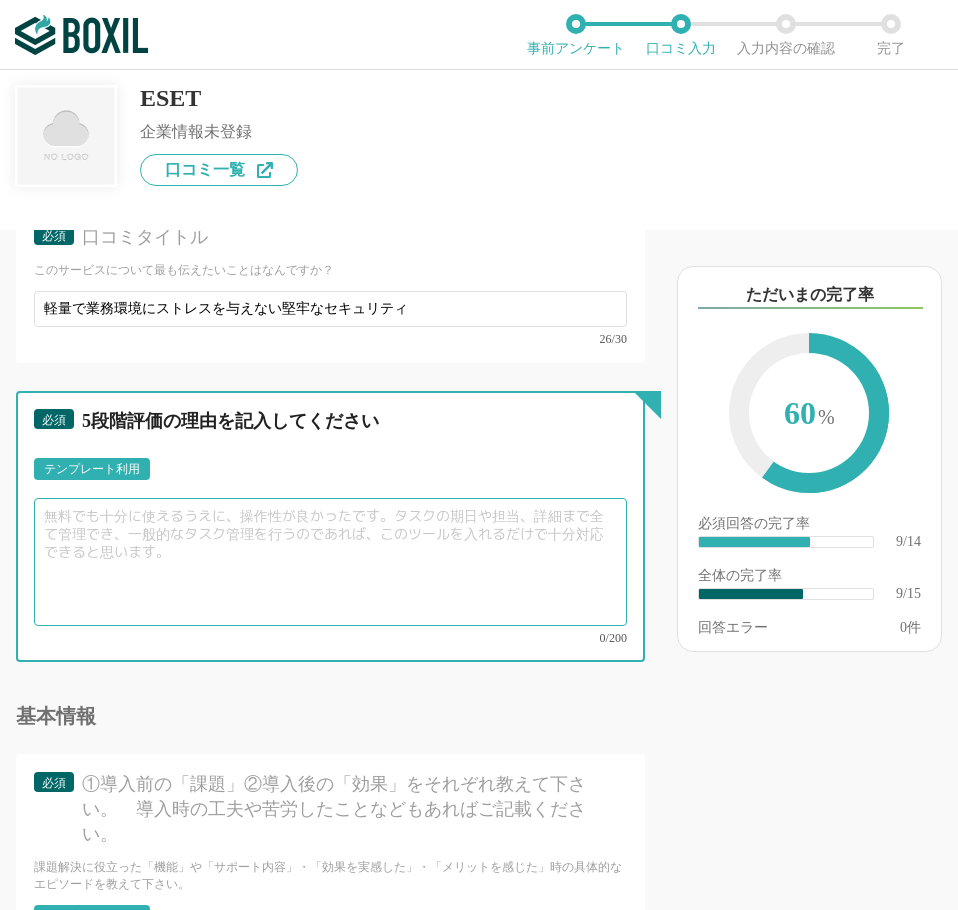 paste on "リアルタイムスキャンやアップデートによるパソコンへの負荷が非常に少なく、業務効率が下がらない点が[PERSON_NAME]。また、検知精度も高く、安心して利用できるので満点評価としました。" 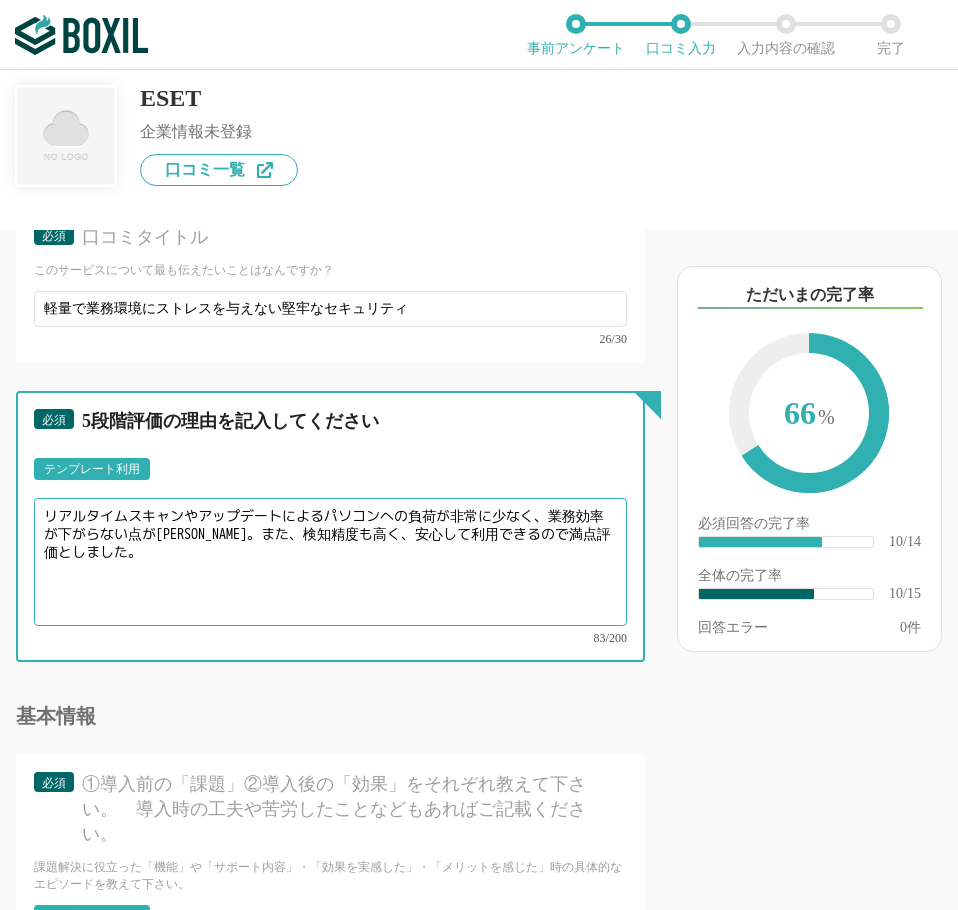click on "リアルタイムスキャンやアップデートによるパソコンへの負荷が非常に少なく、業務効率が下がらない点が[PERSON_NAME]。また、検知精度も高く、安心して利用できるので満点評価としました。" at bounding box center [330, 562] 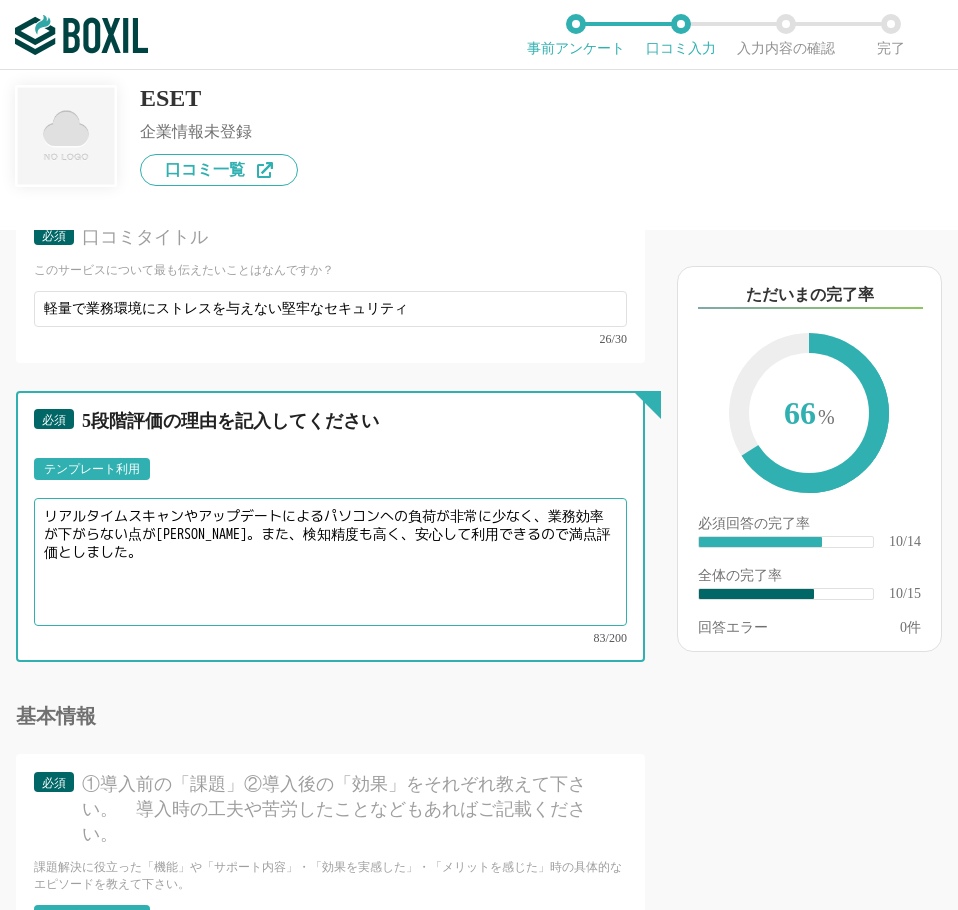 click on "リアルタイムスキャンやアップデートによるパソコンへの負荷が非常に少なく、業務効率が下がらない点が[PERSON_NAME]。また、検知精度も高く、安心して利用できるので満点評価としました。" at bounding box center (330, 562) 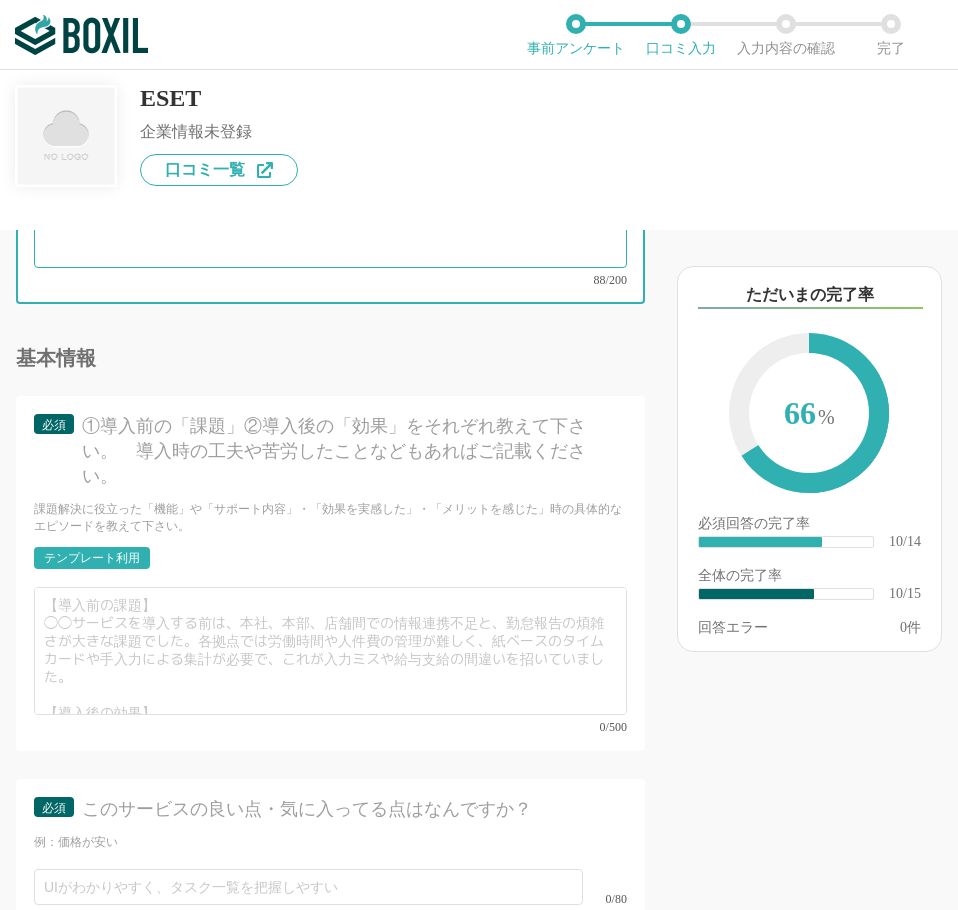 scroll, scrollTop: 2295, scrollLeft: 0, axis: vertical 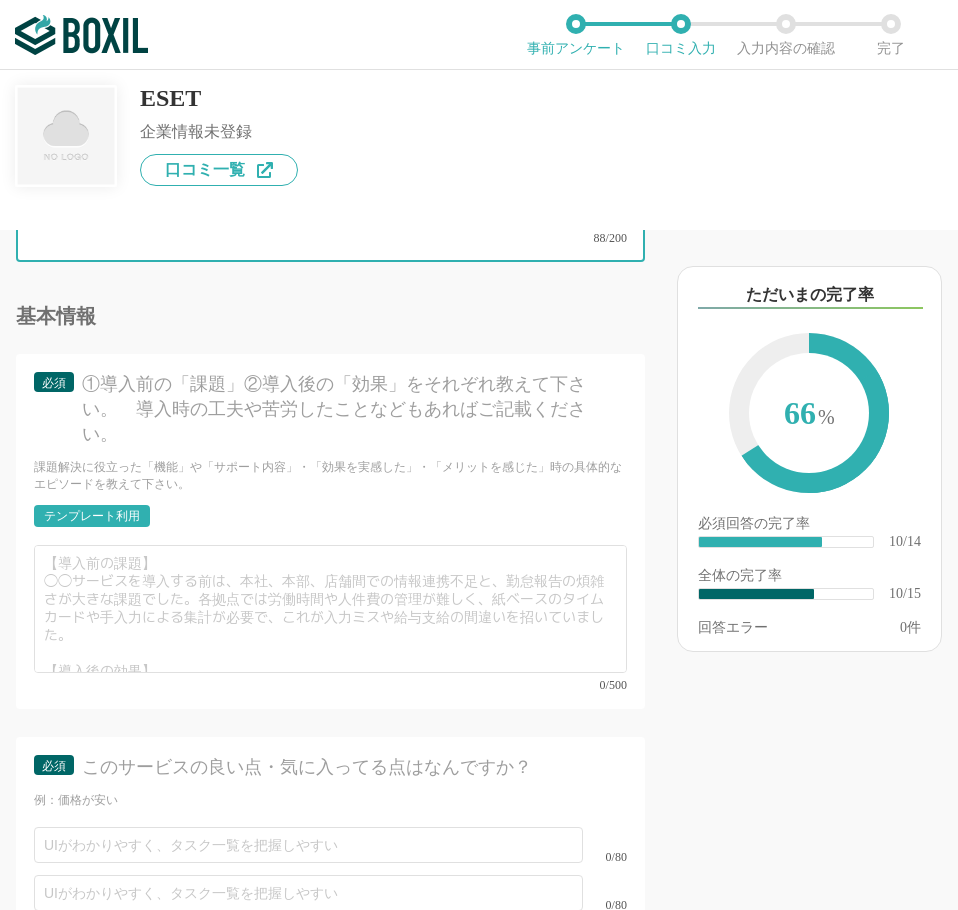 type on "リアルタイムスキャンやアップデートによるパソコンへの負荷が非常に少なく、業務効率が下がらない点が[PERSON_NAME]。また、検知精度も高く、安心して利用できました。
デメリットが見当たりません。" 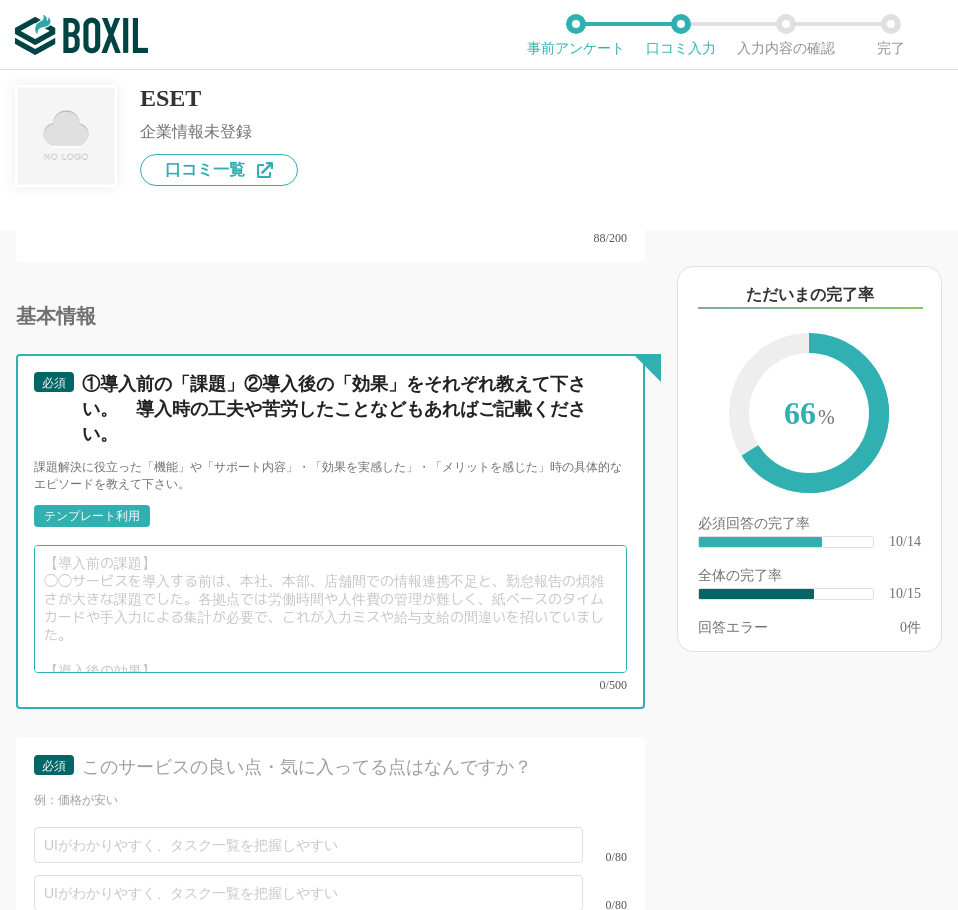 click at bounding box center (330, 609) 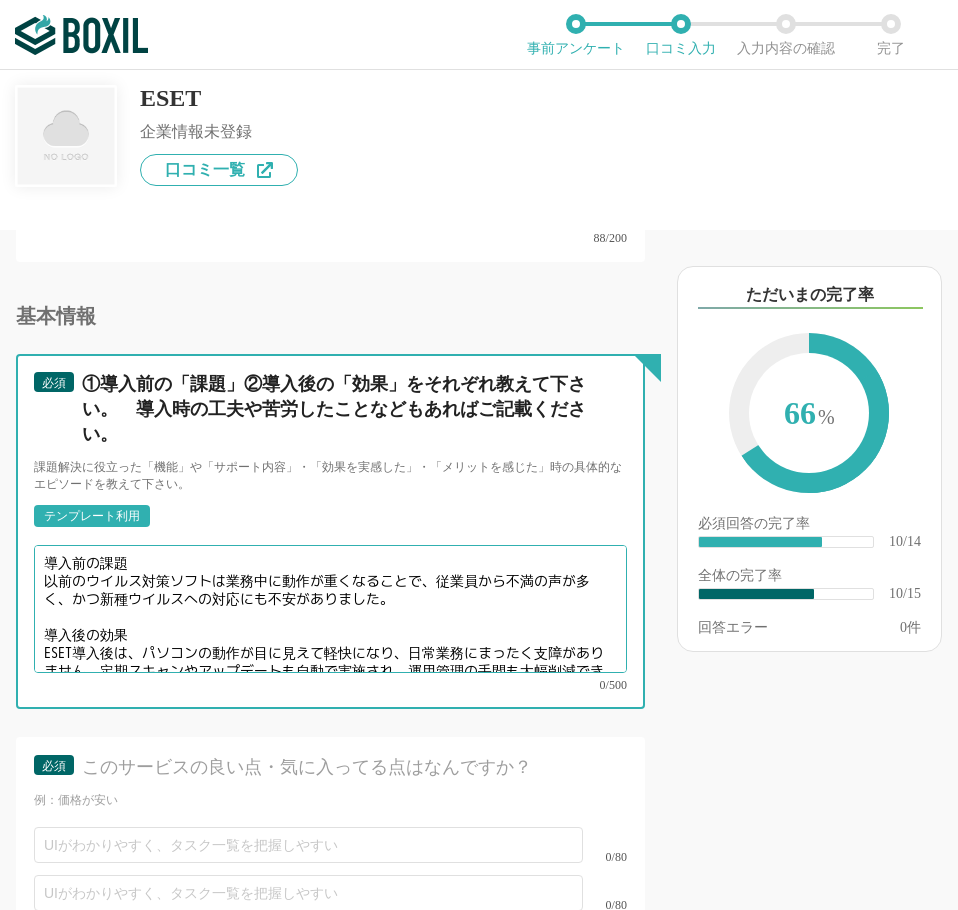 scroll, scrollTop: 20, scrollLeft: 0, axis: vertical 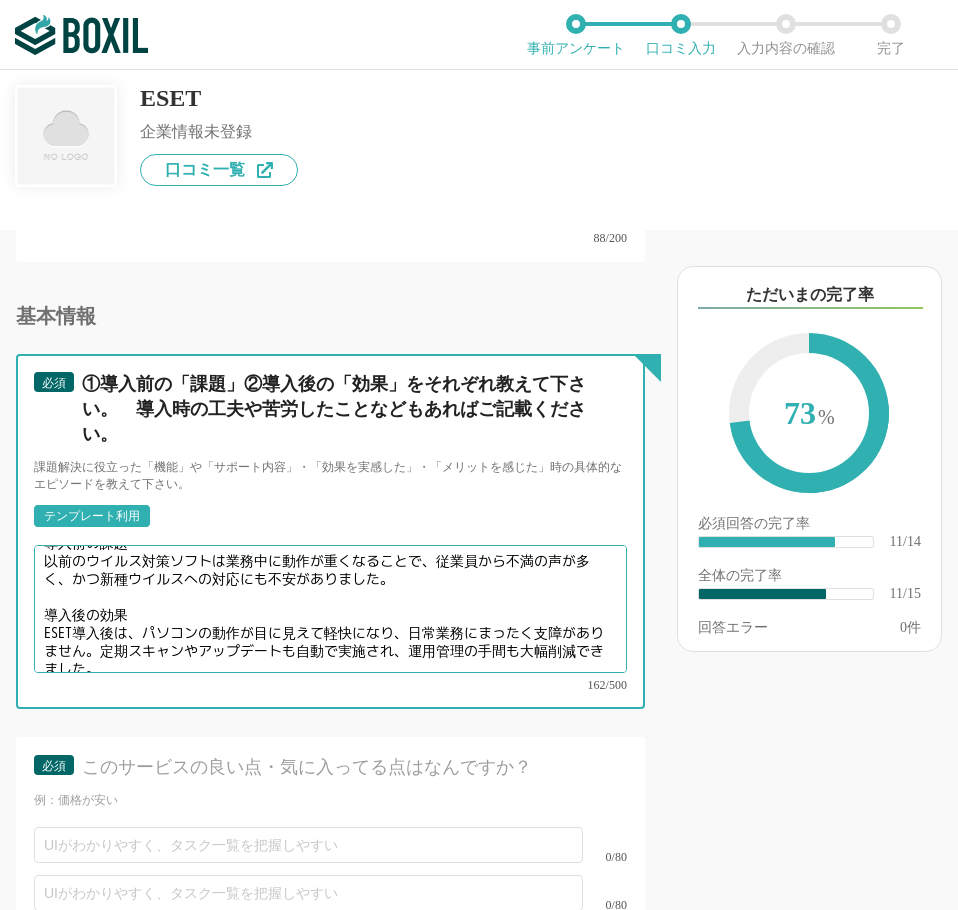 drag, startPoint x: 150, startPoint y: 592, endPoint x: 204, endPoint y: 597, distance: 54.230988 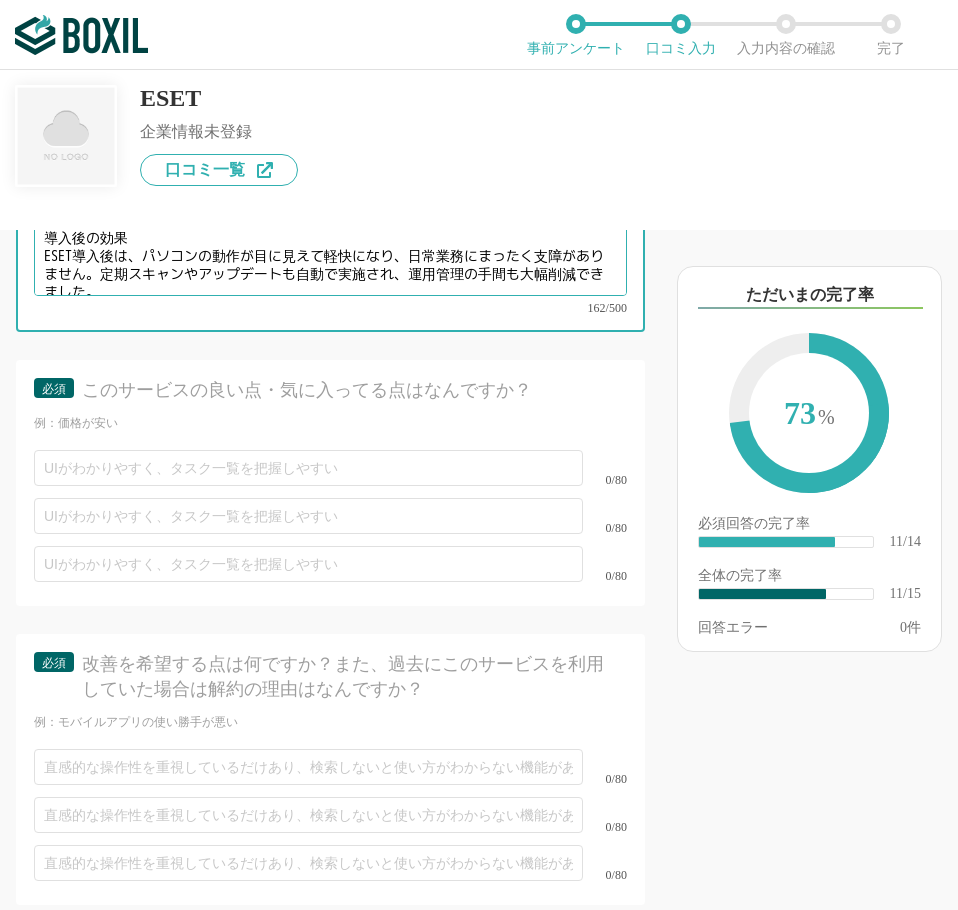 scroll, scrollTop: 2695, scrollLeft: 0, axis: vertical 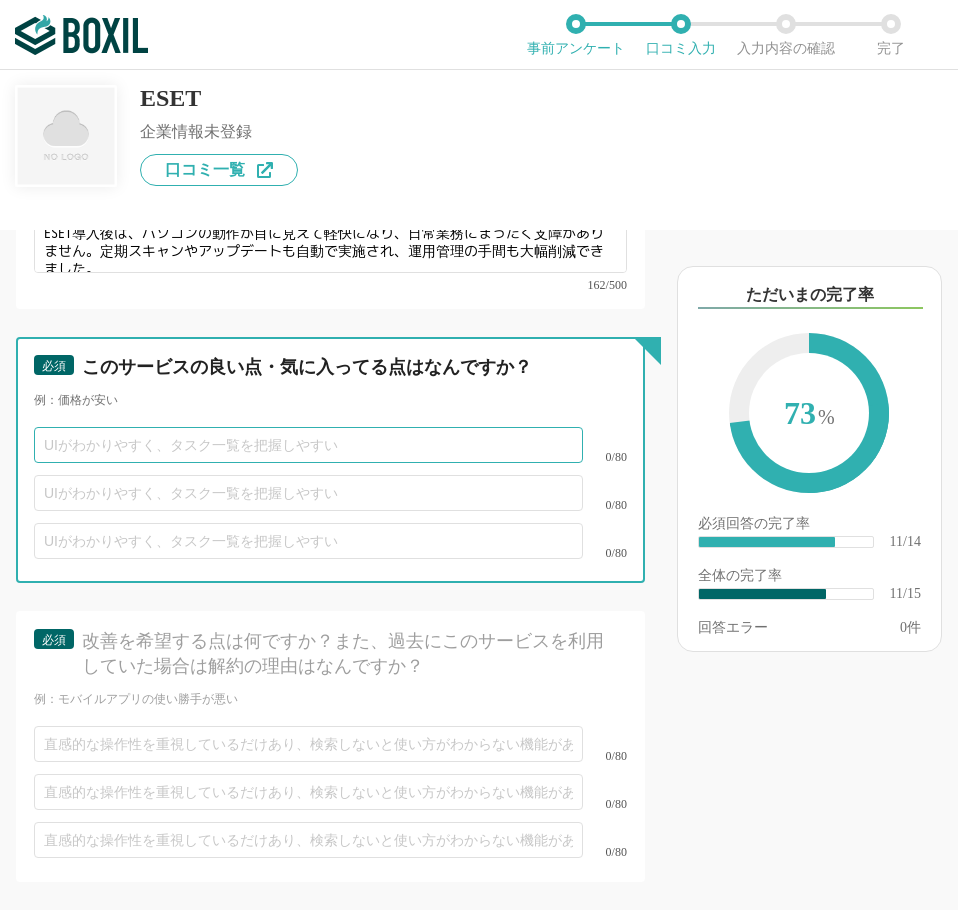 click at bounding box center (308, 445) 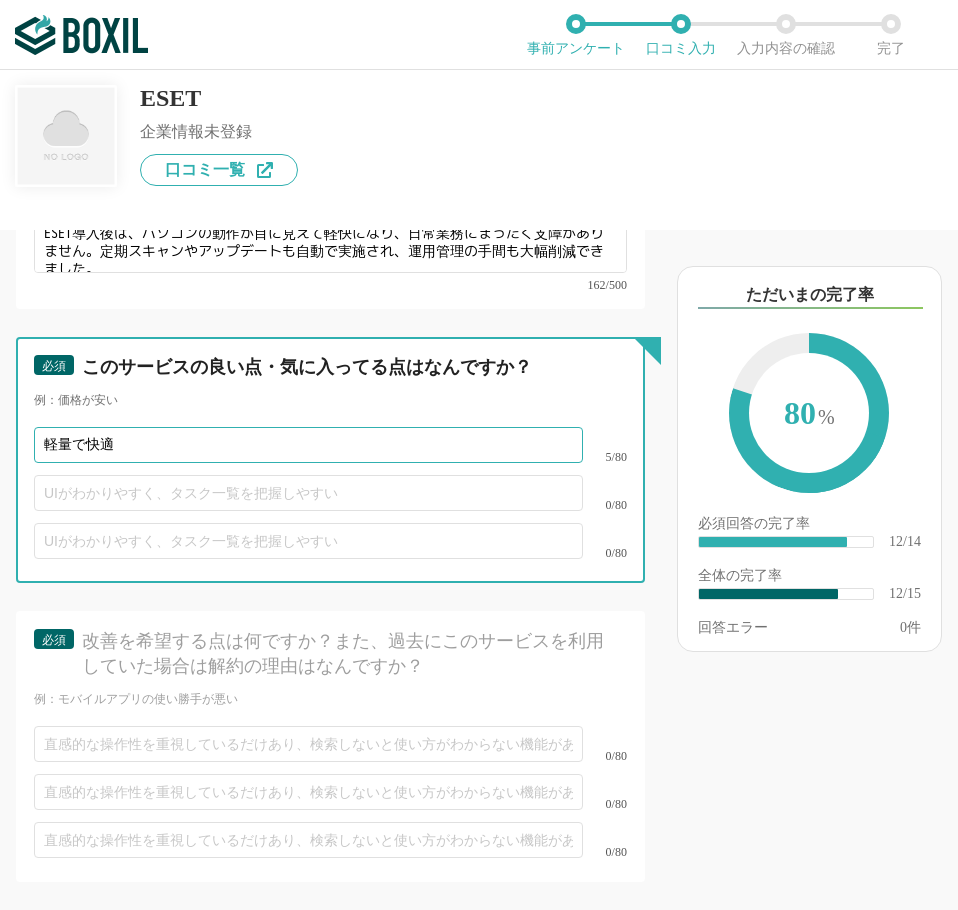 type on "軽量で快適" 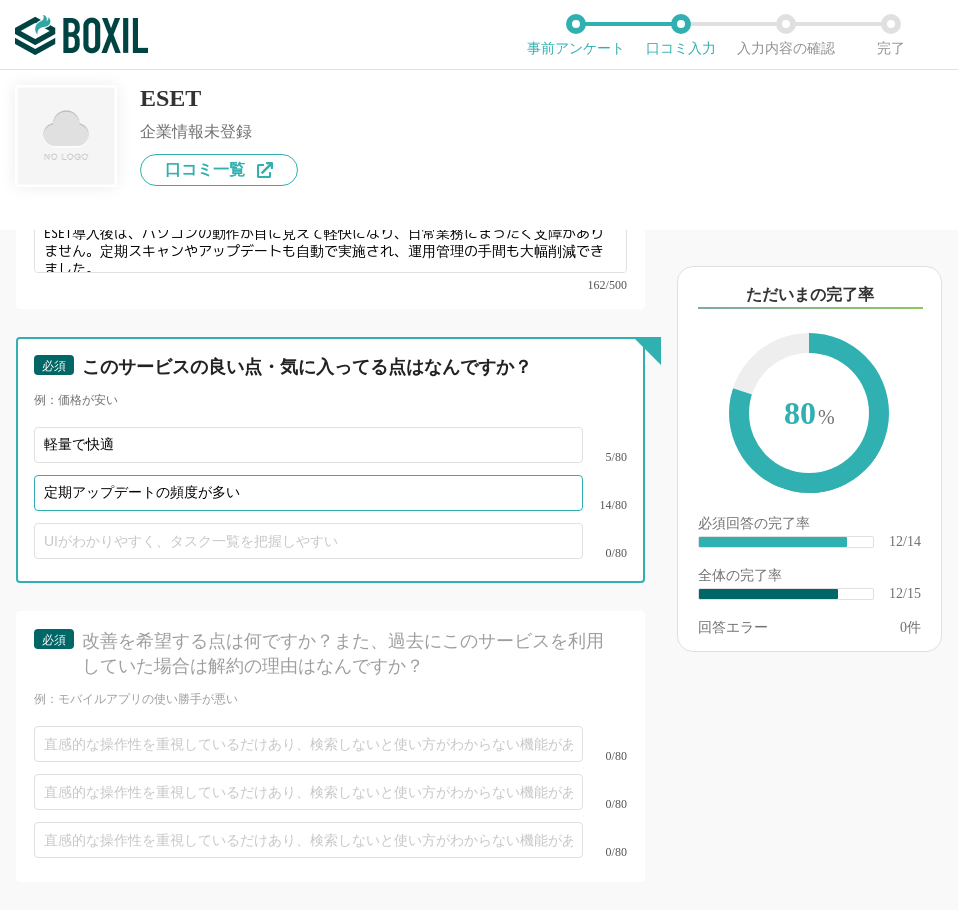 type on "定期アップデートの頻度が多い" 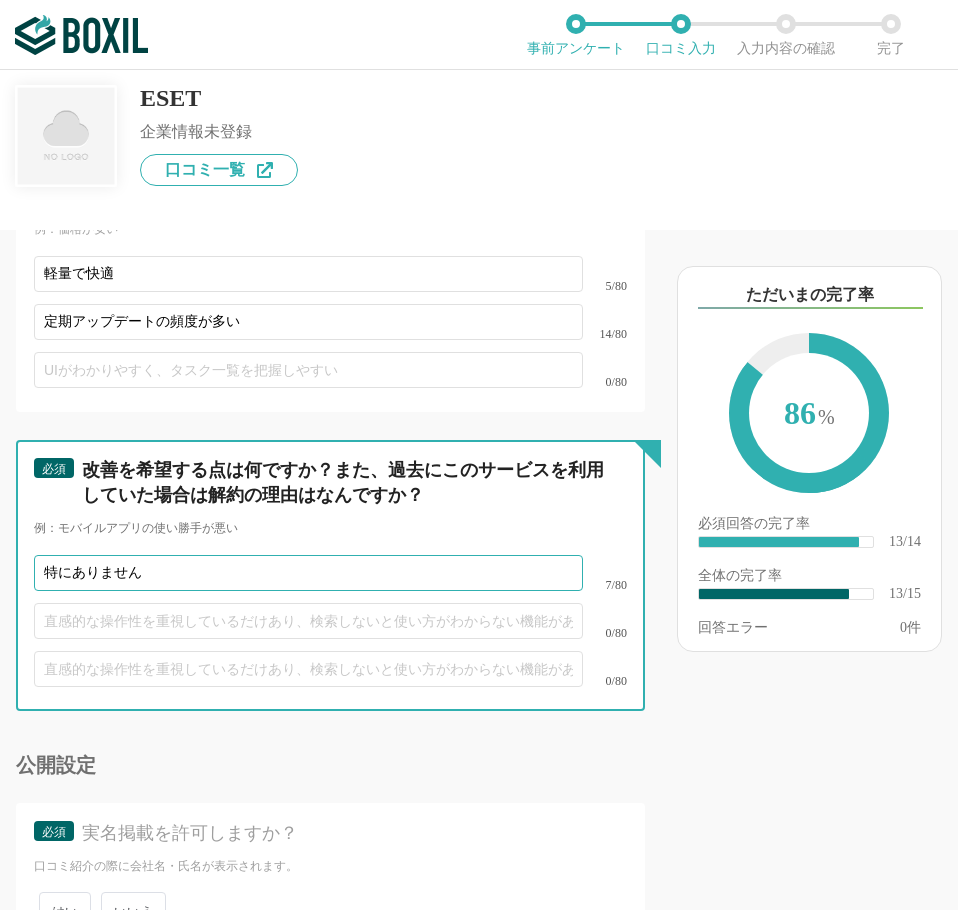 scroll, scrollTop: 2968, scrollLeft: 0, axis: vertical 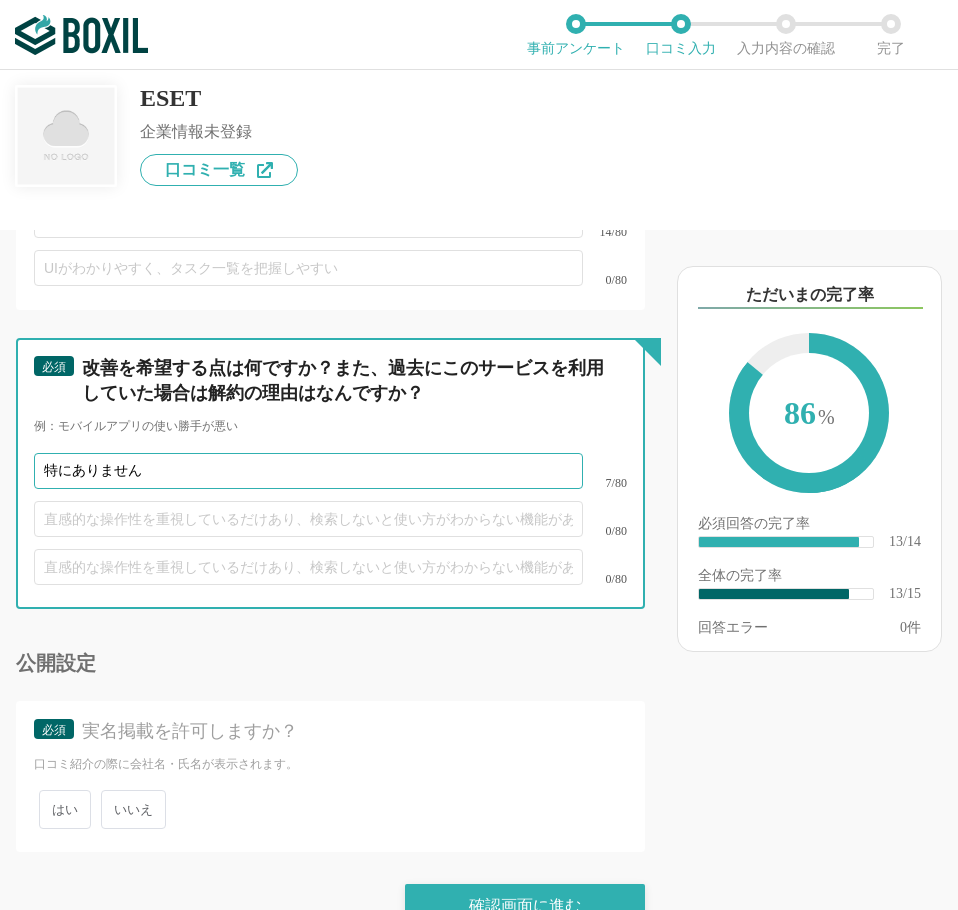 type on "特にありません" 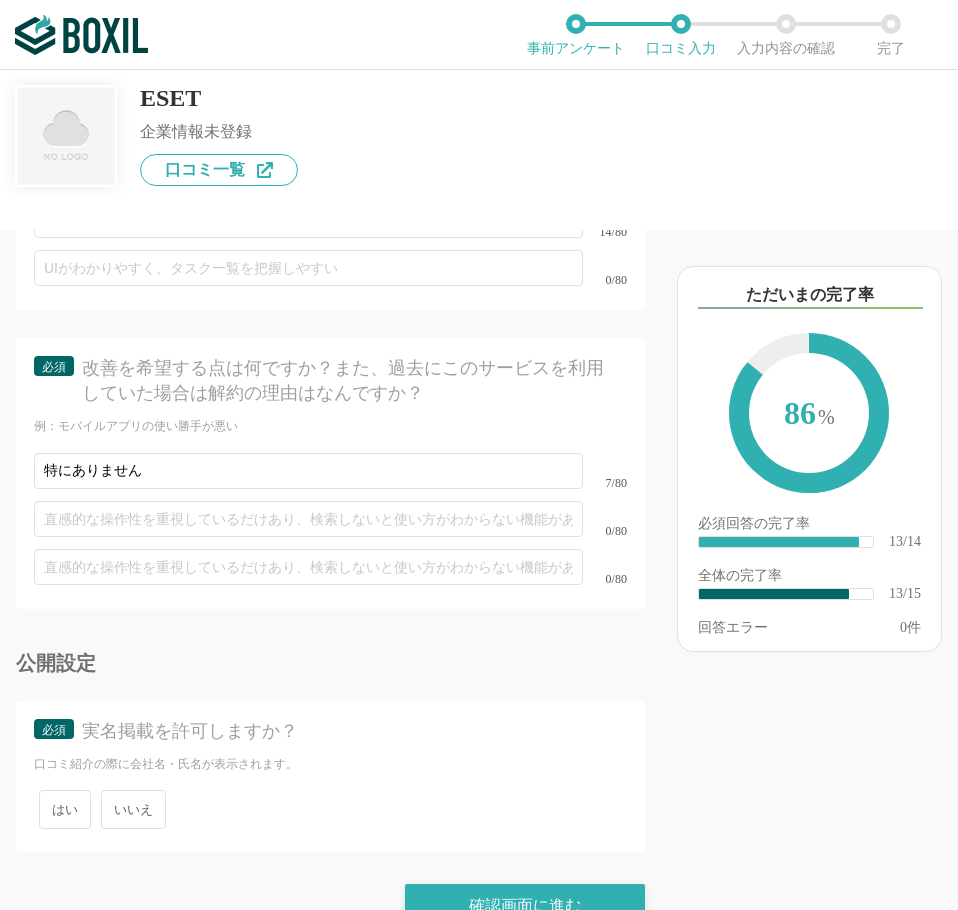 click on "いいえ" at bounding box center (133, 809) 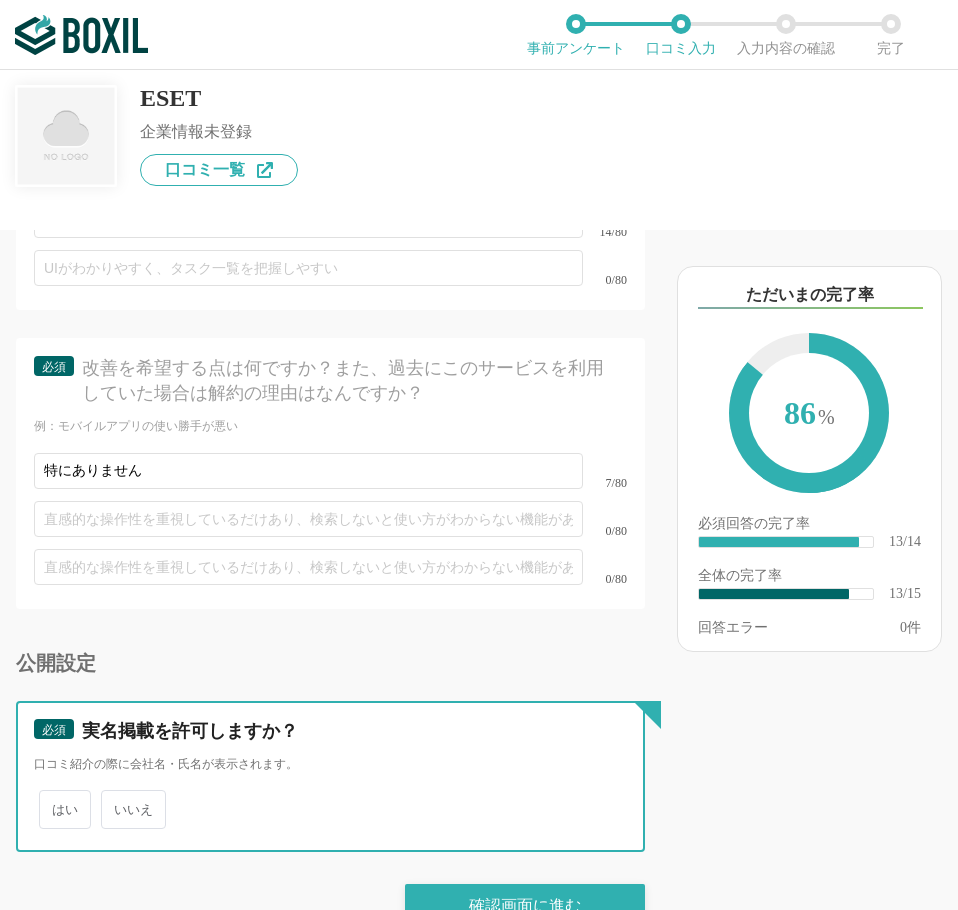 click on "いいえ" at bounding box center [112, 799] 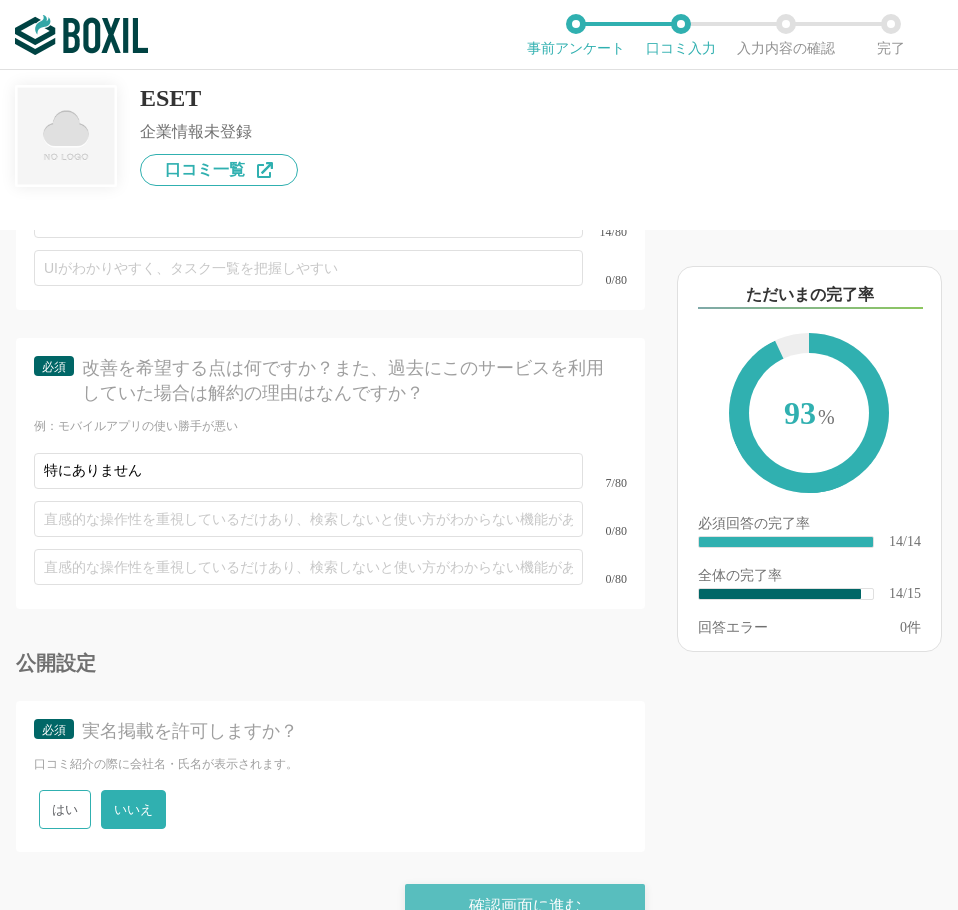 click on "確認画面に進む" at bounding box center (525, 906) 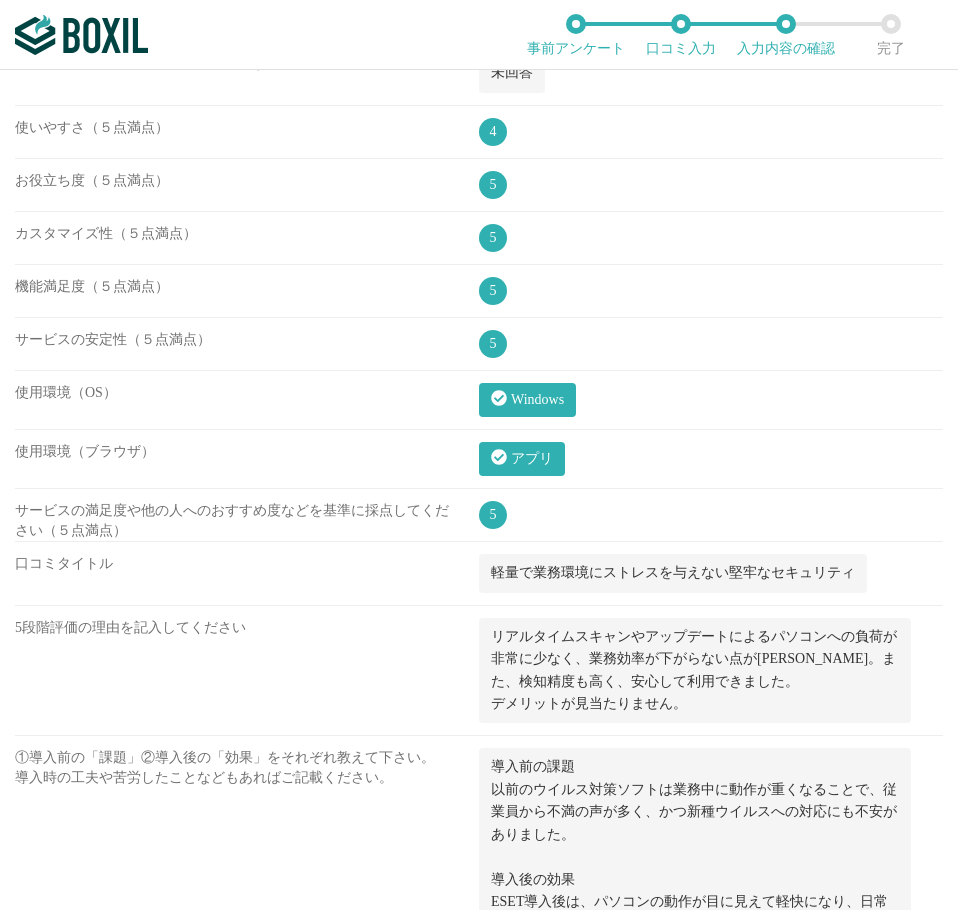scroll, scrollTop: 1300, scrollLeft: 0, axis: vertical 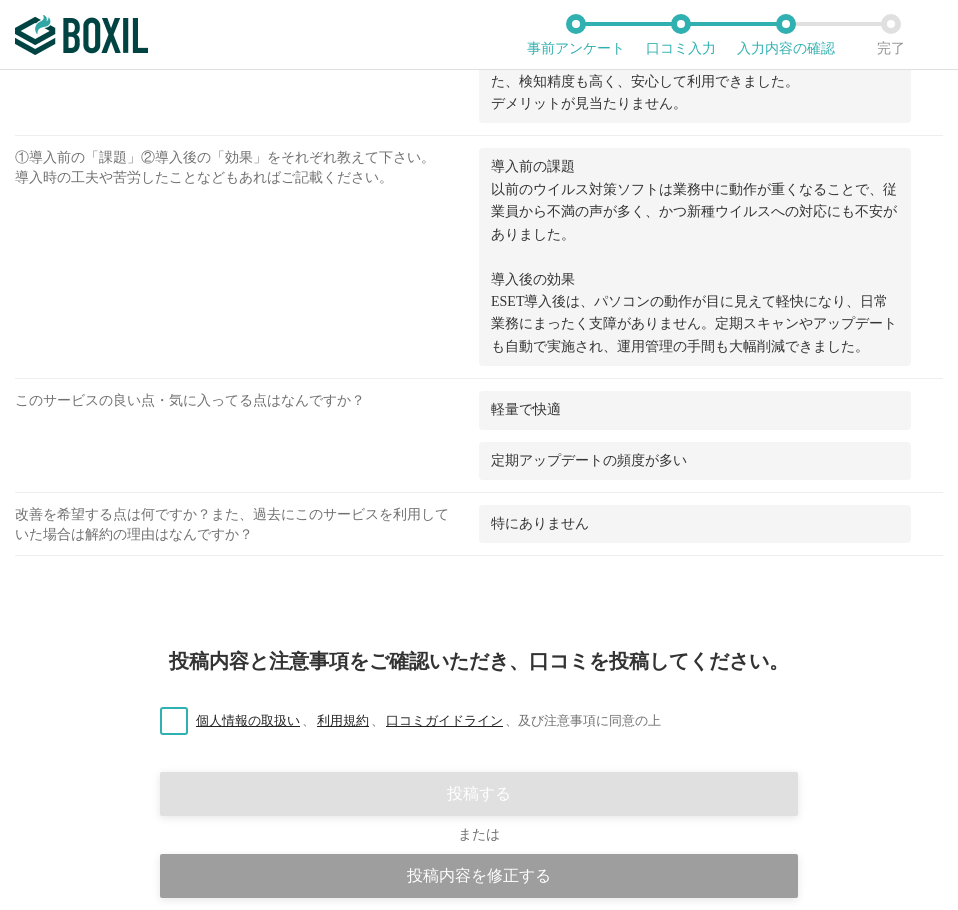 click on "個人情報の取扱い 、 利用規約 、 口コミガイドライン 、 及び注意事項に同意の上" at bounding box center (402, 721) 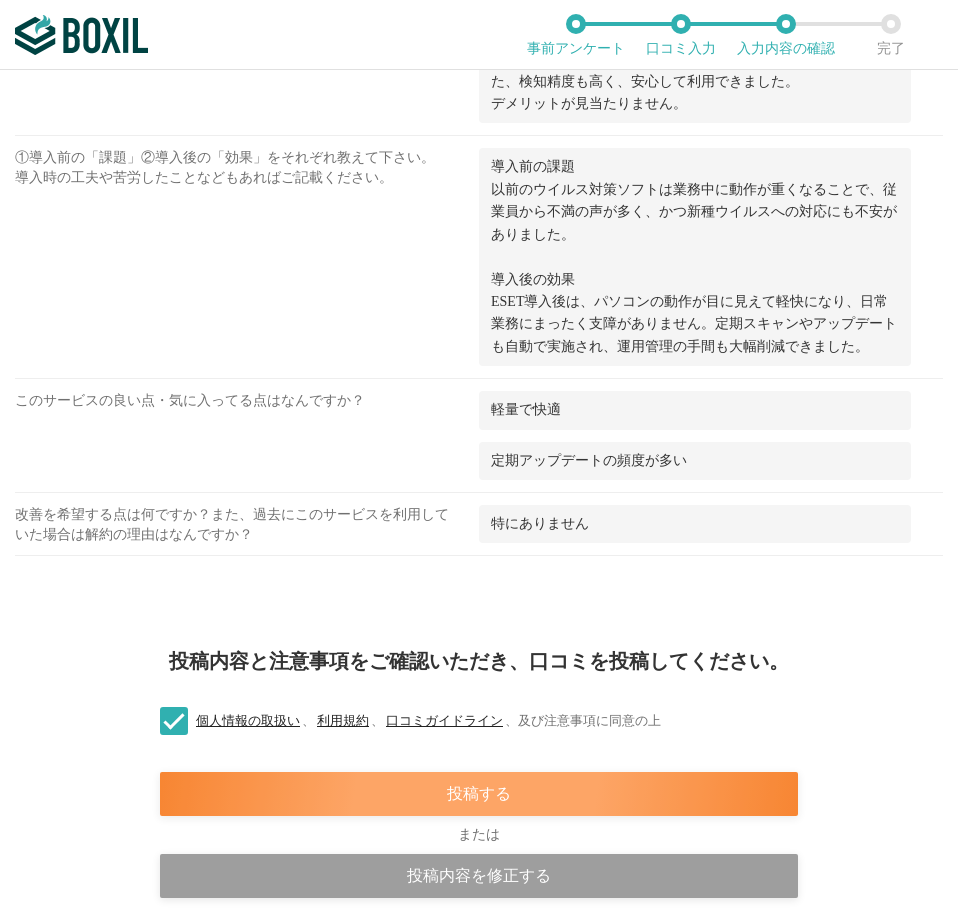 click on "投稿する" at bounding box center [479, 794] 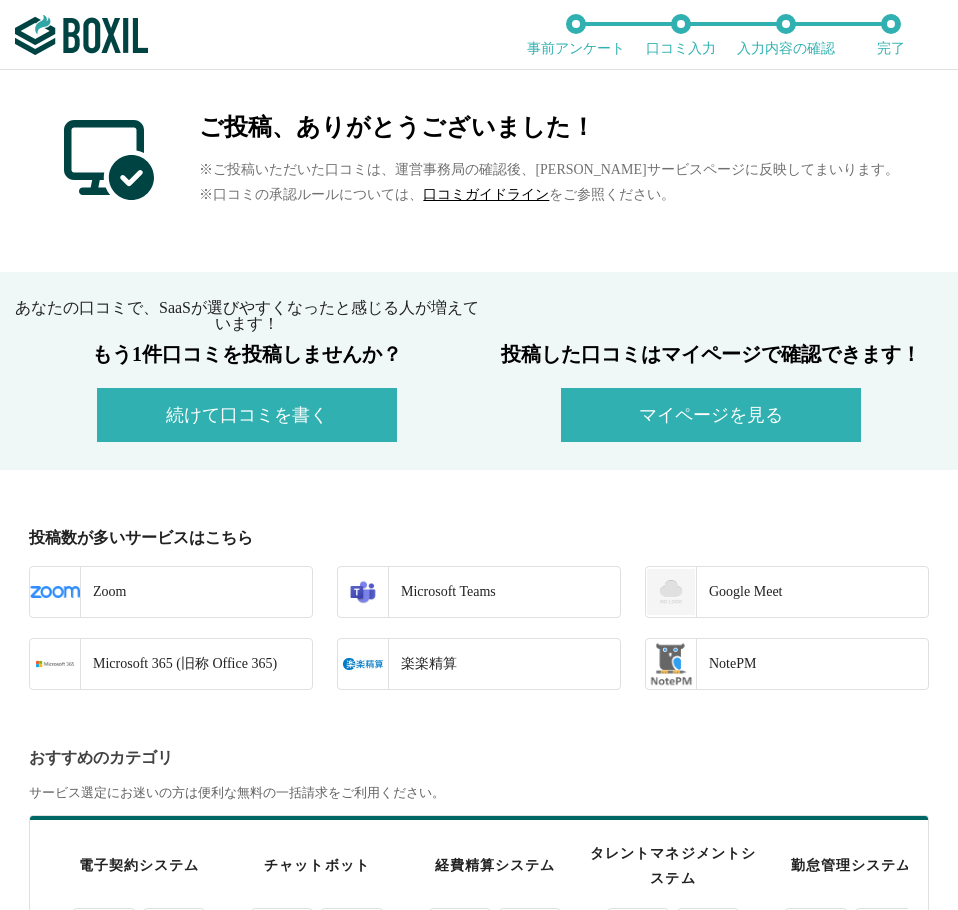 scroll, scrollTop: 700, scrollLeft: 0, axis: vertical 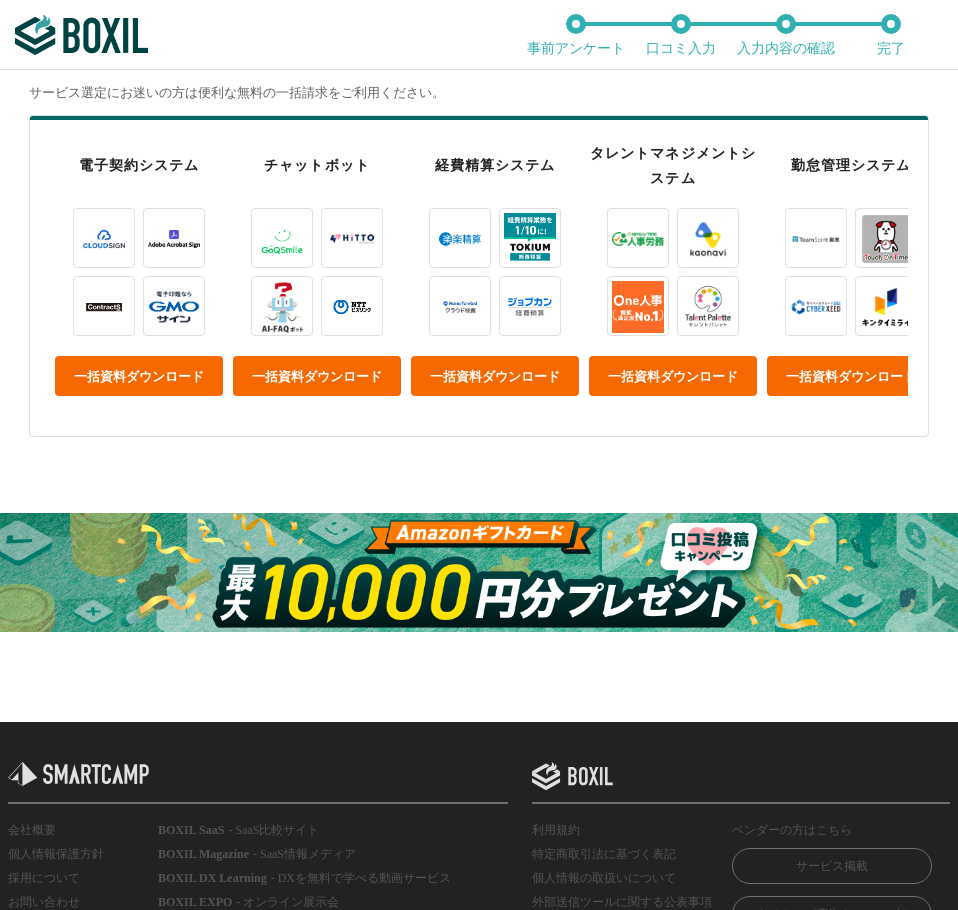 click at bounding box center (479, 572) 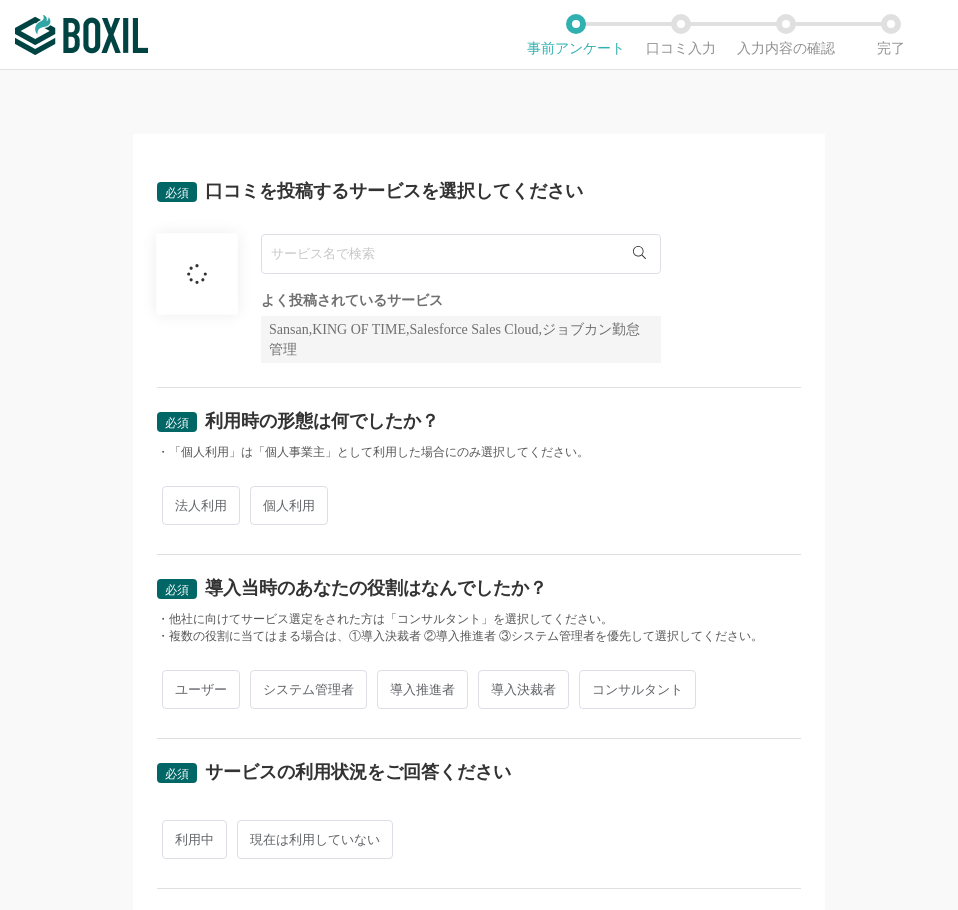 scroll, scrollTop: 0, scrollLeft: 0, axis: both 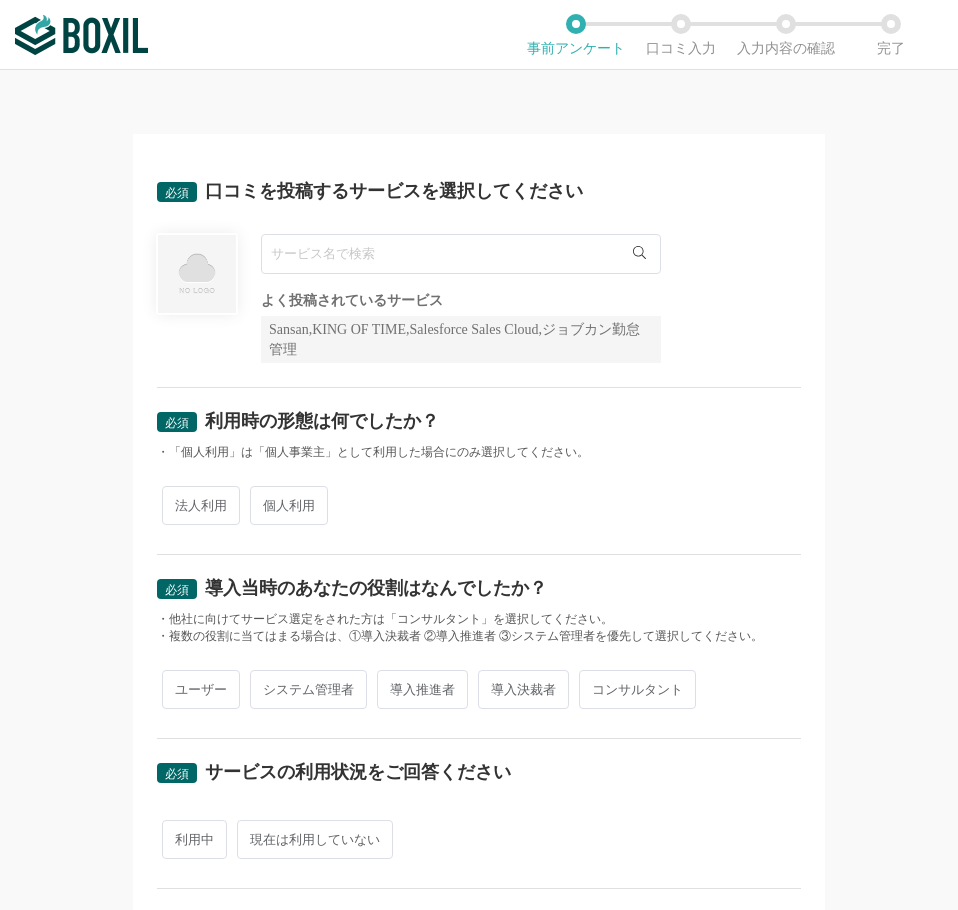 click at bounding box center (461, 254) 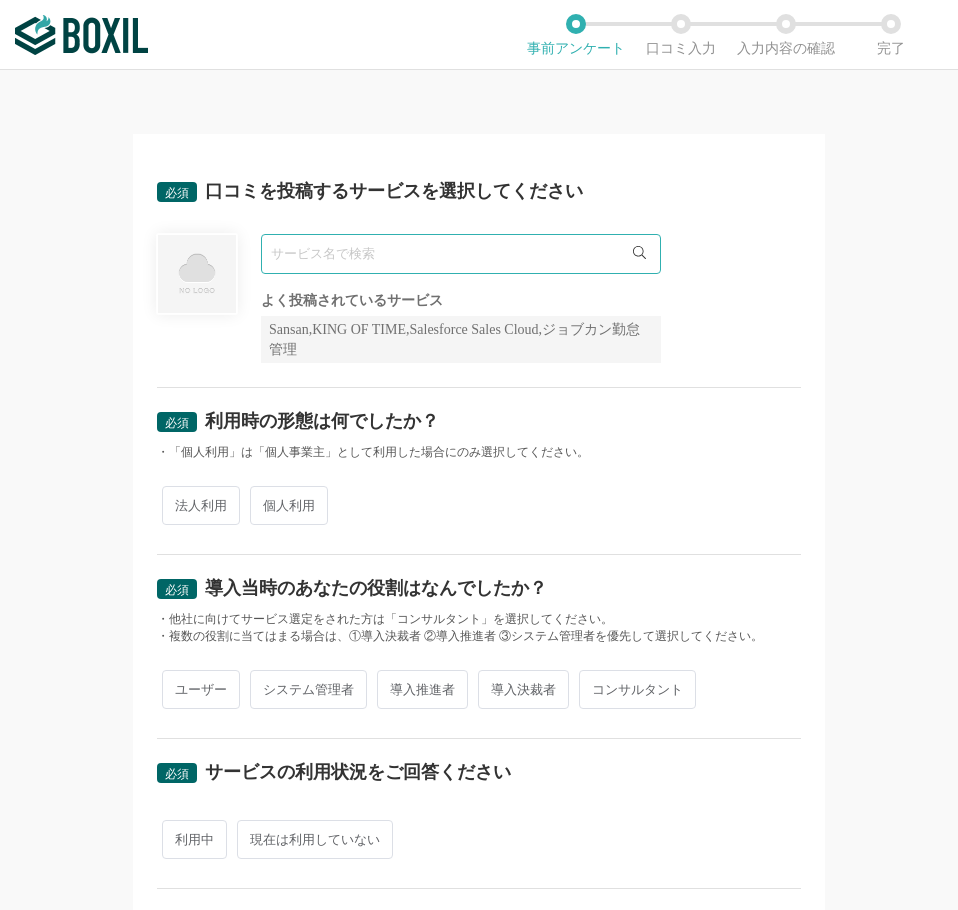 paste on "AVGアンチウイルス" 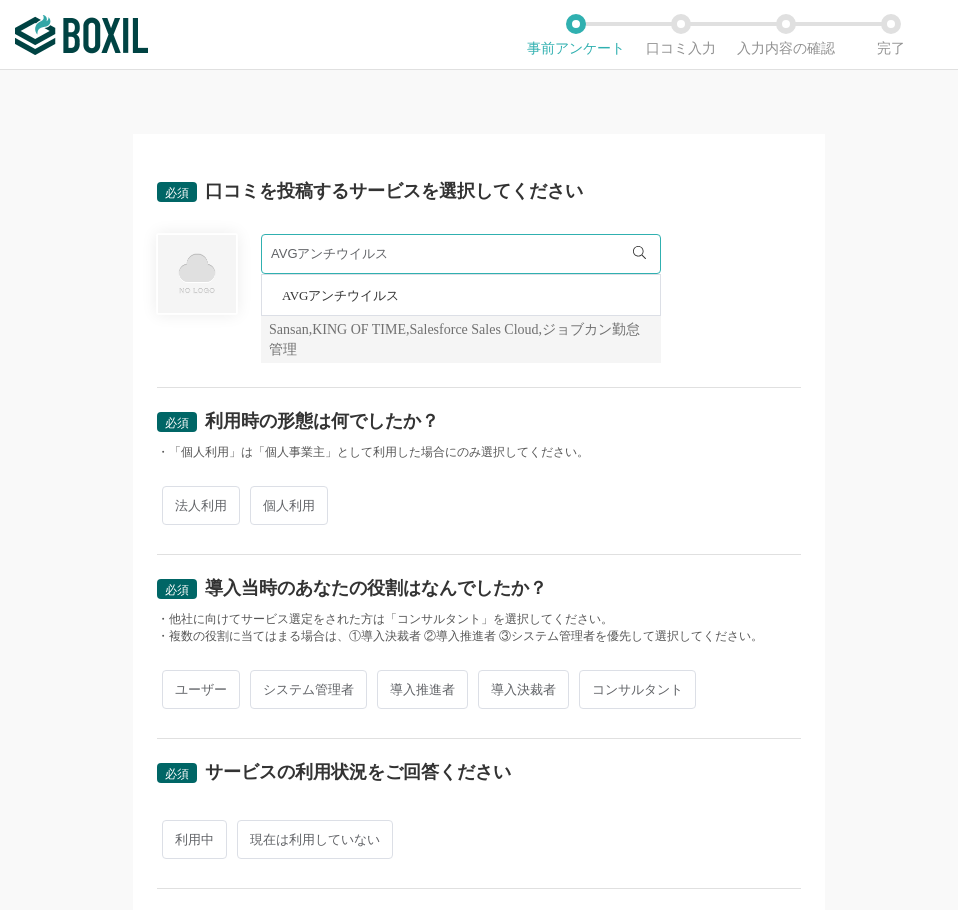 type on "AVGアンチウイルス" 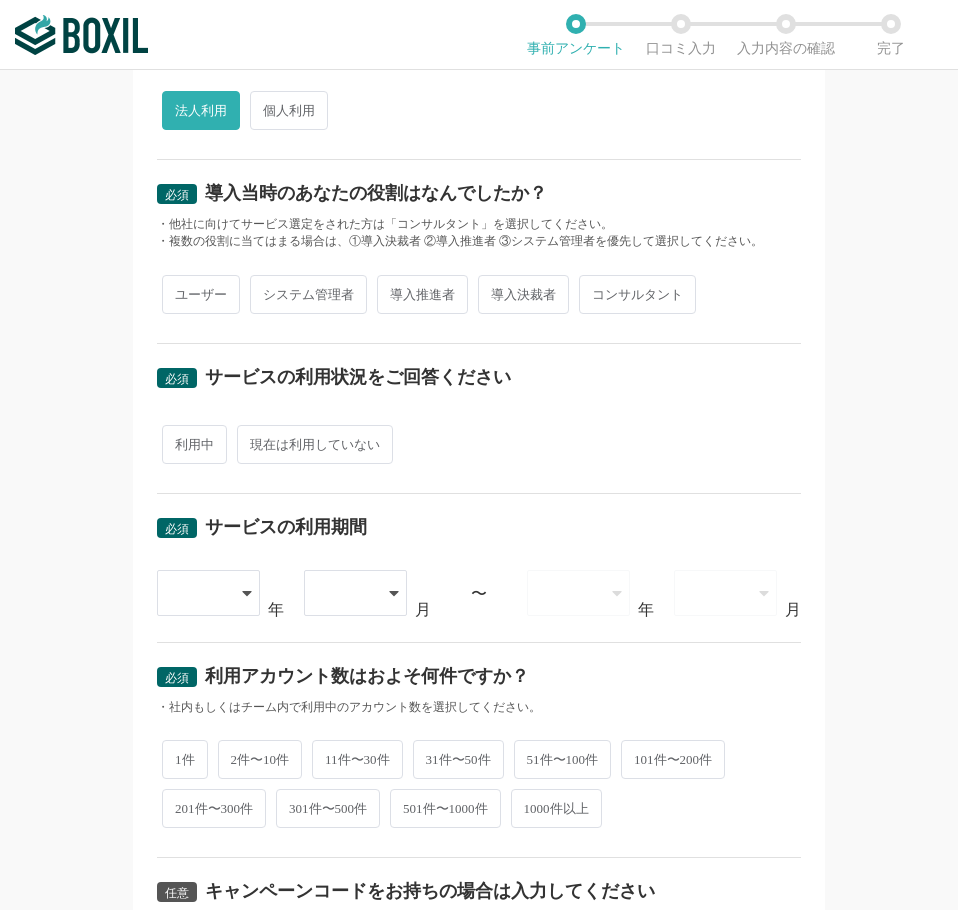 scroll, scrollTop: 400, scrollLeft: 0, axis: vertical 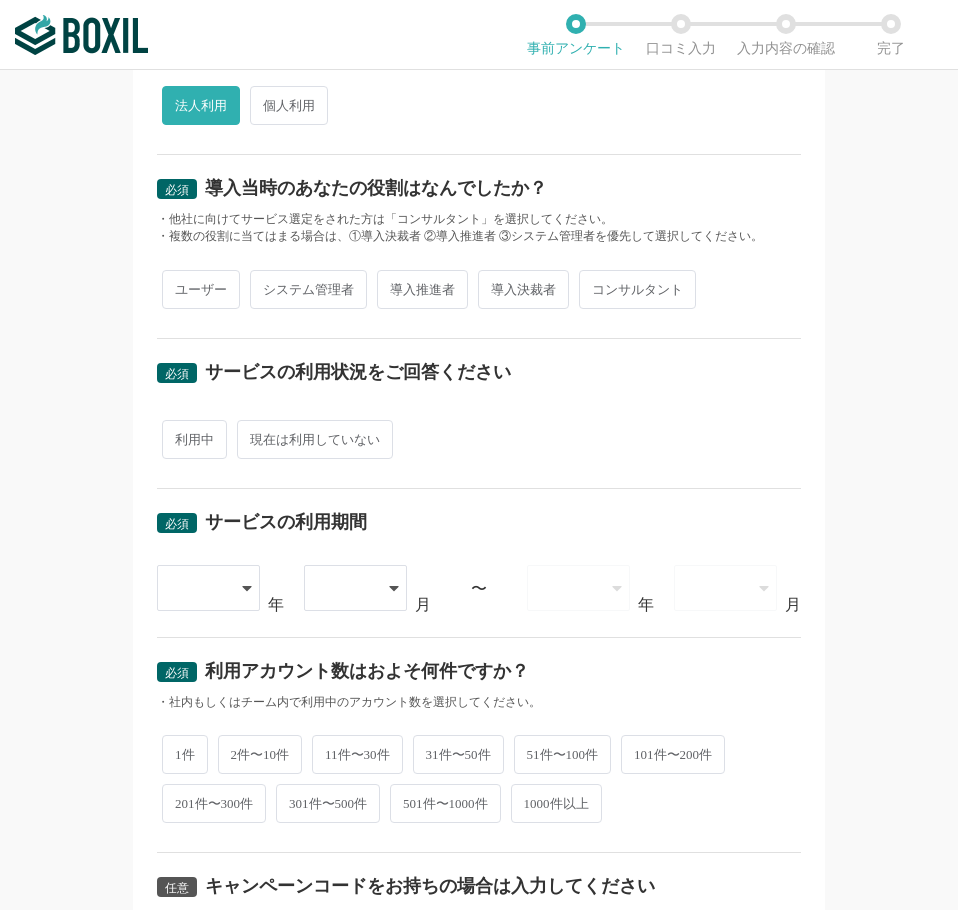 click on "ユーザー" at bounding box center [201, 289] 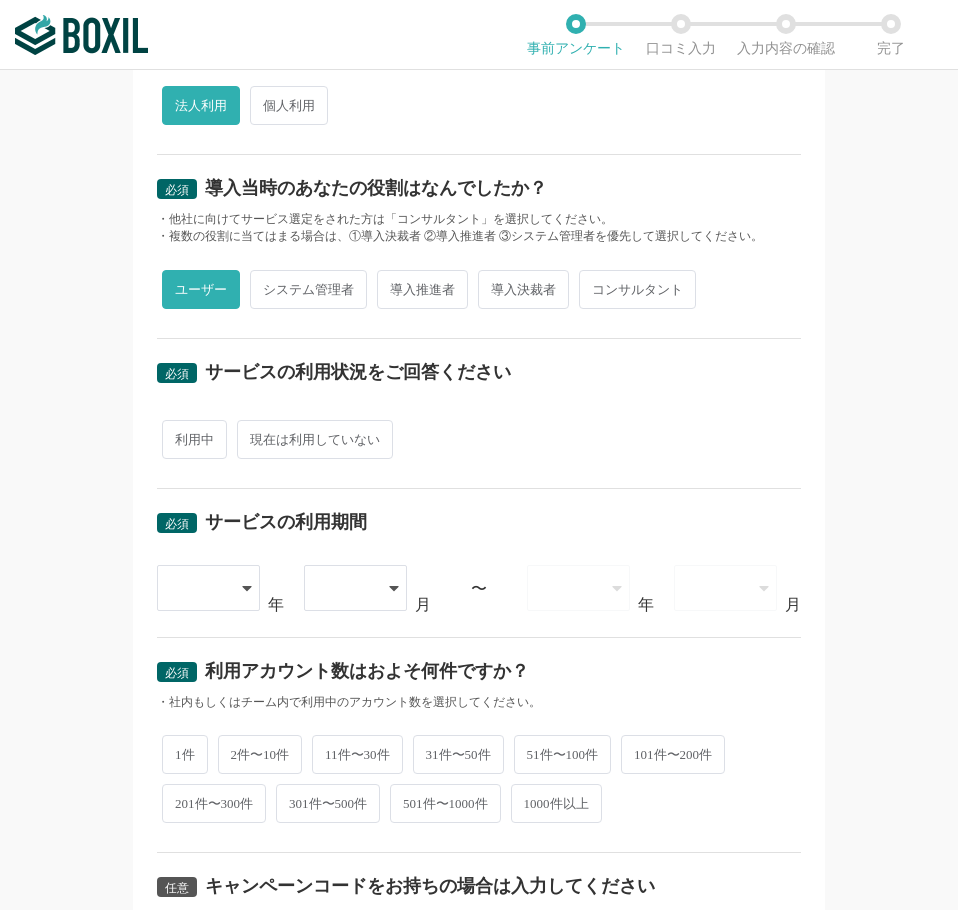 click on "利用中" at bounding box center (194, 439) 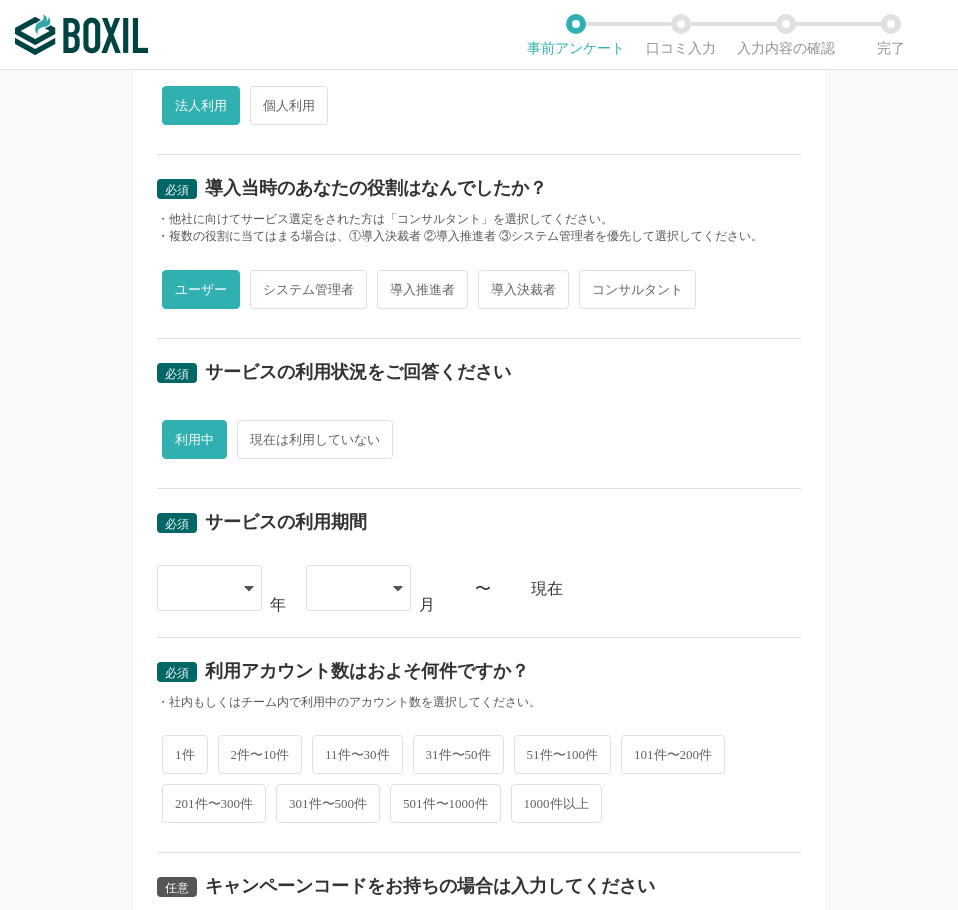 click on "必須 サービスの利用期間 2015 2016 2017 2018 2019 2020 2021 2022 2023 2024 2025 年 01 02 03 04 05 06 07 08 09 10 11 12 月 〜 現在" at bounding box center [479, 563] 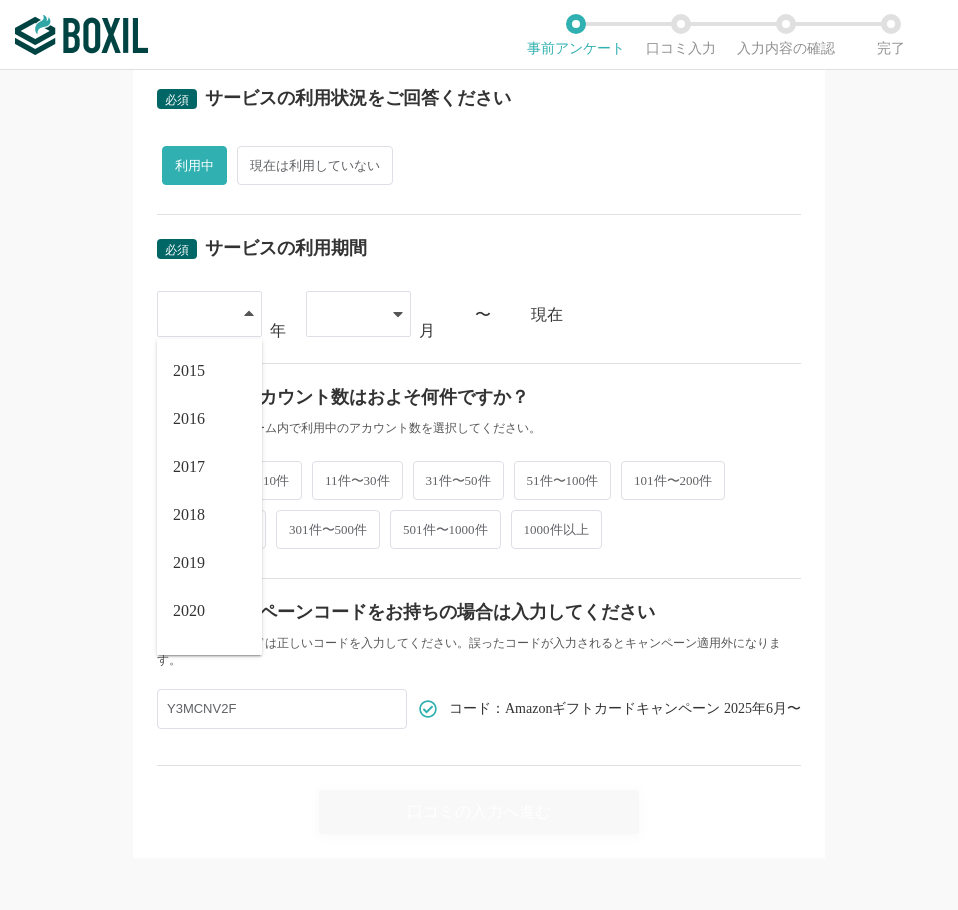 scroll, scrollTop: 684, scrollLeft: 0, axis: vertical 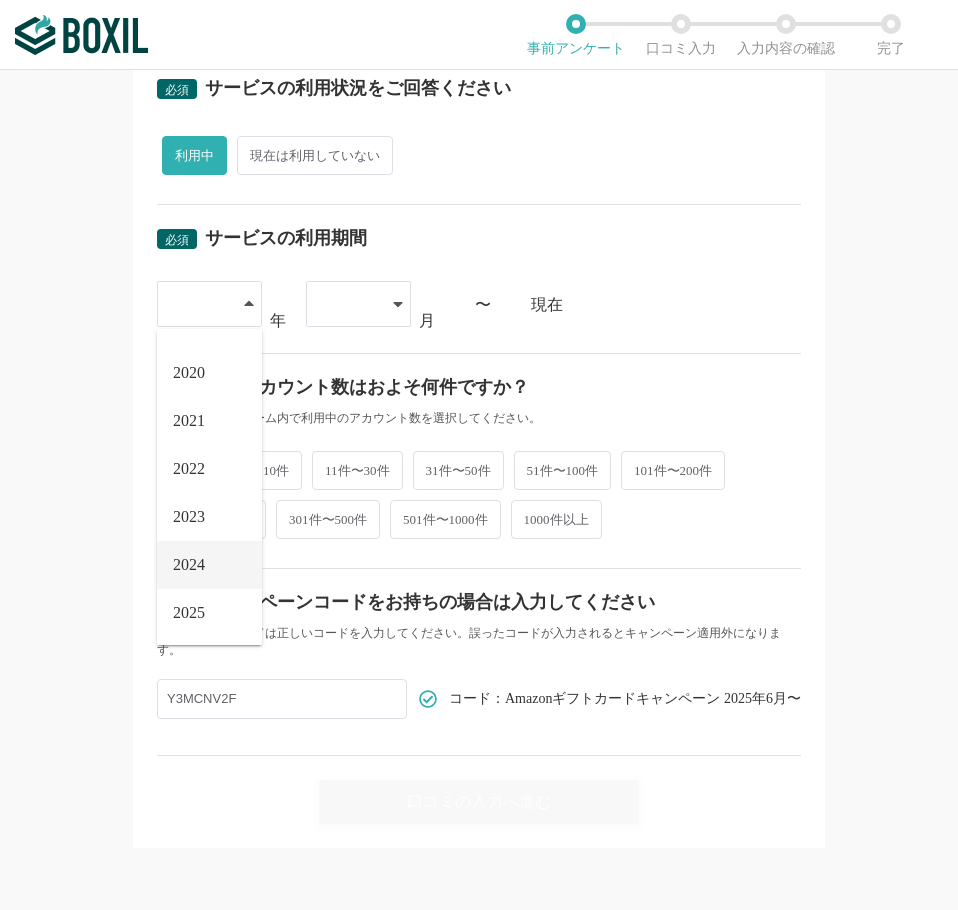 click on "2024" at bounding box center (209, 565) 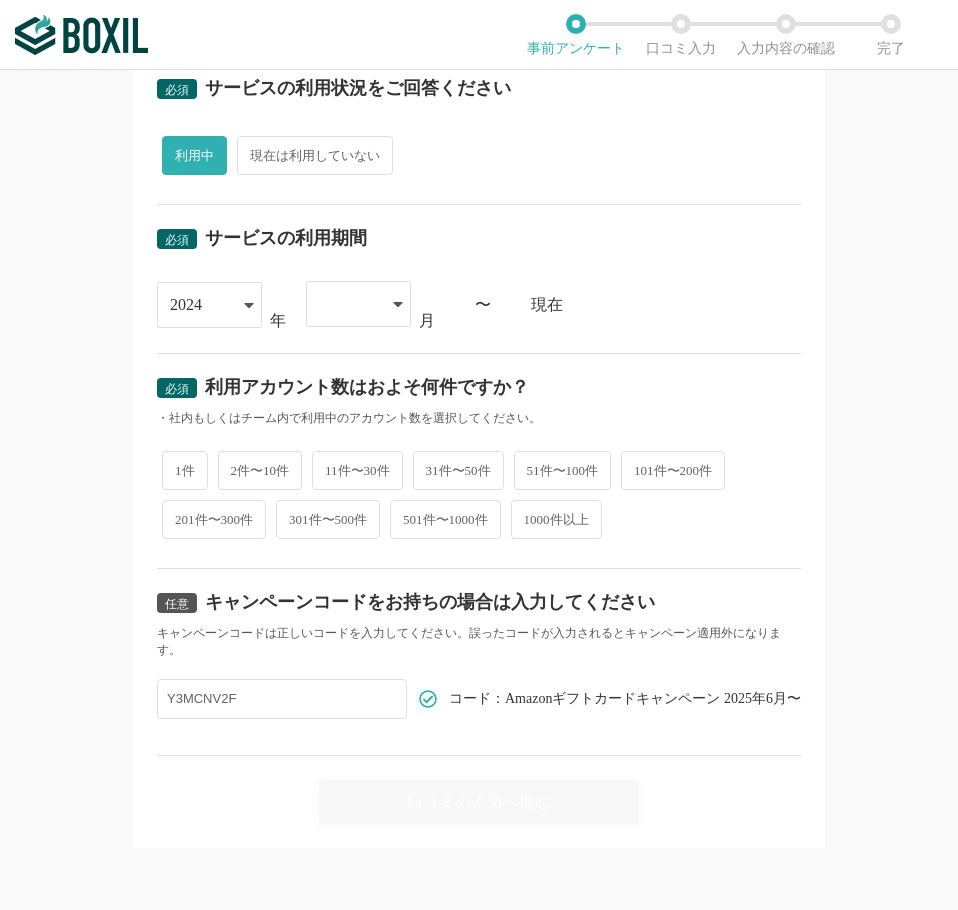 click at bounding box center (348, 304) 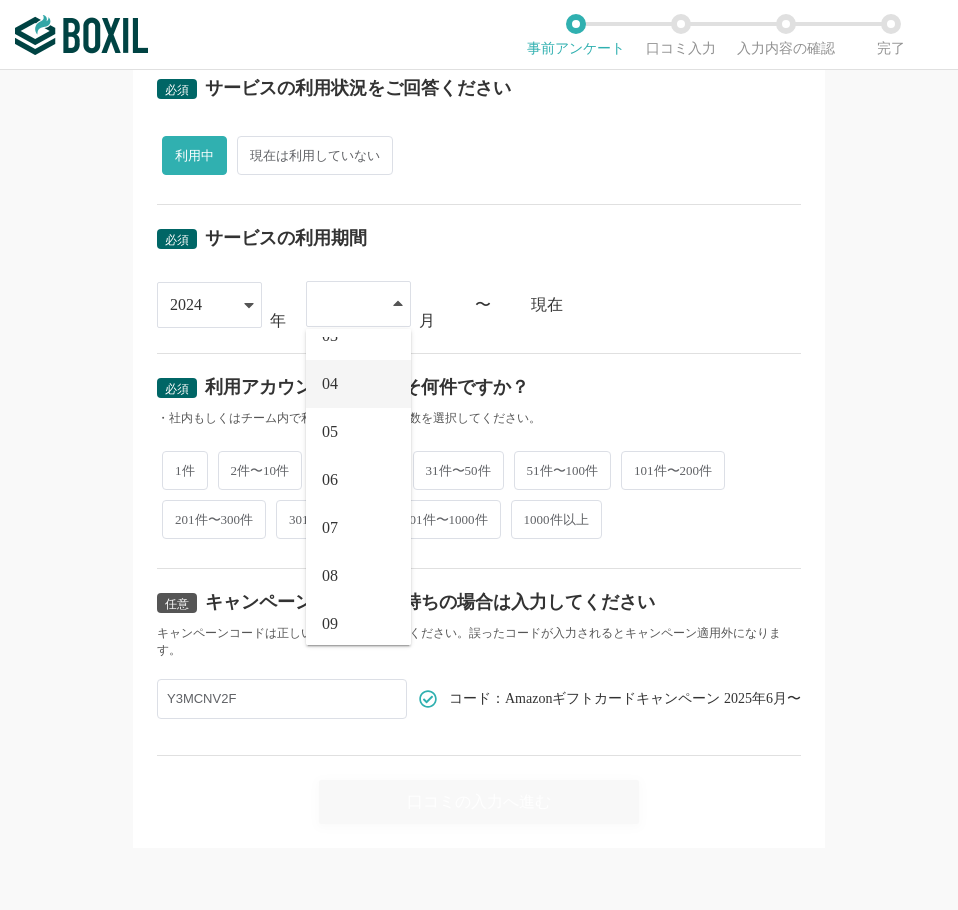 scroll, scrollTop: 276, scrollLeft: 0, axis: vertical 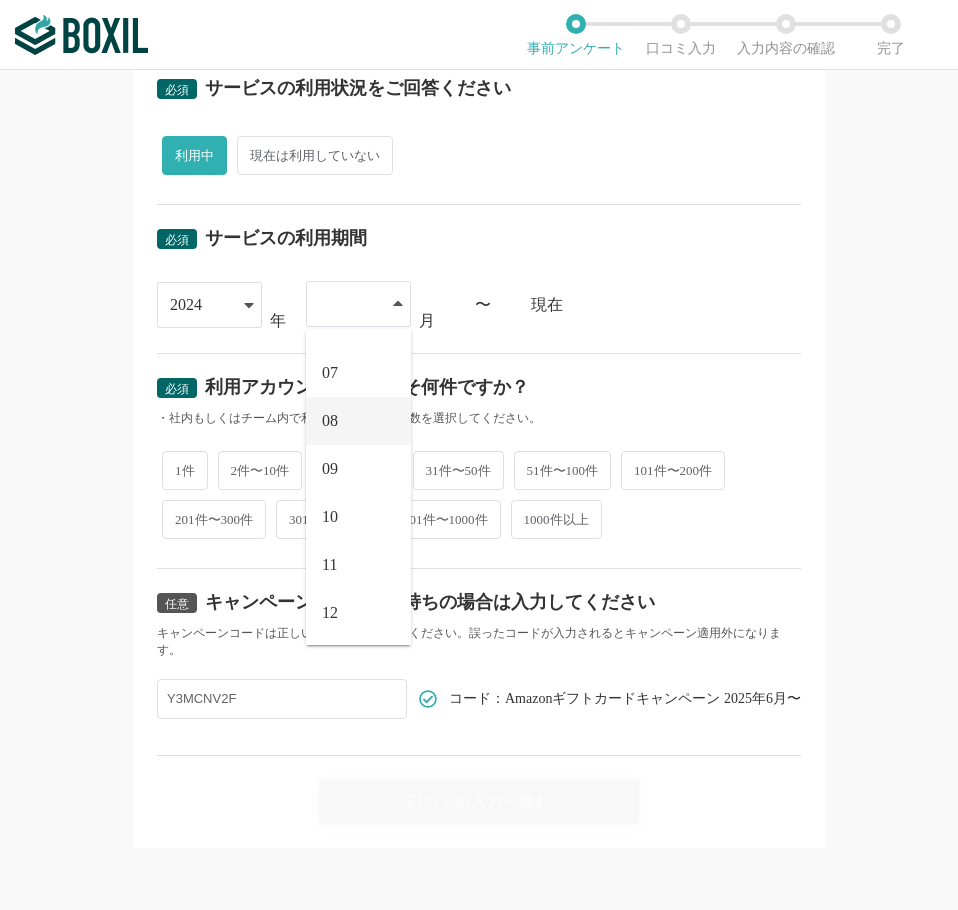 click on "08" at bounding box center (358, 421) 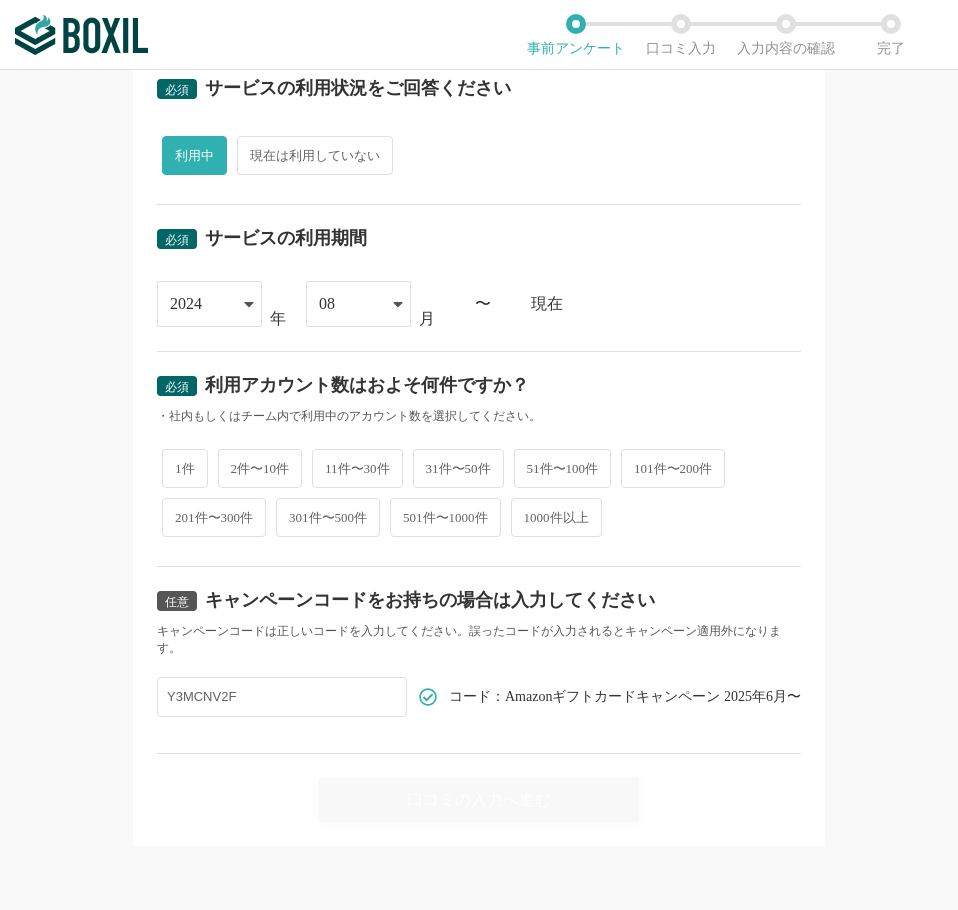 click on "1件" at bounding box center (185, 468) 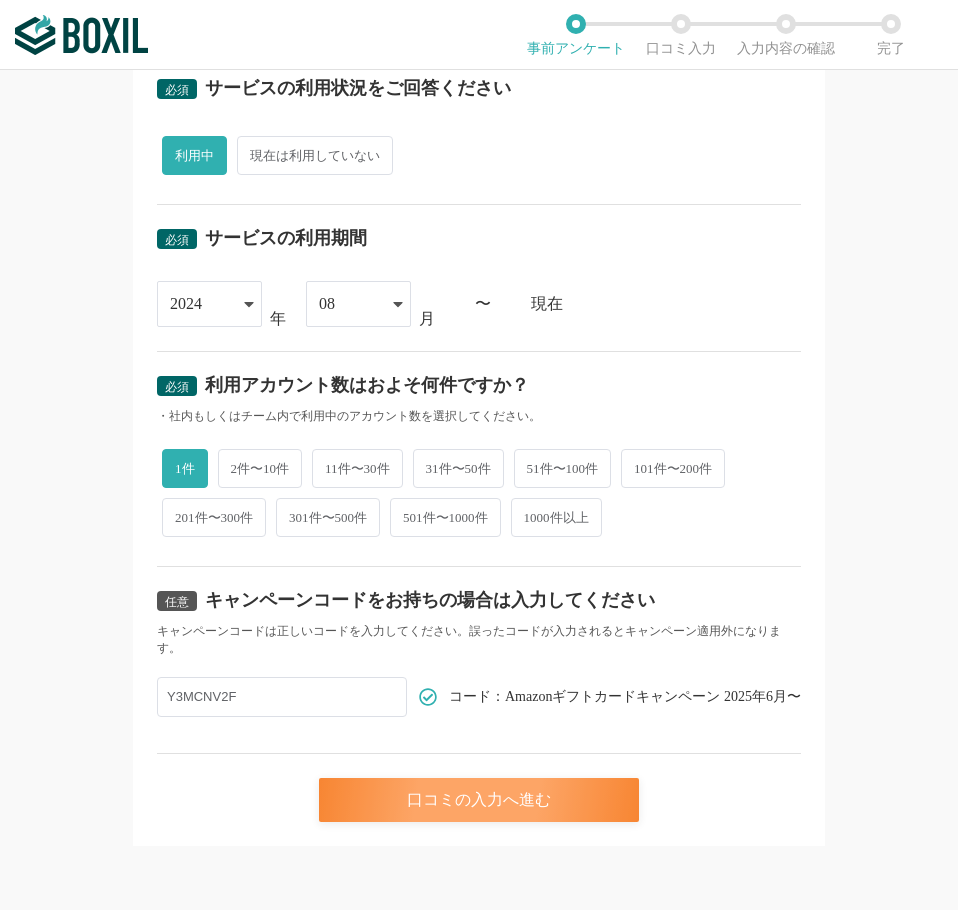 click on "口コミの入力へ進む" at bounding box center (479, 800) 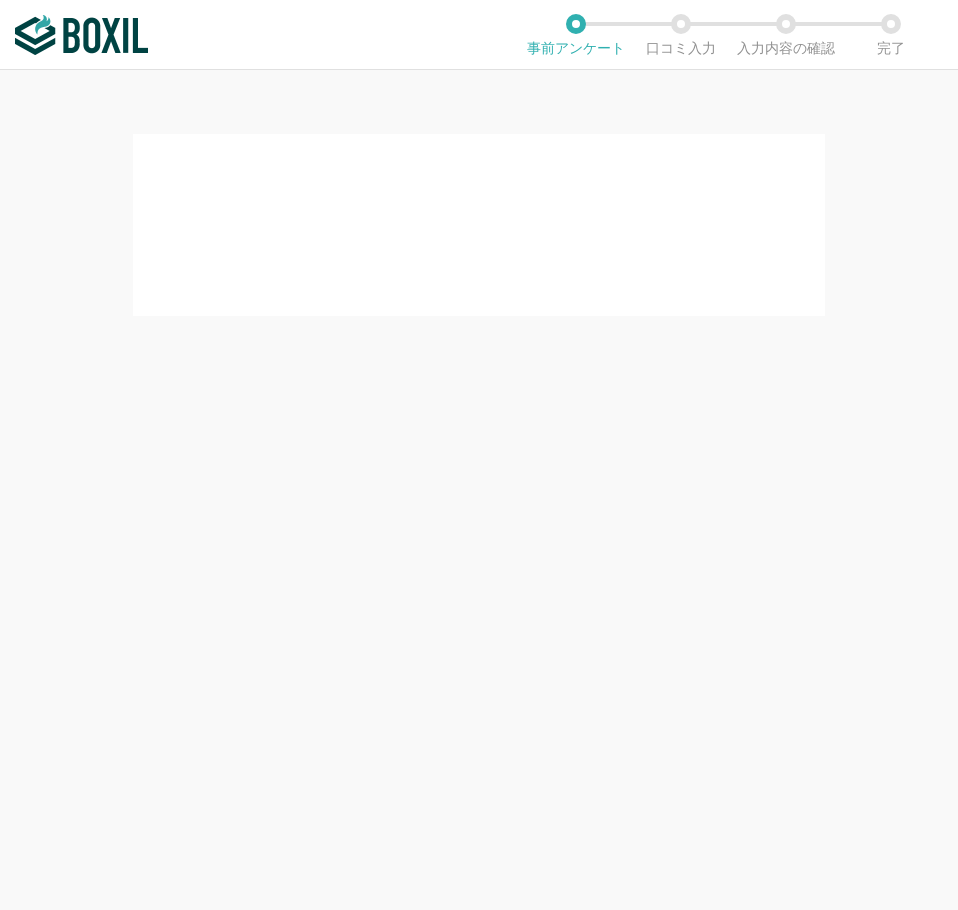 scroll, scrollTop: 0, scrollLeft: 0, axis: both 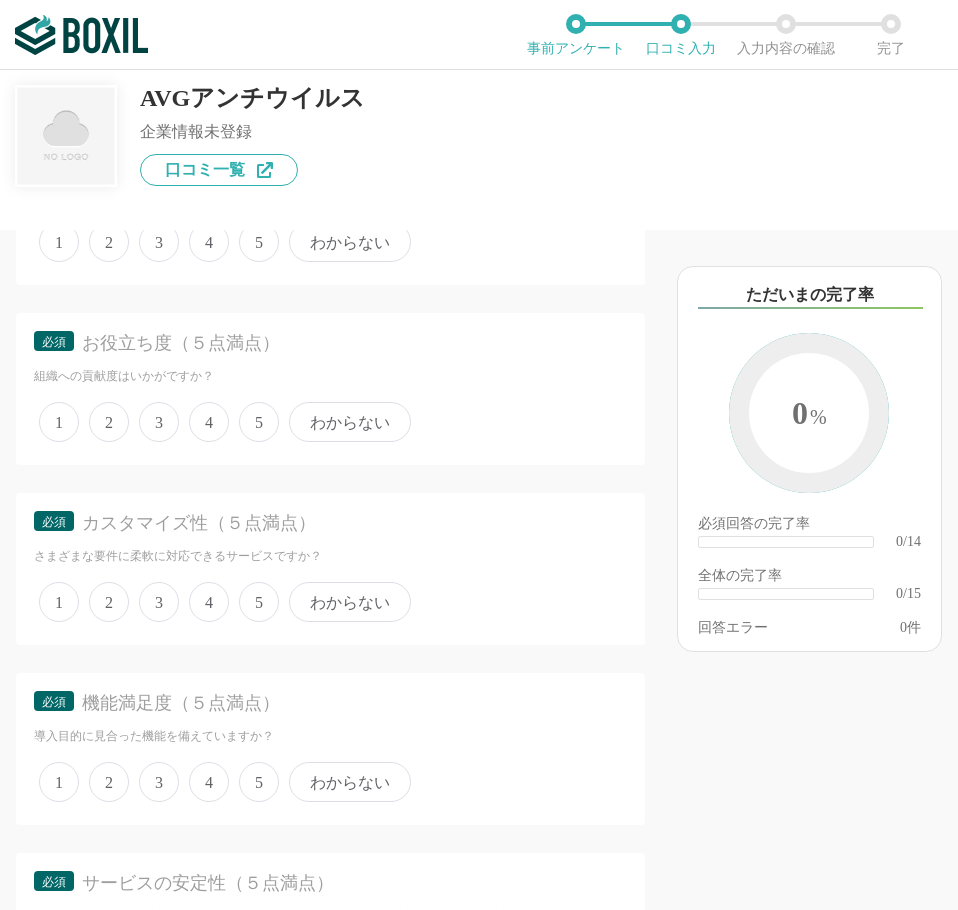 click on "3" at bounding box center (159, 242) 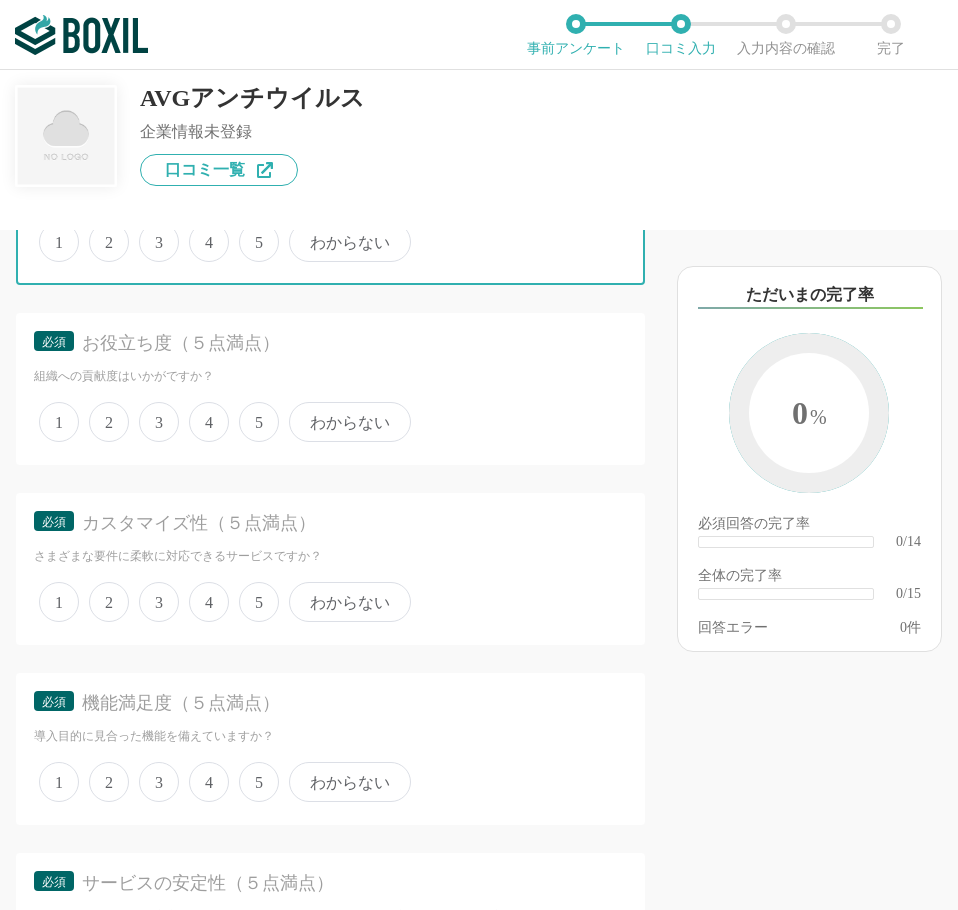 click on "3" at bounding box center (150, 231) 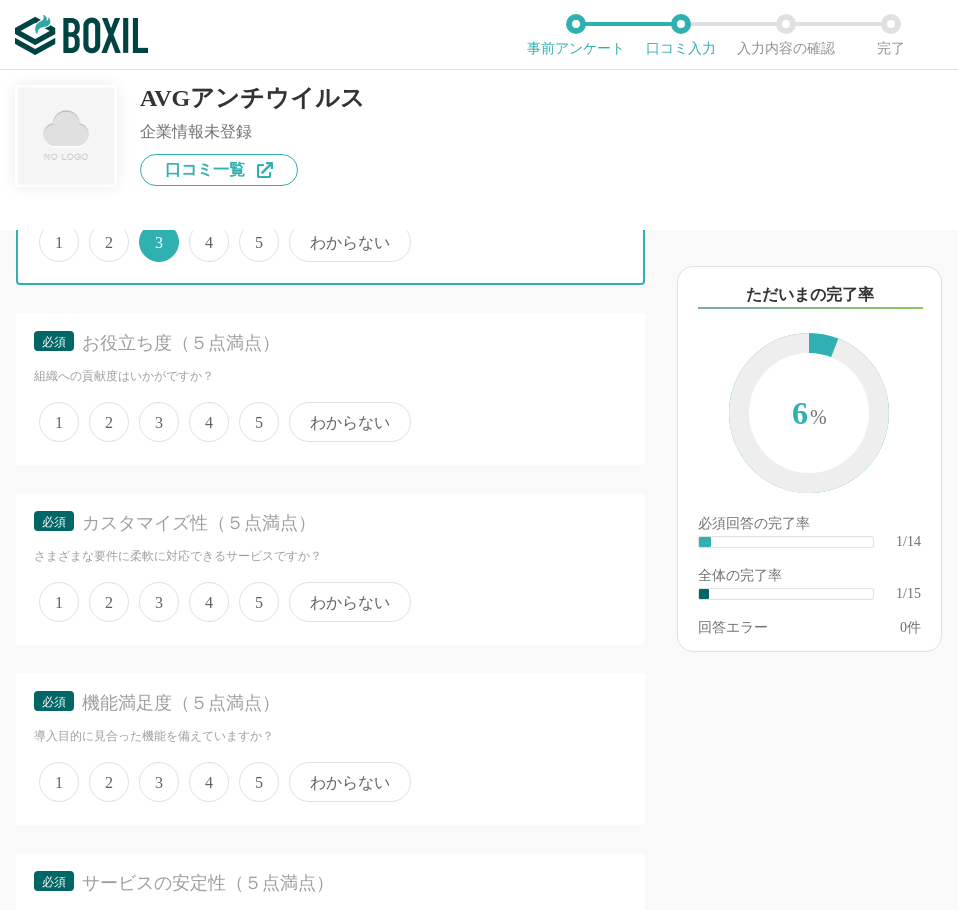 scroll, scrollTop: 395, scrollLeft: 0, axis: vertical 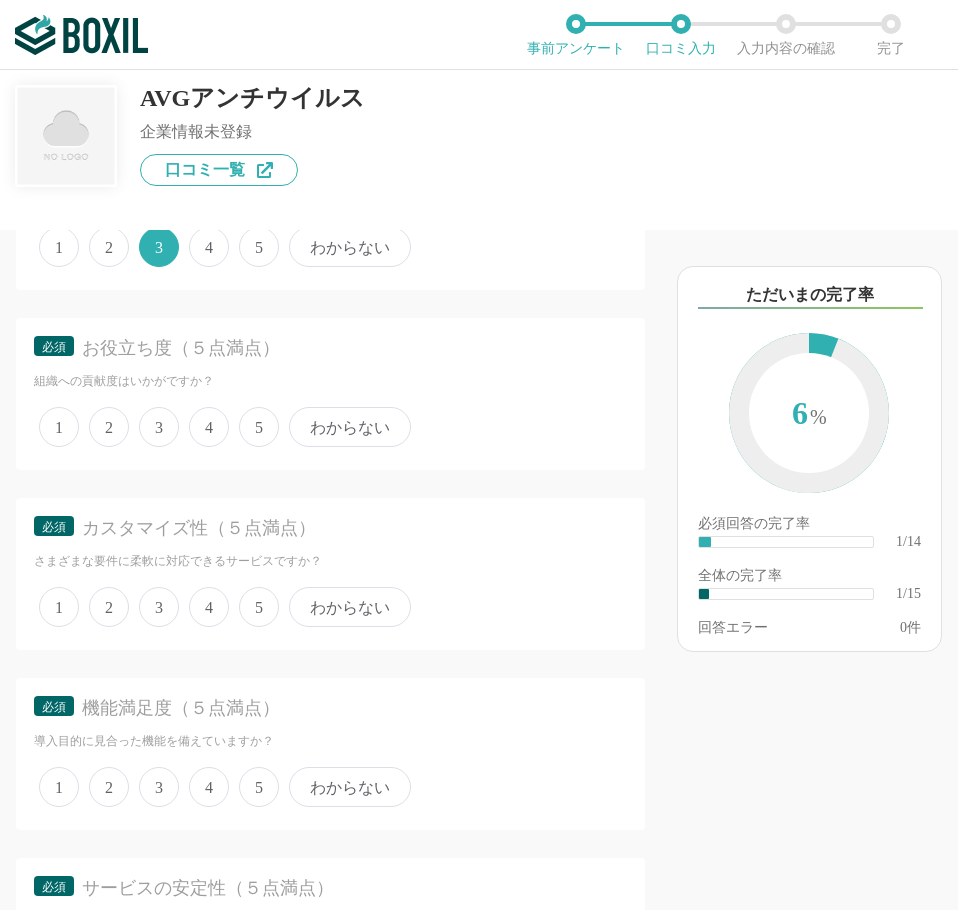 click on "4" at bounding box center [209, 427] 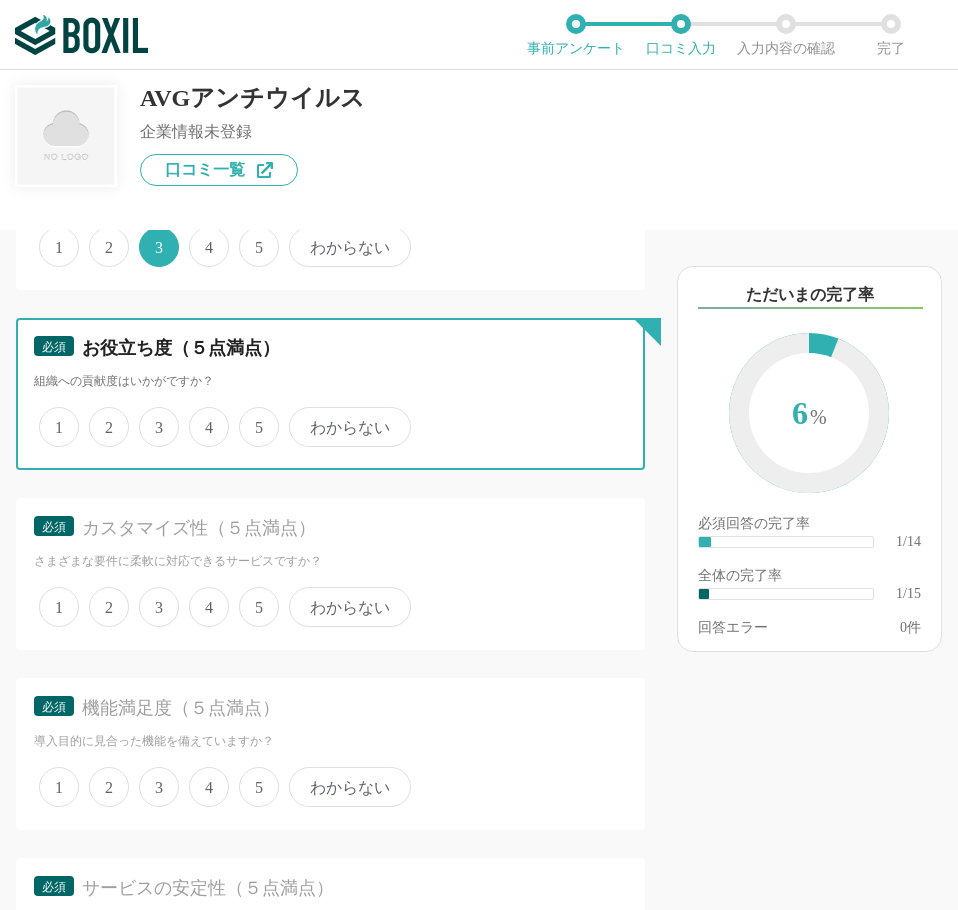 click on "4" at bounding box center [200, 416] 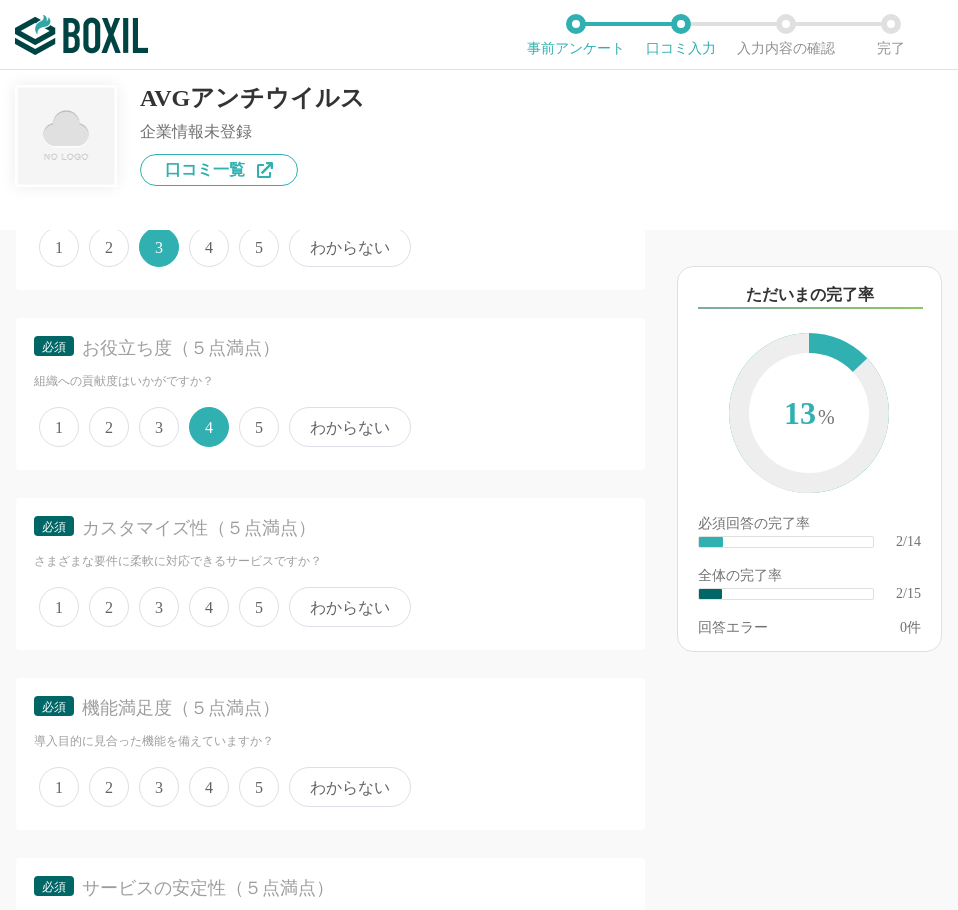 click on "3" at bounding box center [159, 607] 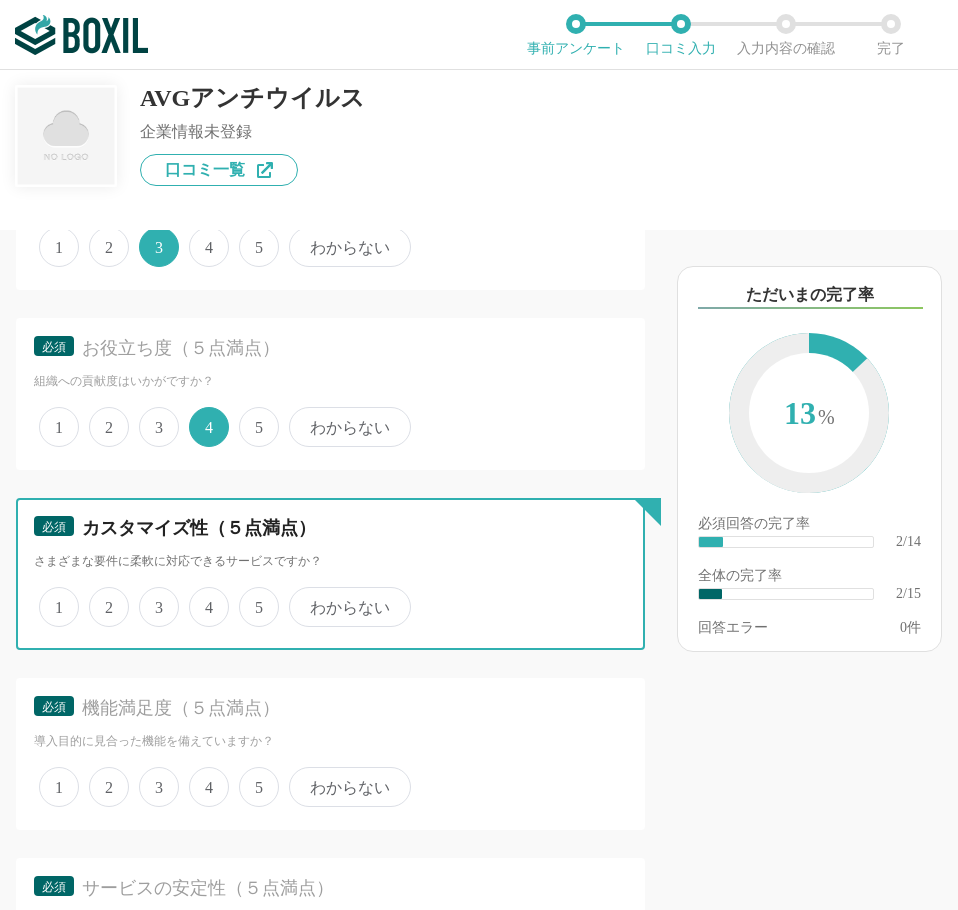 click on "3" at bounding box center [150, 596] 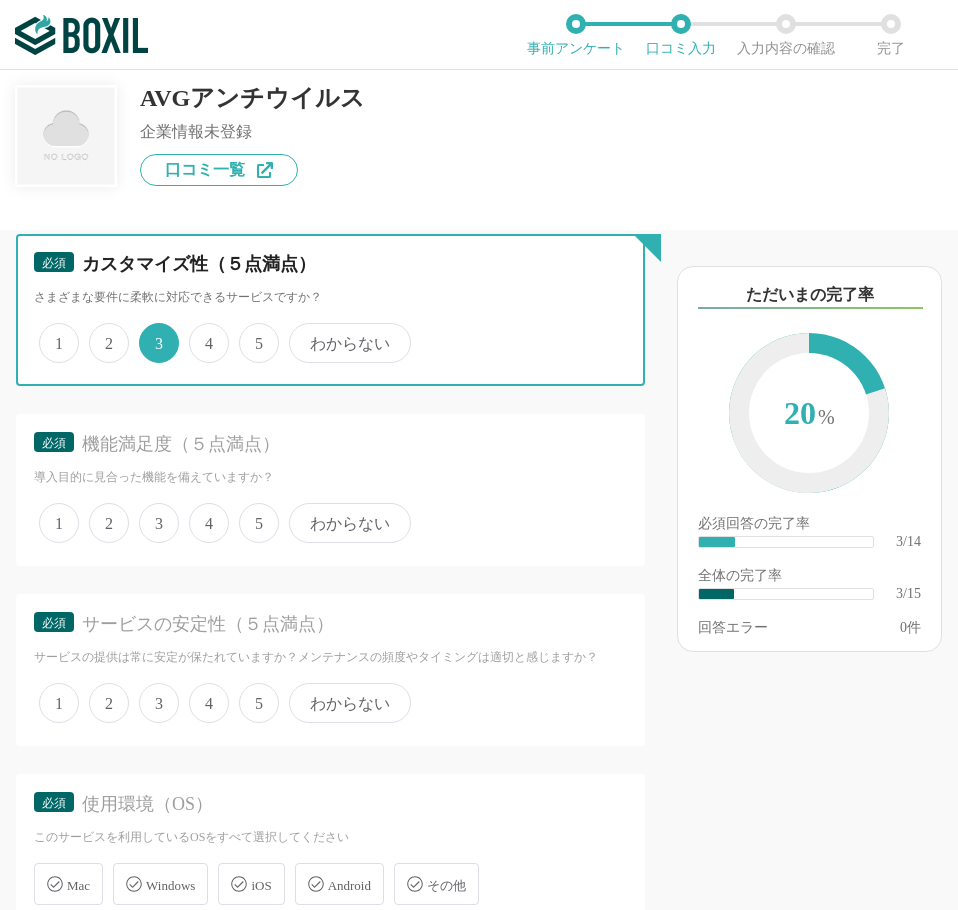 scroll, scrollTop: 695, scrollLeft: 0, axis: vertical 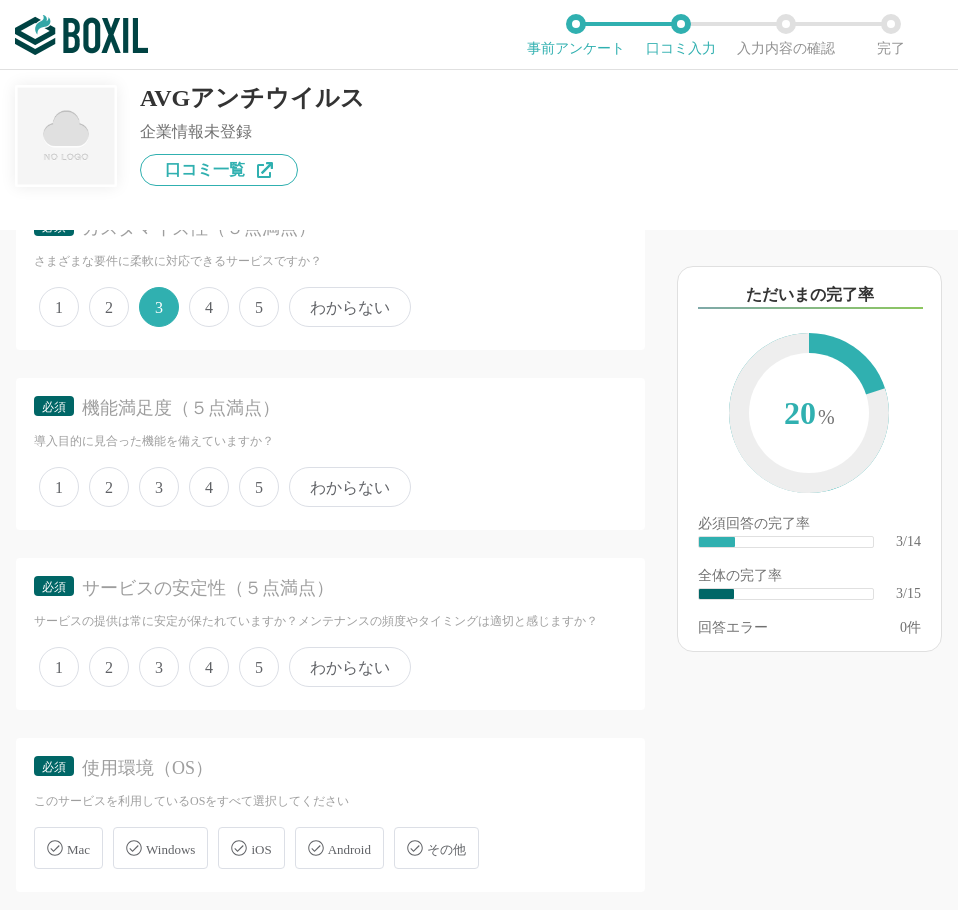 click on "3" at bounding box center (159, 487) 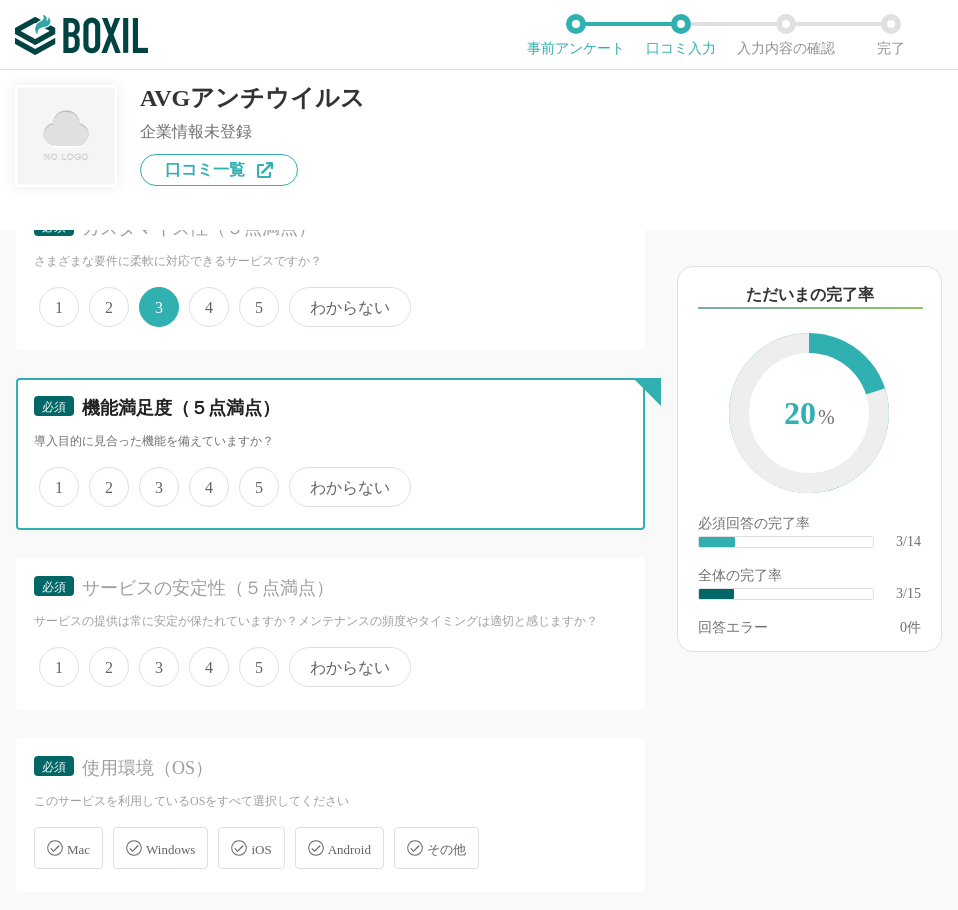 click on "3" at bounding box center [150, 476] 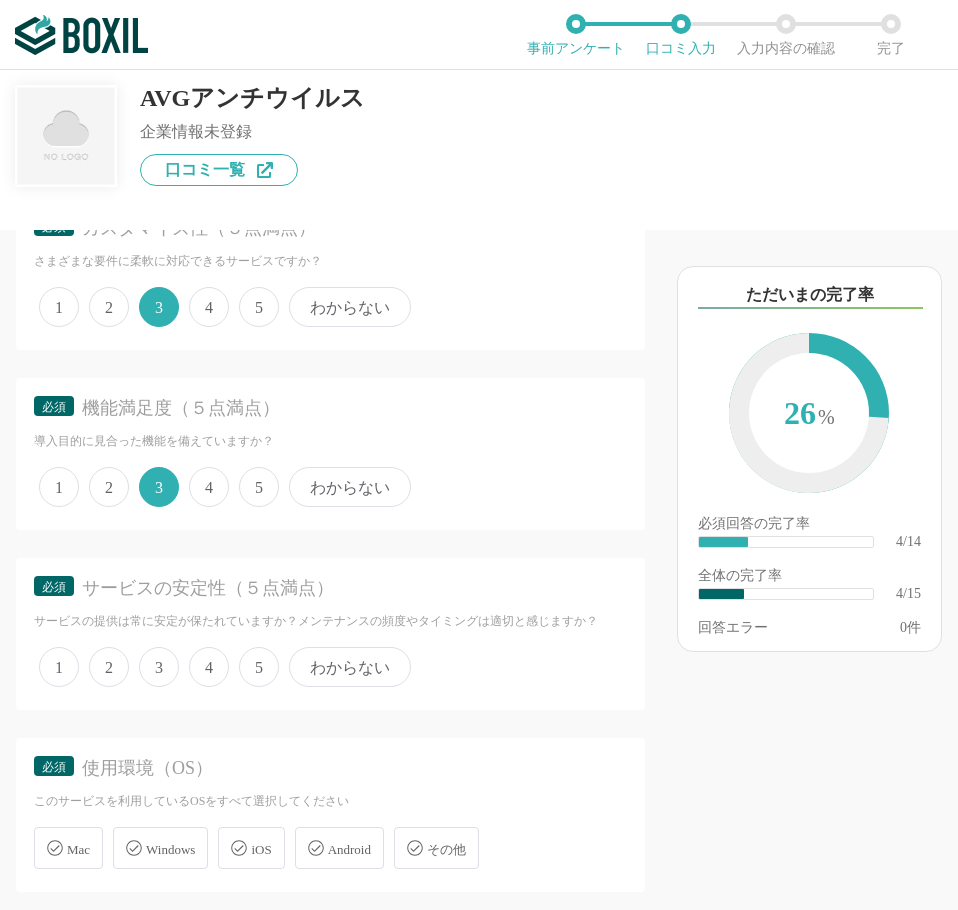 click on "4" at bounding box center (209, 667) 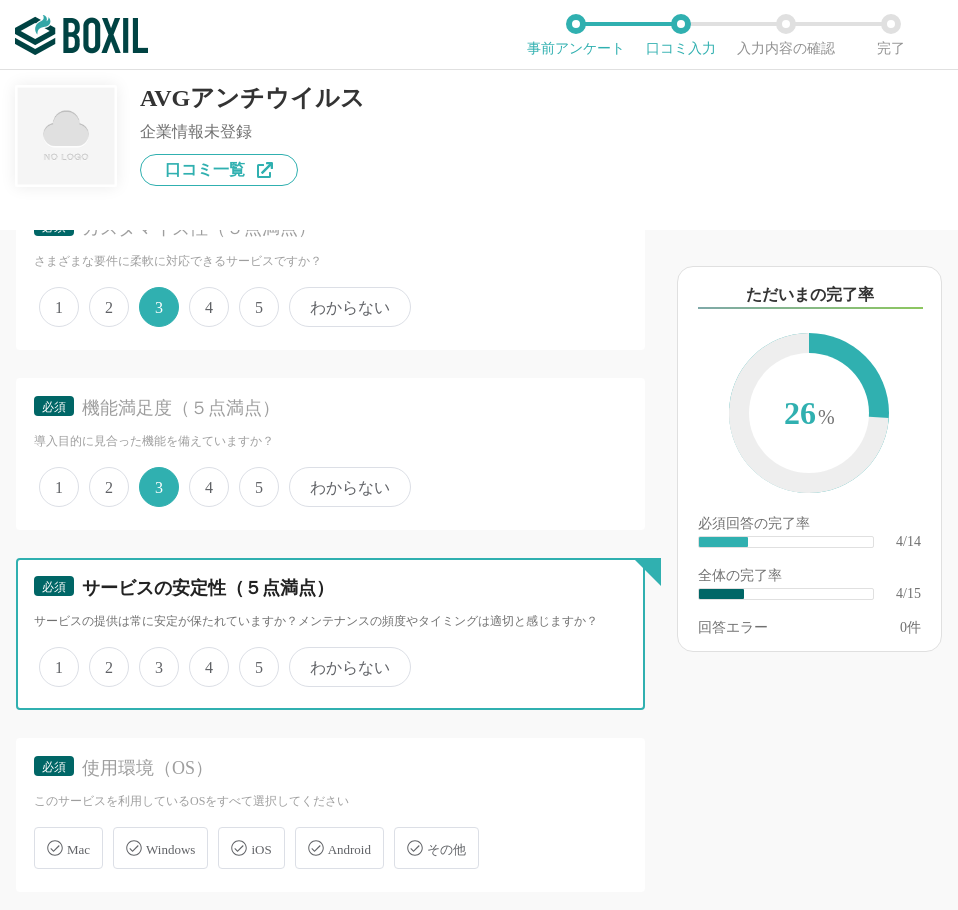 click on "4" at bounding box center [200, 656] 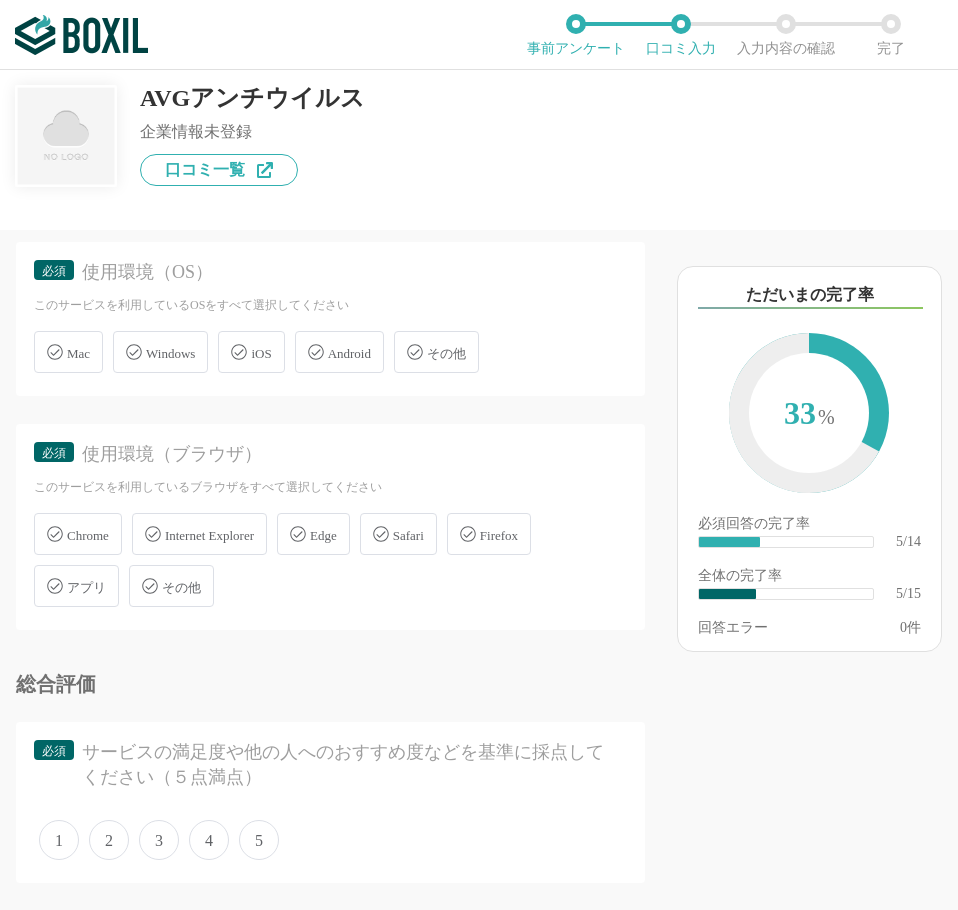 scroll, scrollTop: 1195, scrollLeft: 0, axis: vertical 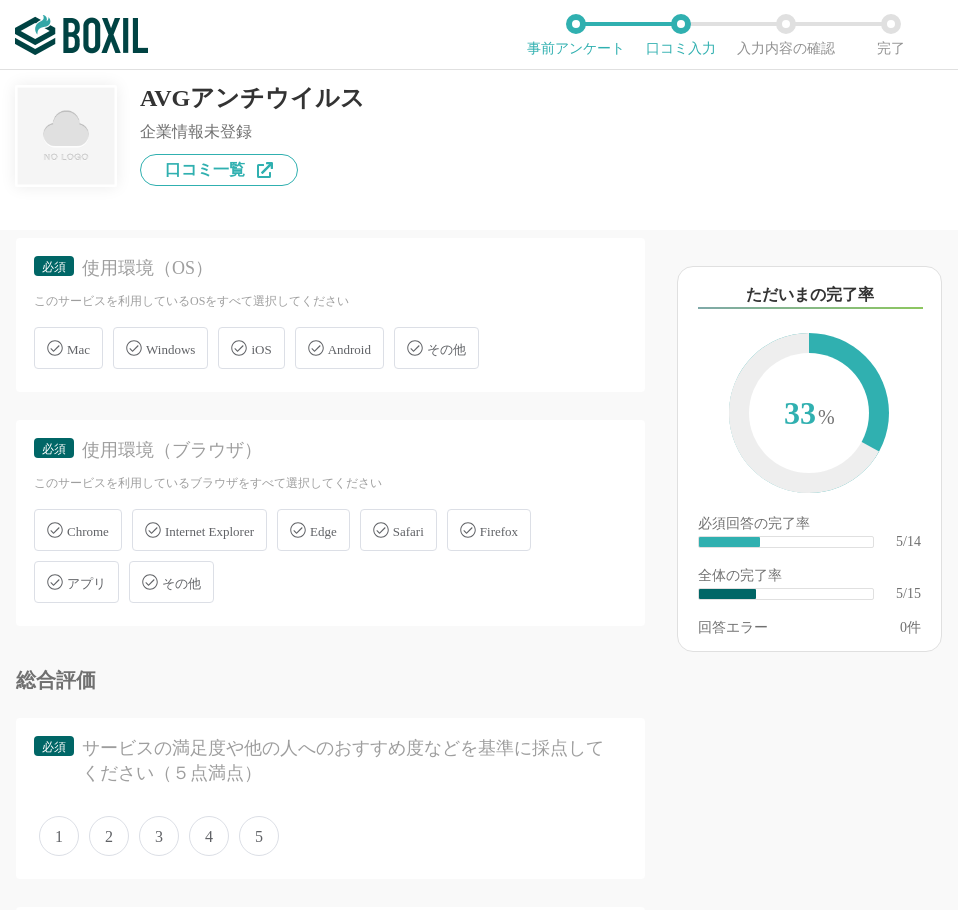 click on "Windows" at bounding box center [160, 348] 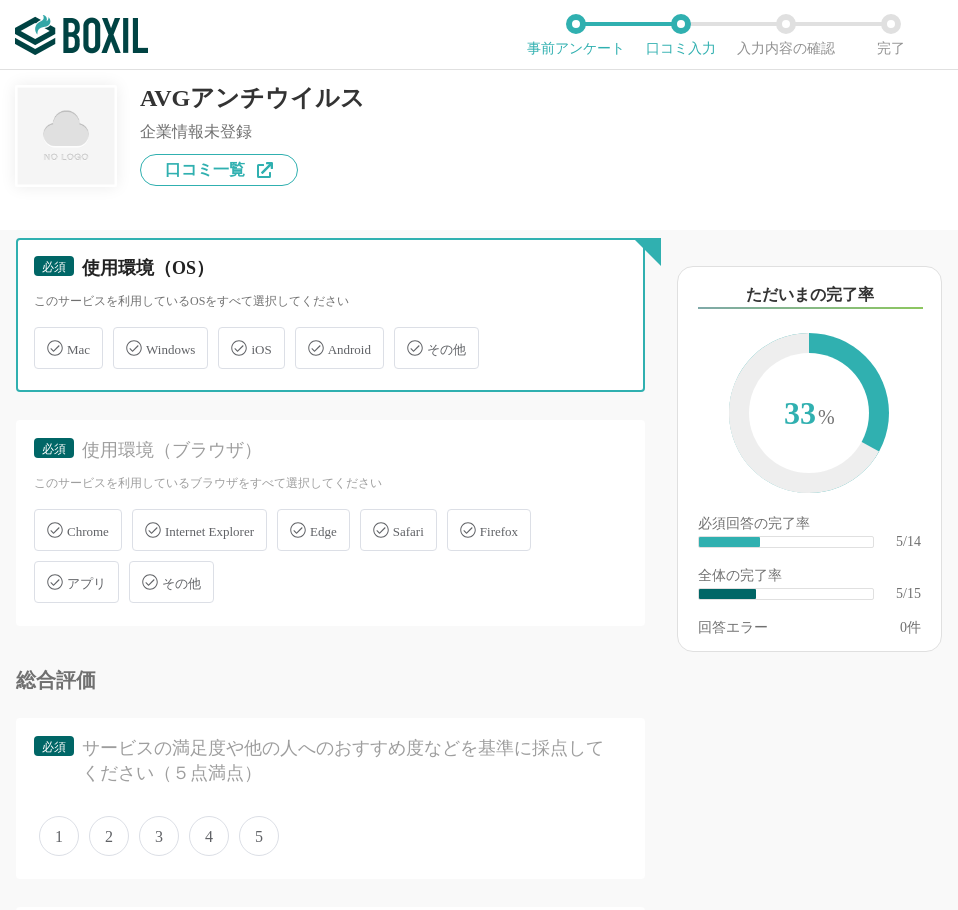 click on "Windows" at bounding box center [123, 336] 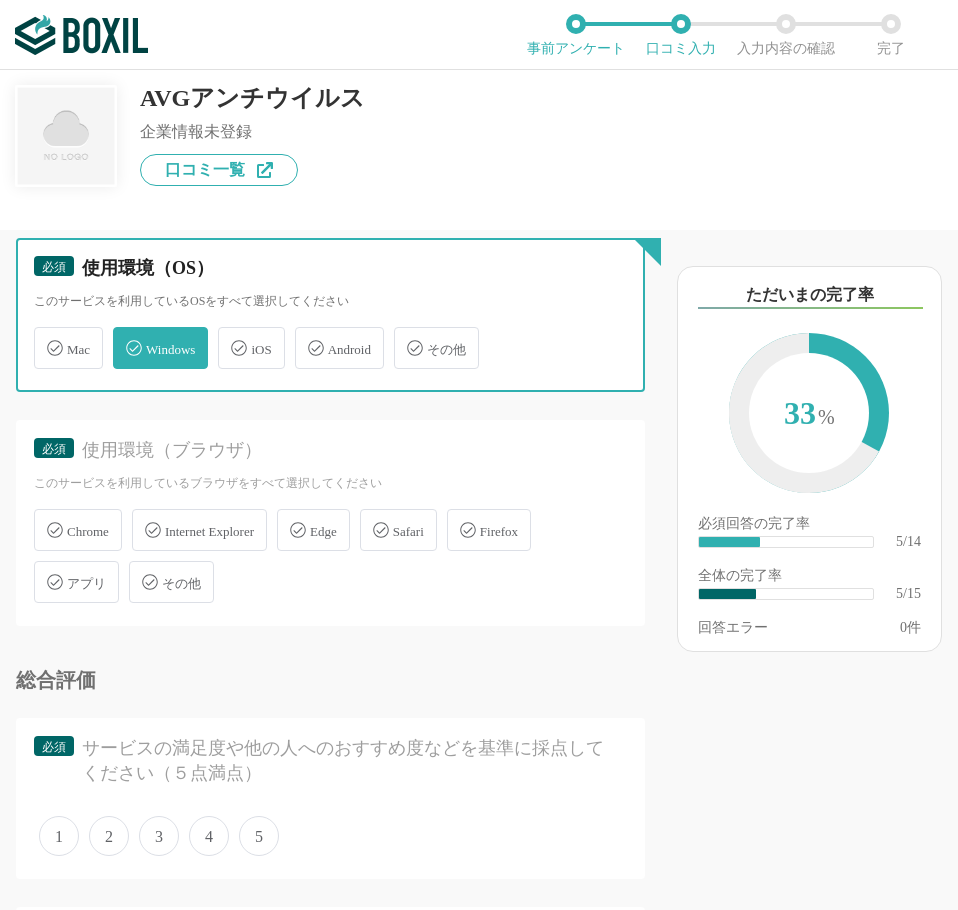 checkbox on "true" 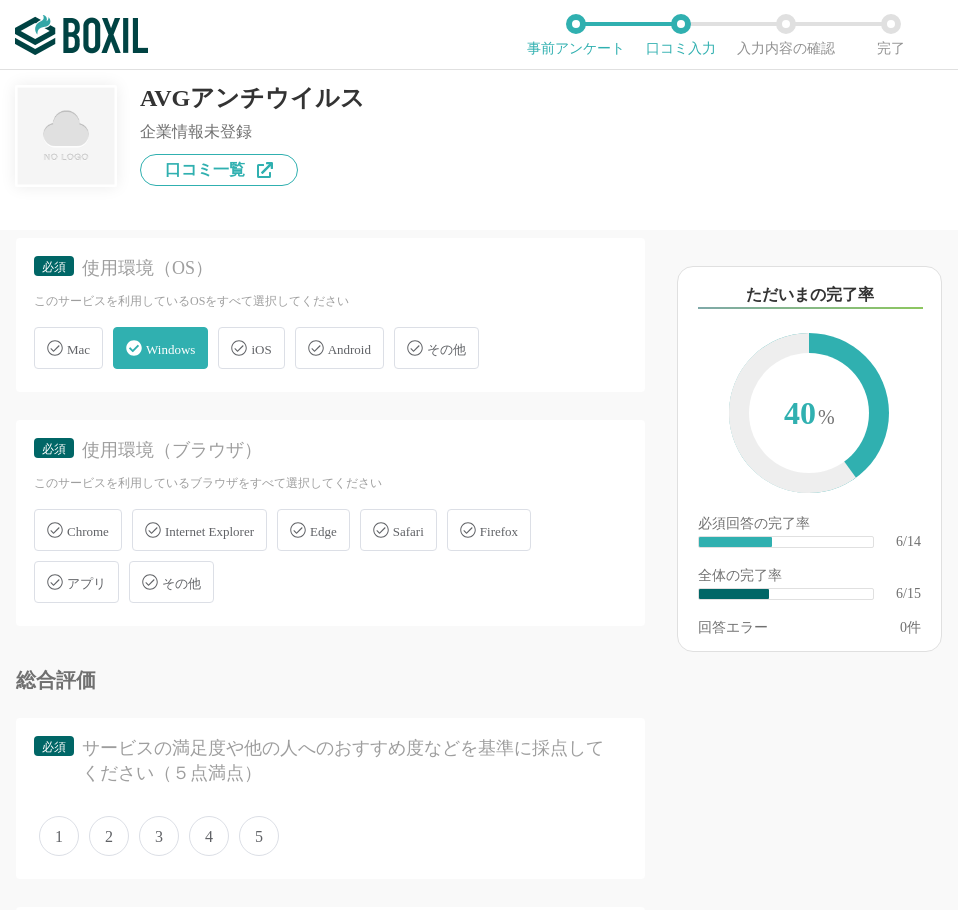click on "アプリ" at bounding box center (76, 582) 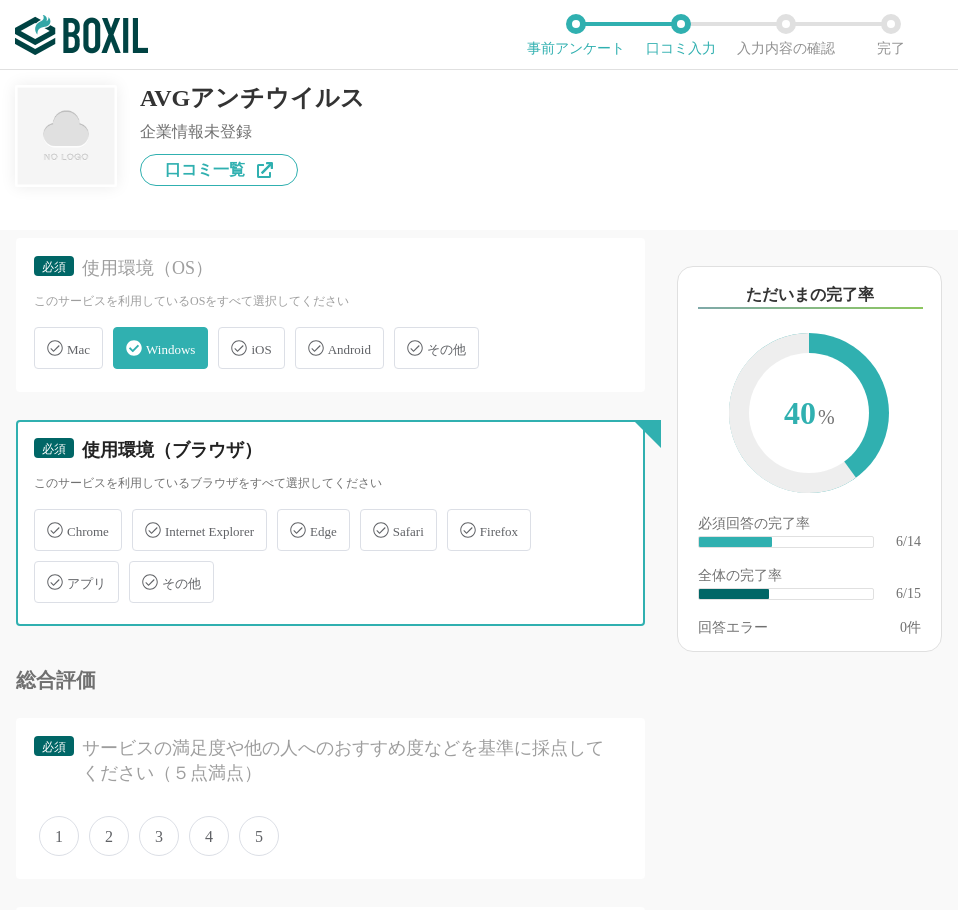 click on "アプリ" at bounding box center (44, 570) 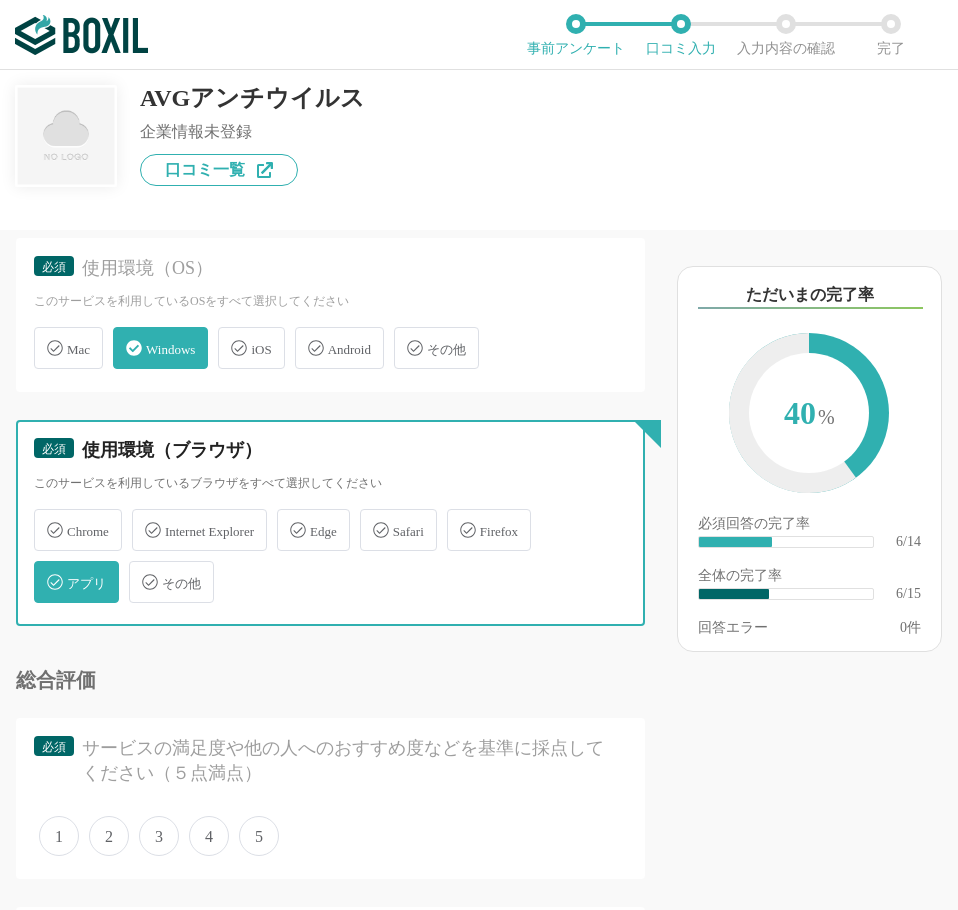 checkbox on "true" 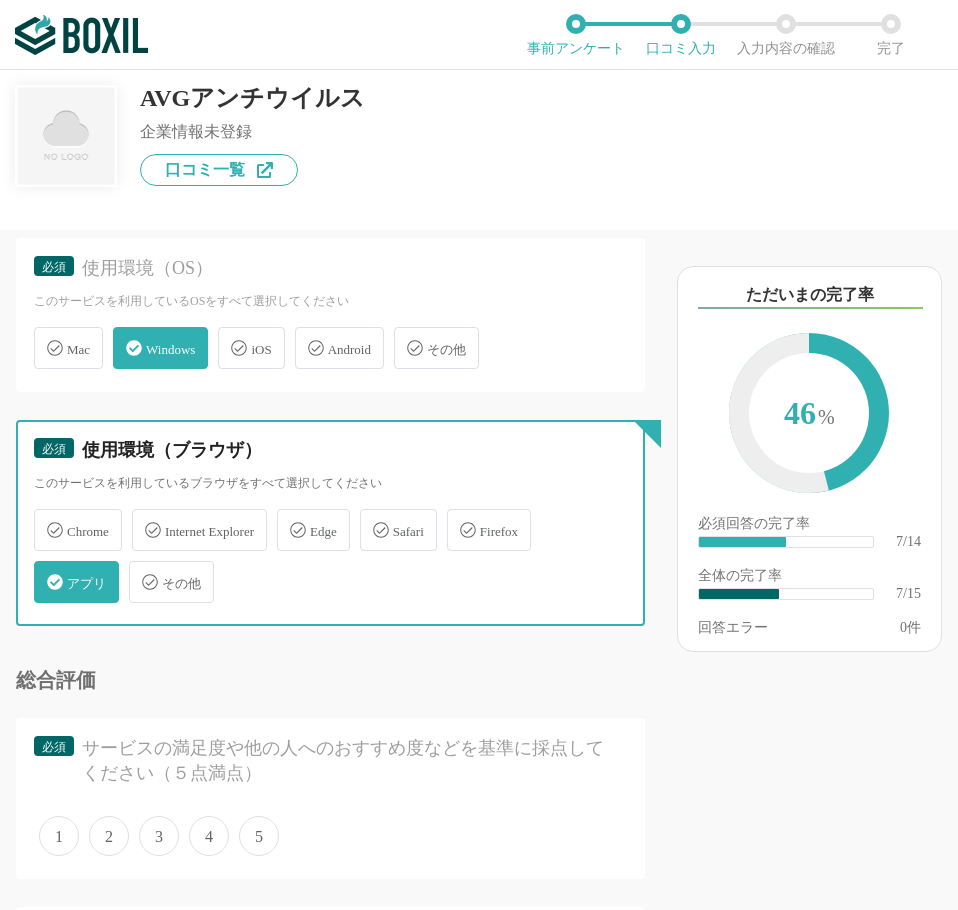 scroll, scrollTop: 1695, scrollLeft: 0, axis: vertical 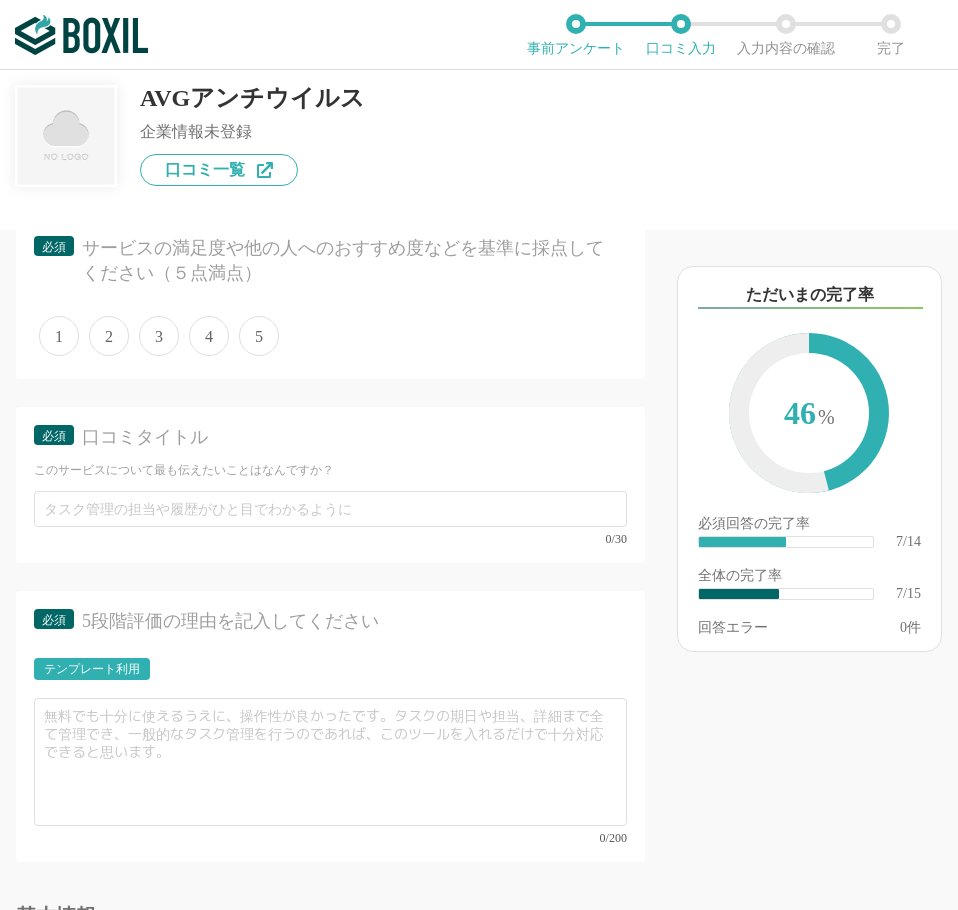 click on "4" at bounding box center (209, 336) 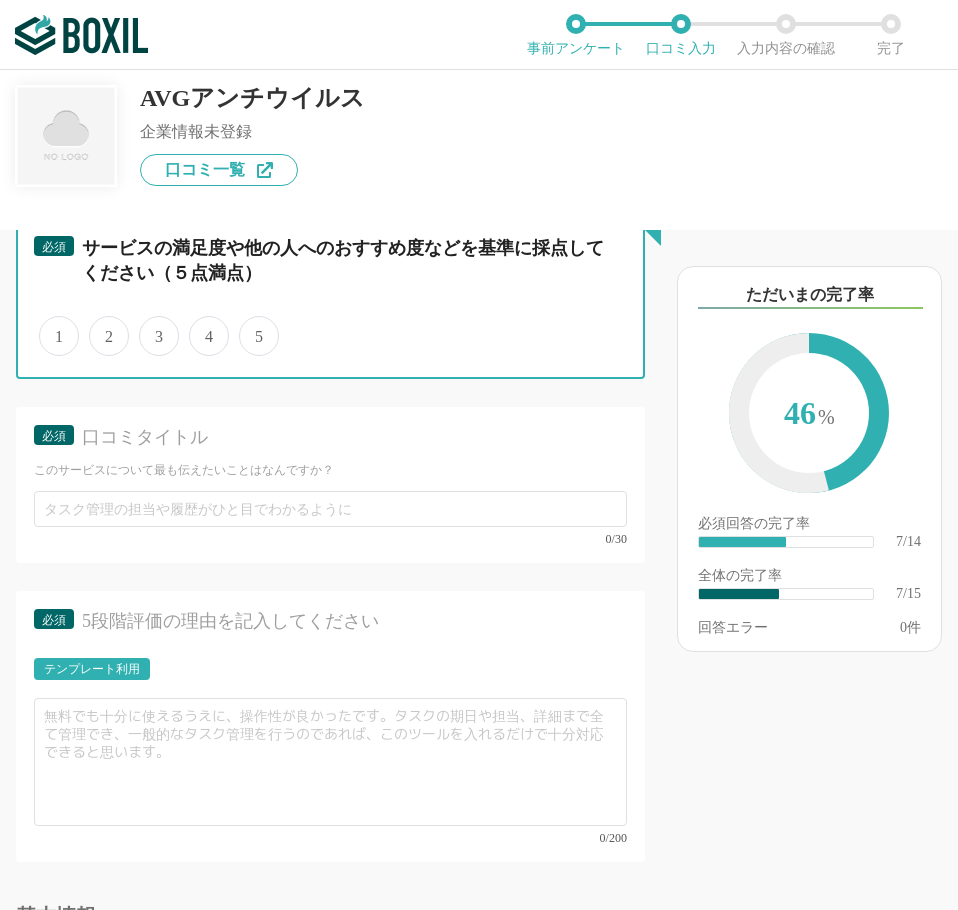 click on "4" at bounding box center (200, 325) 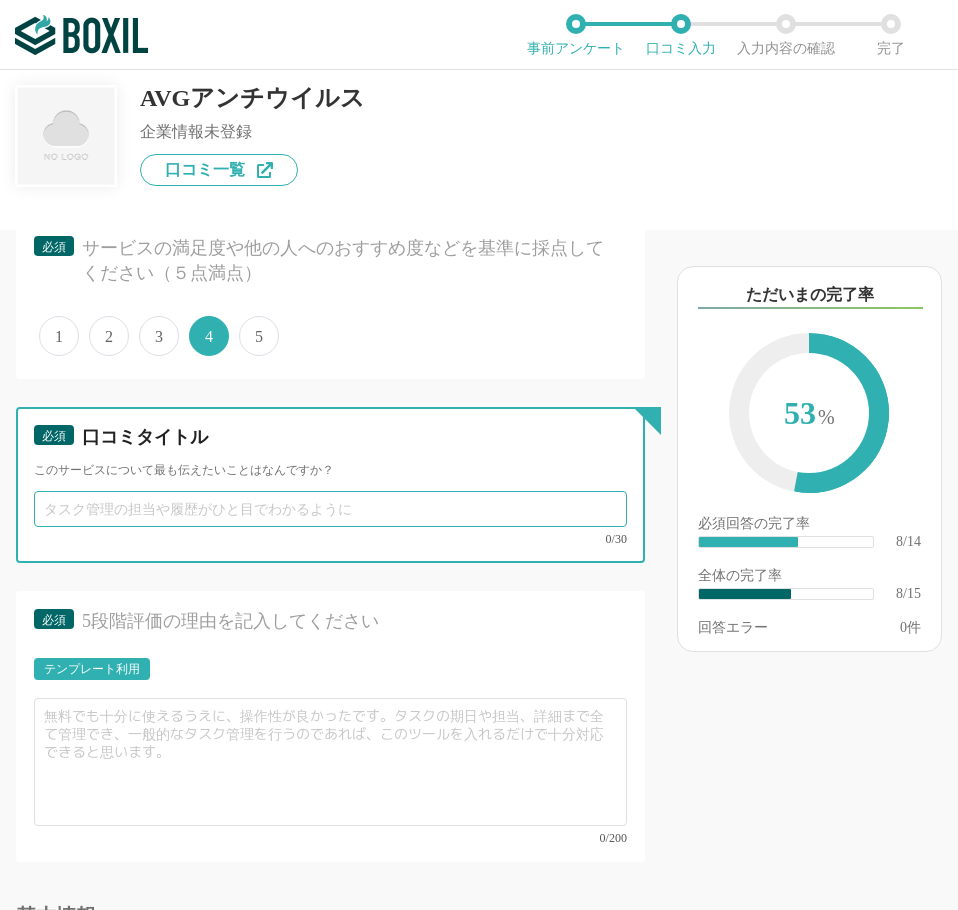 click at bounding box center [330, 509] 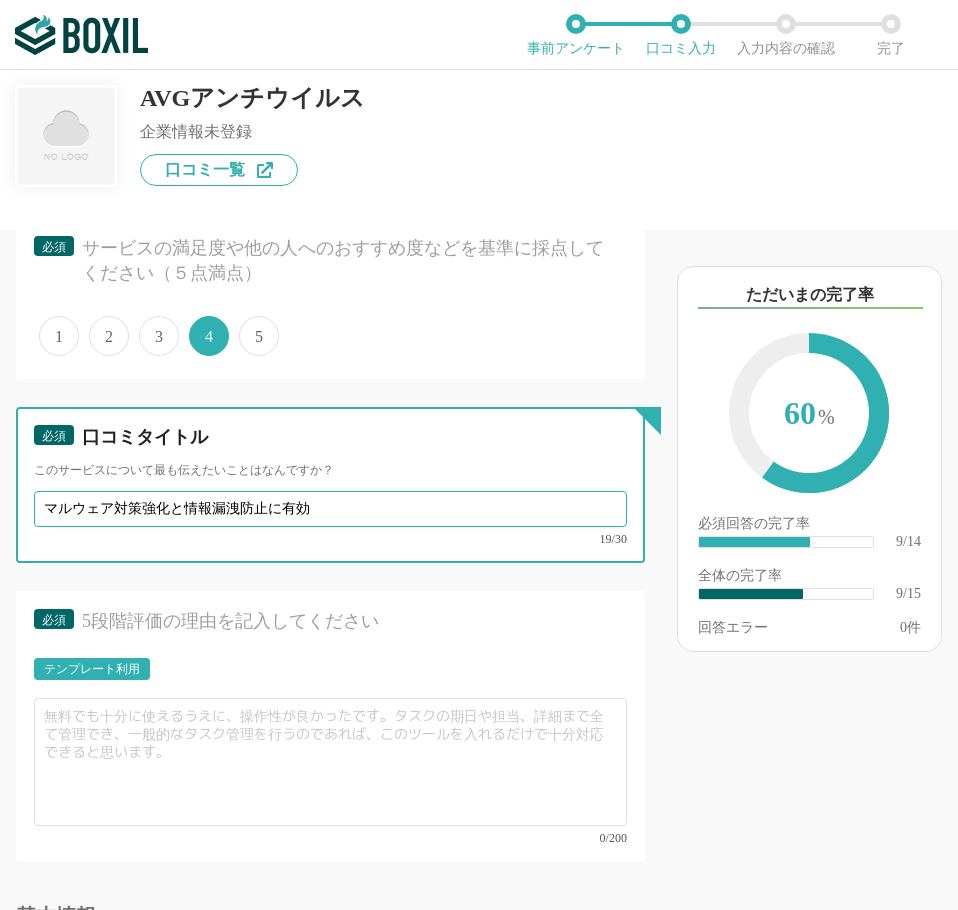 type on "マルウェア対策強化と情報漏洩防止に有効" 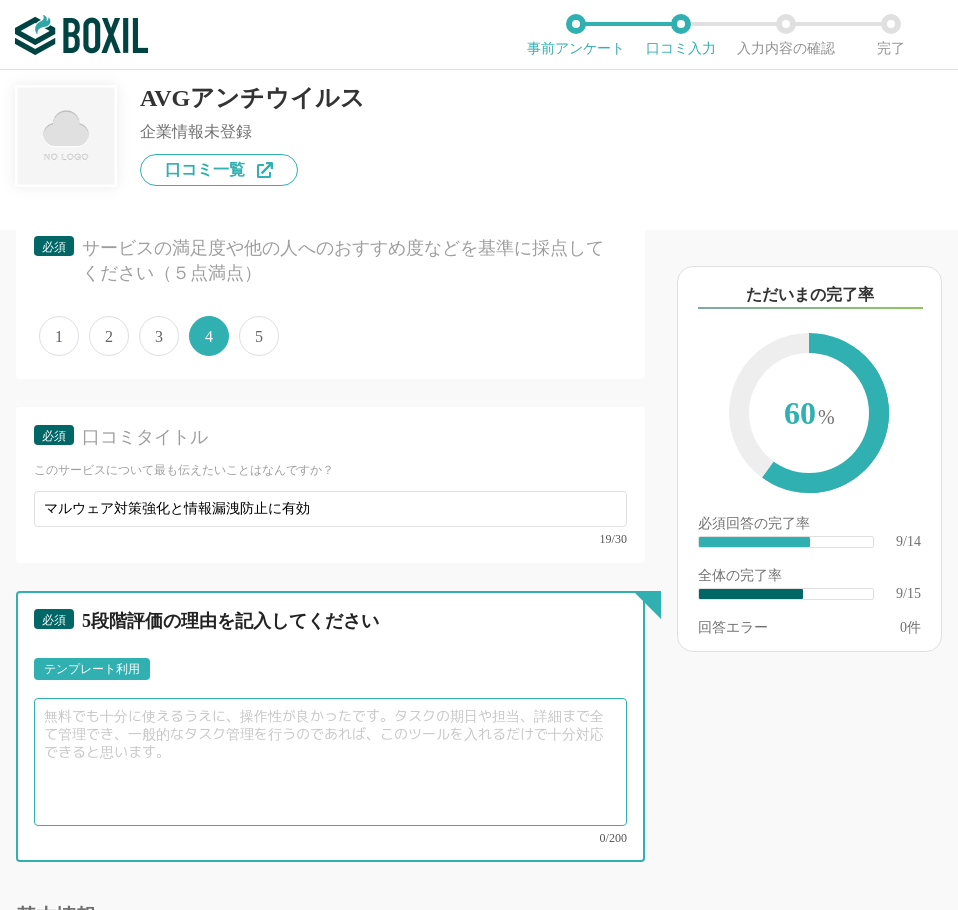 paste on "不審なファイルや挙動をリアルタイムで検知・隔離できるうえ、メール添付やWeb経由の脅威にも強いです。ただし一部の詳細な設定がやや専門的なため、星4つとしました。" 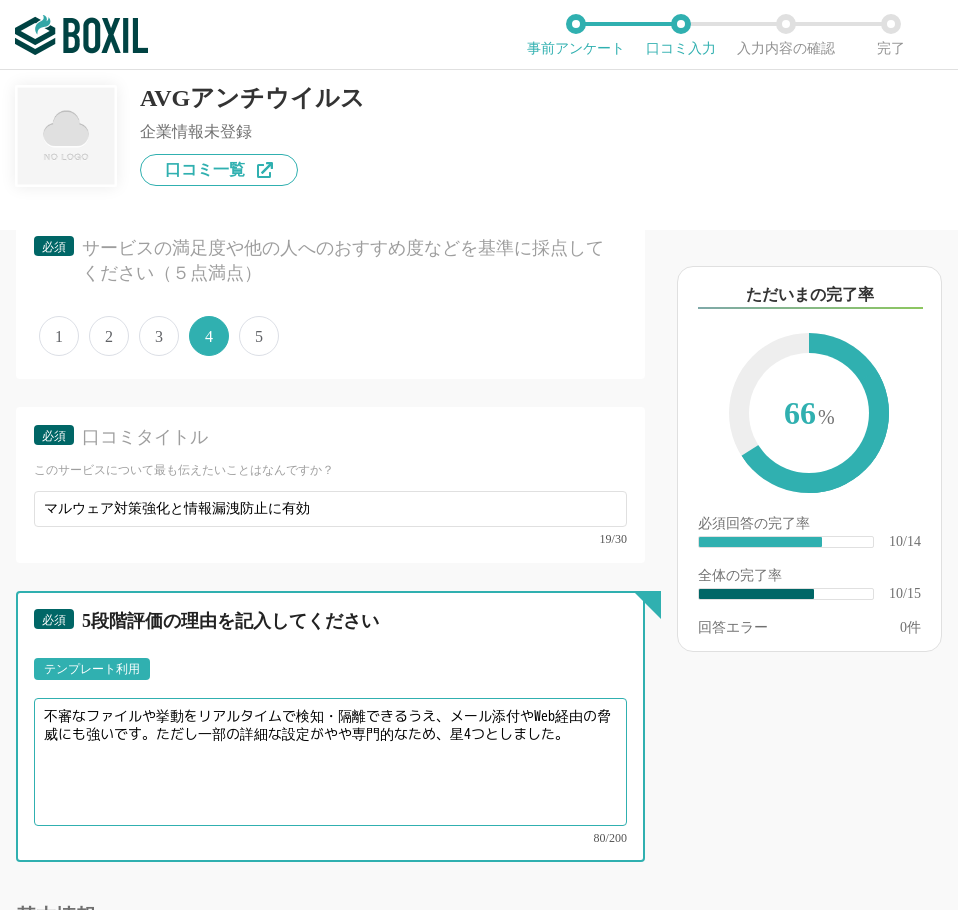 click on "不審なファイルや挙動をリアルタイムで検知・隔離できるうえ、メール添付やWeb経由の脅威にも強いです。ただし一部の詳細な設定がやや専門的なため、星4つとしました。" at bounding box center (330, 762) 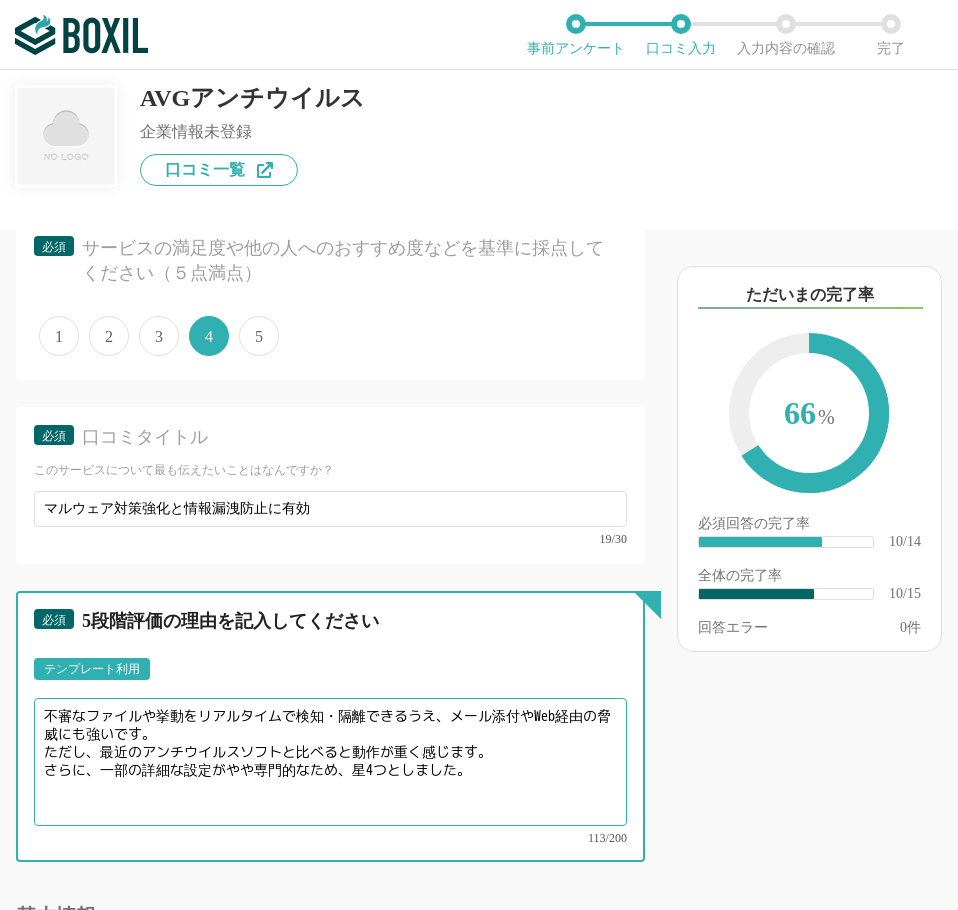 drag, startPoint x: 225, startPoint y: 758, endPoint x: 559, endPoint y: 755, distance: 334.01346 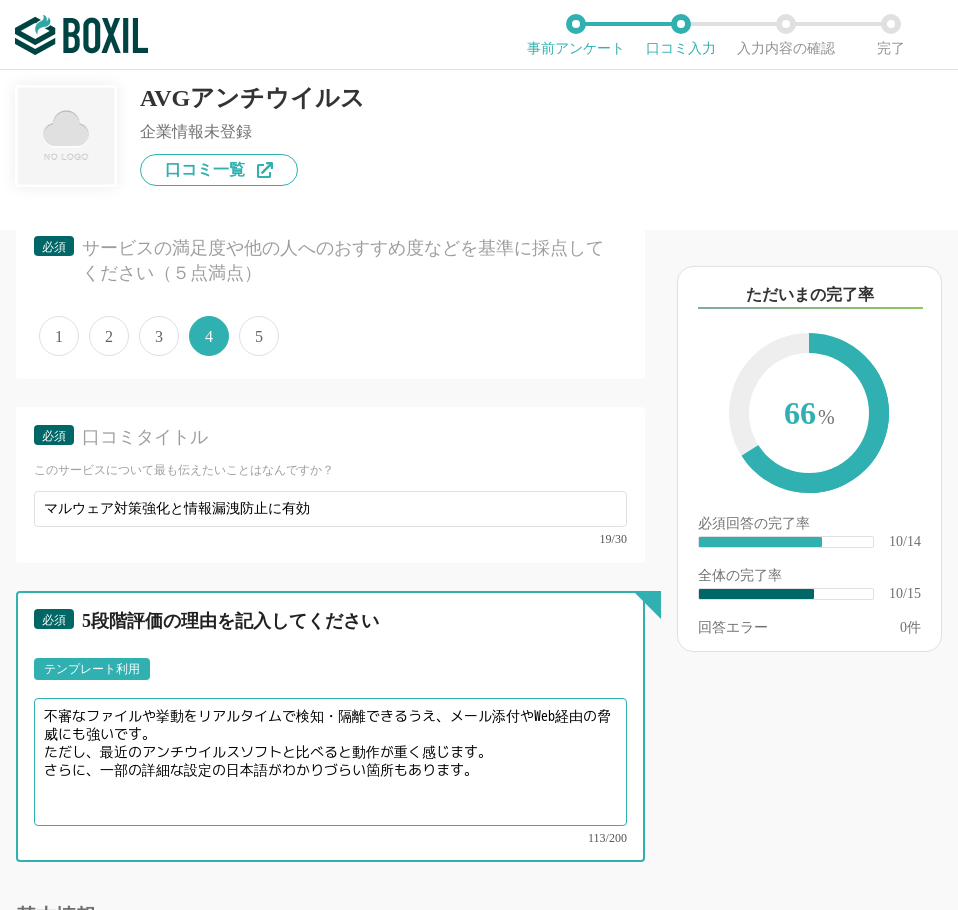 type on "不審なファイルや挙動をリアルタイムで検知・隔離できるうえ、メール添付やWeb経由の脅威にも強いです。
ただし、最近のアンチウイルスソフトと比べると動作が重く感じます。
さらに、一部の詳細な設定の日本語がわかりづらい箇所もあります。" 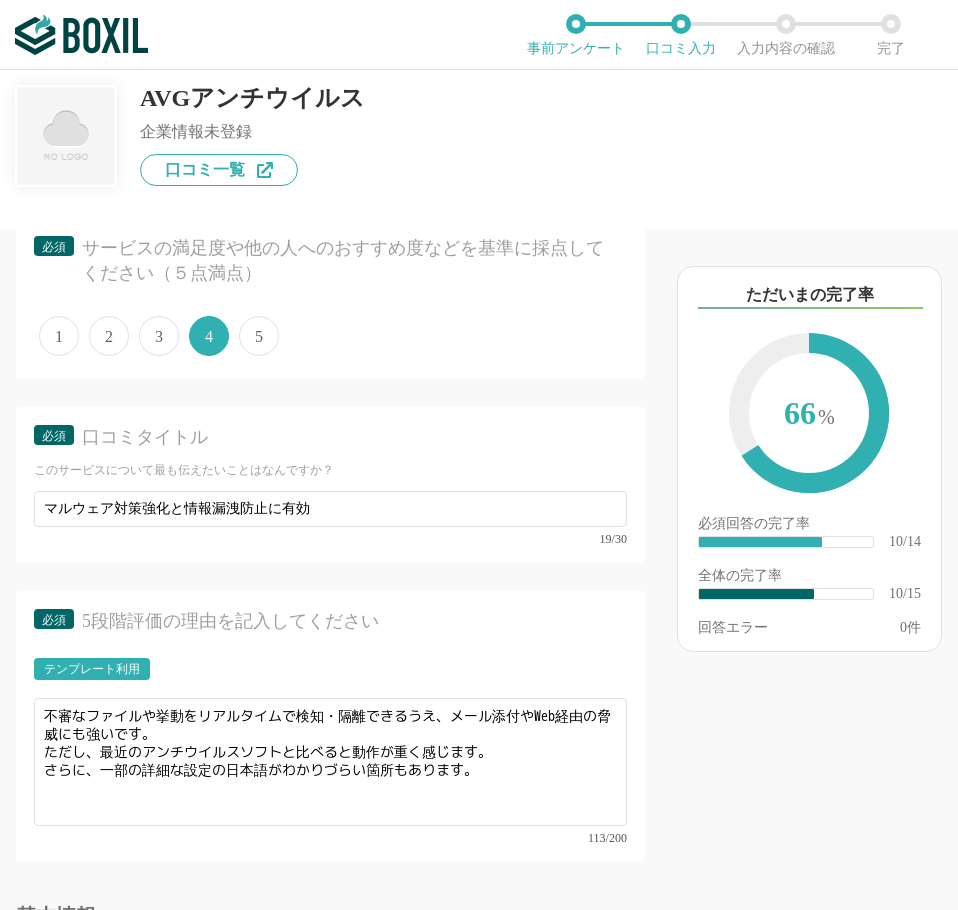 scroll, scrollTop: 2264, scrollLeft: 0, axis: vertical 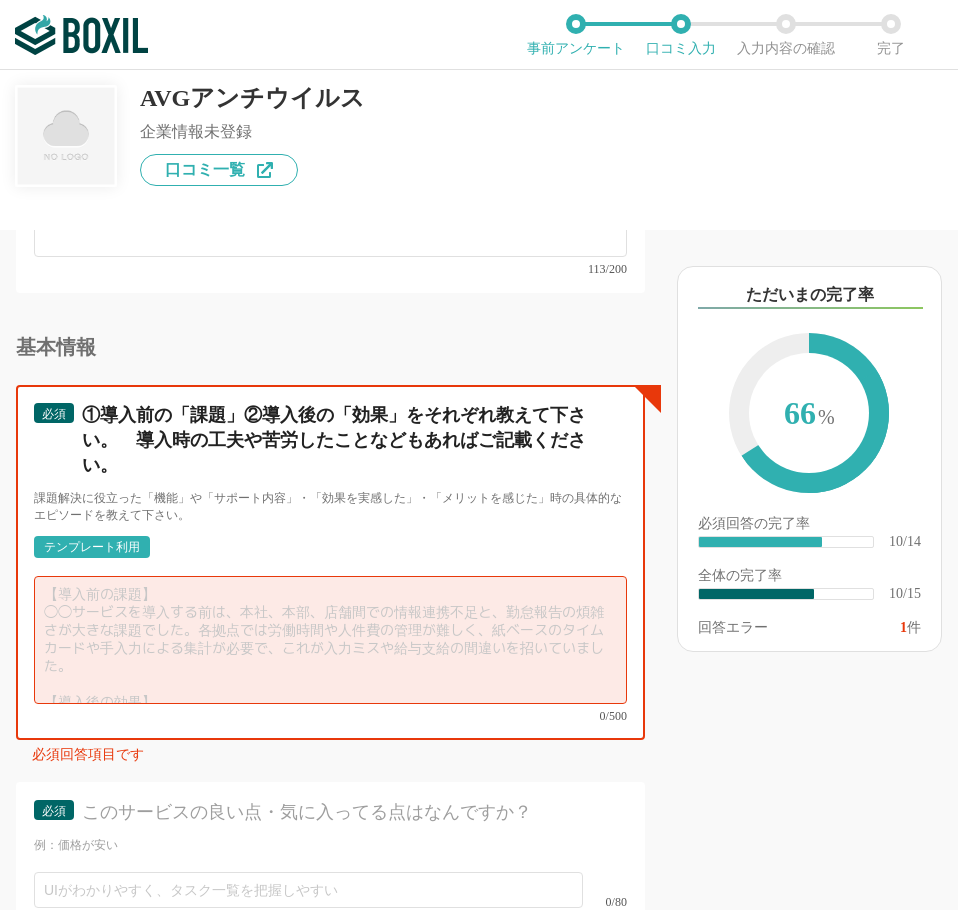 click at bounding box center (330, 640) 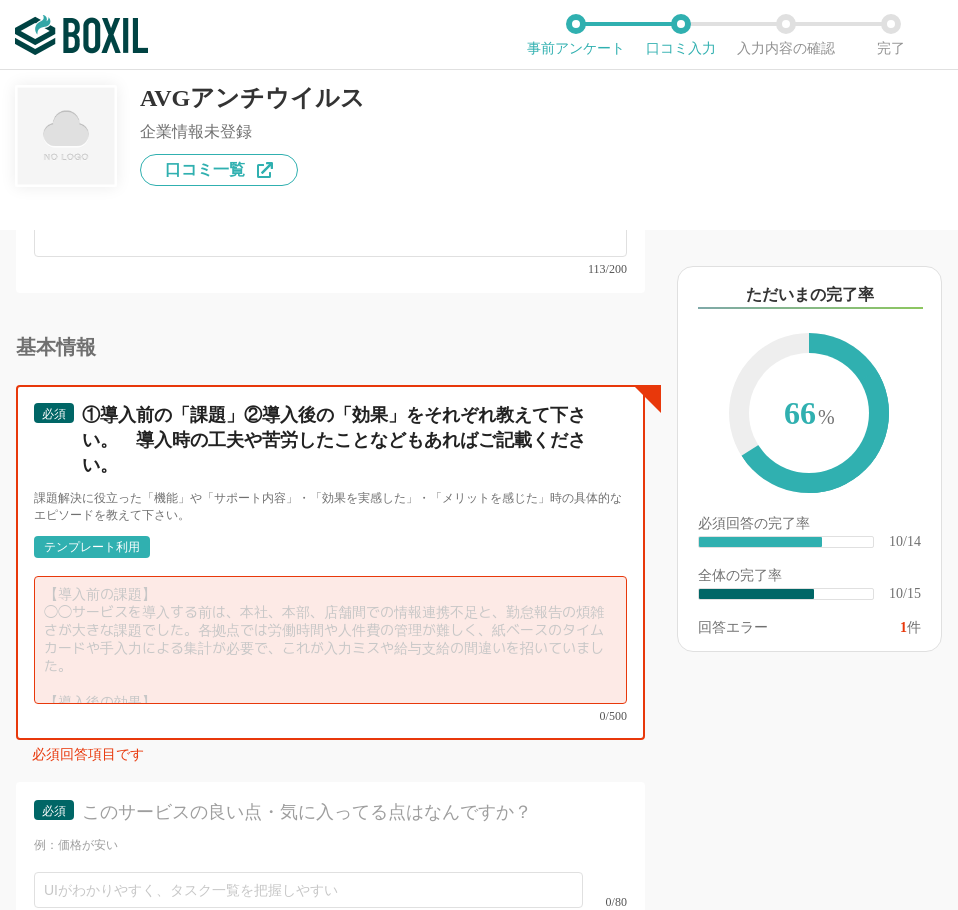 paste on "導入前の課題
最近ランサムウェアや標的型メール攻撃被害が周囲でも発生しており、既存対策だけでは不安がありました。管理者側でも端末のセキュリティ状況が十分に把握できていませんでした。
導入後の効果
AVG SaaS導入後、万一の感染時にもすぐにサーバーから把握・隔離できるようになり、セキュリティ意識が組織全体で高まりました。定期レポートやアラート通知が役立っています。" 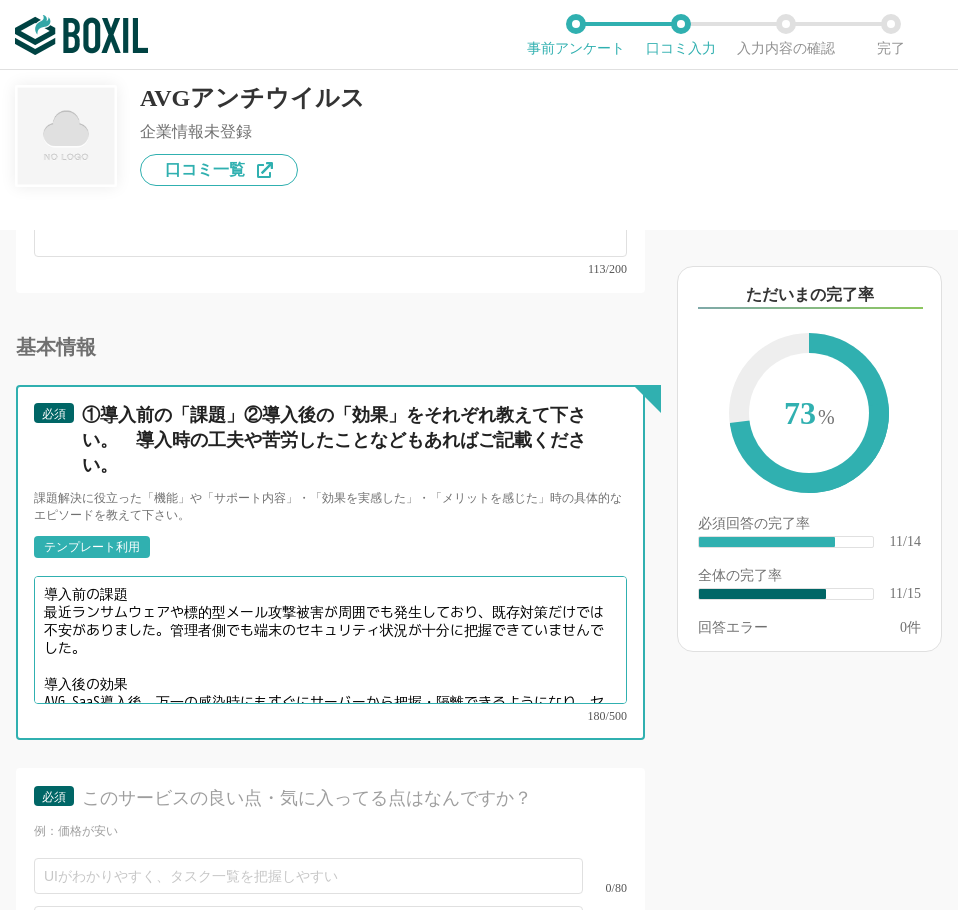 scroll, scrollTop: 34, scrollLeft: 0, axis: vertical 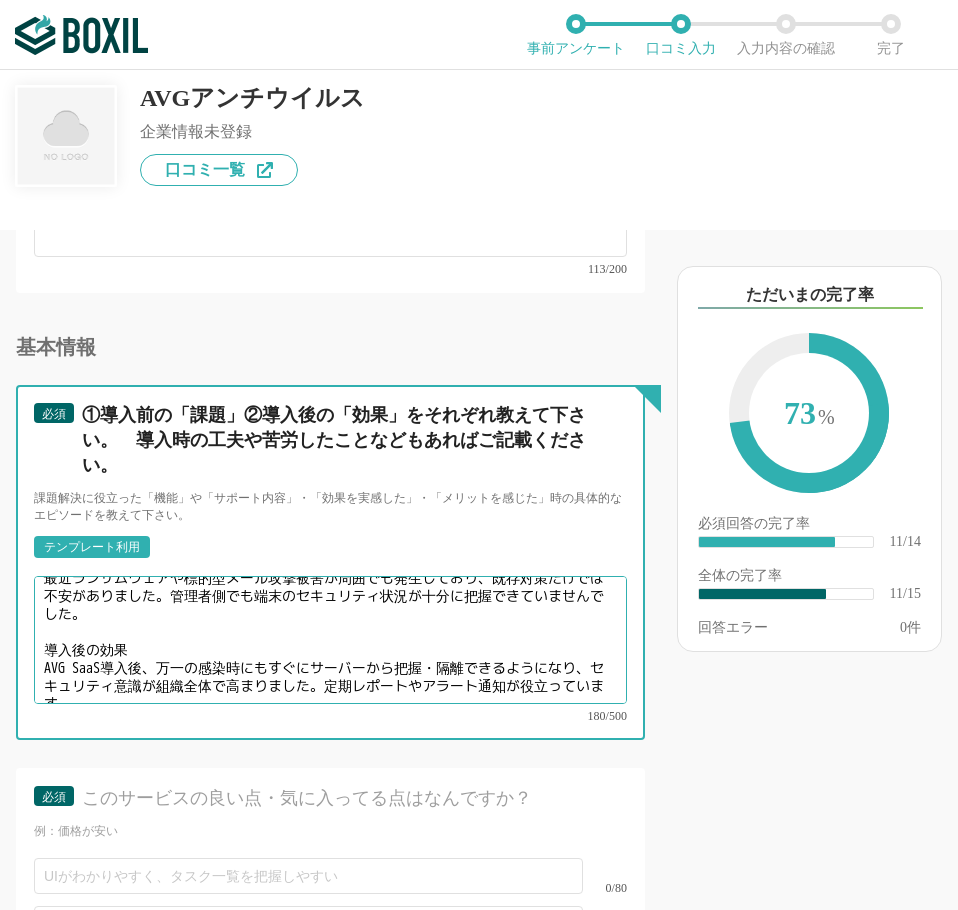 click on "導入前の課題
最近ランサムウェアや標的型メール攻撃被害が周囲でも発生しており、既存対策だけでは不安がありました。管理者側でも端末のセキュリティ状況が十分に把握できていませんでした。
導入後の効果
AVG SaaS導入後、万一の感染時にもすぐにサーバーから把握・隔離できるようになり、セキュリティ意識が組織全体で高まりました。定期レポートやアラート通知が役立っています。" at bounding box center [330, 640] 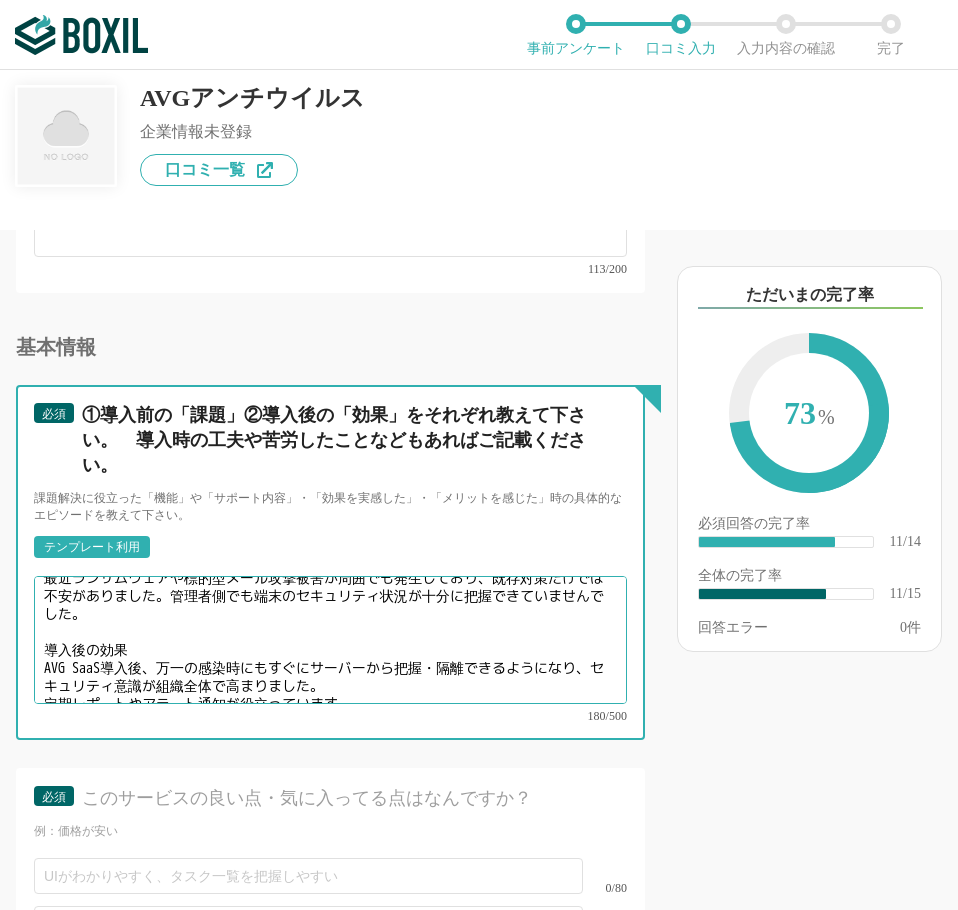 drag, startPoint x: 74, startPoint y: 634, endPoint x: 403, endPoint y: 630, distance: 329.02432 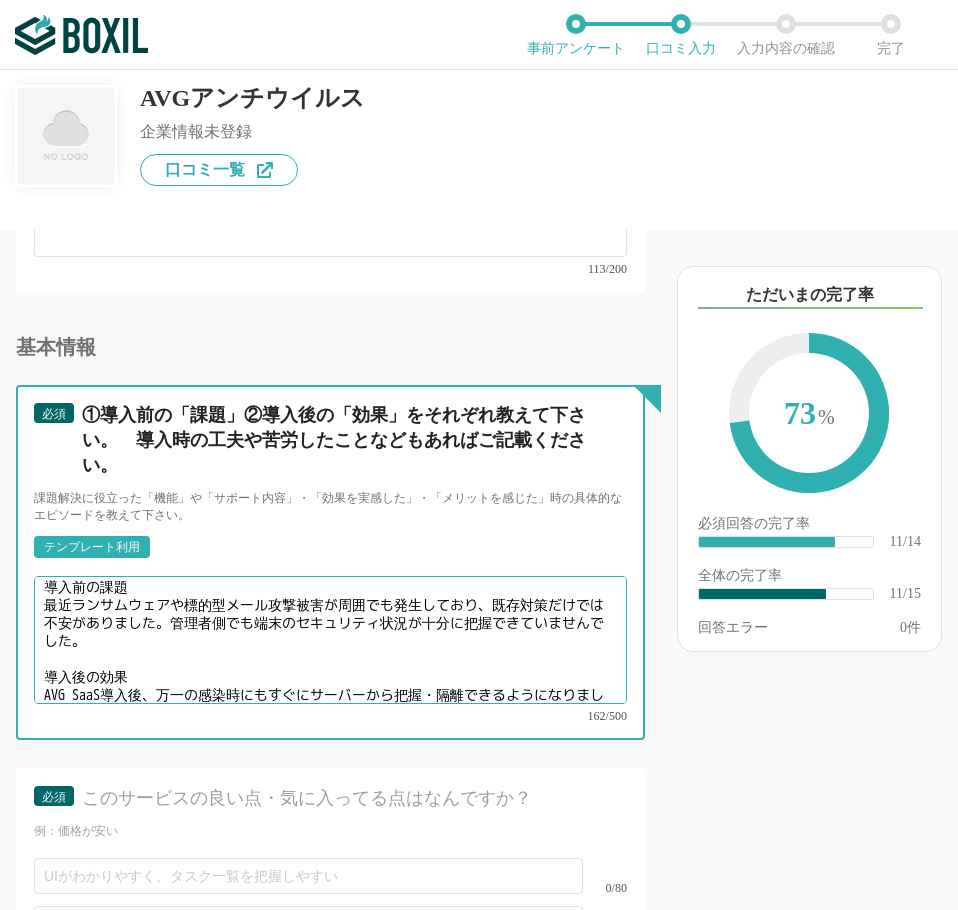 scroll, scrollTop: 0, scrollLeft: 0, axis: both 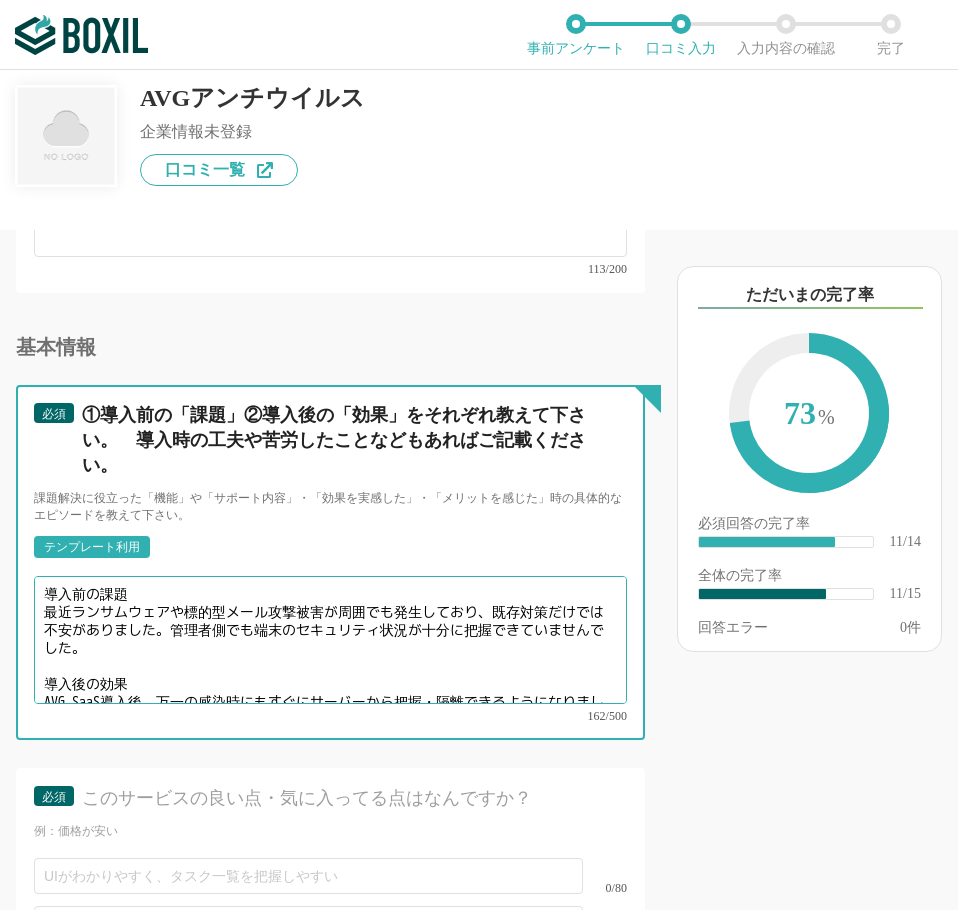 drag, startPoint x: 204, startPoint y: 596, endPoint x: 220, endPoint y: 610, distance: 21.260292 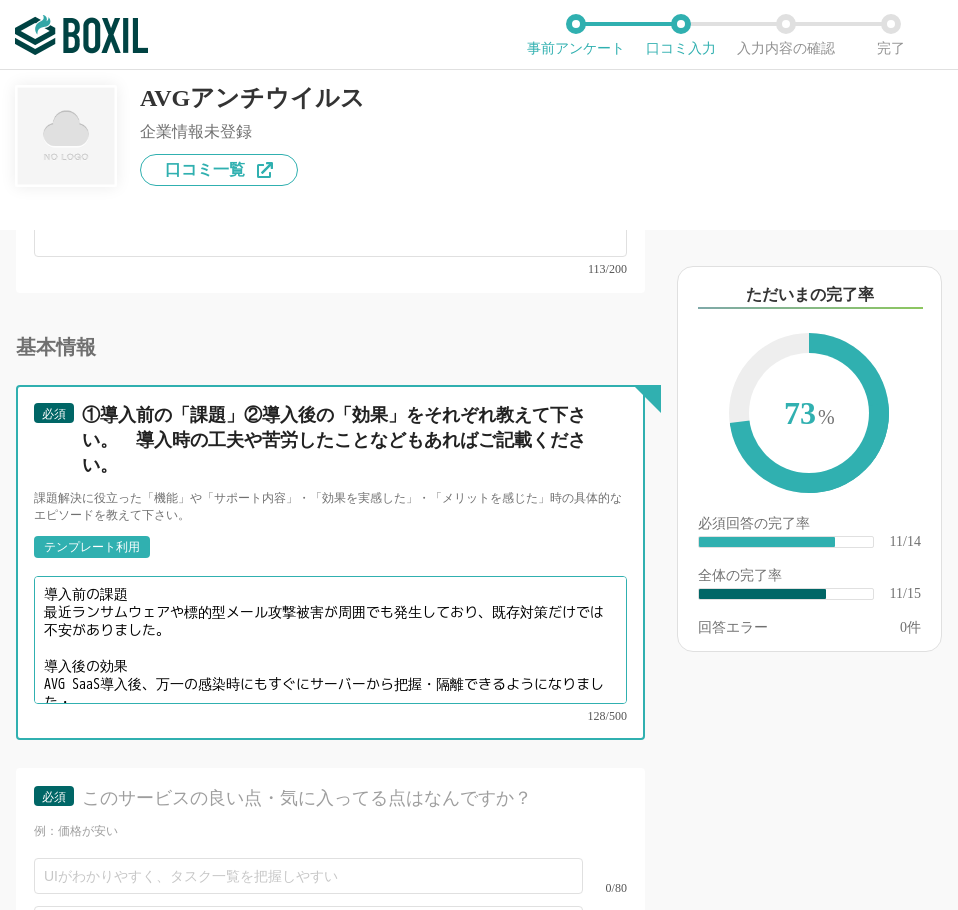 scroll, scrollTop: 28, scrollLeft: 0, axis: vertical 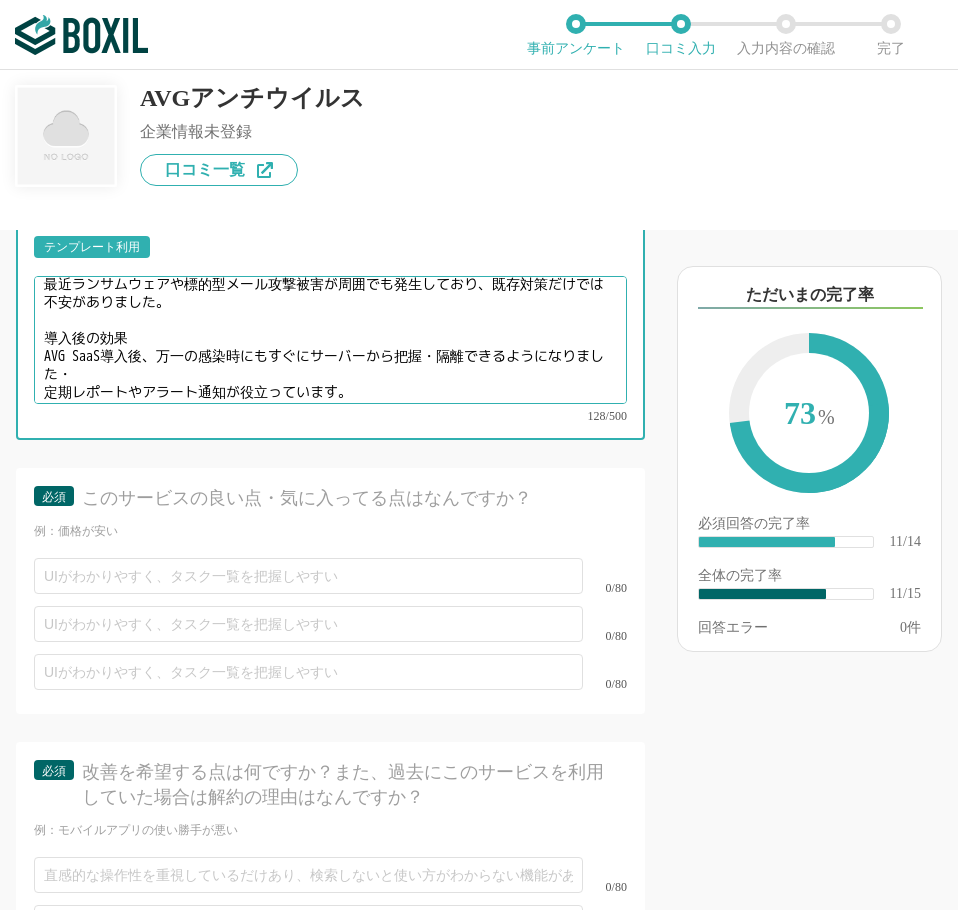 type on "導入前の課題
最近ランサムウェアや標的型メール攻撃被害が周囲でも発生しており、既存対策だけでは不安がありました。
導入後の効果
AVG SaaS導入後、万一の感染時にもすぐにサーバーから把握・隔離できるようになりました・
定期レポートやアラート通知が役立っています。" 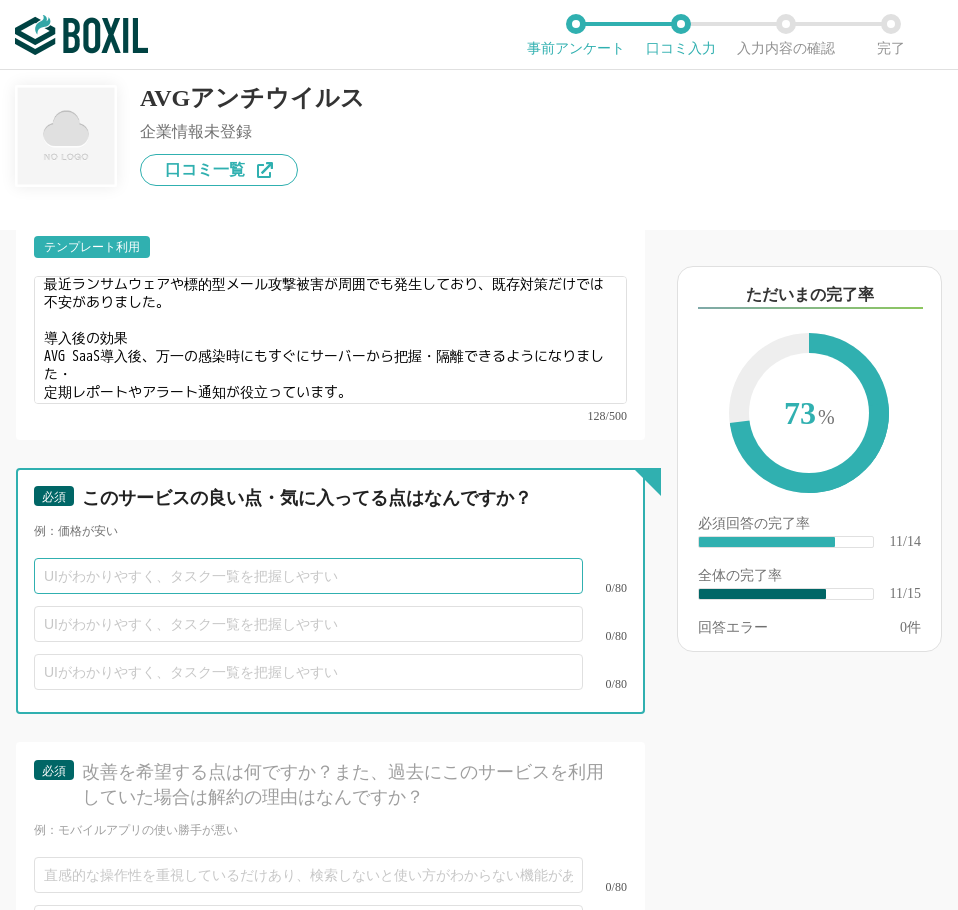 click at bounding box center [308, 576] 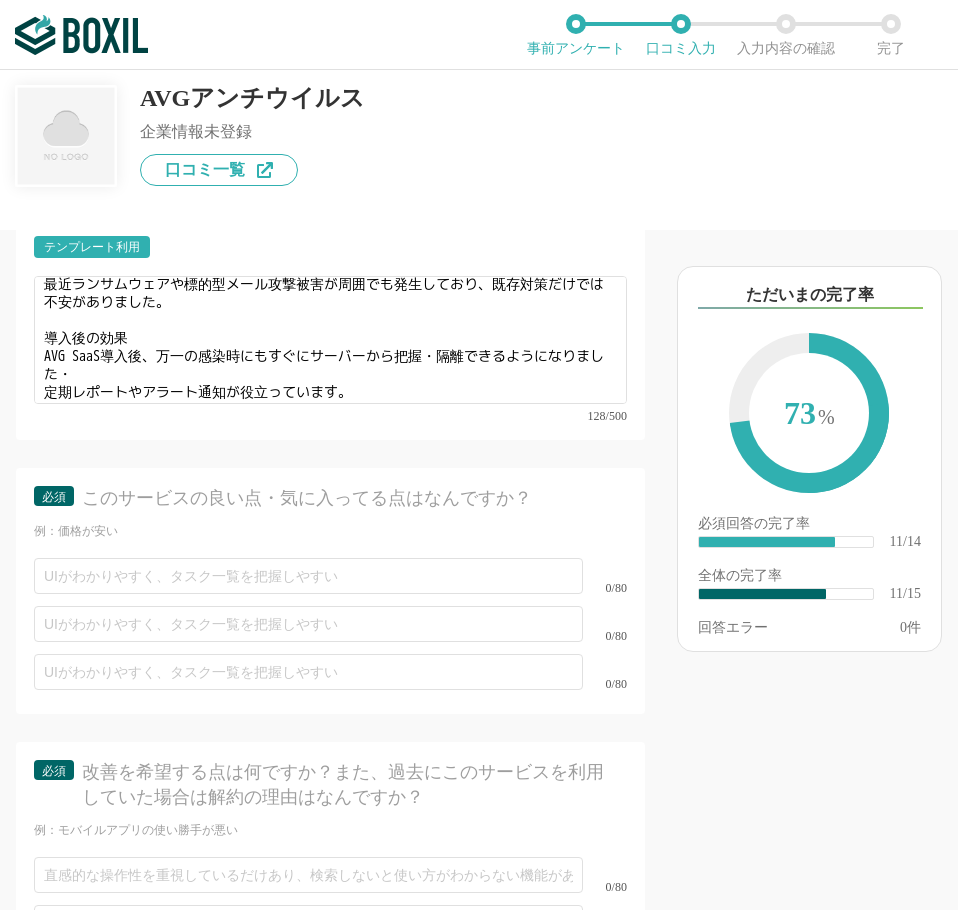 click on "AVGアンチウイルス 企業情報未登録 口コミ一覧" at bounding box center [252, 136] 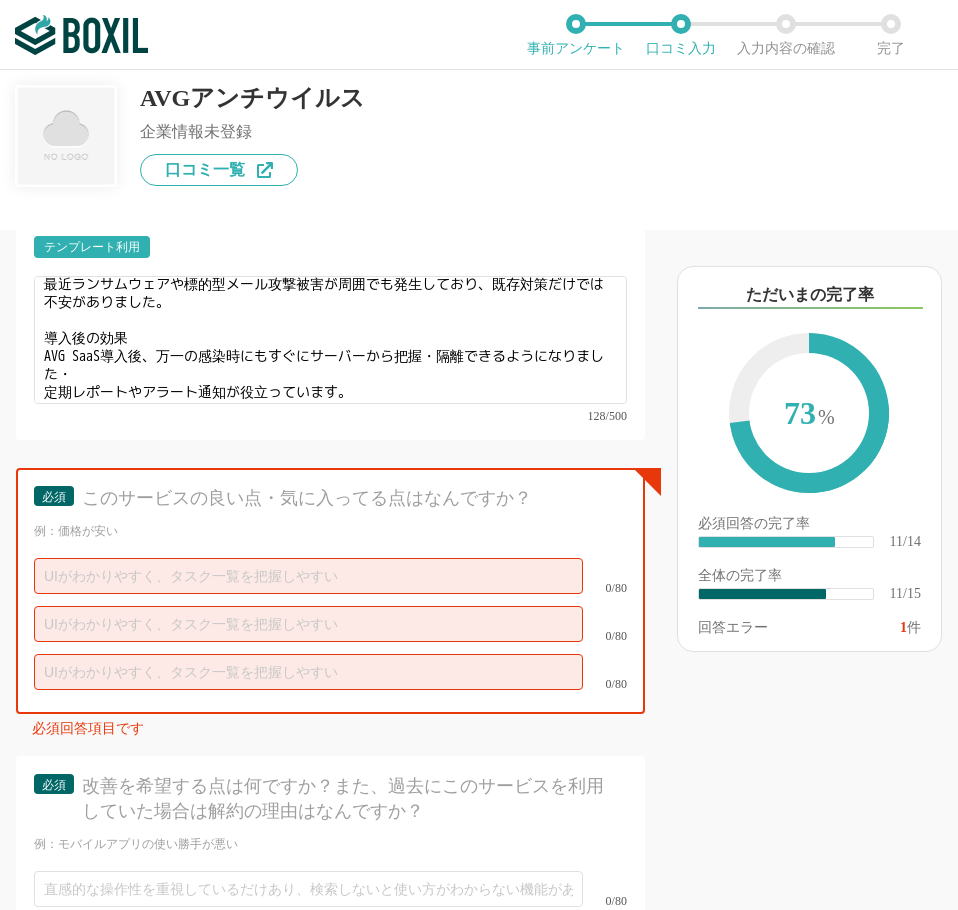 click on "AVGアンチウイルス" at bounding box center [252, 98] 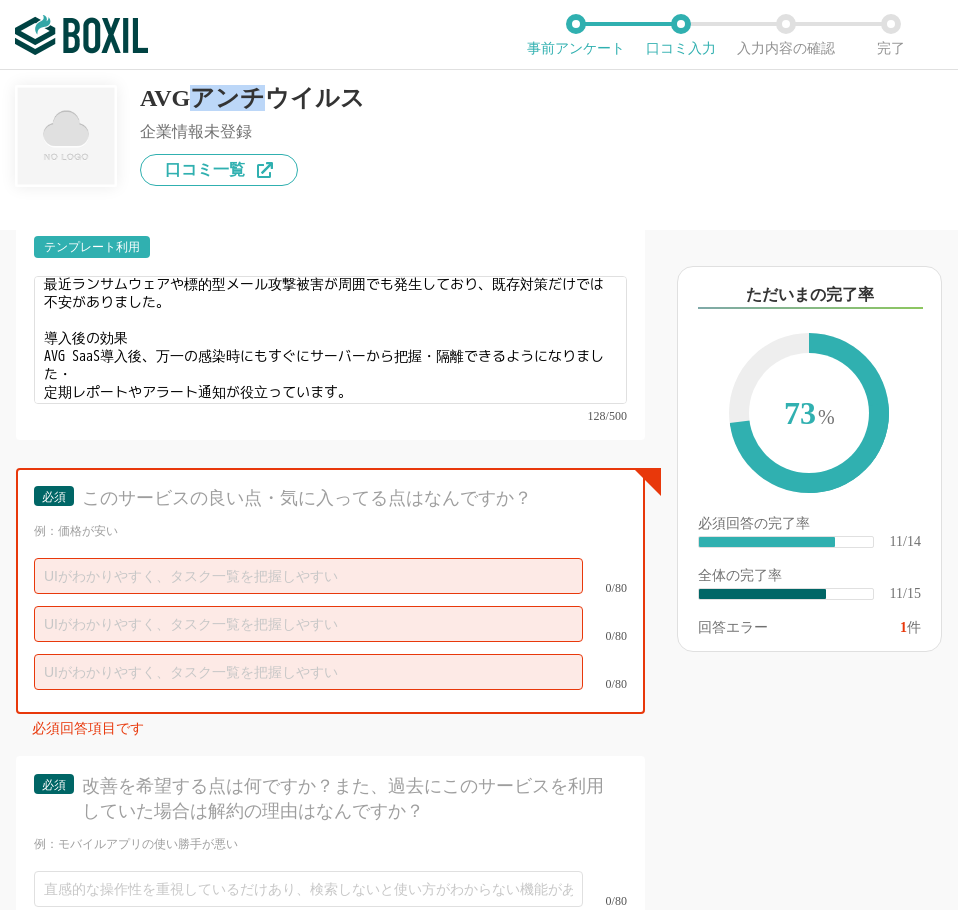 click on "AVGアンチウイルス" at bounding box center [252, 98] 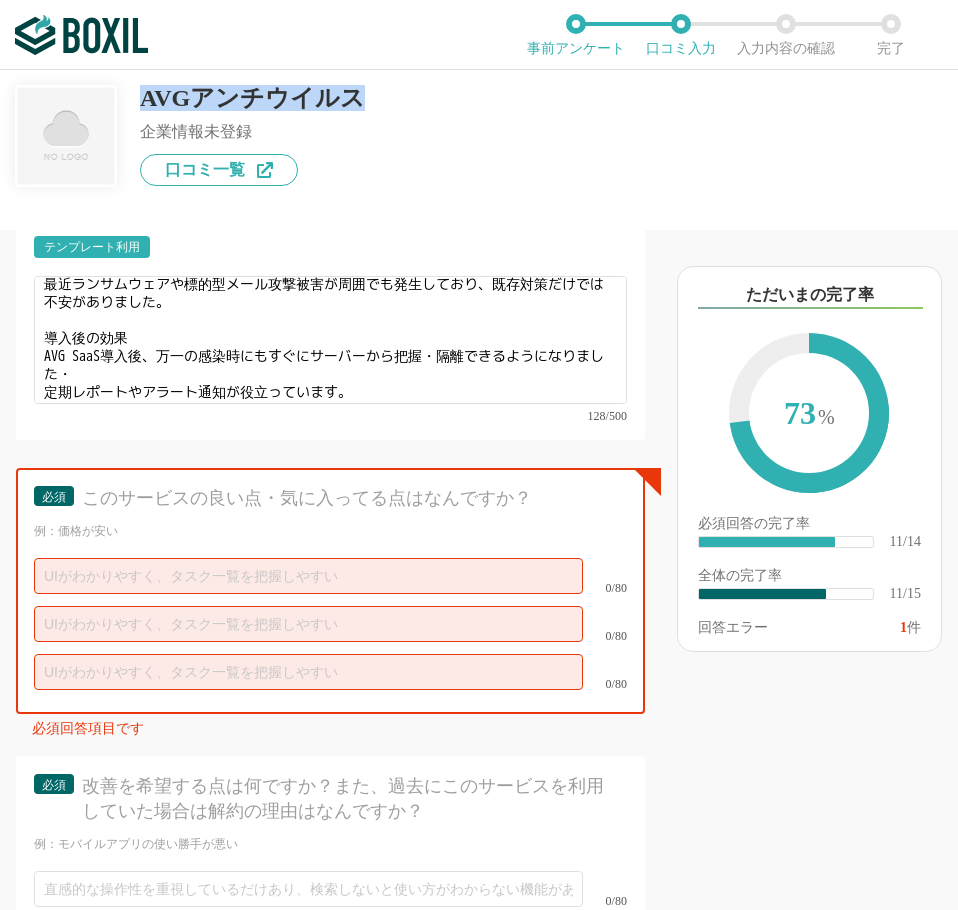 drag, startPoint x: 374, startPoint y: 100, endPoint x: 139, endPoint y: 98, distance: 235.00851 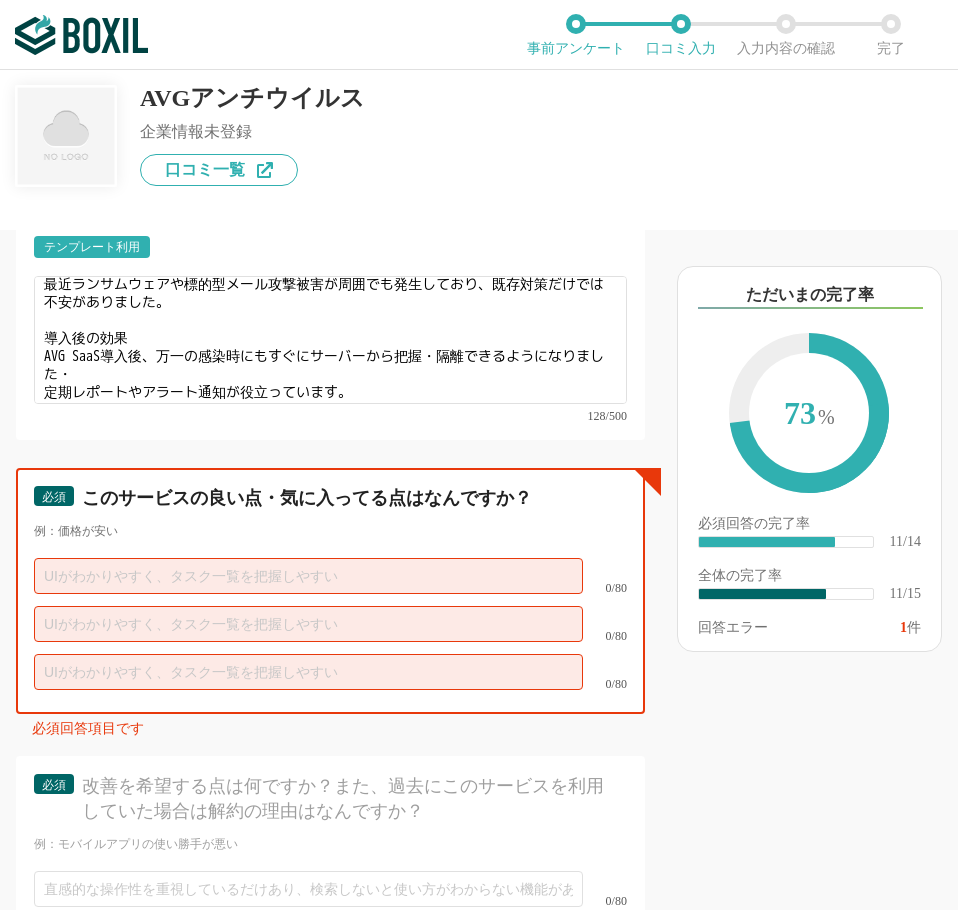 click at bounding box center [308, 576] 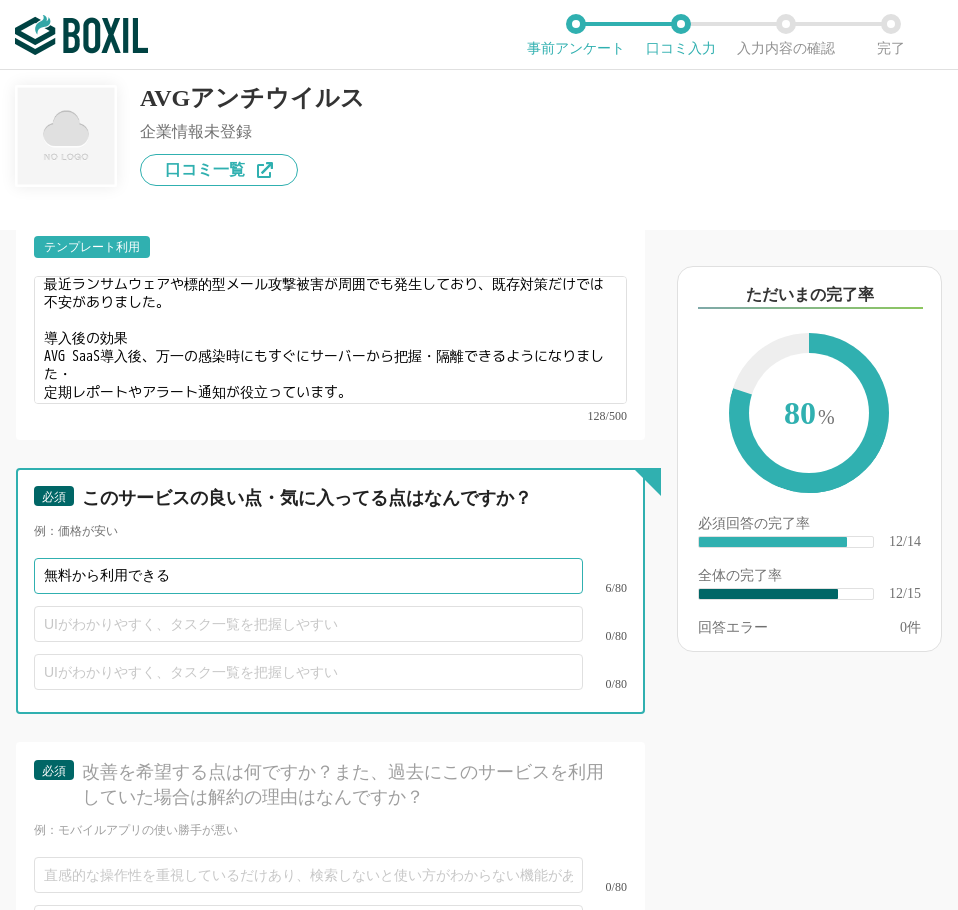type on "無料から利用できる" 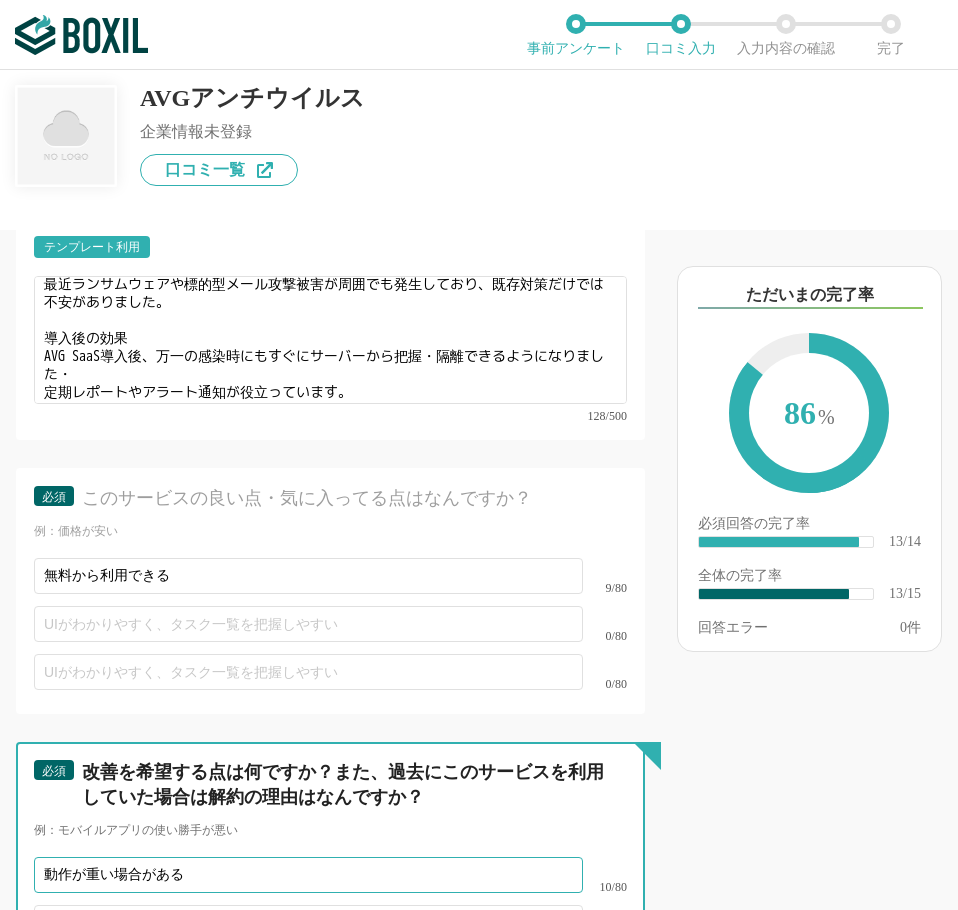 type on "動作が重い場合がある" 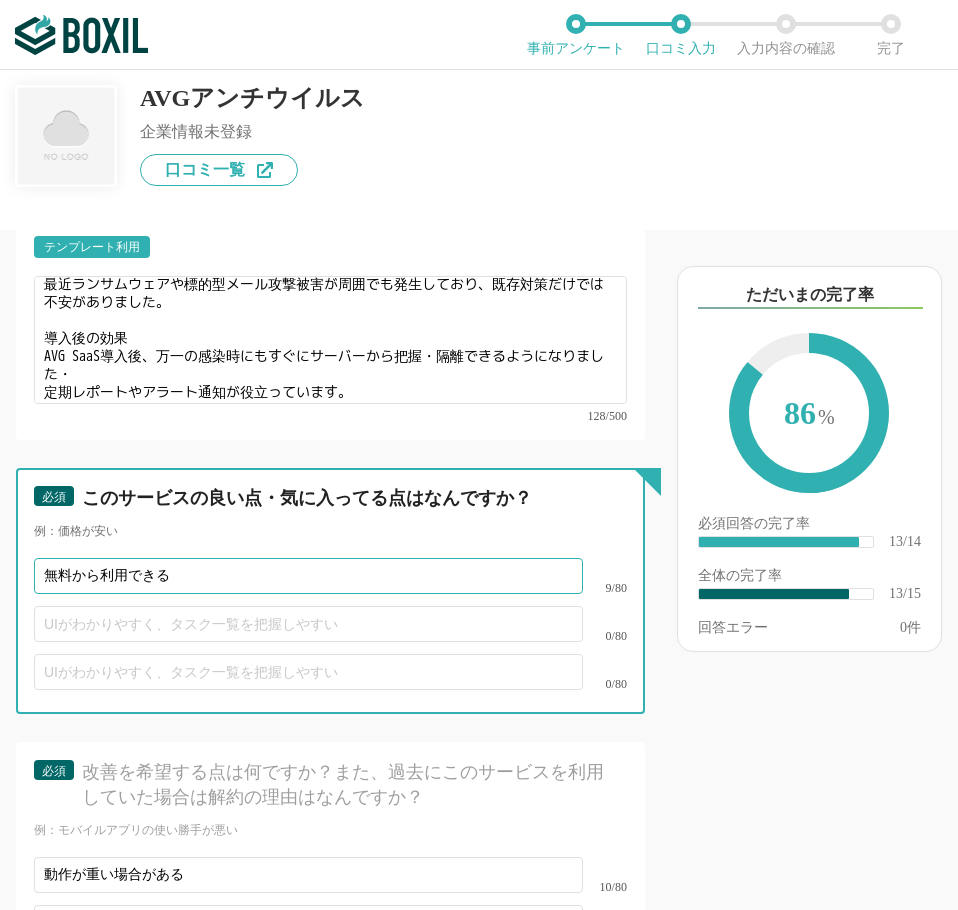 click on "無料から利用できる" at bounding box center [308, 576] 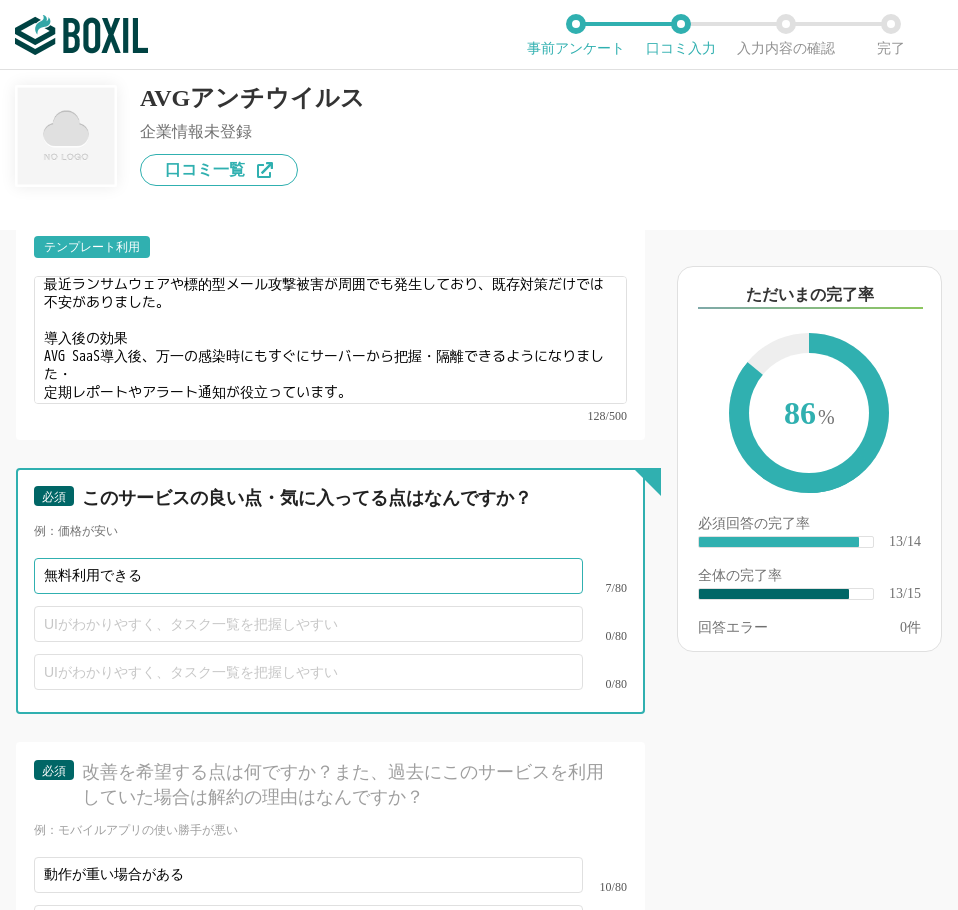 scroll, scrollTop: 2968, scrollLeft: 0, axis: vertical 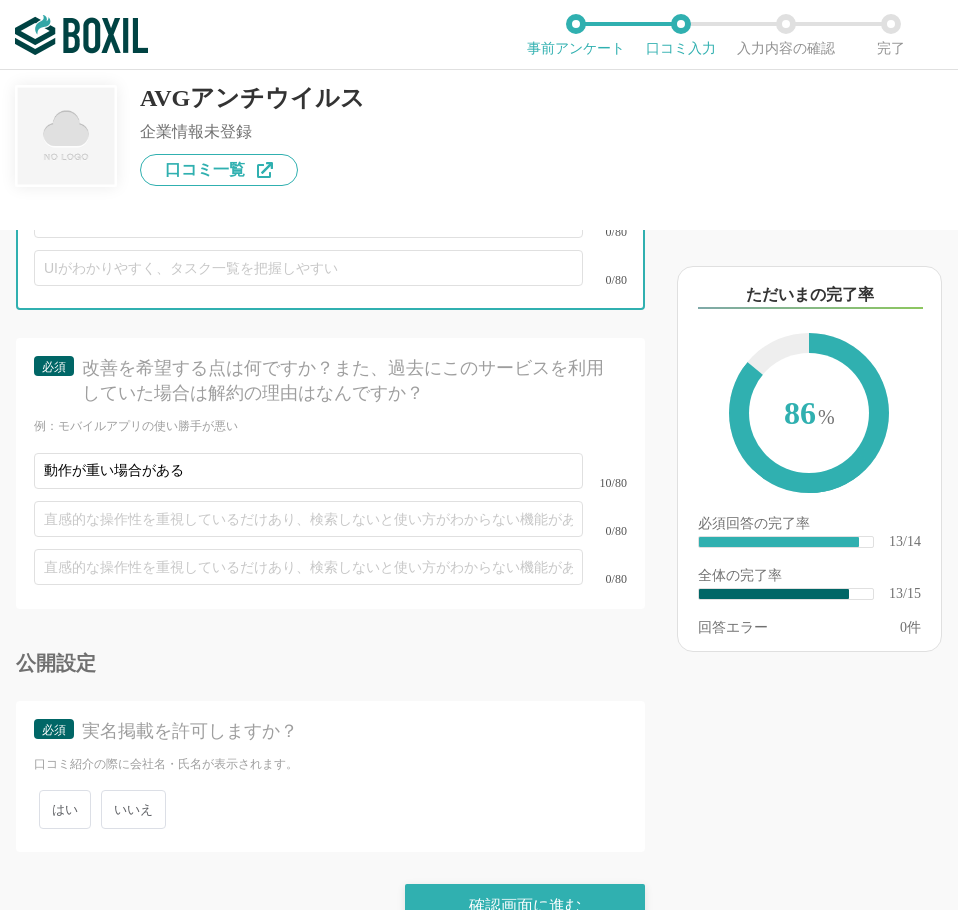 type on "無料利用できる" 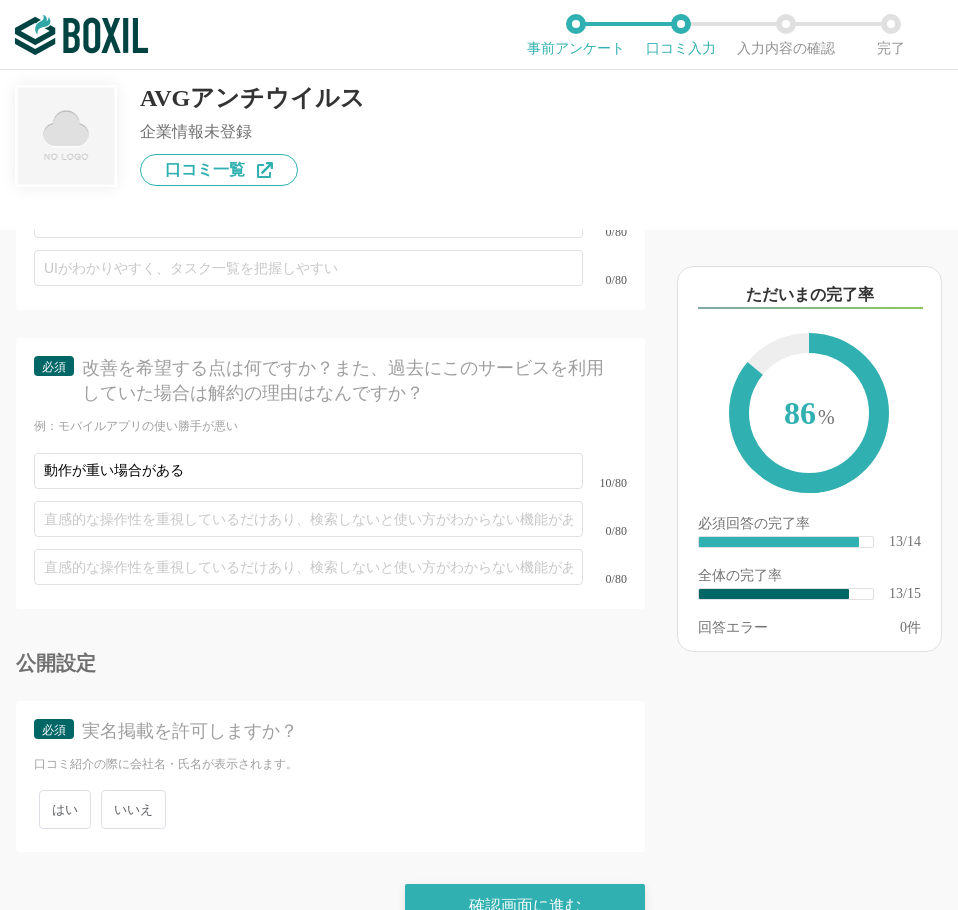 click on "いいえ" at bounding box center [133, 809] 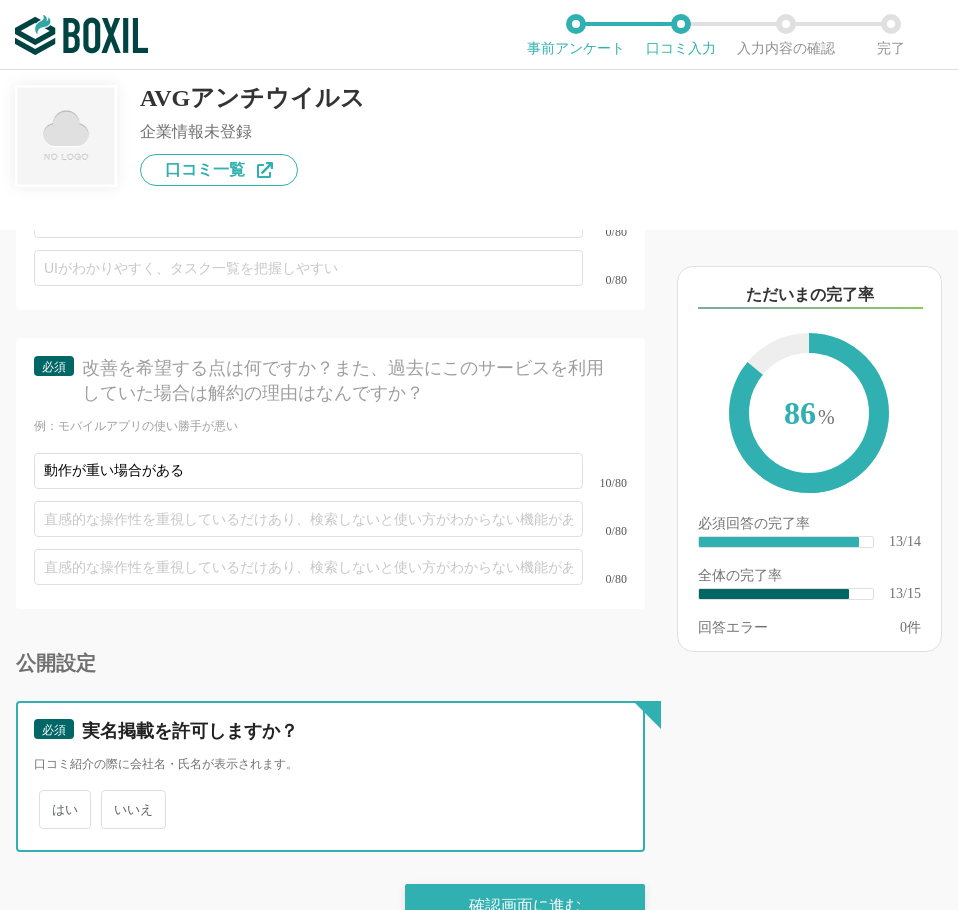 click on "いいえ" at bounding box center [112, 799] 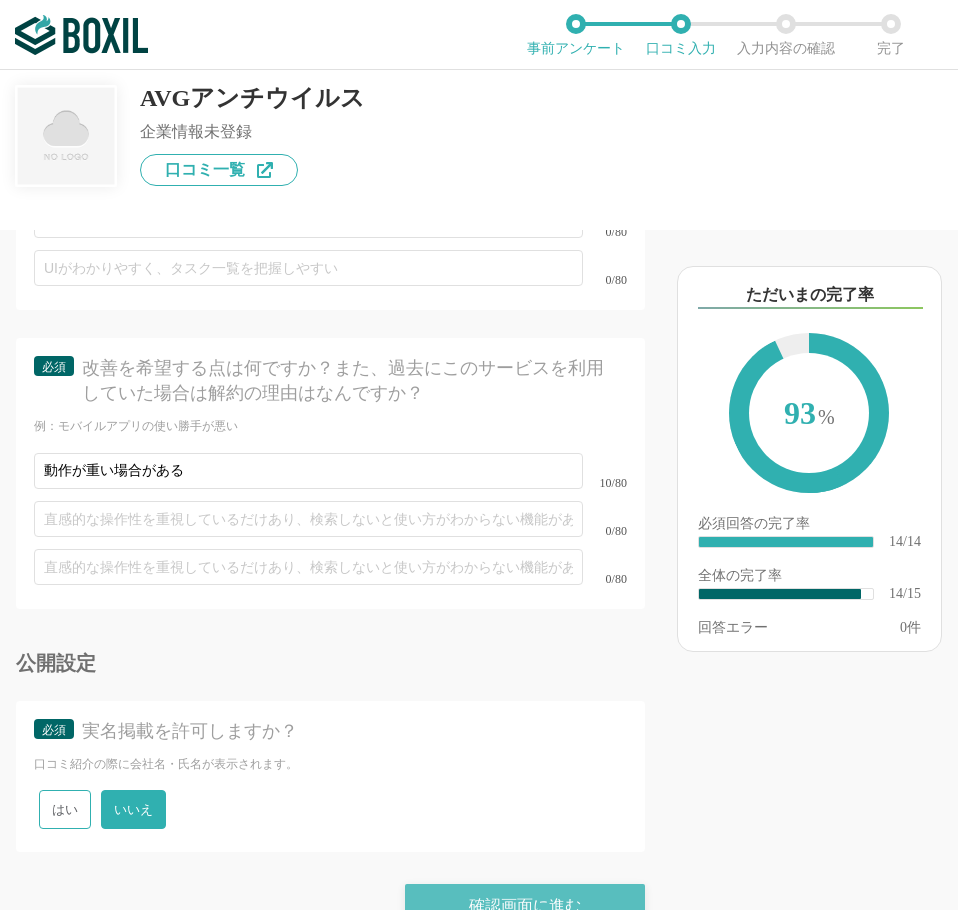 click on "確認画面に進む" at bounding box center (525, 906) 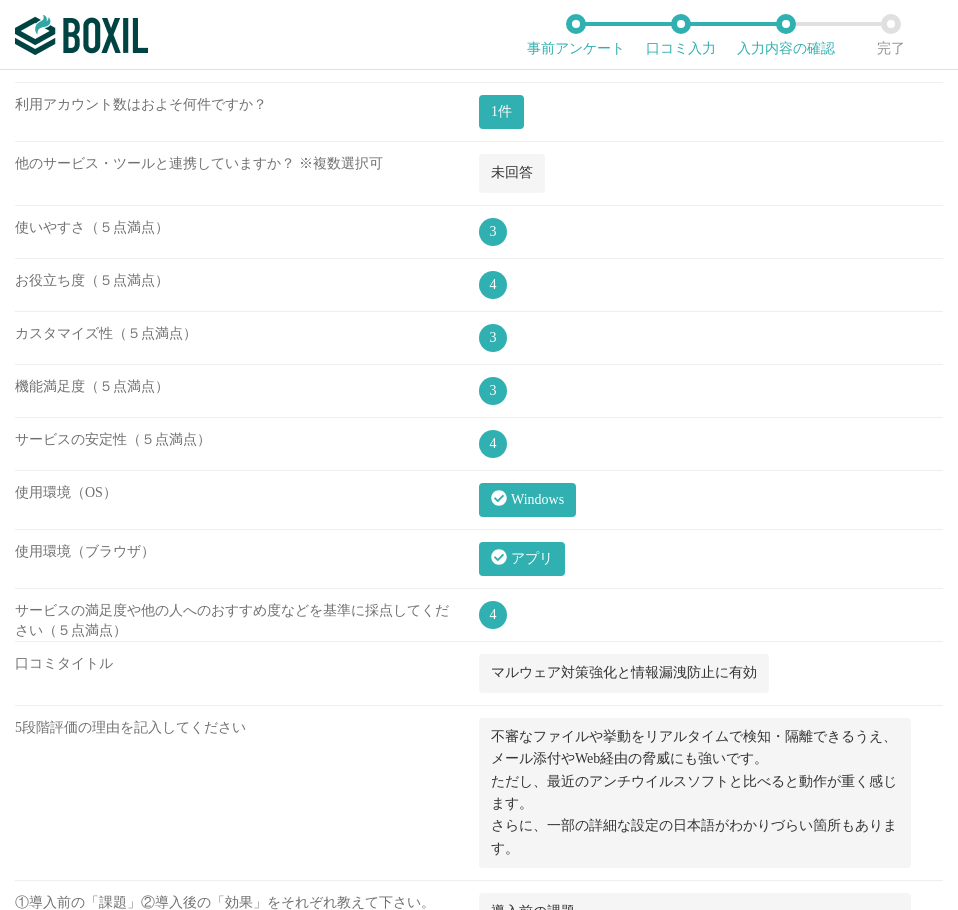 scroll, scrollTop: 1363, scrollLeft: 0, axis: vertical 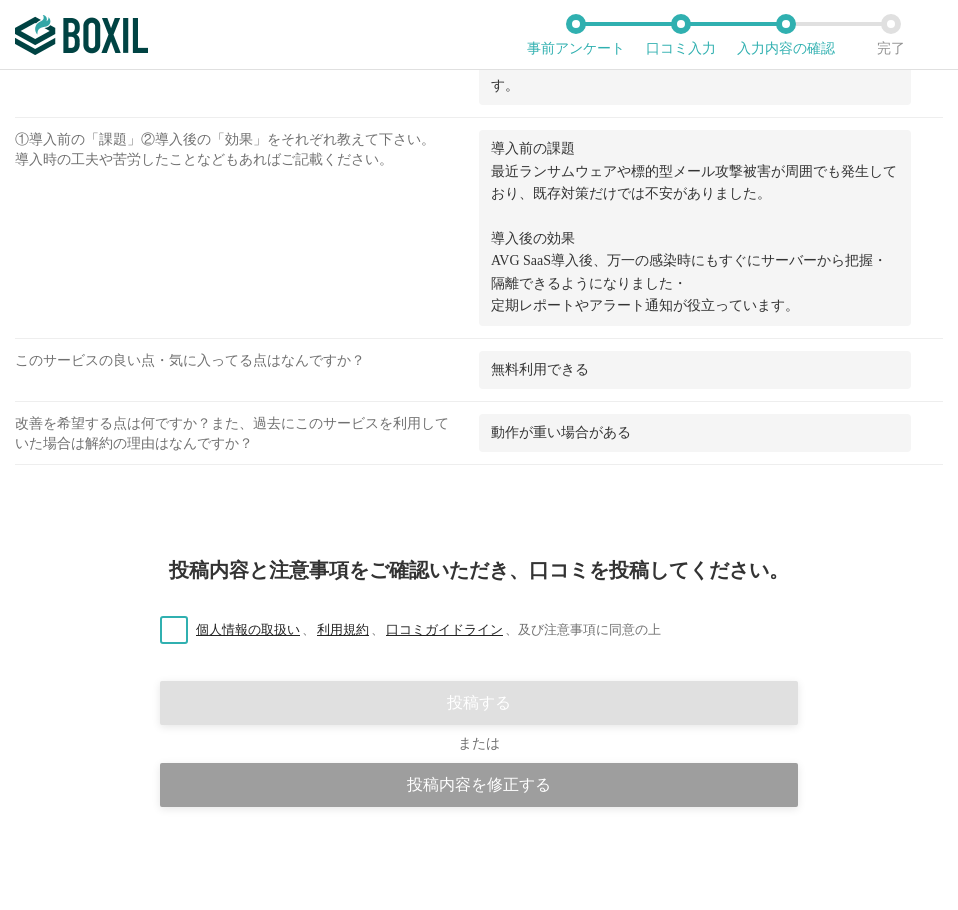 click on "個人情報の取扱い 、 利用規約 、 口コミガイドライン 、 及び注意事項に同意の上" at bounding box center (402, 630) 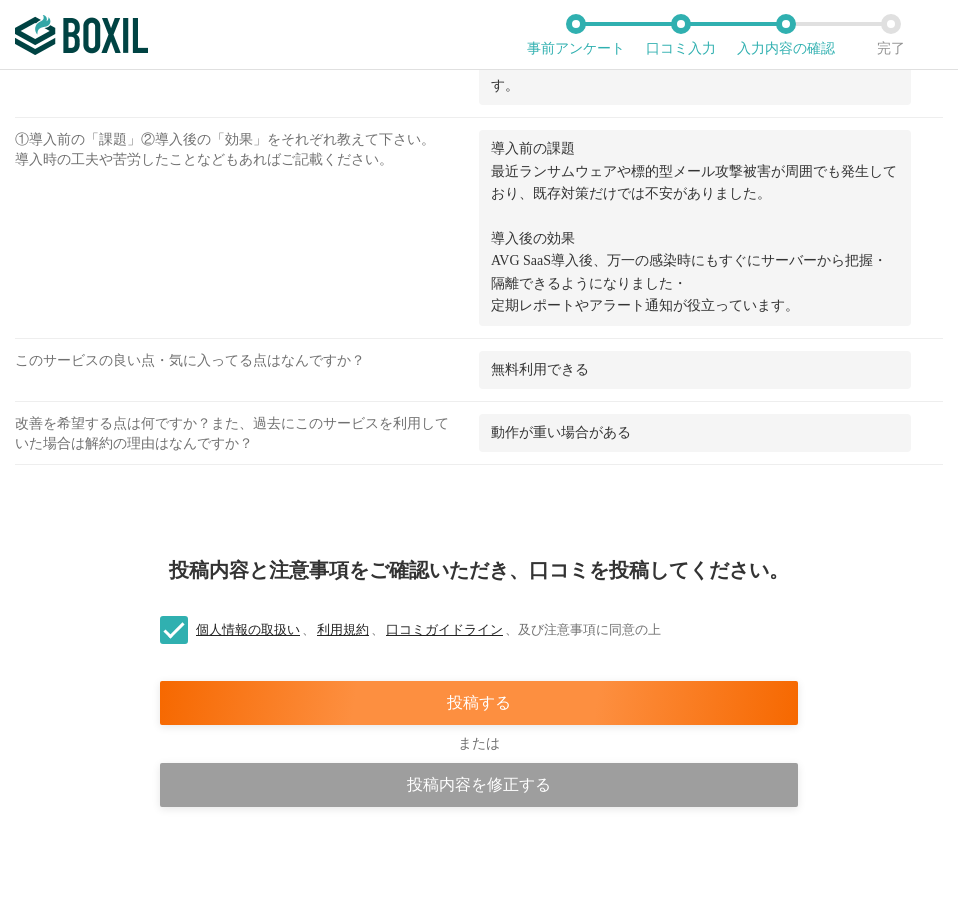 click on "投稿内容と注意事項をご確認いただき、口コミを投稿してください。 個人情報の取扱い 、 利用規約 、 口コミガイドライン 、 及び注意事項に同意の上 投稿する または 投稿内容を修正する" at bounding box center (479, 720) 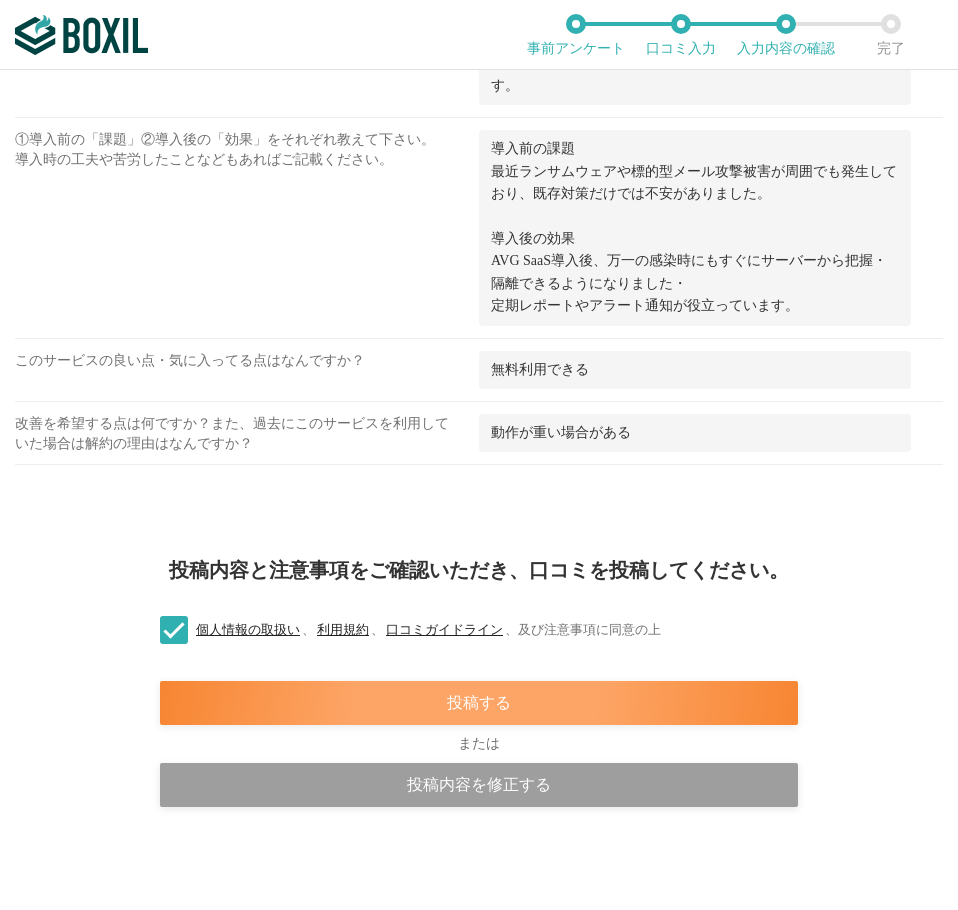 click on "投稿する" at bounding box center (479, 703) 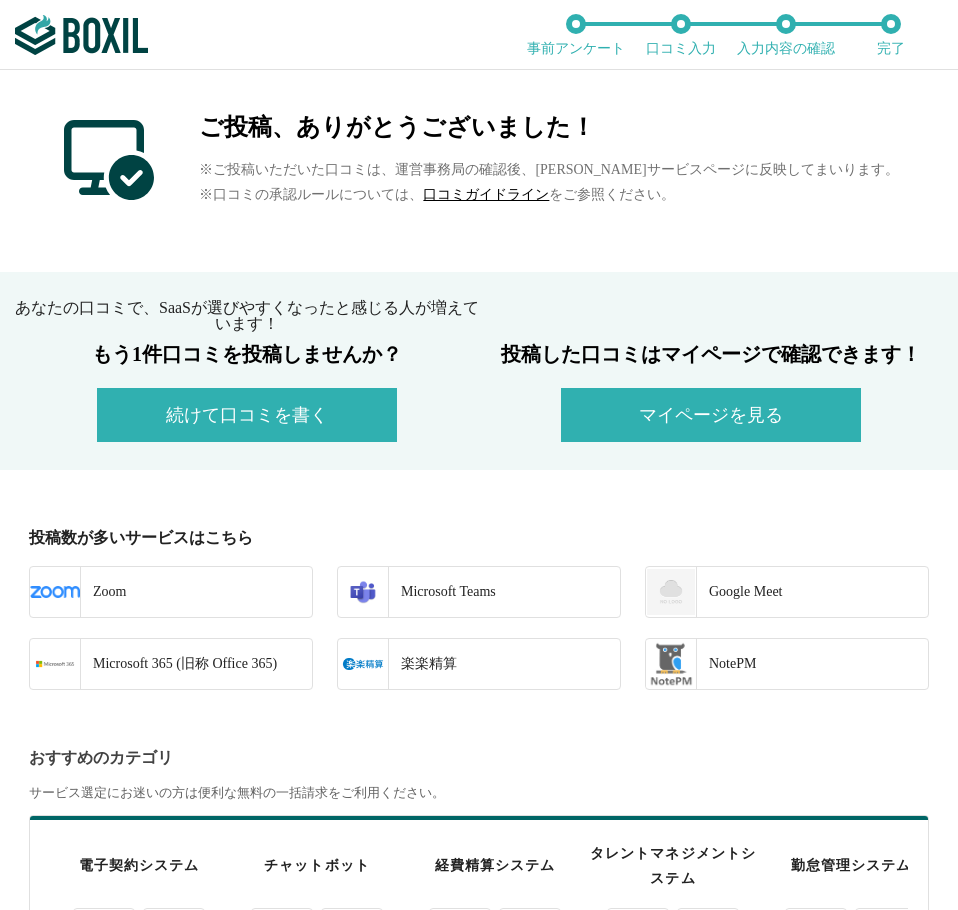 scroll, scrollTop: 600, scrollLeft: 0, axis: vertical 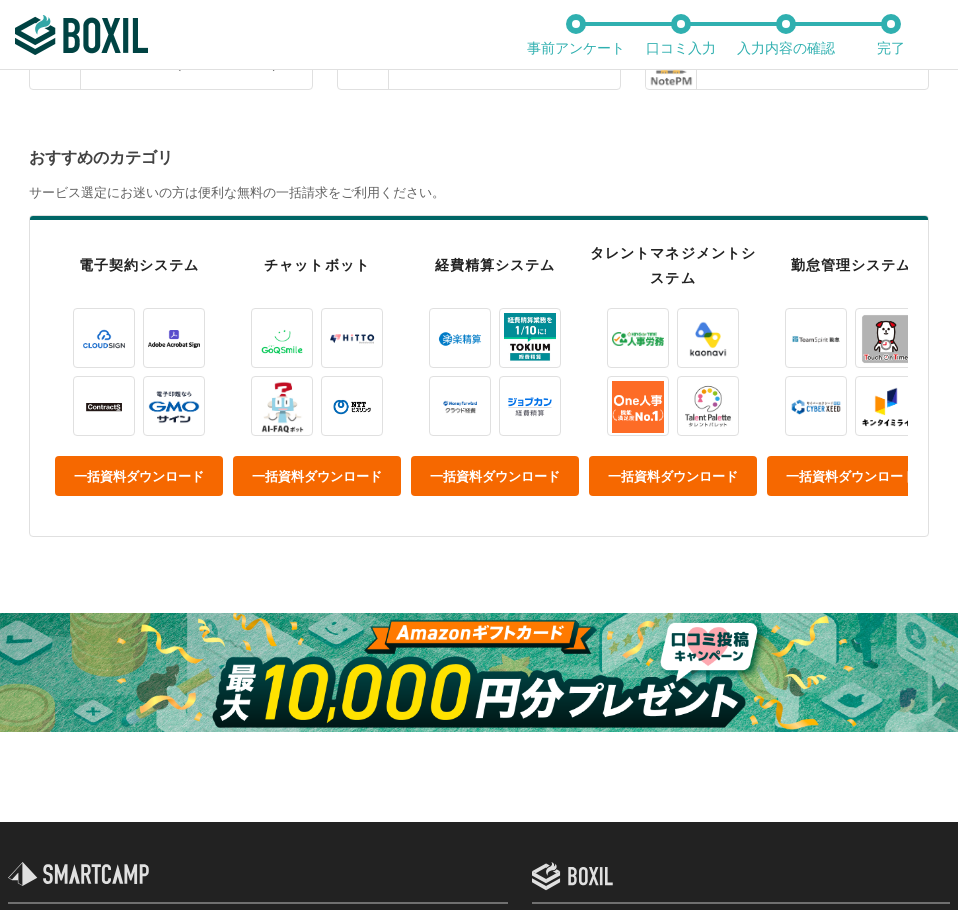 click at bounding box center (479, 672) 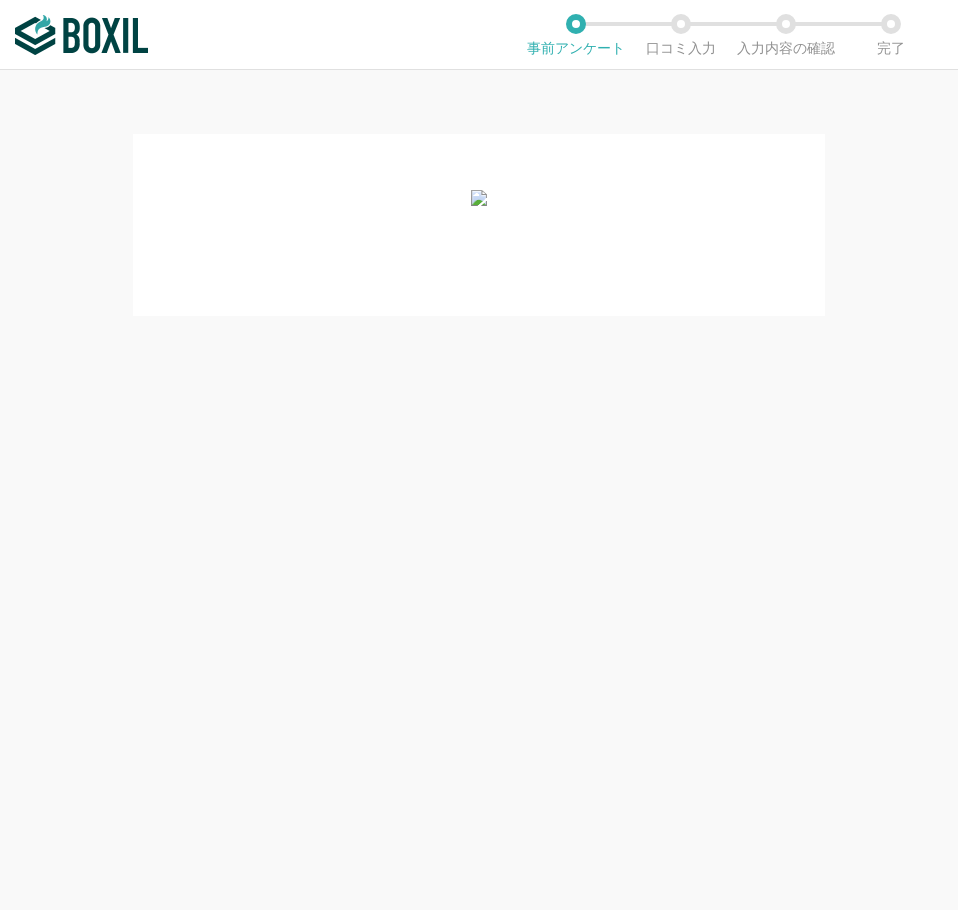 scroll, scrollTop: 0, scrollLeft: 0, axis: both 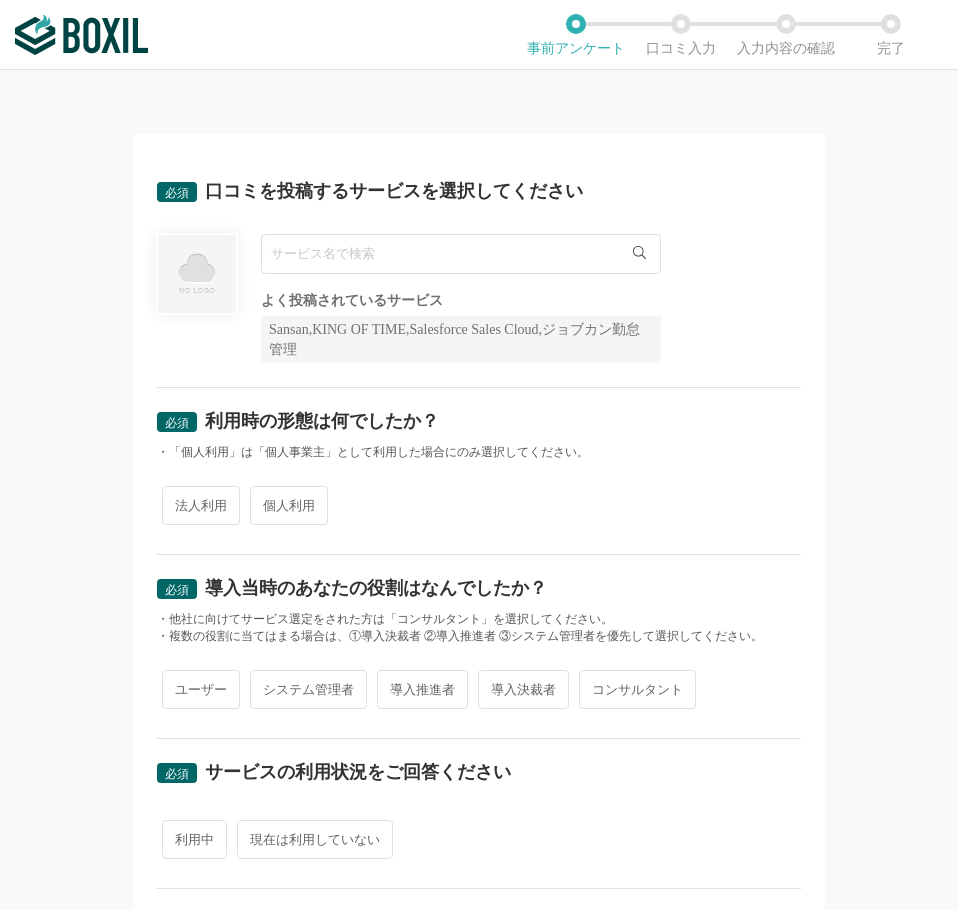 click at bounding box center [461, 254] 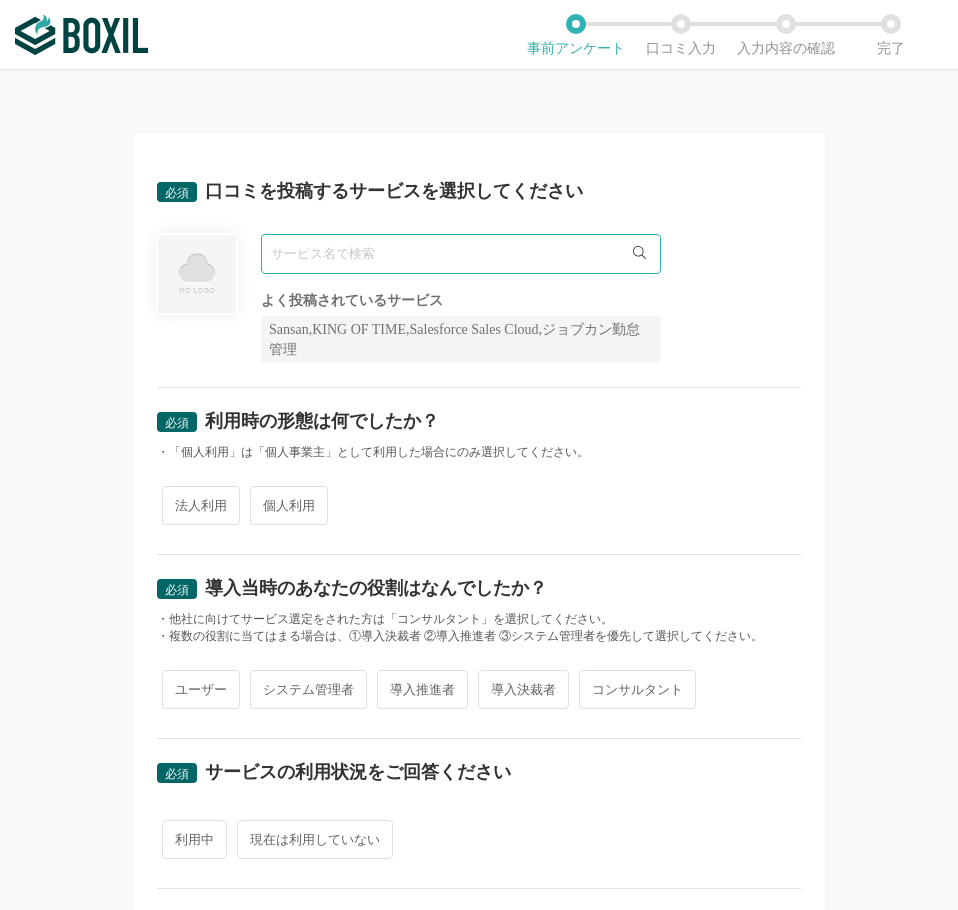 paste on "Dropbox Sign" 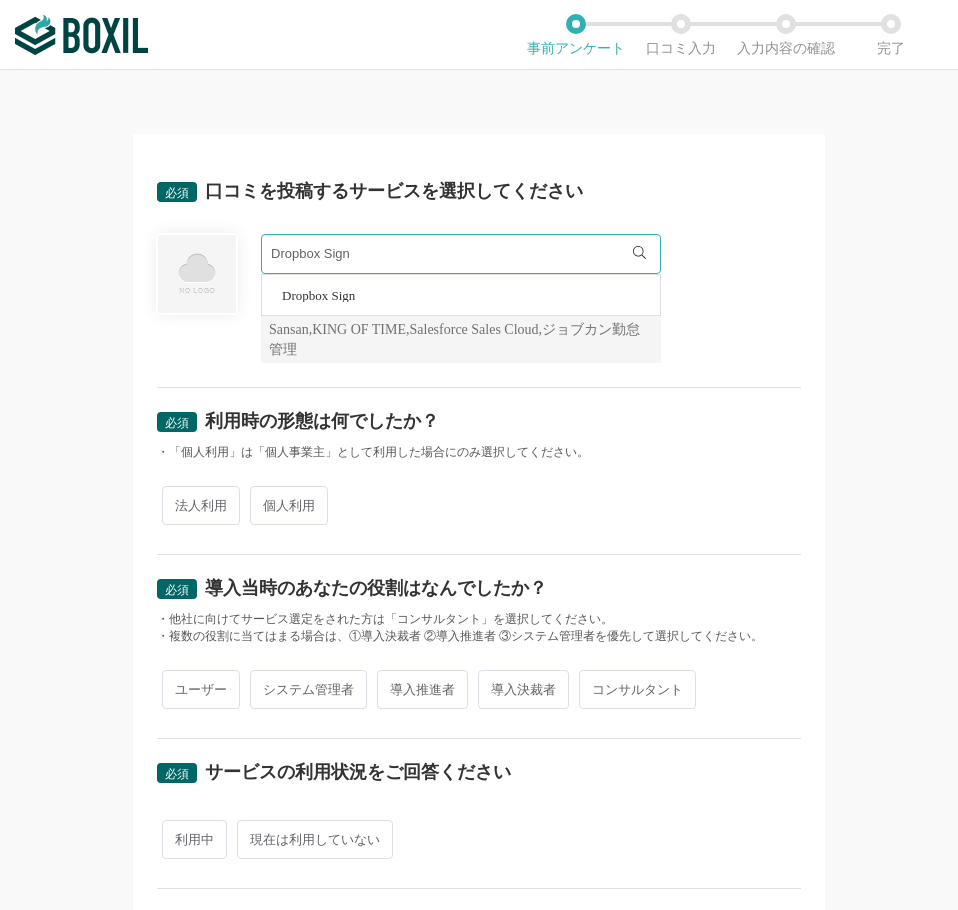 type on "Dropbox Sign" 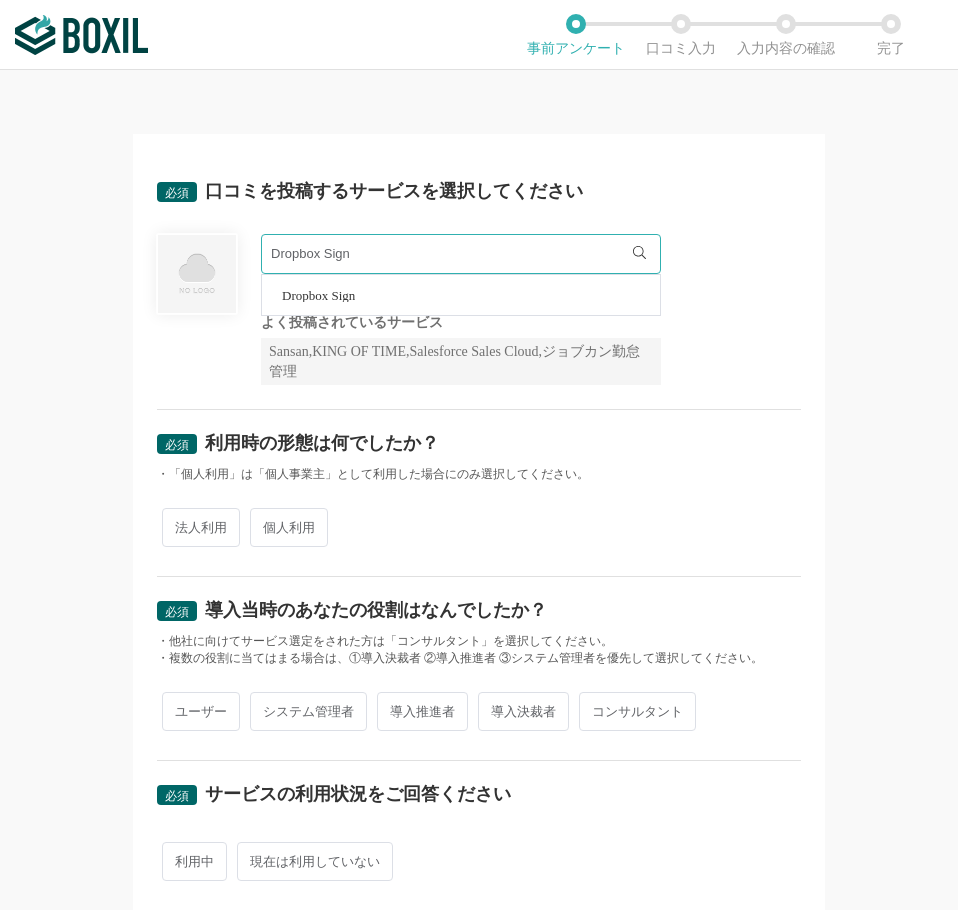 click on "Dropbox Sign" at bounding box center (318, 295) 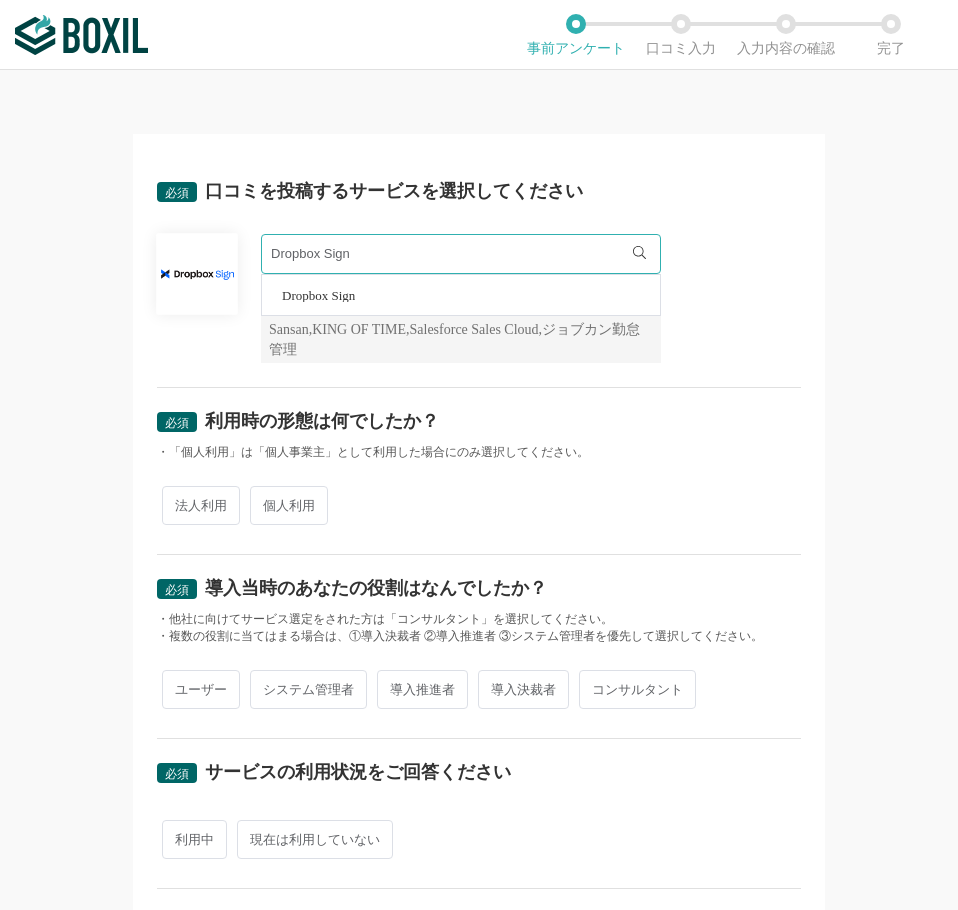 click on "法人利用" at bounding box center (201, 505) 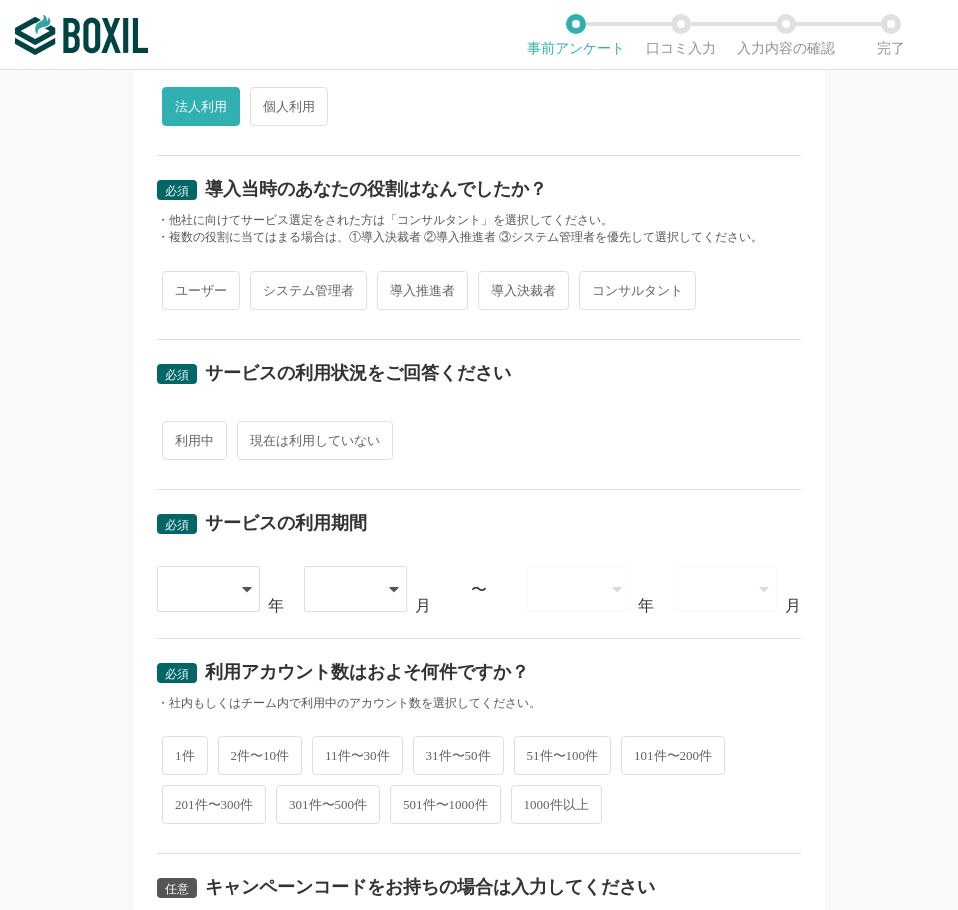 scroll, scrollTop: 400, scrollLeft: 0, axis: vertical 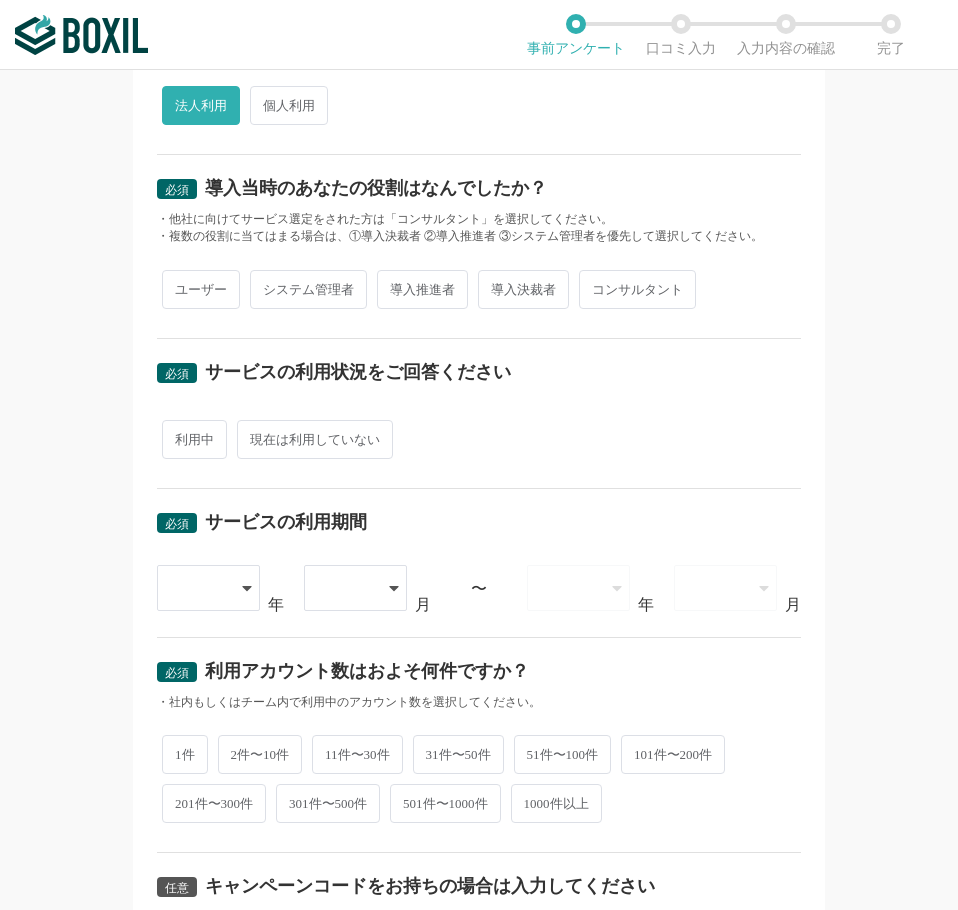 click on "ユーザー" at bounding box center (201, 289) 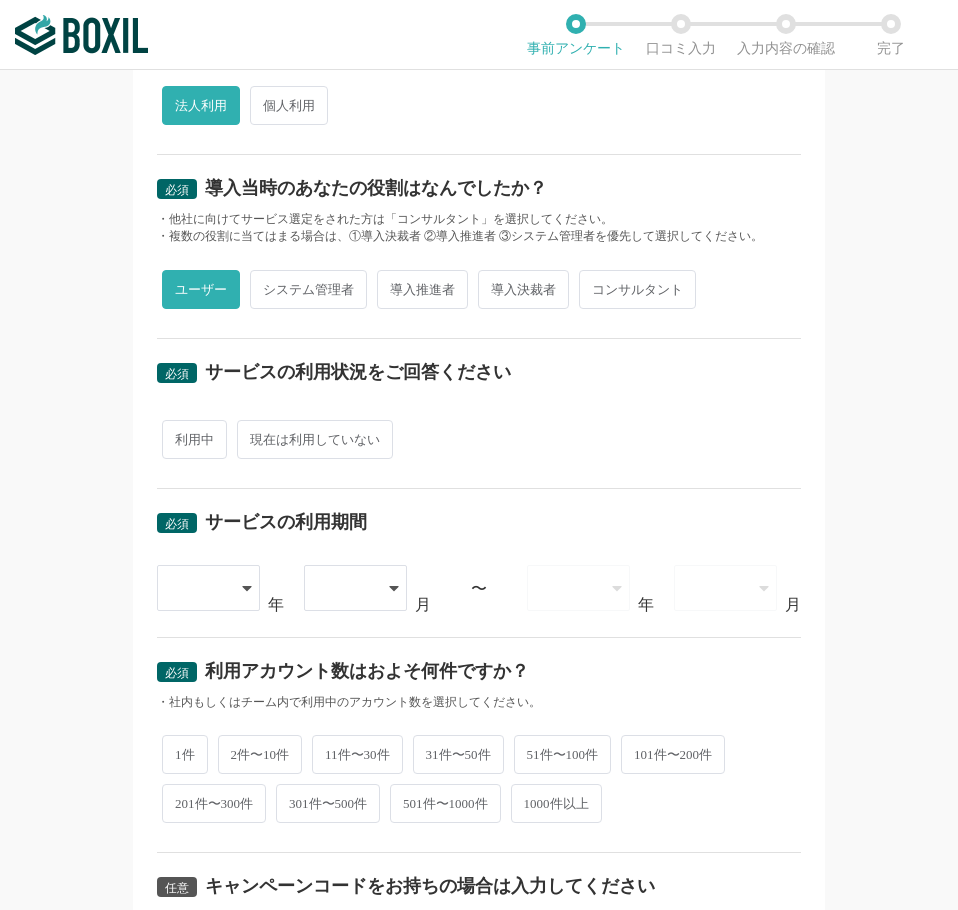 click on "利用中" at bounding box center (194, 439) 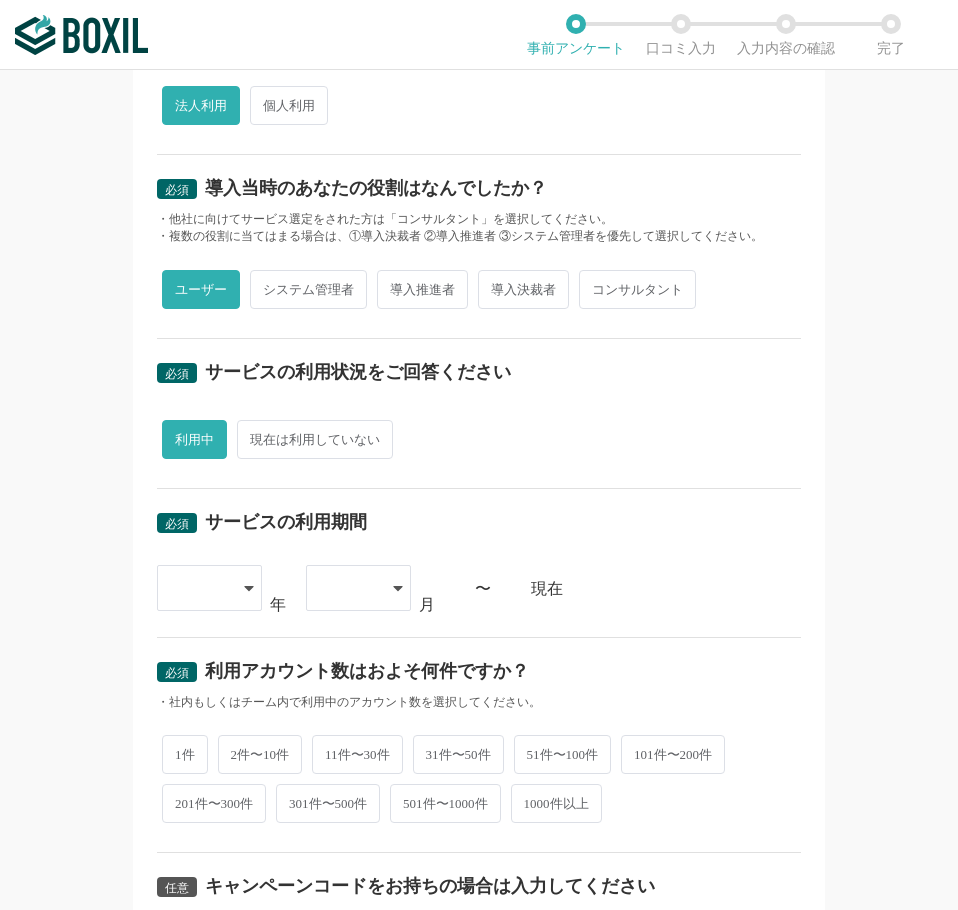 scroll, scrollTop: 684, scrollLeft: 0, axis: vertical 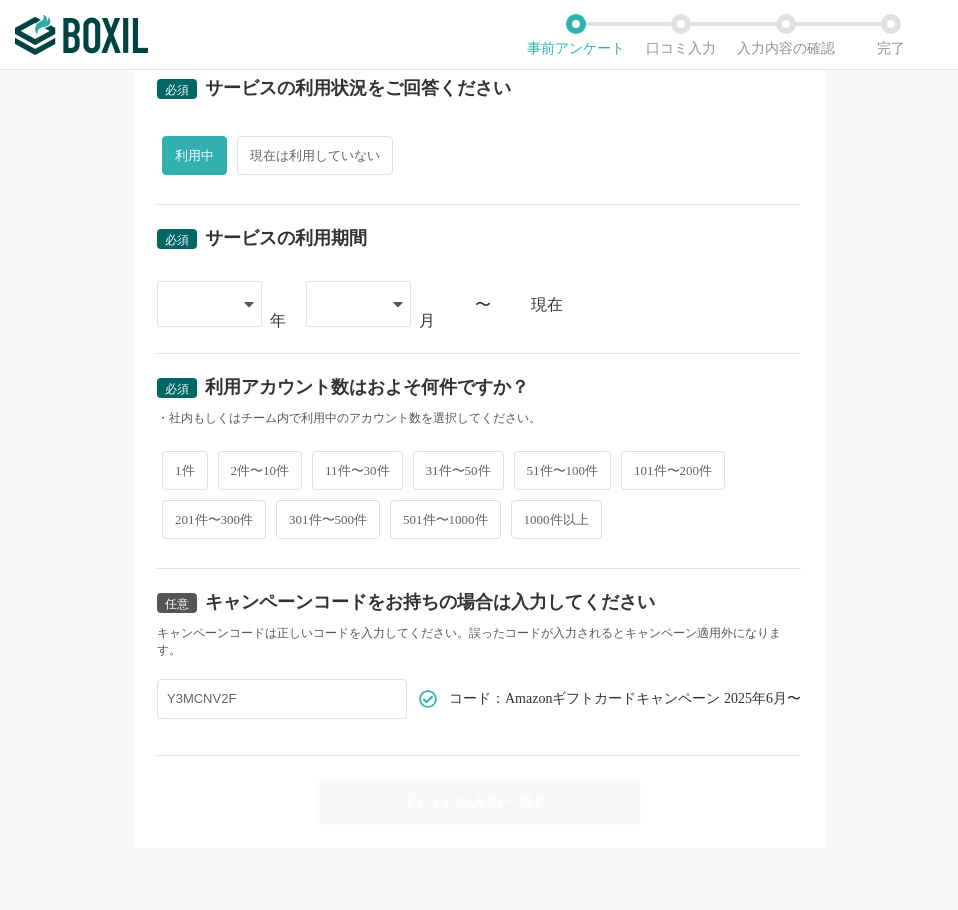 click at bounding box center (199, 304) 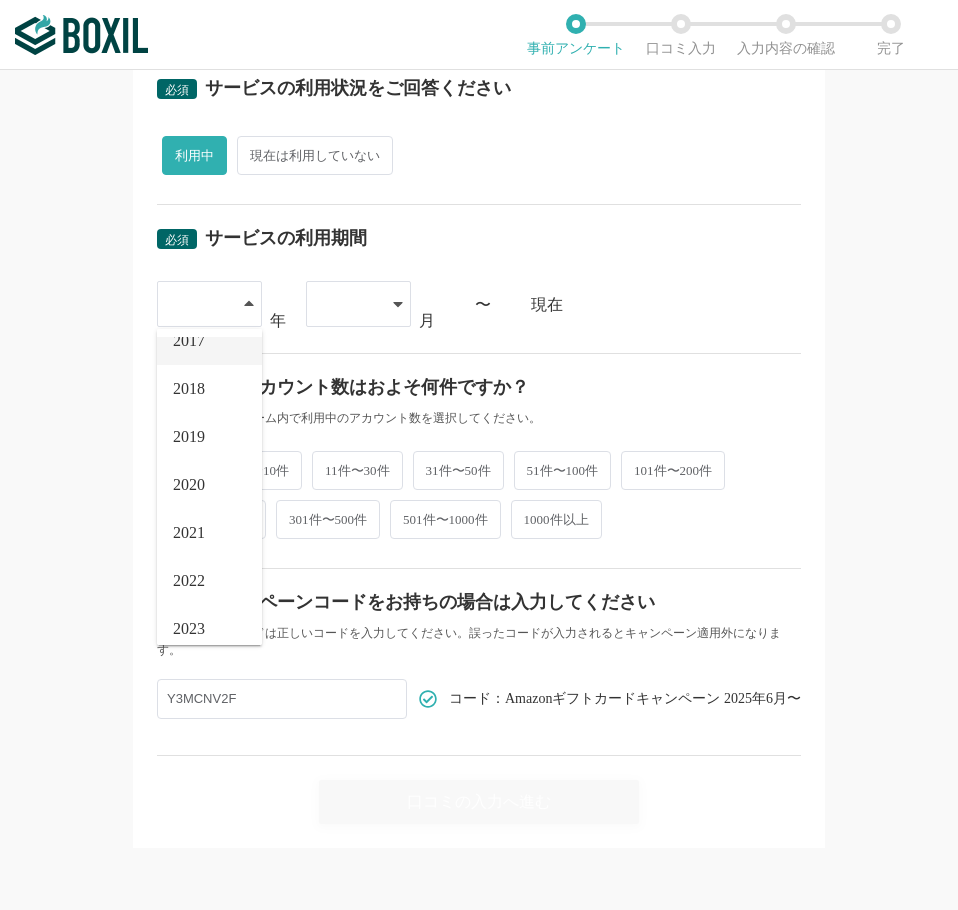 scroll, scrollTop: 228, scrollLeft: 0, axis: vertical 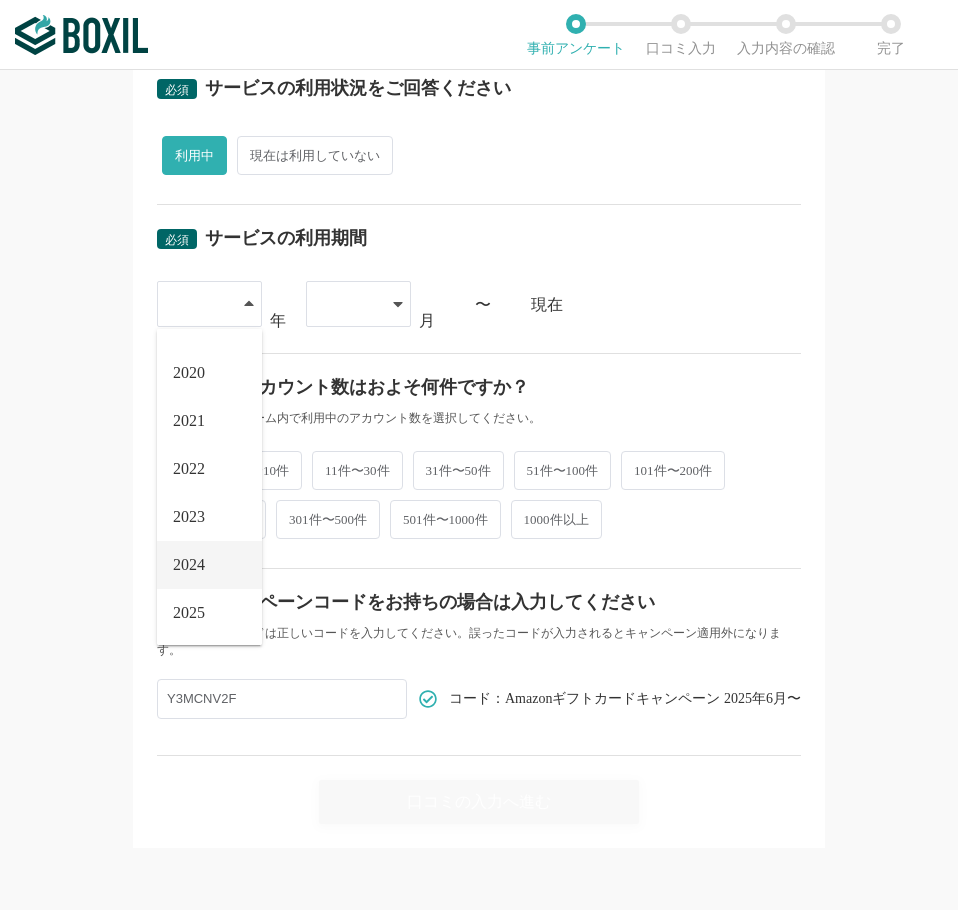 click on "2024" at bounding box center (189, 565) 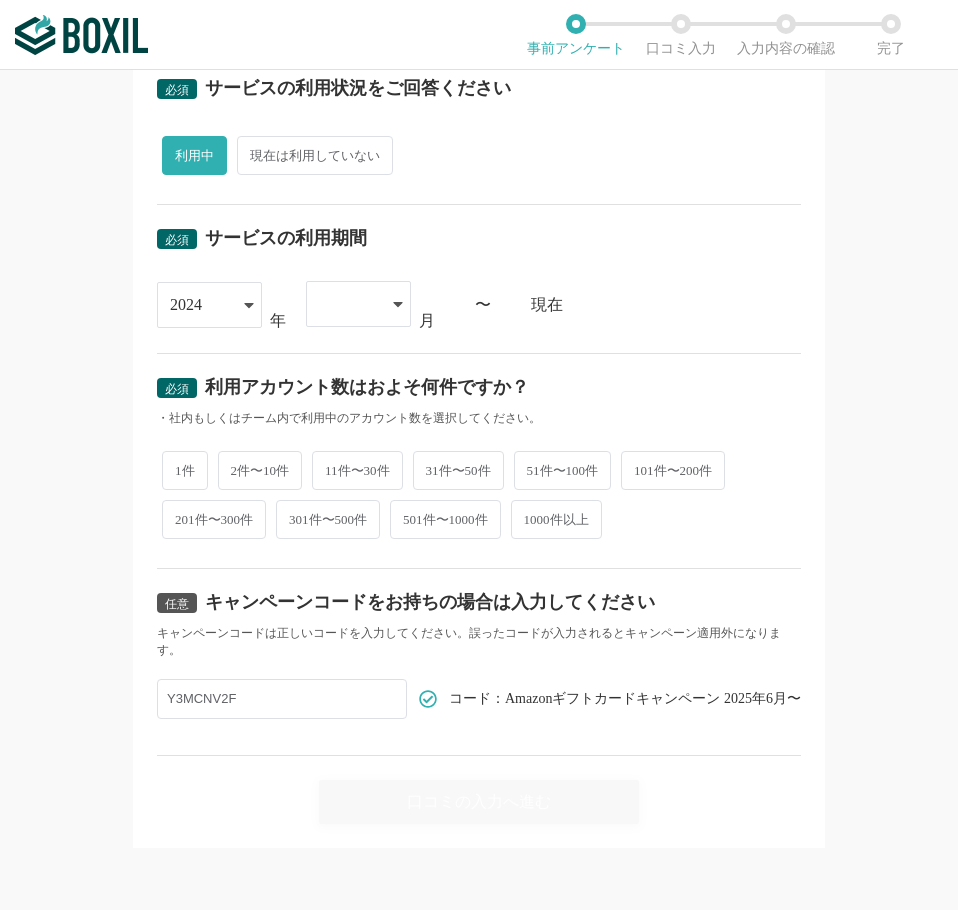 click at bounding box center (358, 304) 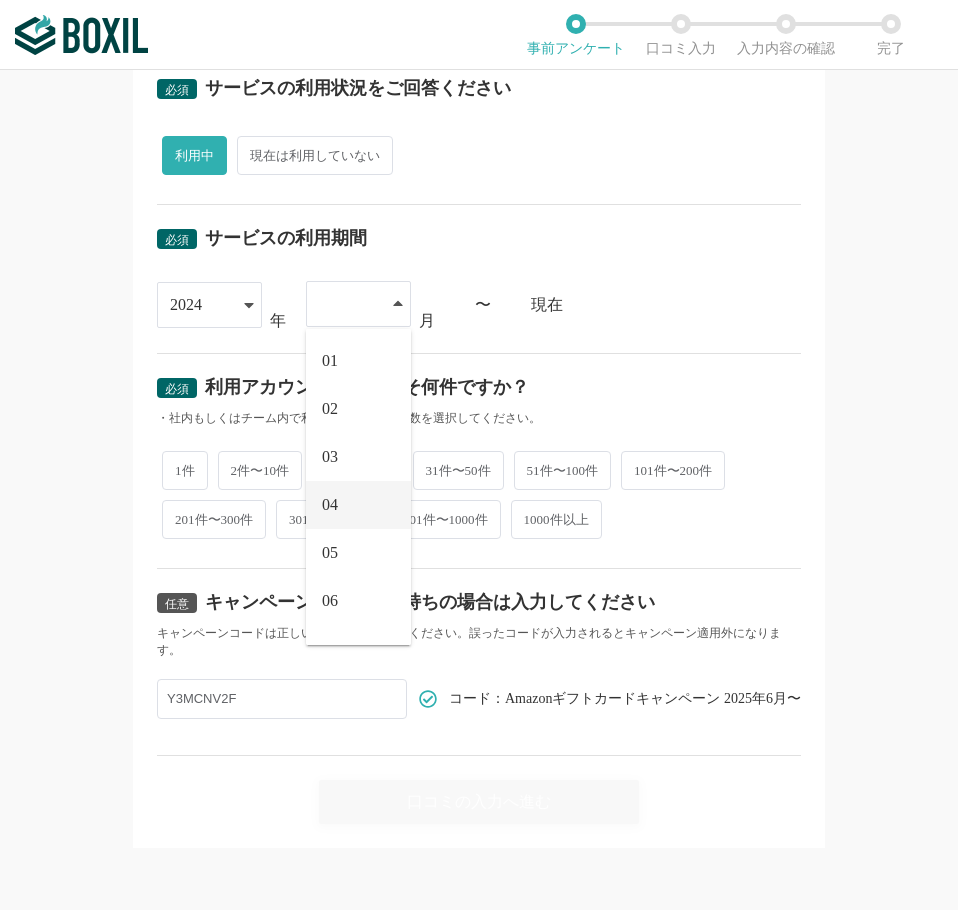 click on "04" at bounding box center [358, 505] 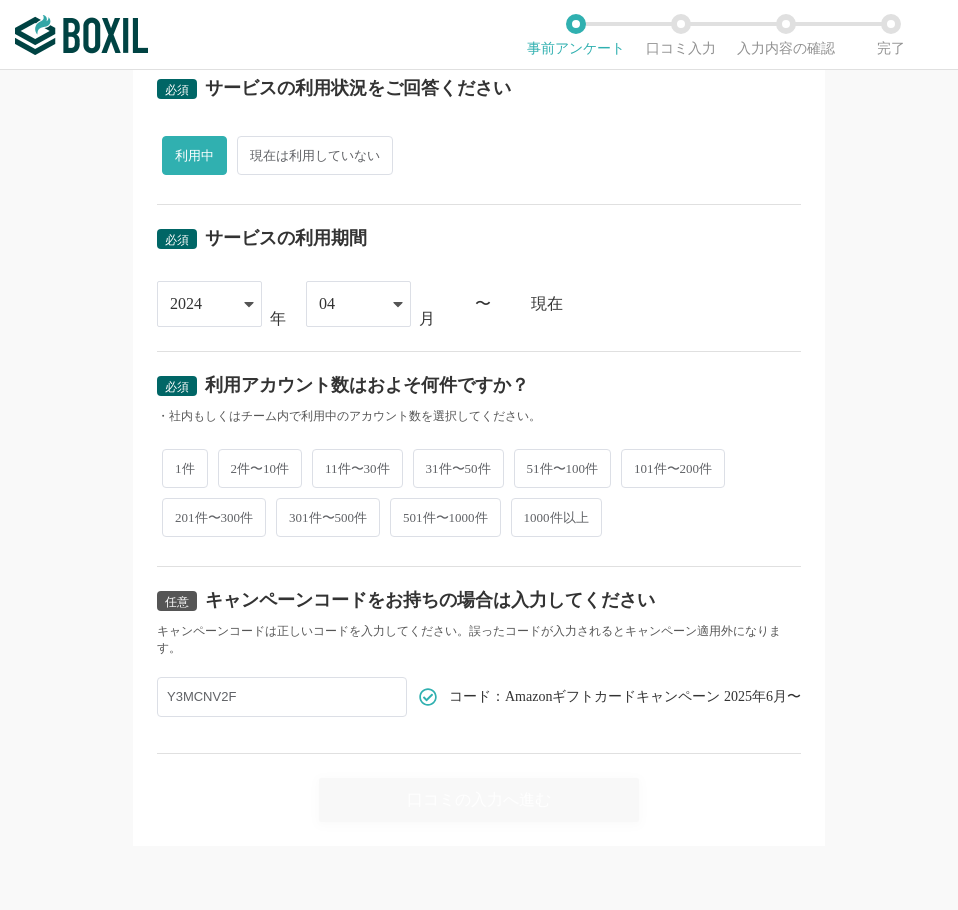 click on "31件〜50件" at bounding box center [458, 468] 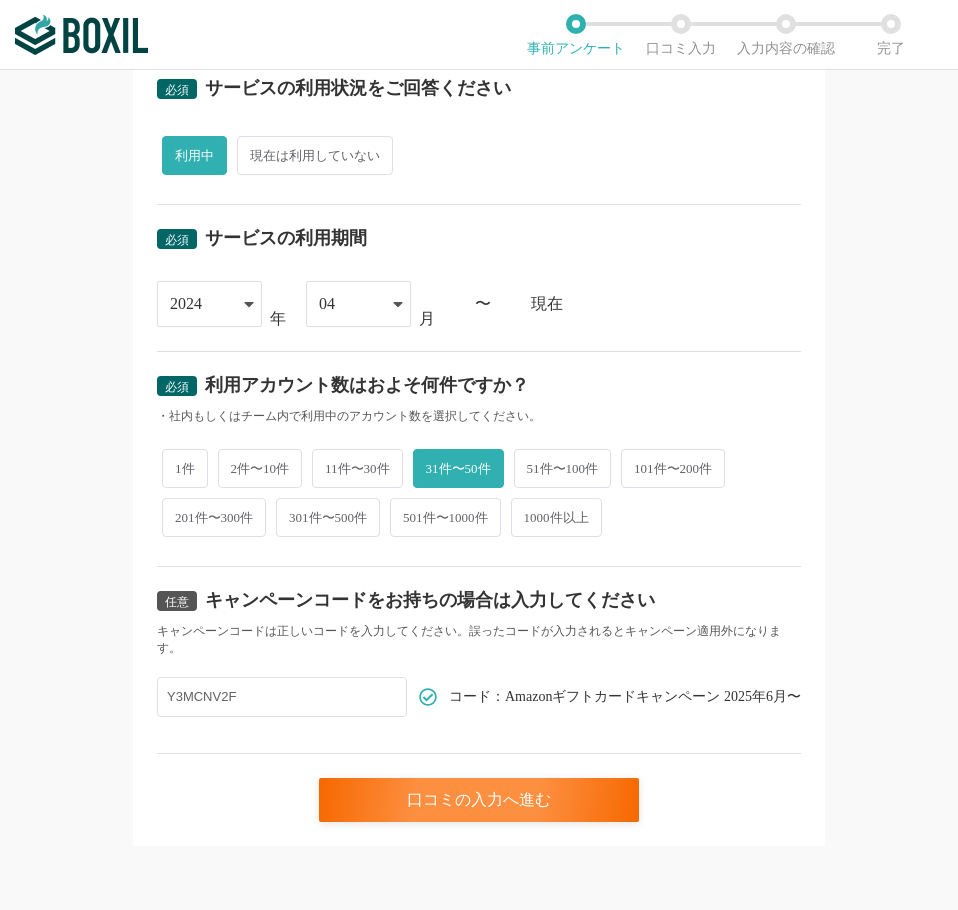 click on "51件〜100件" at bounding box center (563, 468) 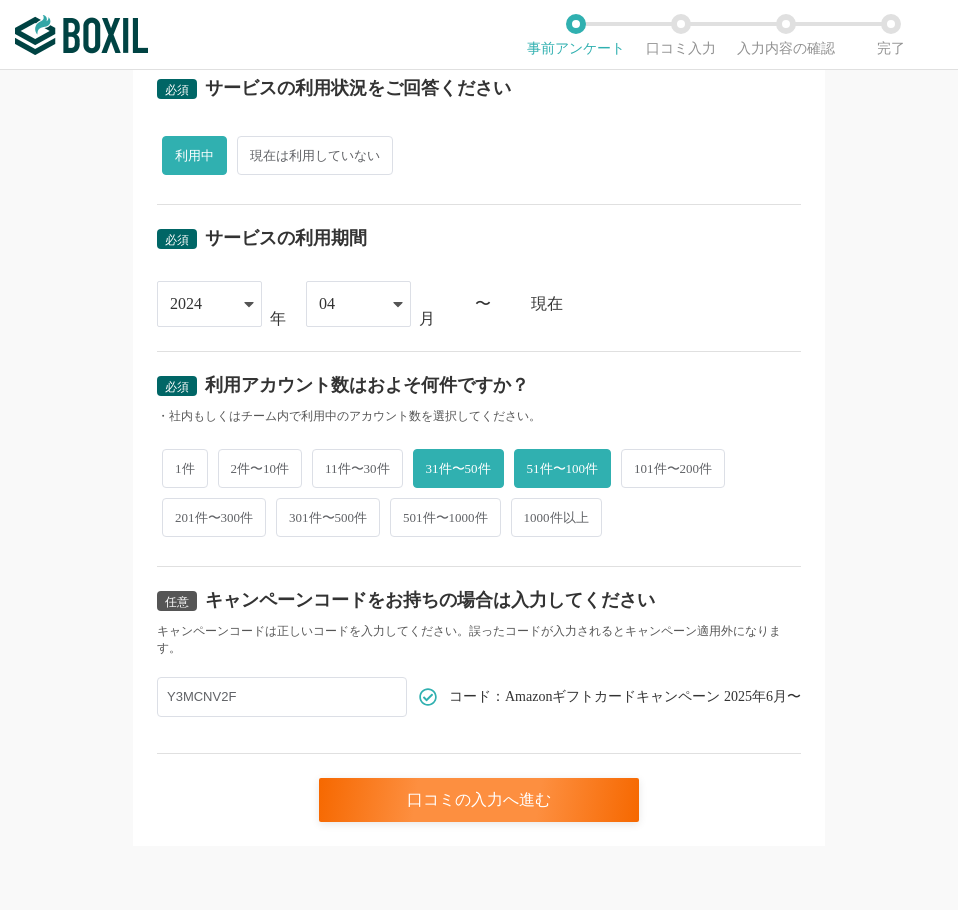 radio on "false" 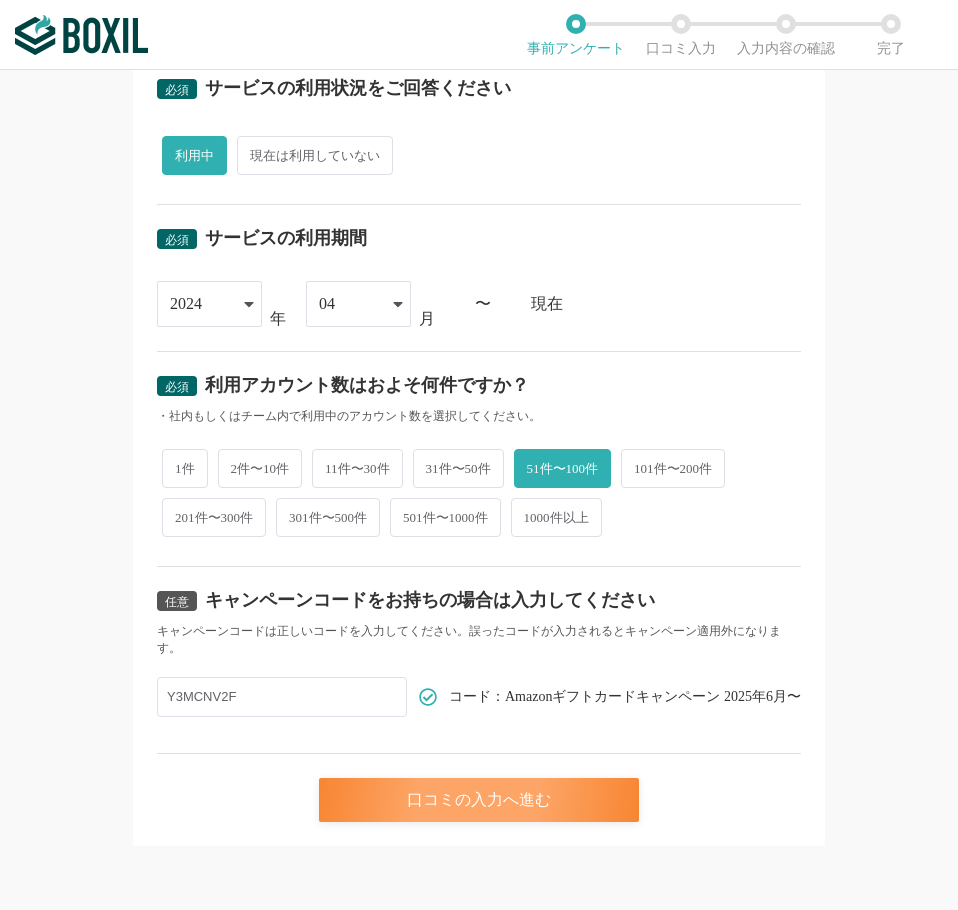 click on "口コミの入力へ進む" at bounding box center [479, 800] 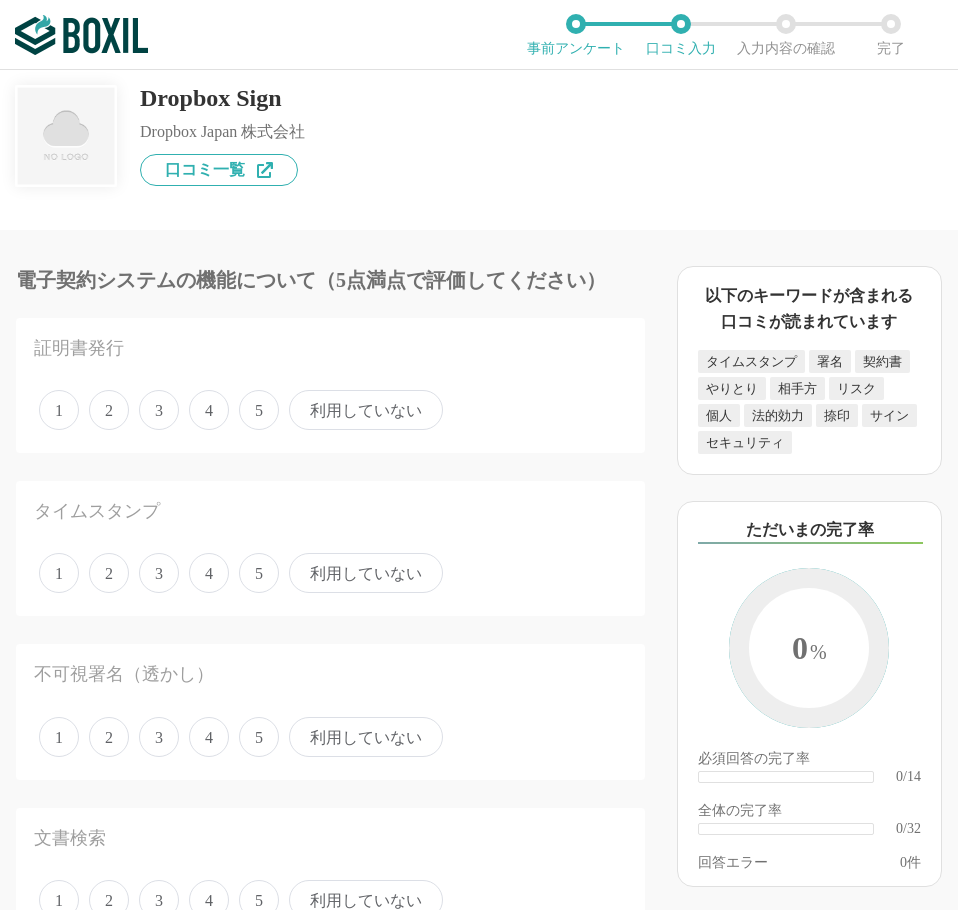 click on "4" at bounding box center [209, 410] 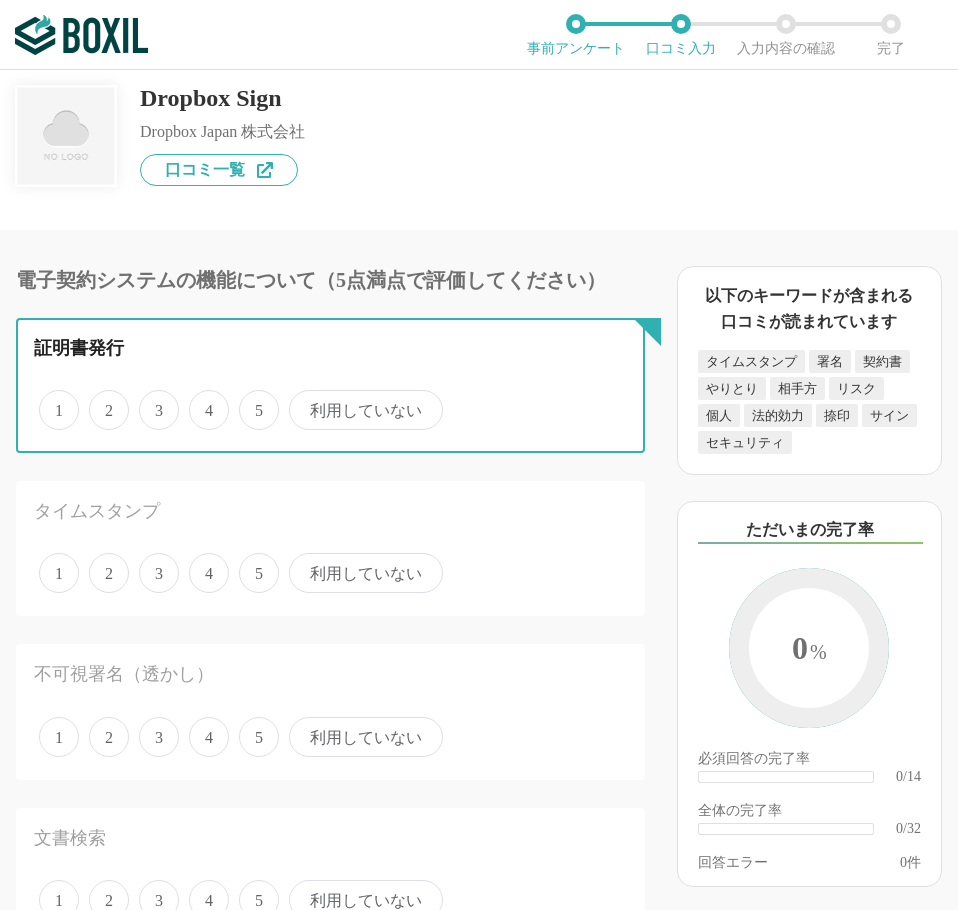 click on "4" at bounding box center [200, 399] 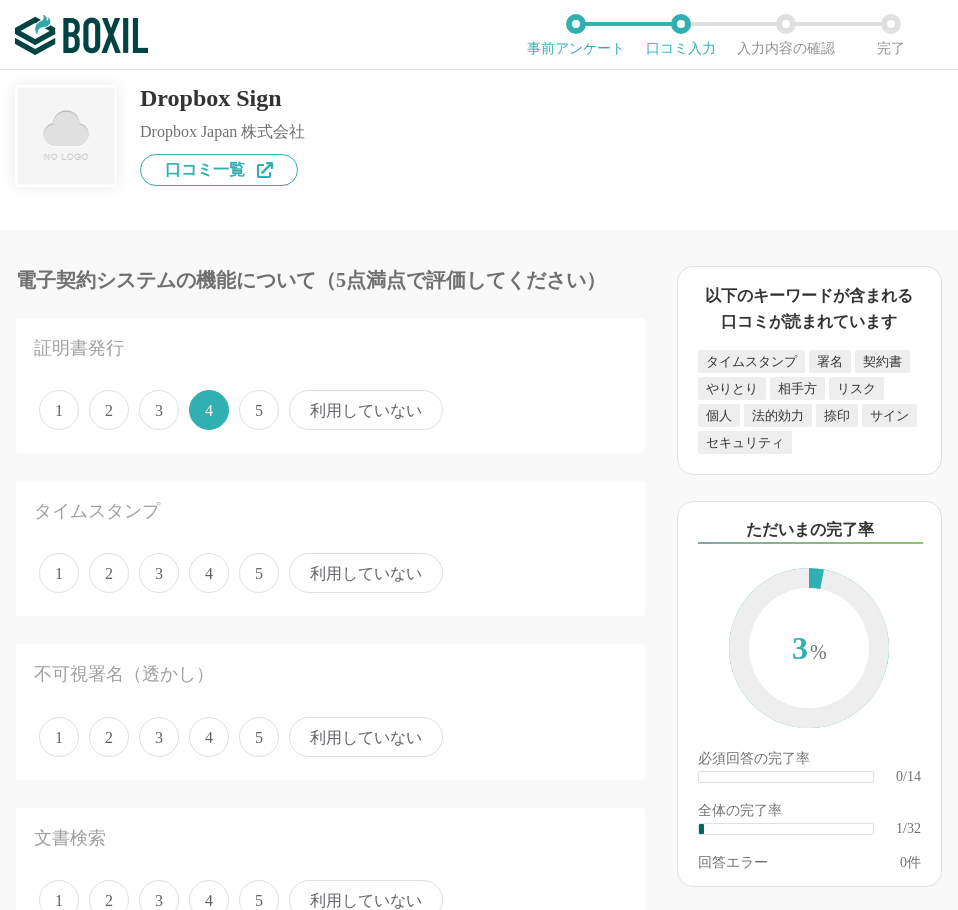 click on "4" at bounding box center (209, 573) 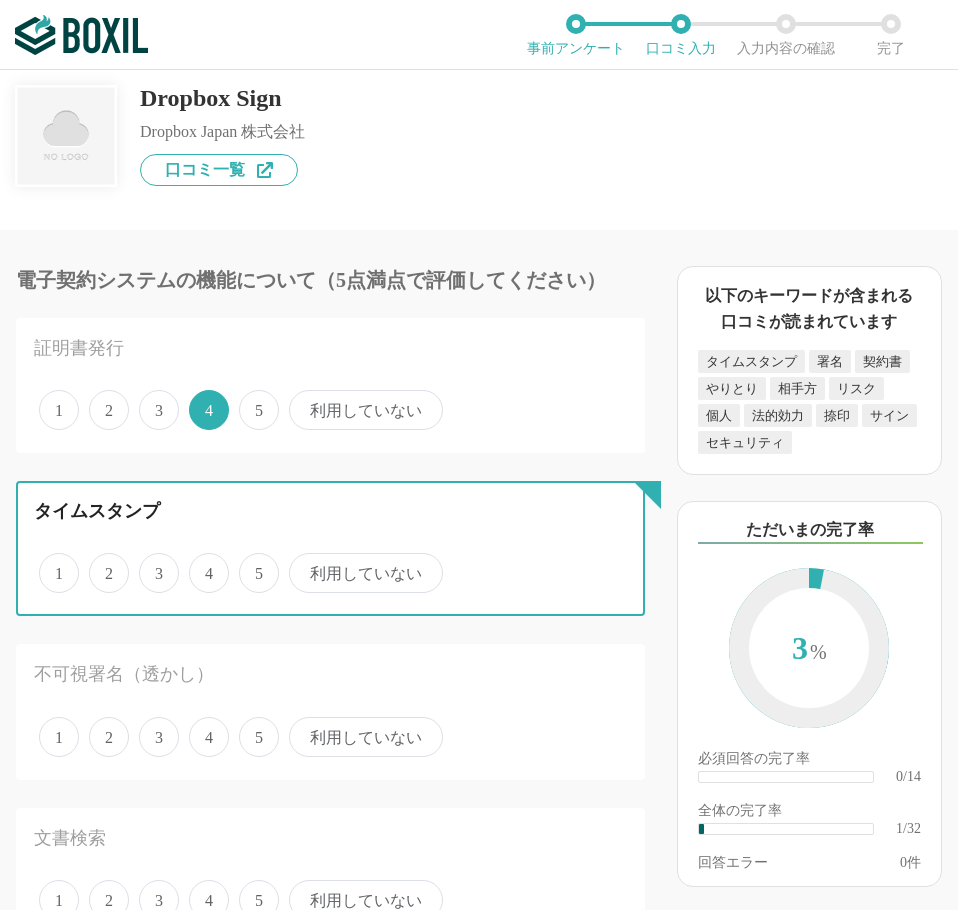 click on "4" at bounding box center [200, 562] 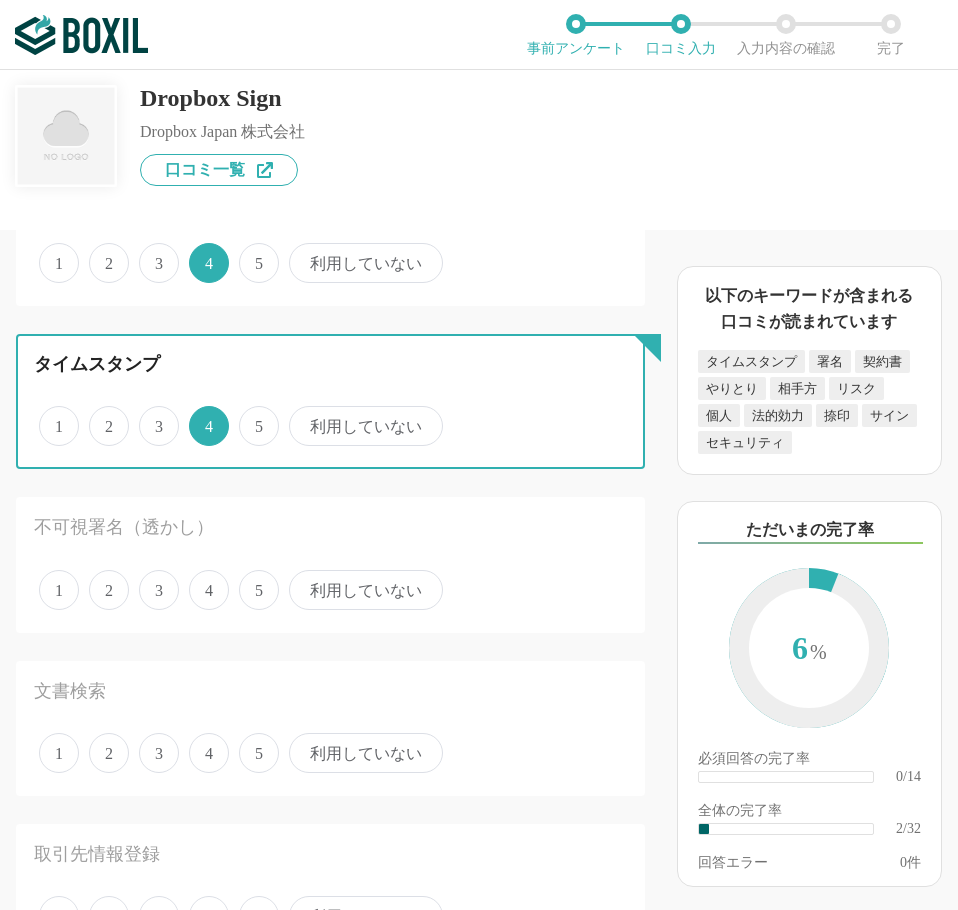scroll, scrollTop: 200, scrollLeft: 0, axis: vertical 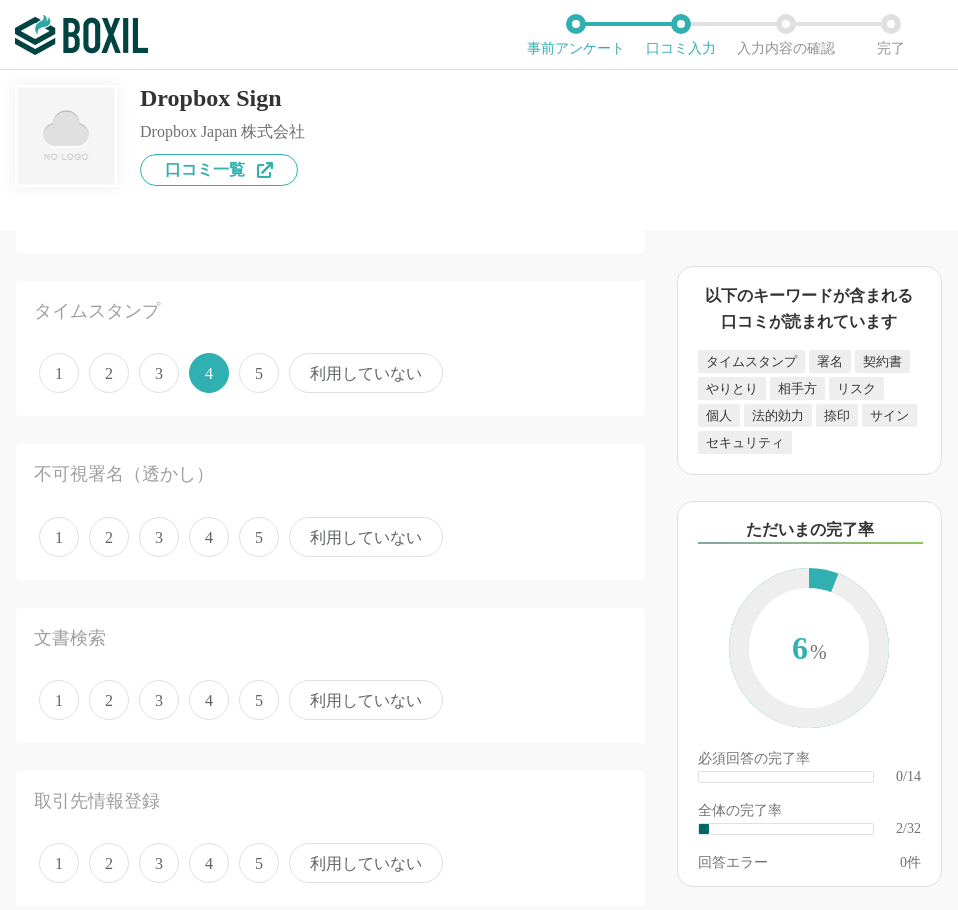 click on "5" at bounding box center (259, 537) 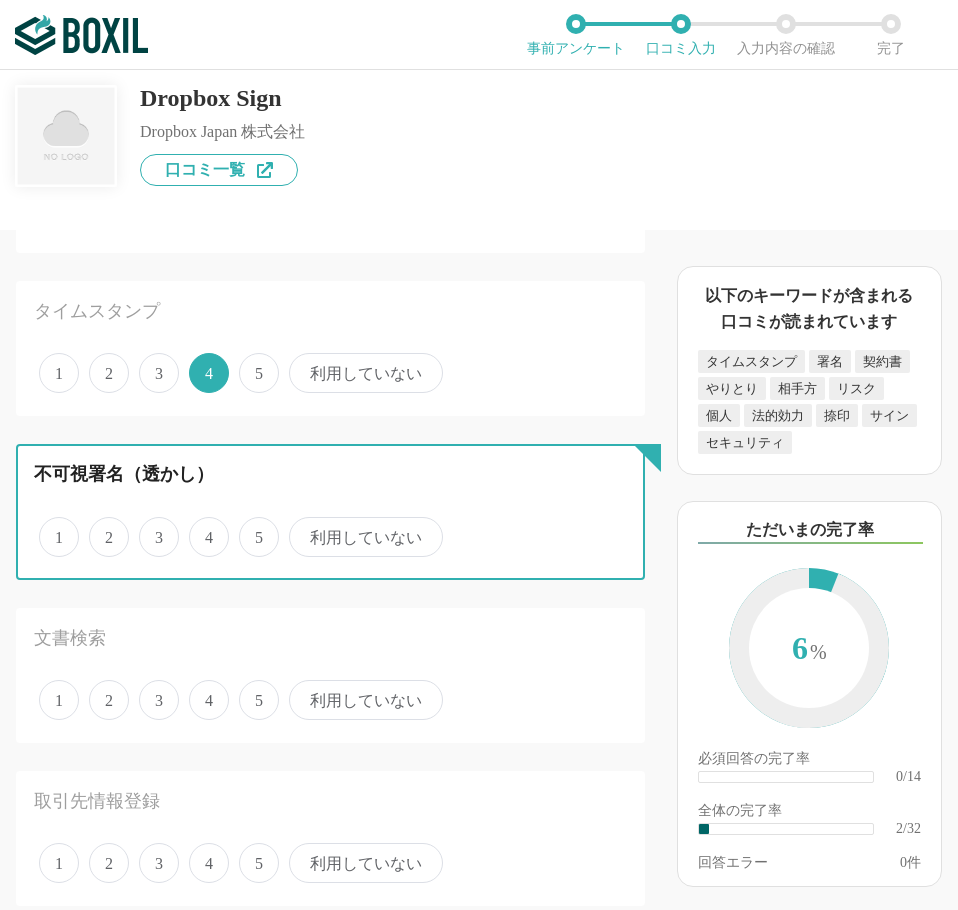 click on "5" at bounding box center [250, 526] 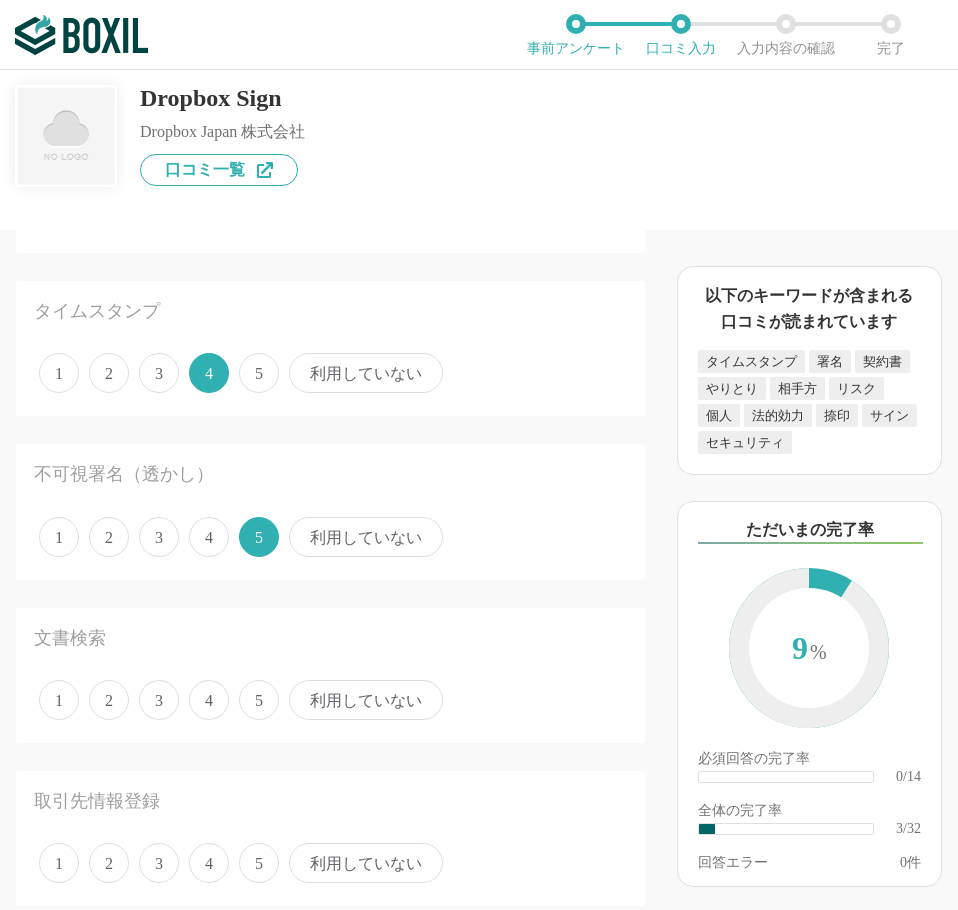 click on "5" at bounding box center (259, 700) 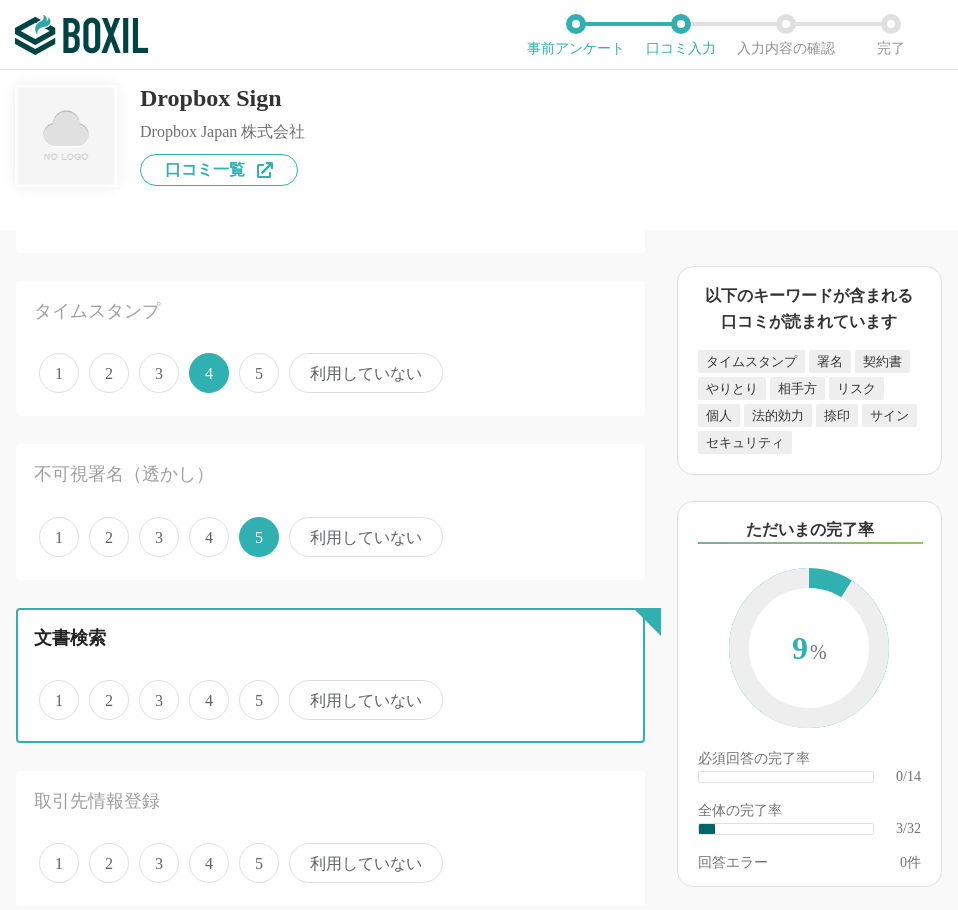 click on "5" at bounding box center [250, 689] 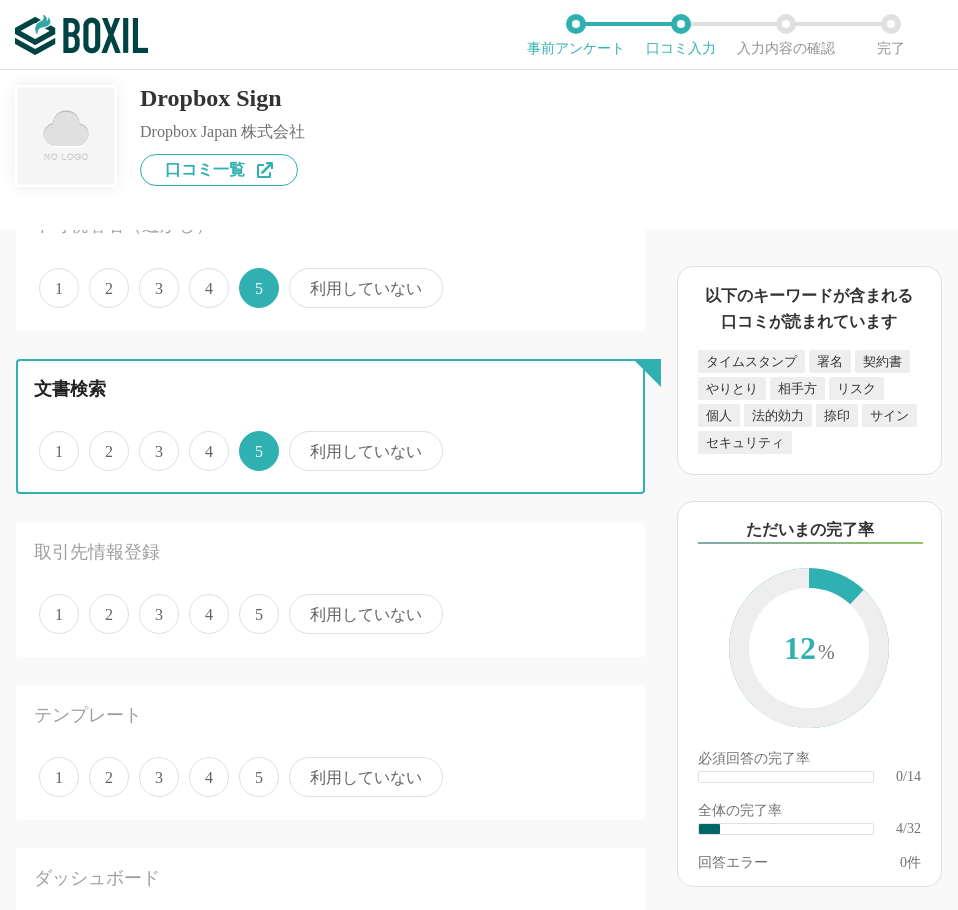 scroll, scrollTop: 500, scrollLeft: 0, axis: vertical 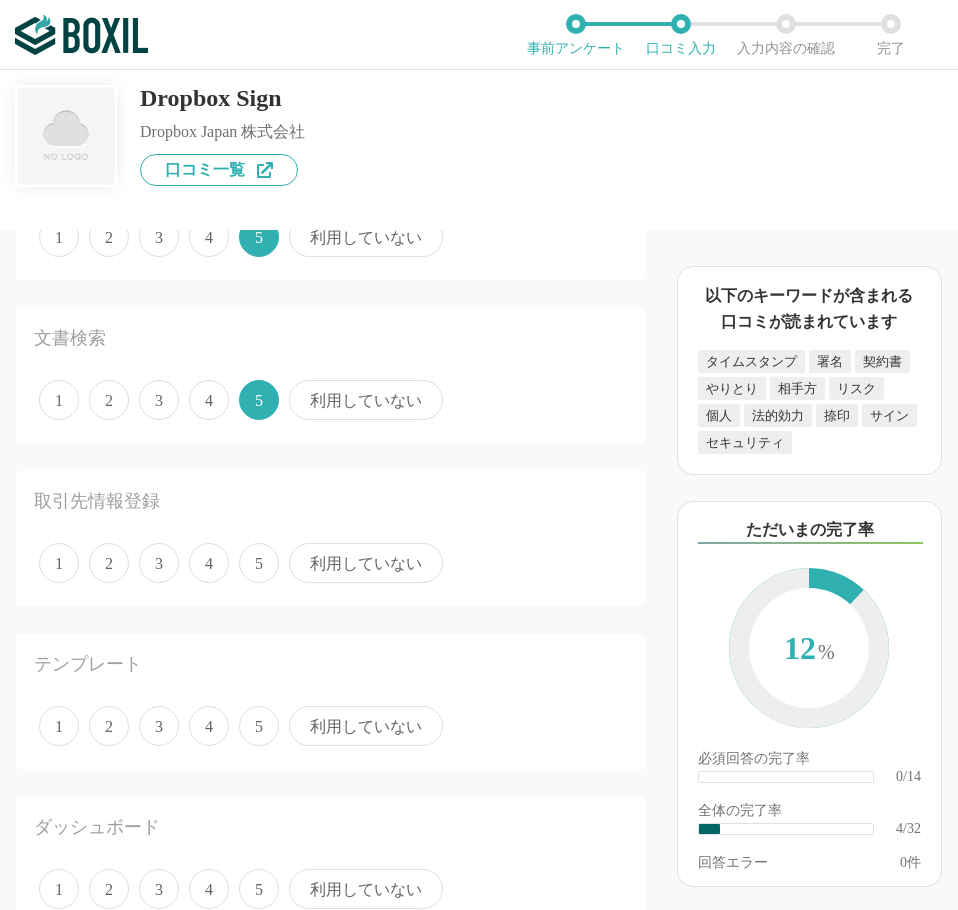 click on "4" at bounding box center [209, 563] 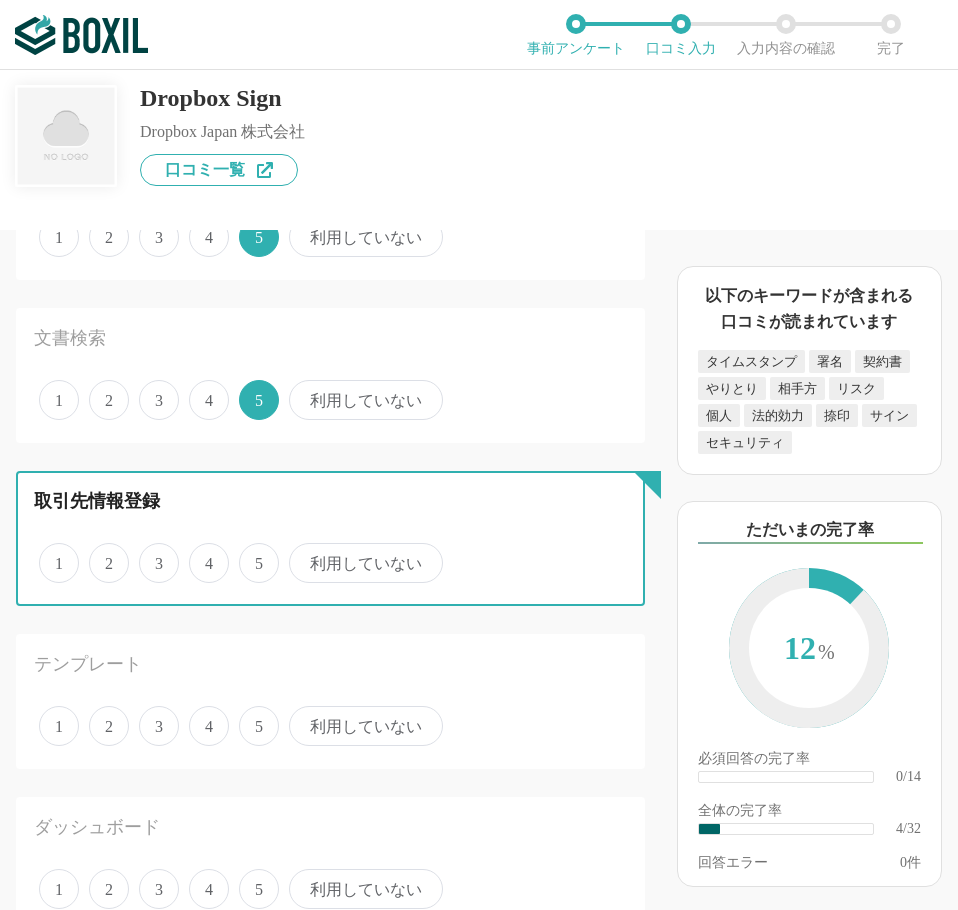 click on "4" at bounding box center (200, 552) 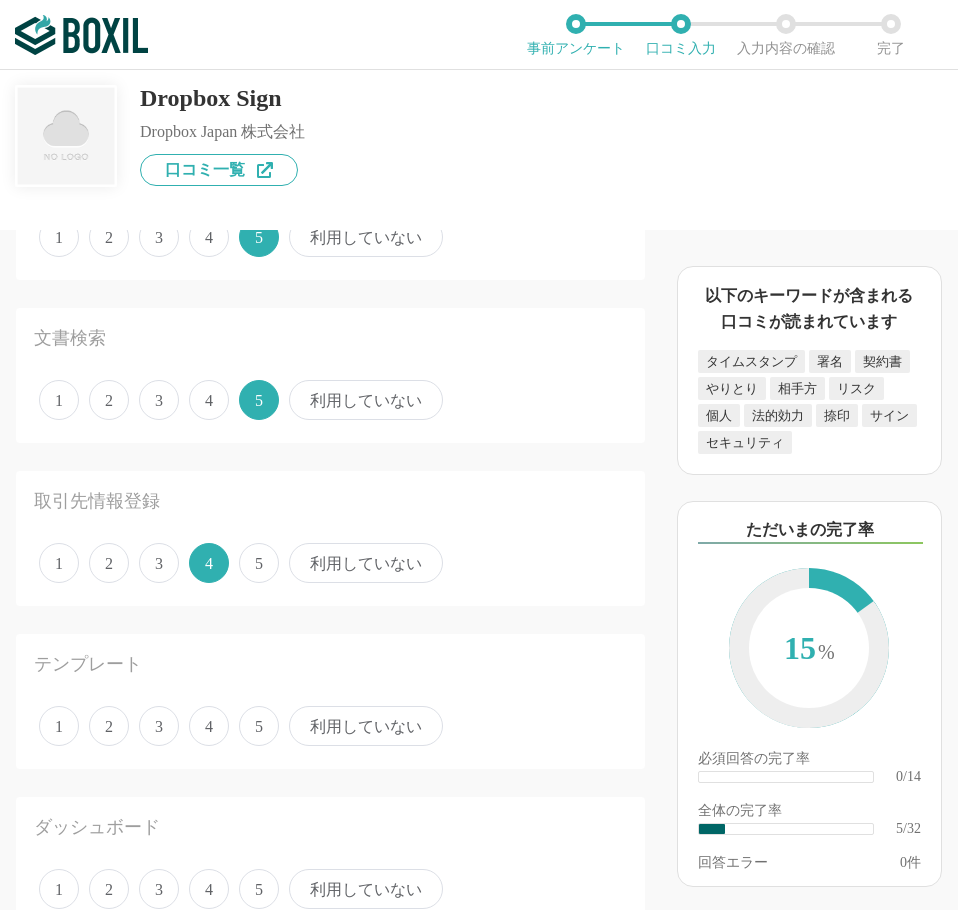 click on "4" at bounding box center [209, 726] 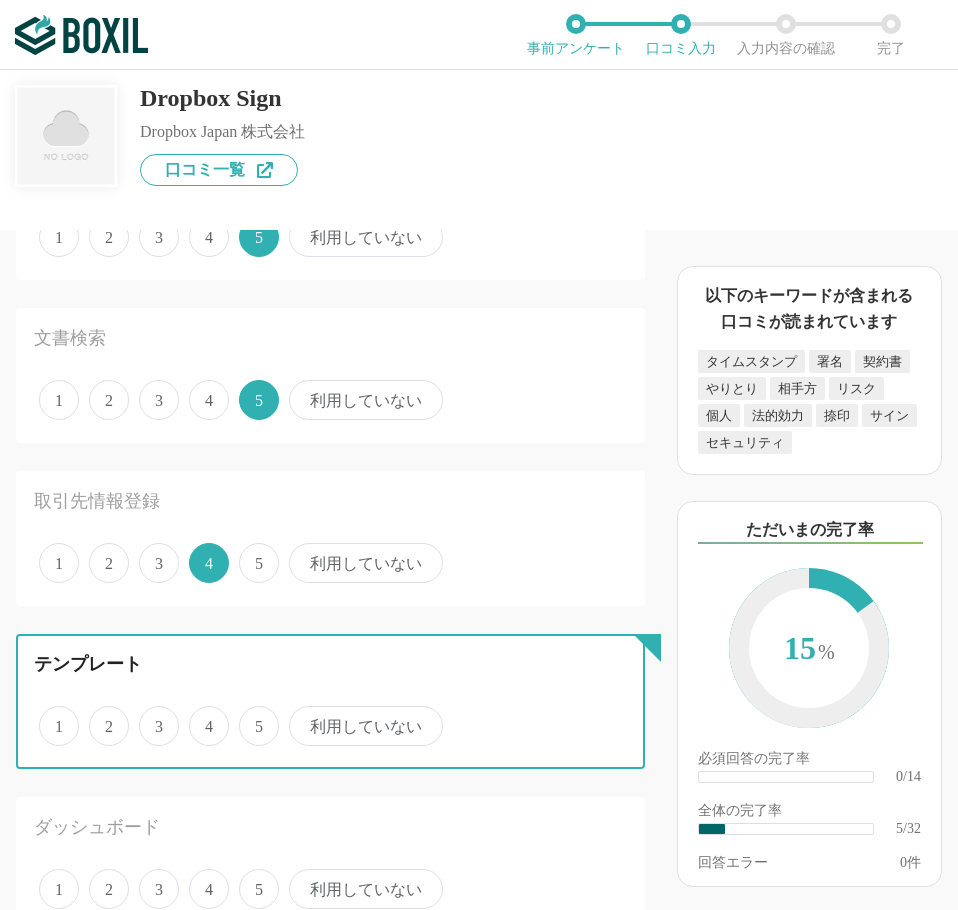 click on "4" at bounding box center (200, 715) 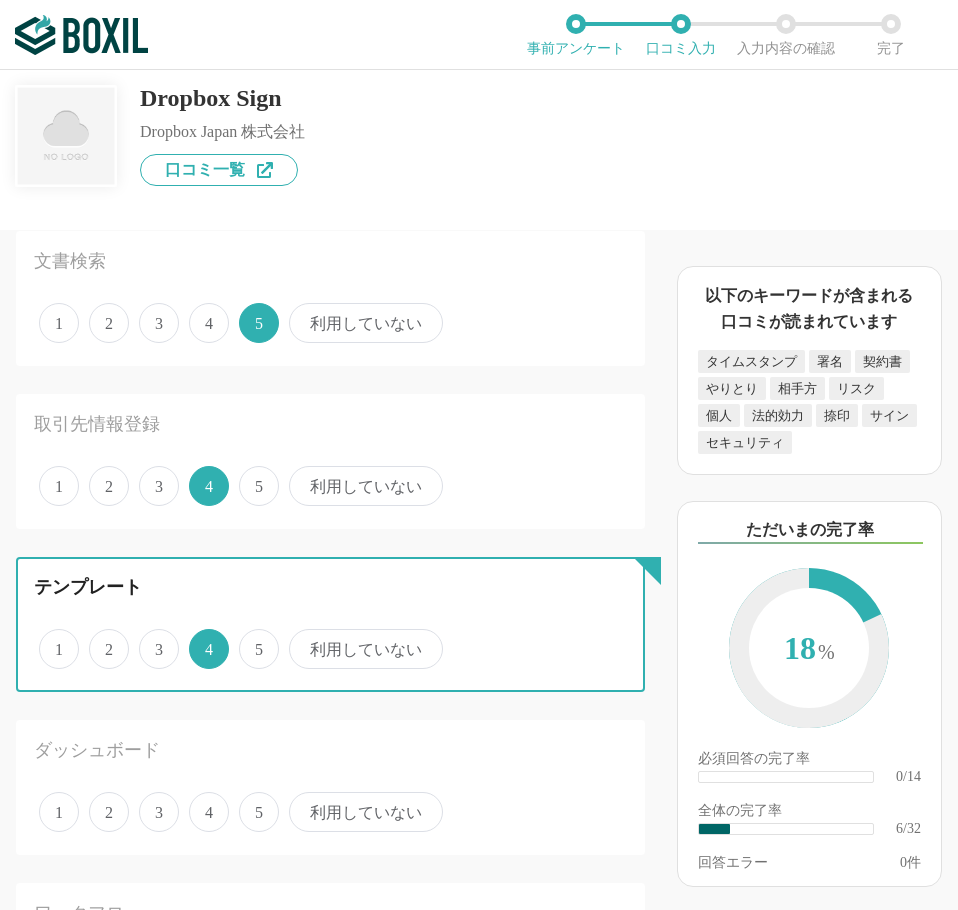 scroll, scrollTop: 1000, scrollLeft: 0, axis: vertical 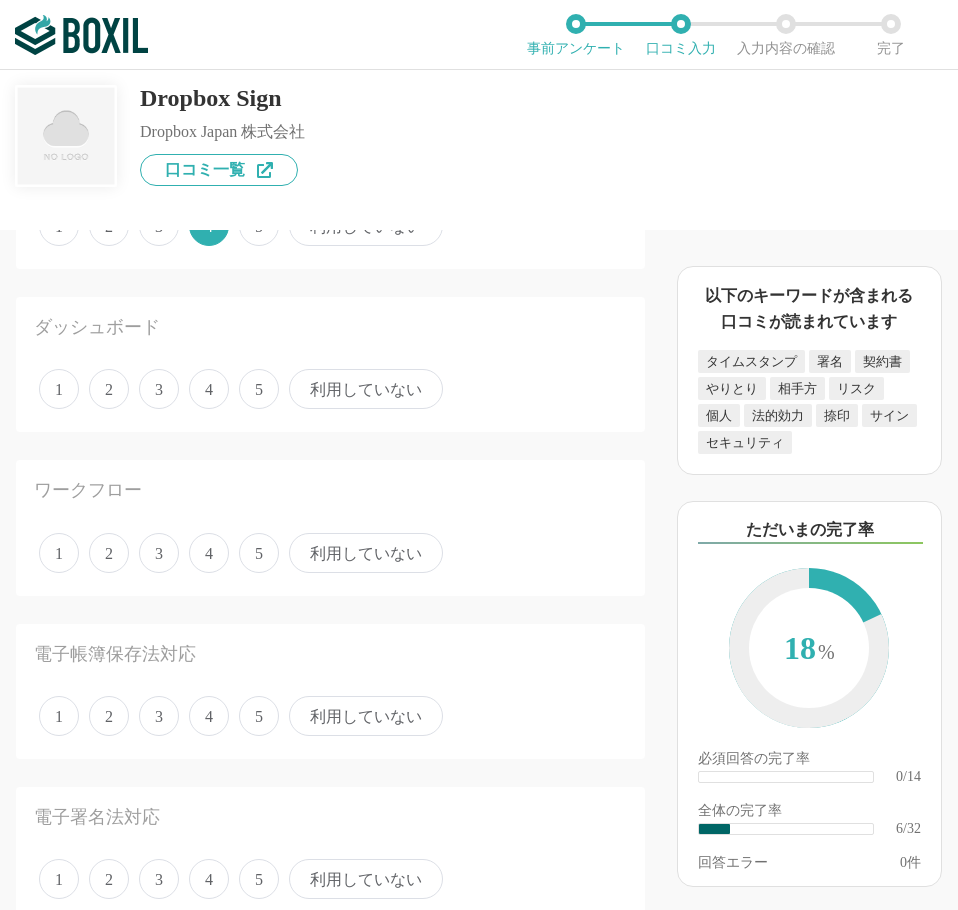 click on "4" at bounding box center [209, 389] 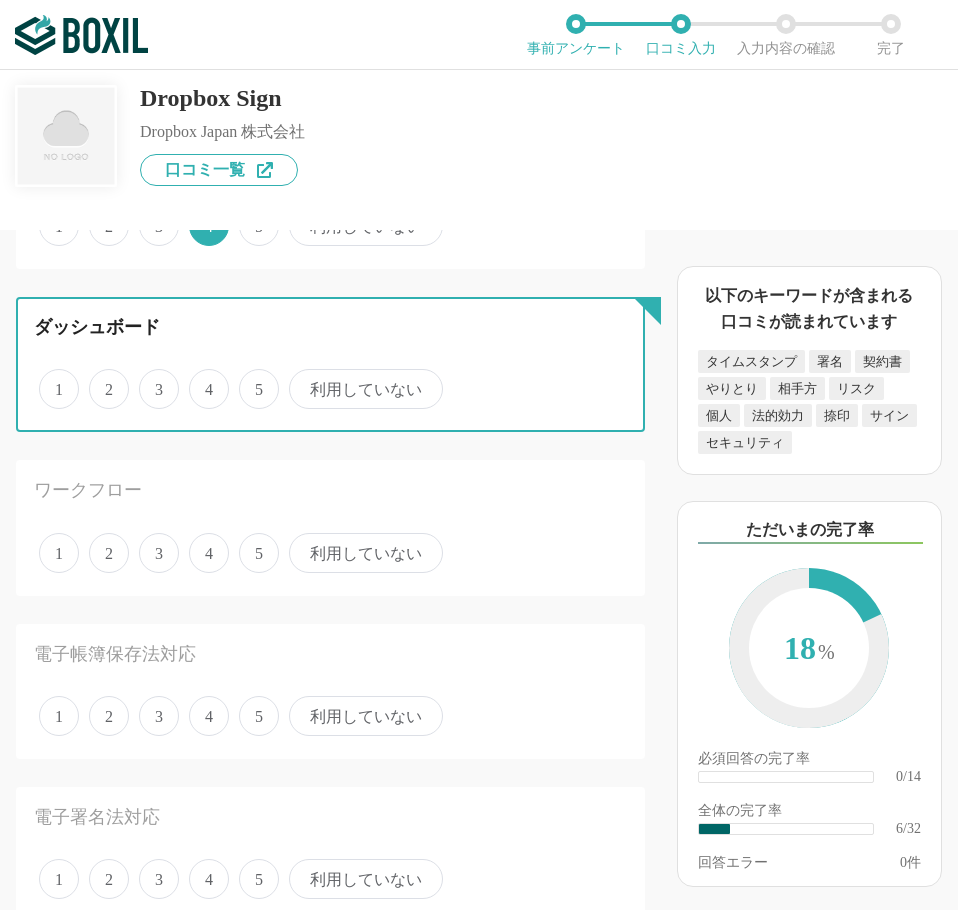 click on "4" at bounding box center (200, 378) 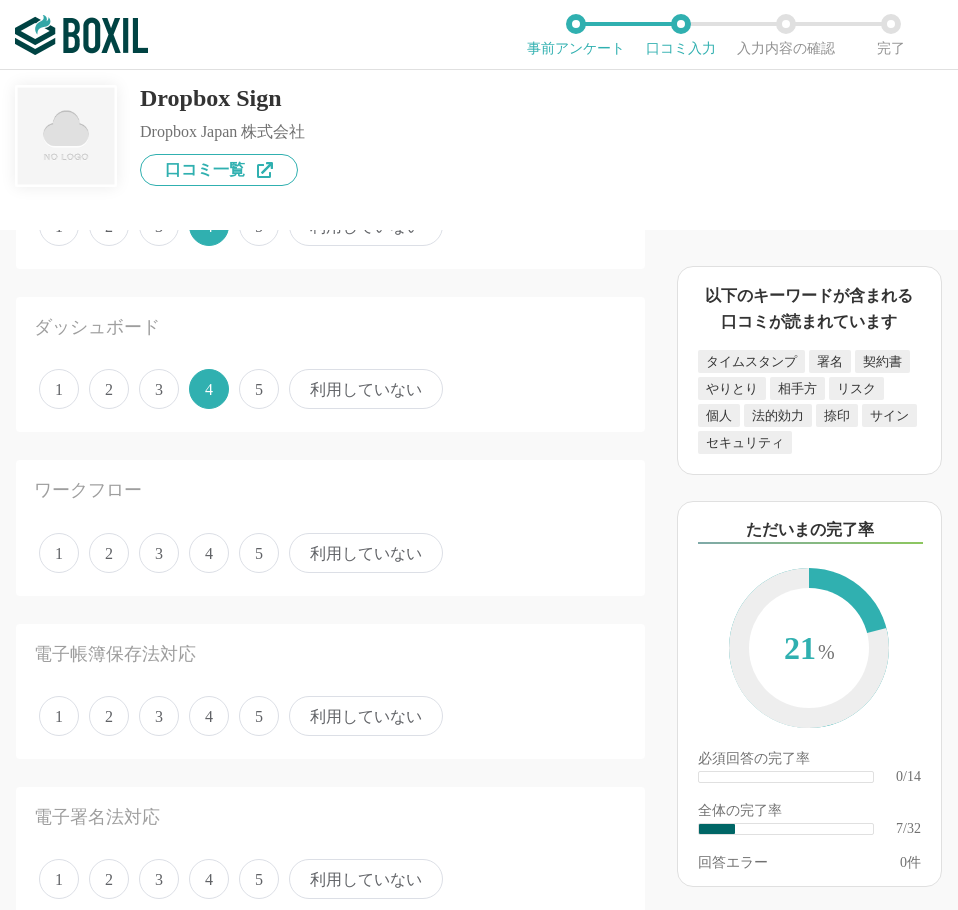 click on "ワークフロー 1 2 3 4 5 利用していない" at bounding box center (330, 527) 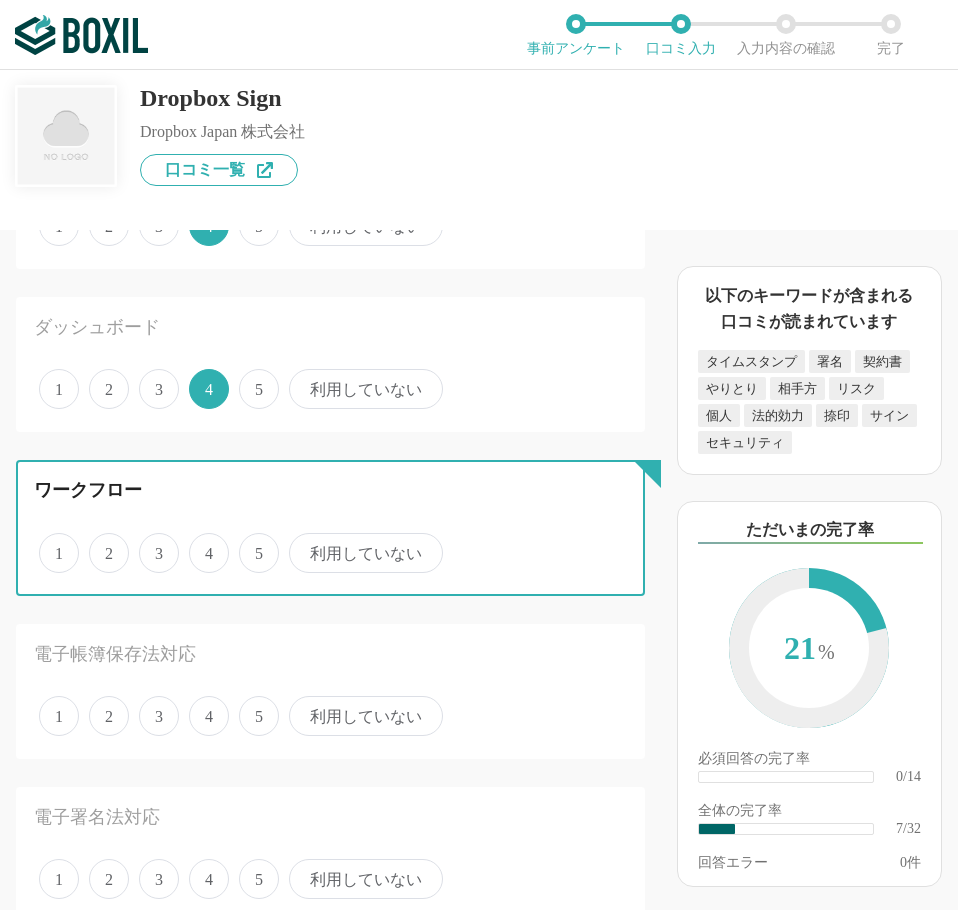 click on "4" at bounding box center [200, 542] 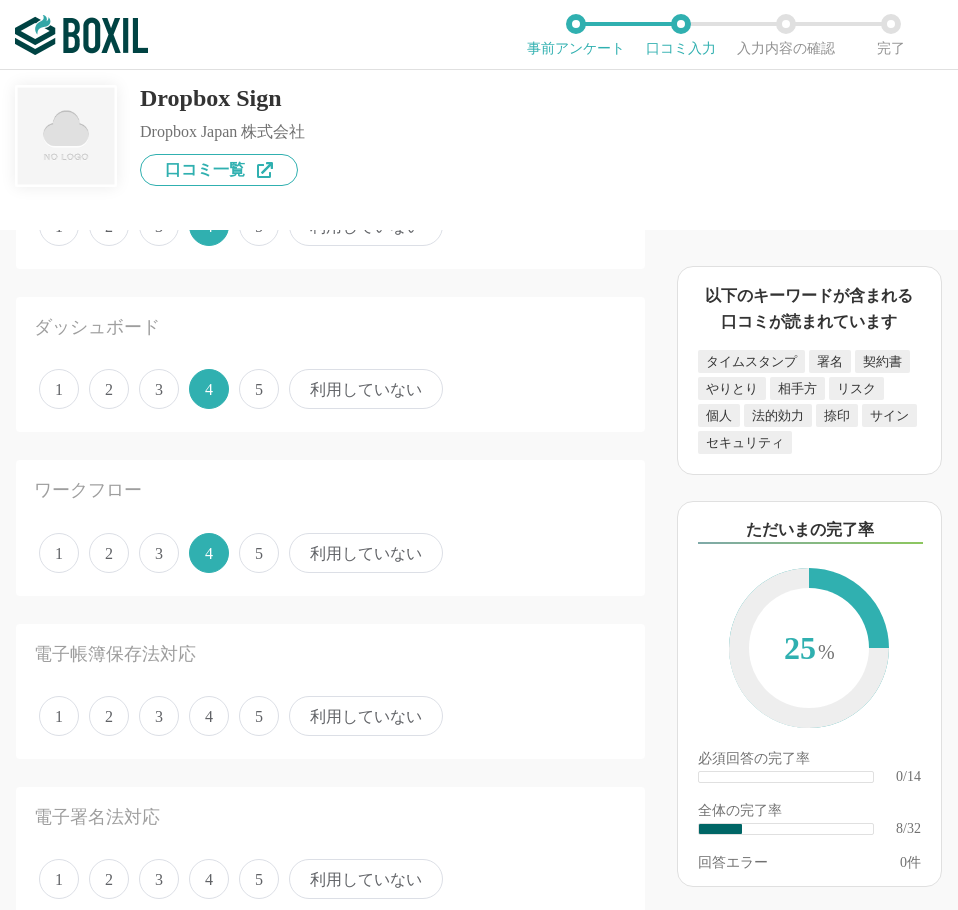click on "5" at bounding box center (259, 716) 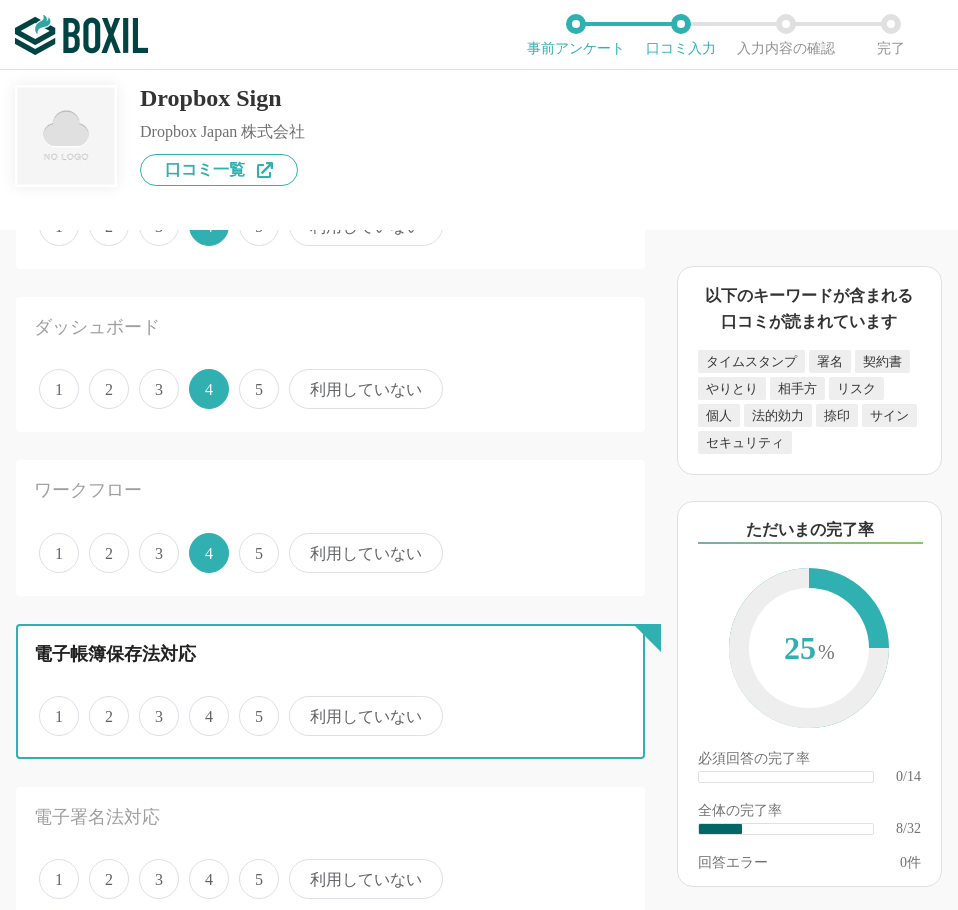 click on "5" at bounding box center [250, 705] 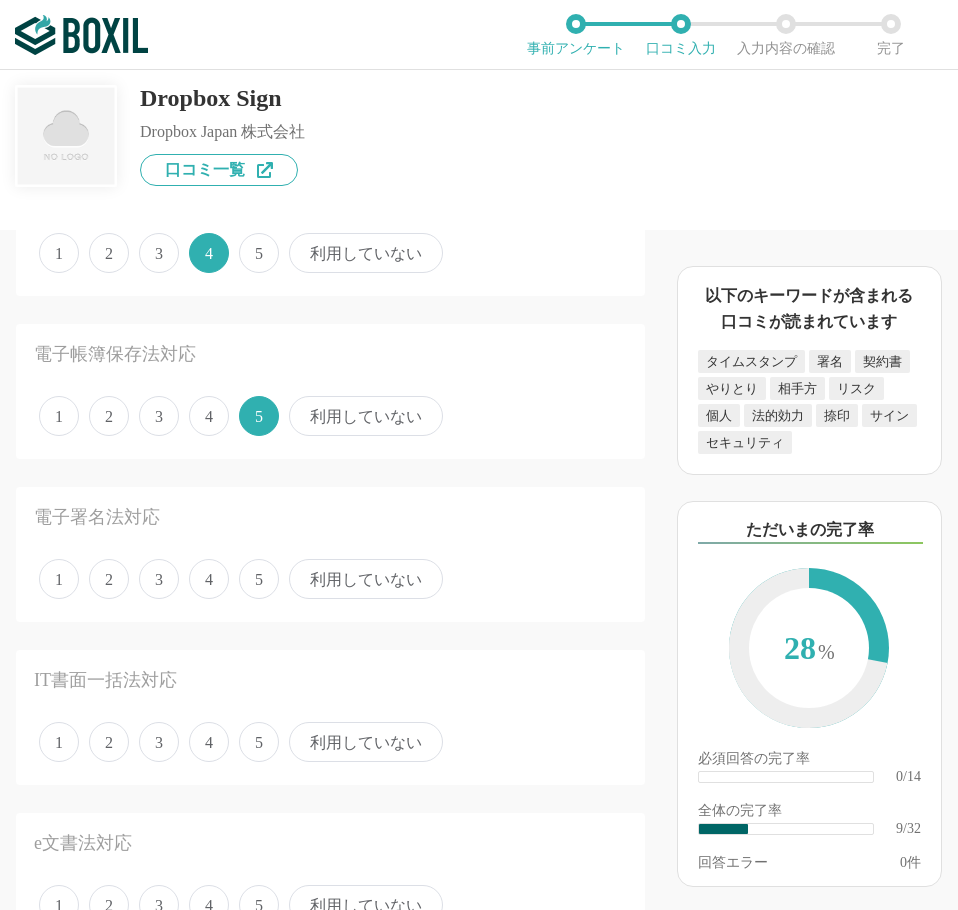 click on "5" at bounding box center [259, 579] 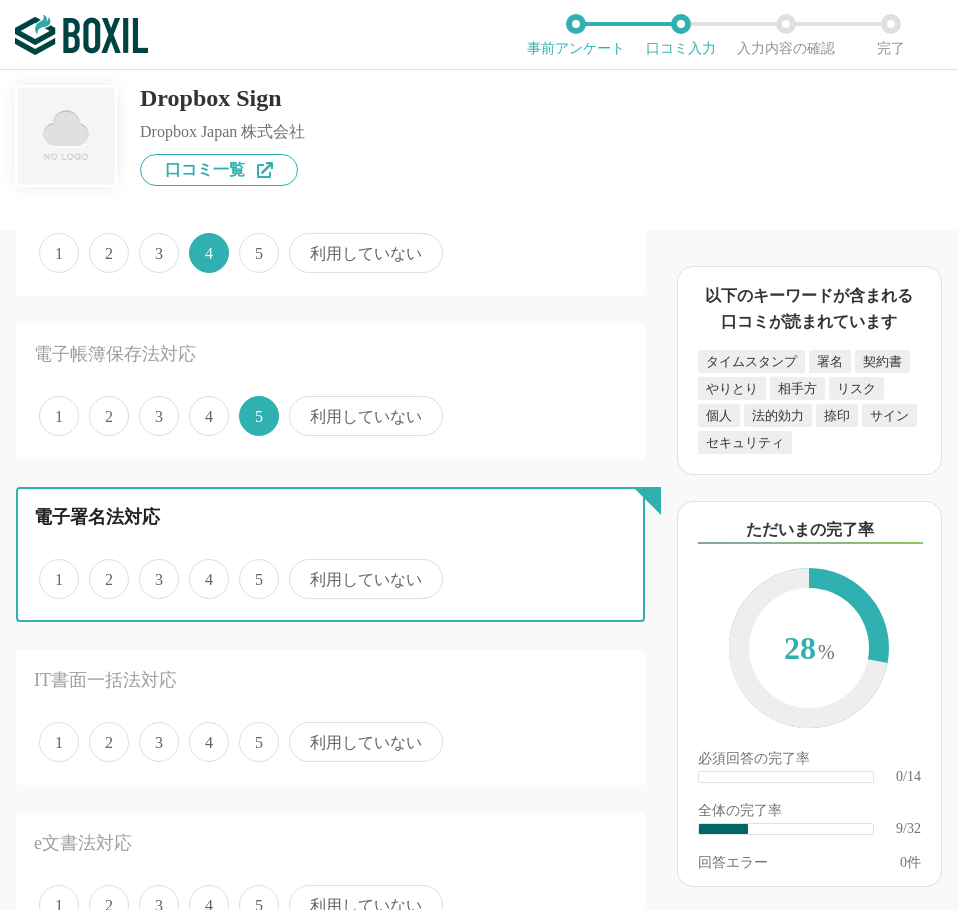 click on "5" at bounding box center (250, 568) 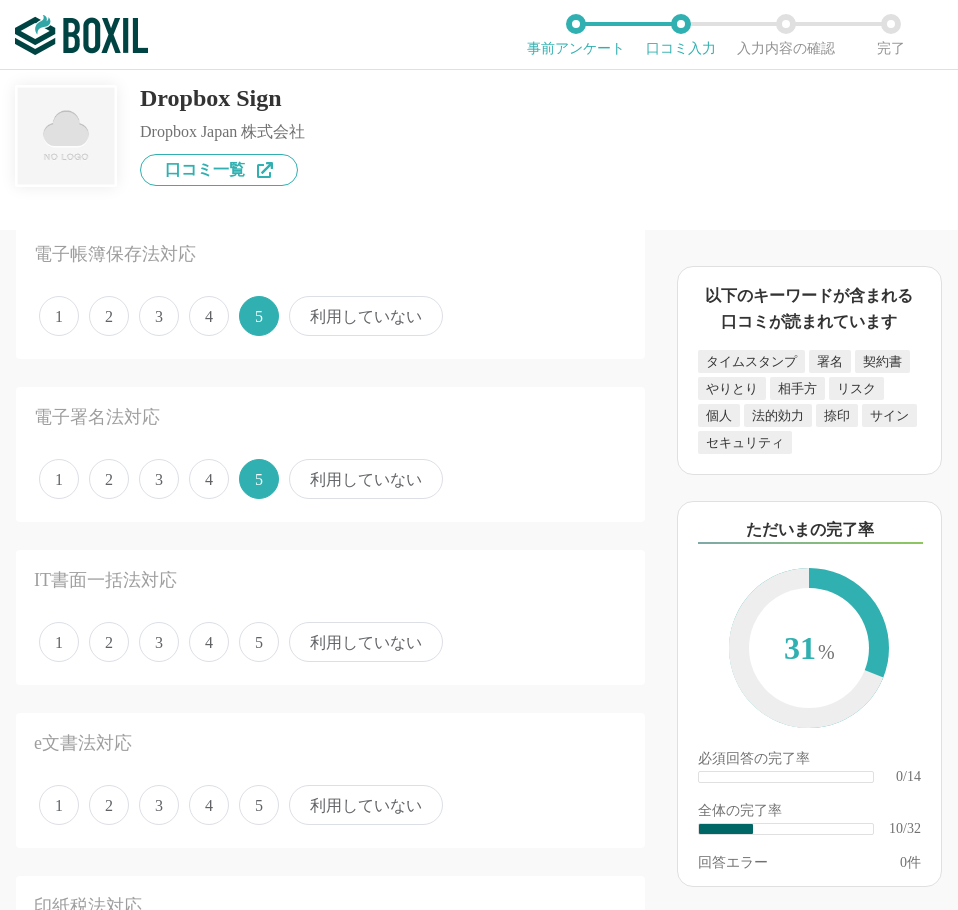 drag, startPoint x: 260, startPoint y: 605, endPoint x: 227, endPoint y: 600, distance: 33.37664 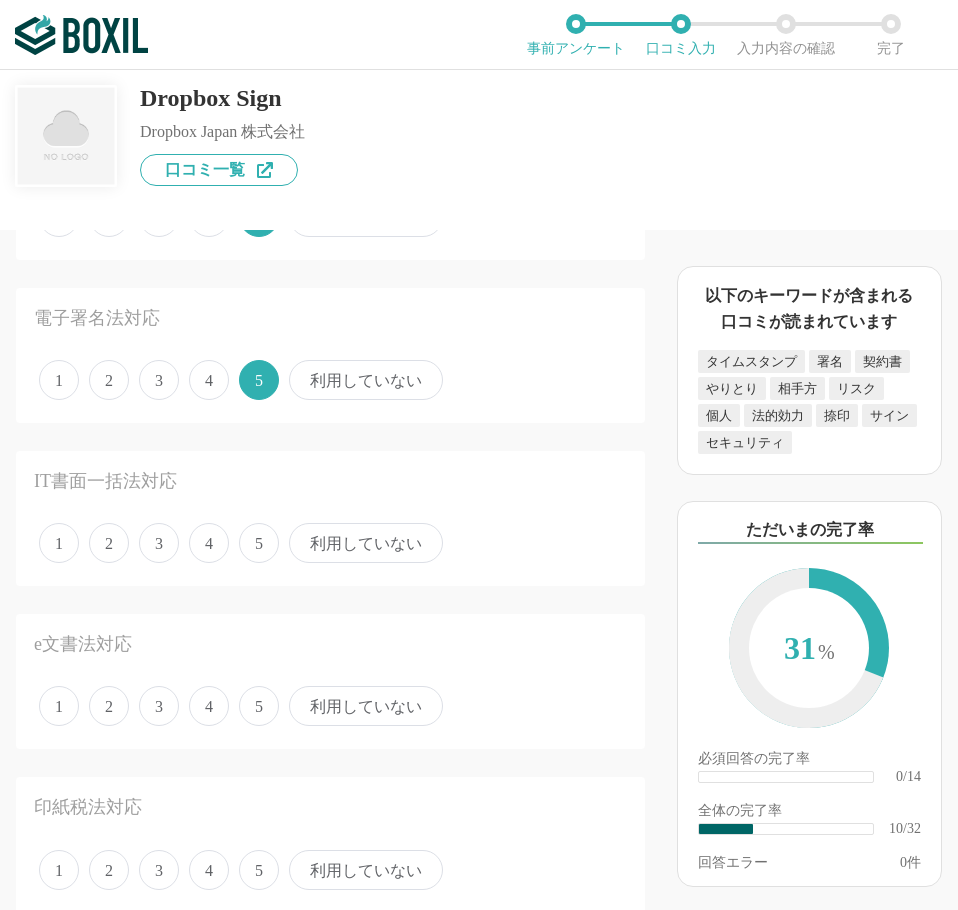 scroll, scrollTop: 1500, scrollLeft: 0, axis: vertical 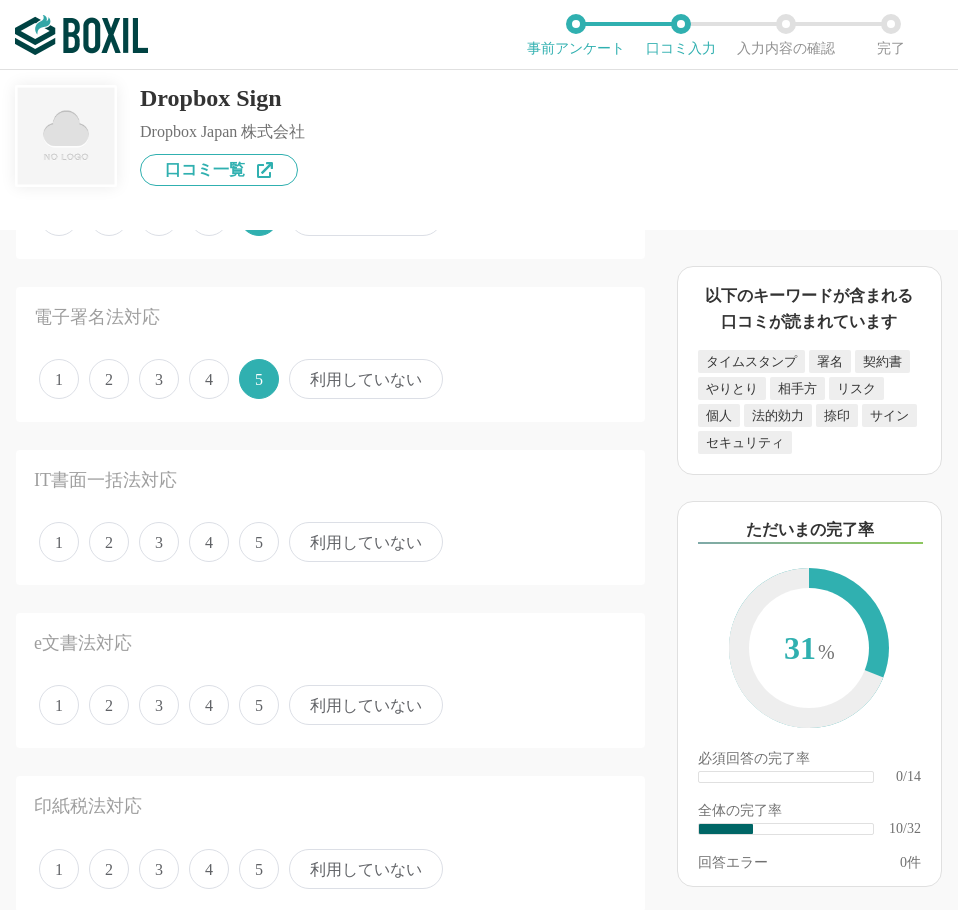 click on "4" at bounding box center (209, 542) 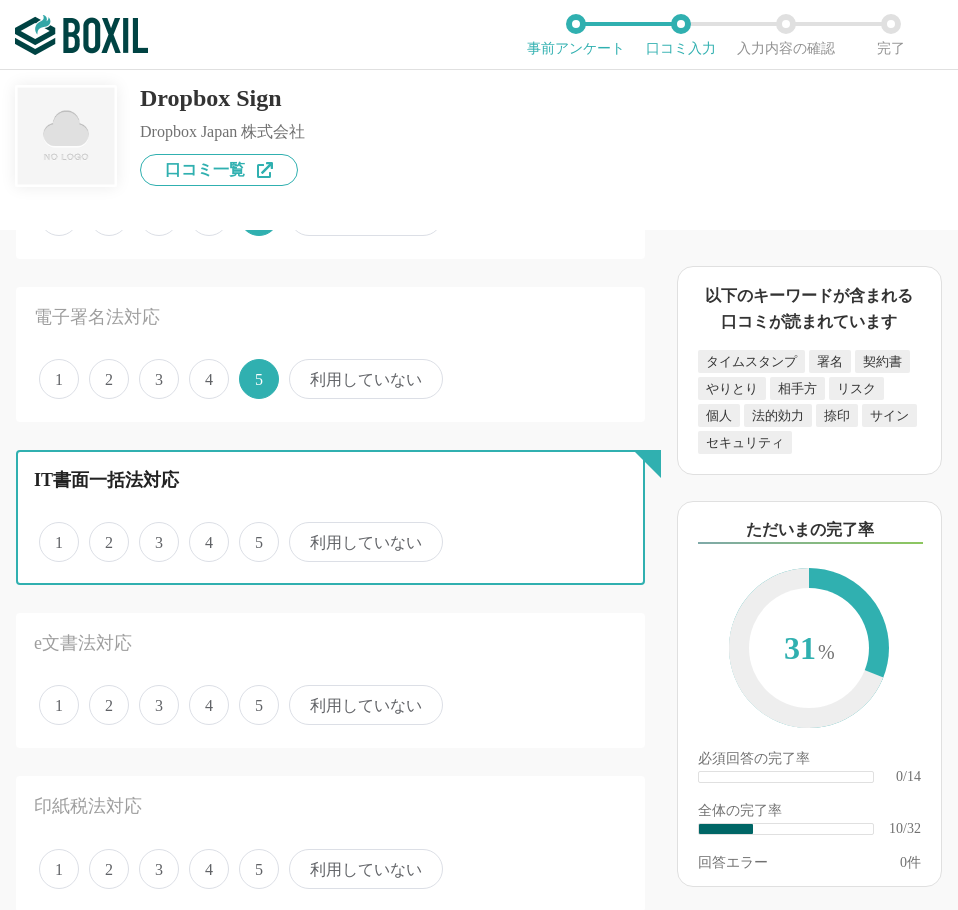 click on "4" at bounding box center [200, 531] 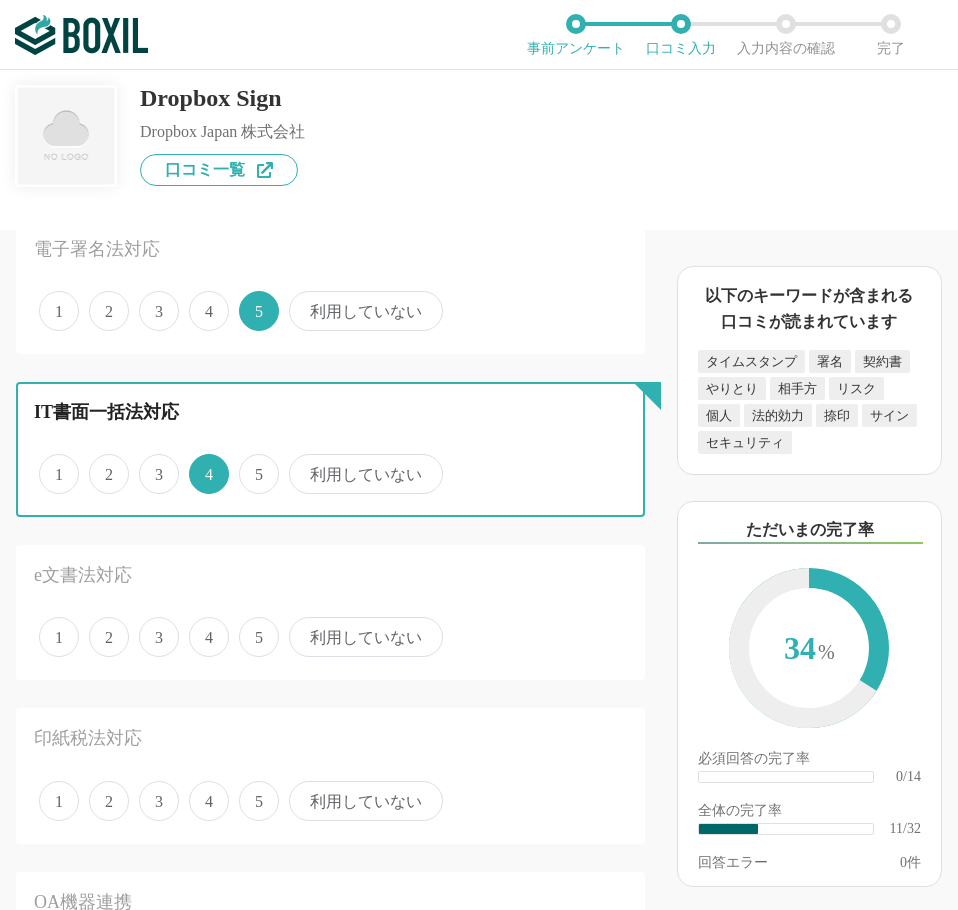 scroll, scrollTop: 1700, scrollLeft: 0, axis: vertical 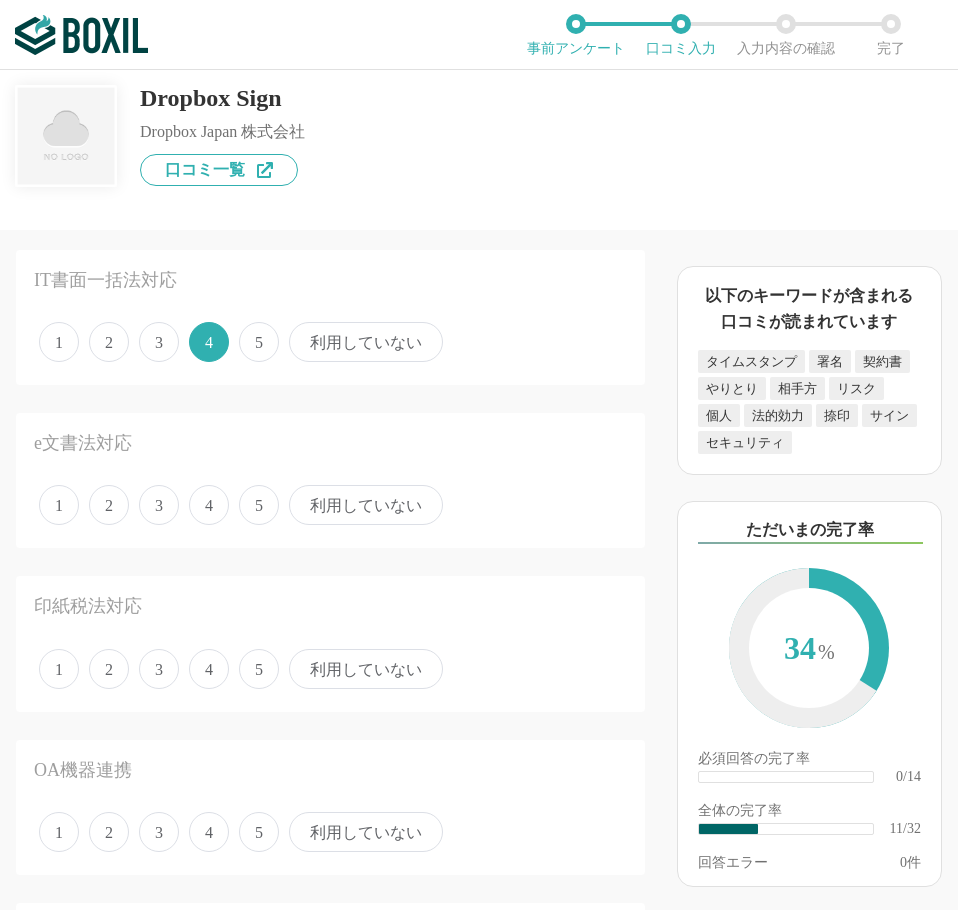 click on "4" at bounding box center [209, 505] 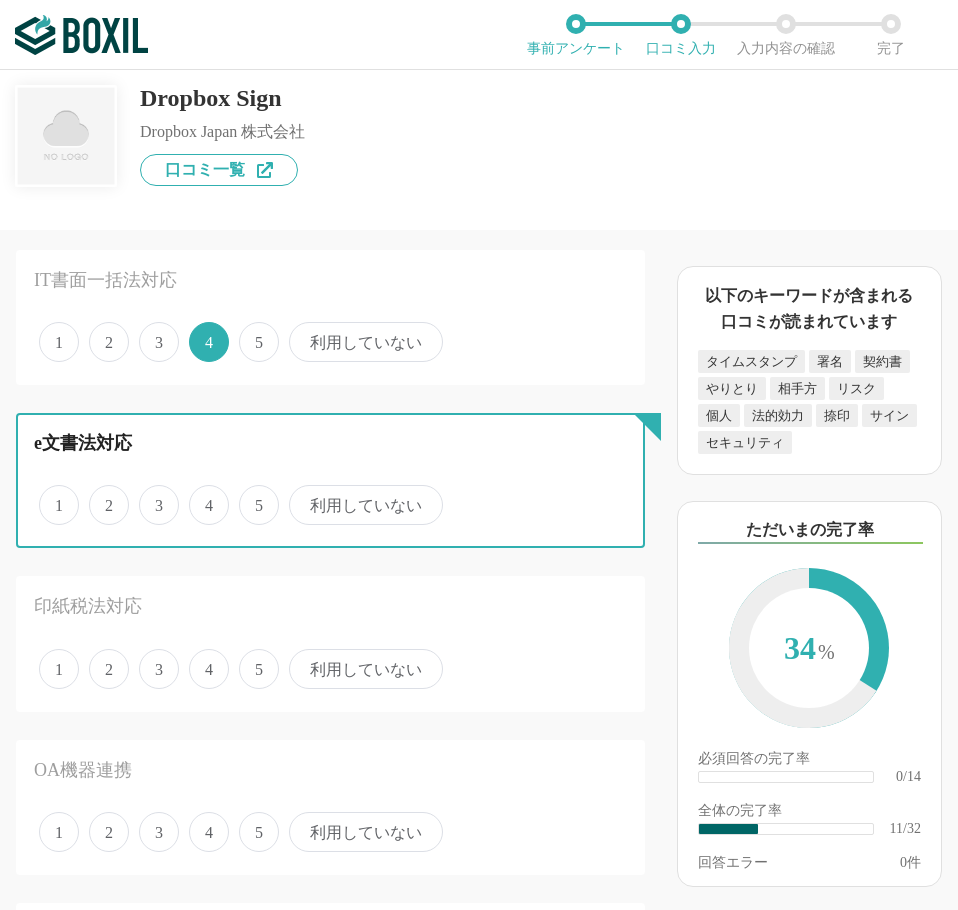 click on "4" at bounding box center [200, 494] 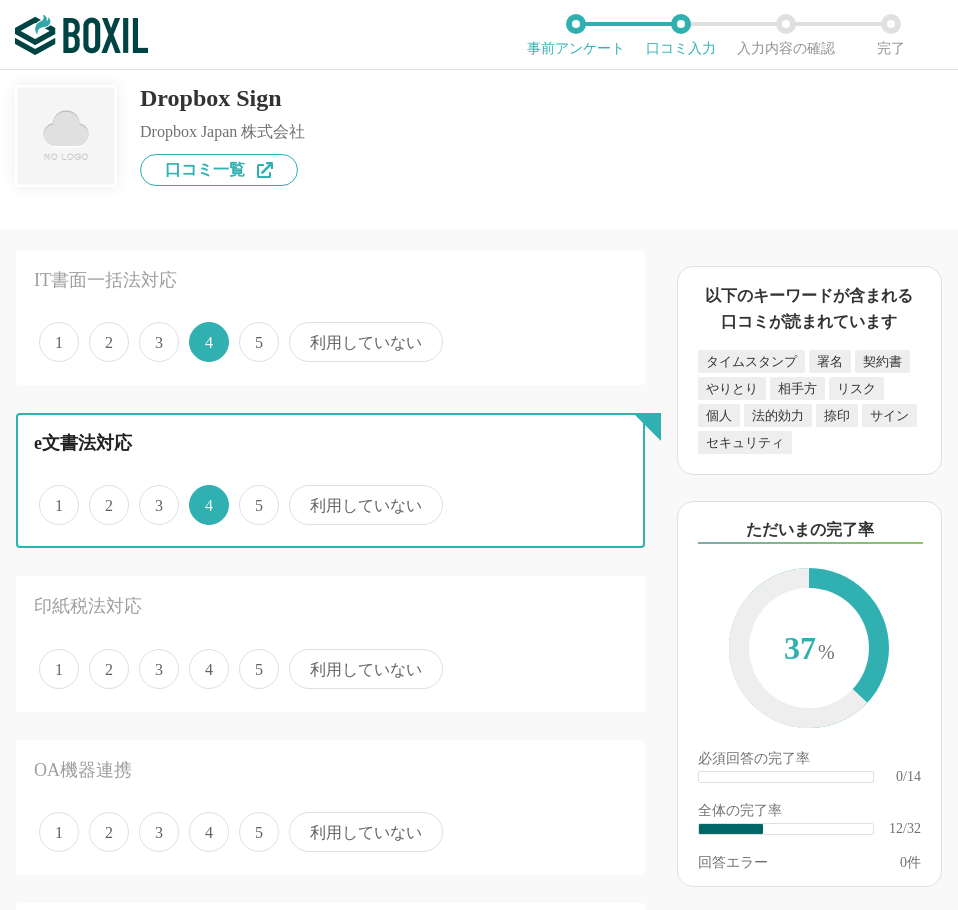scroll, scrollTop: 1900, scrollLeft: 0, axis: vertical 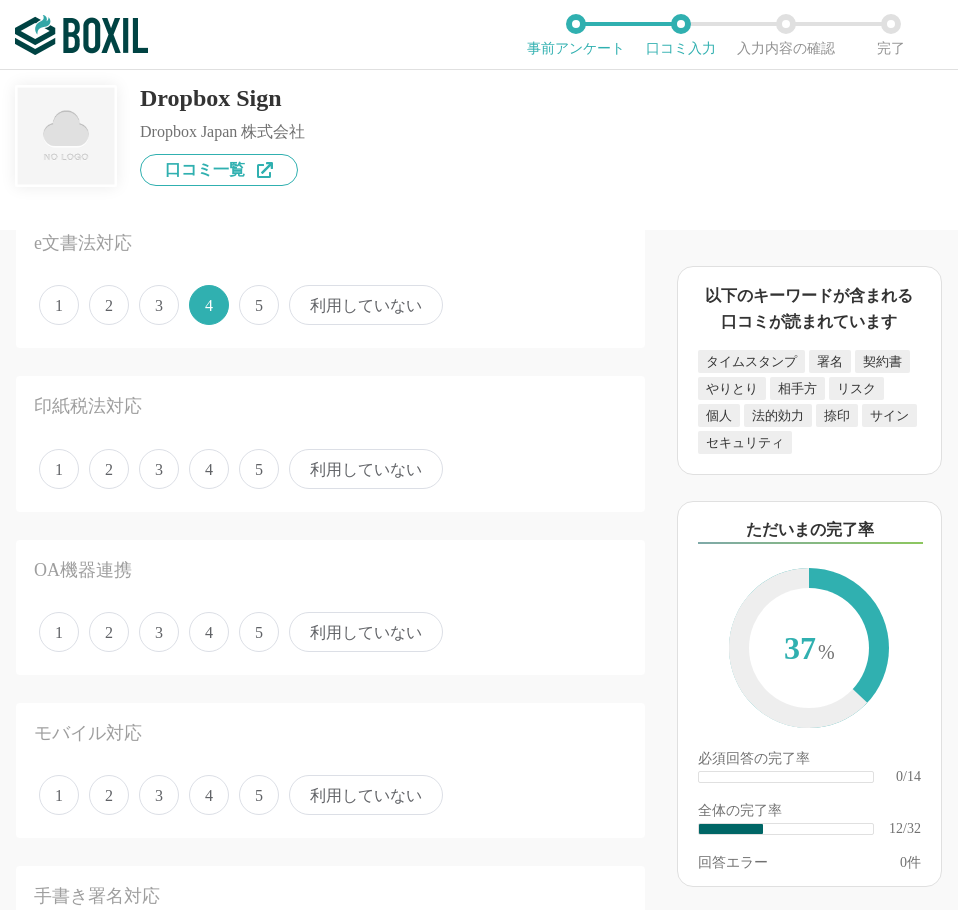 click on "4" at bounding box center [209, 469] 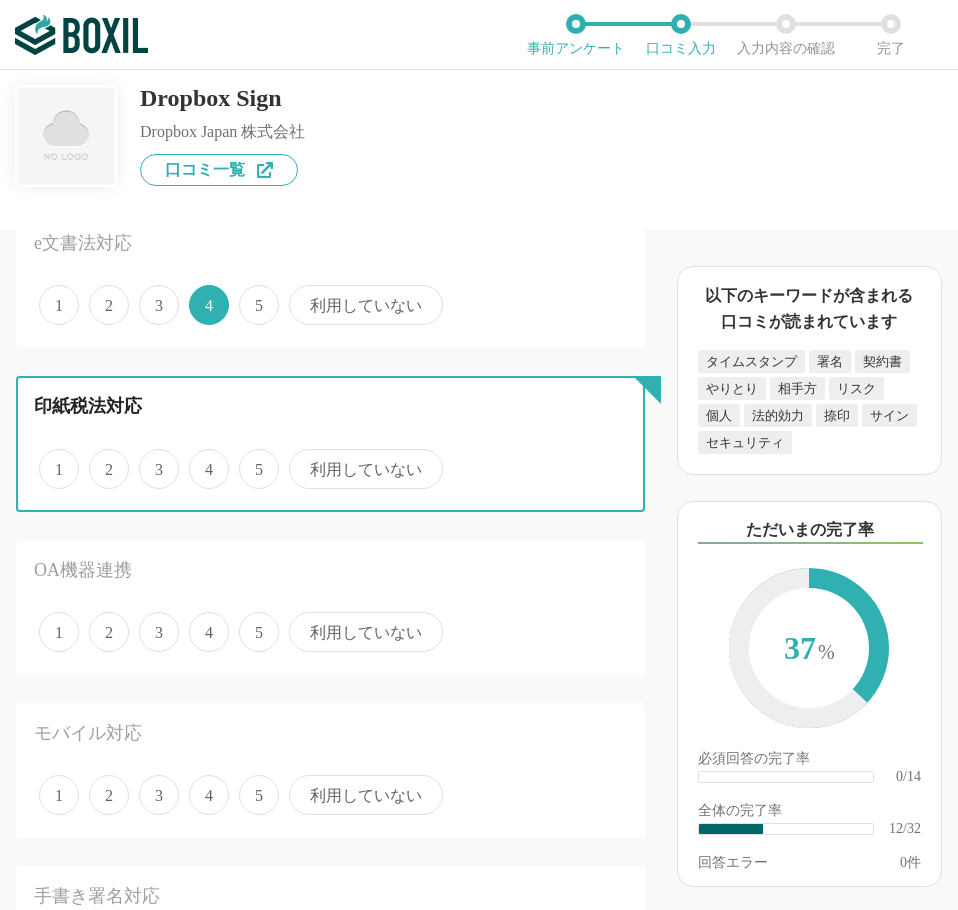 click on "4" at bounding box center (200, 458) 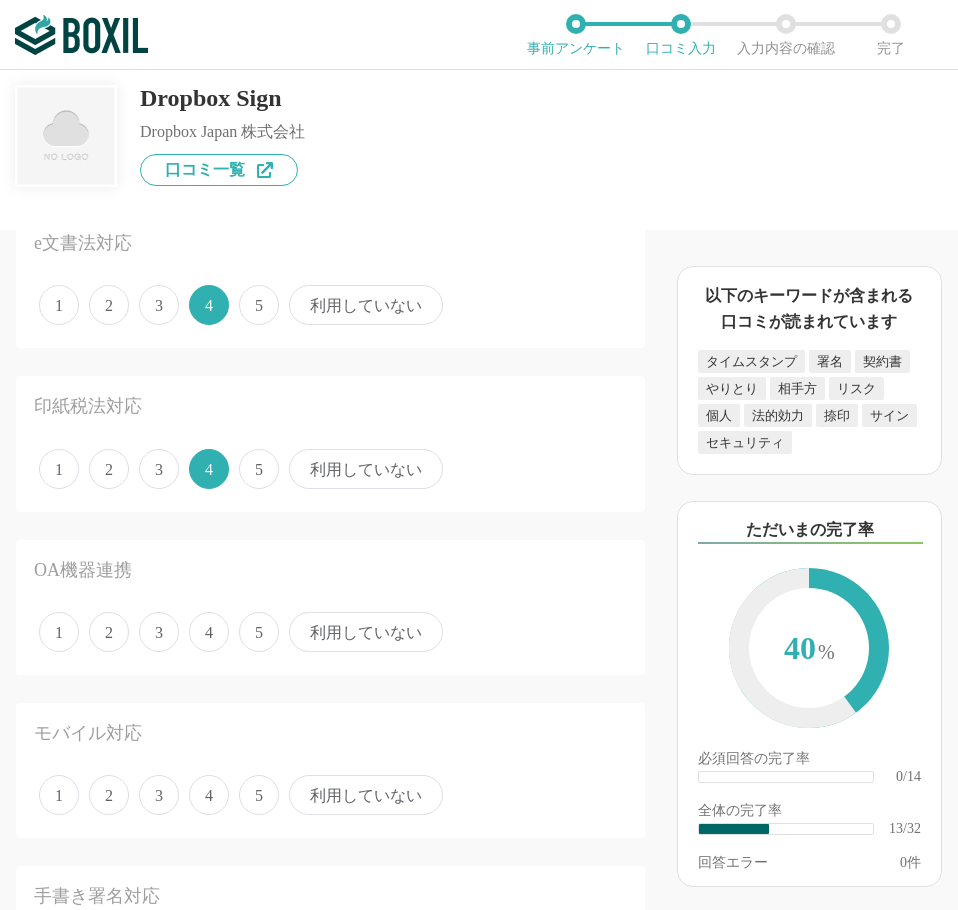 click on "3" at bounding box center (159, 632) 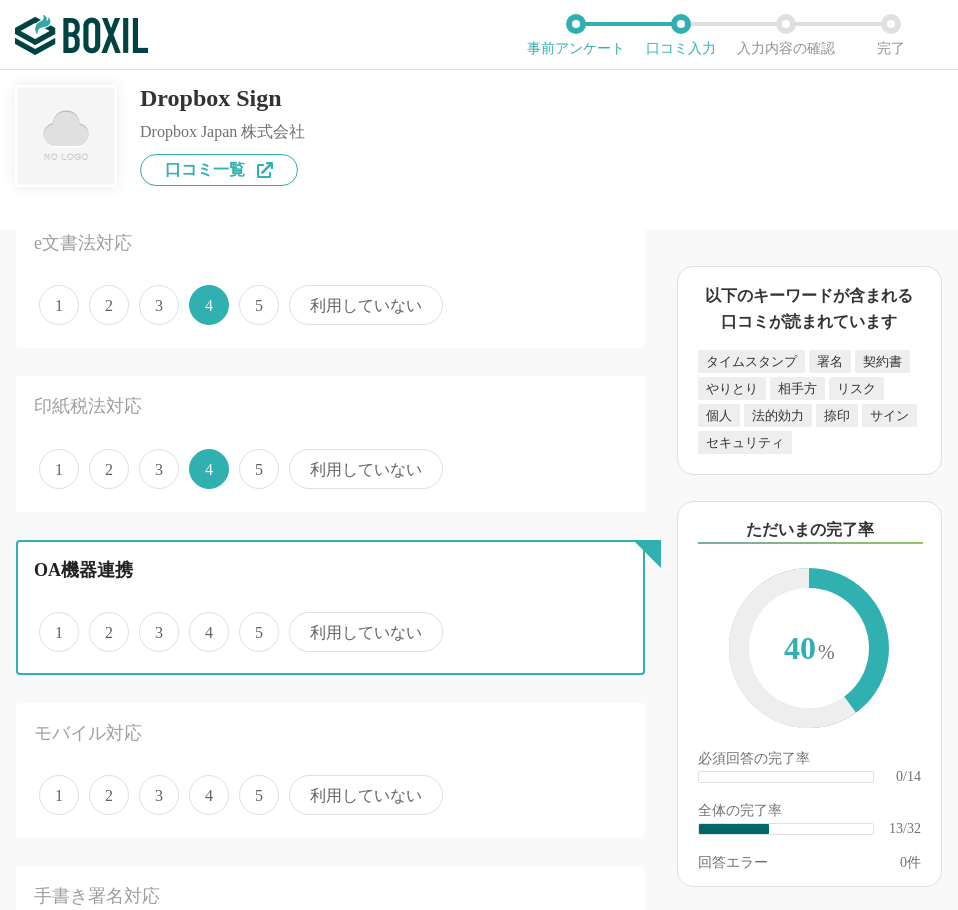 click on "3" at bounding box center [150, 621] 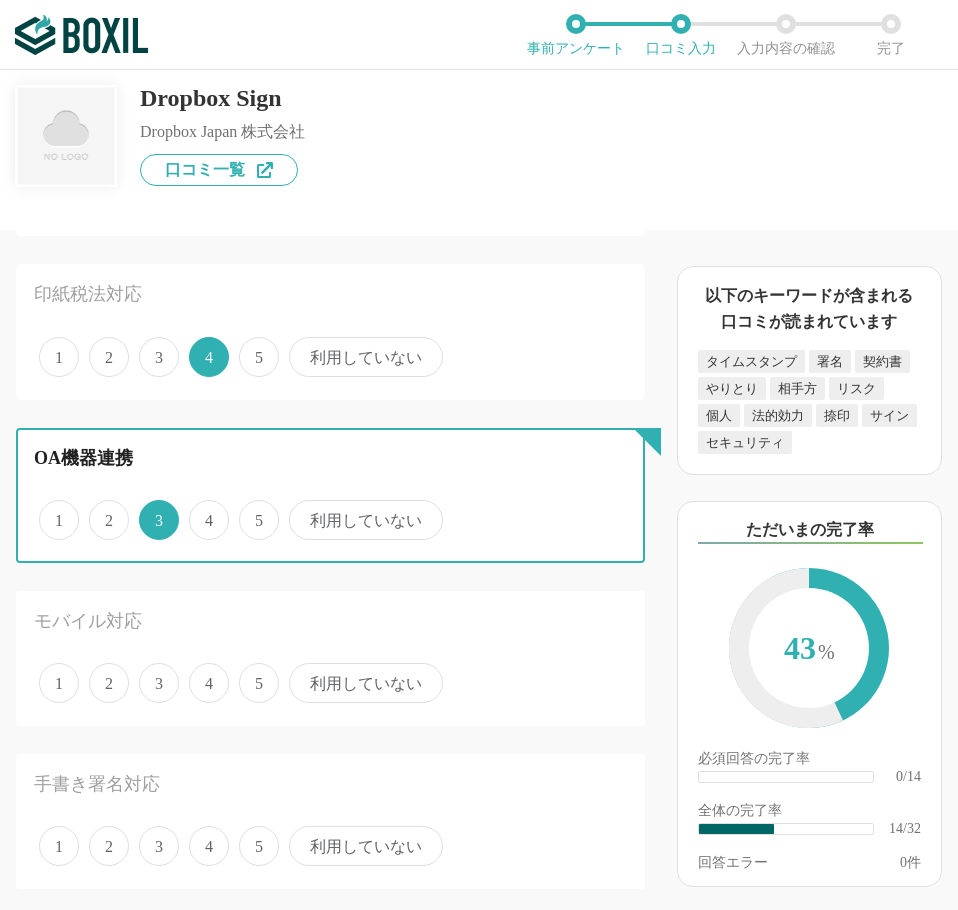 scroll, scrollTop: 2200, scrollLeft: 0, axis: vertical 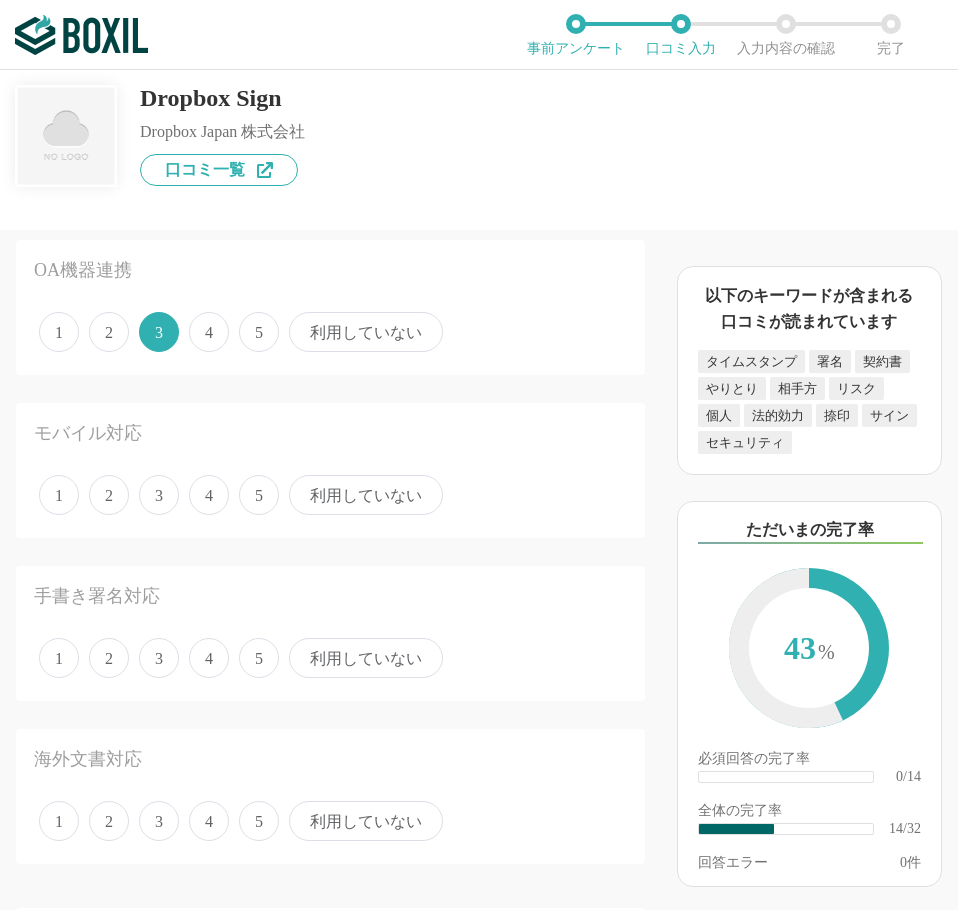 click on "3" at bounding box center (159, 495) 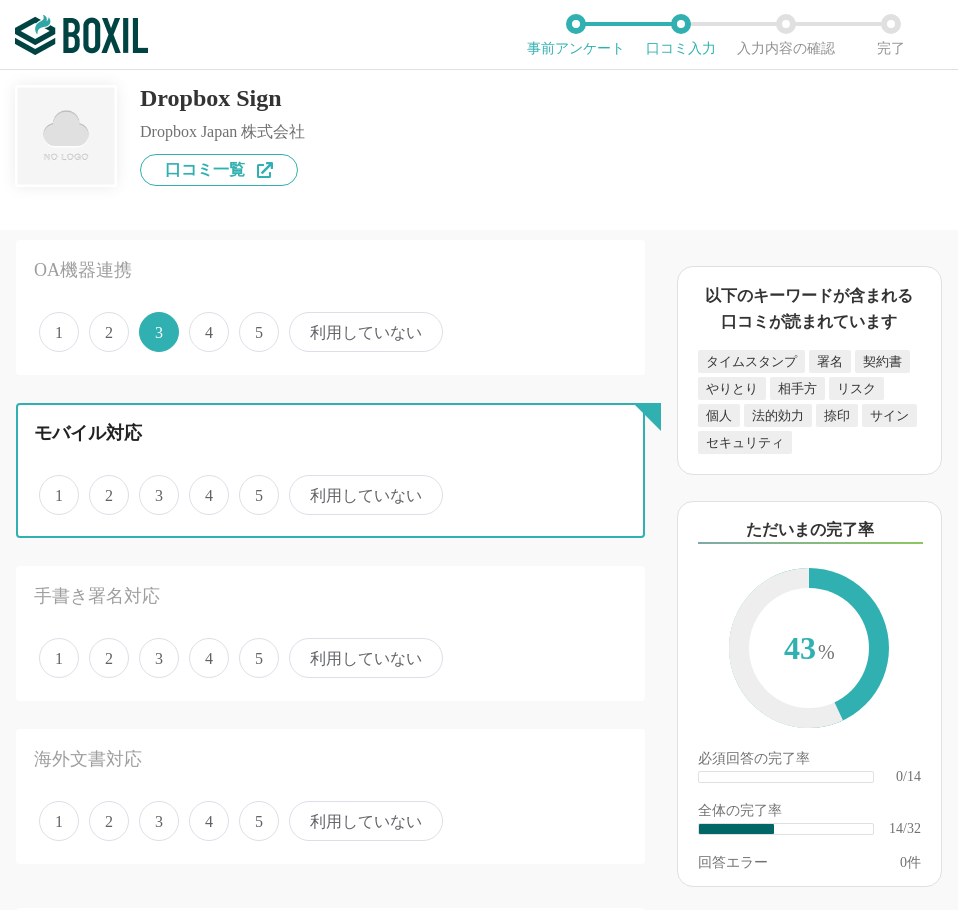 click on "3" at bounding box center [150, 484] 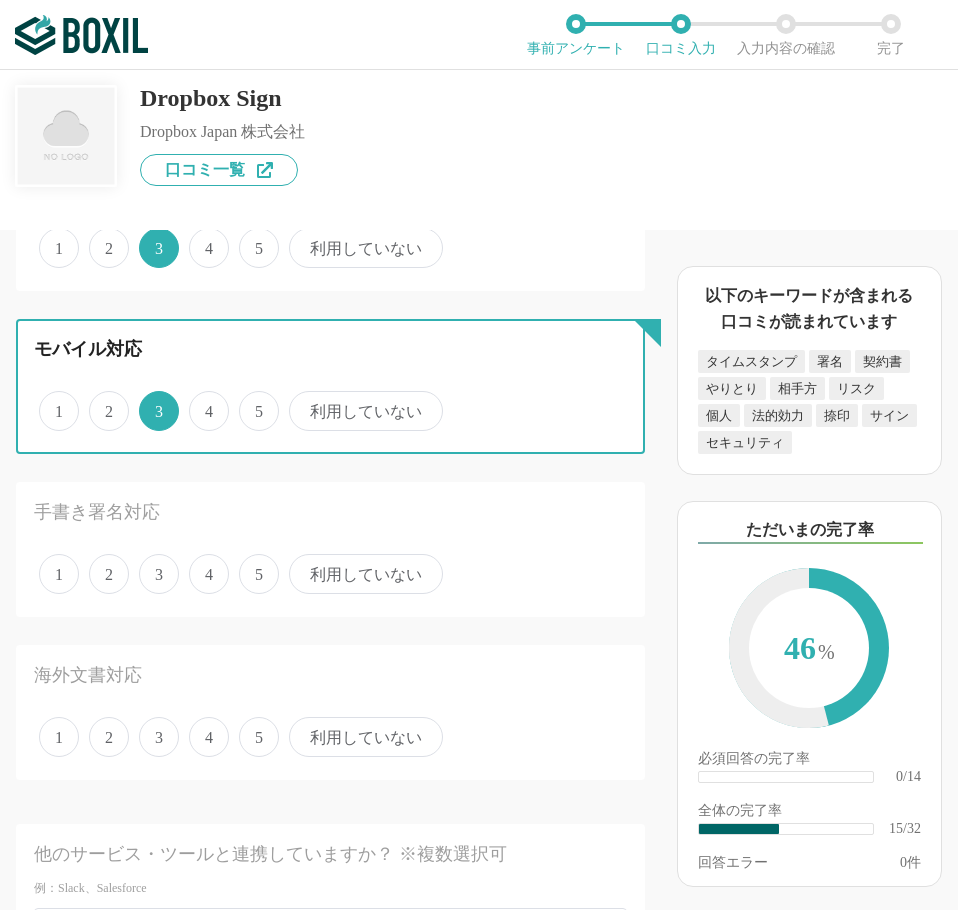 scroll, scrollTop: 2400, scrollLeft: 0, axis: vertical 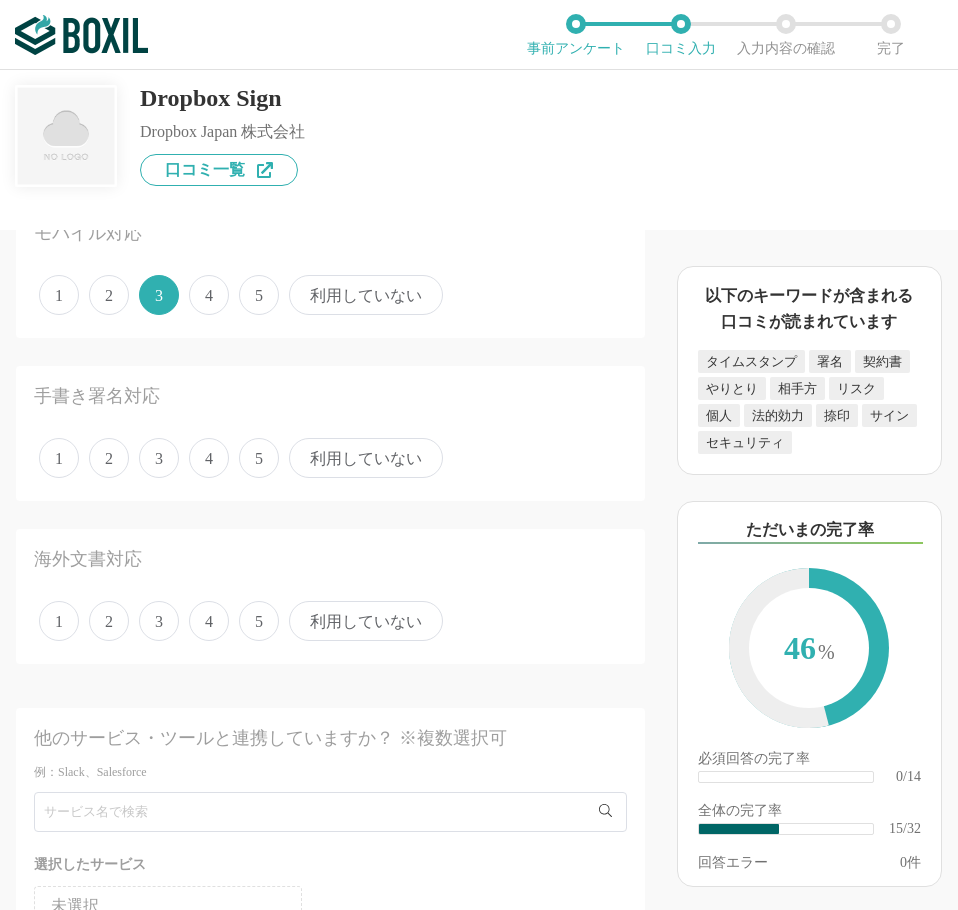 click on "5" at bounding box center (259, 458) 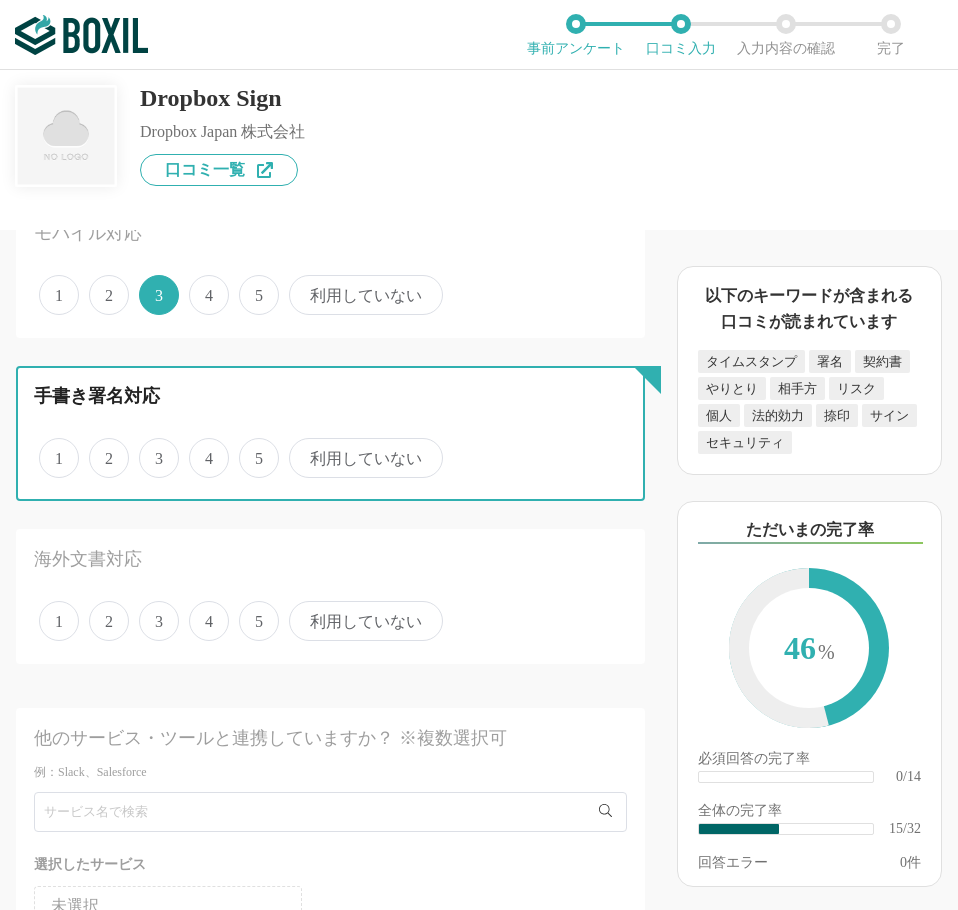 click on "5" at bounding box center [250, 447] 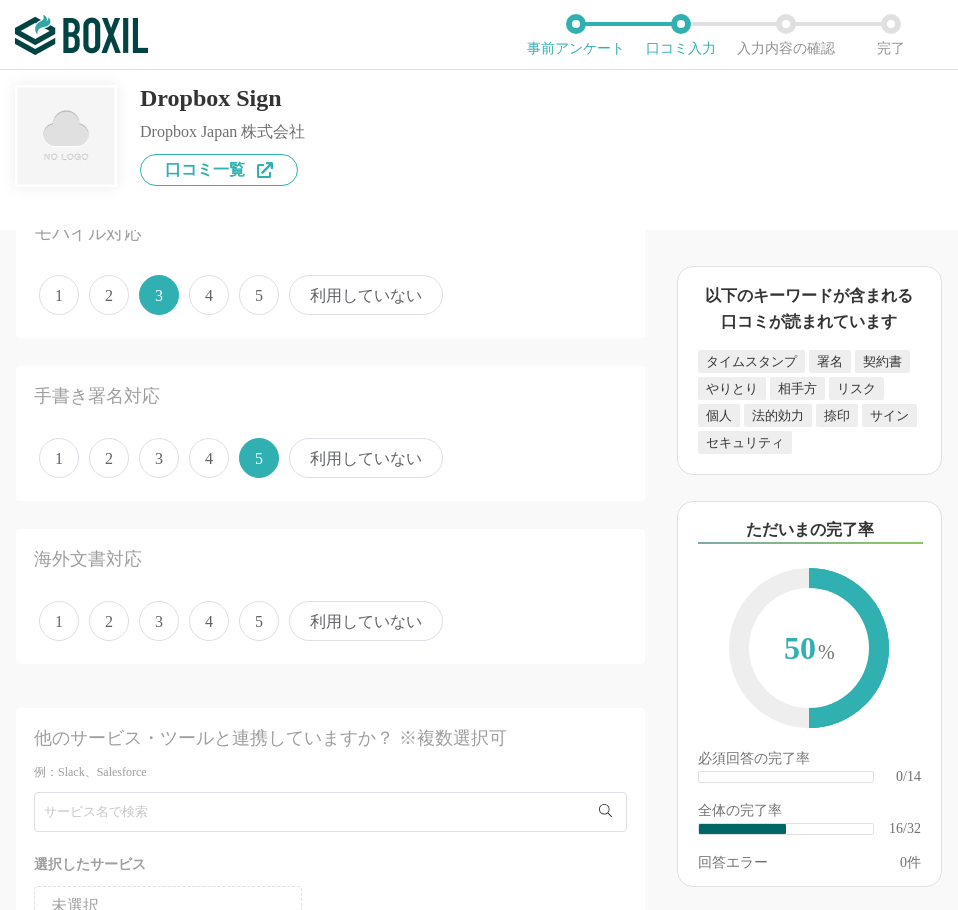 click on "3" at bounding box center (159, 621) 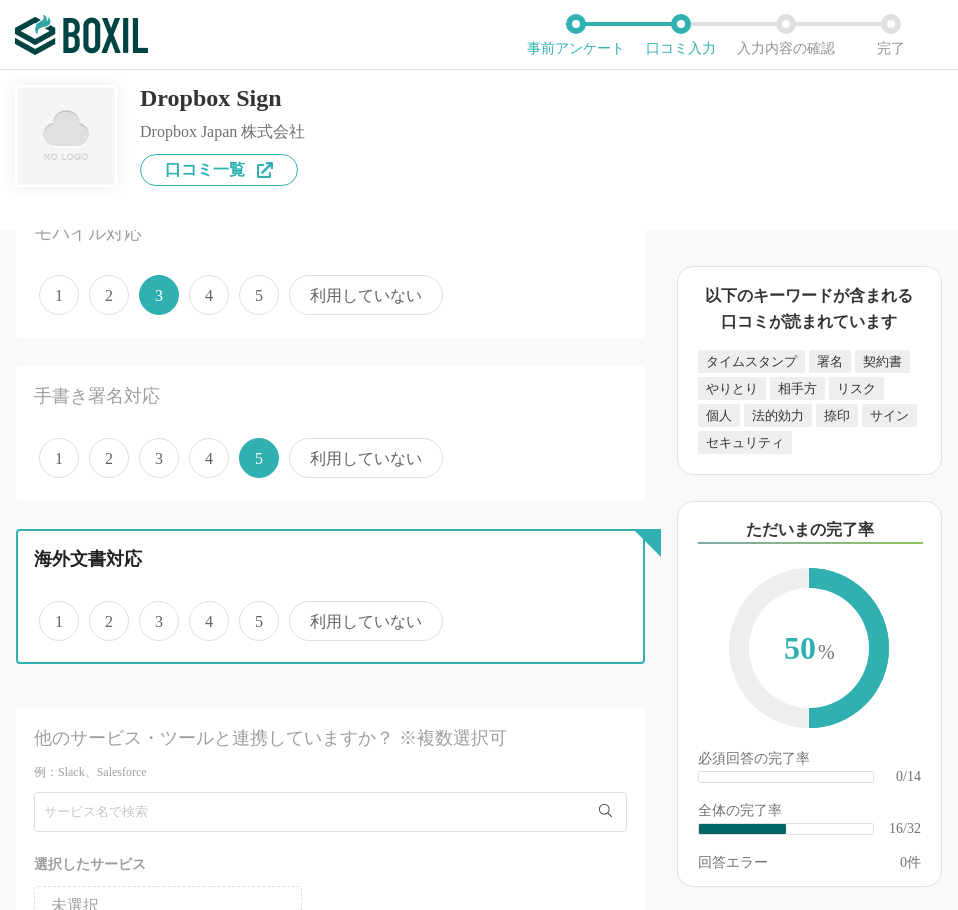 click on "3" at bounding box center (150, 610) 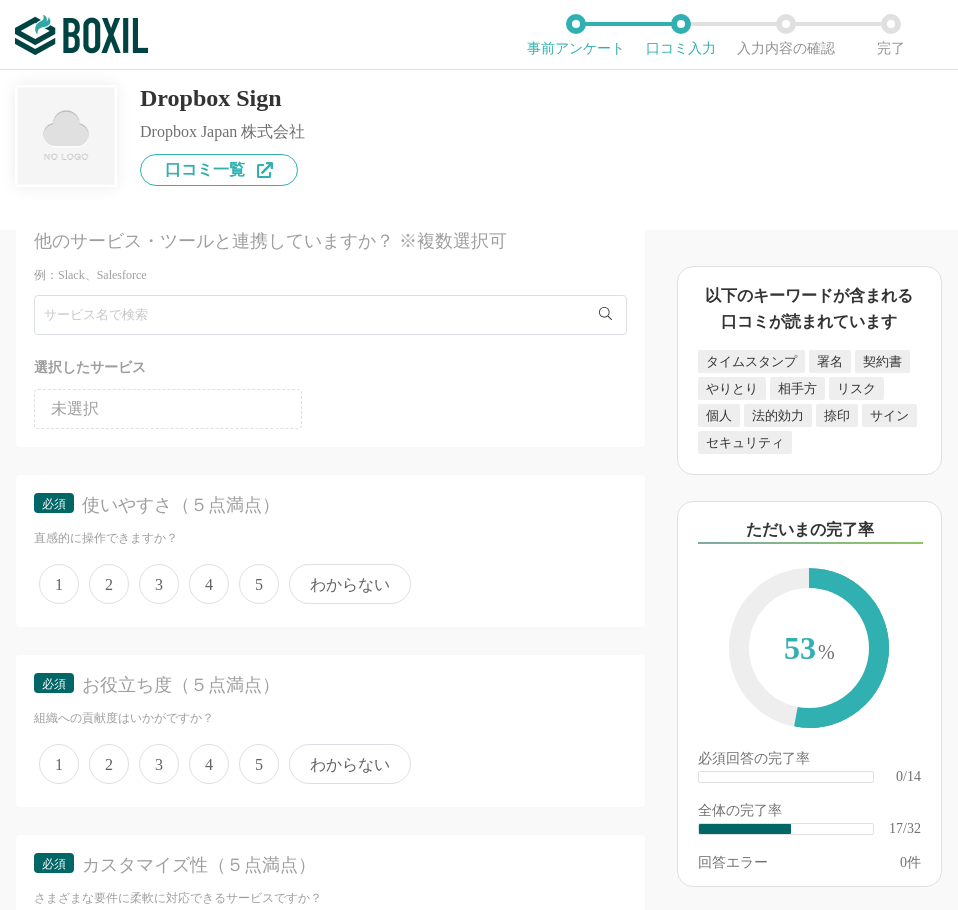 scroll, scrollTop: 2900, scrollLeft: 0, axis: vertical 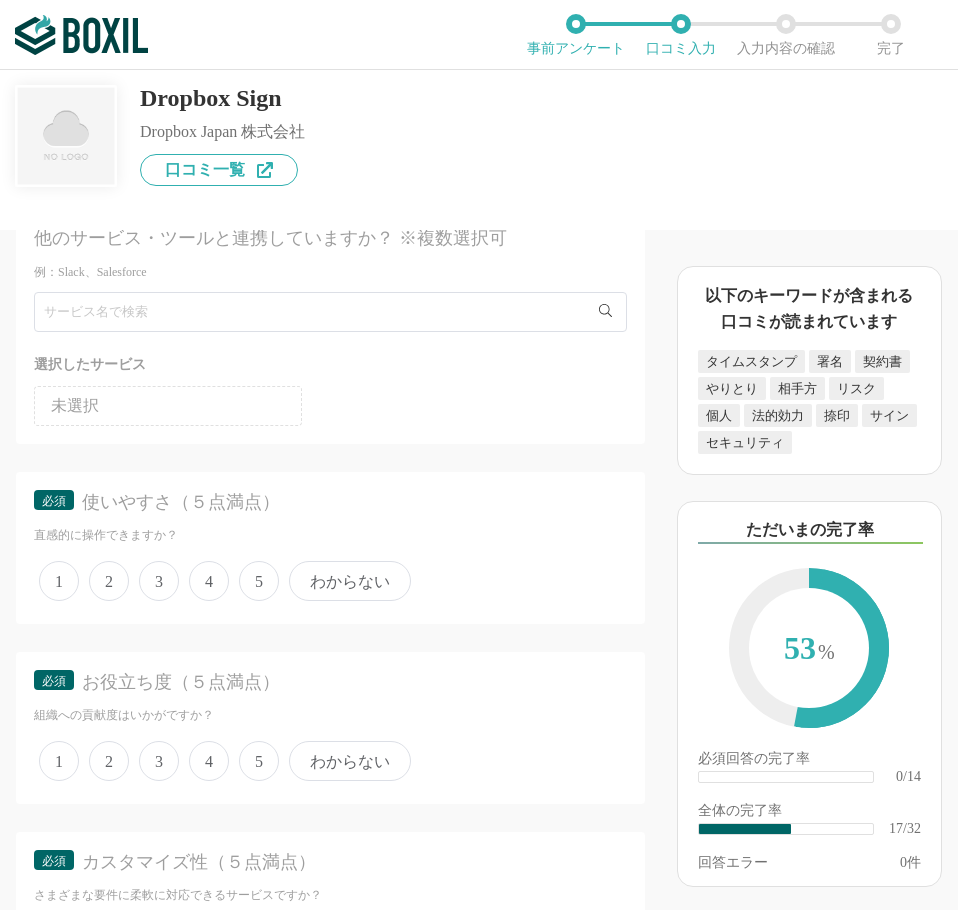 click on "4" at bounding box center (209, 581) 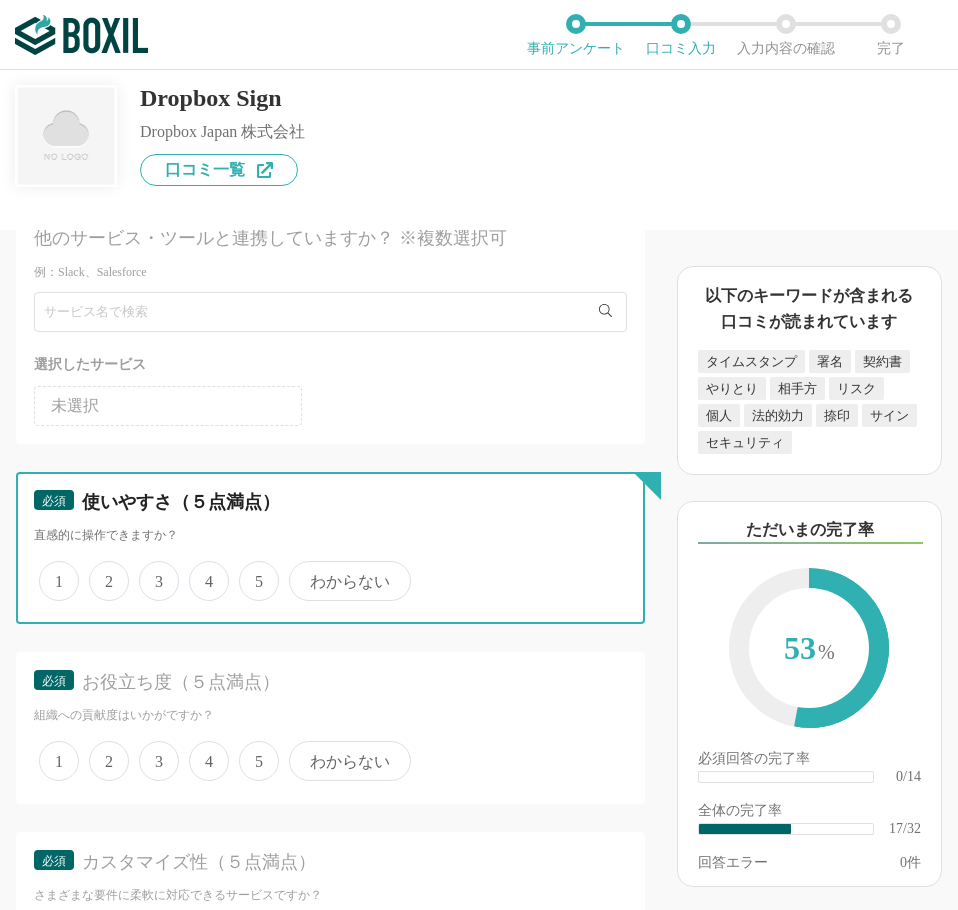 click on "4" at bounding box center (200, 570) 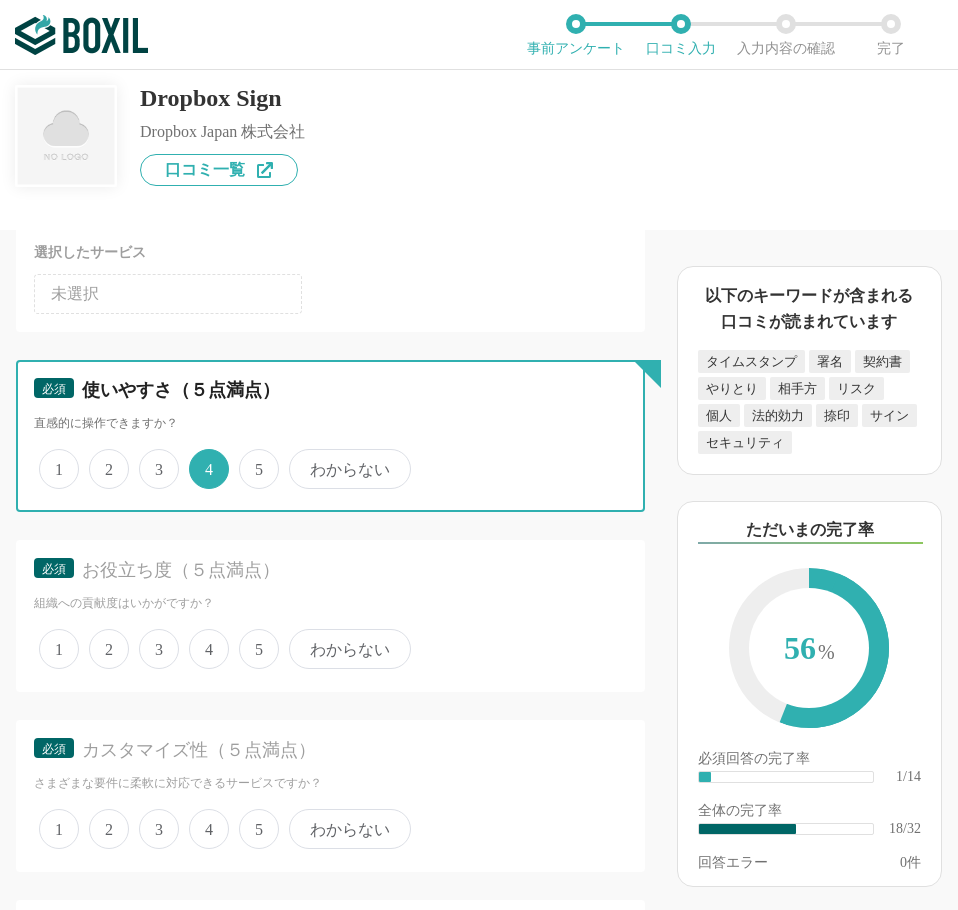 scroll, scrollTop: 3200, scrollLeft: 0, axis: vertical 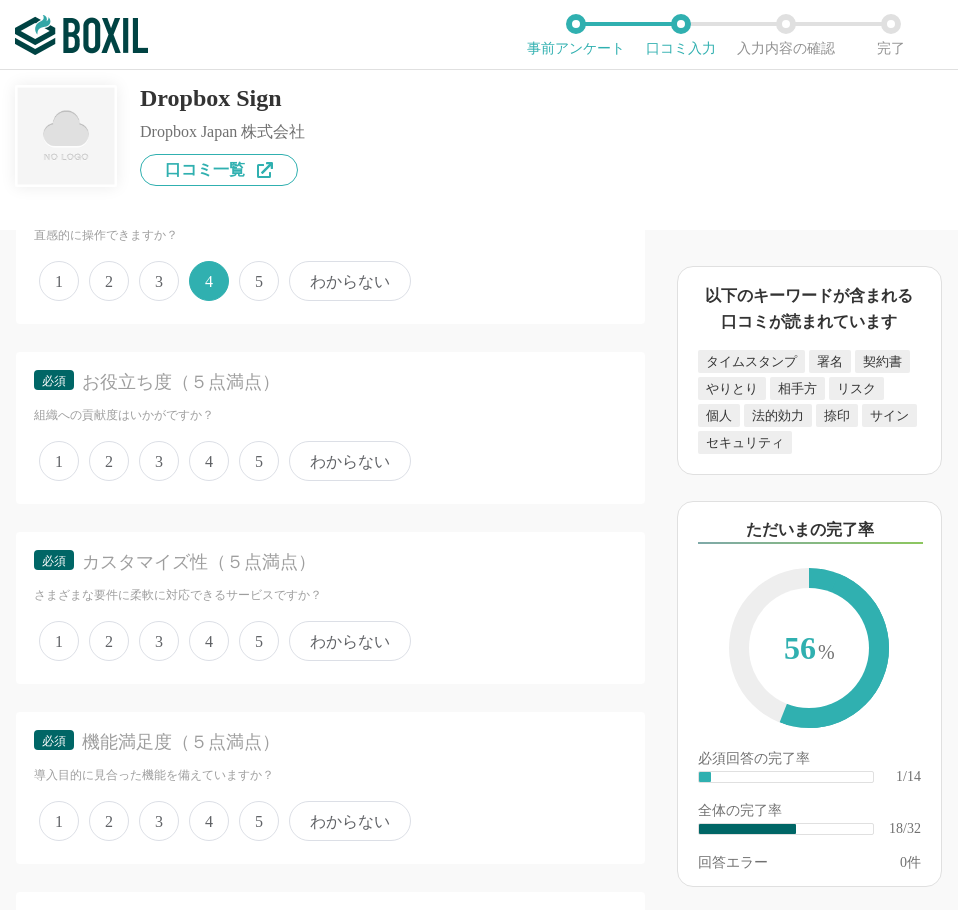 click on "5" at bounding box center [259, 461] 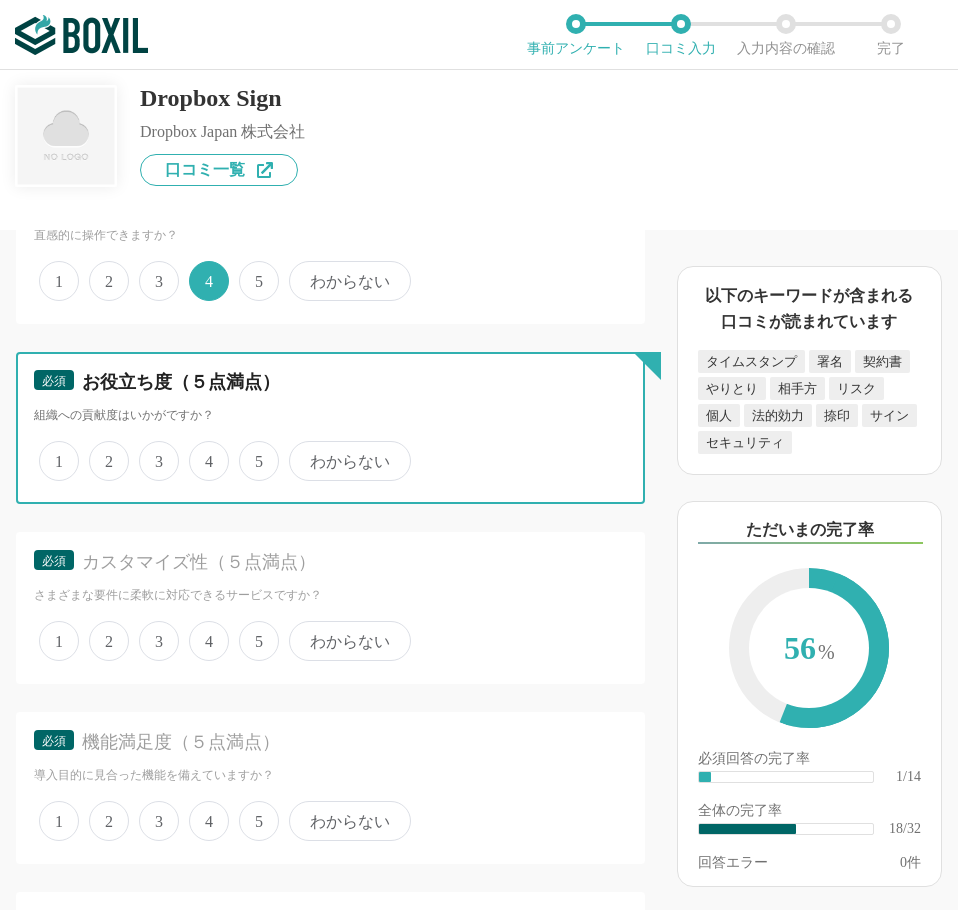 click on "5" at bounding box center [250, 450] 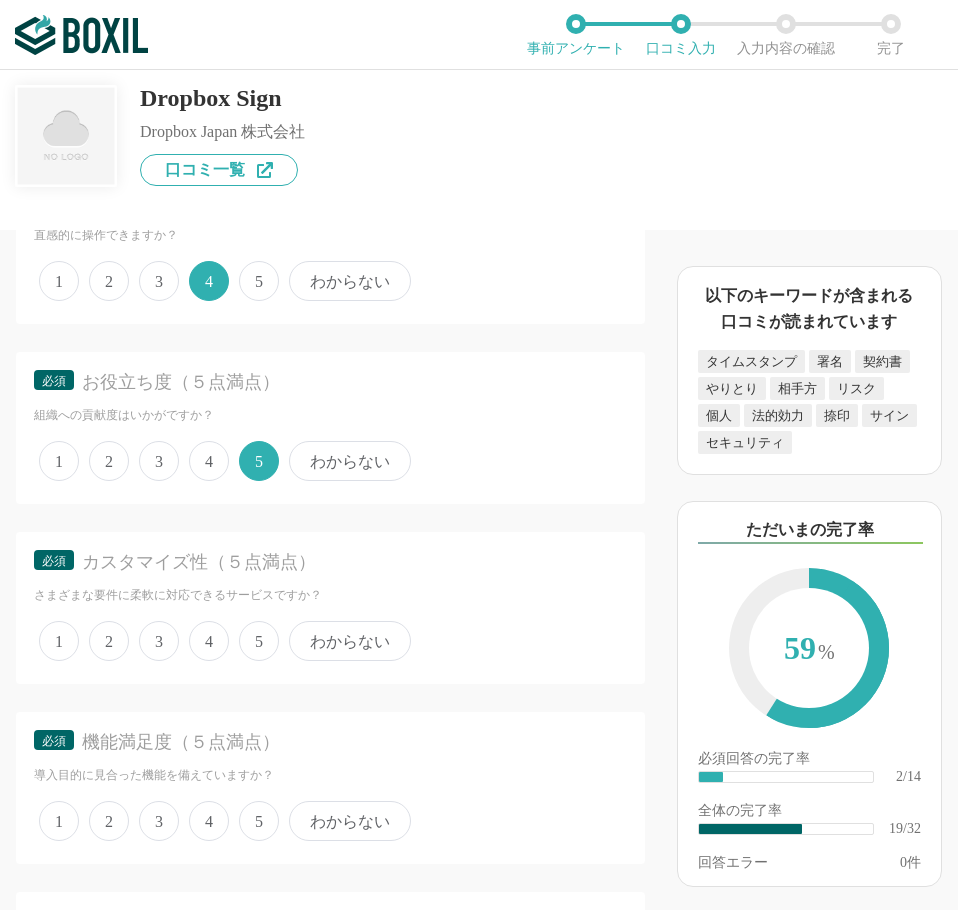 click on "必須 カスタマイズ性（５点満点） さまざまな要件に柔軟に対応できるサービスですか？ 1 2 3 4 5 わからない" at bounding box center (330, 608) 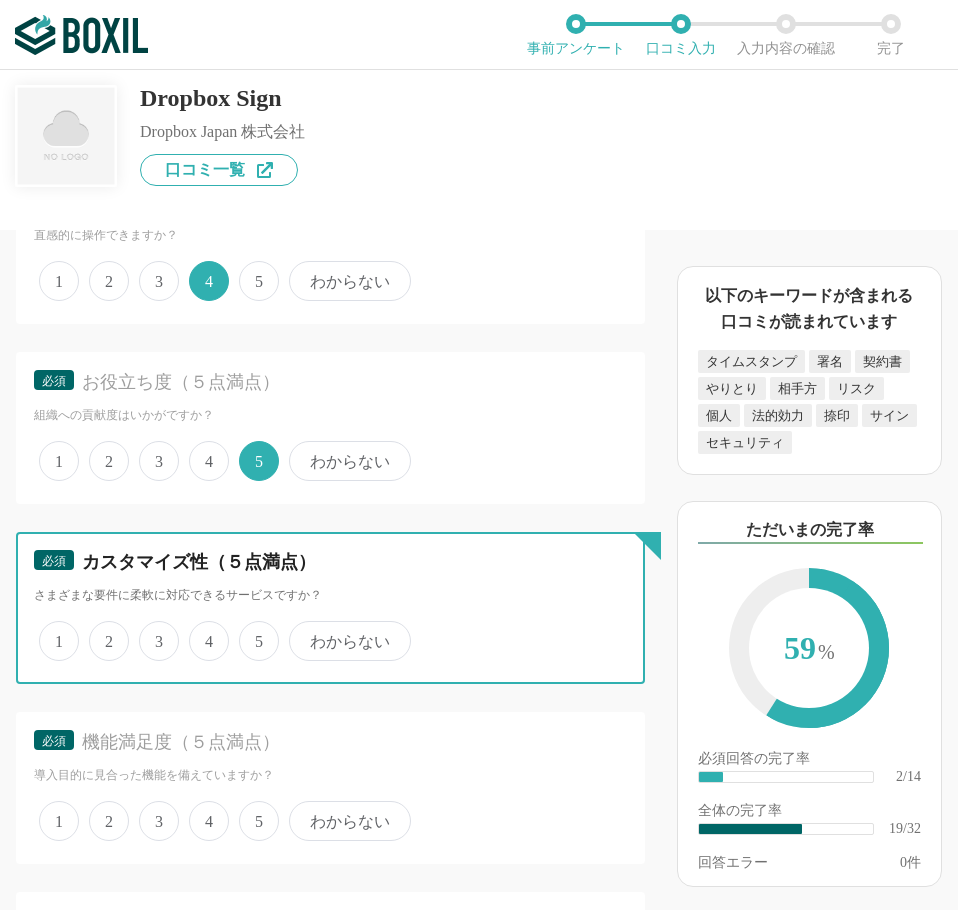 click on "4" at bounding box center [200, 630] 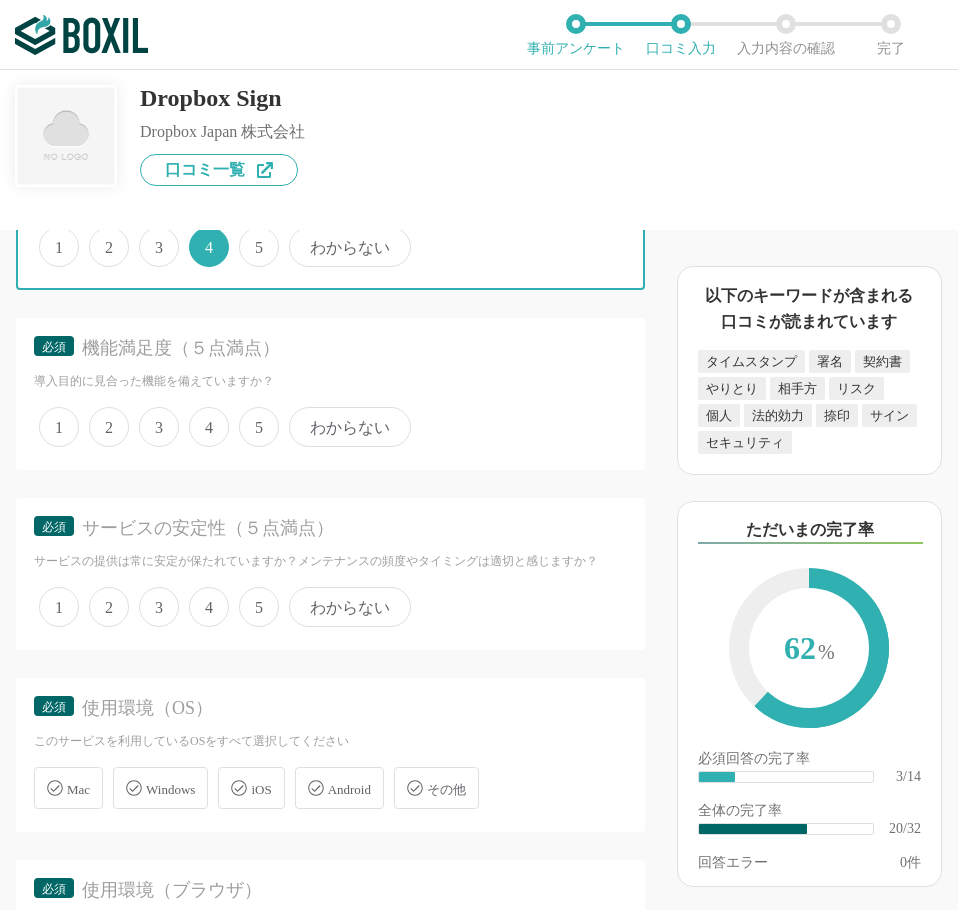 scroll, scrollTop: 3600, scrollLeft: 0, axis: vertical 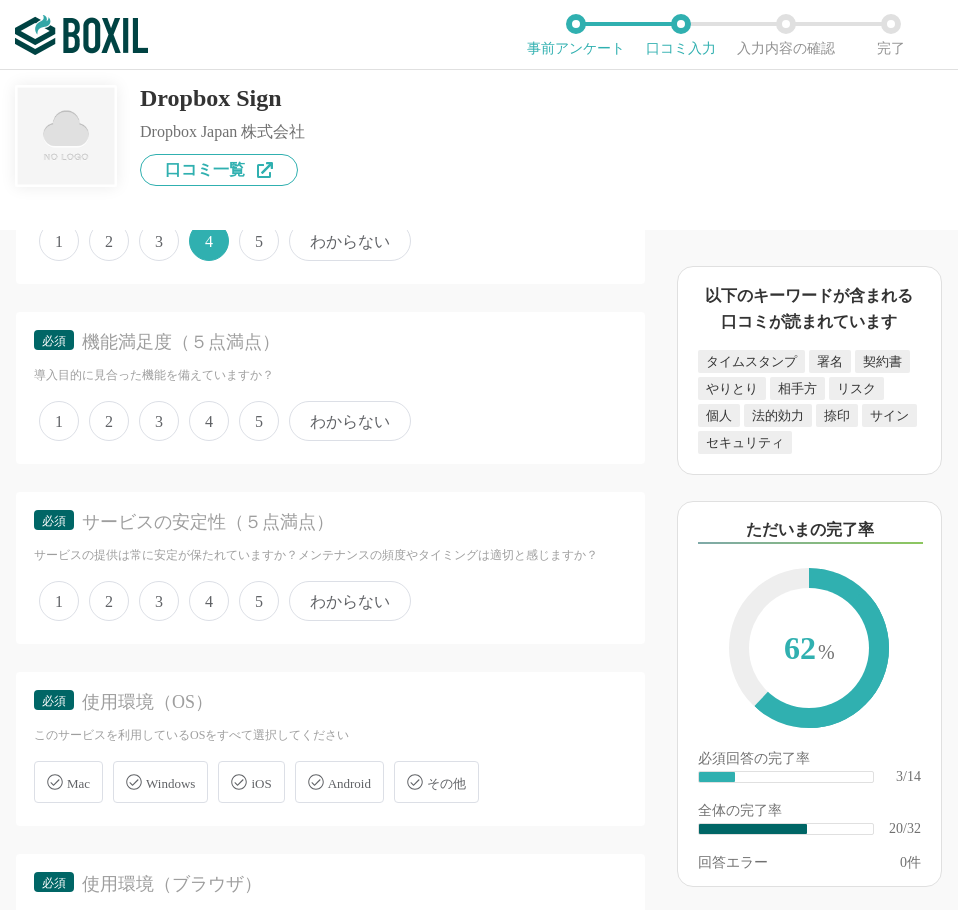 click on "4" at bounding box center (209, 421) 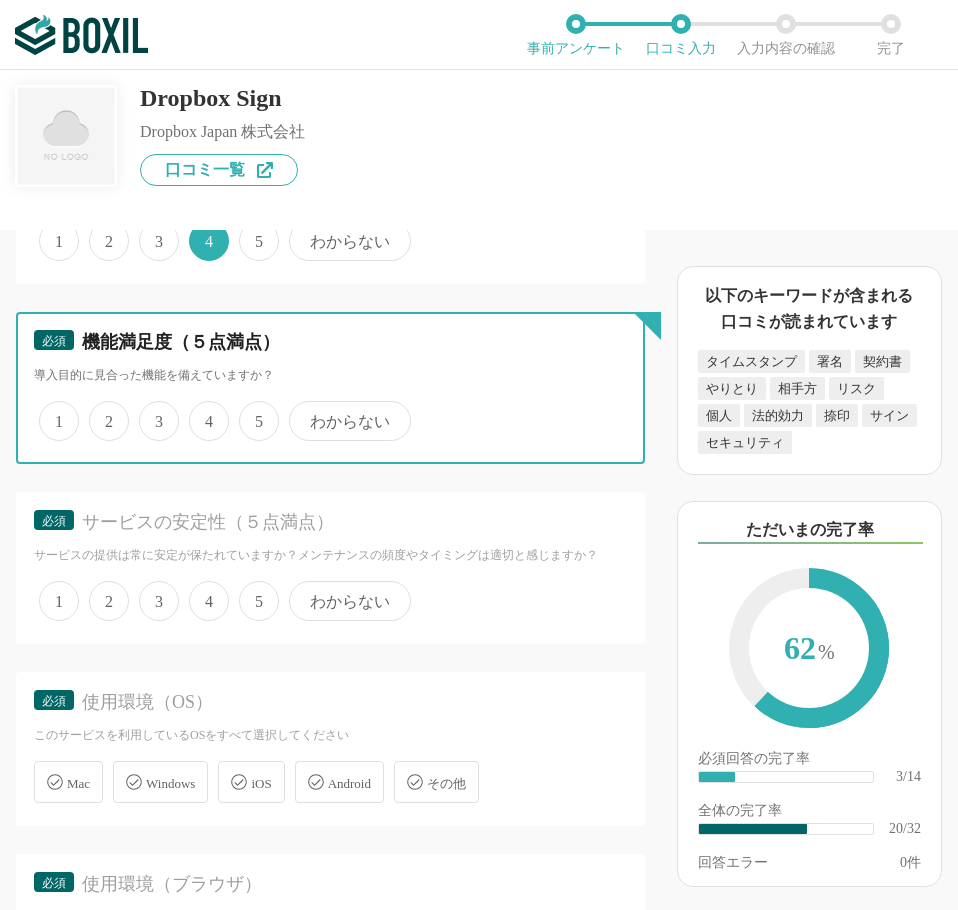 click on "4" at bounding box center [200, 410] 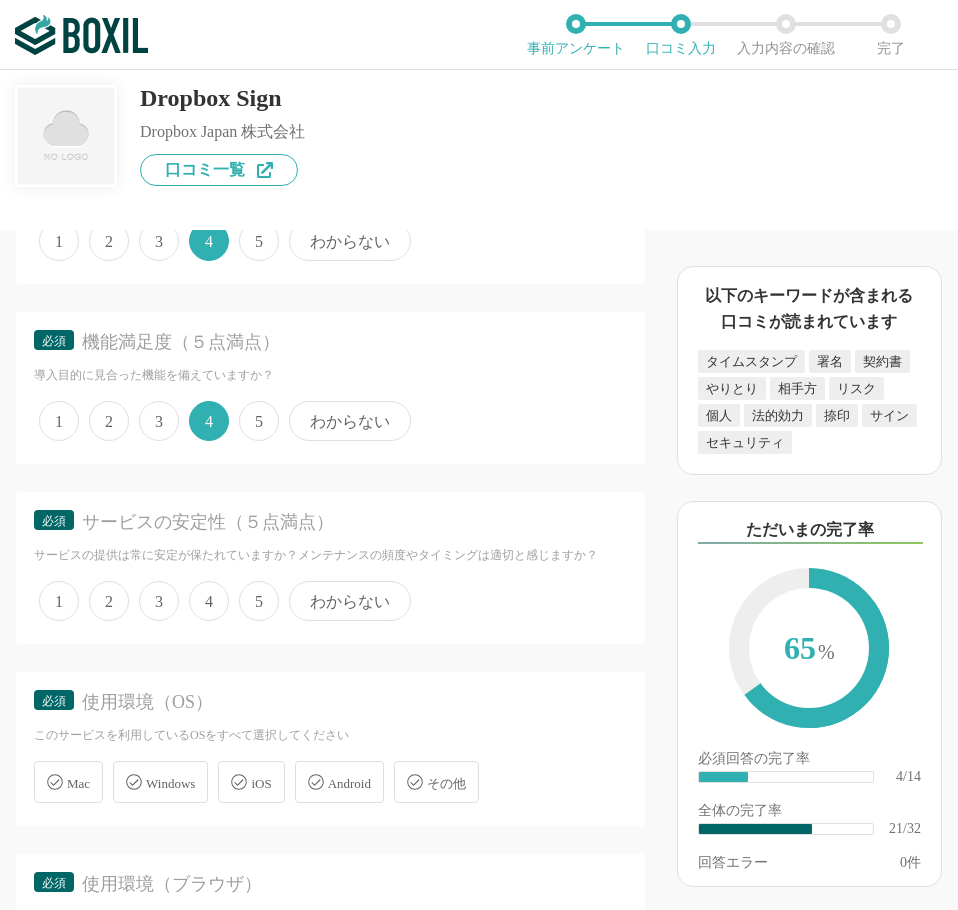 click on "4" at bounding box center (209, 601) 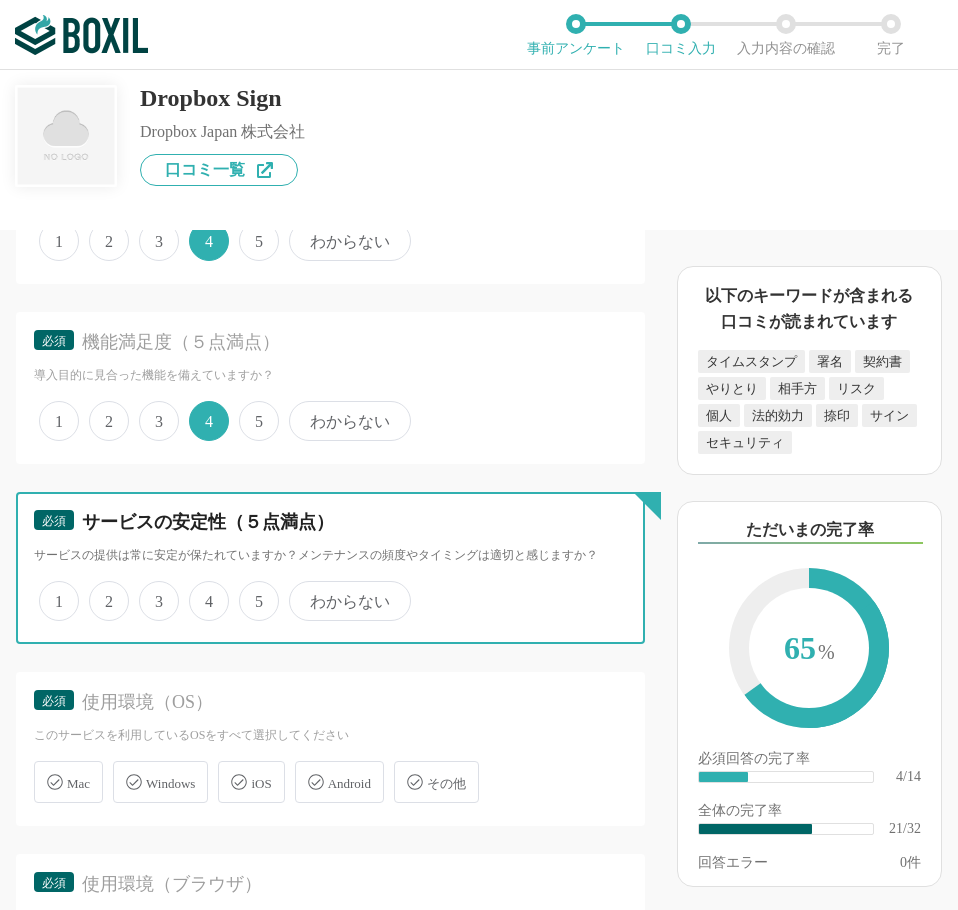click on "4" at bounding box center [200, 590] 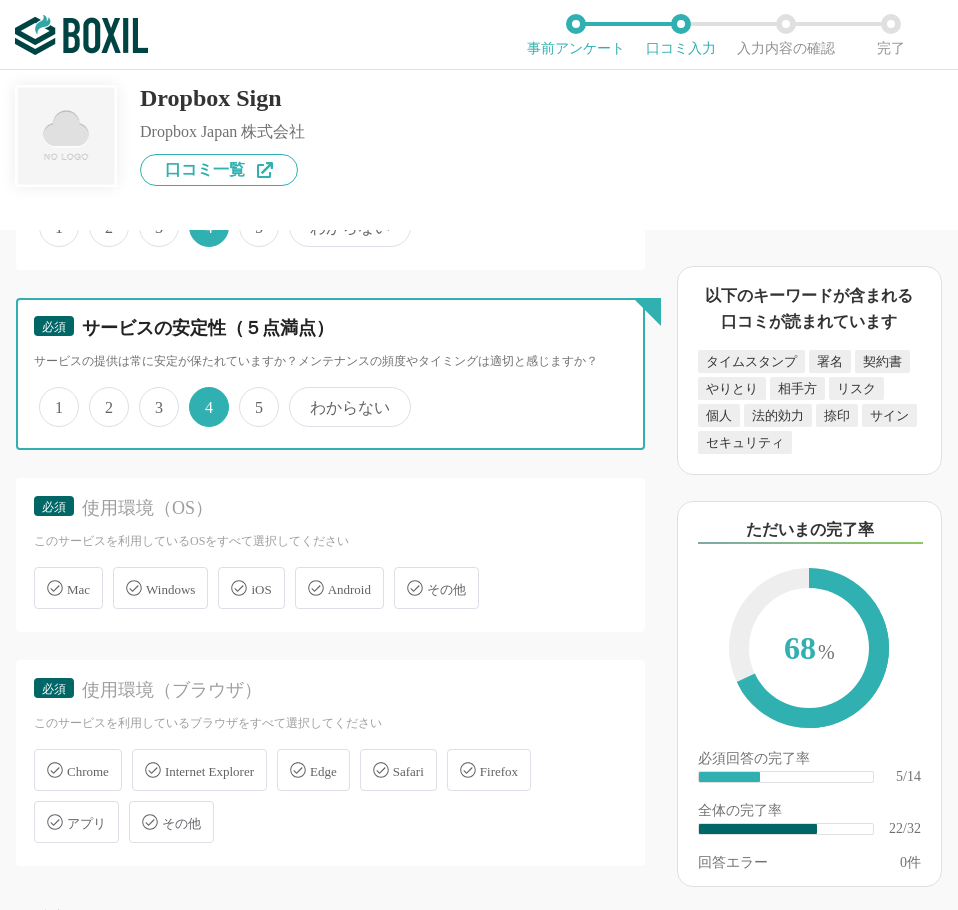 scroll, scrollTop: 3800, scrollLeft: 0, axis: vertical 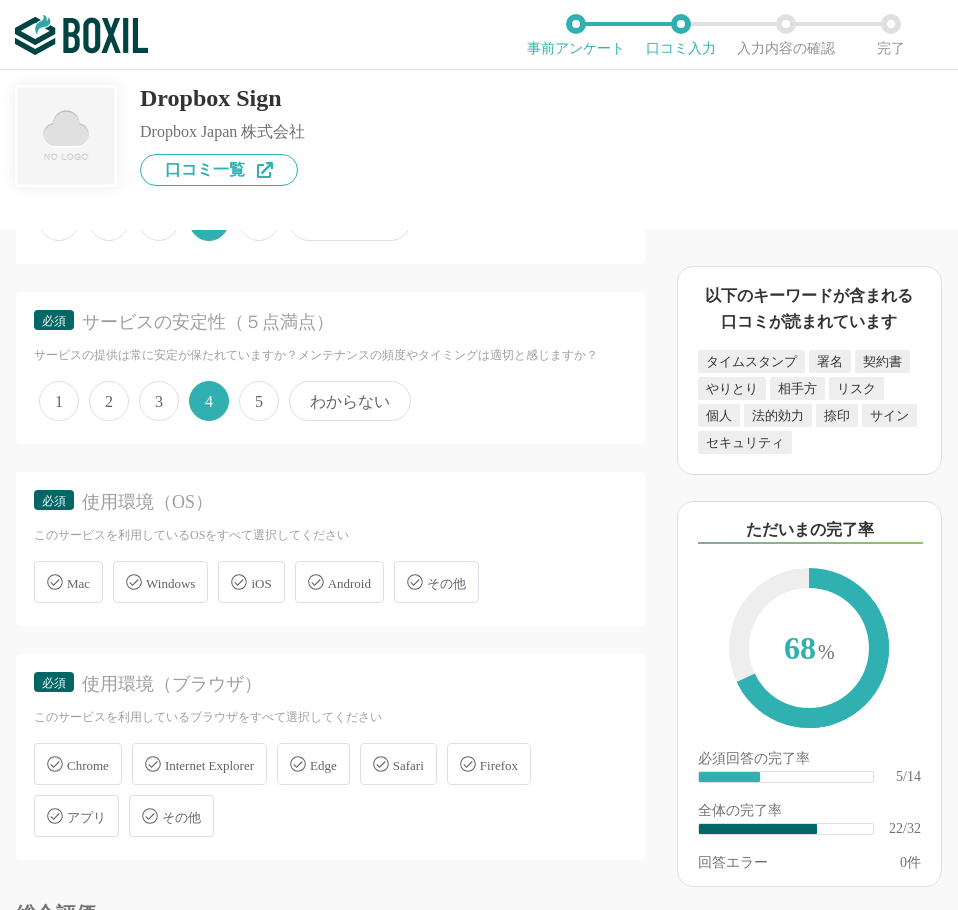 click on "Windows" at bounding box center [160, 582] 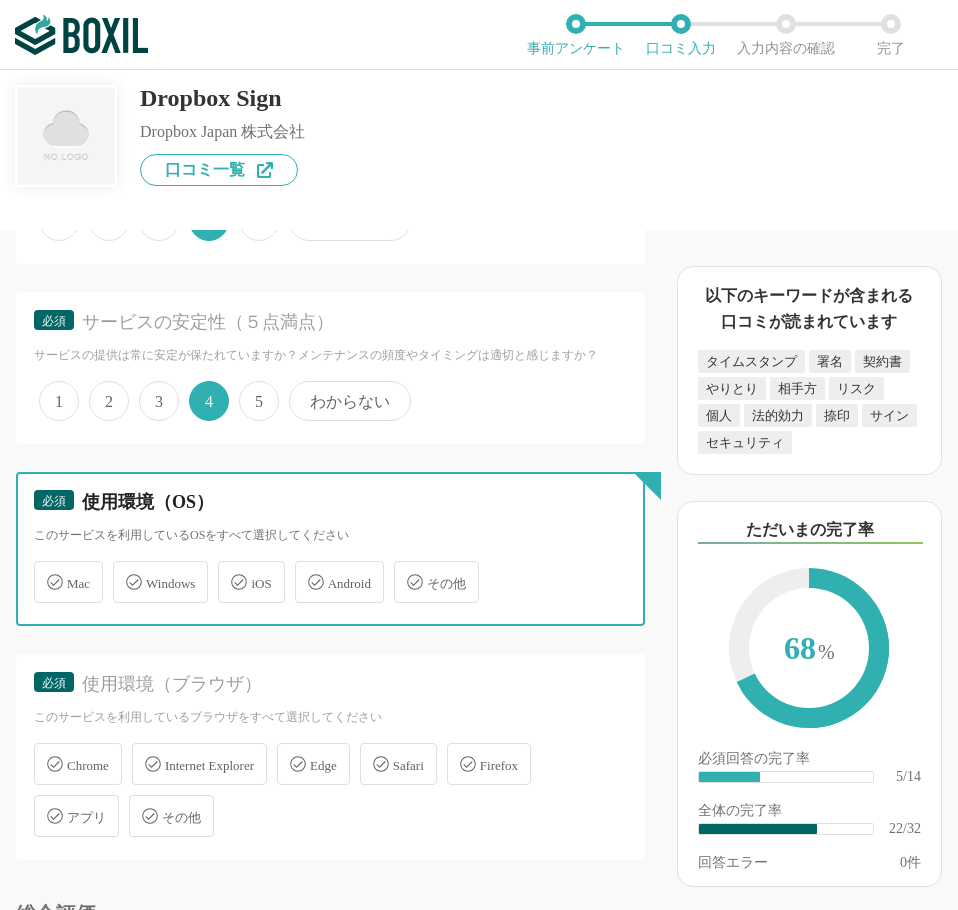 click on "Windows" at bounding box center [123, 570] 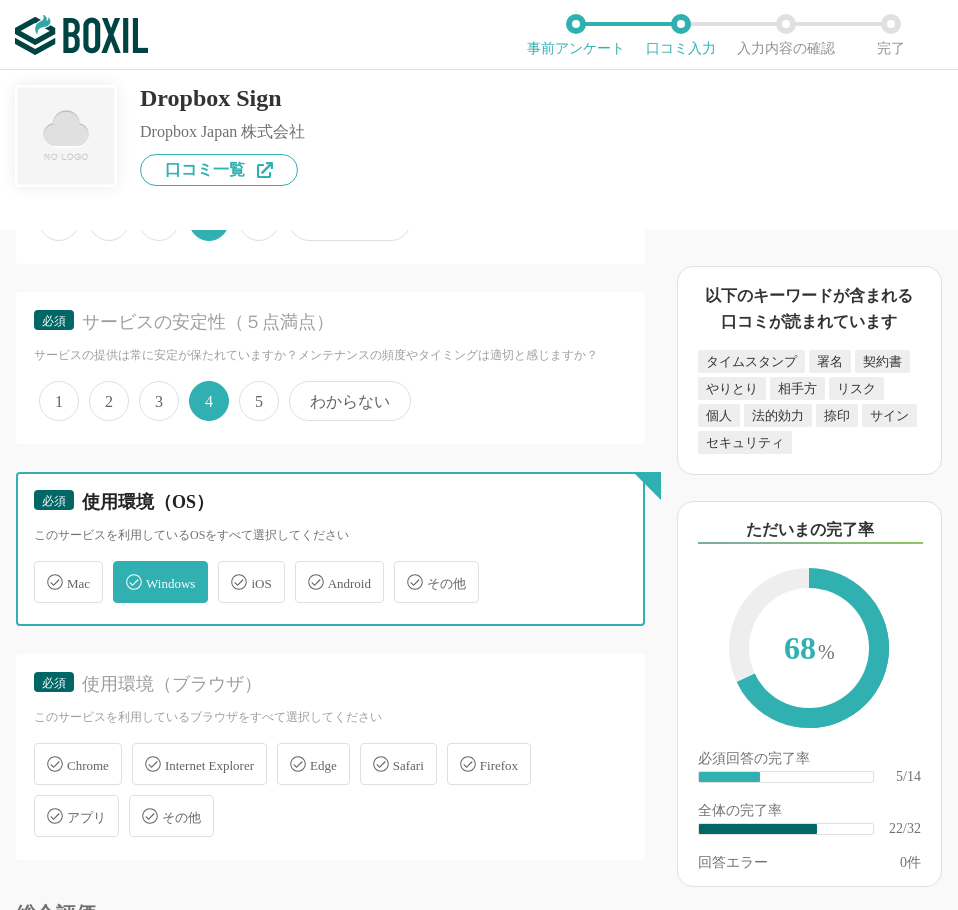checkbox on "true" 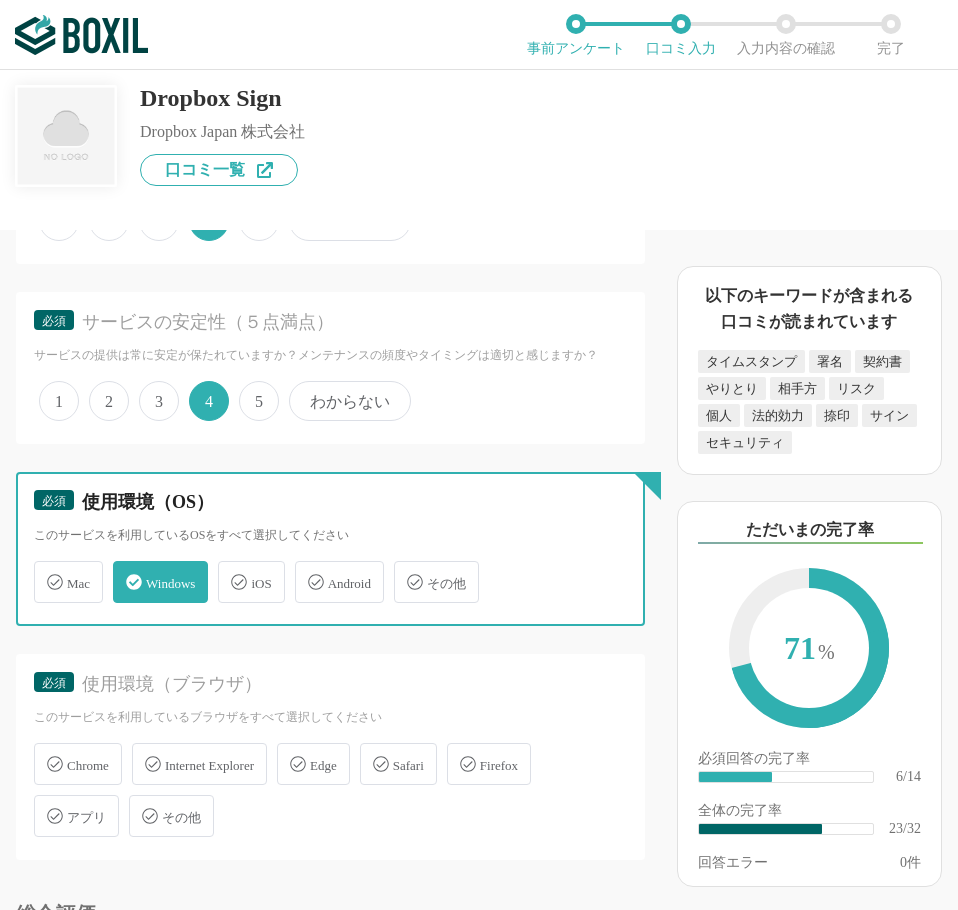 scroll, scrollTop: 4100, scrollLeft: 0, axis: vertical 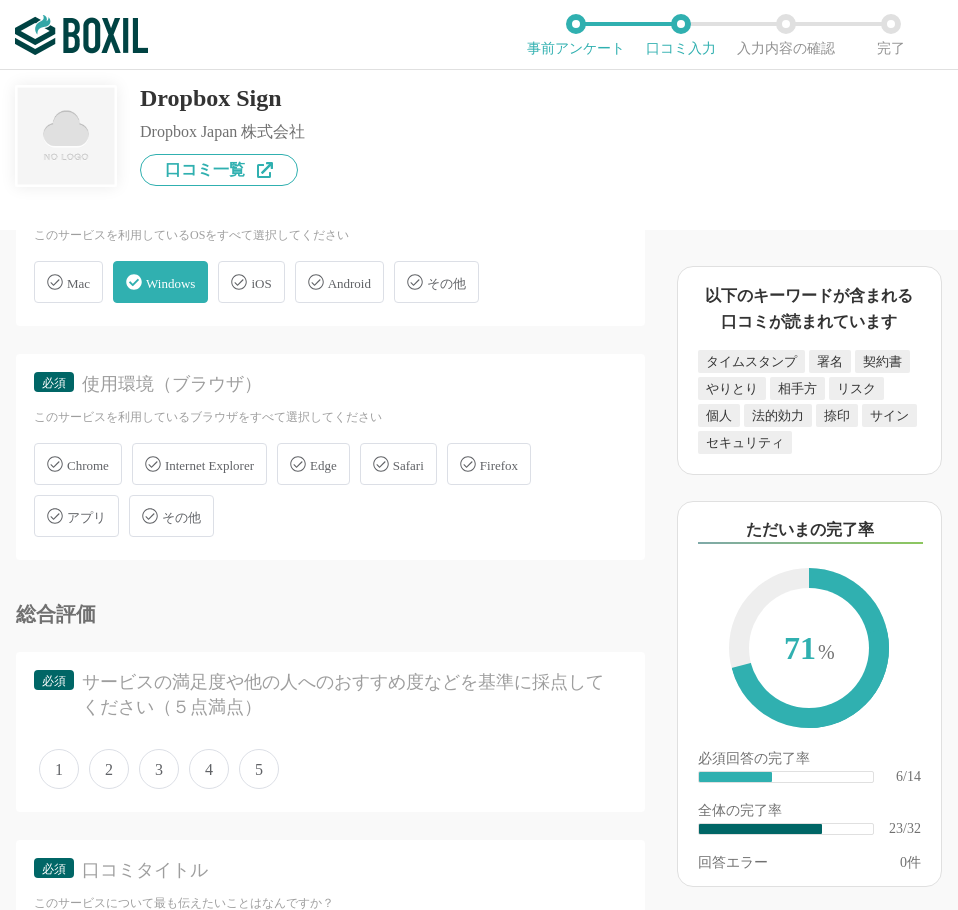 click on "Chrome" at bounding box center (88, 465) 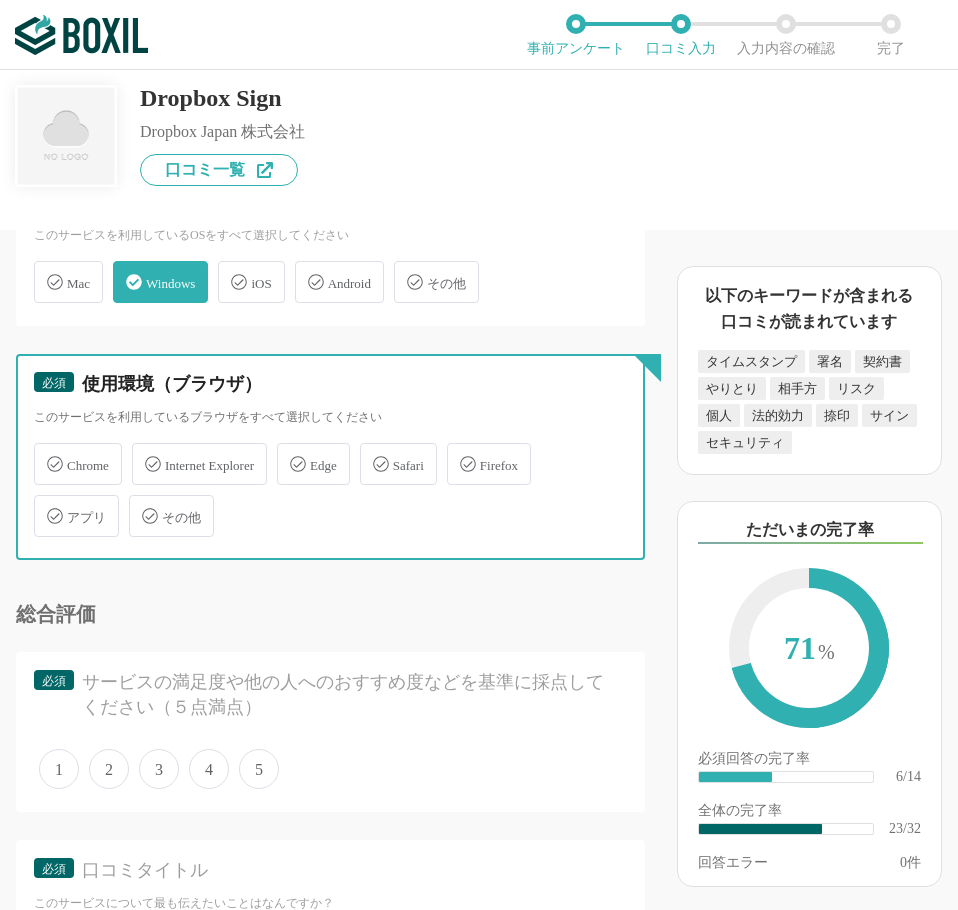 click on "Chrome" at bounding box center [44, 452] 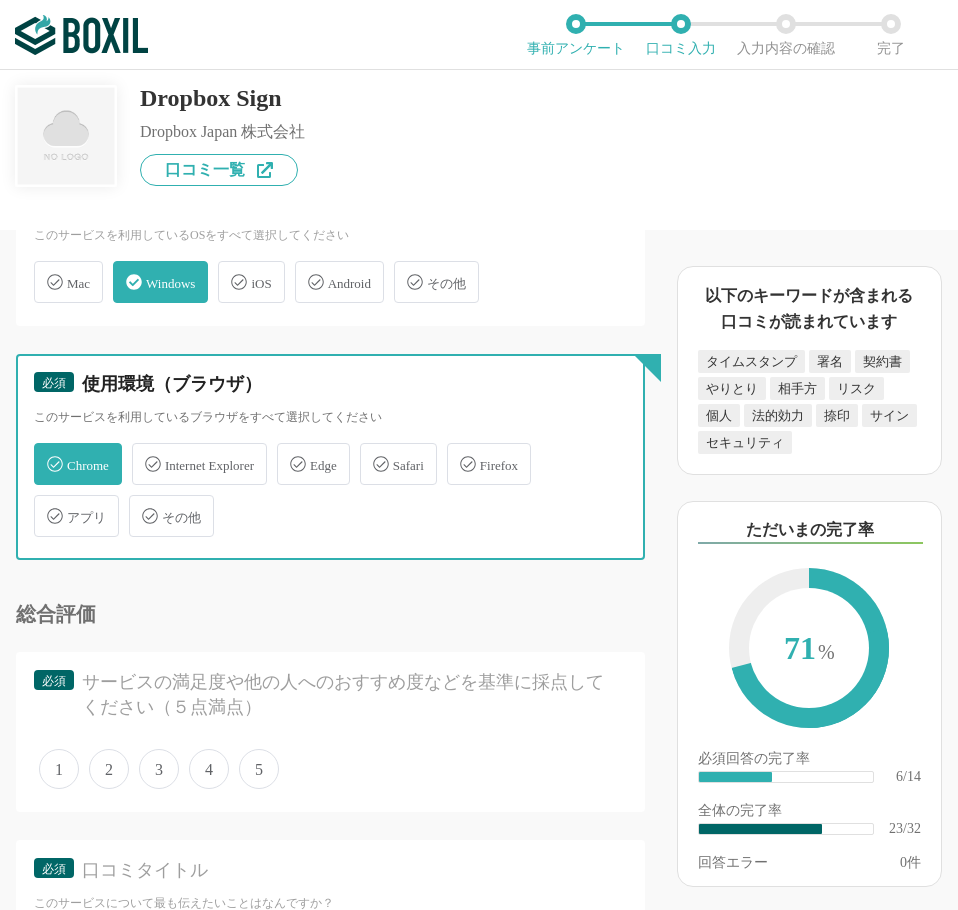 checkbox on "true" 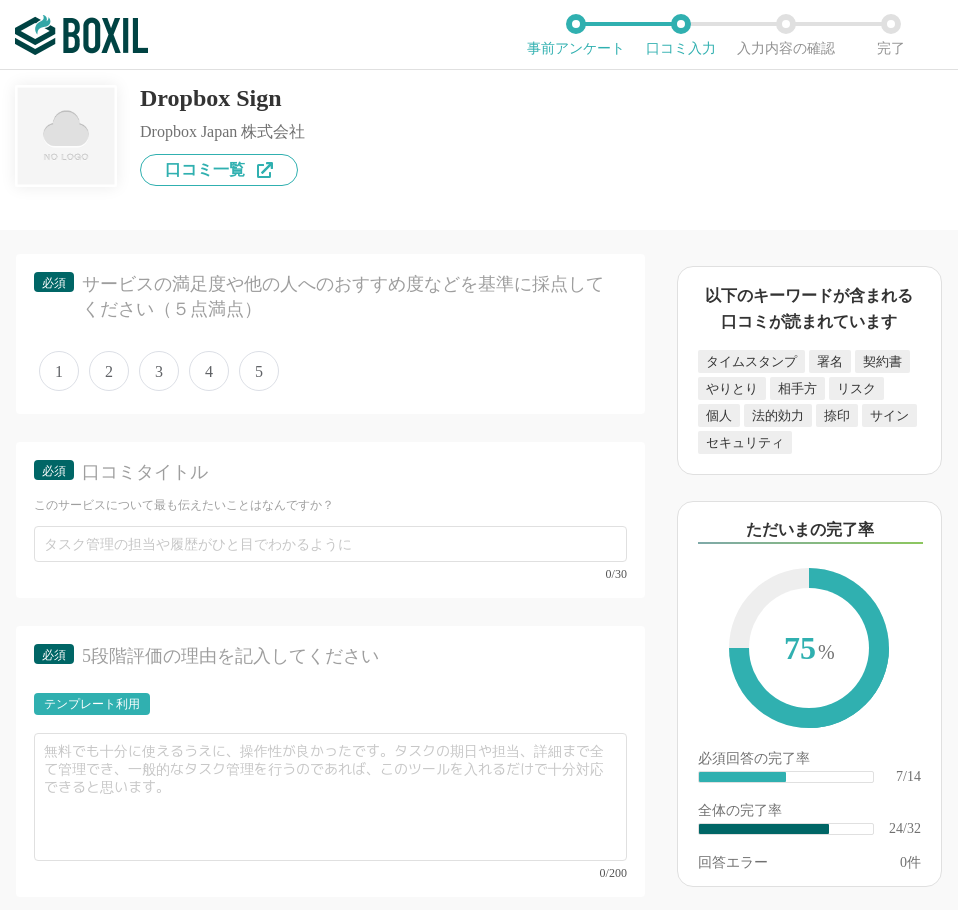 scroll, scrollTop: 4500, scrollLeft: 0, axis: vertical 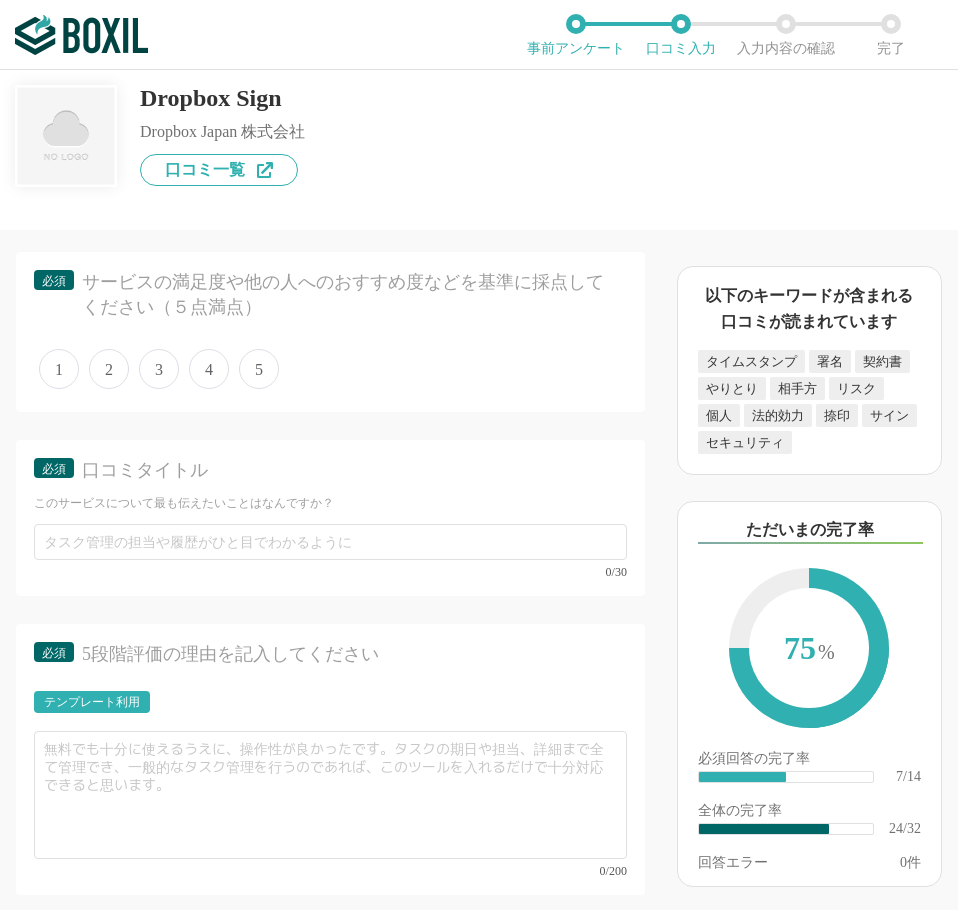 click on "4" at bounding box center (209, 369) 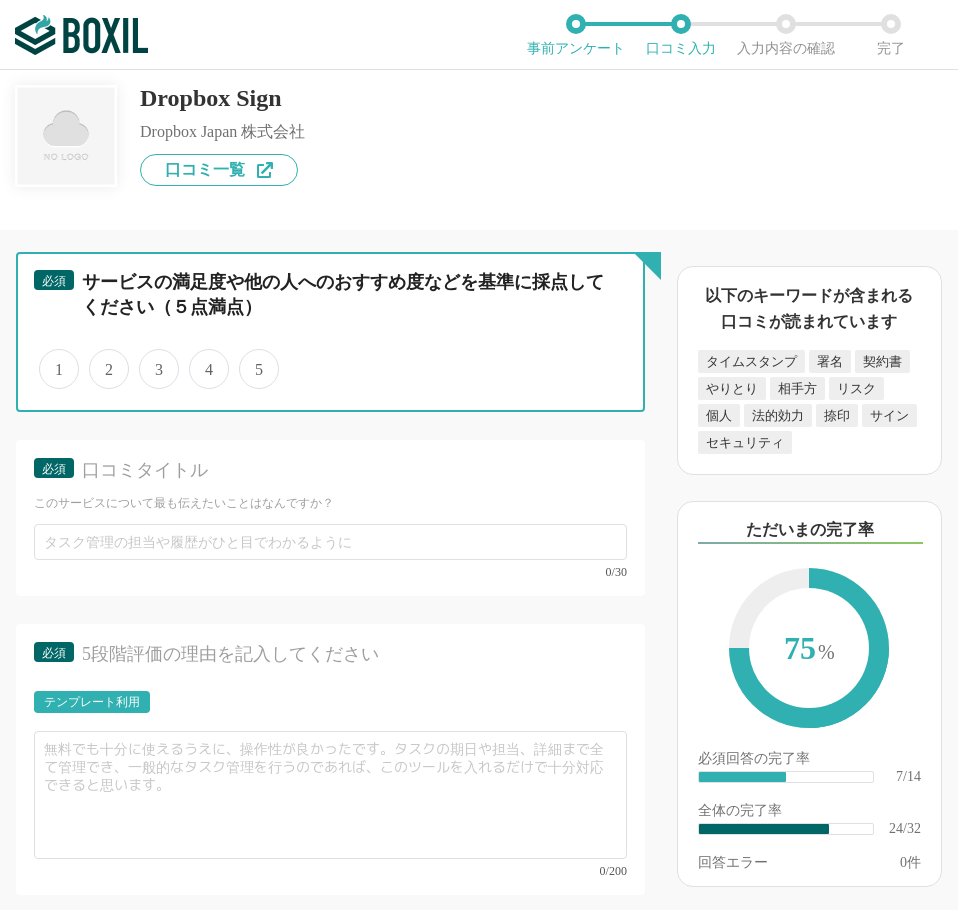 click on "4" at bounding box center (200, 358) 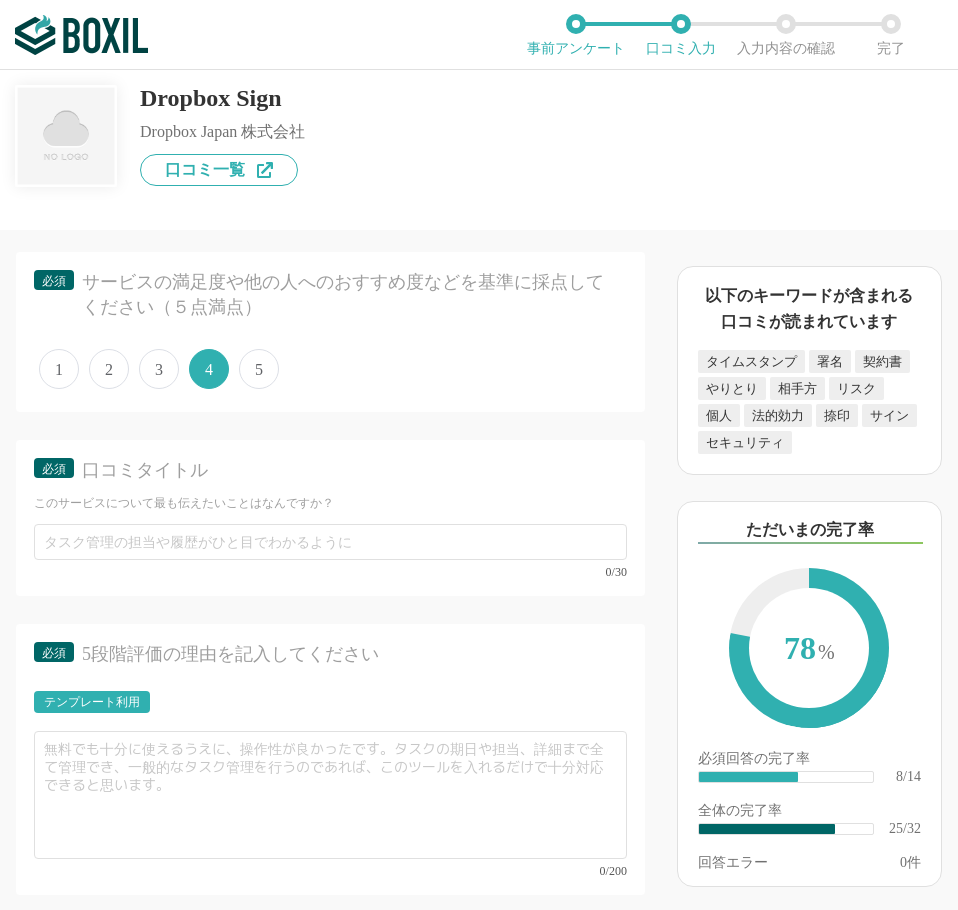 scroll, scrollTop: 4700, scrollLeft: 0, axis: vertical 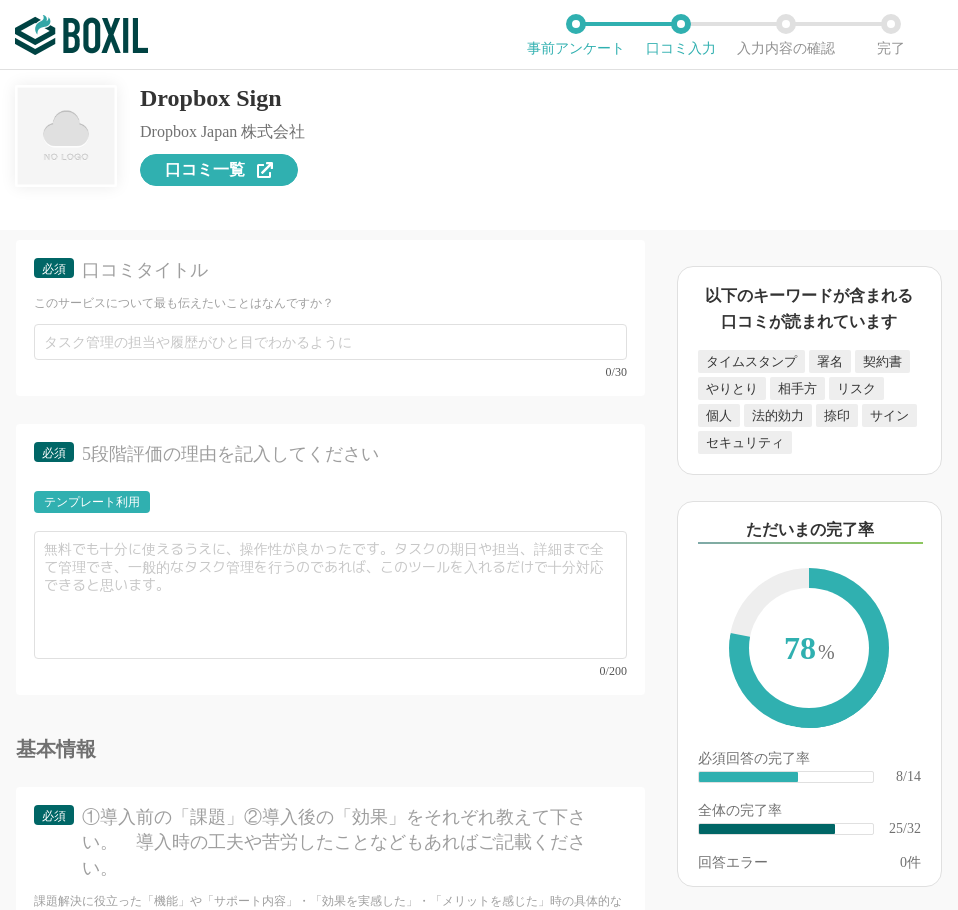 click on "口コミ一覧" at bounding box center [205, 170] 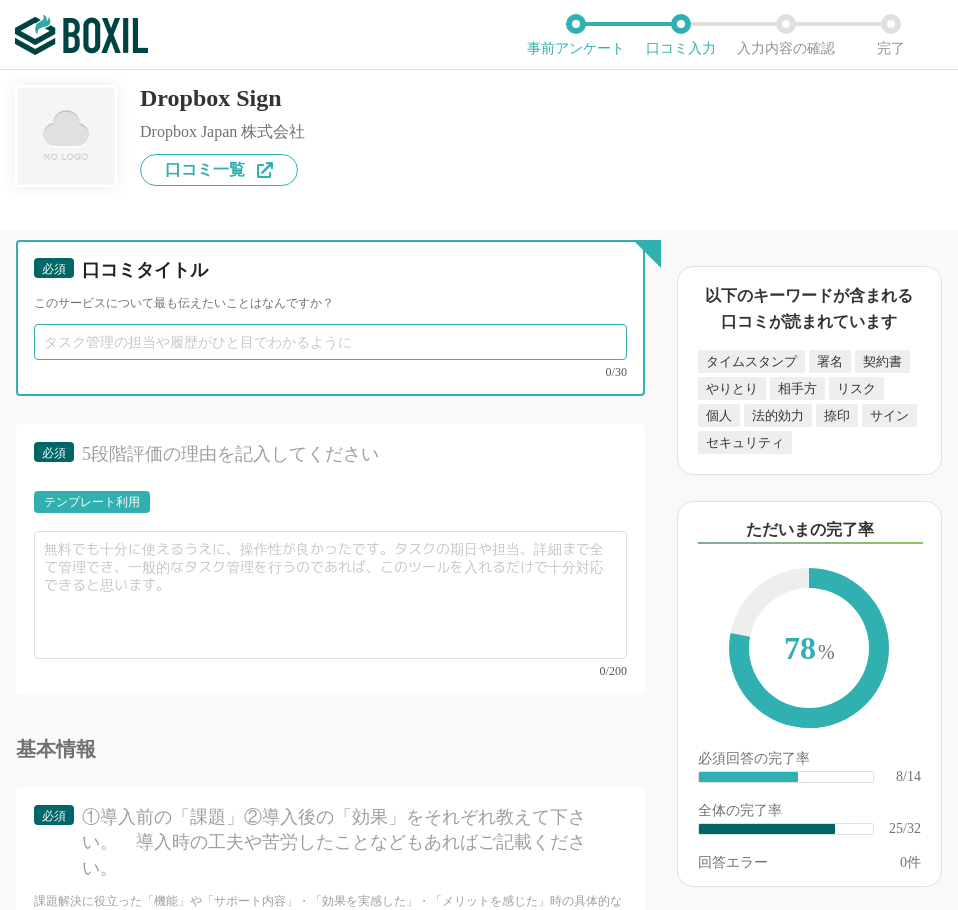 click at bounding box center [330, 342] 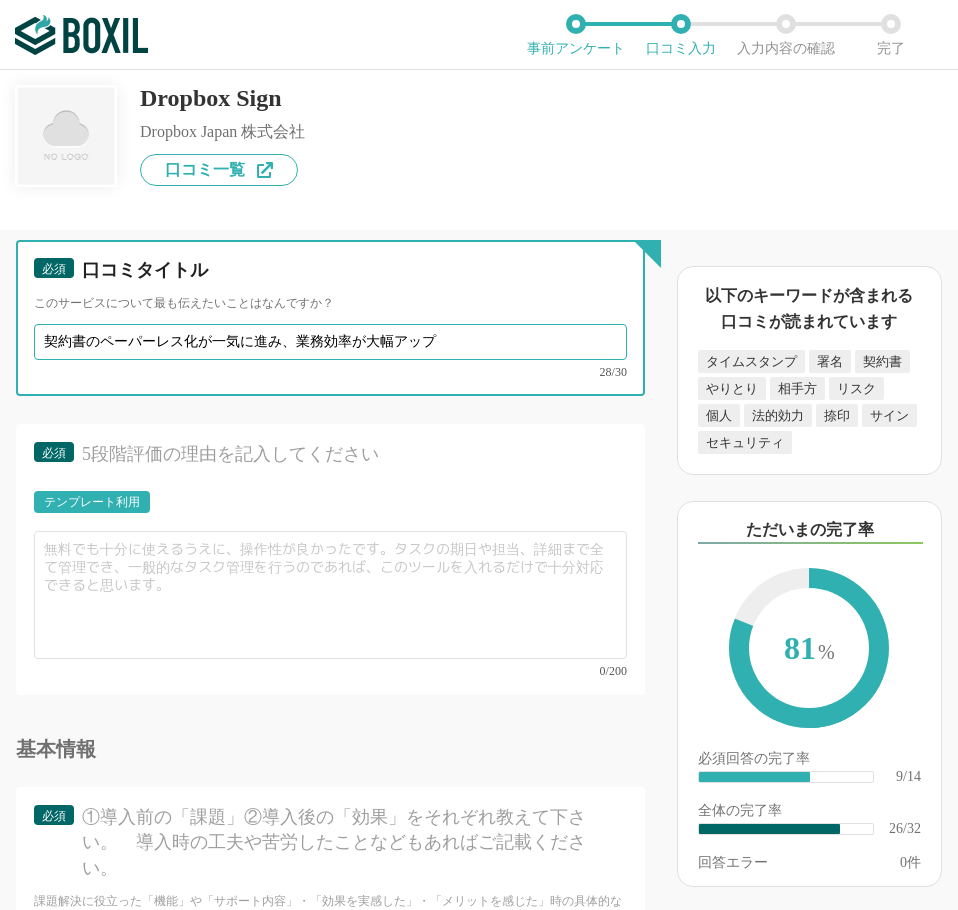 type on "契約書のペーパーレス化が一気に進み、業務効率が大幅アップ" 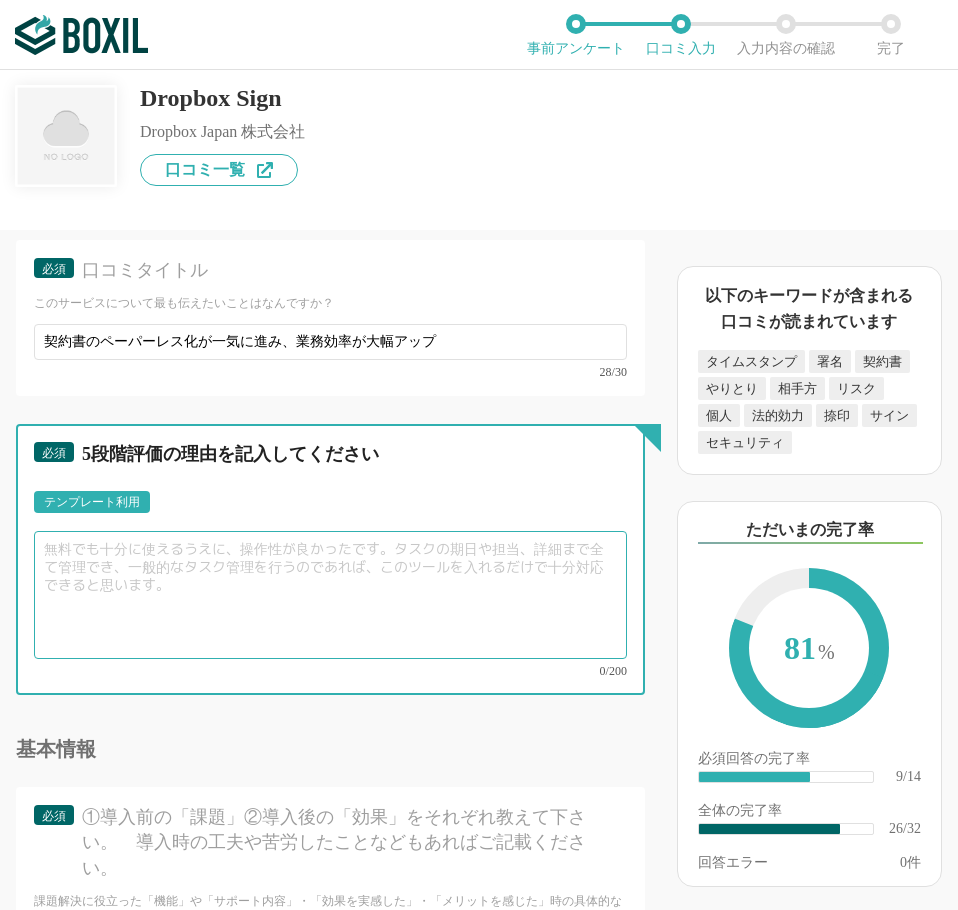 click at bounding box center [330, 595] 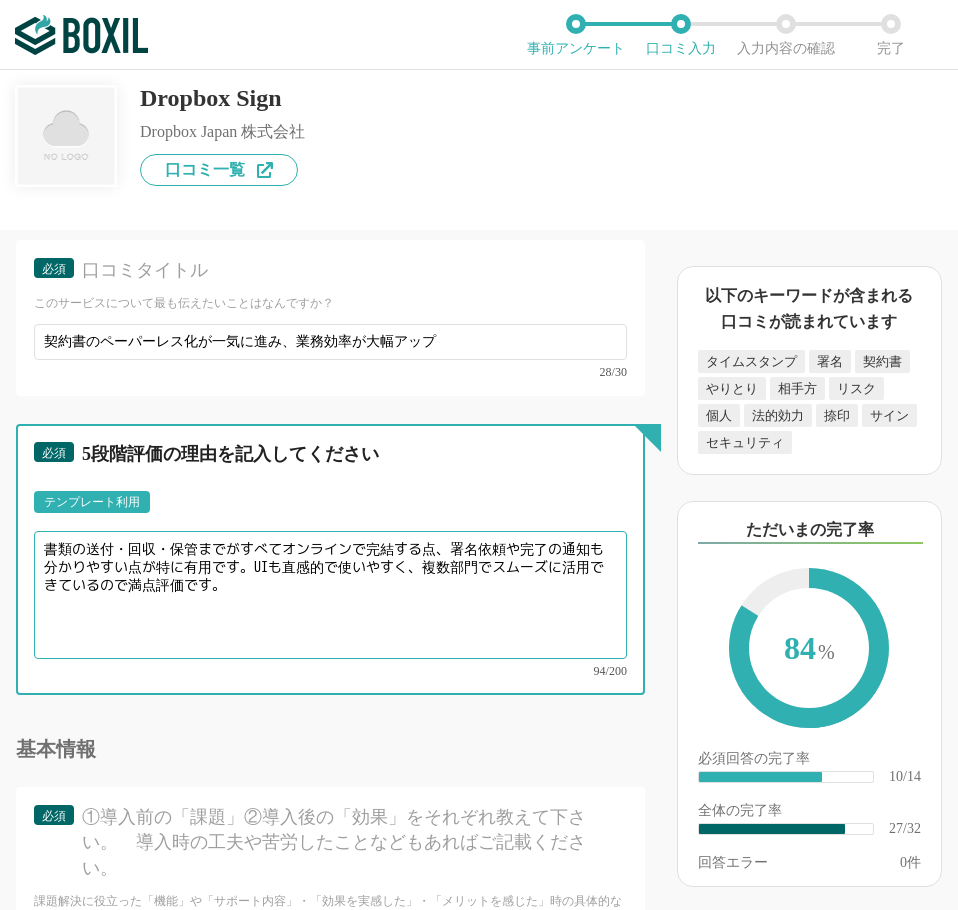 type on "書類の送付・回収・保管までがすべてオンラインで完結する点、署名依頼や完了の通知も分かりやすい点が特に有用です。UIも直感的で使いやすく、複数部門でスムーズに活用できているので満点評価です。" 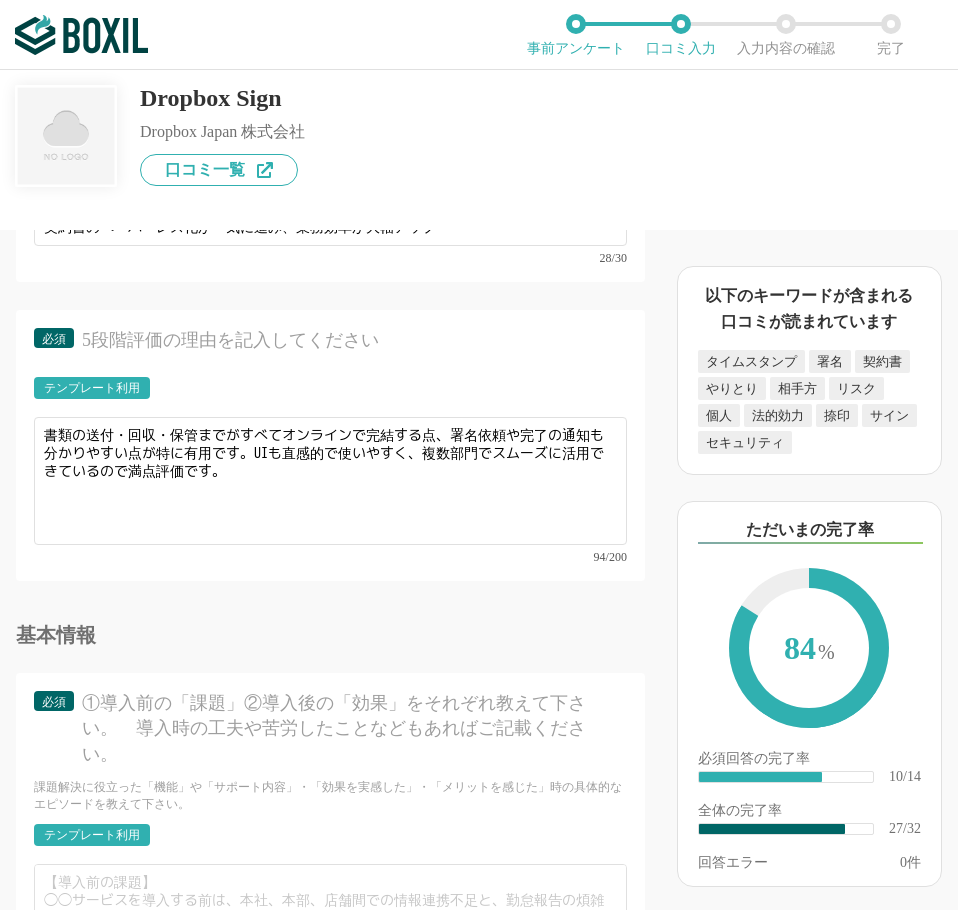 scroll, scrollTop: 5000, scrollLeft: 0, axis: vertical 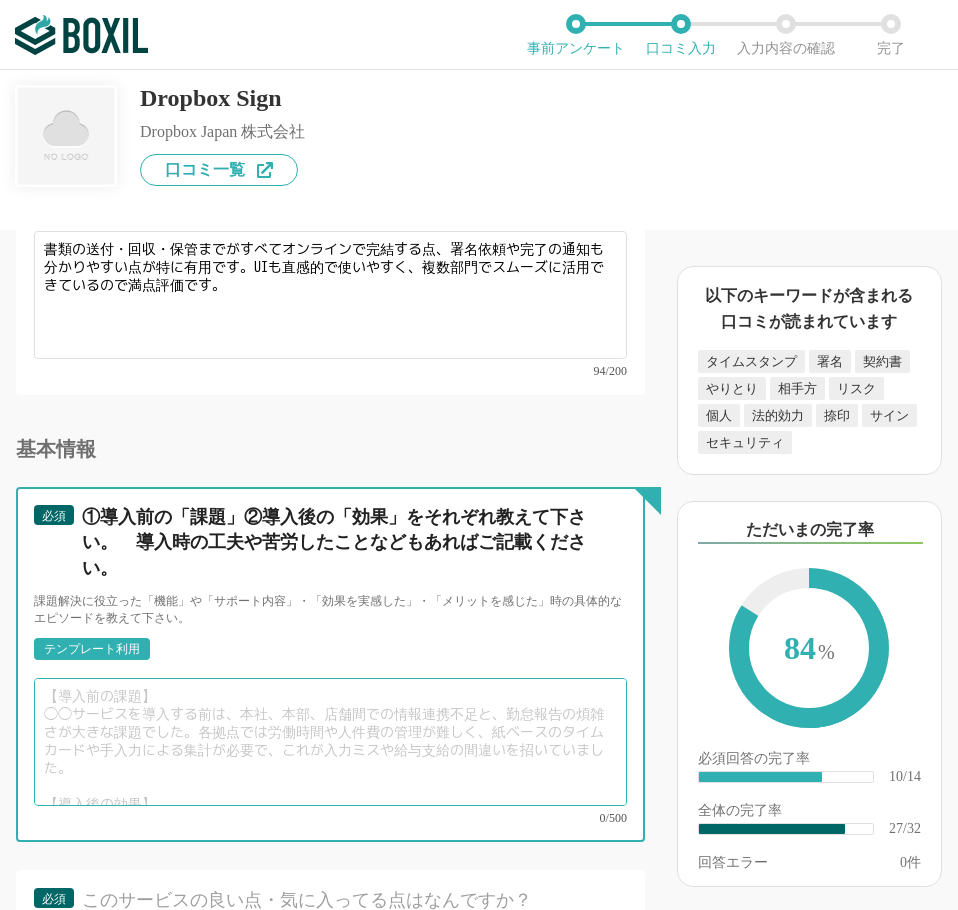 click at bounding box center [330, 742] 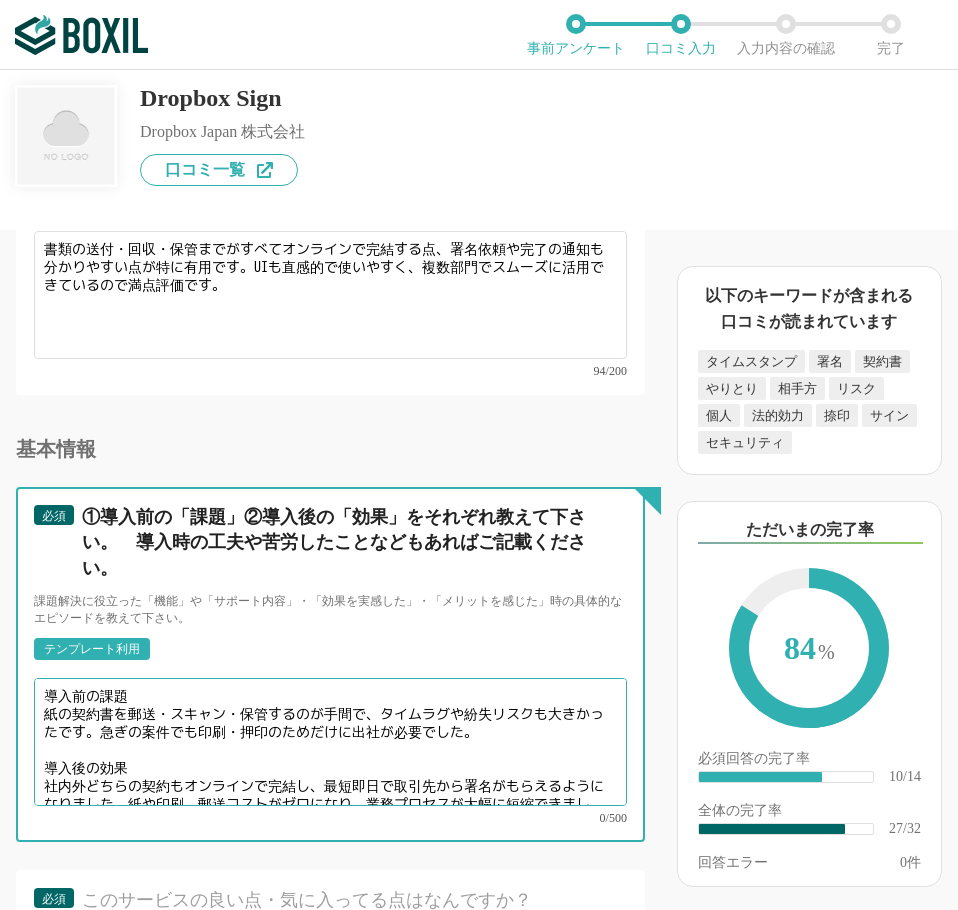 scroll, scrollTop: 20, scrollLeft: 0, axis: vertical 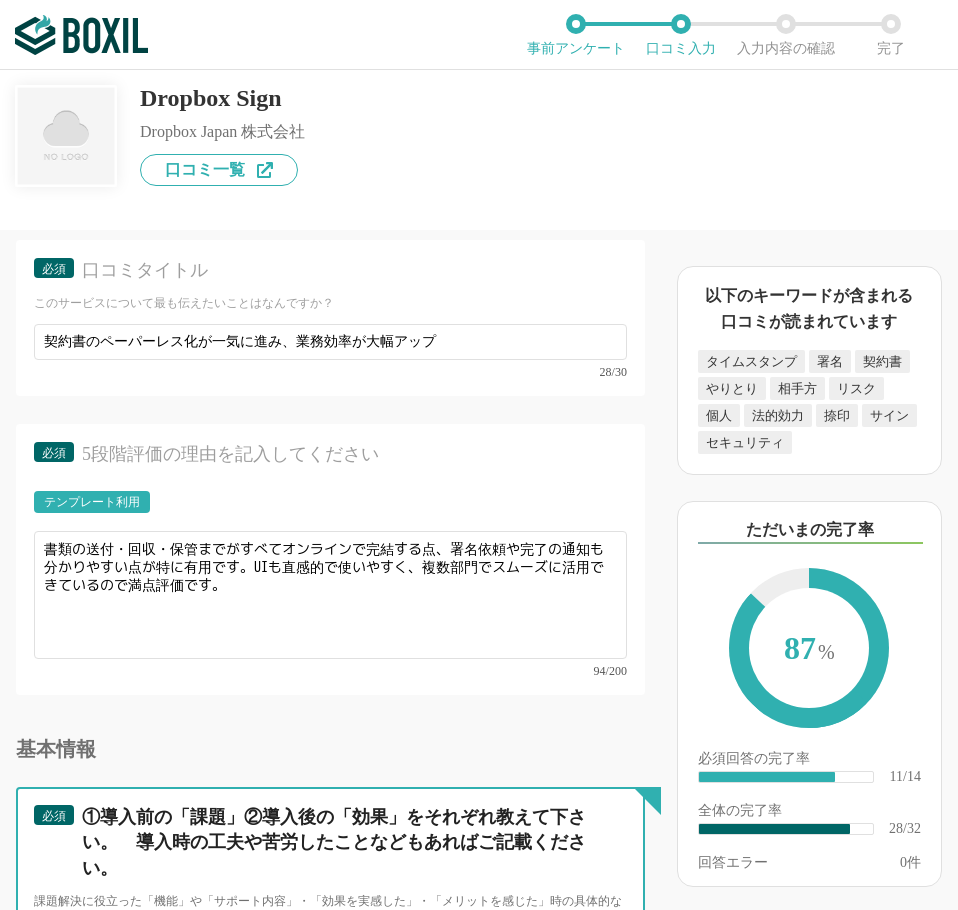 type on "導入前の課題
紙の契約書を郵送・スキャン・保管するのが手間で、タイムラグや紛失リスクも大きかったです。急ぎの案件でも印刷・押印のためだけに出社が必要でした。
導入後の効果
社内外どちらの契約もオンラインで完結し、最短即日で取引先から署名がもらえるようになりました。紙や印刷、郵送コストがゼロになり、業務プロセスが大幅に短縮できました。" 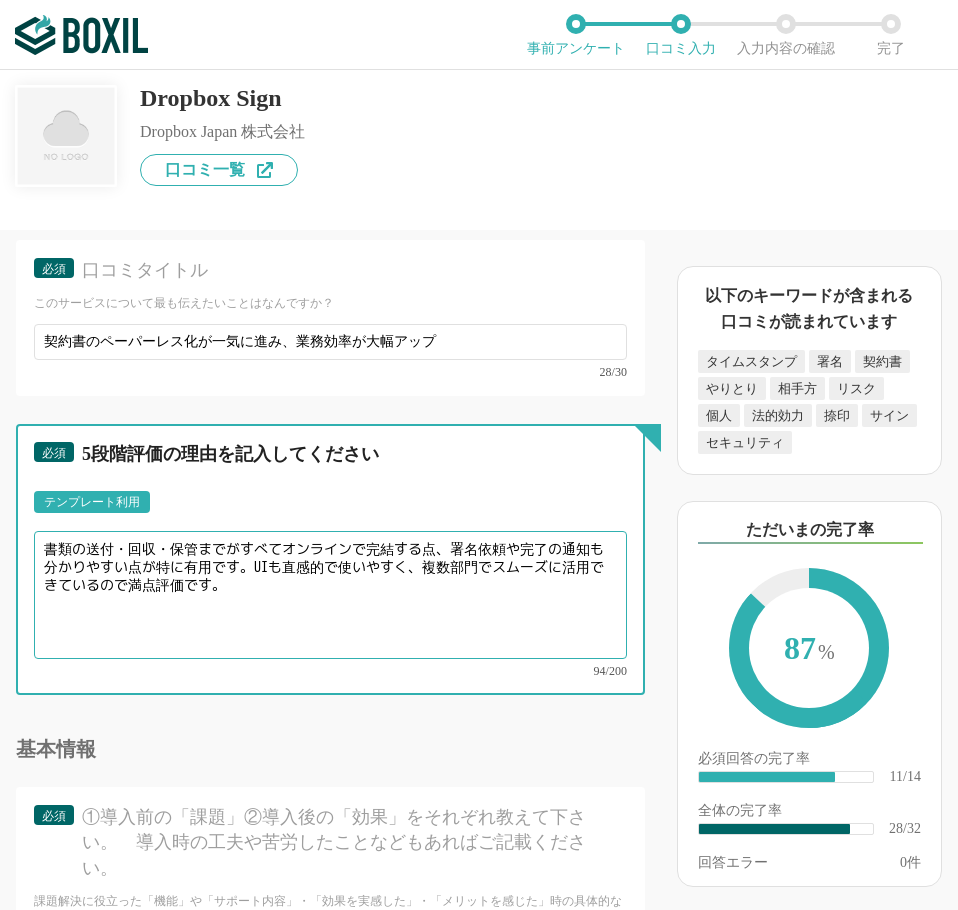 click on "書類の送付・回収・保管までがすべてオンラインで完結する点、署名依頼や完了の通知も分かりやすい点が特に有用です。UIも直感的で使いやすく、複数部門でスムーズに活用できているので満点評価です。" at bounding box center [330, 595] 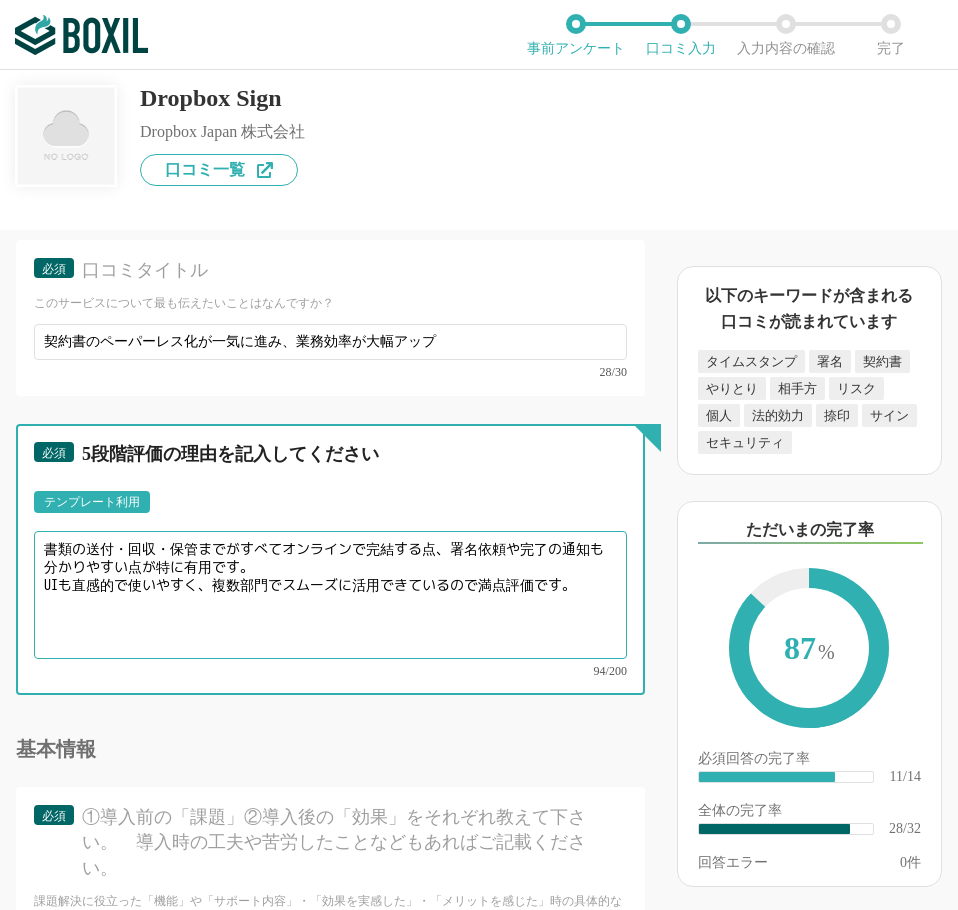 drag, startPoint x: 463, startPoint y: 579, endPoint x: 609, endPoint y: 578, distance: 146.00342 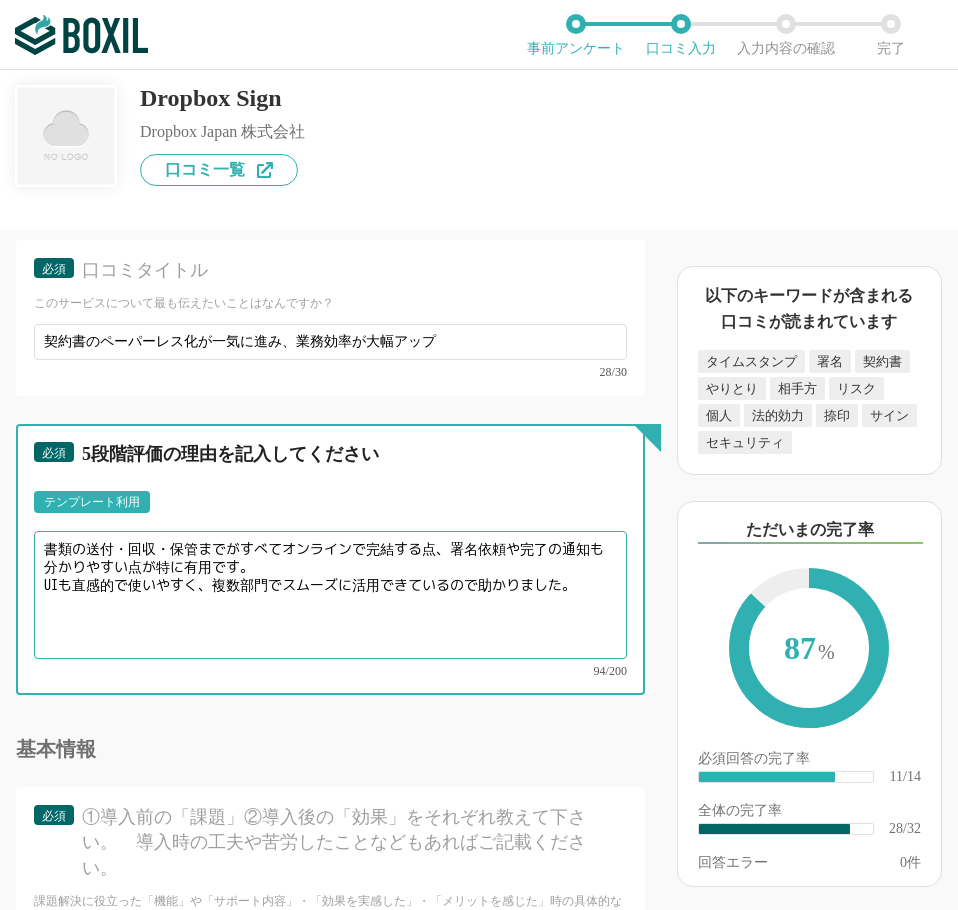 type on "書類の送付・回収・保管までがすべてオンラインで完結する点、署名依頼や完了の通知も分かりやすい点が特に有用です。
UIも直感的で使いやすく、複数部門でスムーズに活用できているので助かりました。" 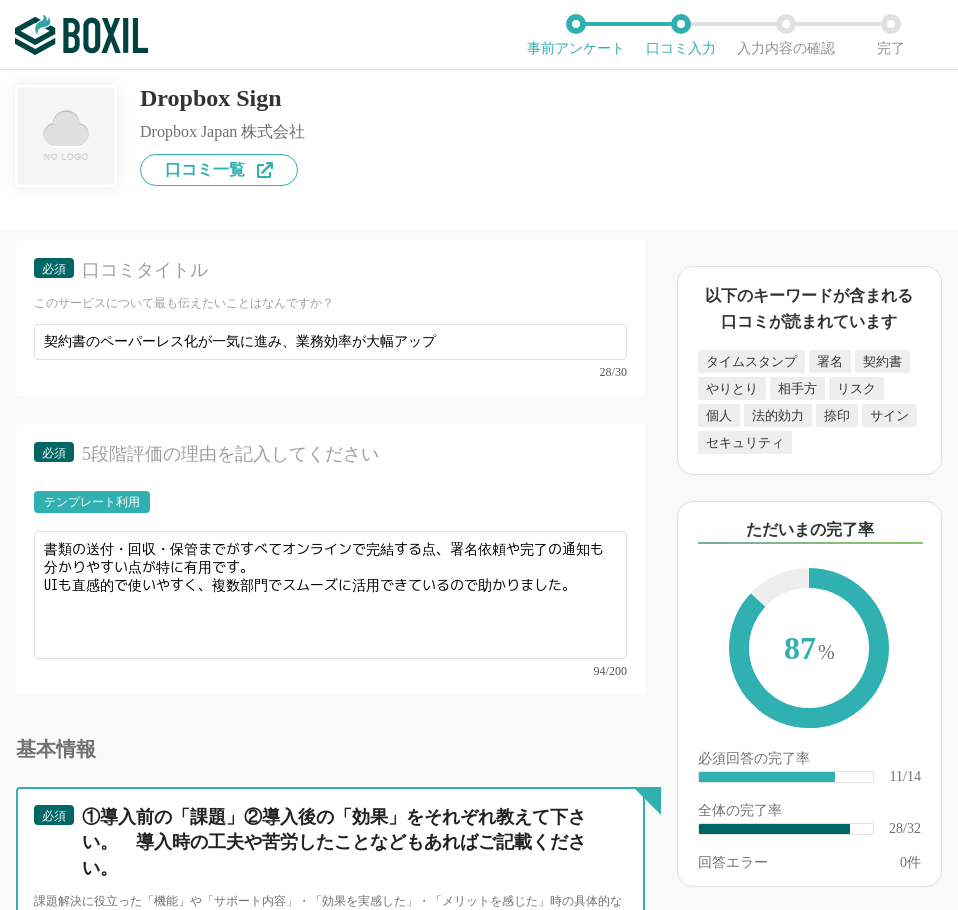scroll, scrollTop: 5180, scrollLeft: 0, axis: vertical 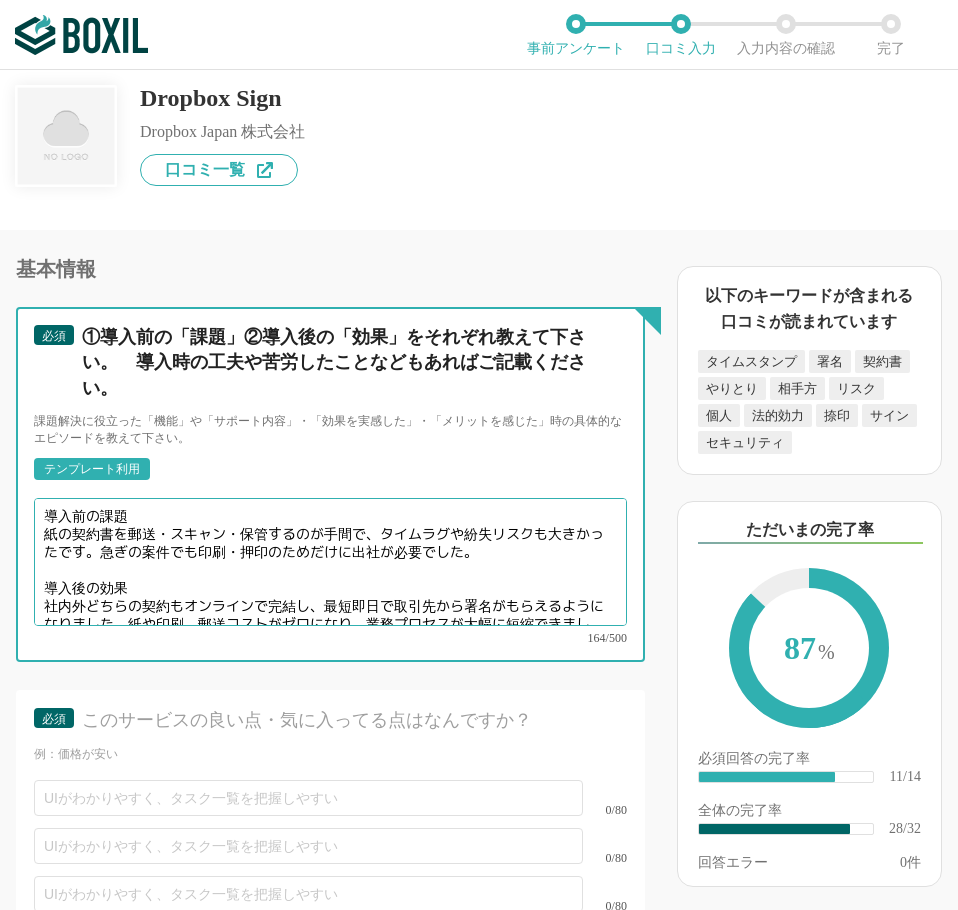 click on "導入前の課題
紙の契約書を郵送・スキャン・保管するのが手間で、タイムラグや紛失リスクも大きかったです。急ぎの案件でも印刷・押印のためだけに出社が必要でした。
導入後の効果
社内外どちらの契約もオンラインで完結し、最短即日で取引先から署名がもらえるようになりました。紙や印刷、郵送コストがゼロになり、業務プロセスが大幅に短縮できました。" at bounding box center [330, 562] 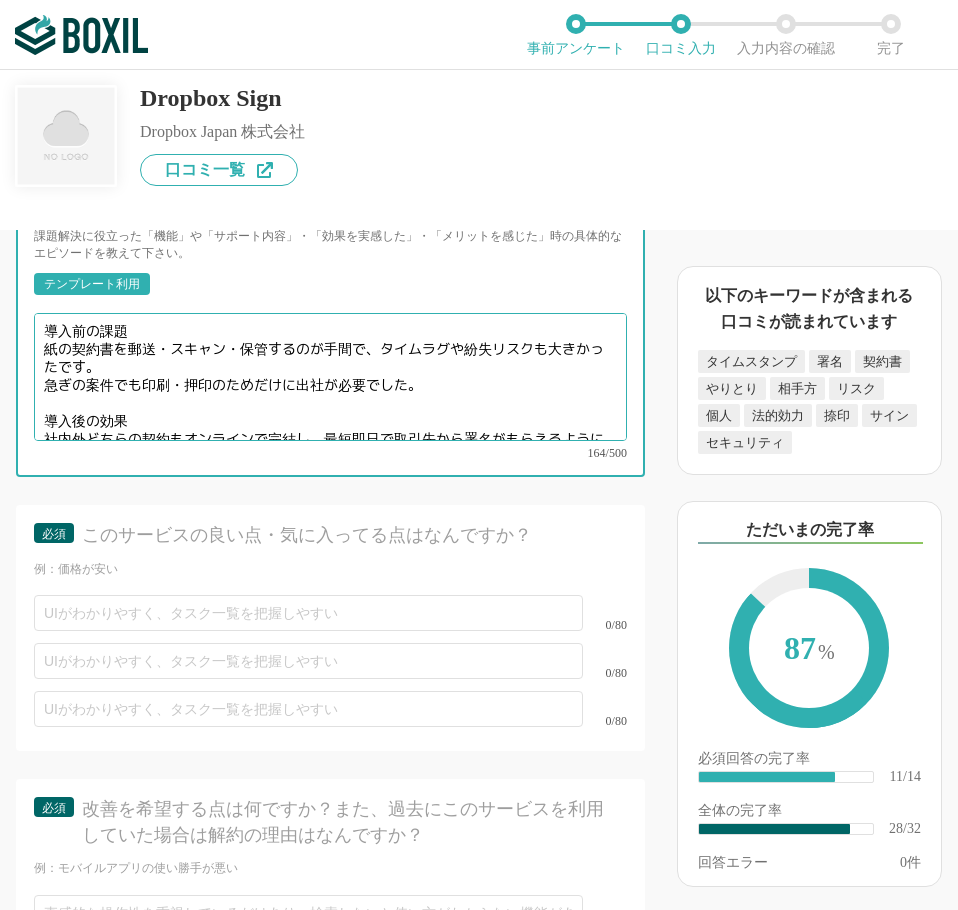 scroll, scrollTop: 5380, scrollLeft: 0, axis: vertical 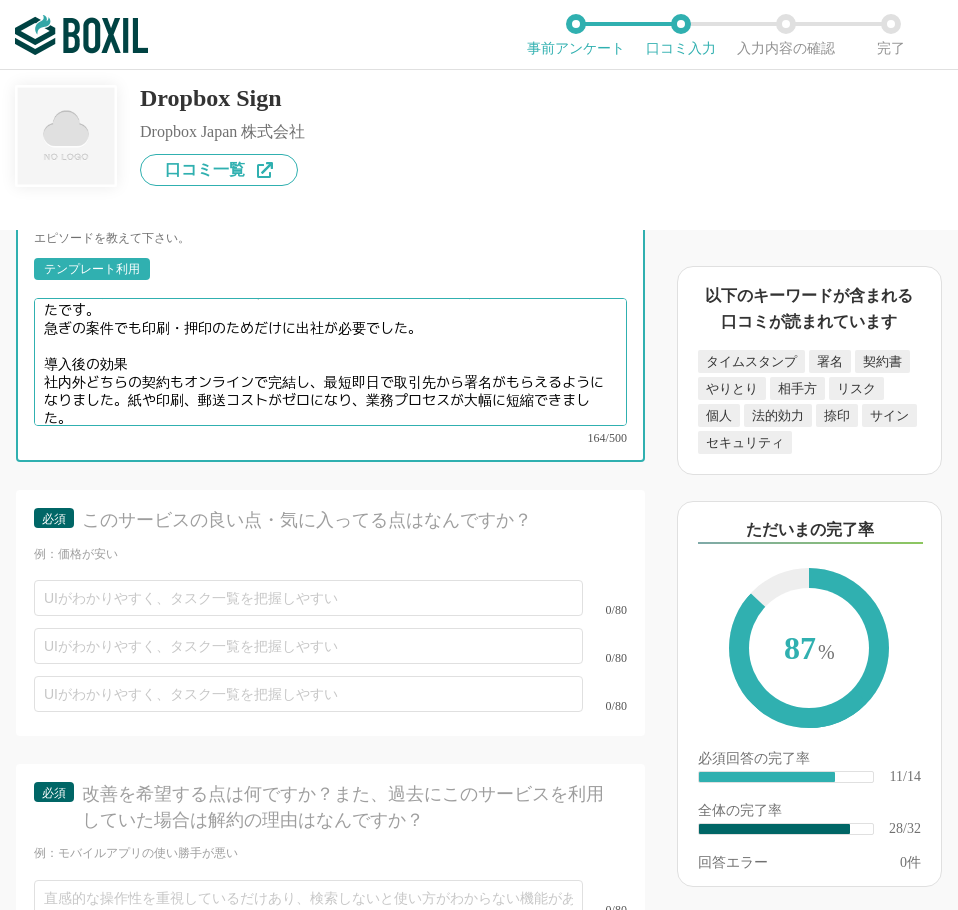 click on "導入前の課題
紙の契約書を郵送・スキャン・保管するのが手間で、タイムラグや紛失リスクも大きかったです。
急ぎの案件でも印刷・押印のためだけに出社が必要でした。
導入後の効果
社内外どちらの契約もオンラインで完結し、最短即日で取引先から署名がもらえるようになりました。紙や印刷、郵送コストがゼロになり、業務プロセスが大幅に短縮できました。" at bounding box center (330, 362) 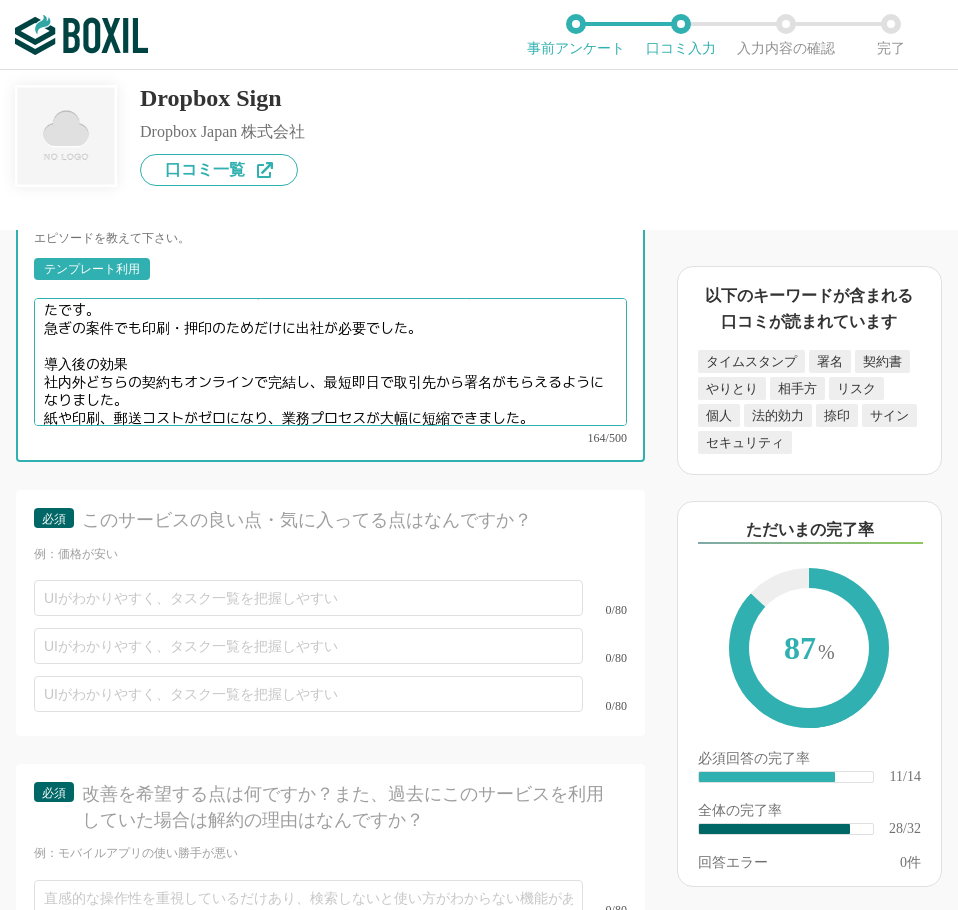 type on "導入前の課題
紙の契約書を郵送・スキャン・保管するのが手間で、タイムラグや紛失リスクも大きかったです。
急ぎの案件でも印刷・押印のためだけに出社が必要でした。
導入後の効果
社内外どちらの契約もオンラインで完結し、最短即日で取引先から署名がもらえるようになりました。
紙や印刷、郵送コストがゼロになり、業務プロセスが大幅に短縮できました。" 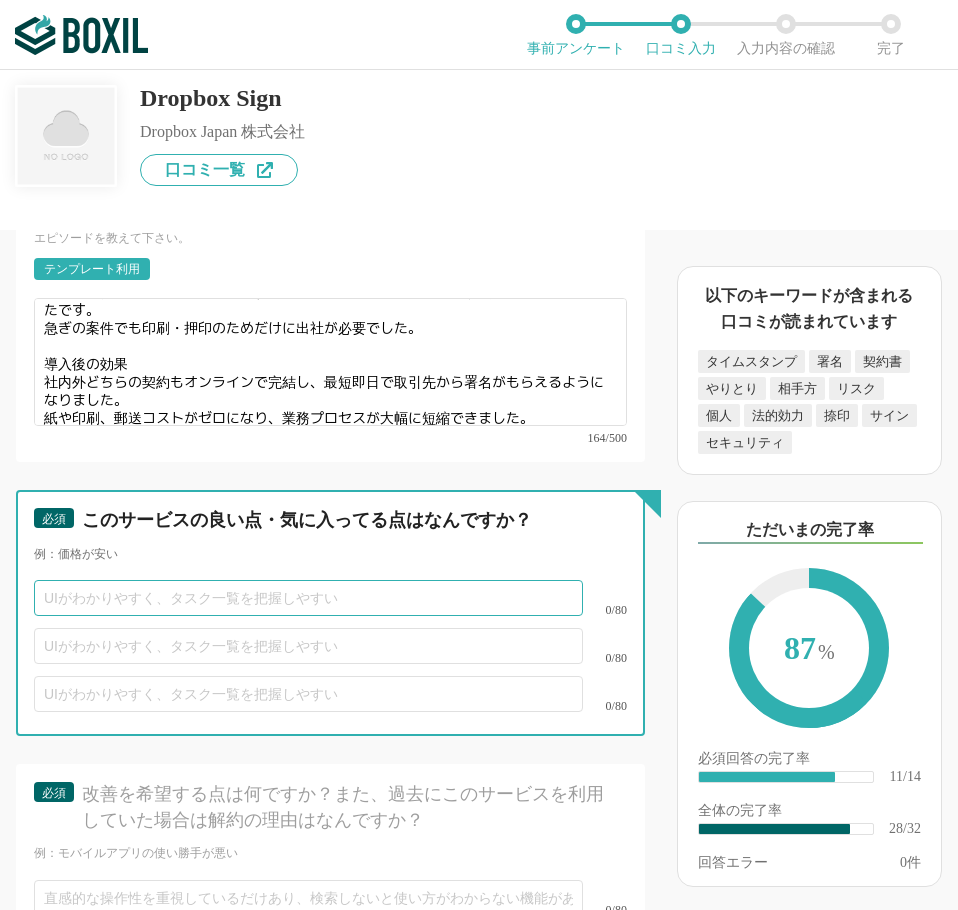 click at bounding box center [308, 598] 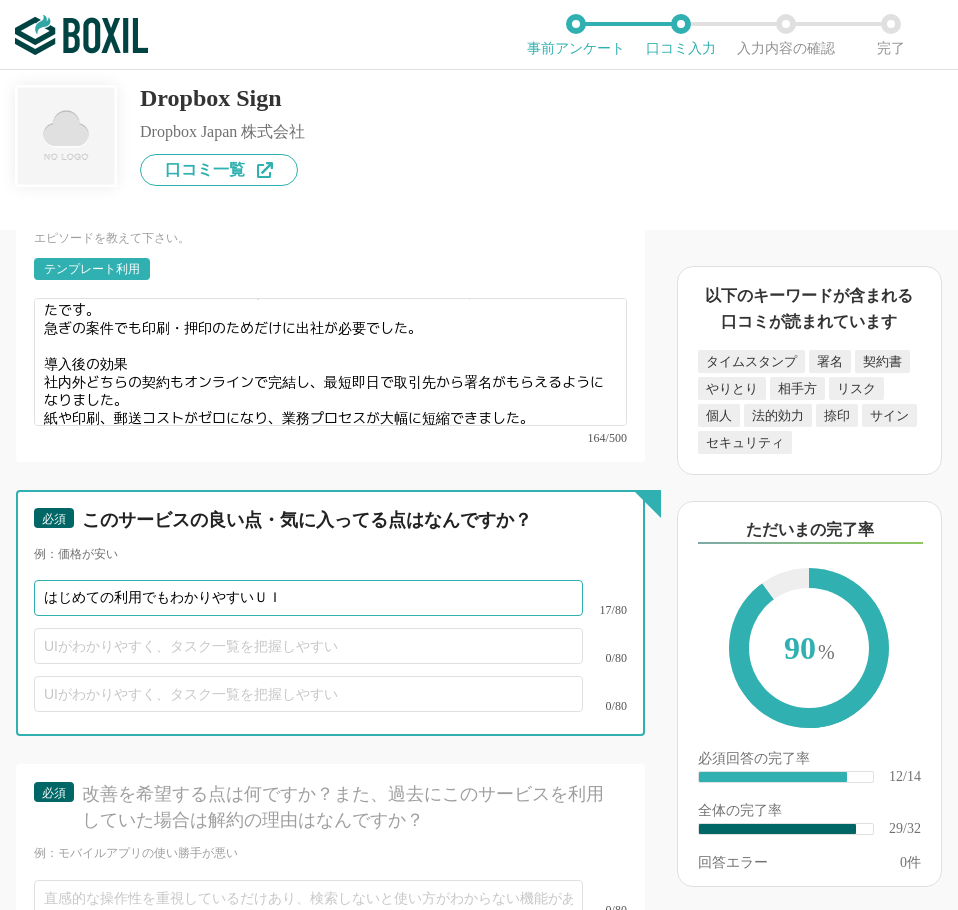 type on "はじめての利用でもわかりやすいＵＩ" 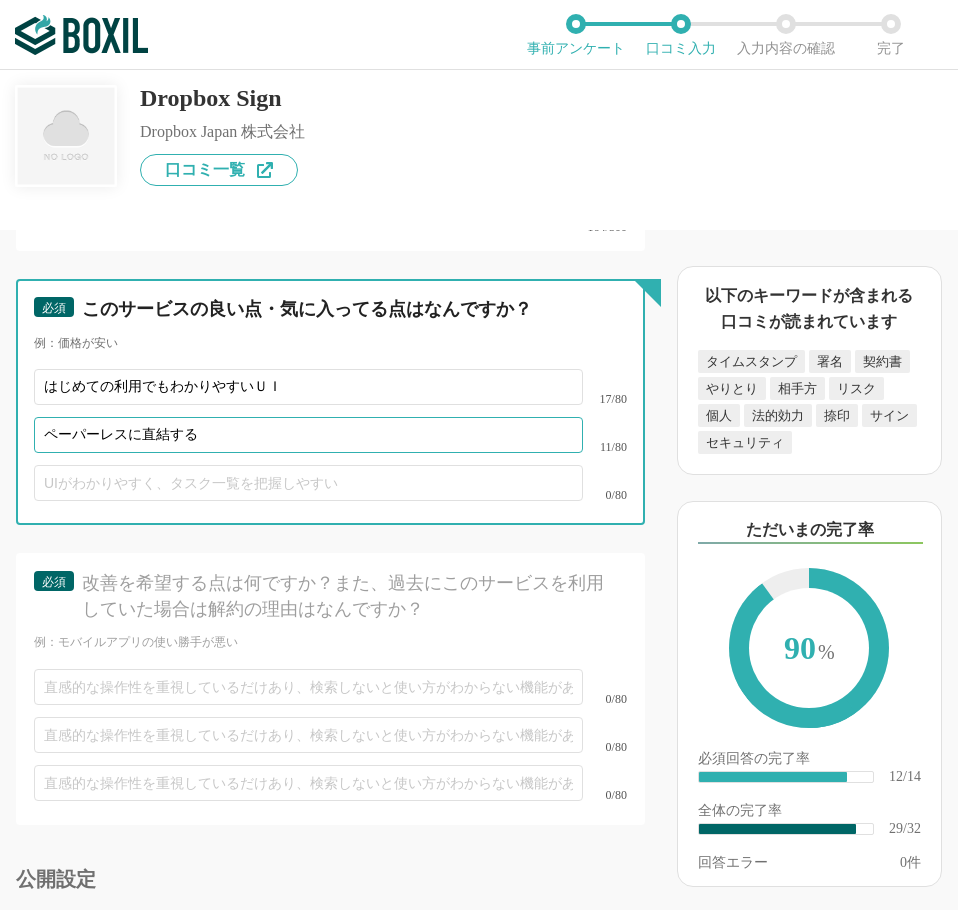 scroll, scrollTop: 5680, scrollLeft: 0, axis: vertical 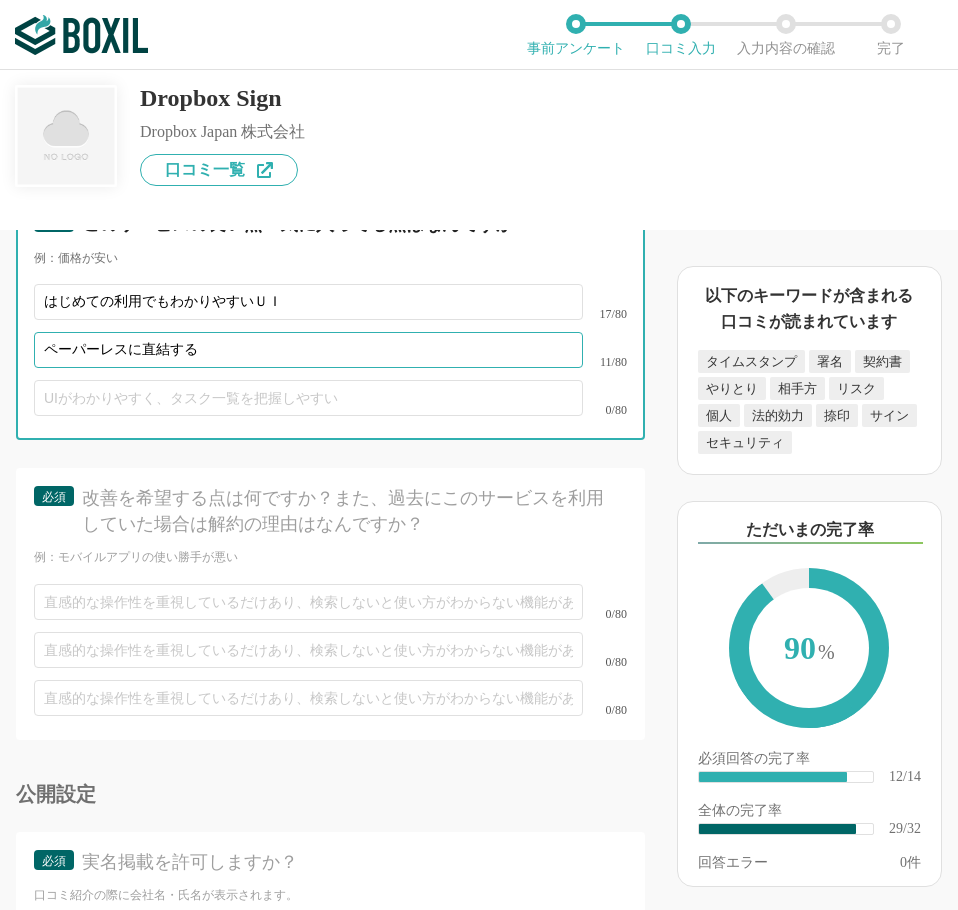 type on "ペーパーレスに直結する" 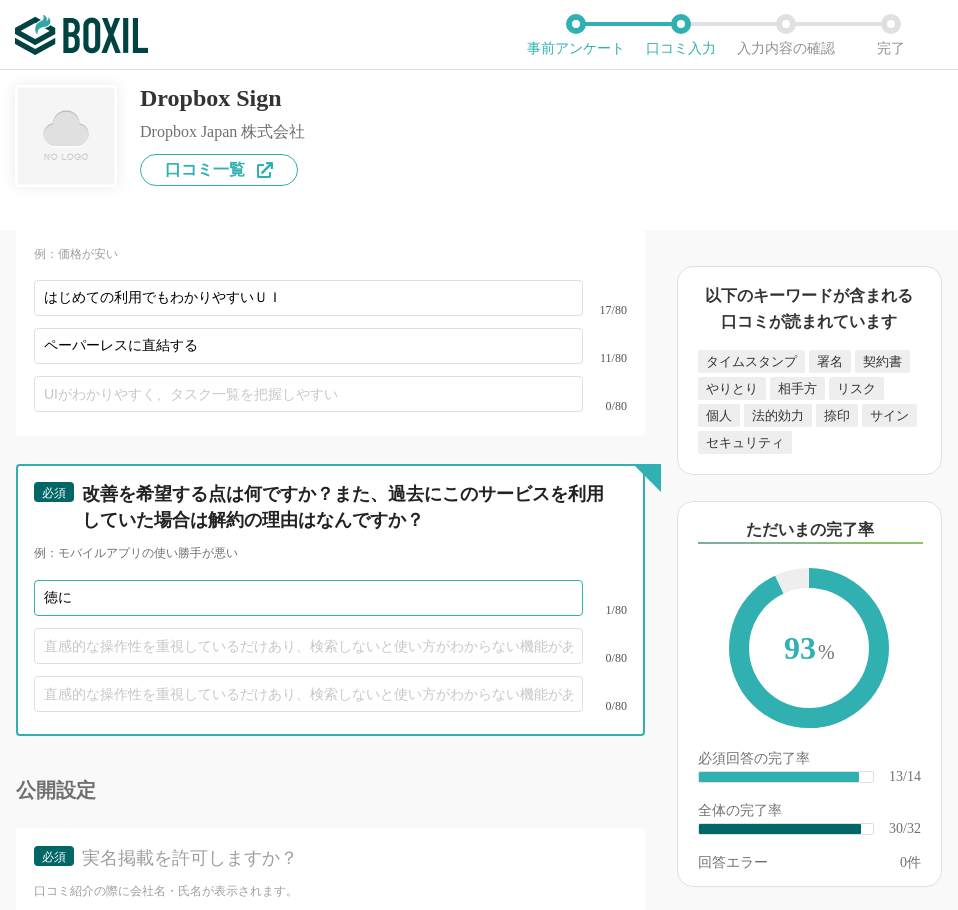type on "徳" 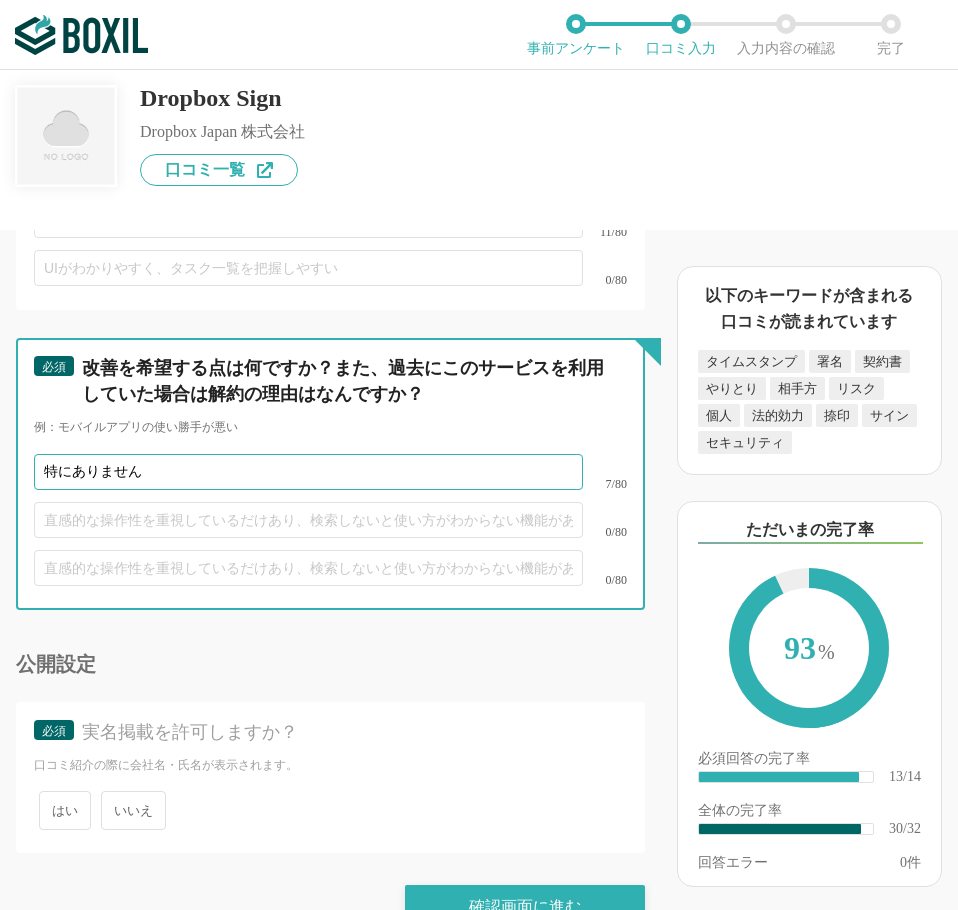 scroll, scrollTop: 5807, scrollLeft: 0, axis: vertical 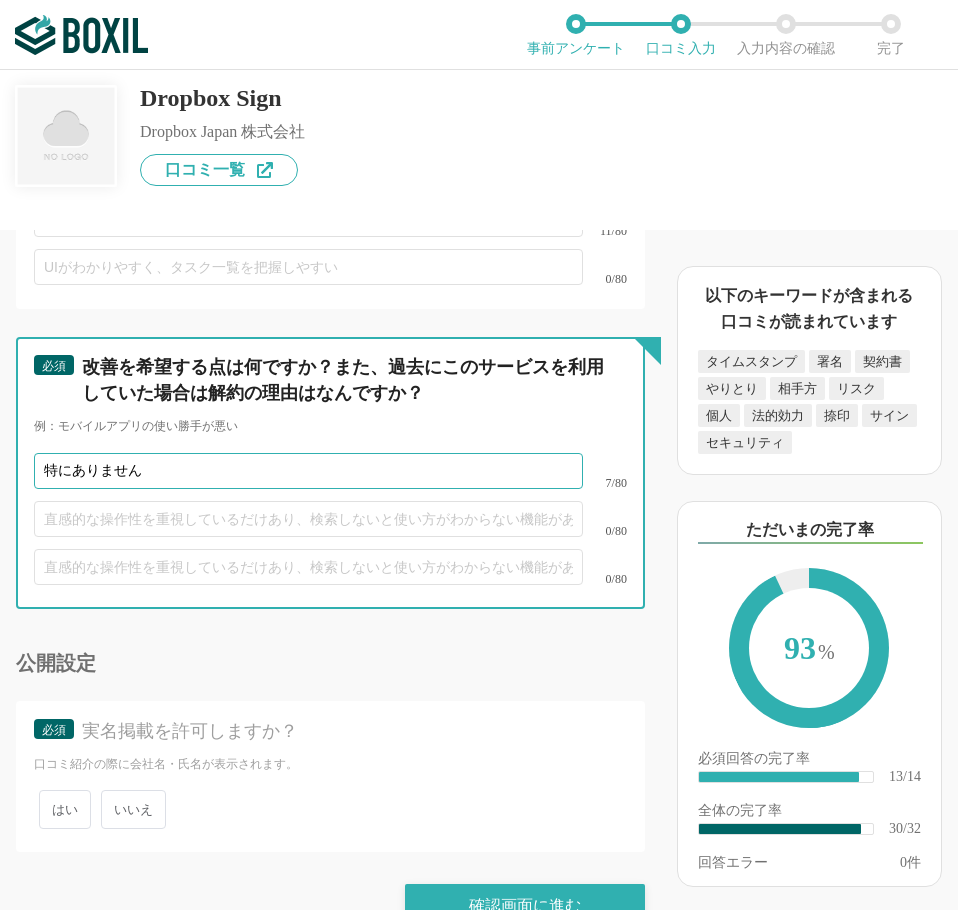 type on "特にありません" 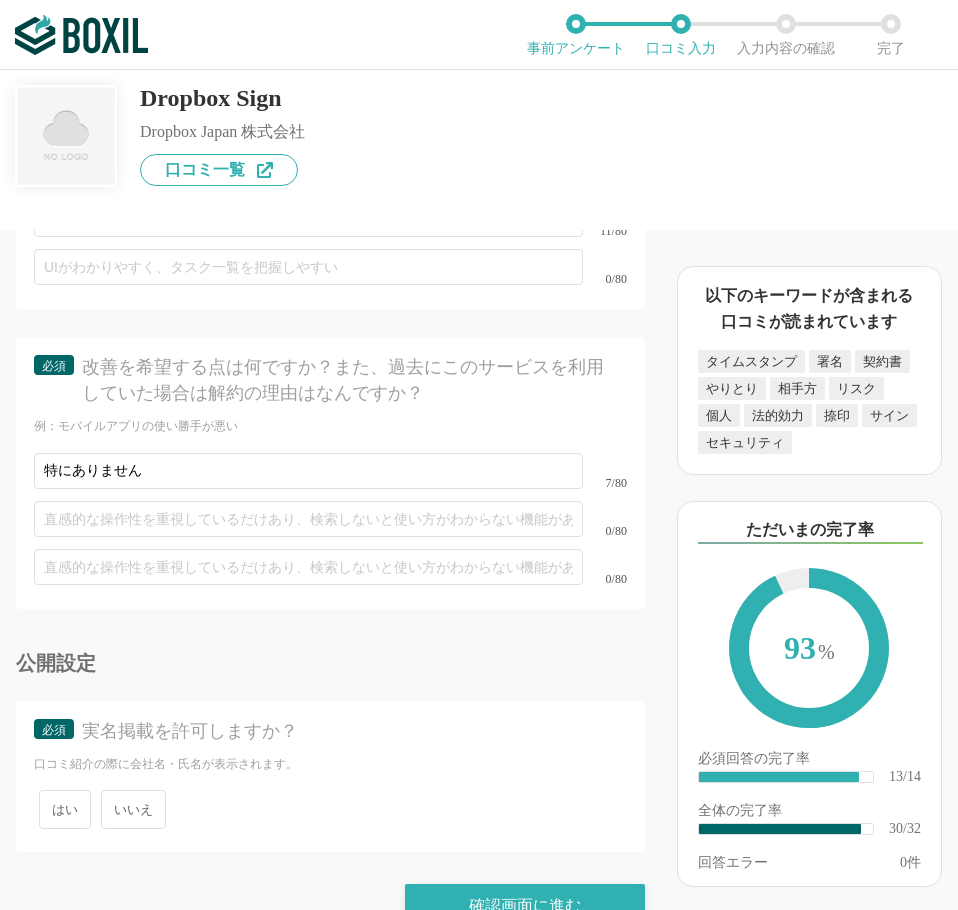 click on "いいえ" at bounding box center [133, 809] 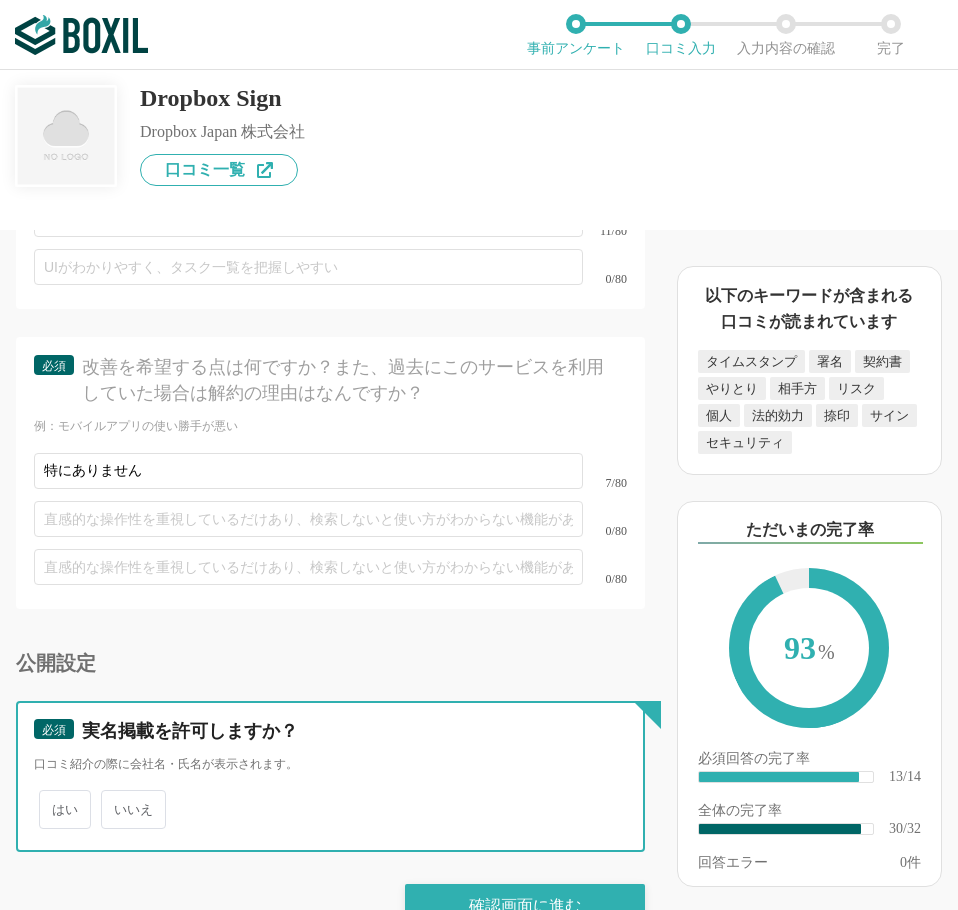 click on "いいえ" at bounding box center (112, 799) 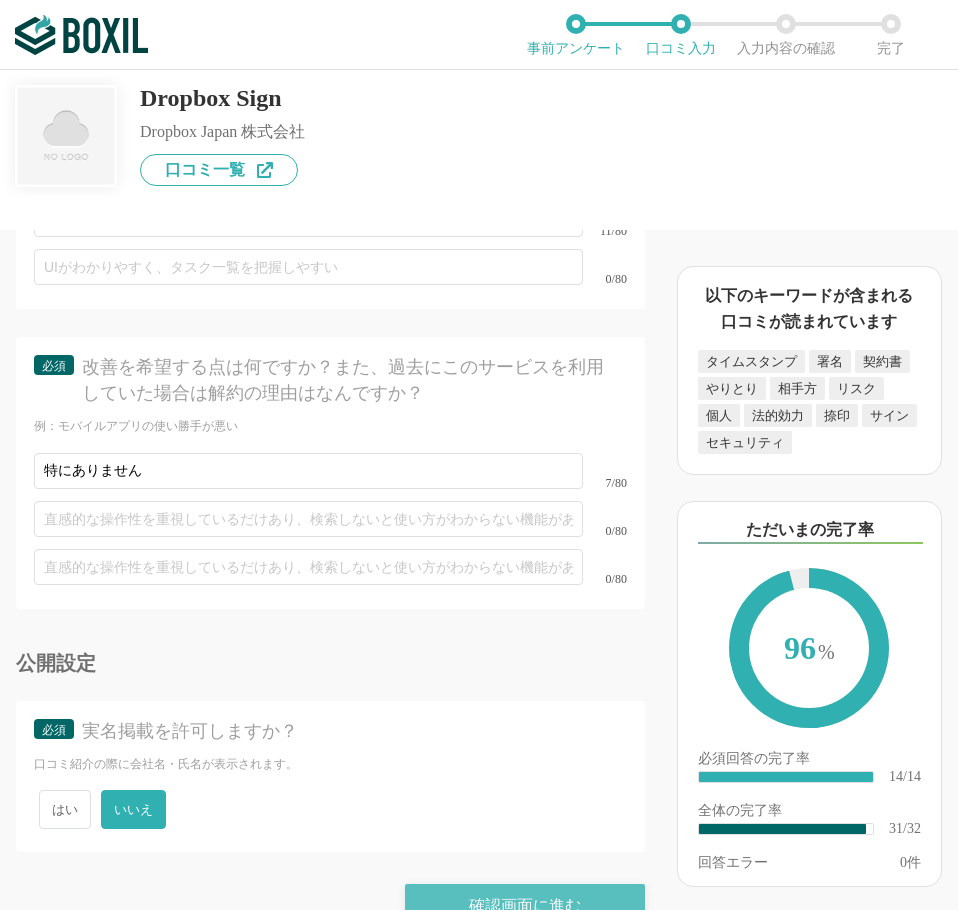 click on "確認画面に進む" at bounding box center [525, 906] 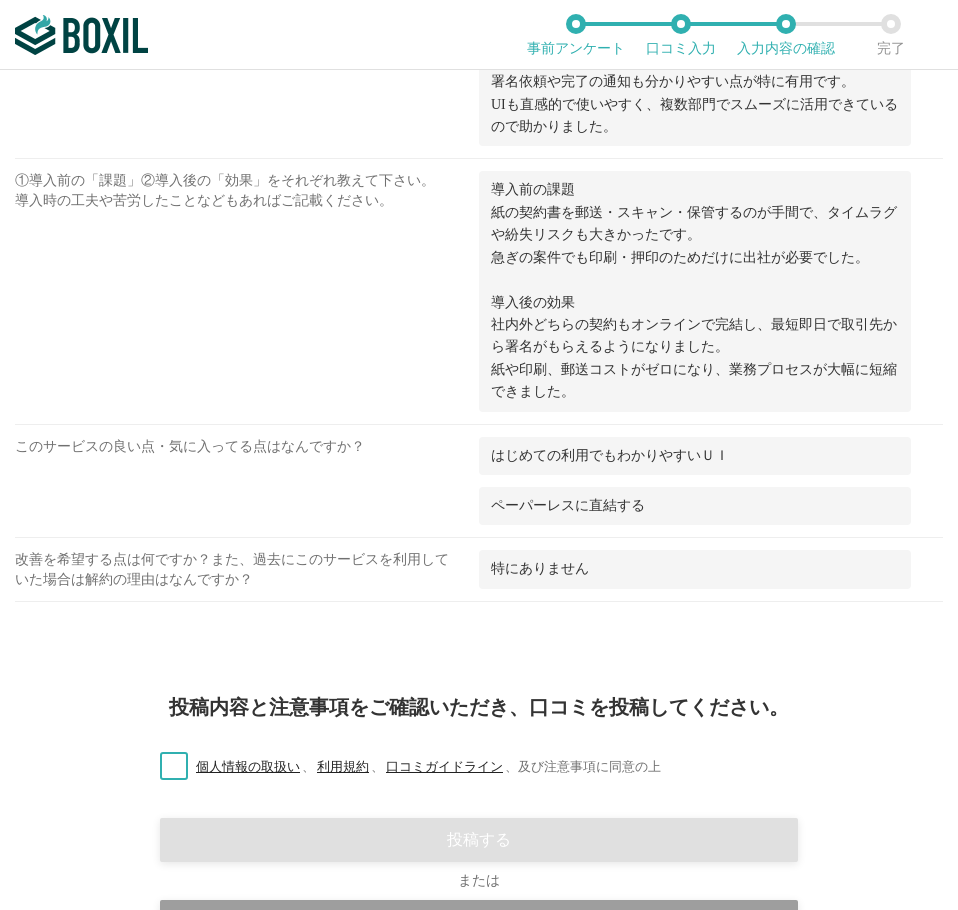 scroll, scrollTop: 2363, scrollLeft: 0, axis: vertical 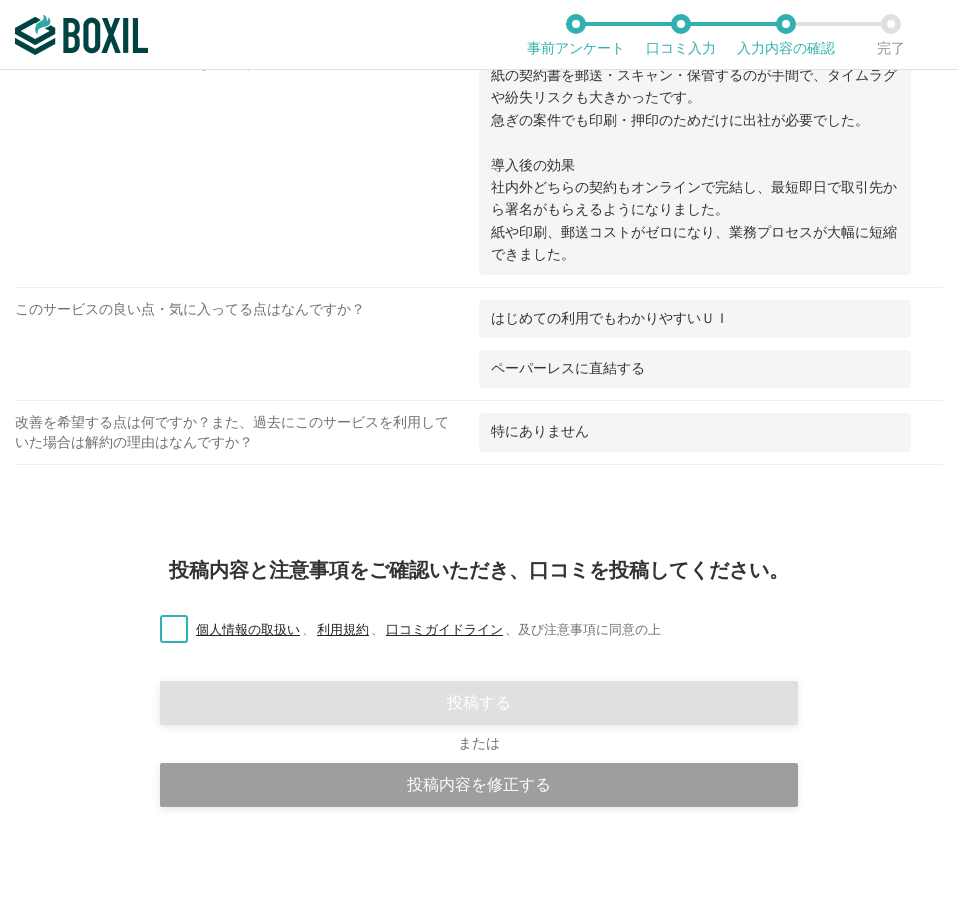 click on "個人情報の取扱い 、 利用規約 、 口コミガイドライン 、 及び注意事項に同意の上" at bounding box center [402, 630] 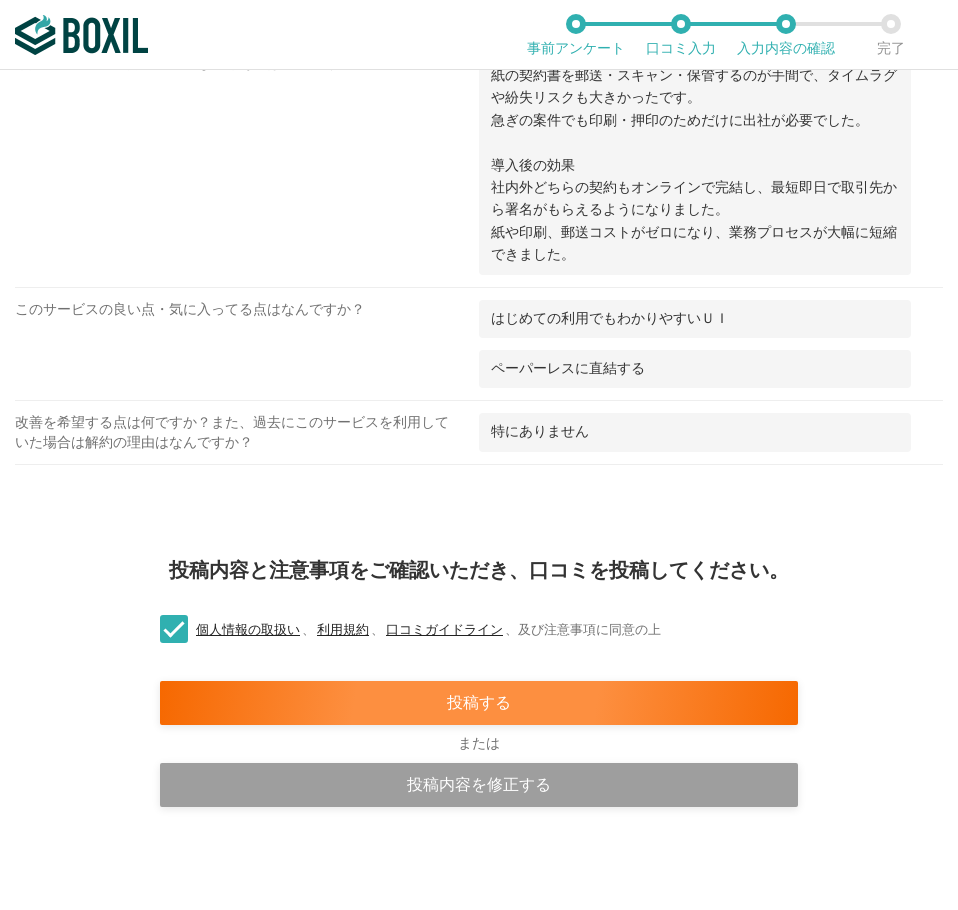 click on "投稿する" at bounding box center [479, 709] 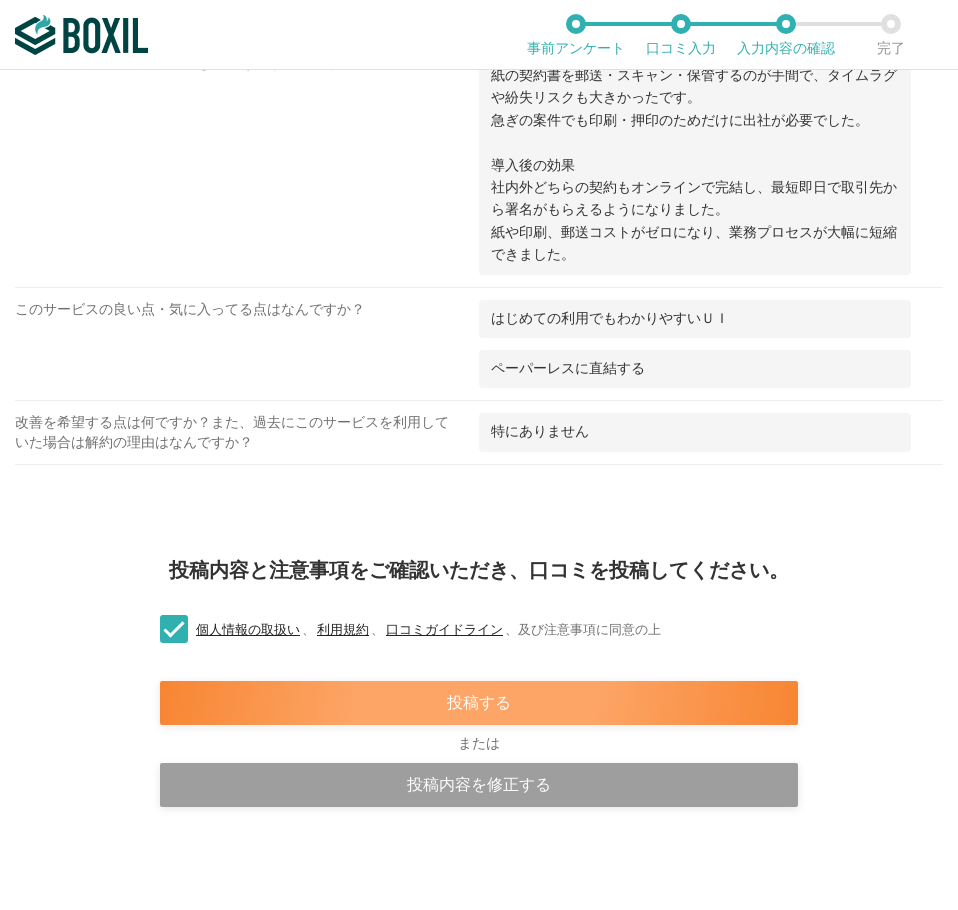 click on "投稿する" at bounding box center [479, 703] 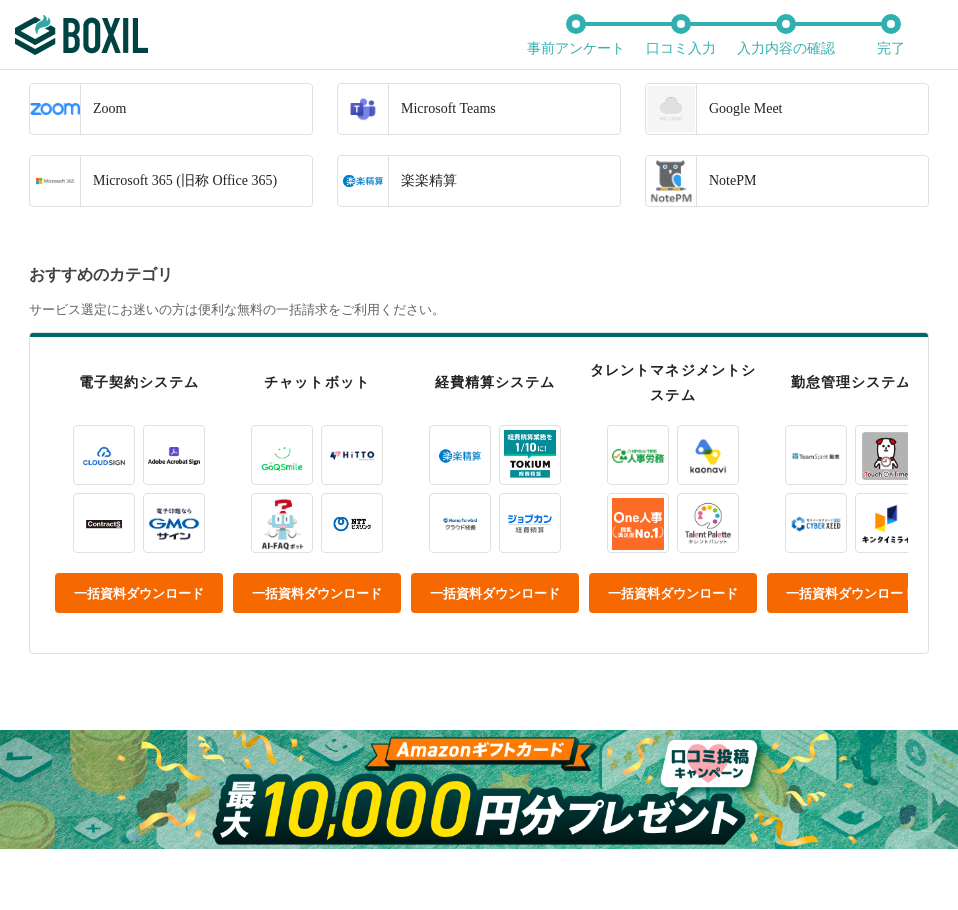 scroll, scrollTop: 500, scrollLeft: 0, axis: vertical 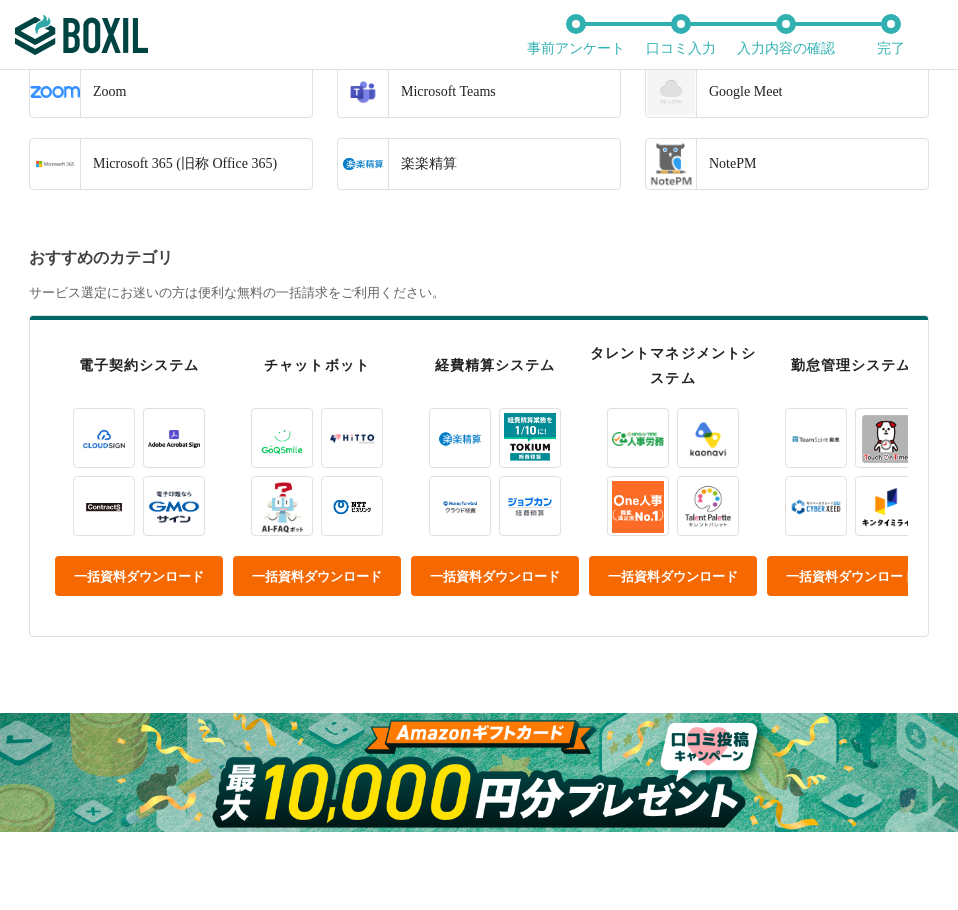 click at bounding box center [479, 772] 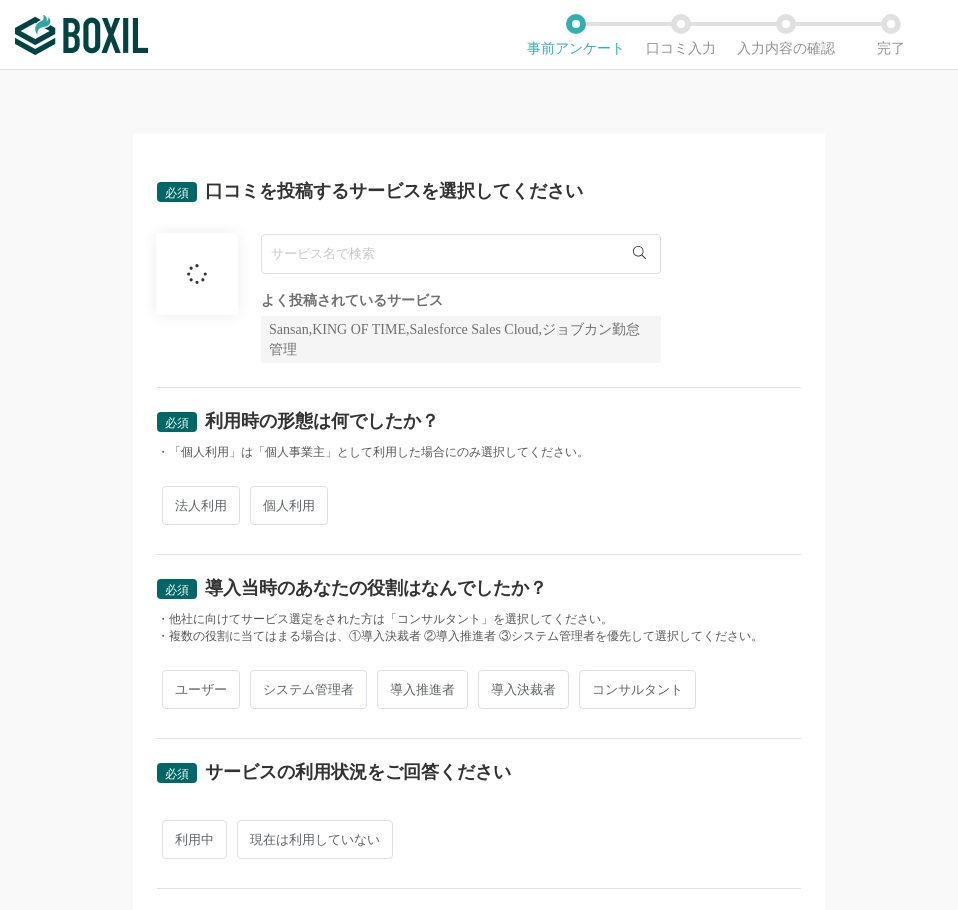 scroll, scrollTop: 0, scrollLeft: 0, axis: both 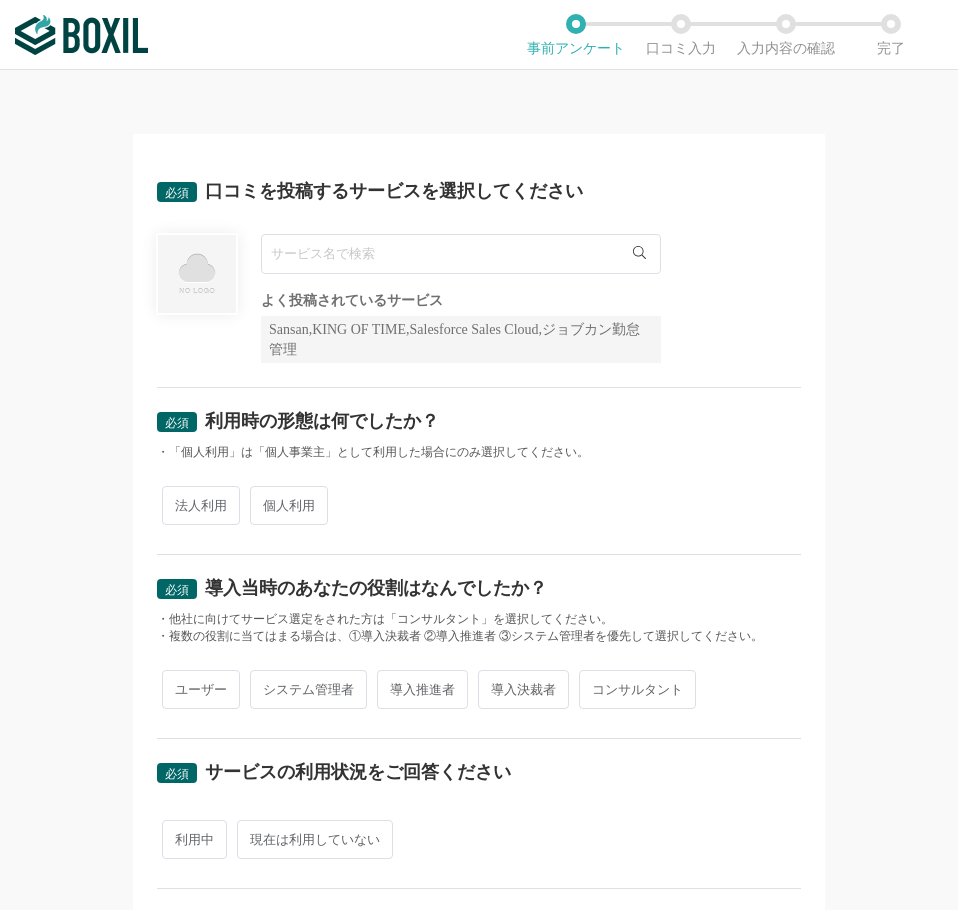 click at bounding box center [461, 254] 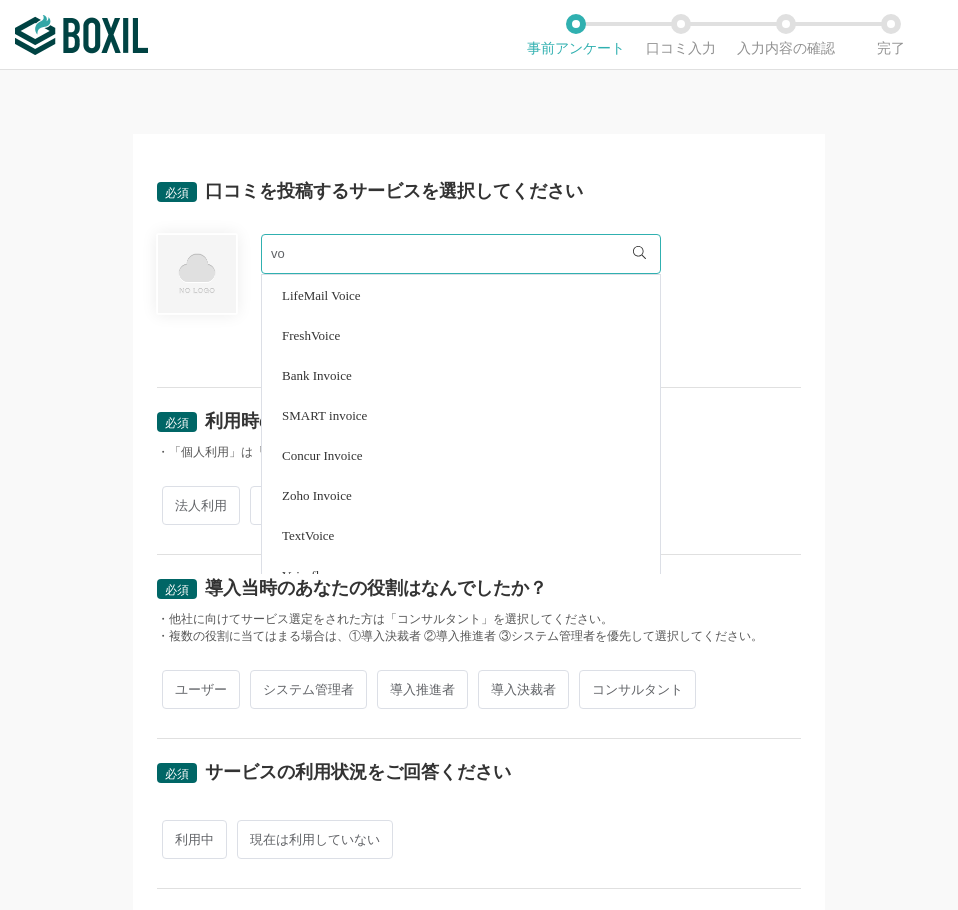 type on "v" 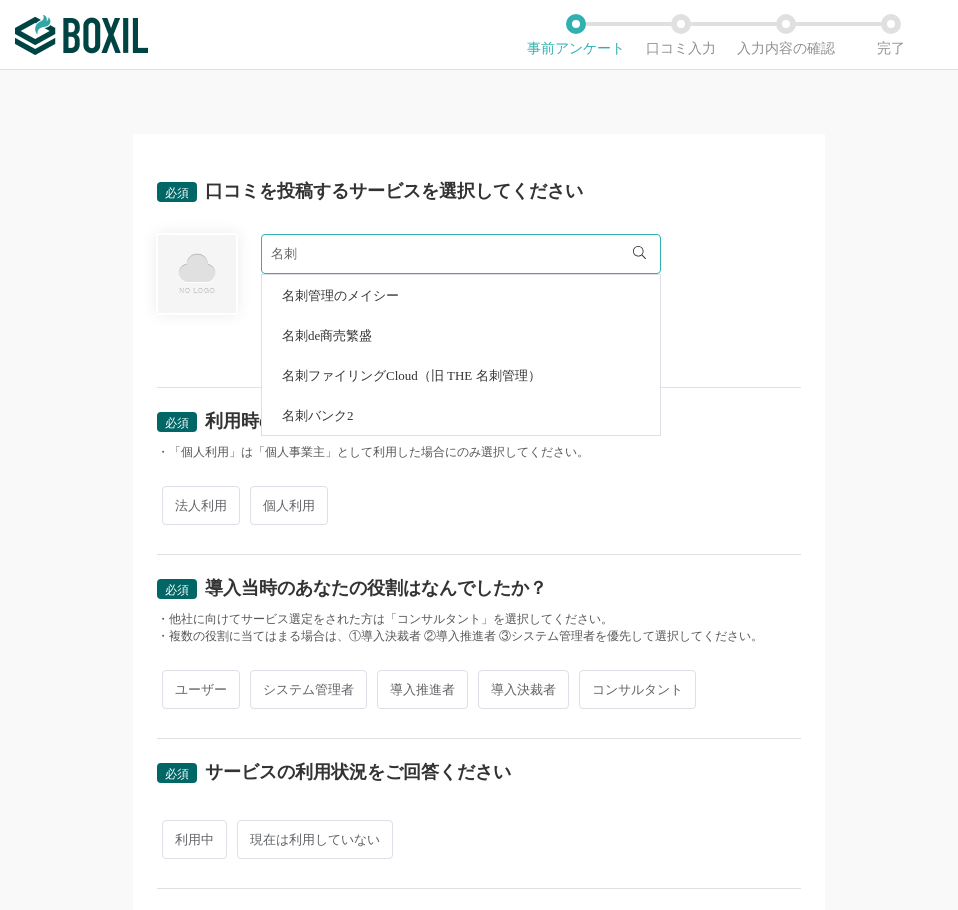 click on "名刺バンク2" at bounding box center (318, 415) 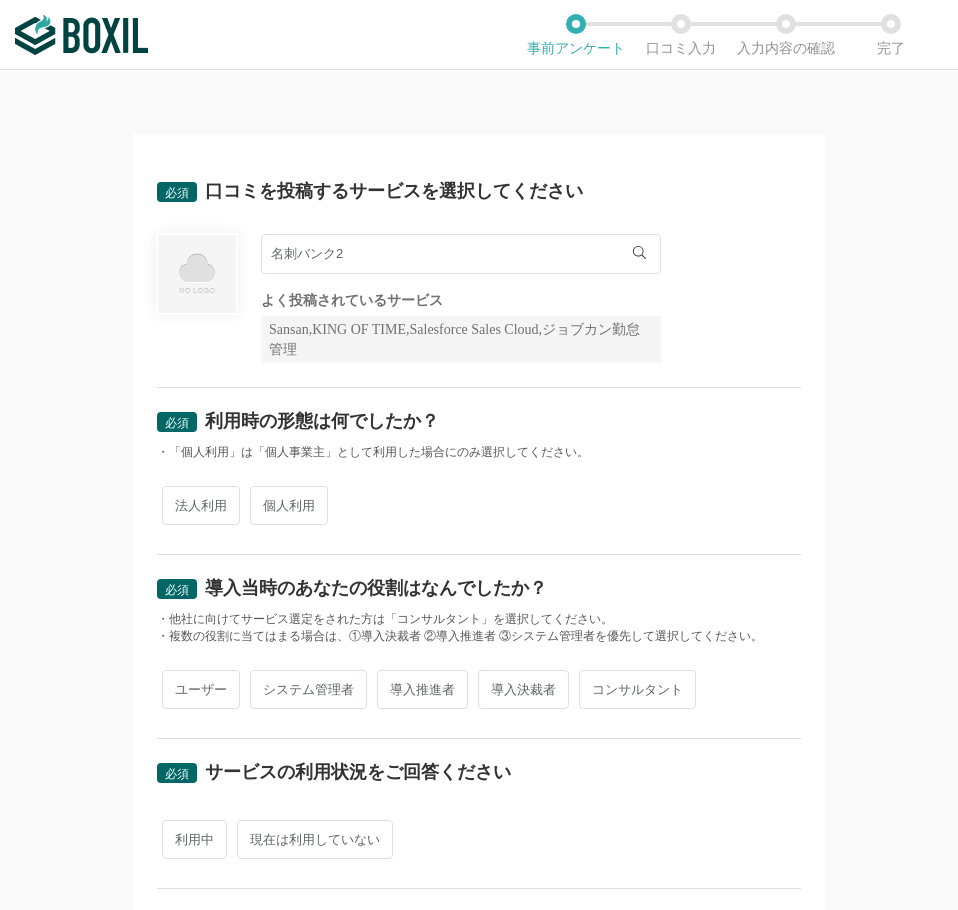 click on "名刺バンク2" at bounding box center [461, 254] 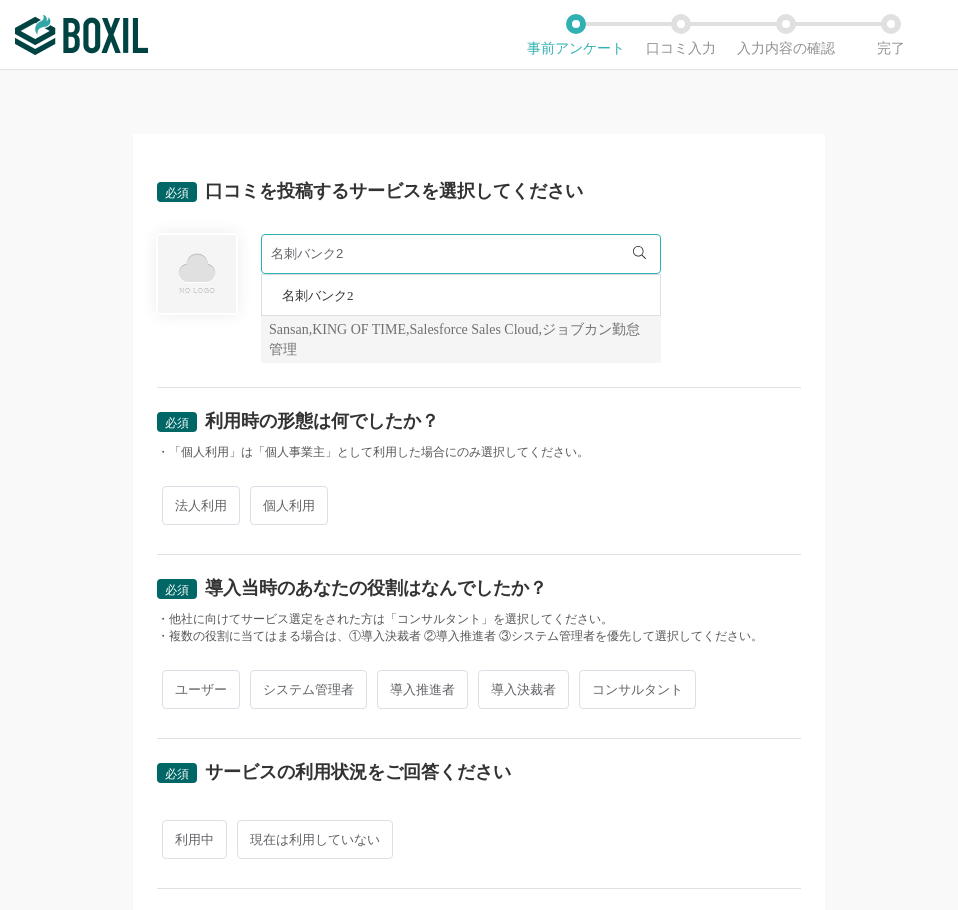 click on "法人利用" at bounding box center (201, 505) 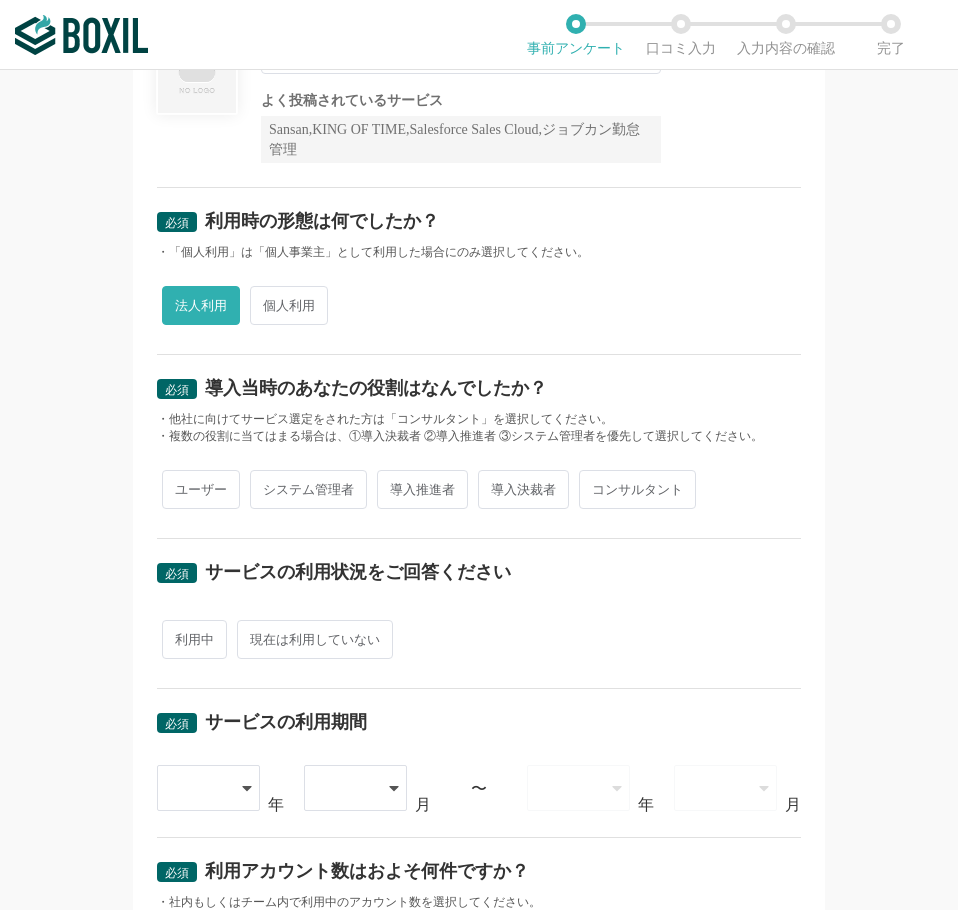 click on "ユーザー" at bounding box center (201, 489) 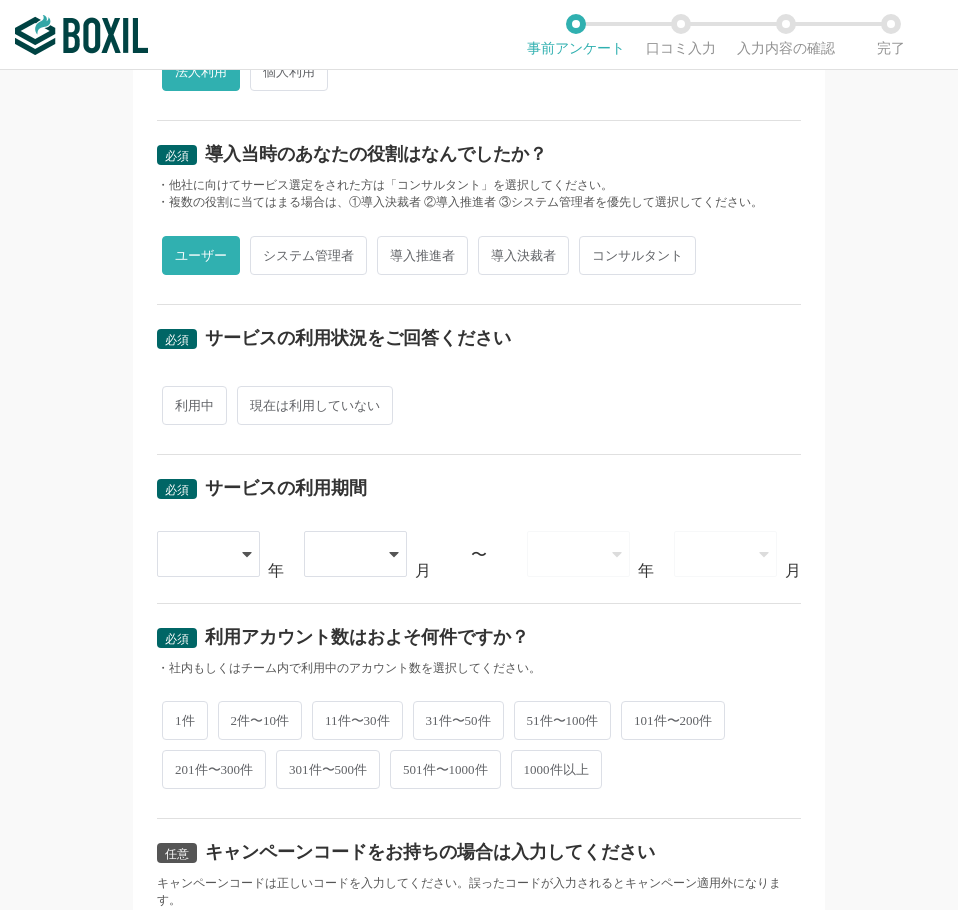 scroll, scrollTop: 500, scrollLeft: 0, axis: vertical 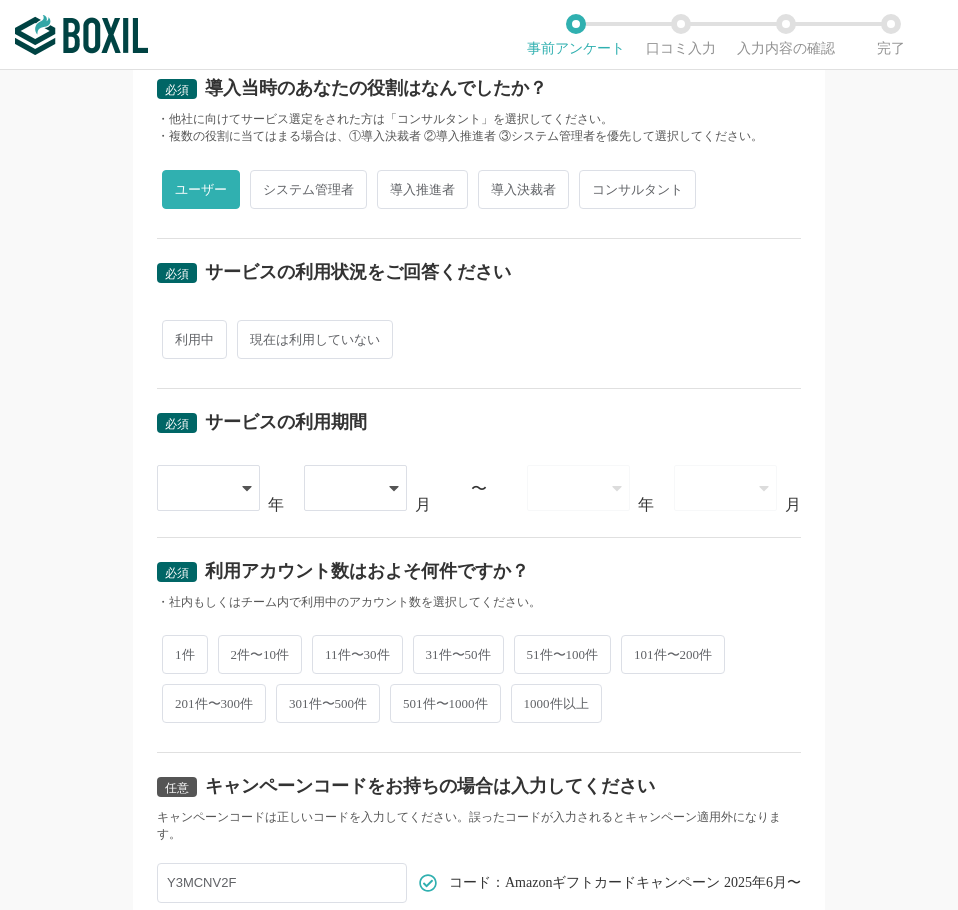 click on "利用中" at bounding box center [194, 339] 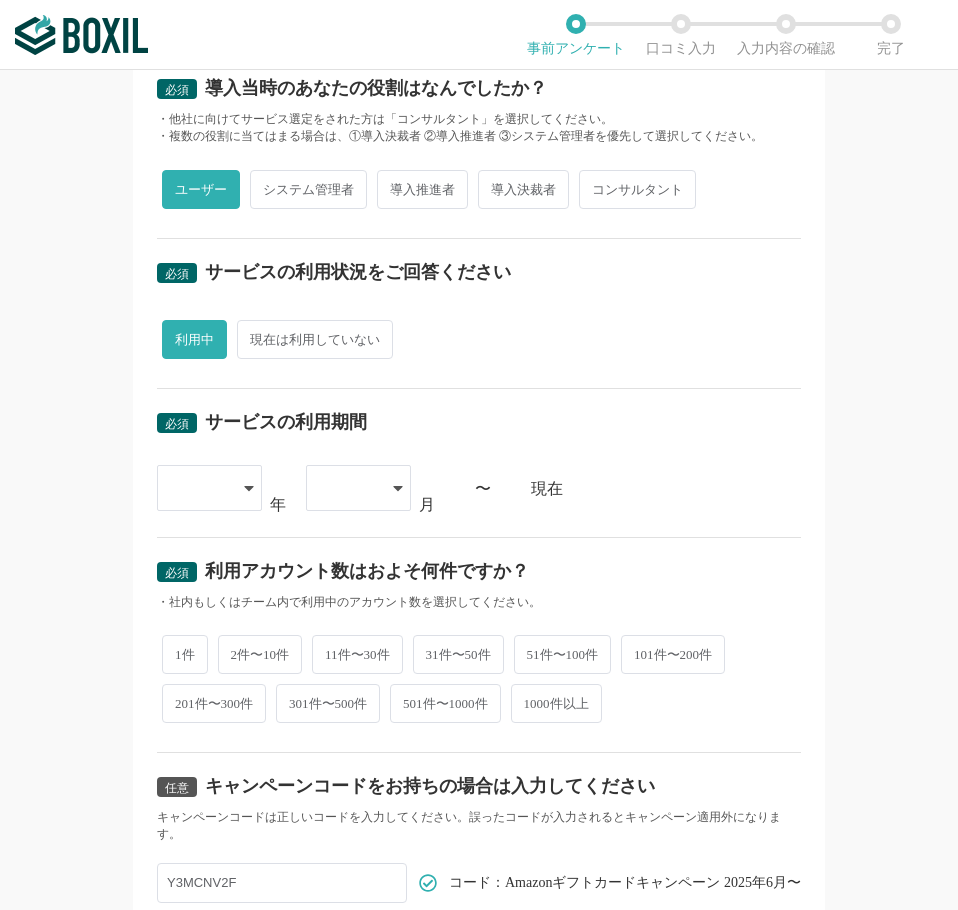 click on "必須 サービスの利用期間 [DATE] [DATE] [DATE] [DATE] [DATE] [DATE] [DATE] [DATE] [DATE] [DATE] [DATE] 01 02 03 04 05 06 07 08 09 10 11 12 月 〜 現在" at bounding box center (479, 463) 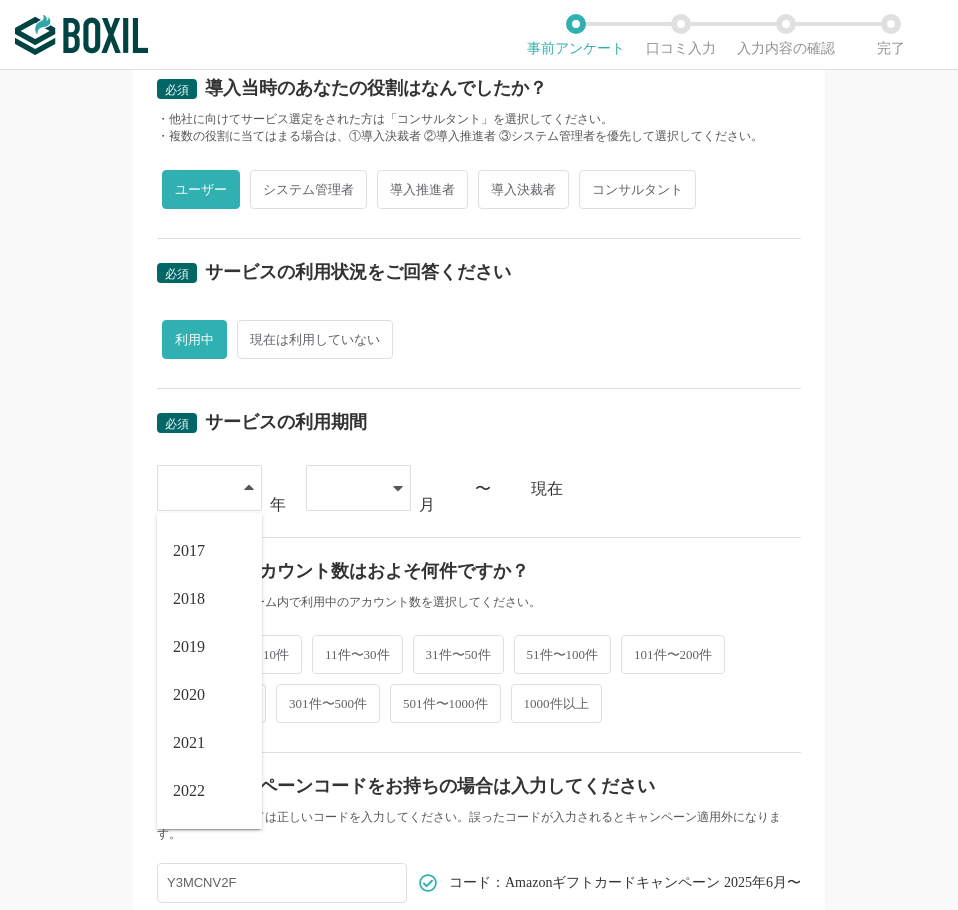 scroll, scrollTop: 228, scrollLeft: 0, axis: vertical 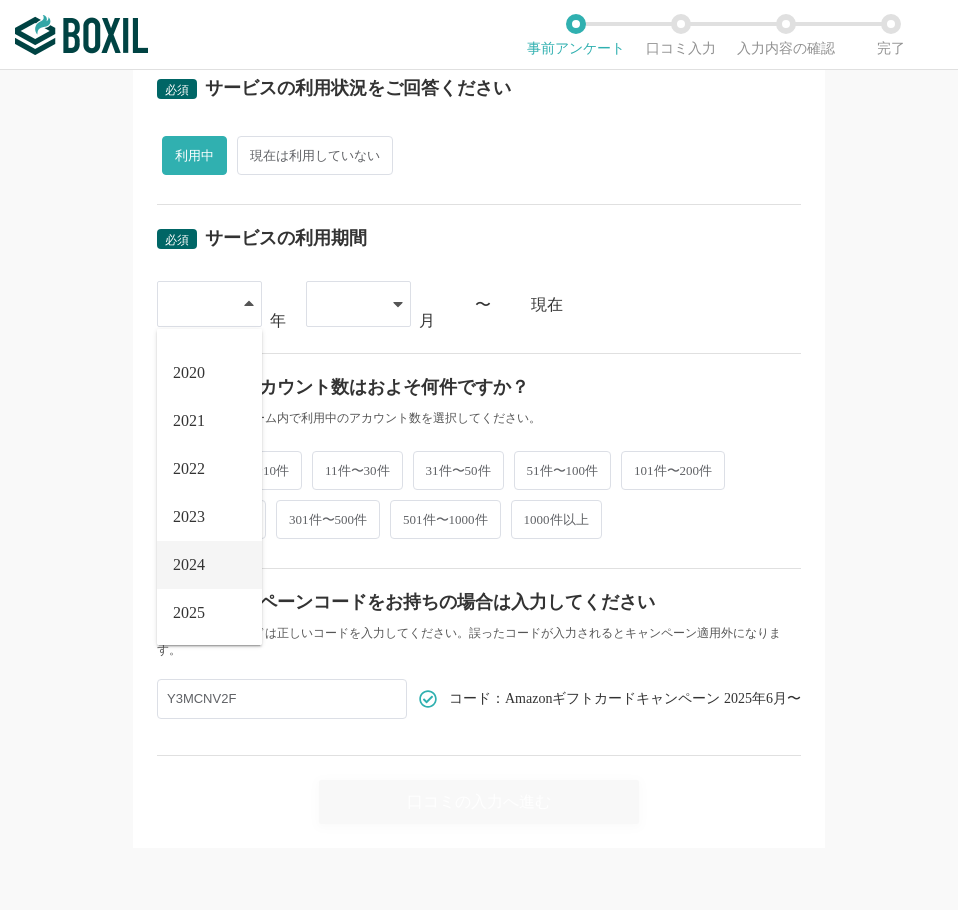 click on "2024" at bounding box center (209, 565) 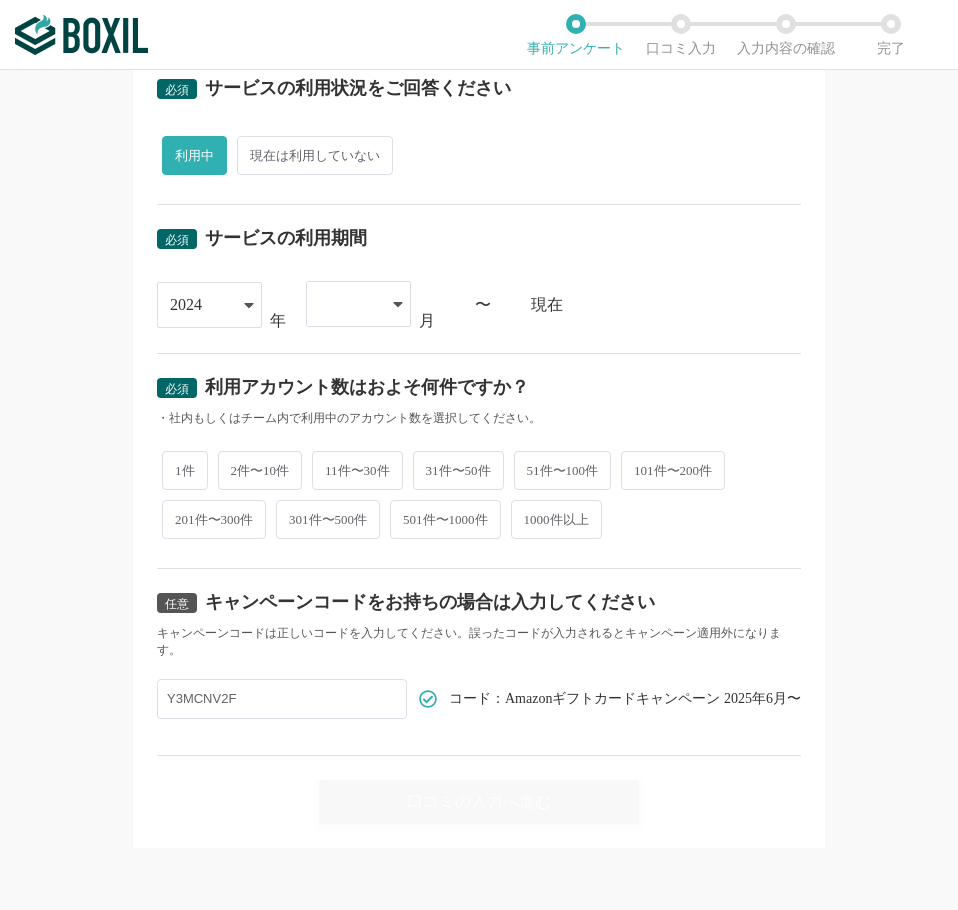 click at bounding box center [358, 304] 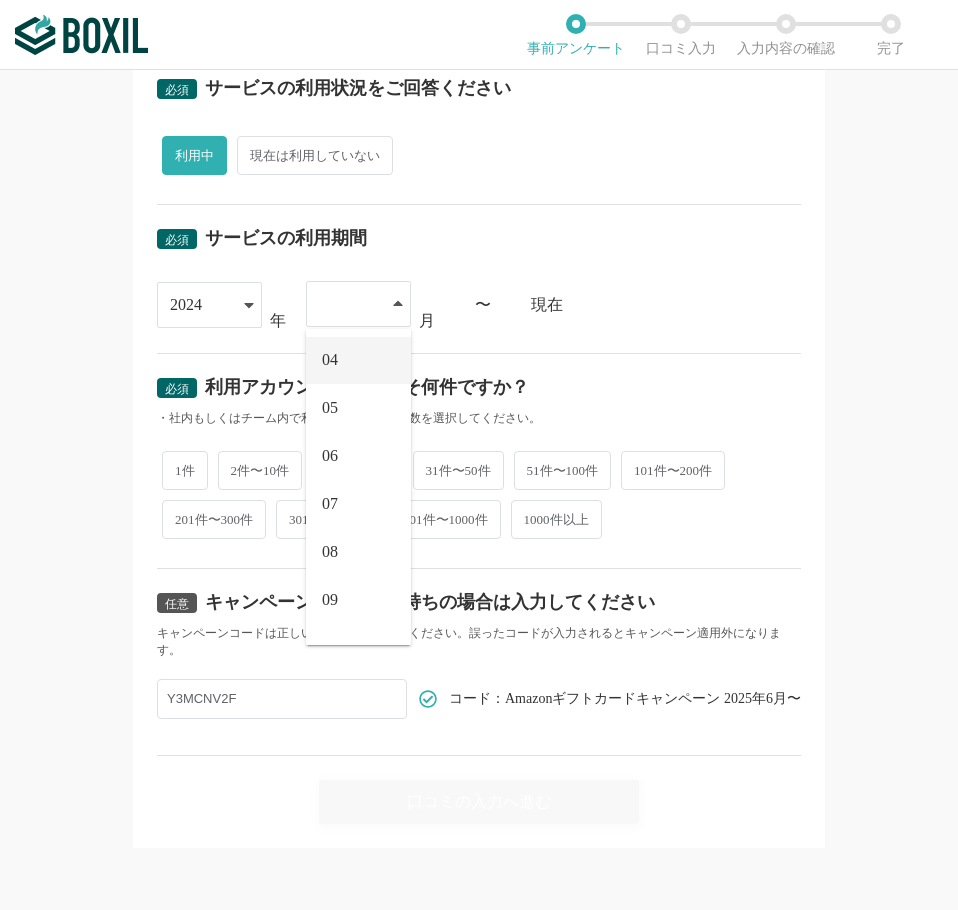 scroll, scrollTop: 276, scrollLeft: 0, axis: vertical 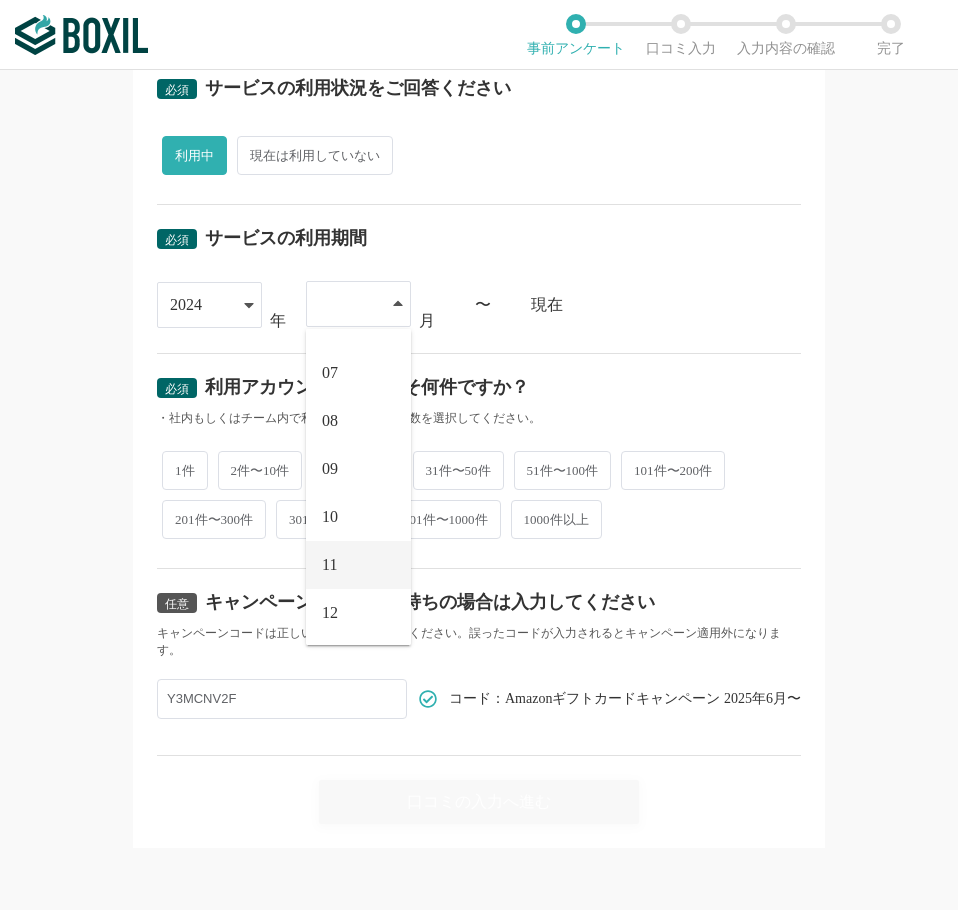 click on "11" at bounding box center (358, 565) 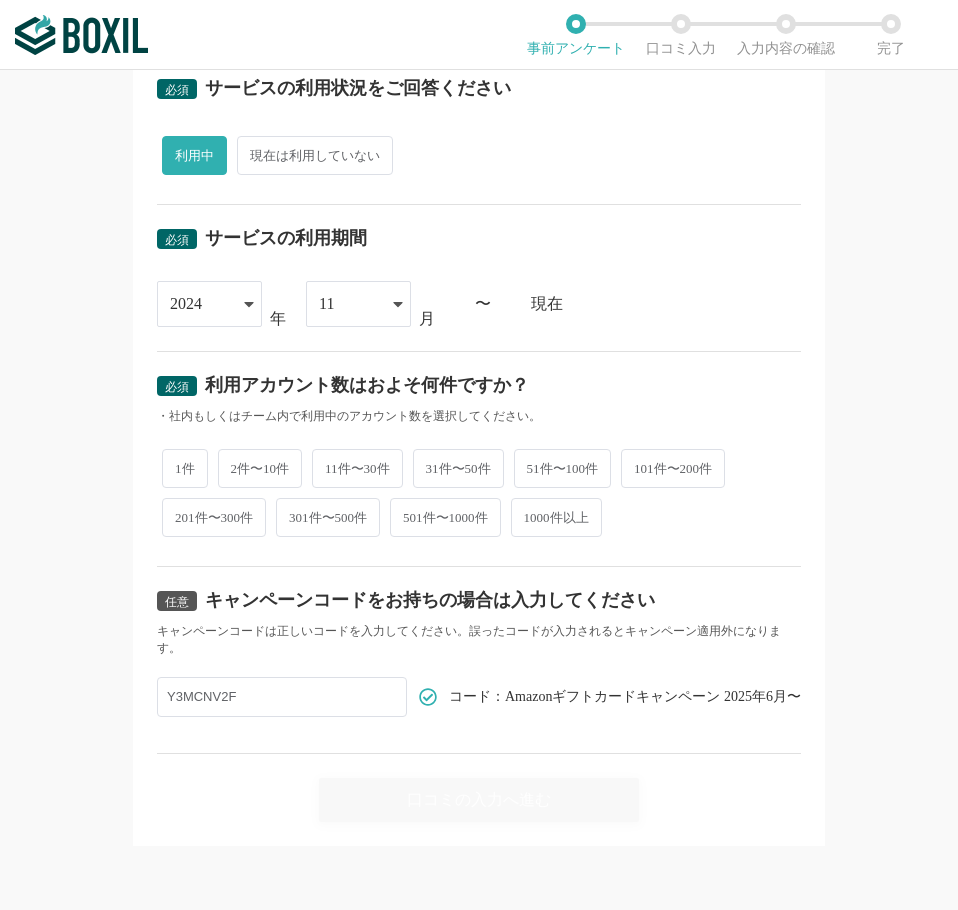 click on "2件〜10件" at bounding box center (260, 468) 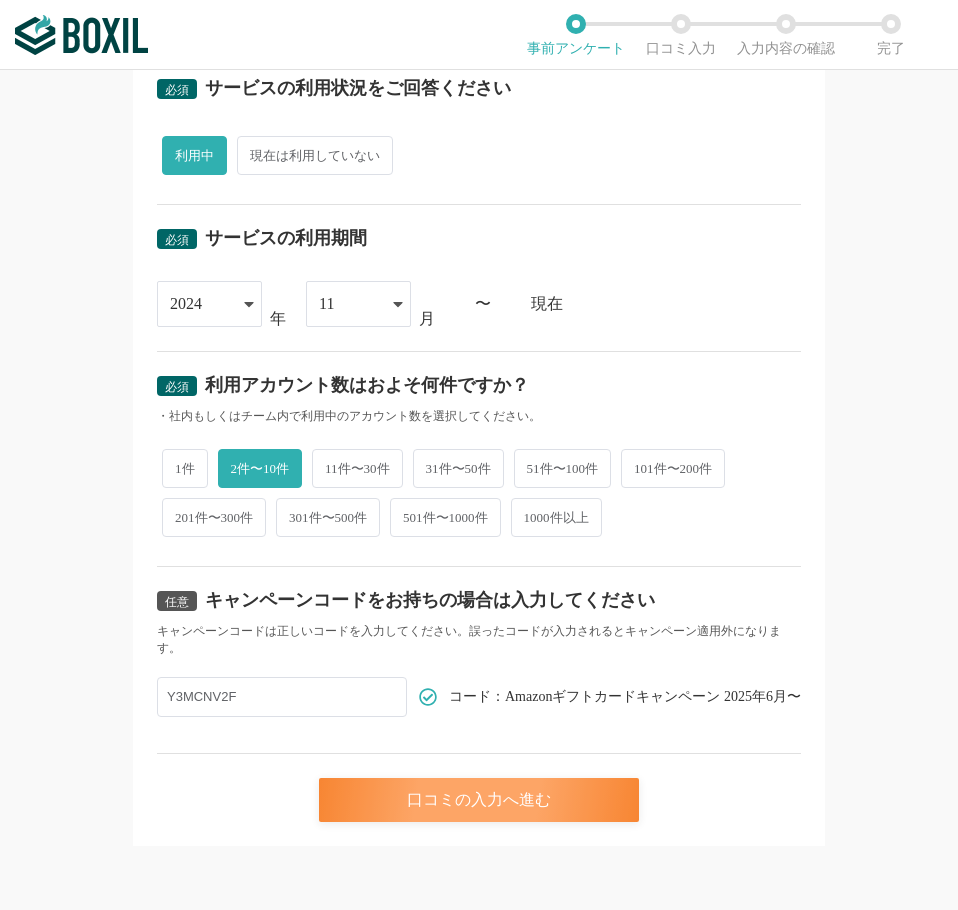 click on "口コミの入力へ進む" at bounding box center [479, 800] 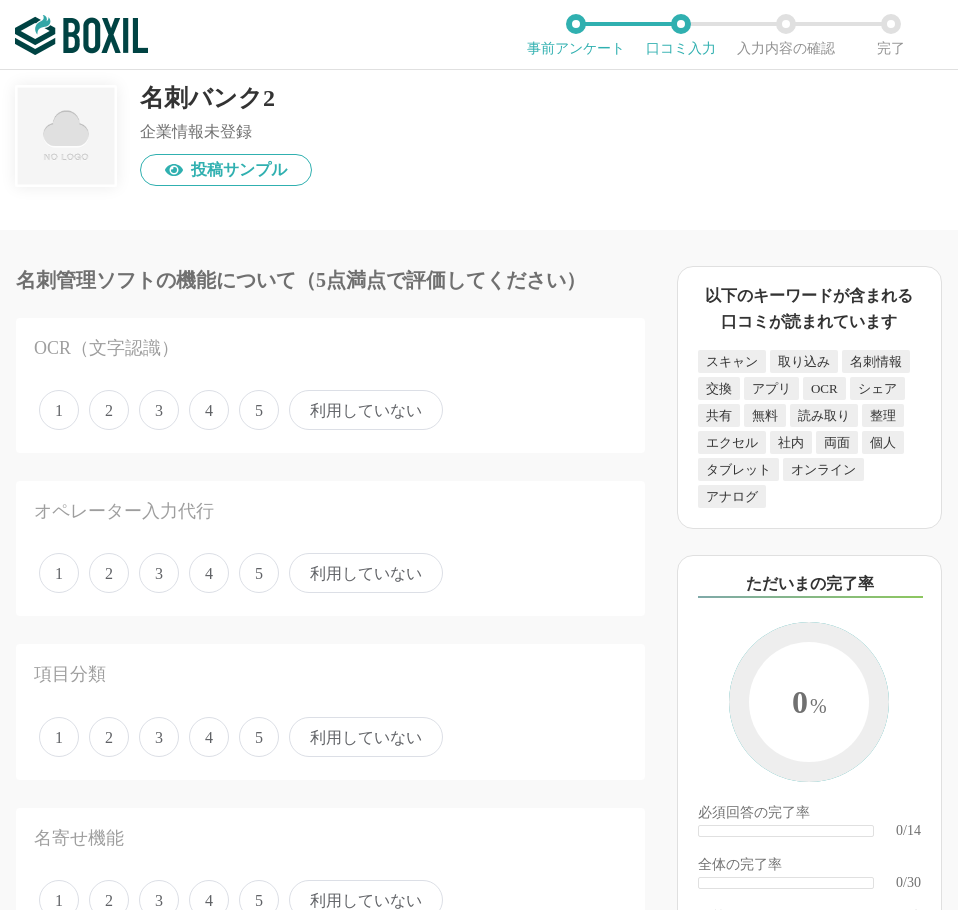 click on "名刺バンク2" at bounding box center [226, 98] 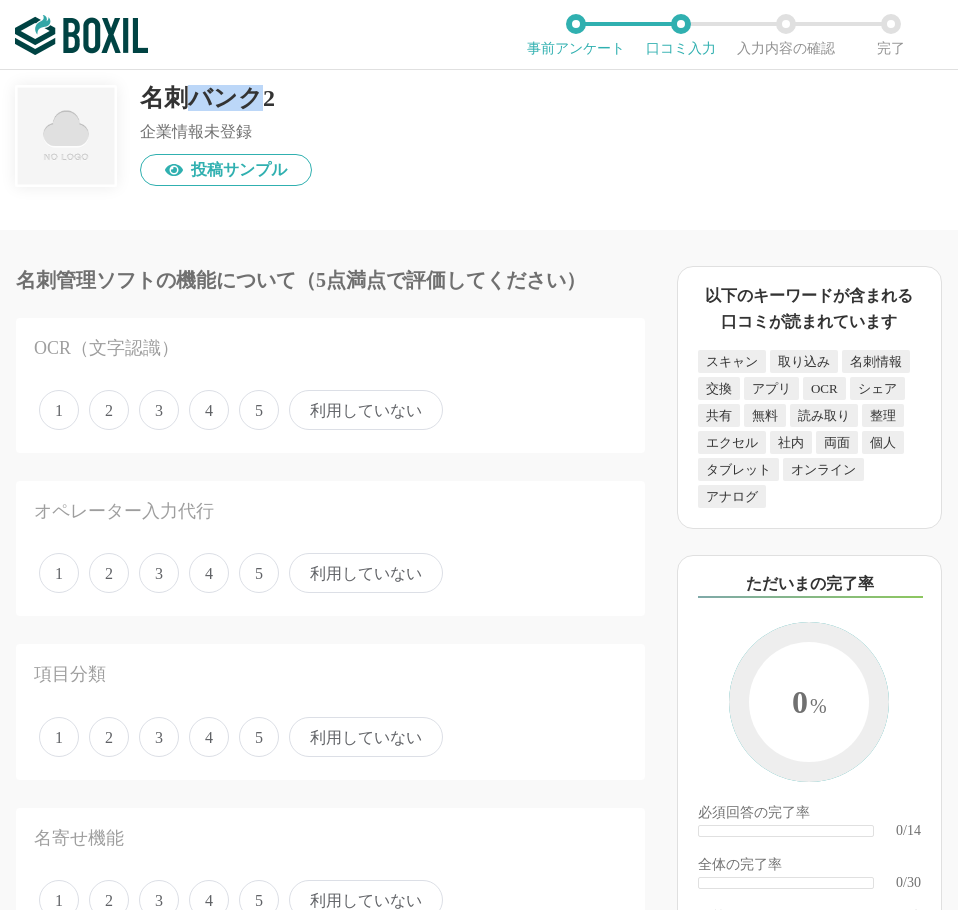 click on "名刺バンク2" at bounding box center [226, 98] 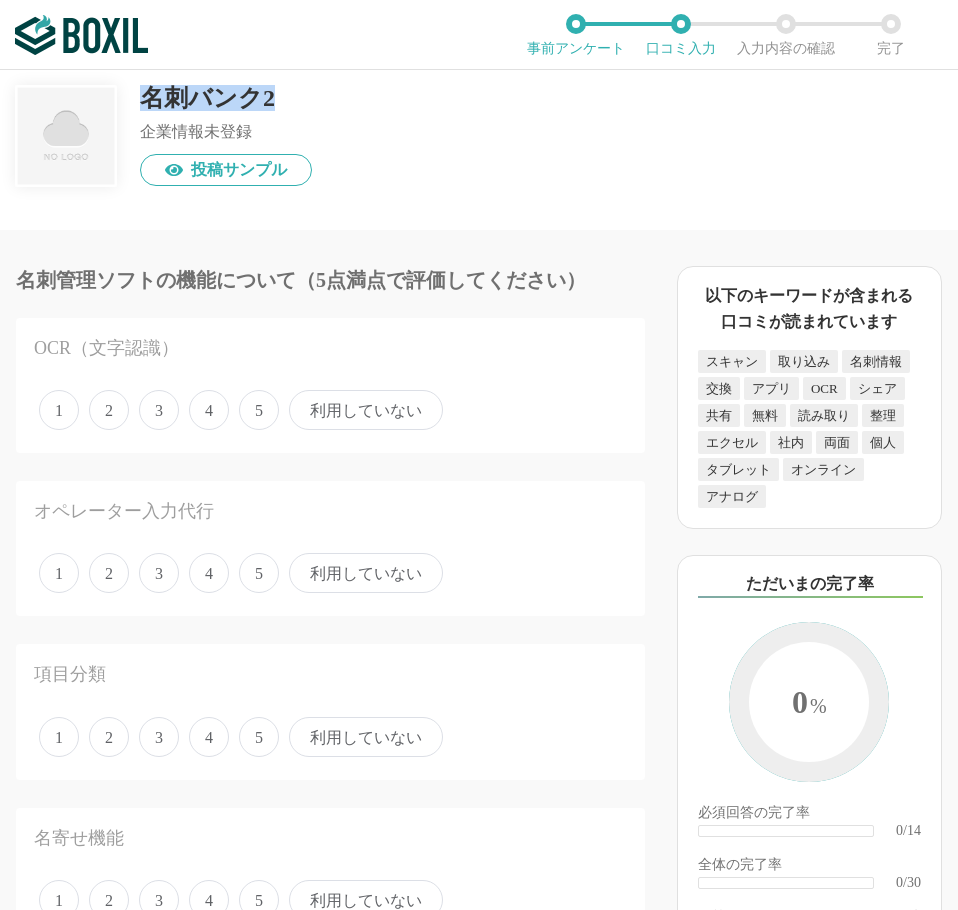 drag, startPoint x: 279, startPoint y: 104, endPoint x: 150, endPoint y: 99, distance: 129.09686 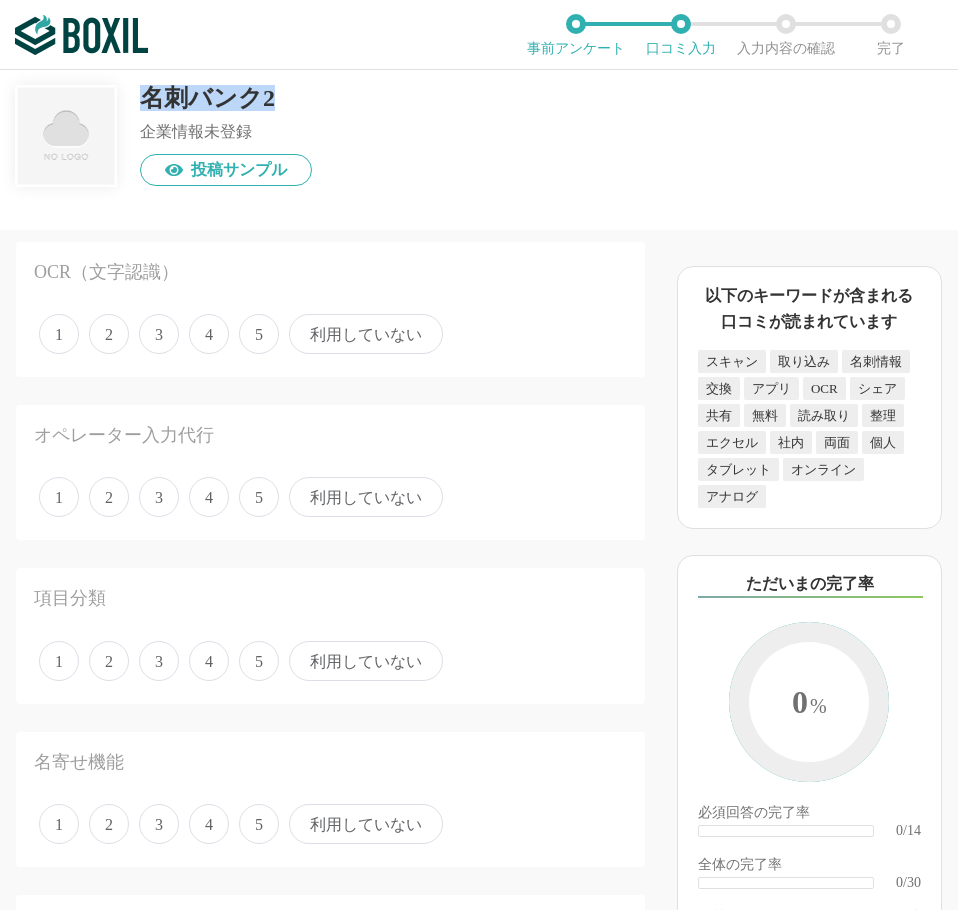 scroll, scrollTop: 0, scrollLeft: 0, axis: both 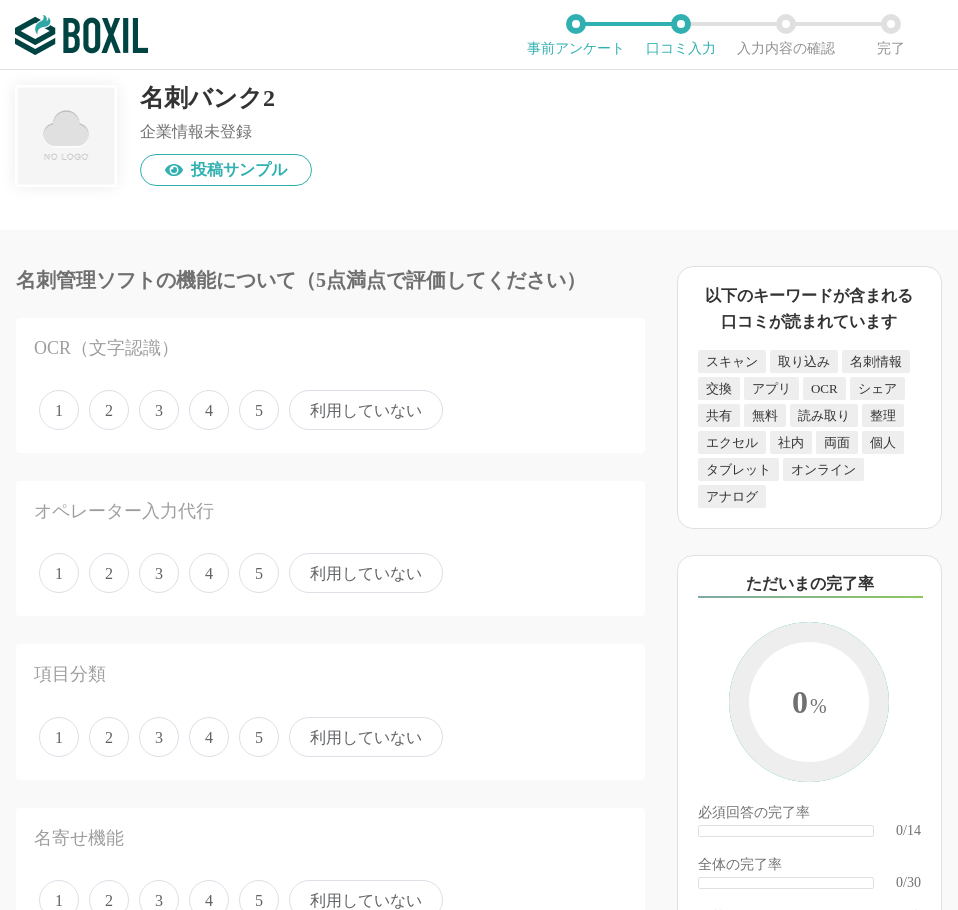 click on "5" at bounding box center (259, 410) 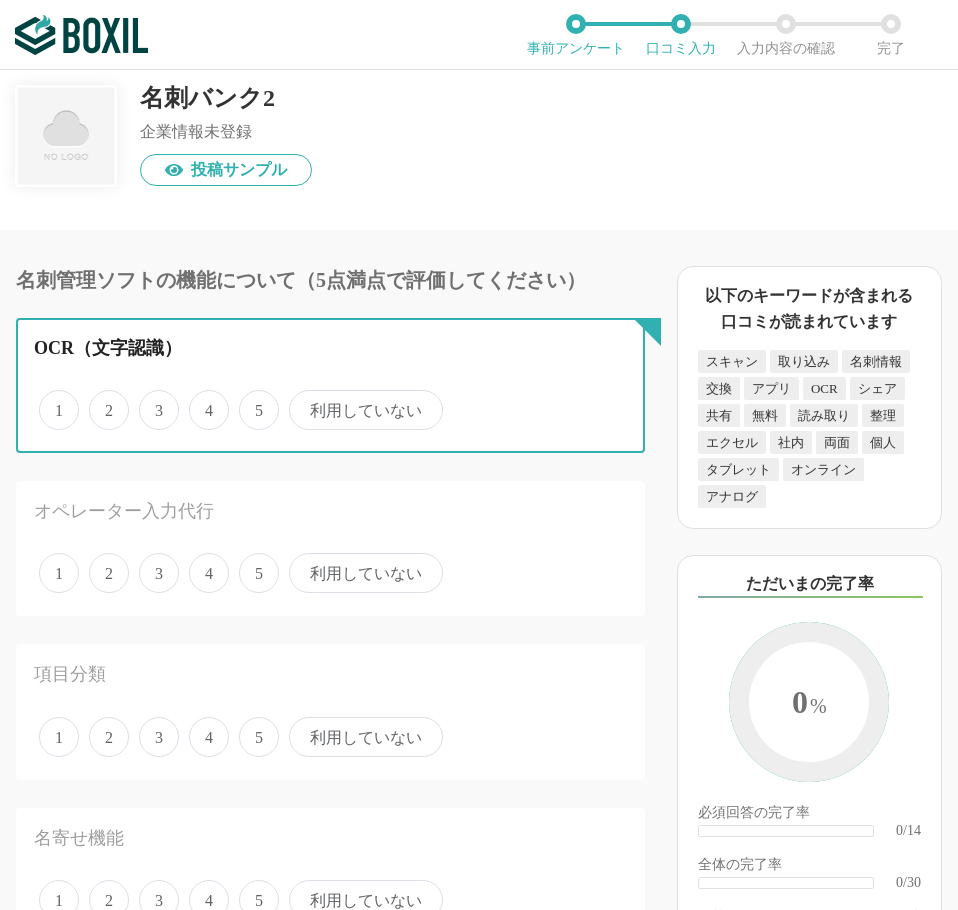 click on "5" at bounding box center (250, 399) 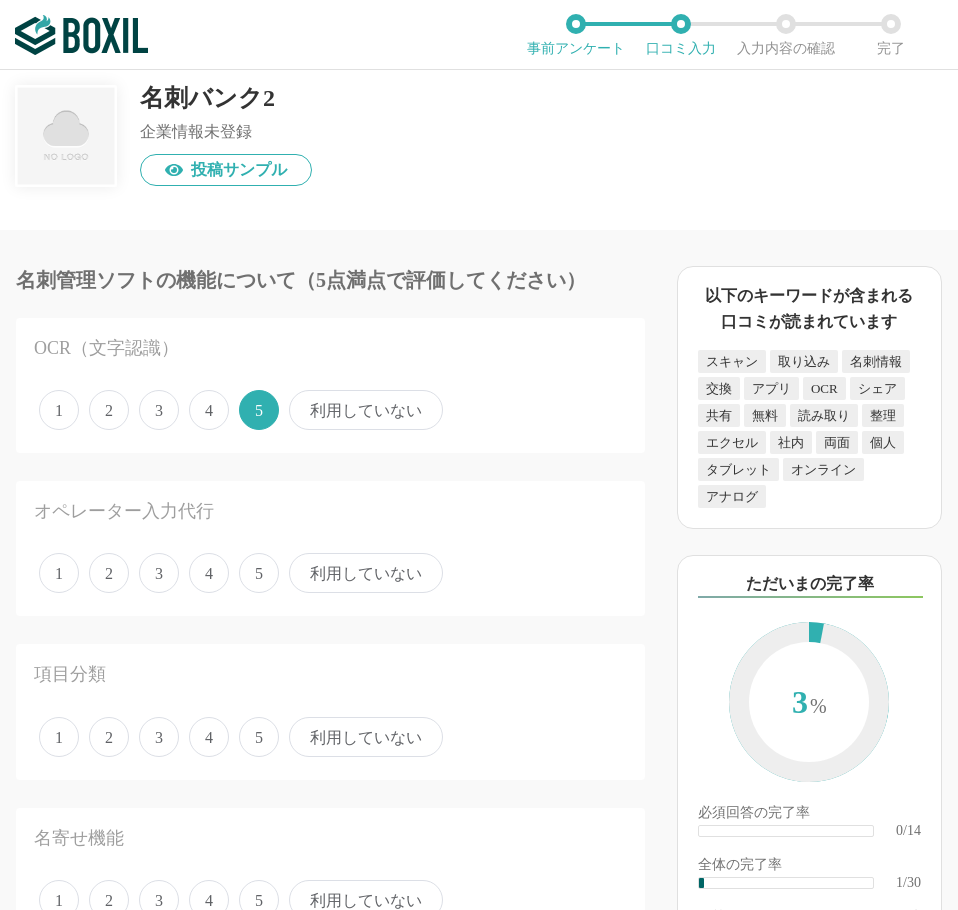 click on "4" at bounding box center (209, 410) 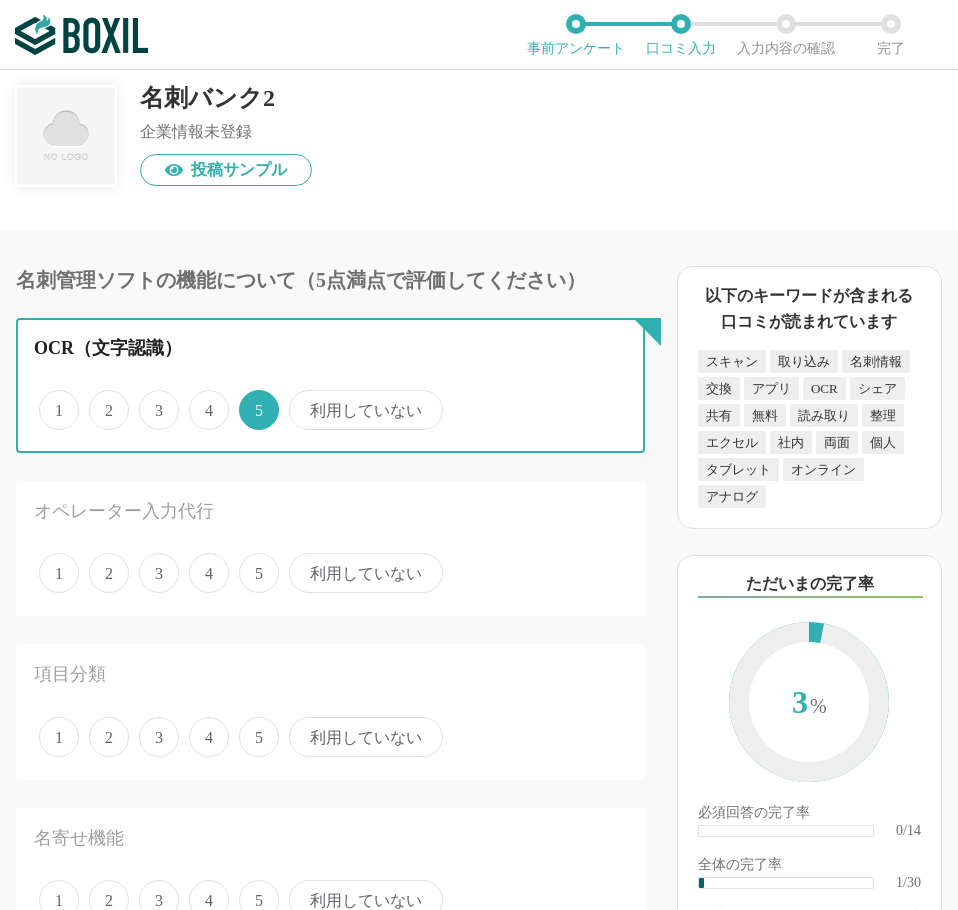 click on "4" at bounding box center (200, 399) 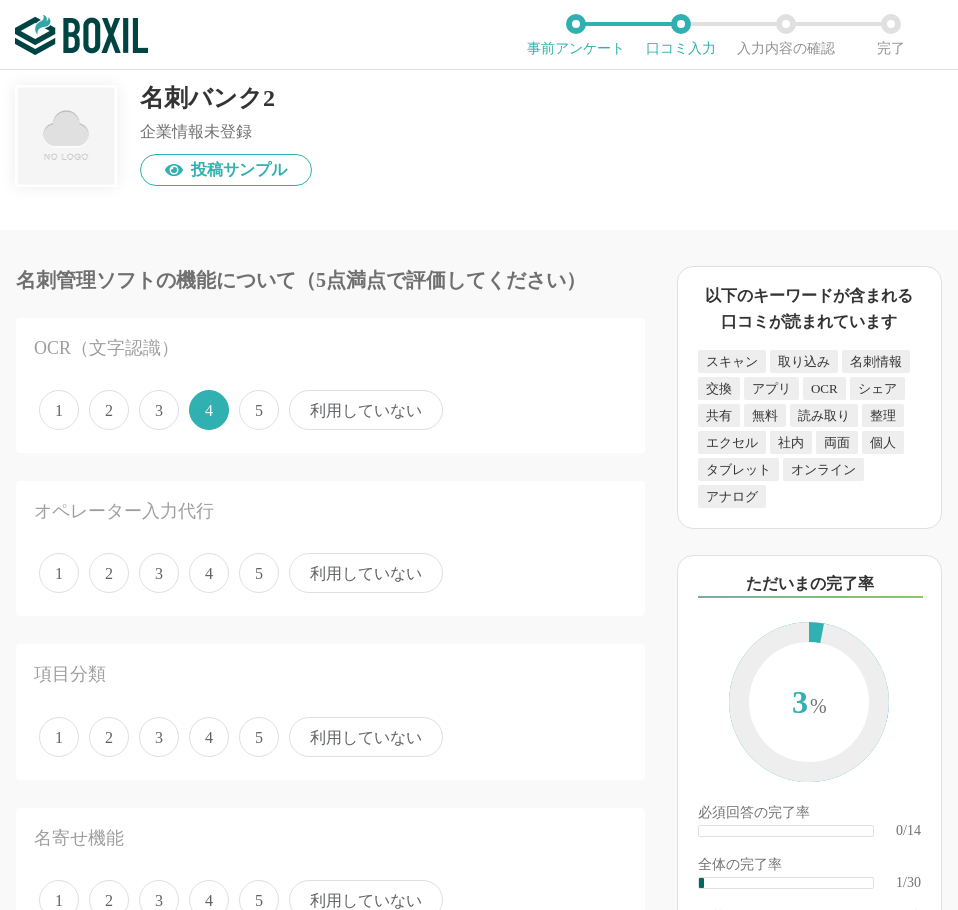 click on "4" at bounding box center [209, 573] 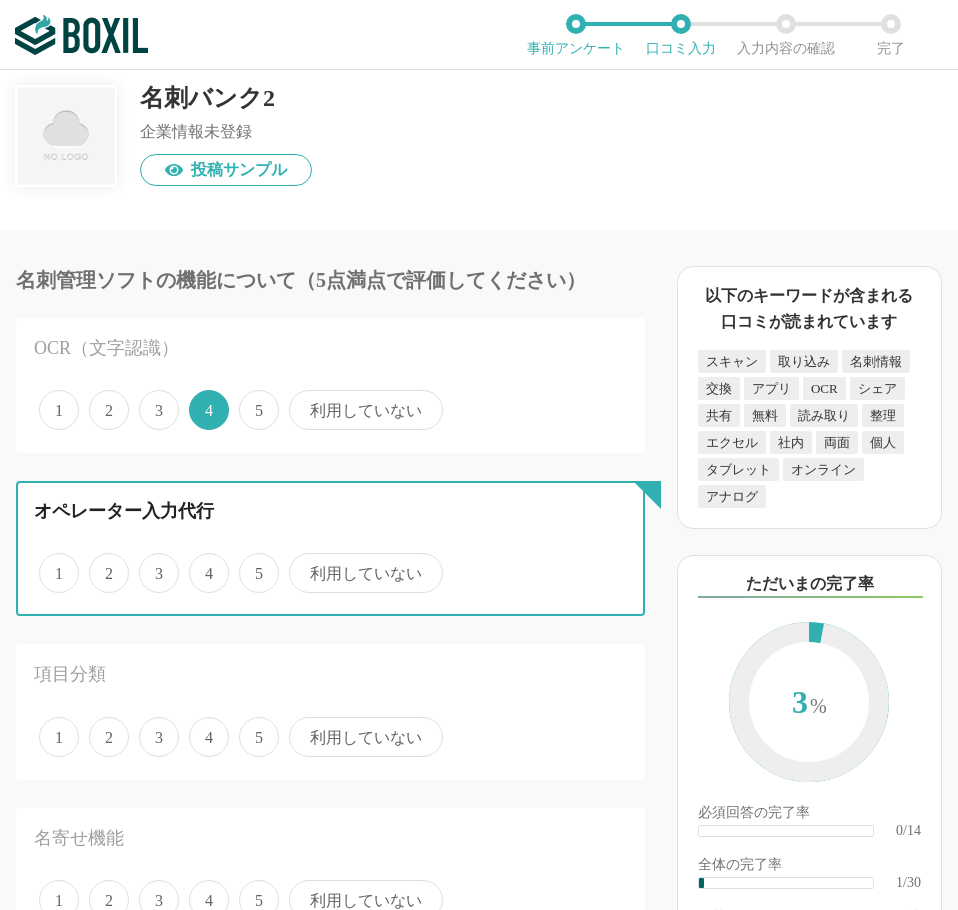 click on "4" at bounding box center (200, 562) 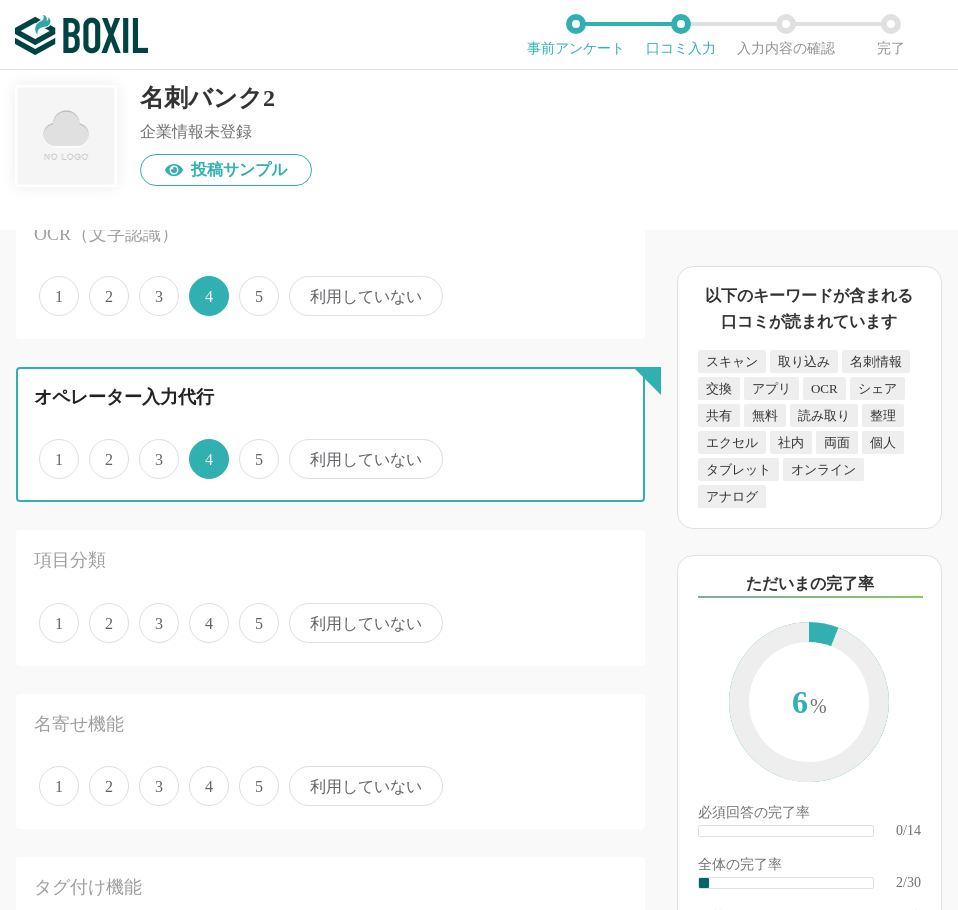 scroll, scrollTop: 400, scrollLeft: 0, axis: vertical 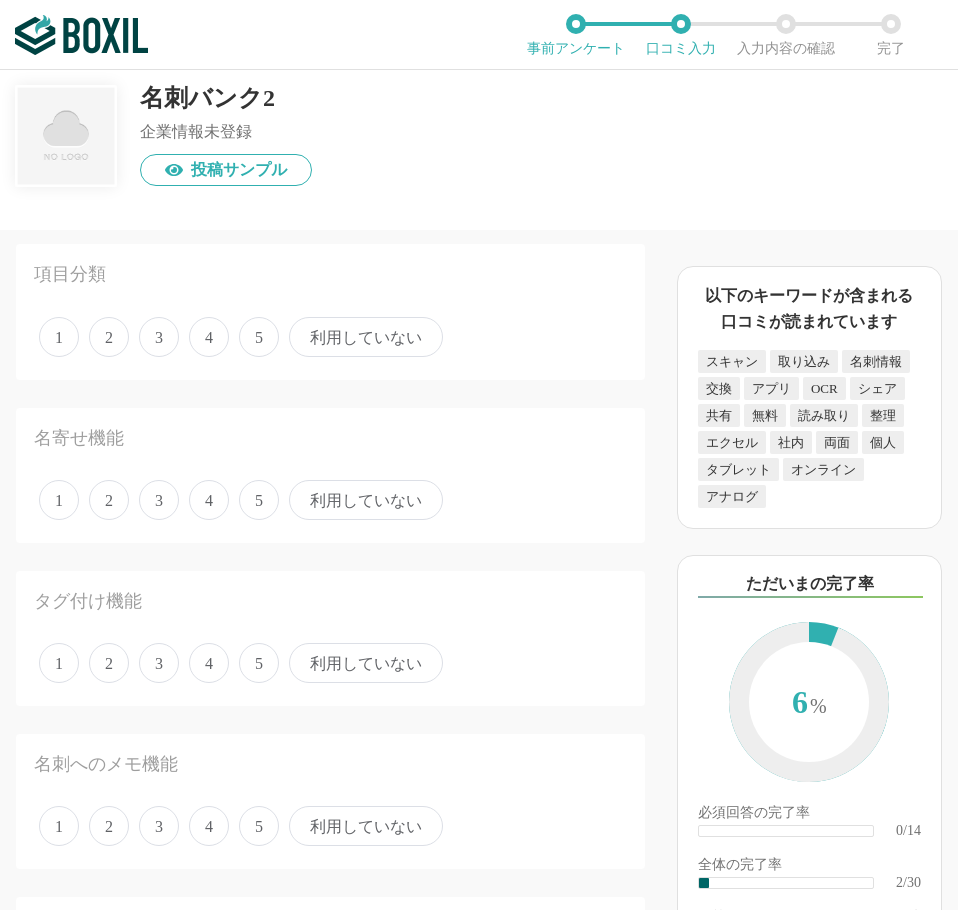 click on "4" at bounding box center [209, 337] 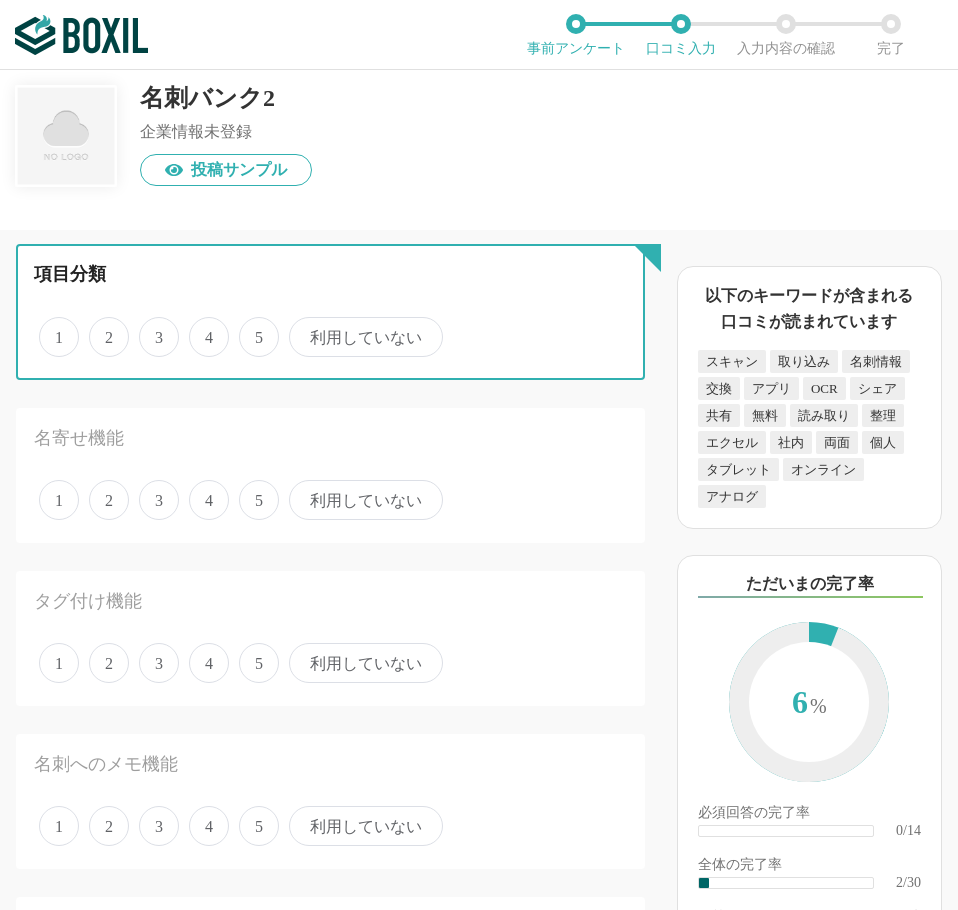 click on "4" at bounding box center (200, 326) 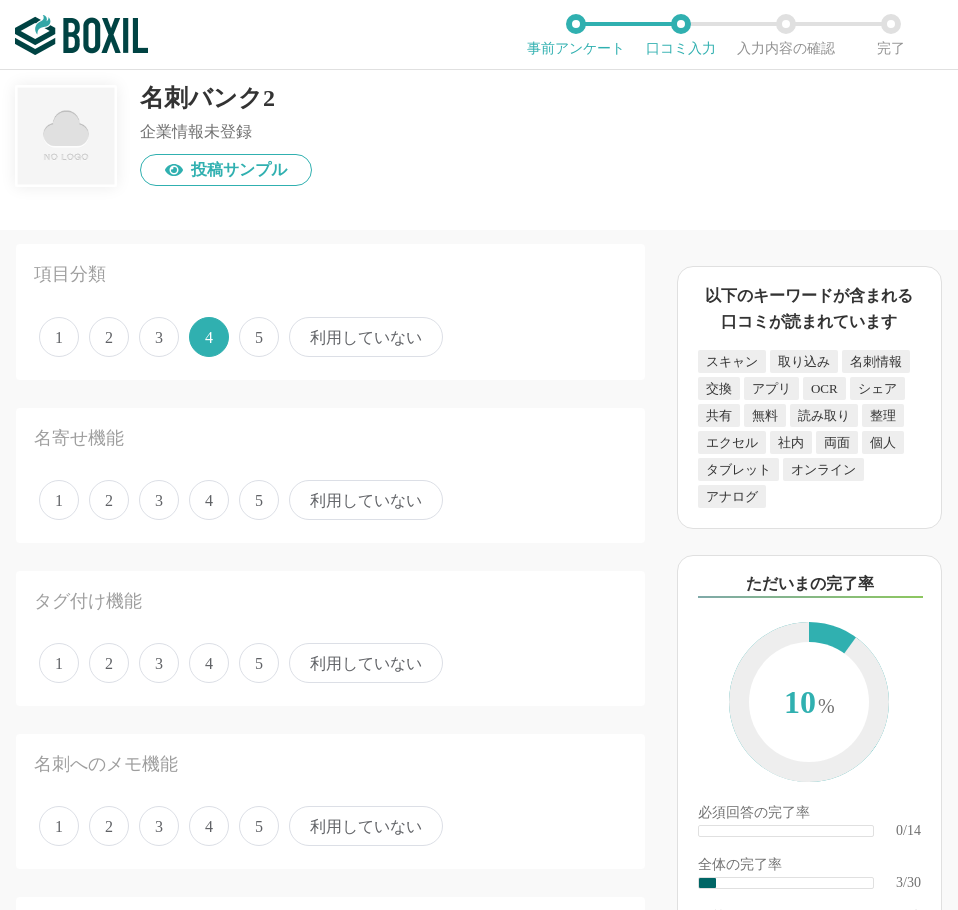 click on "5" at bounding box center (259, 500) 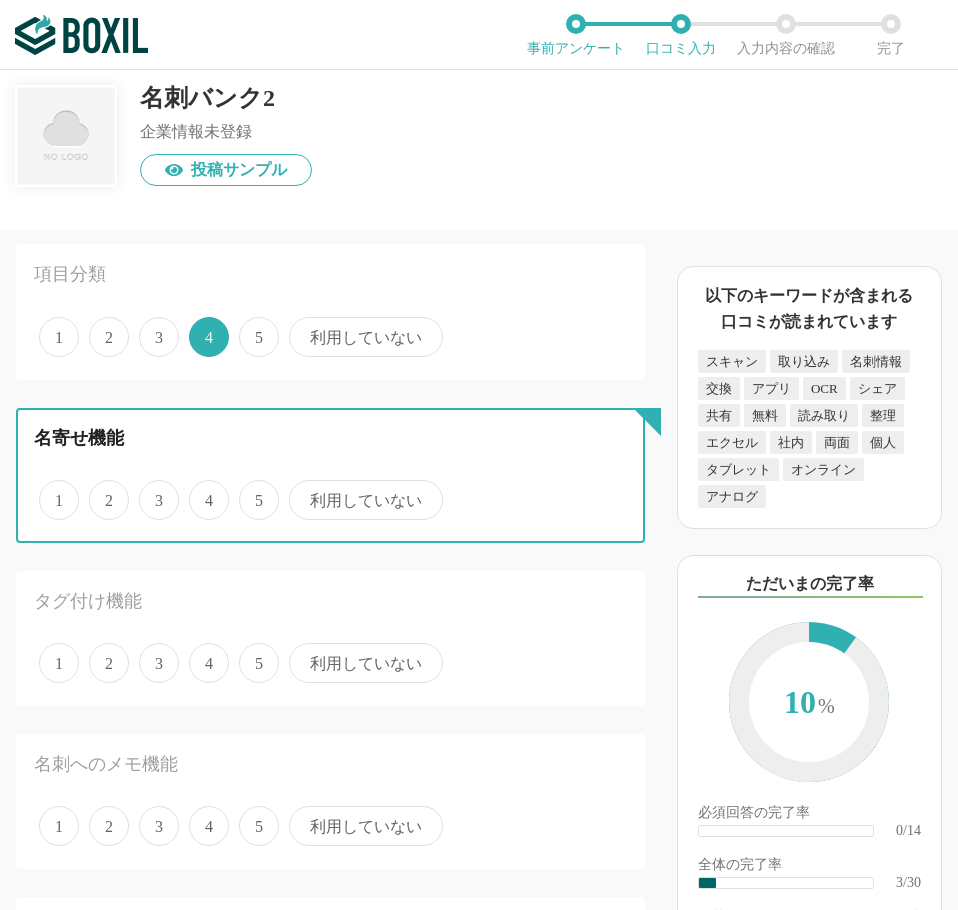 click on "5" at bounding box center (250, 489) 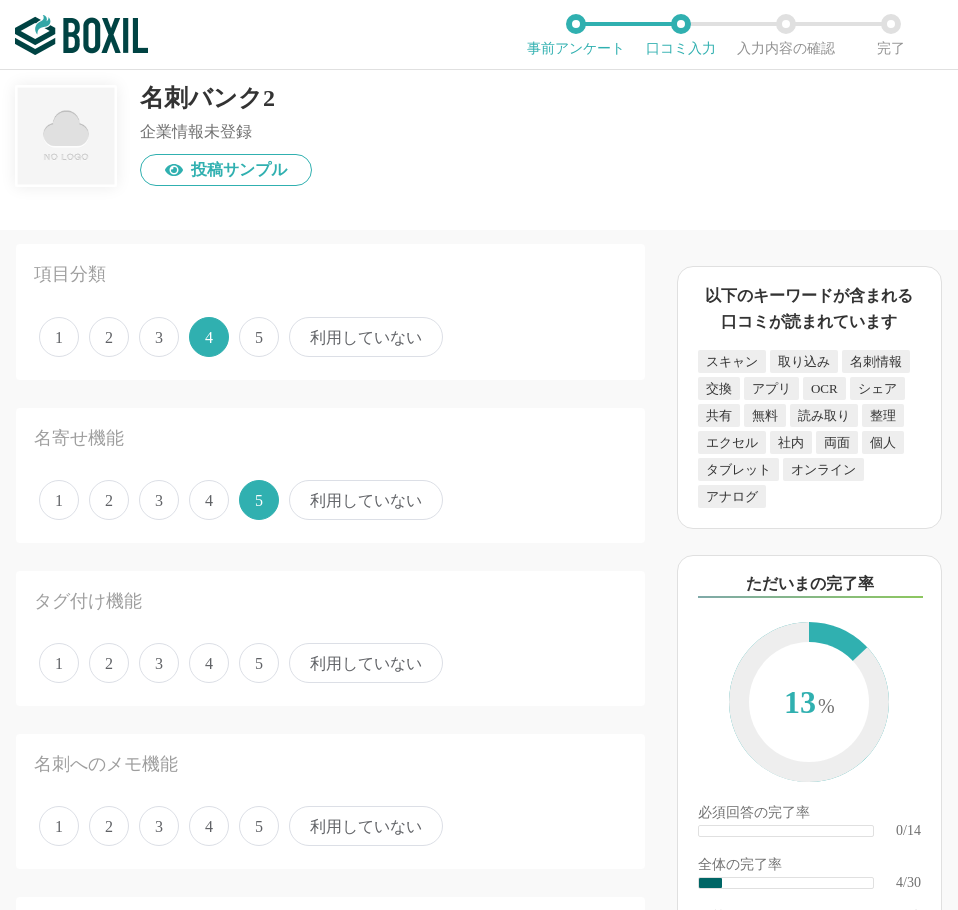 click on "4" at bounding box center [209, 663] 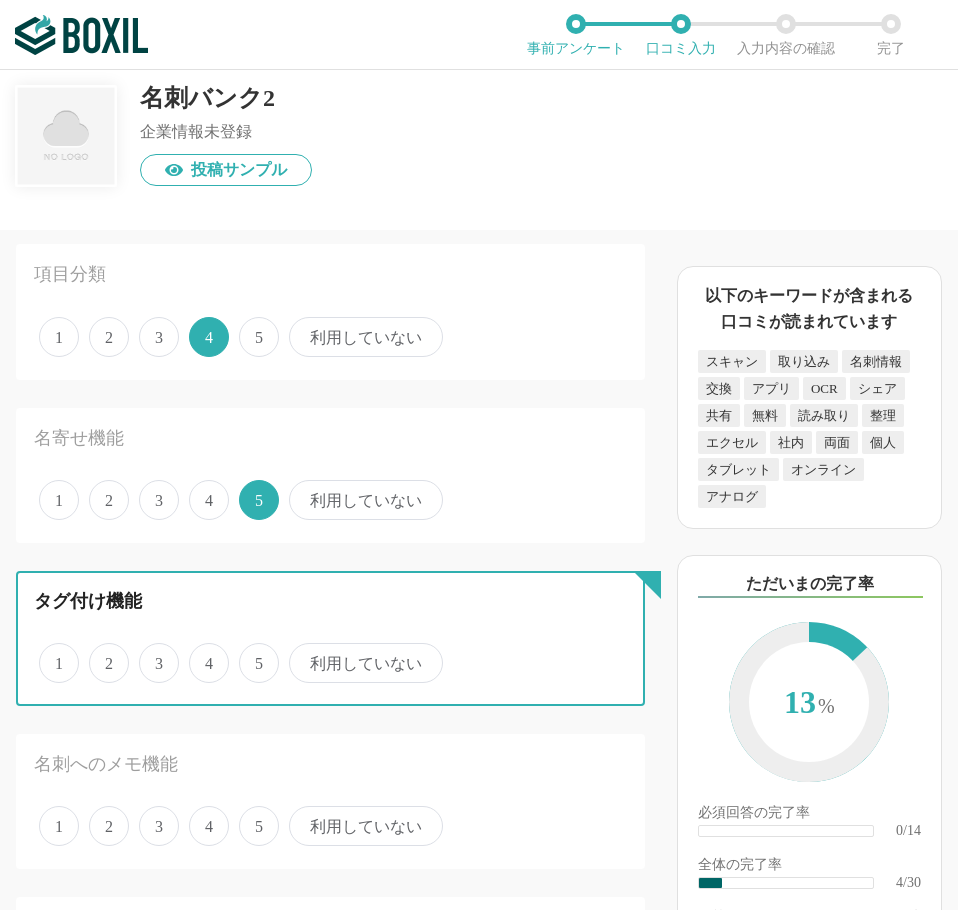 click on "4" at bounding box center (200, 652) 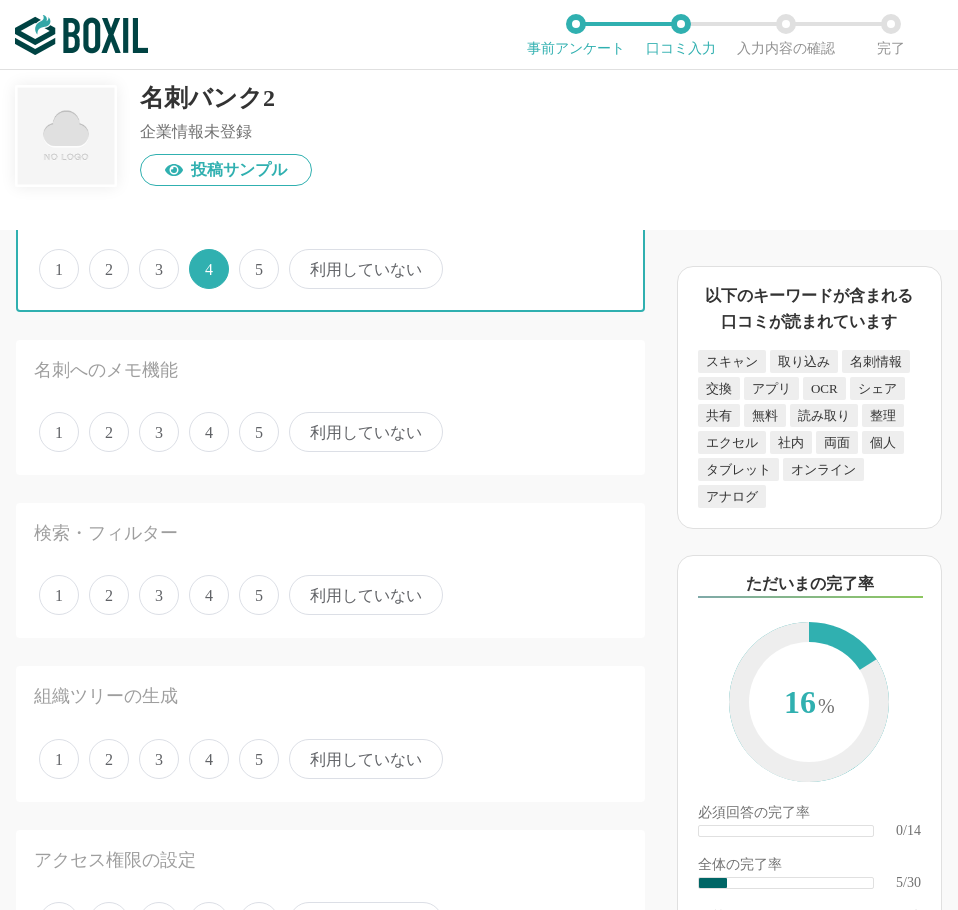 scroll, scrollTop: 800, scrollLeft: 0, axis: vertical 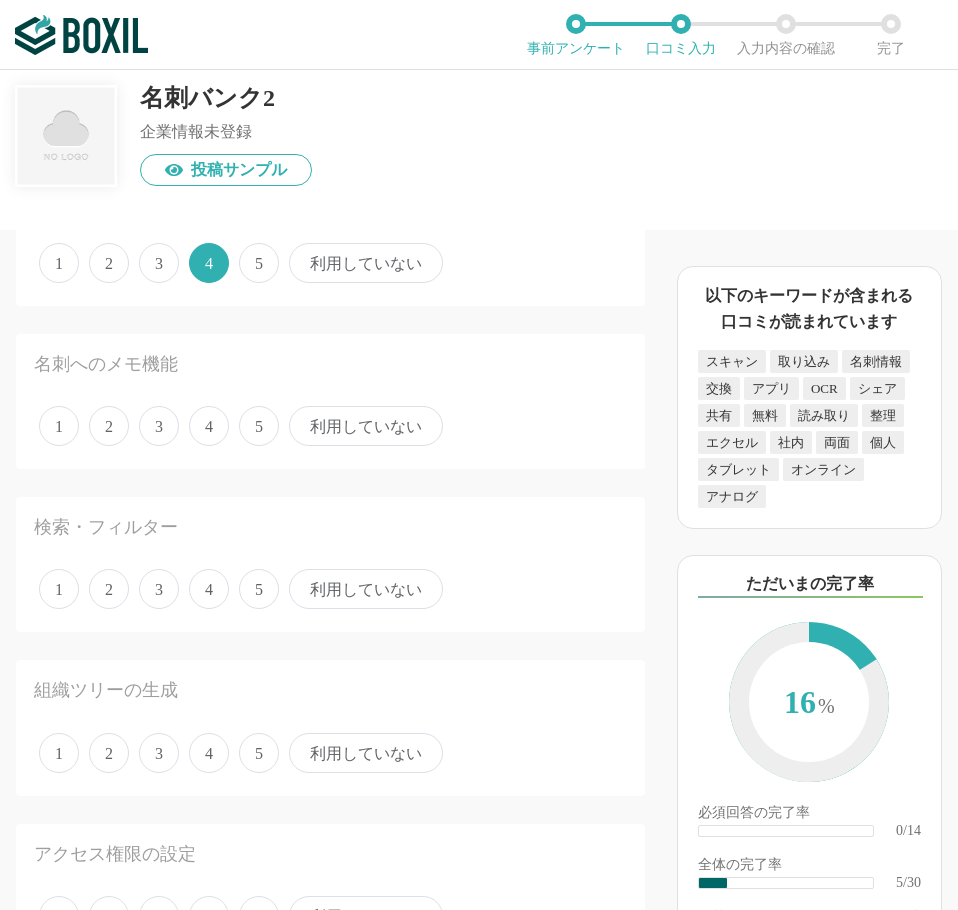 click on "4" at bounding box center (209, 426) 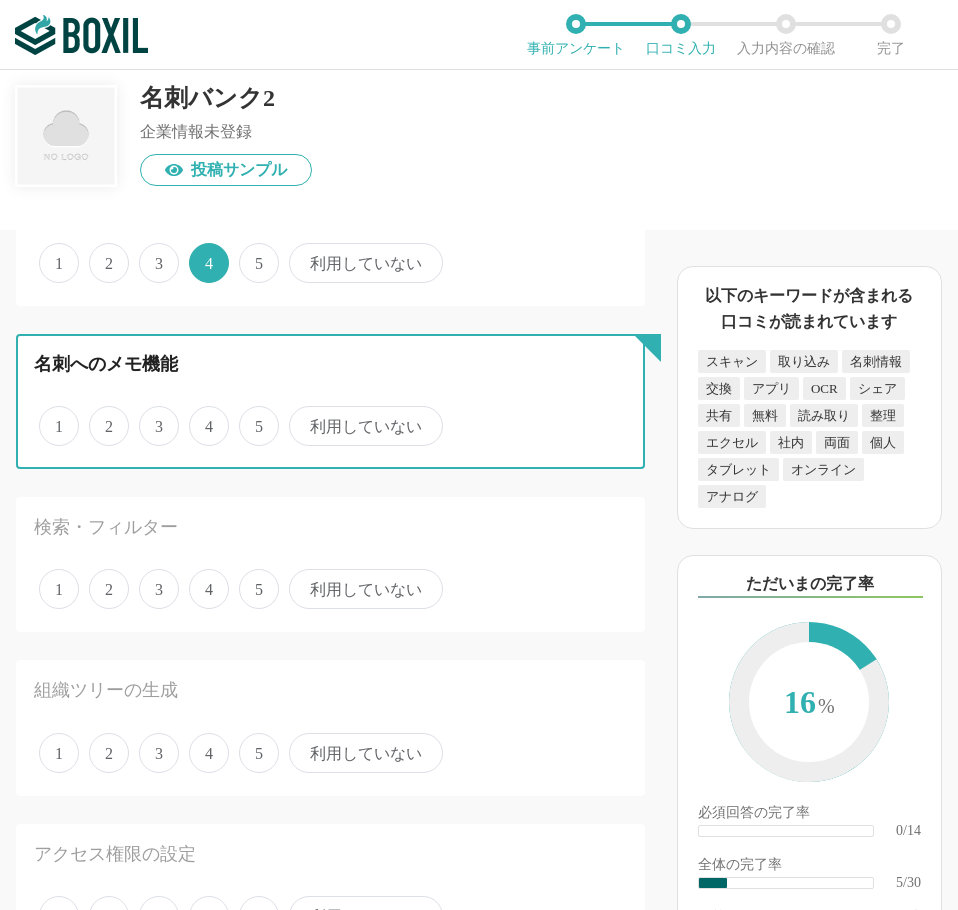 click on "4" at bounding box center (200, 415) 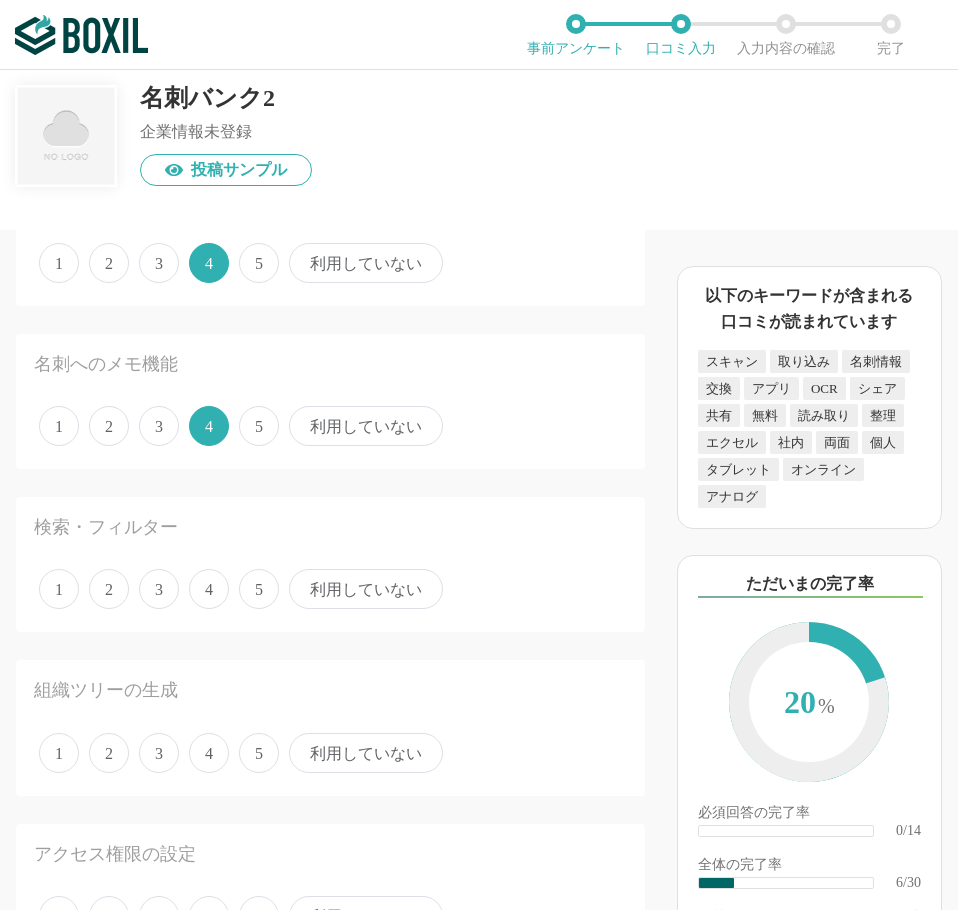click on "4" at bounding box center [209, 589] 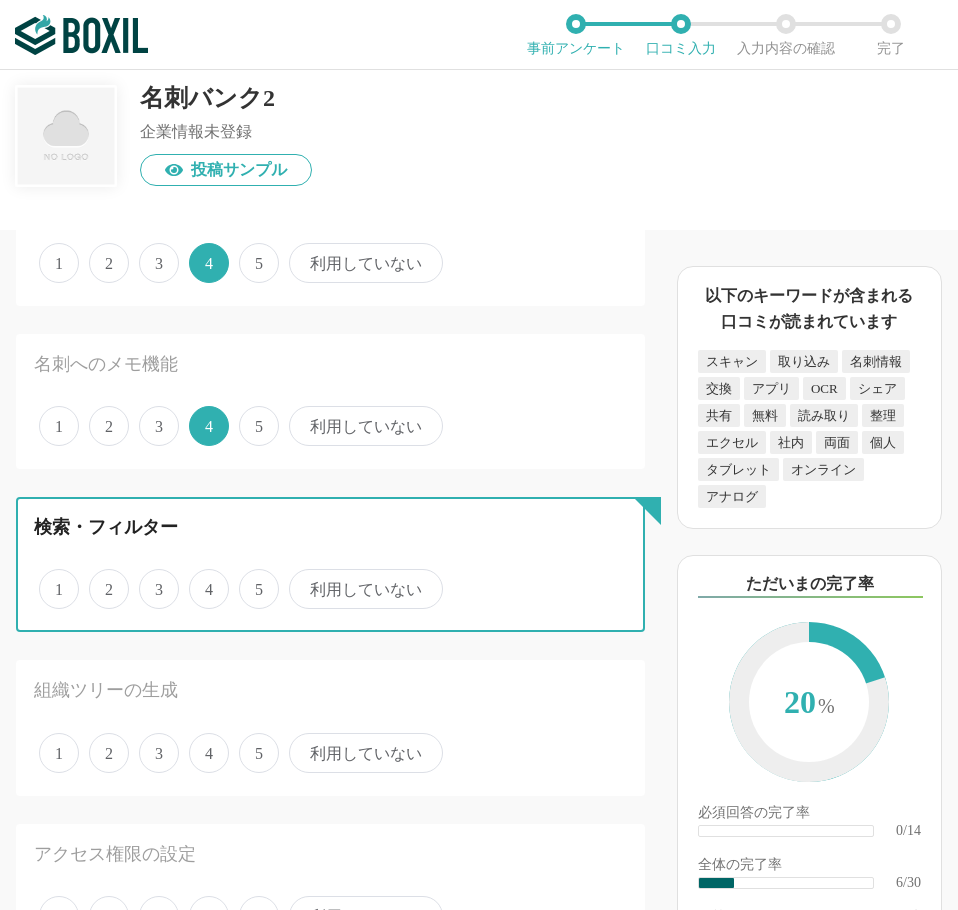 click on "4" at bounding box center (200, 578) 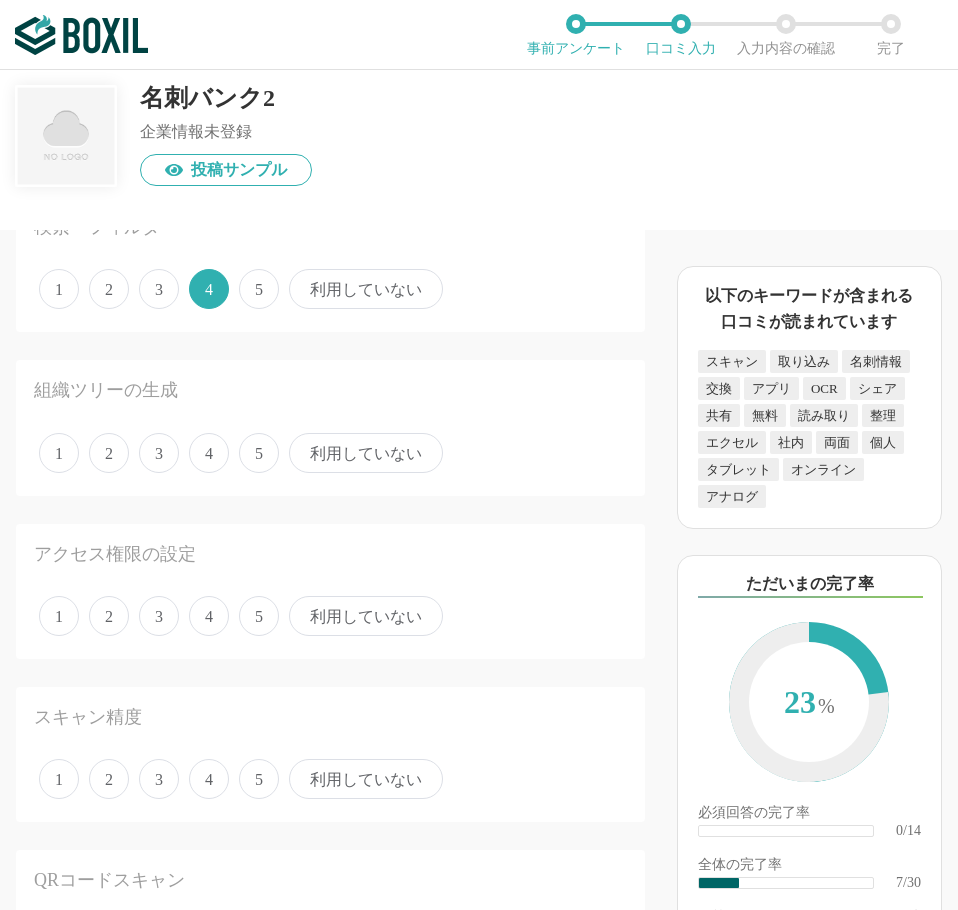 click on "4" at bounding box center [209, 453] 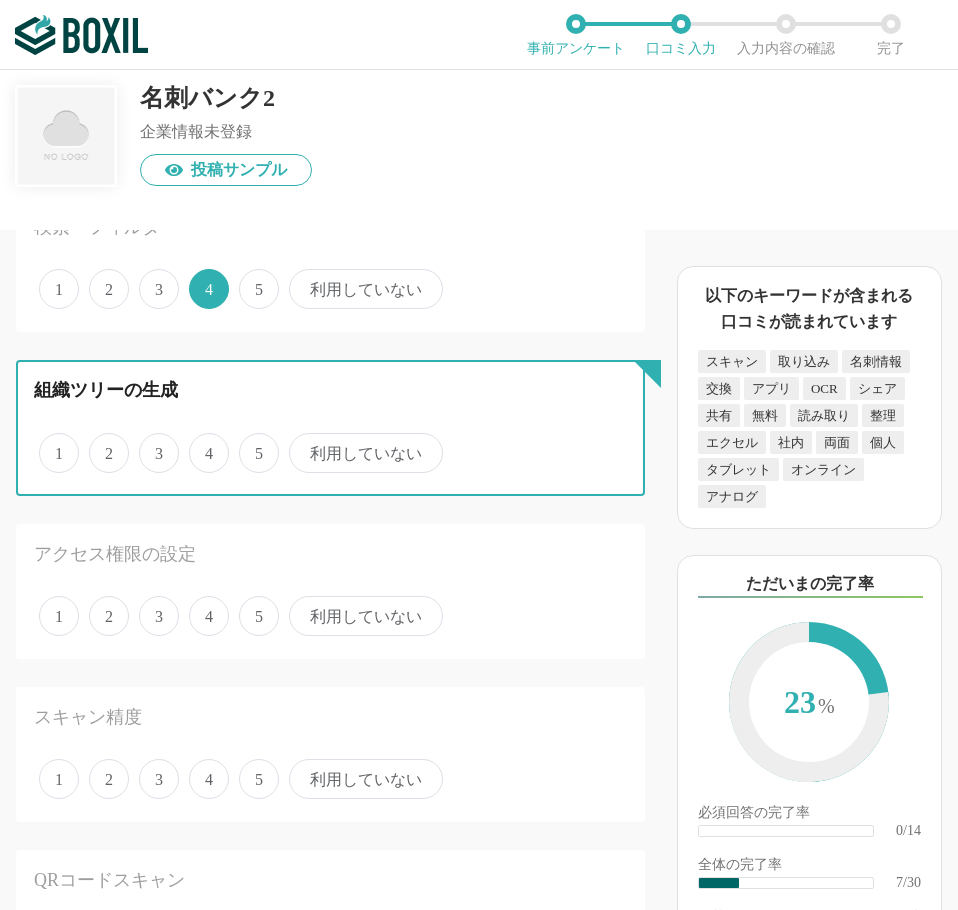 click on "4" at bounding box center (200, 442) 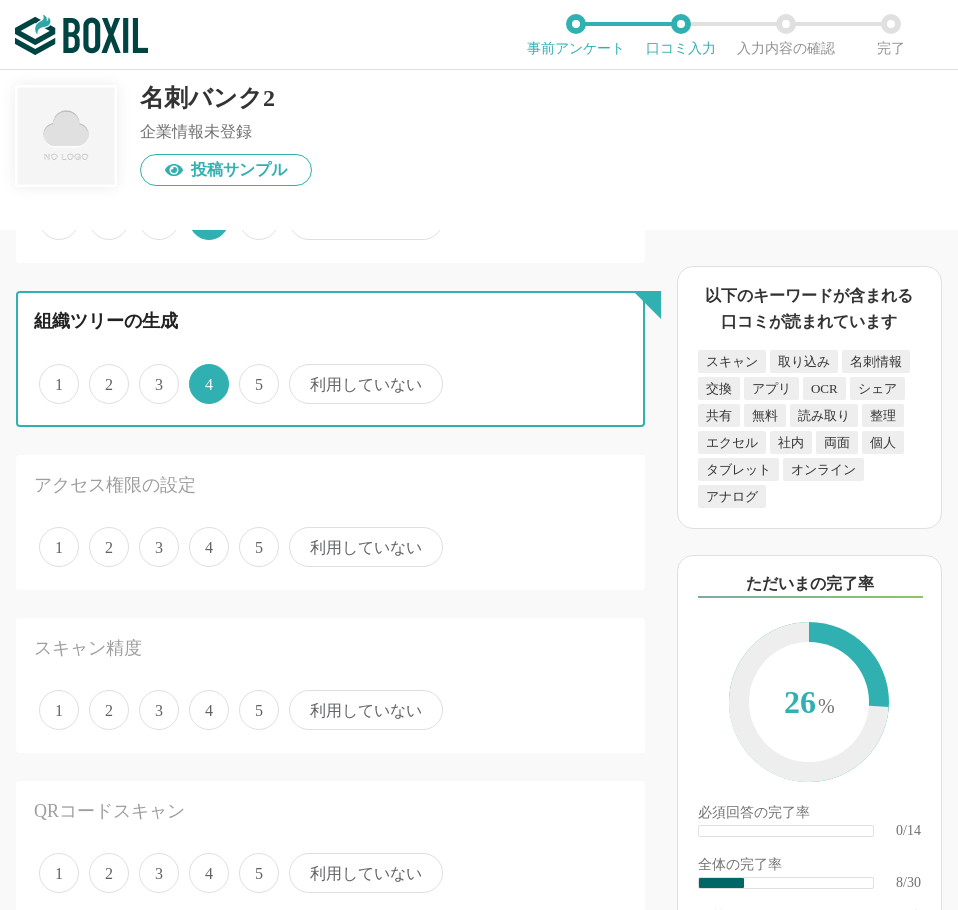 scroll, scrollTop: 1200, scrollLeft: 0, axis: vertical 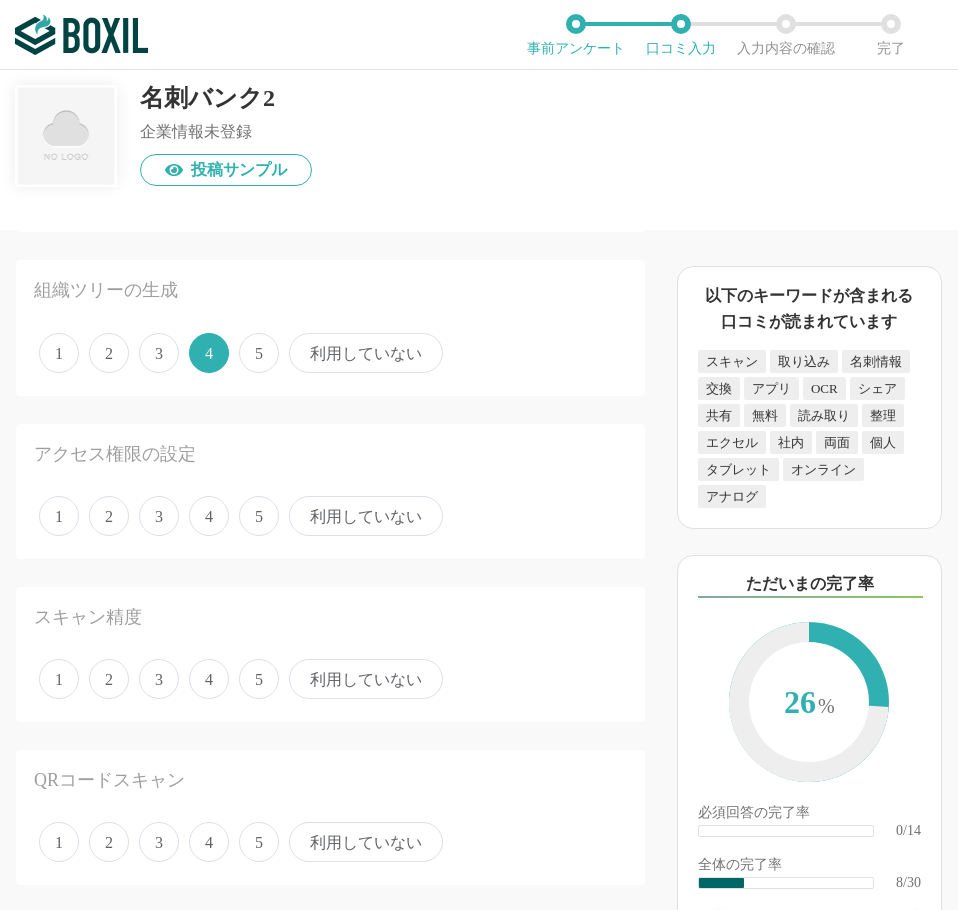 click on "1 2 3 4 5 利用していない" at bounding box center [330, 516] 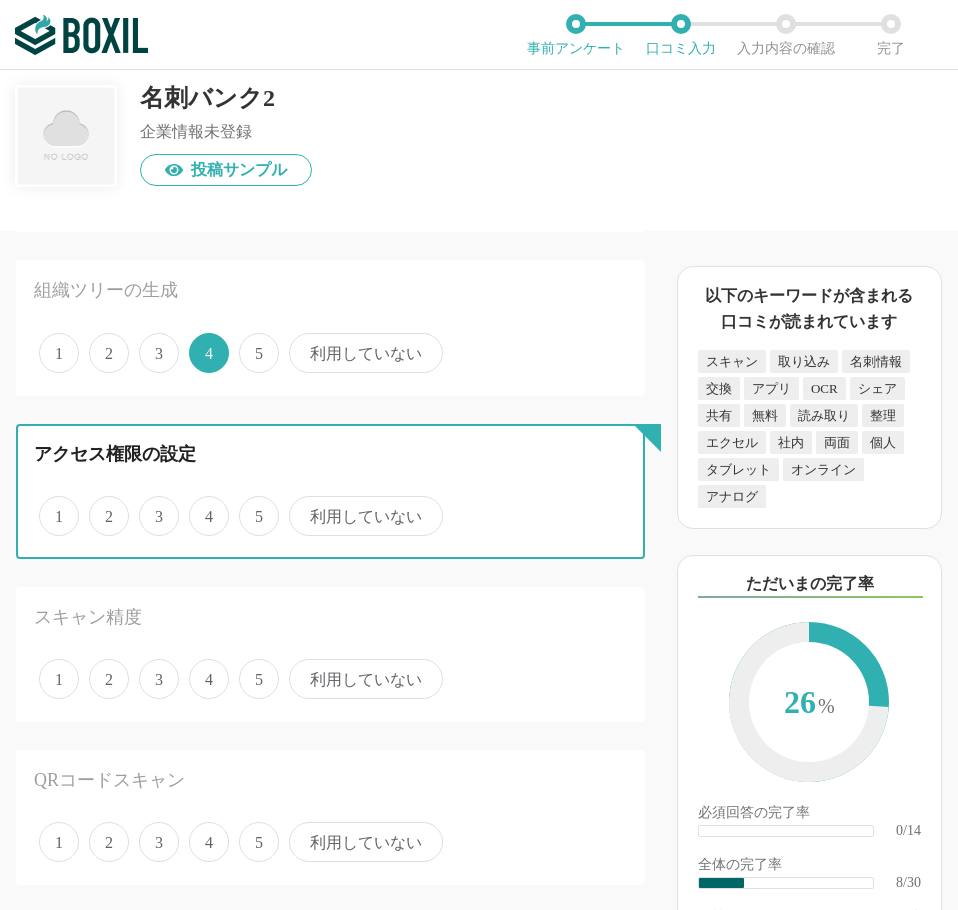 click on "4" at bounding box center [200, 505] 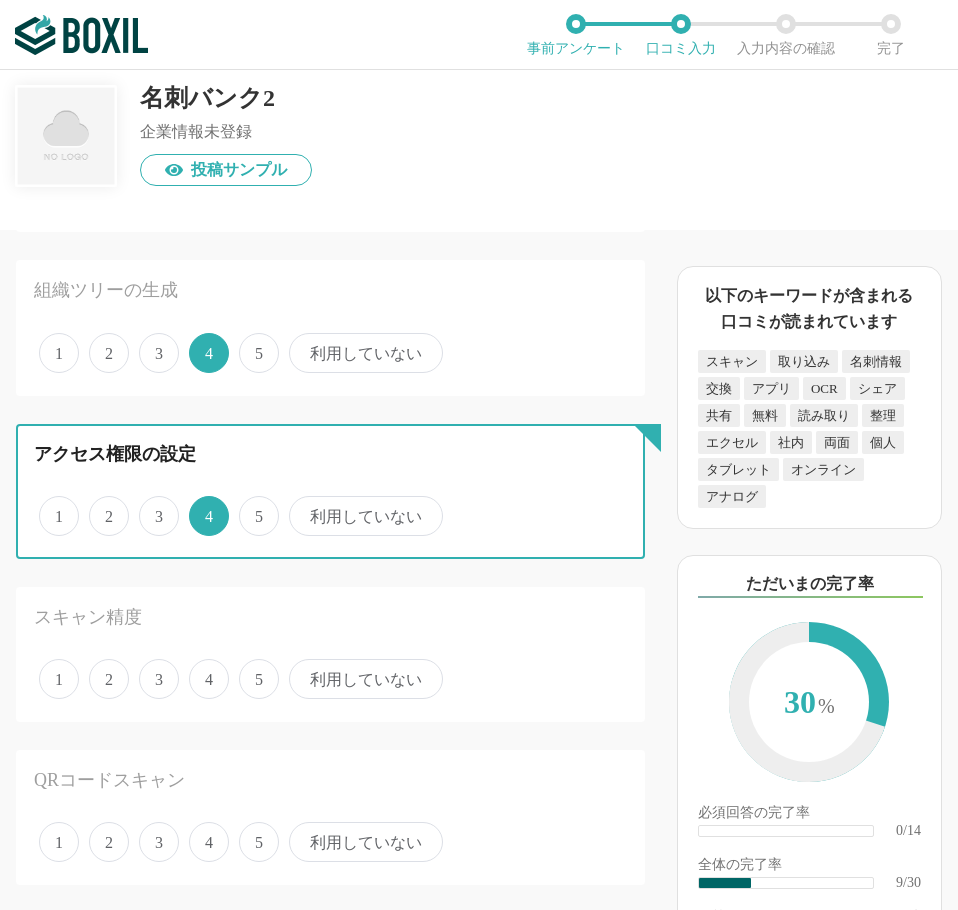 scroll, scrollTop: 1400, scrollLeft: 0, axis: vertical 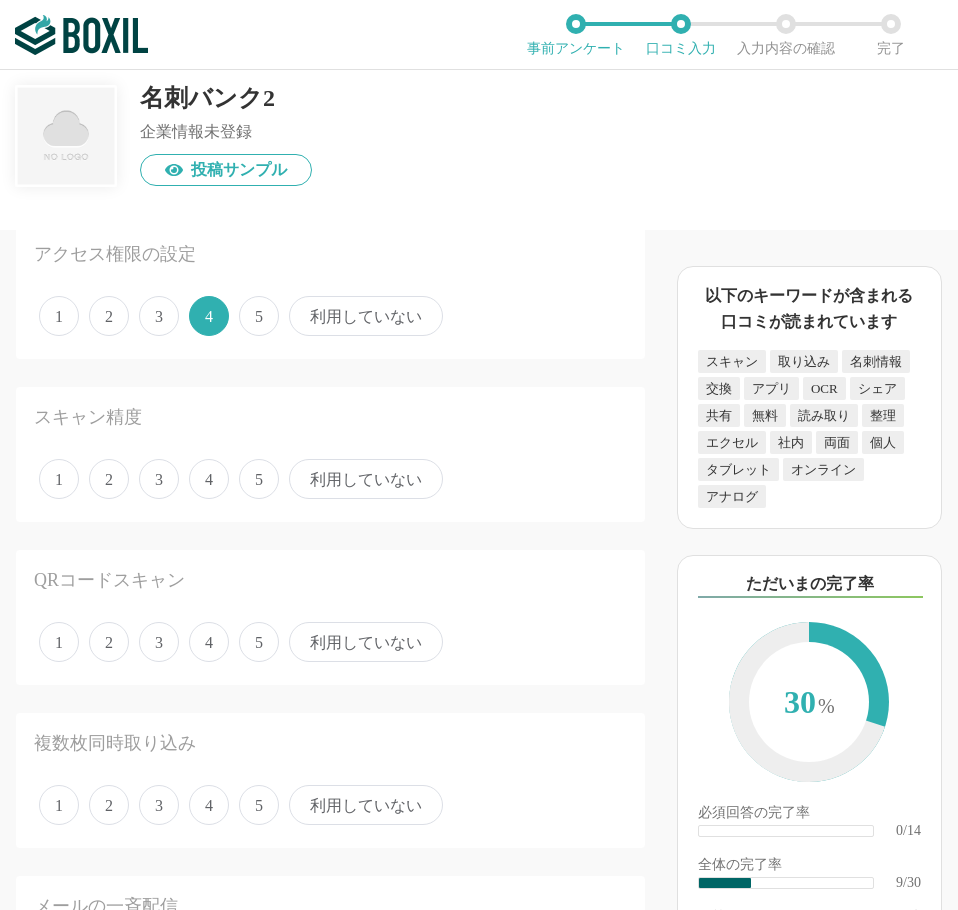 click on "4" at bounding box center (209, 479) 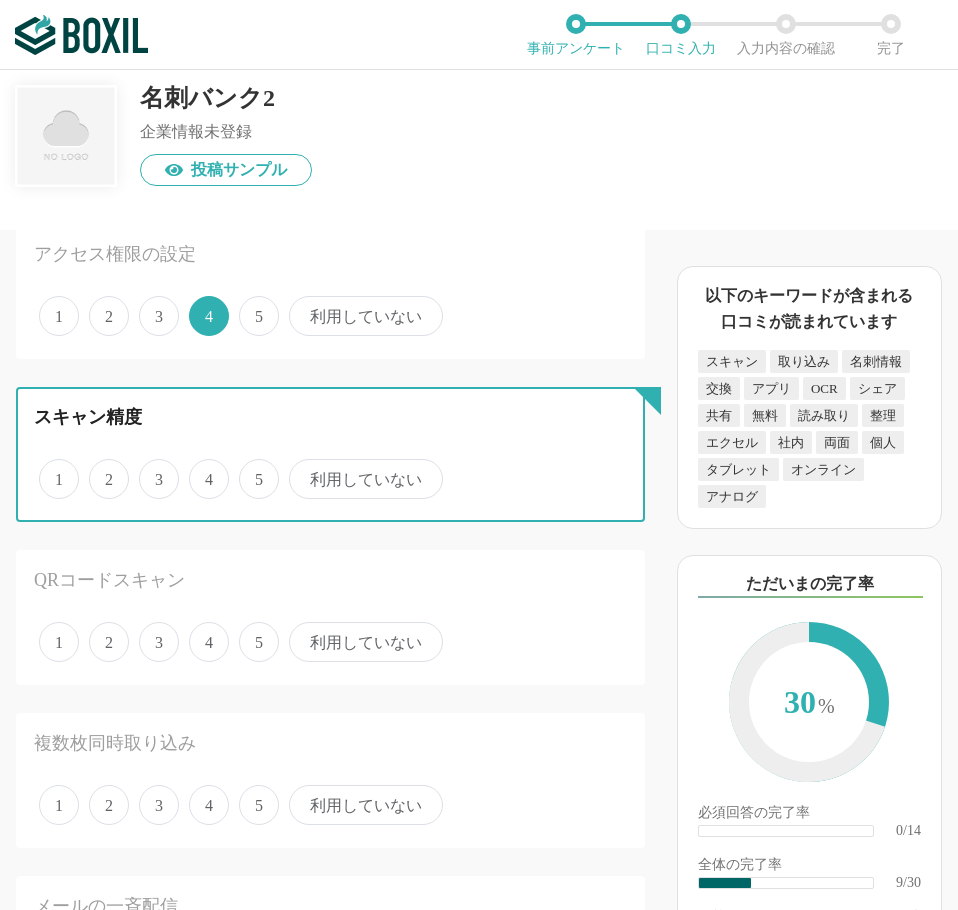 click on "4" at bounding box center (200, 468) 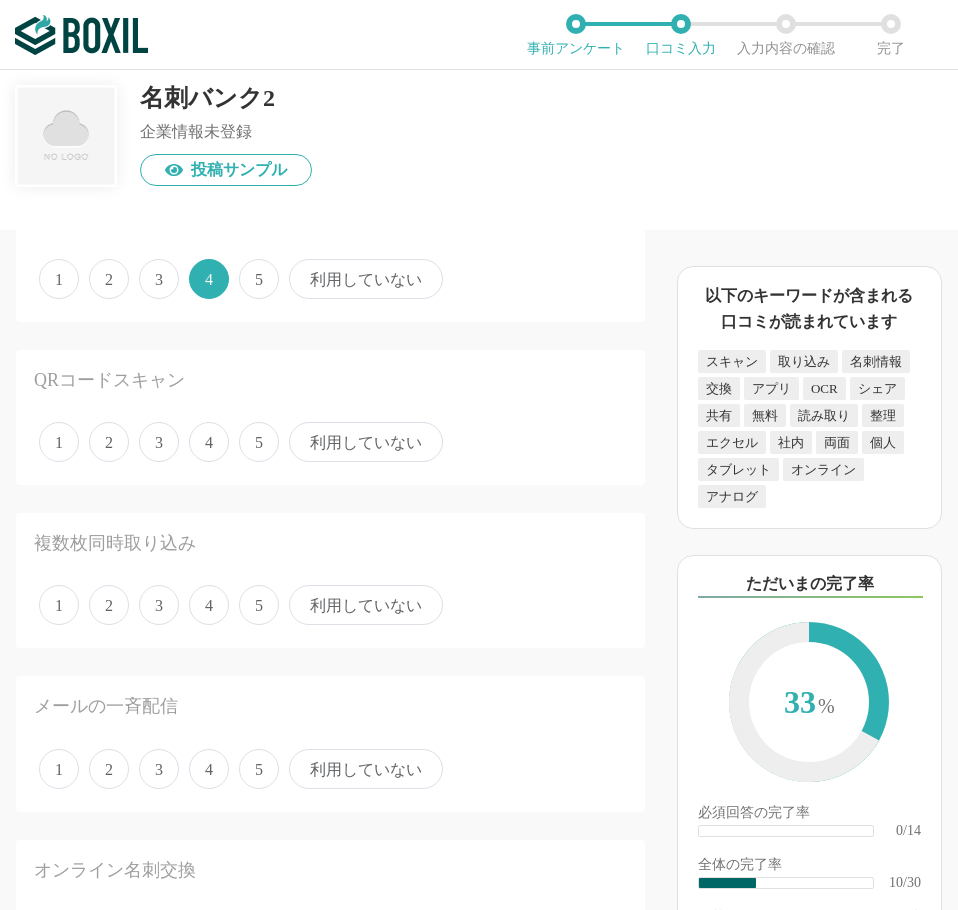 click on "4" at bounding box center (209, 442) 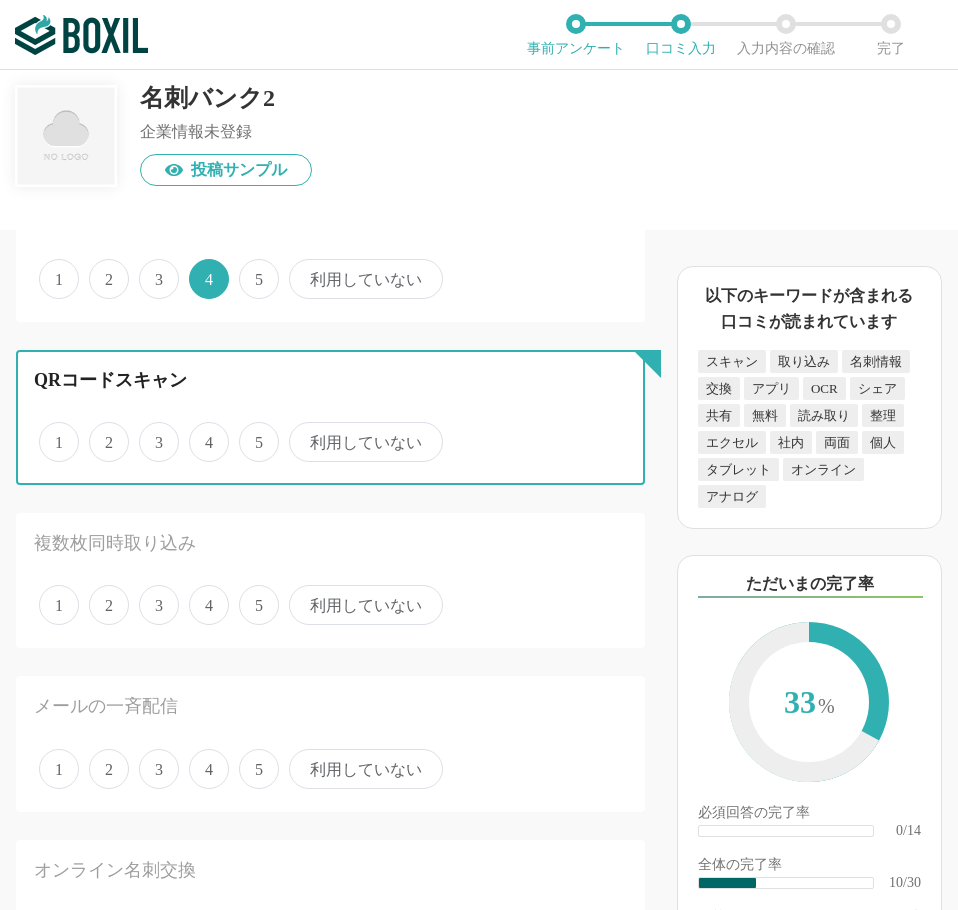 click on "4" at bounding box center (200, 431) 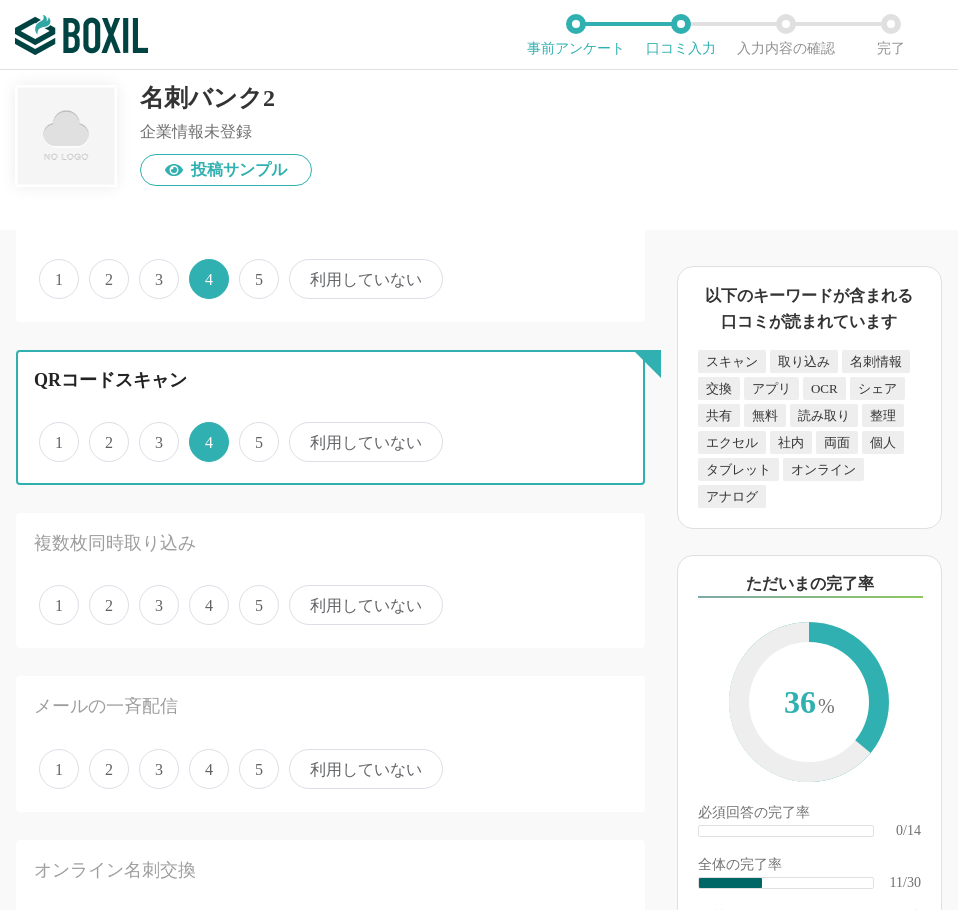 scroll, scrollTop: 1800, scrollLeft: 0, axis: vertical 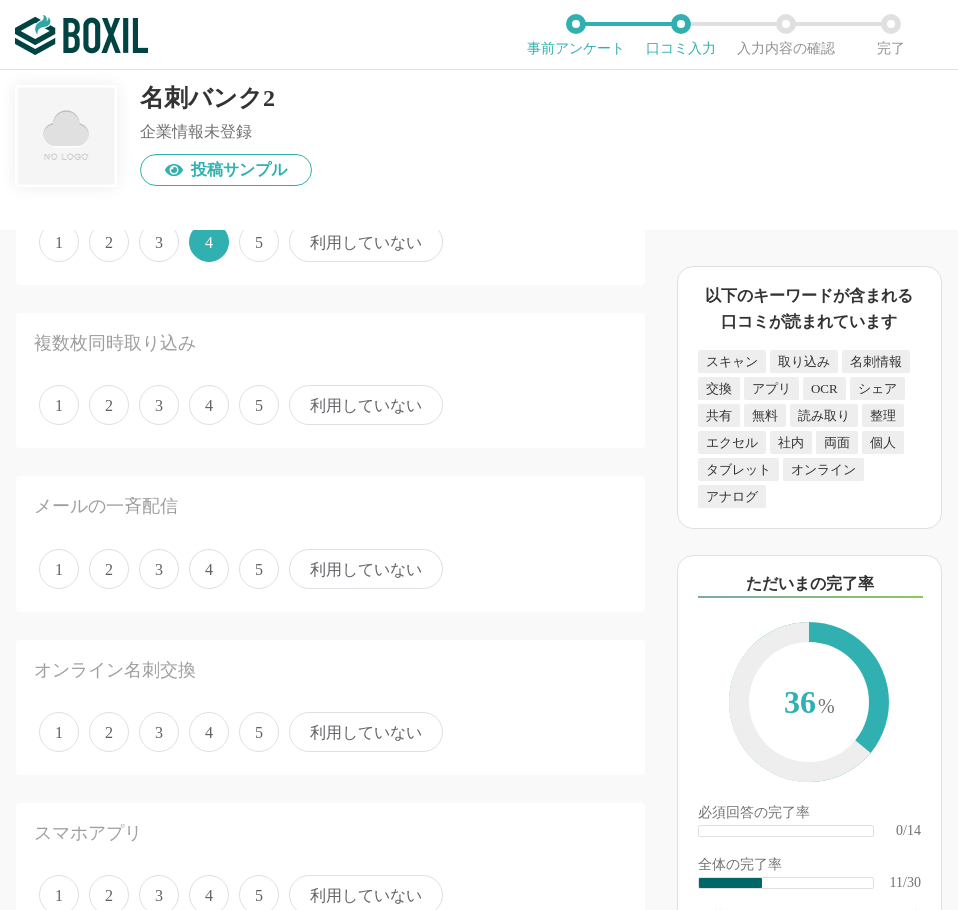 click on "3" at bounding box center (159, 405) 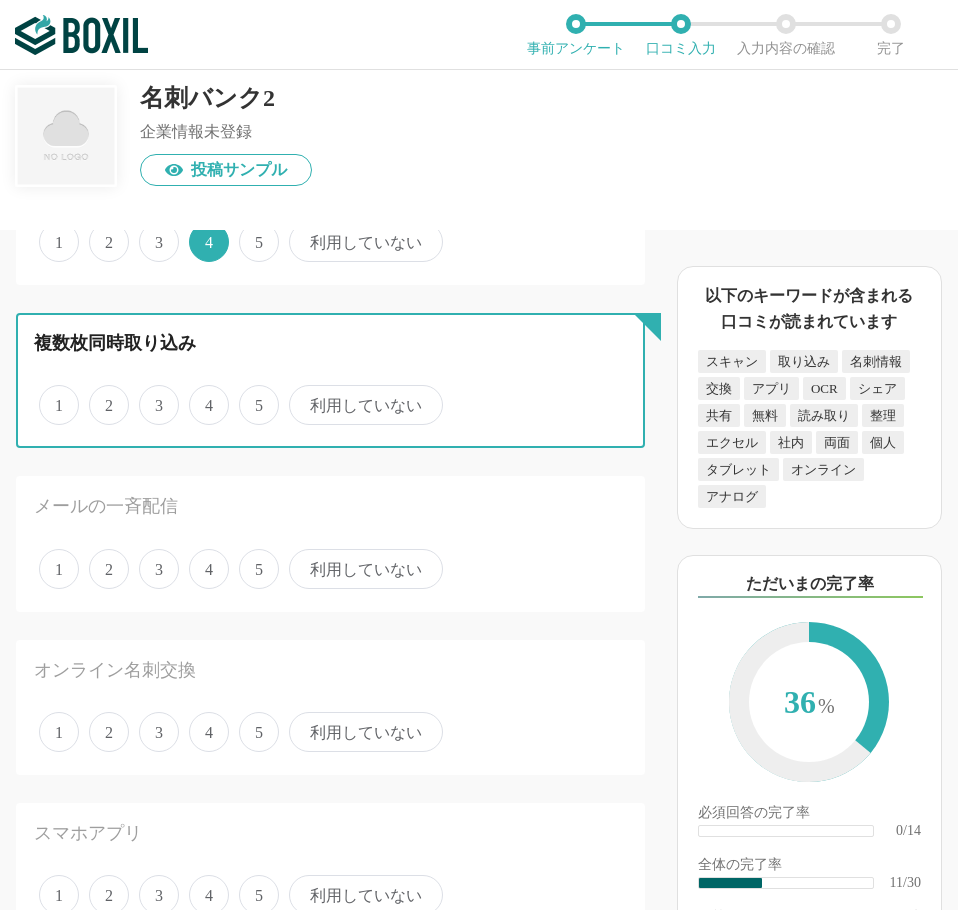 click on "3" at bounding box center [150, 394] 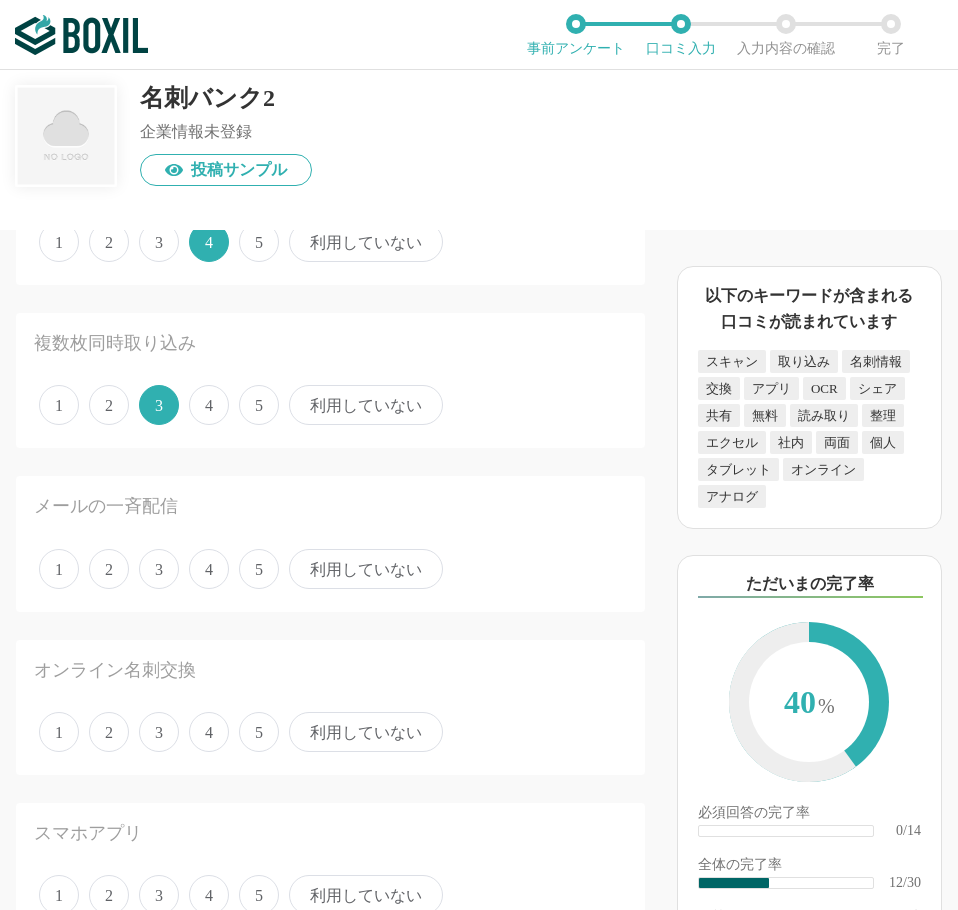 click on "4" at bounding box center (209, 569) 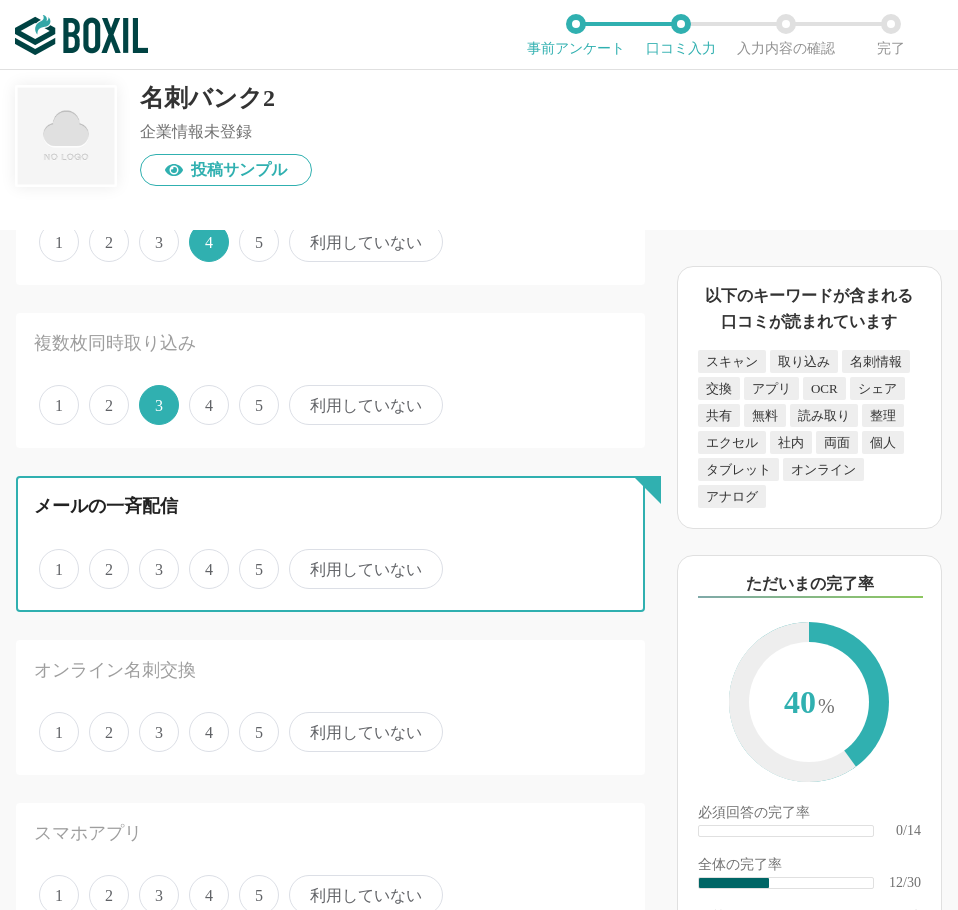 click on "4" at bounding box center [200, 558] 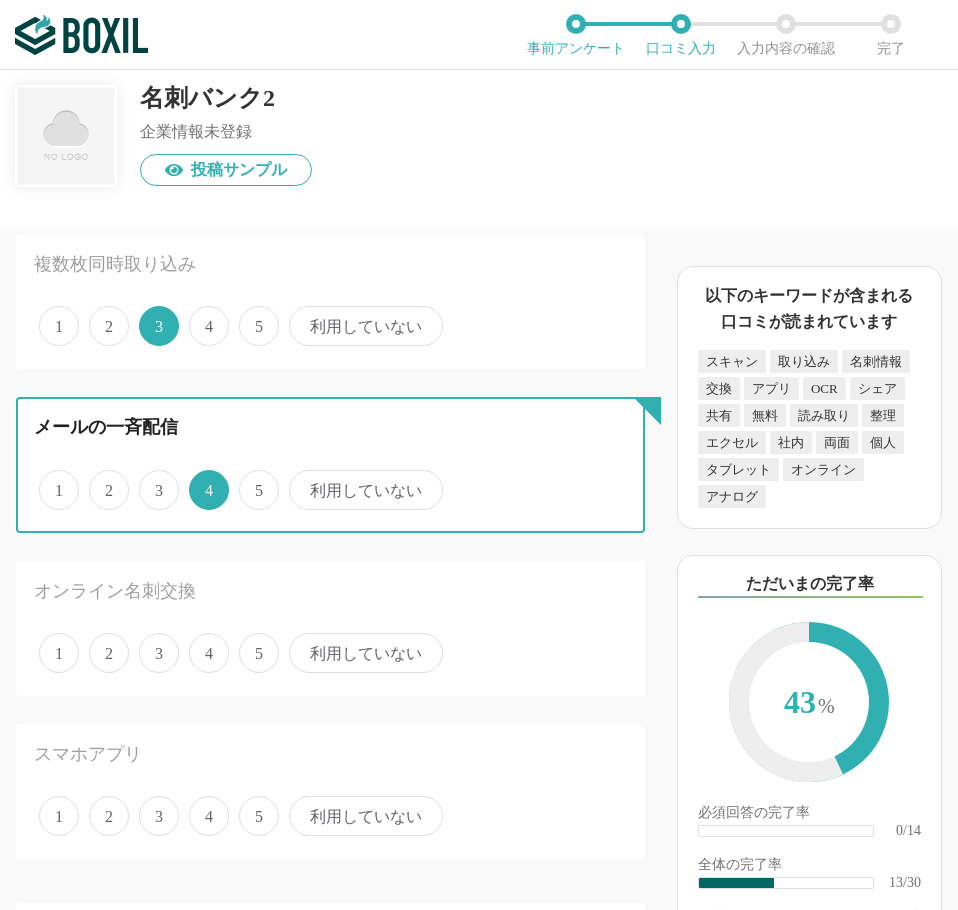 scroll, scrollTop: 2100, scrollLeft: 0, axis: vertical 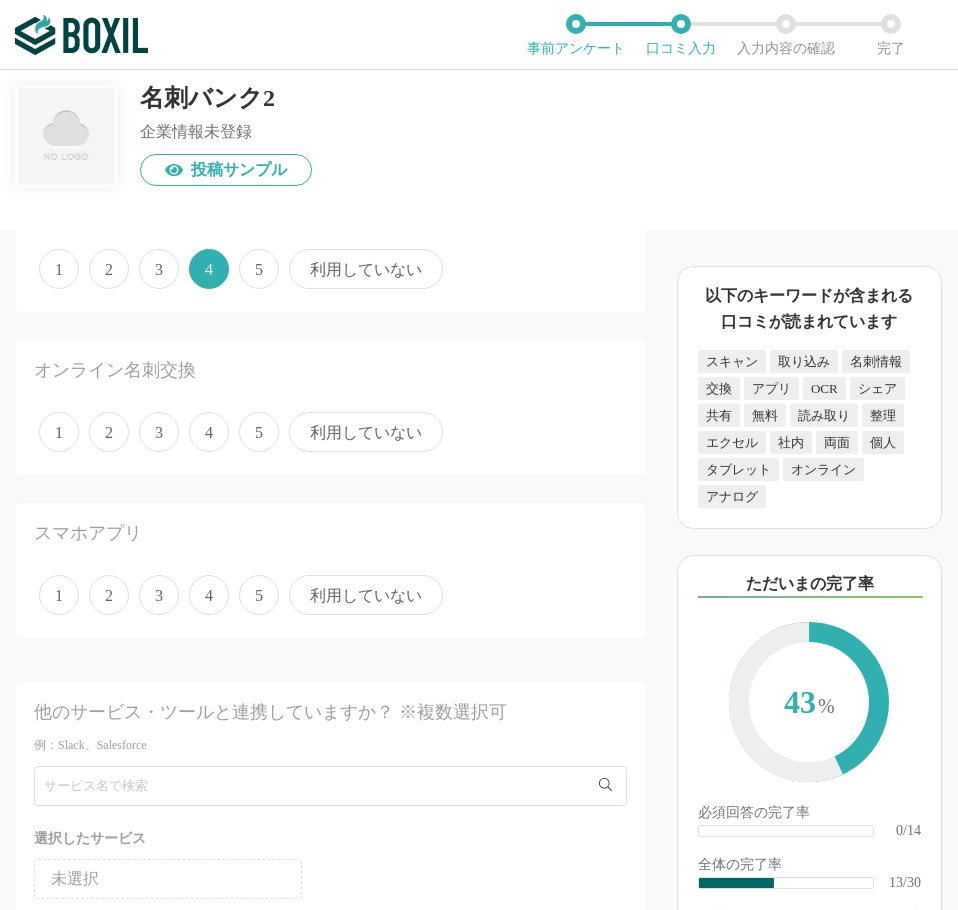 click on "利用していない" at bounding box center (366, 432) 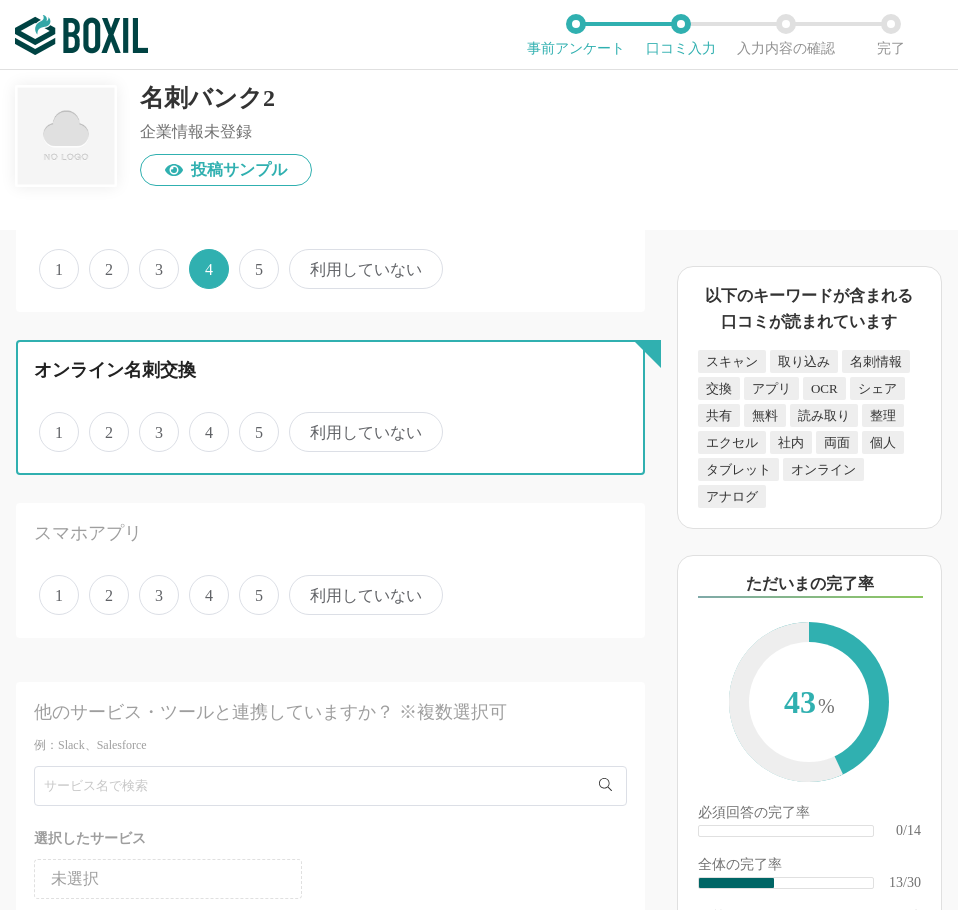 click on "利用していない" at bounding box center (300, 421) 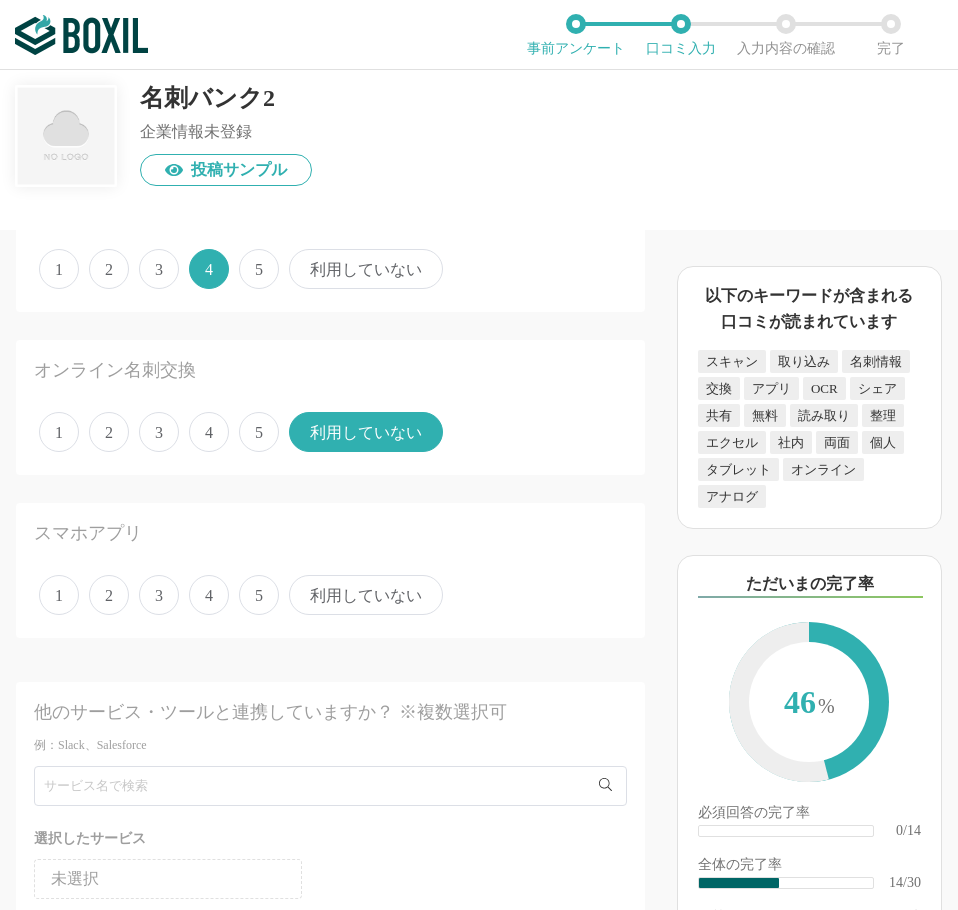 click on "4" at bounding box center [209, 595] 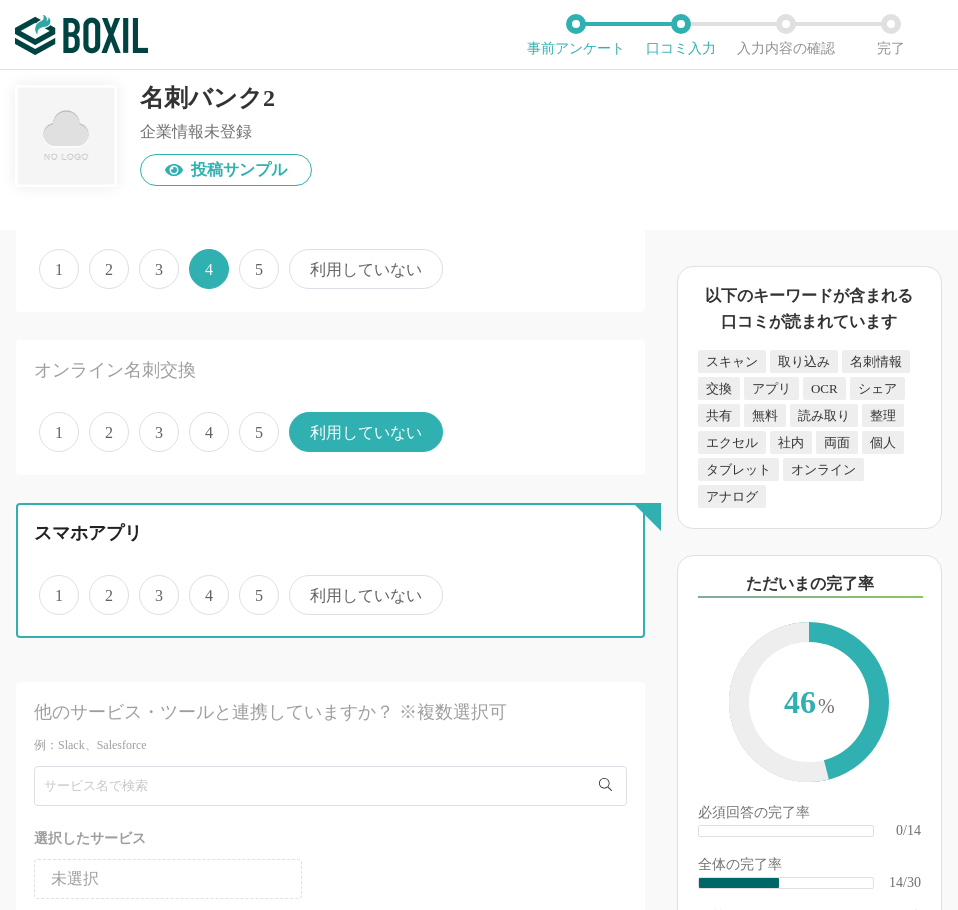 click on "4" at bounding box center [200, 584] 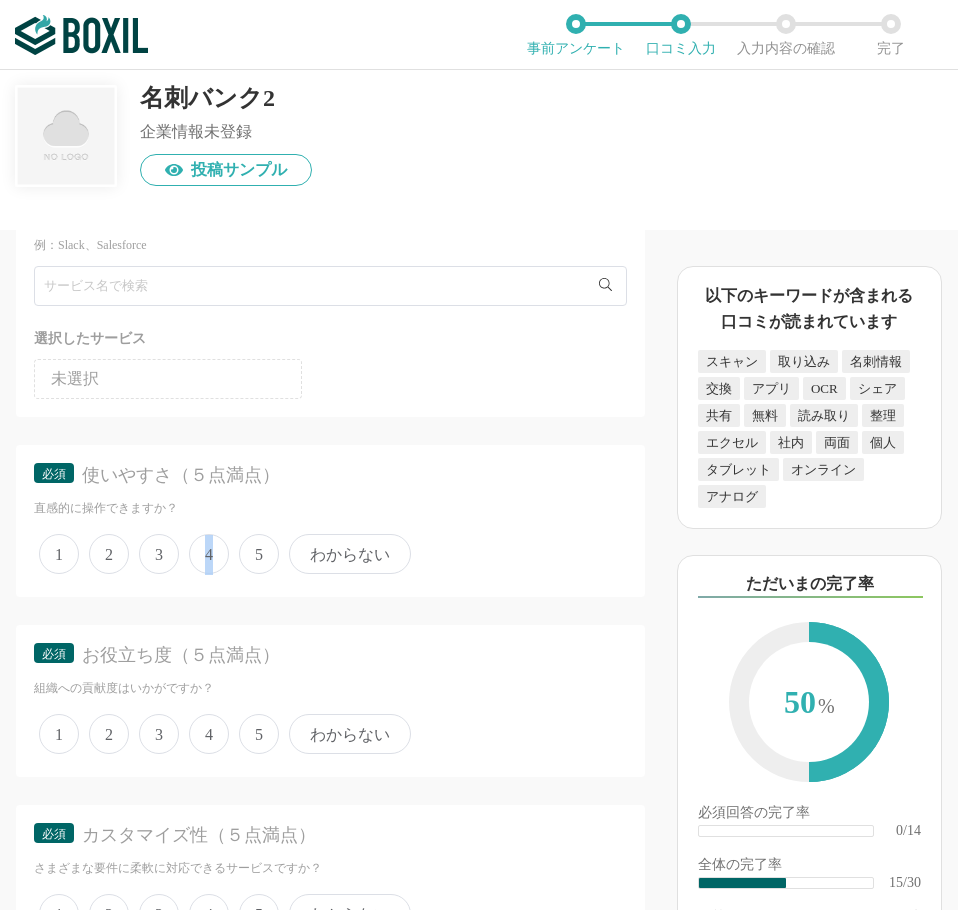 click on "4" at bounding box center (209, 554) 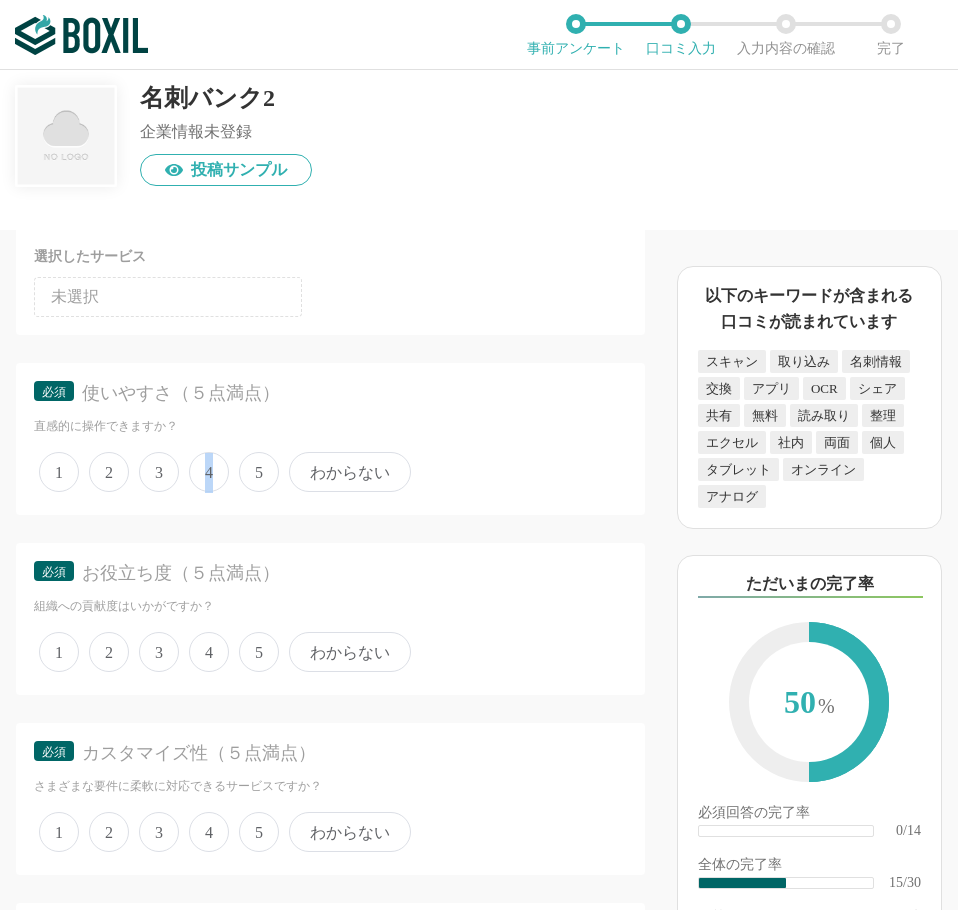 scroll, scrollTop: 2800, scrollLeft: 0, axis: vertical 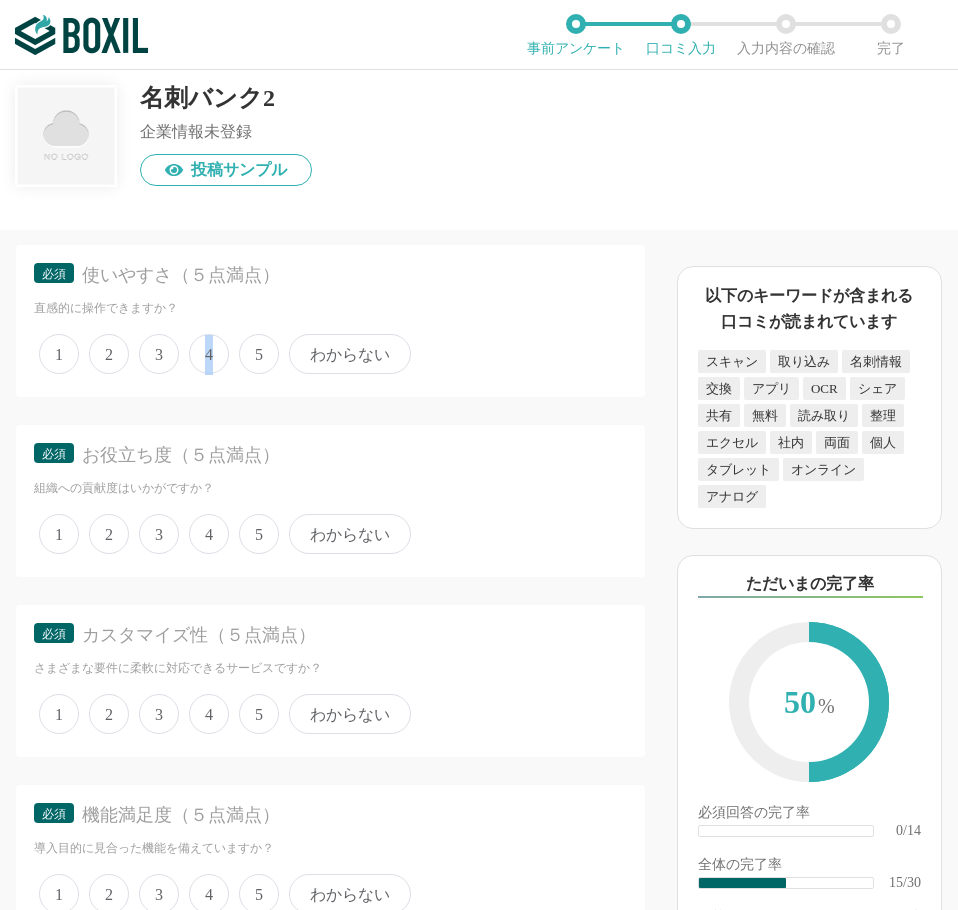 click on "4" at bounding box center (209, 354) 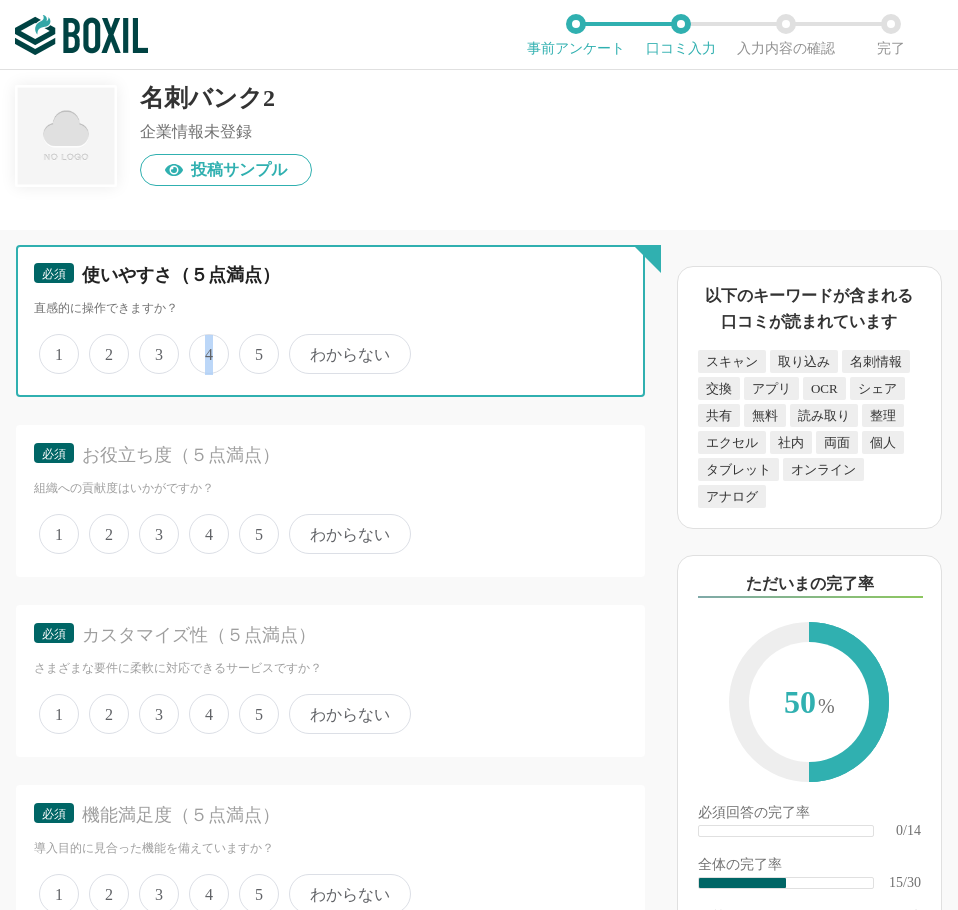 click on "4" at bounding box center (200, 343) 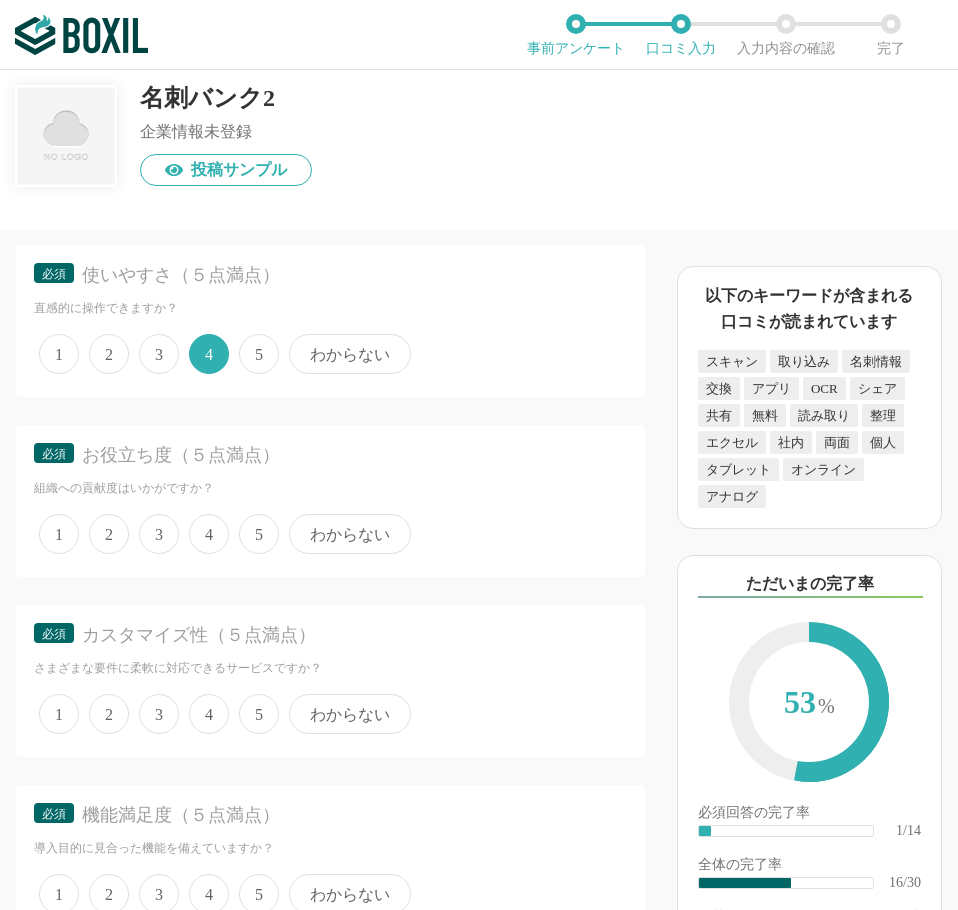 click on "4" at bounding box center (209, 534) 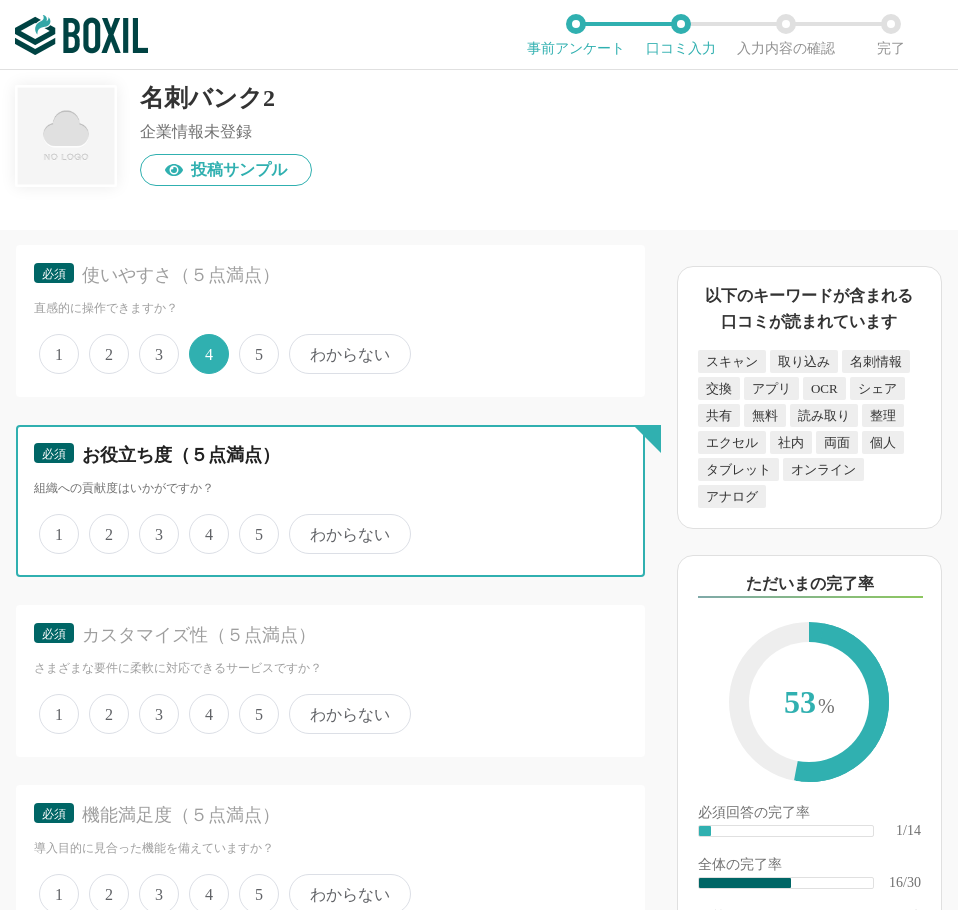 click on "4" at bounding box center (200, 523) 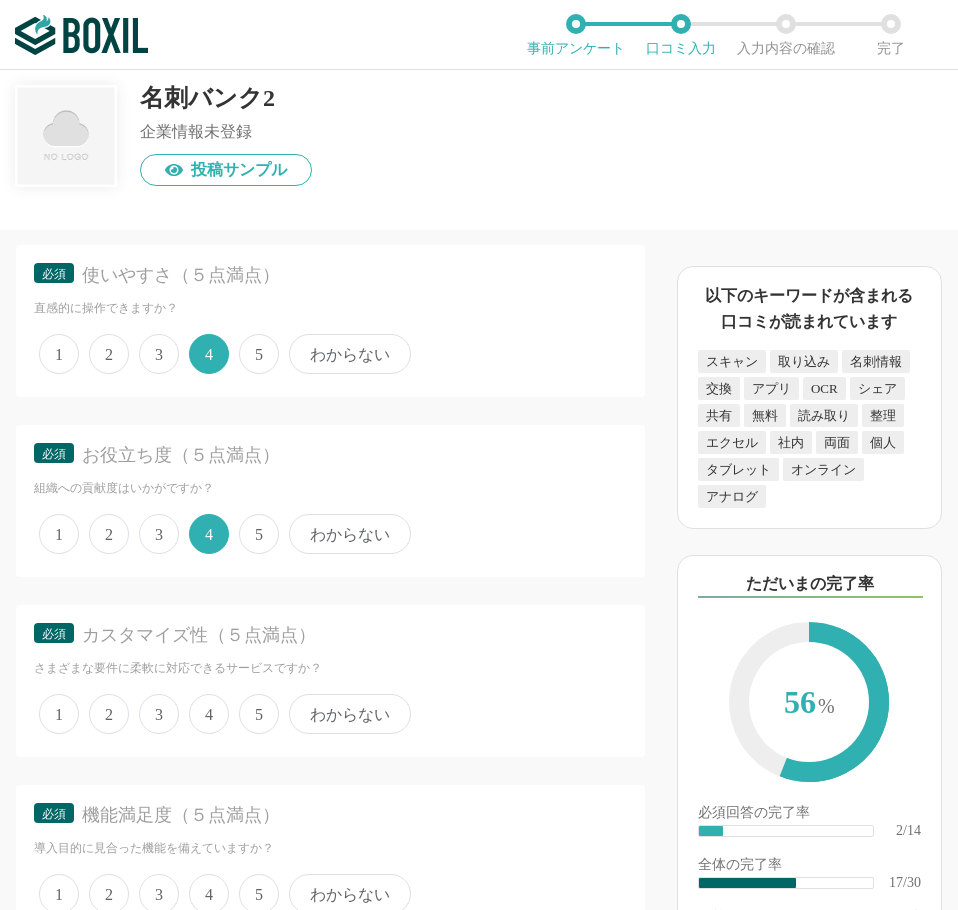click on "4" at bounding box center (209, 534) 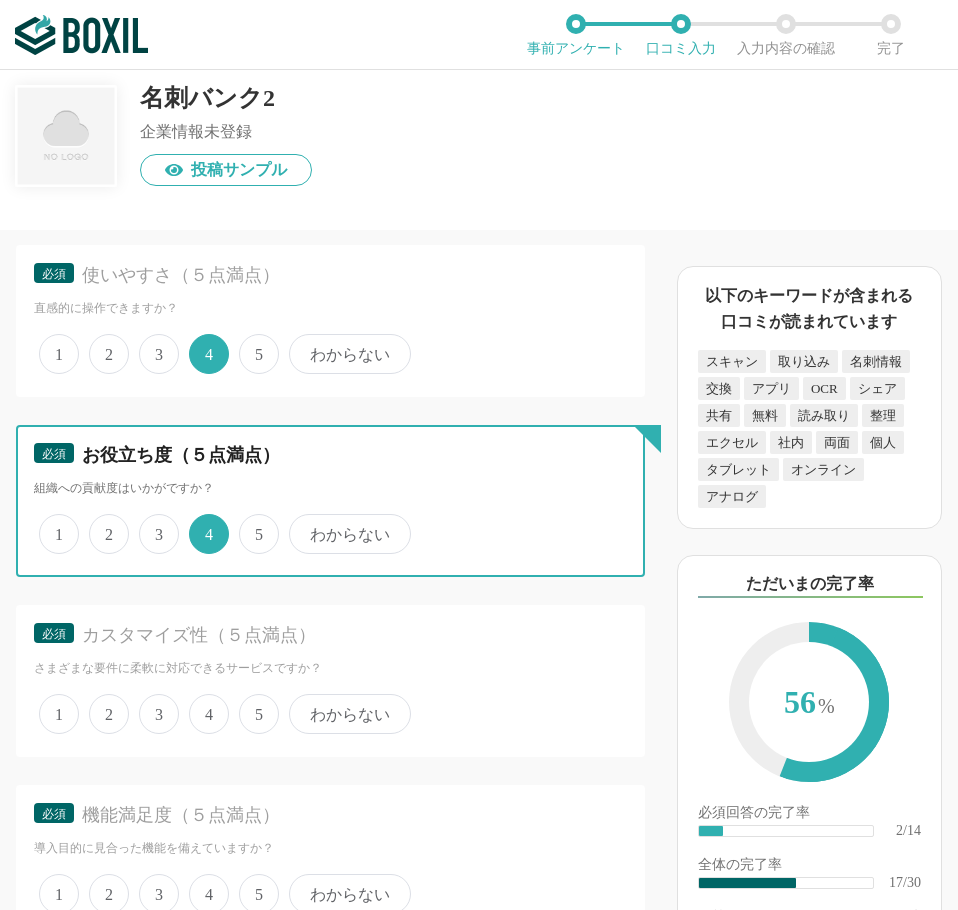 click on "4" at bounding box center (200, 523) 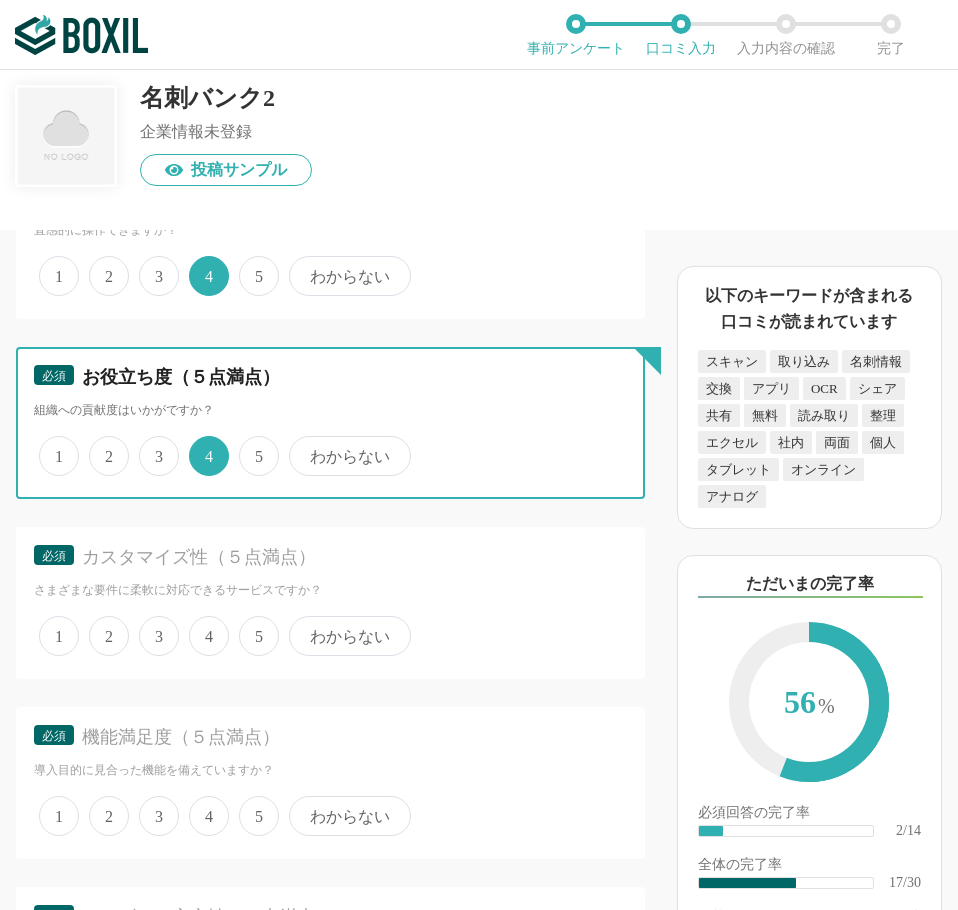 scroll, scrollTop: 3000, scrollLeft: 0, axis: vertical 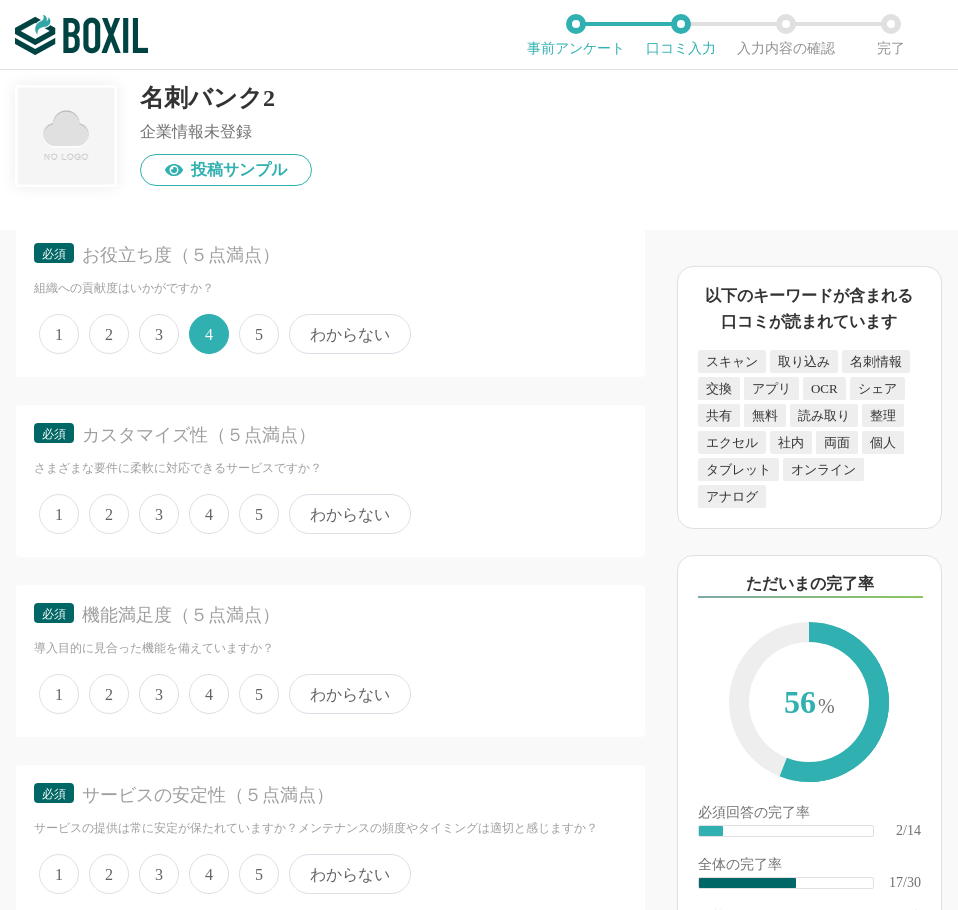 click on "4" at bounding box center [209, 514] 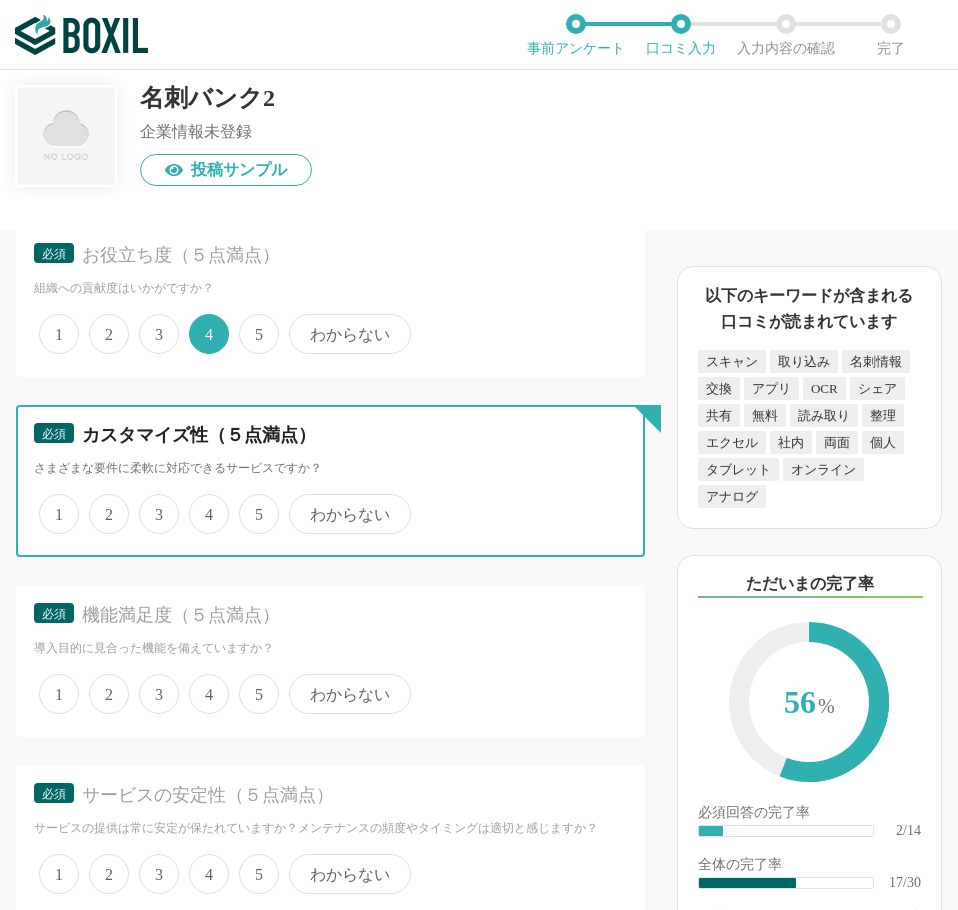 click on "4" at bounding box center (200, 503) 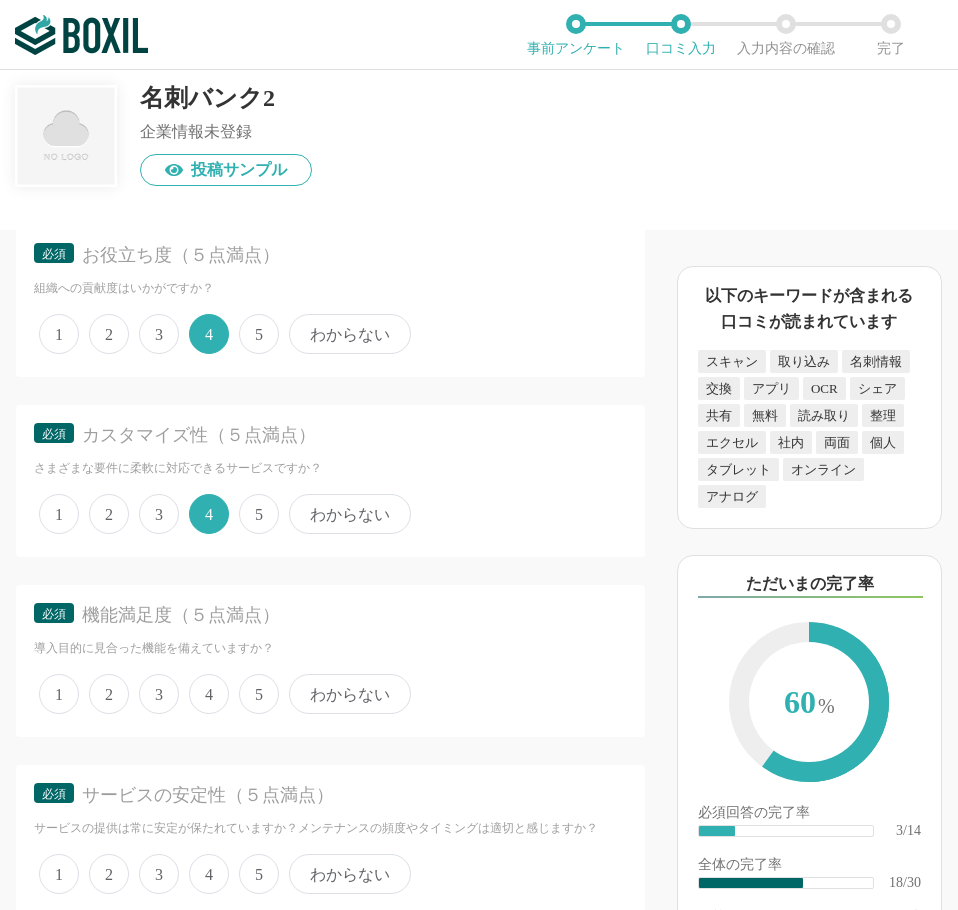 click on "4" at bounding box center [209, 694] 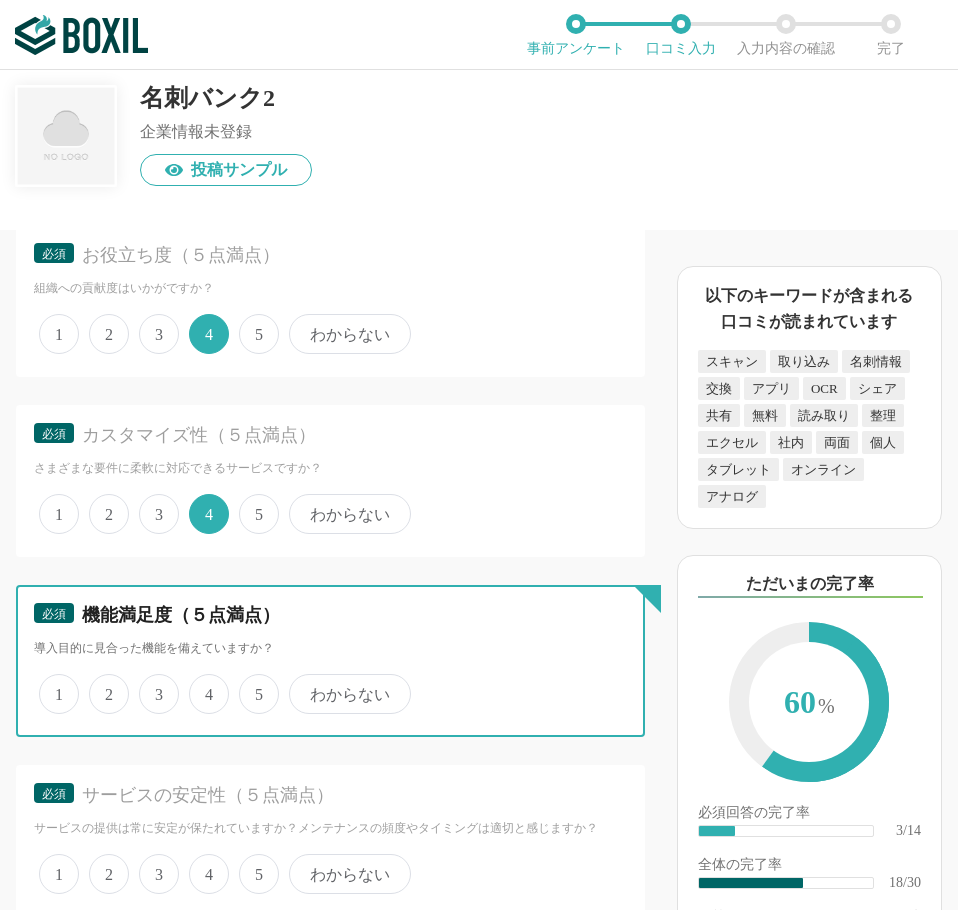 click on "4" at bounding box center [200, 683] 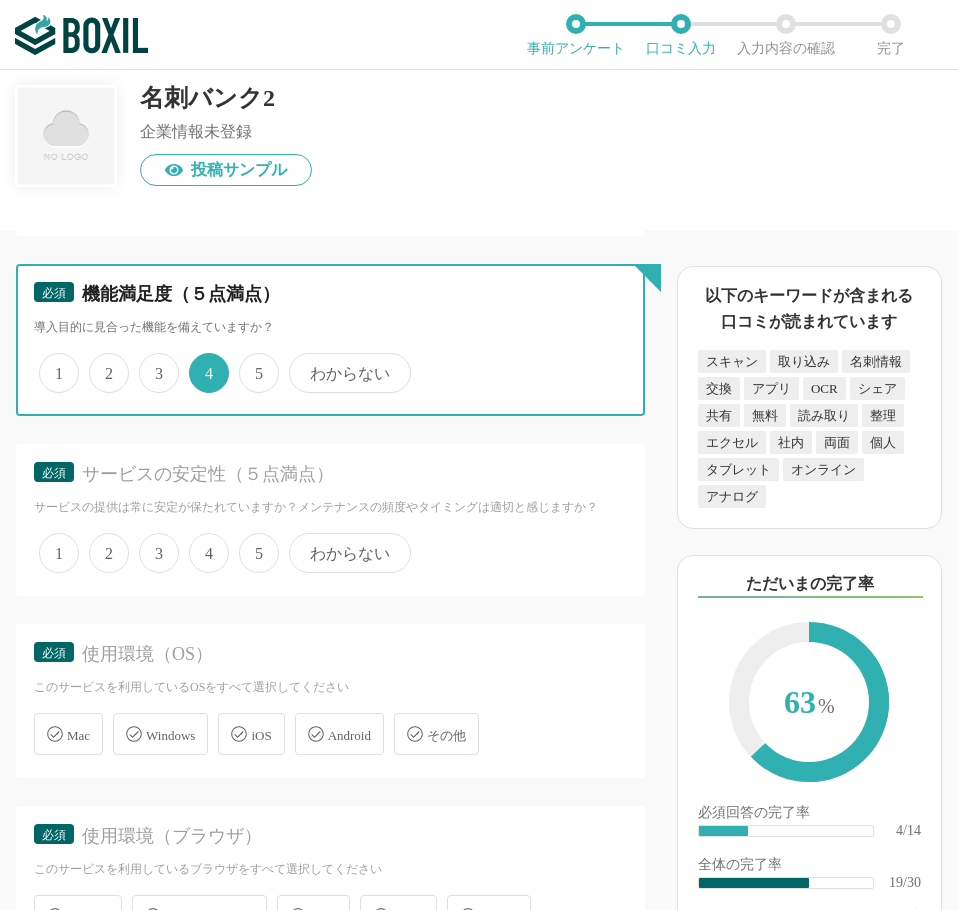 scroll, scrollTop: 3400, scrollLeft: 0, axis: vertical 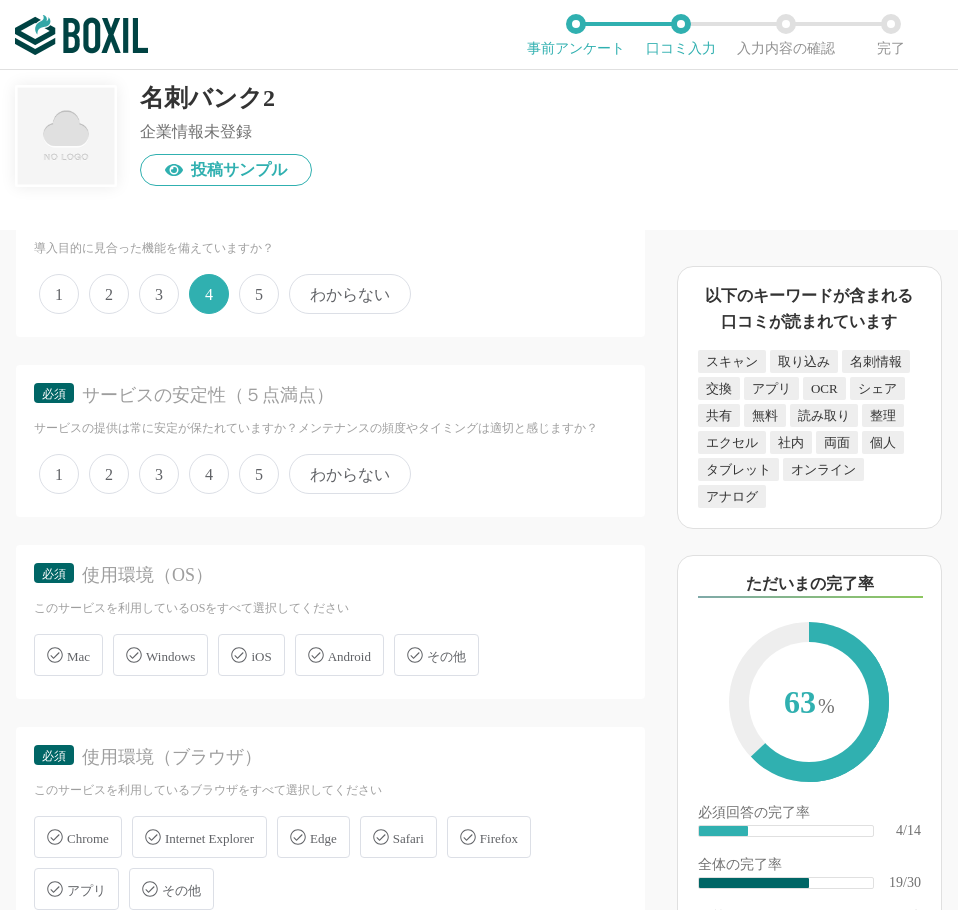 click on "4" at bounding box center [209, 474] 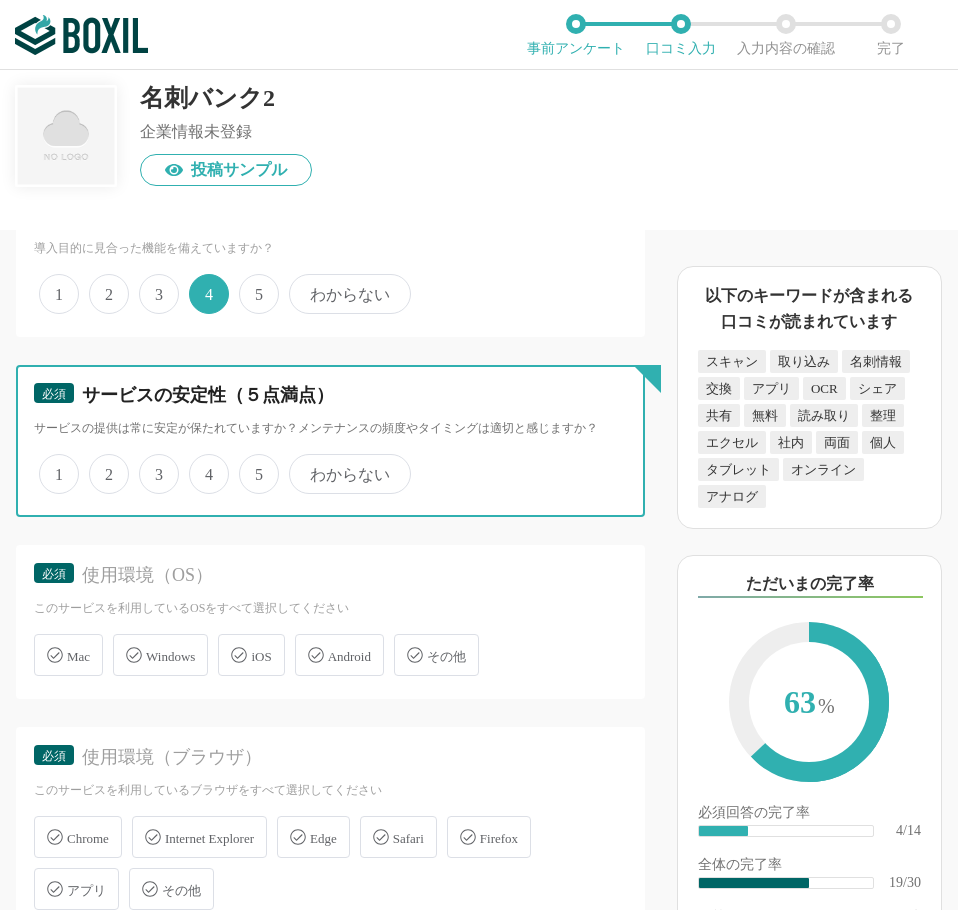 click on "4" at bounding box center (200, 463) 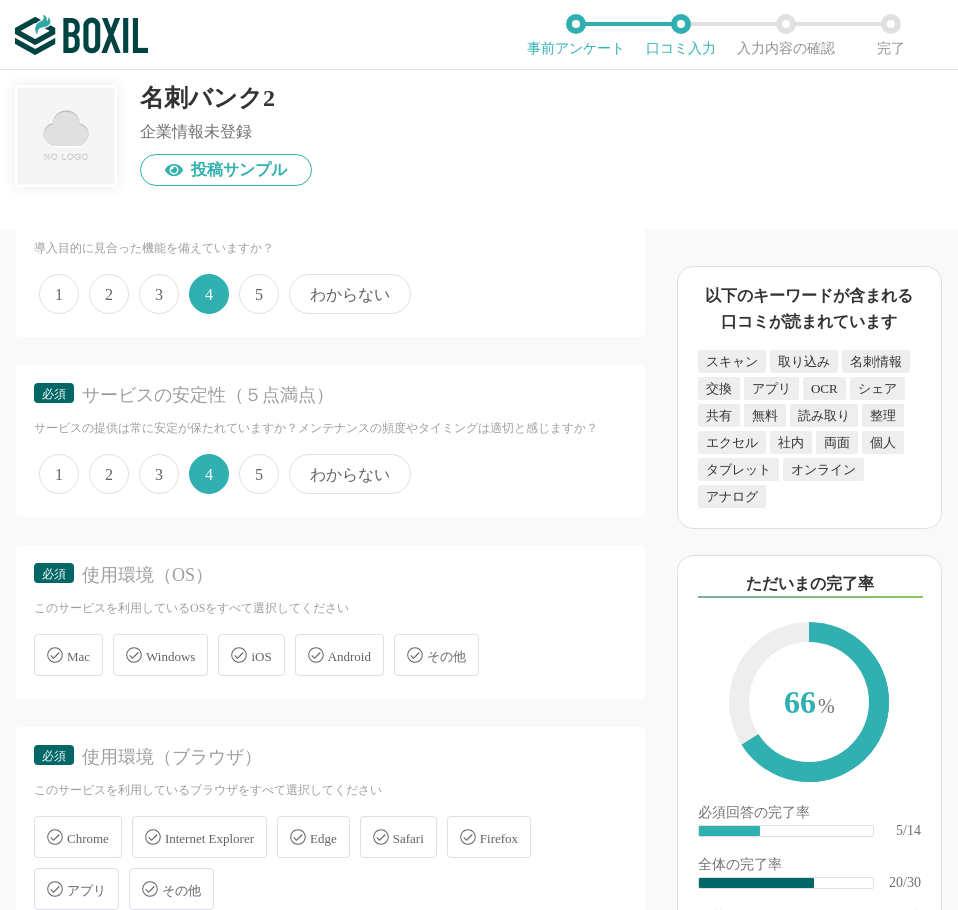 click on "Windows" at bounding box center [160, 655] 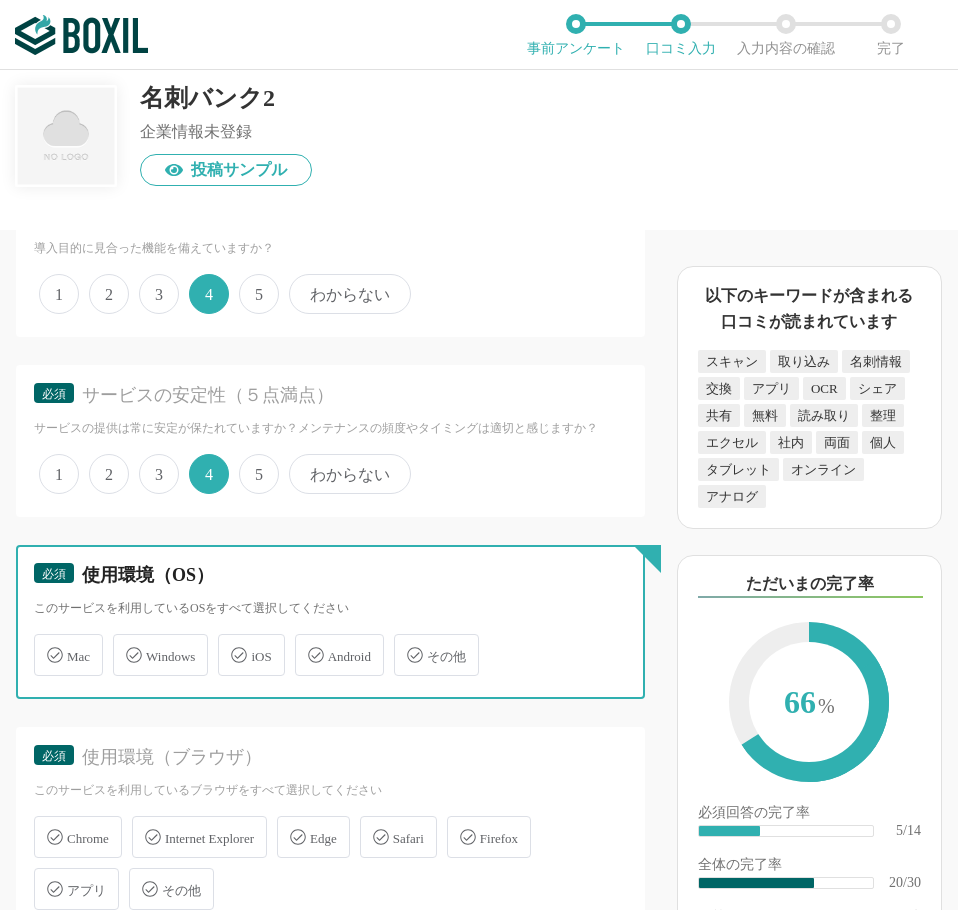 click on "Windows" at bounding box center (123, 643) 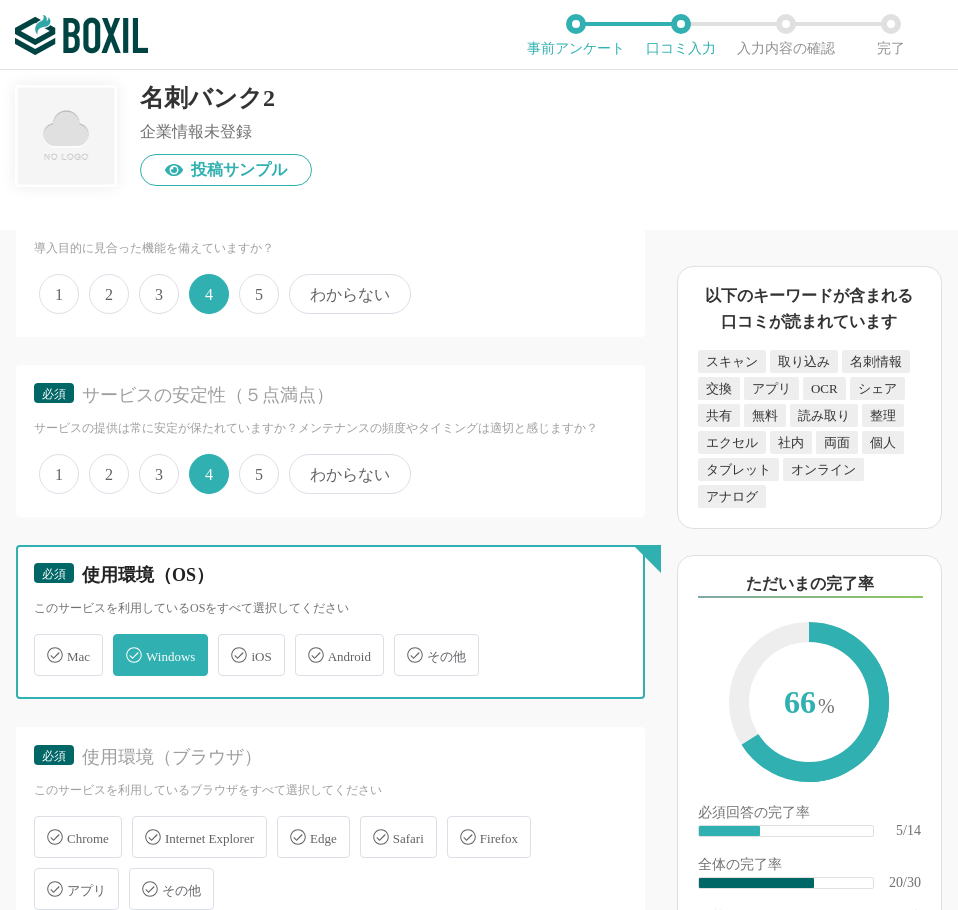 checkbox on "true" 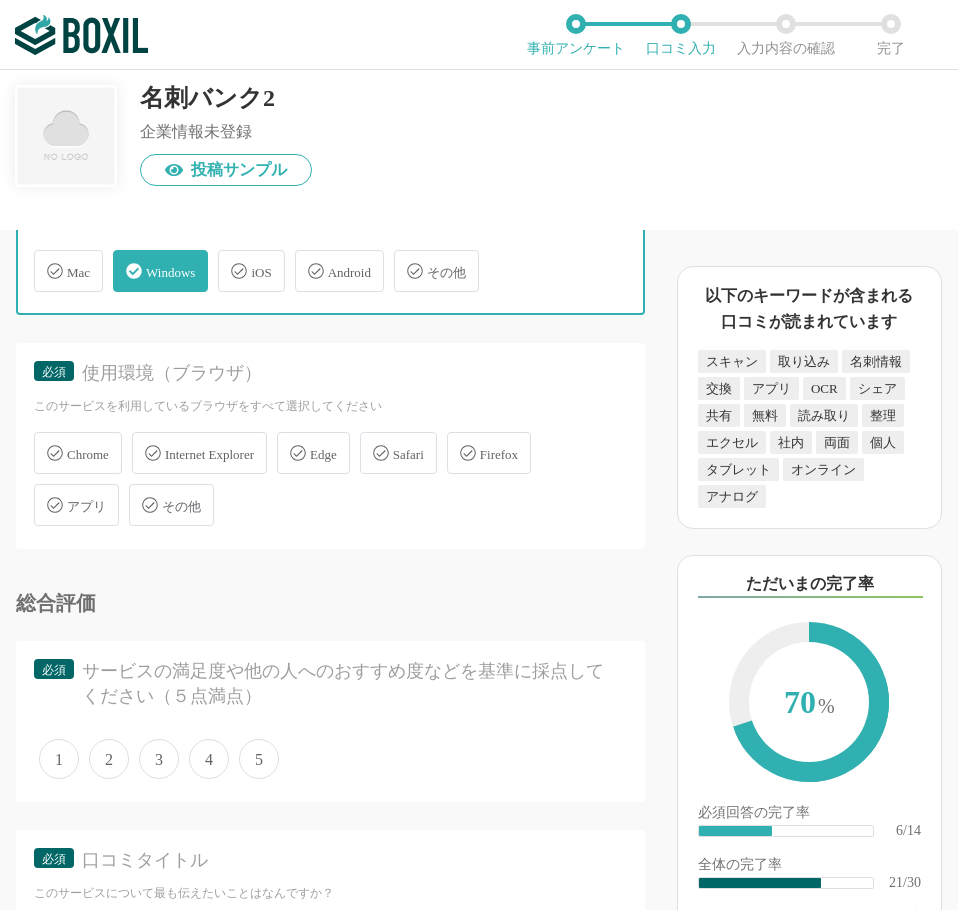scroll, scrollTop: 3800, scrollLeft: 0, axis: vertical 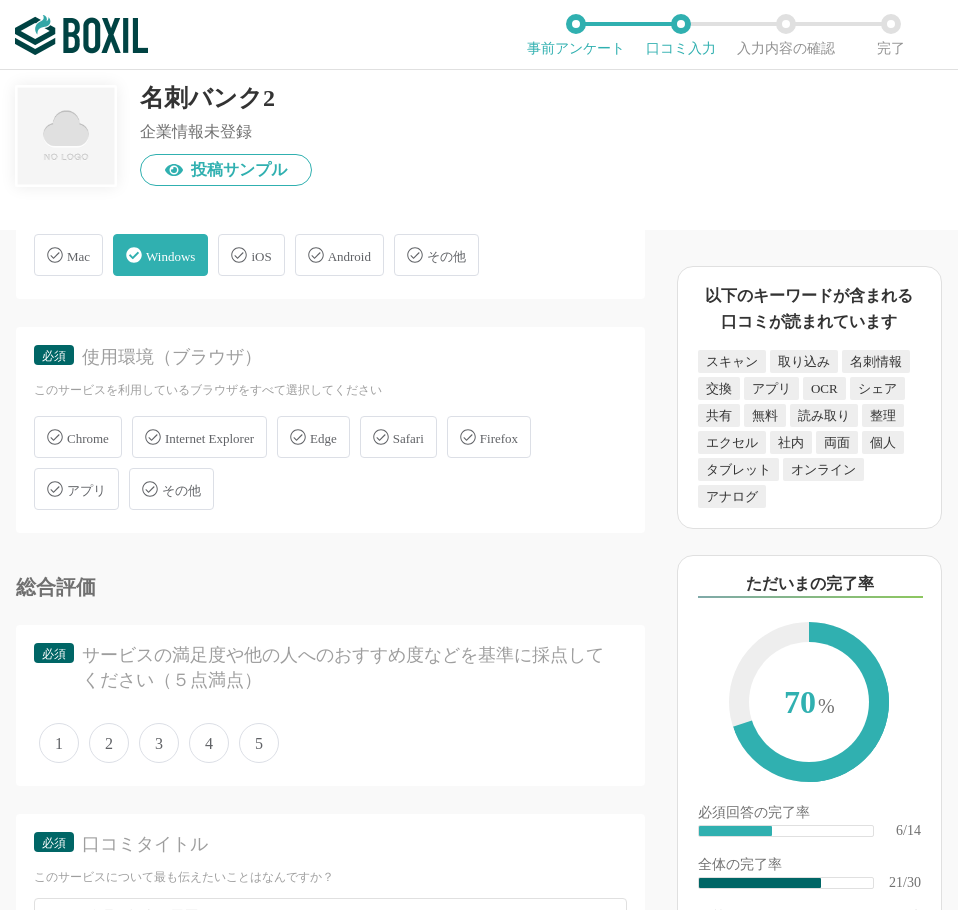 click on "アプリ" at bounding box center [76, 489] 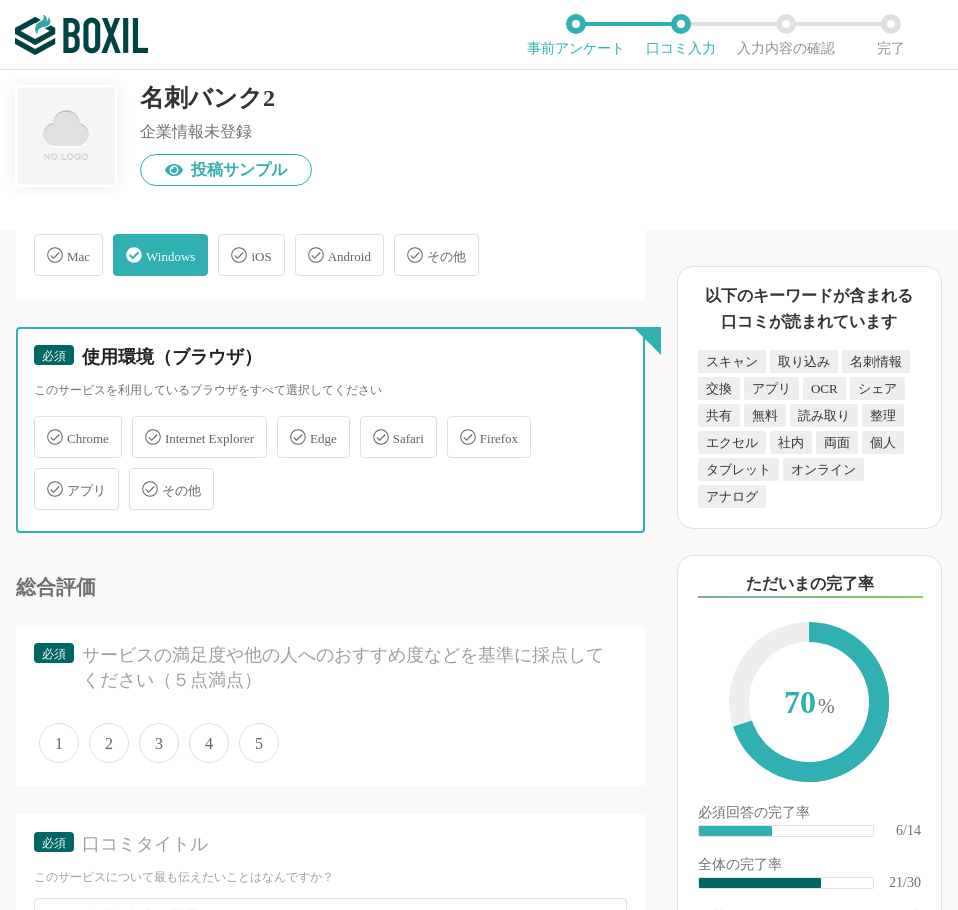 click on "アプリ" at bounding box center (44, 477) 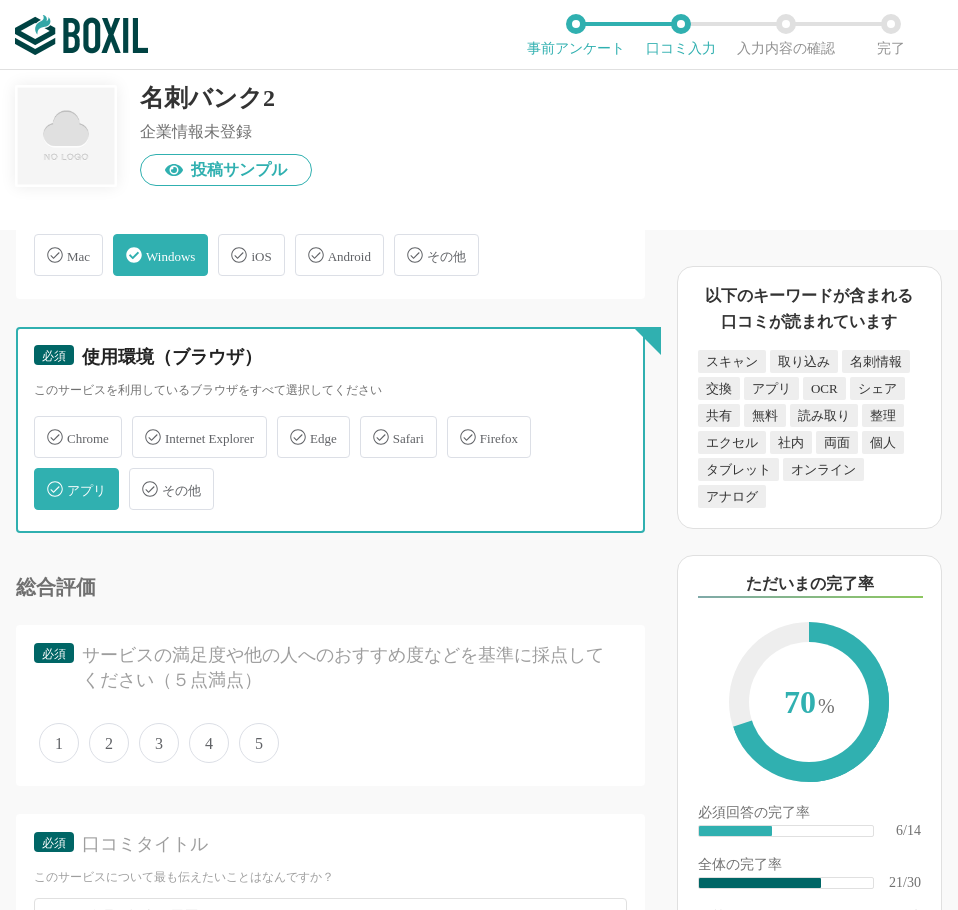 checkbox on "true" 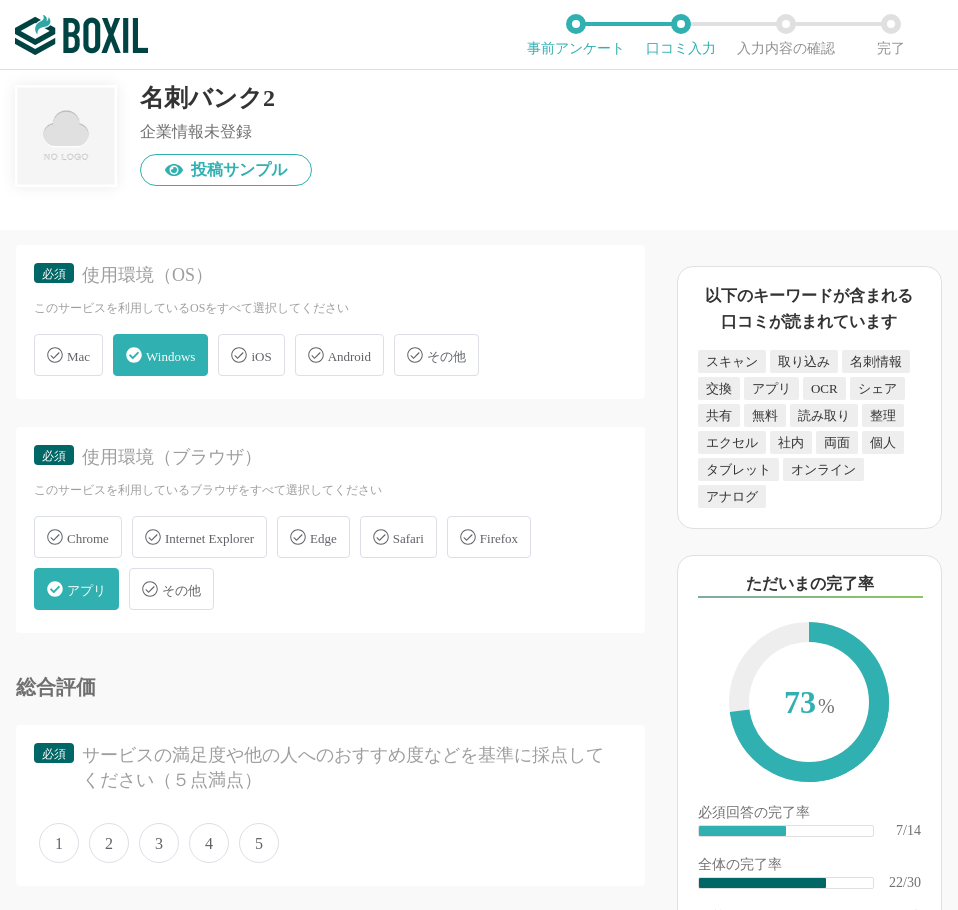 click on "iOS" at bounding box center (251, 355) 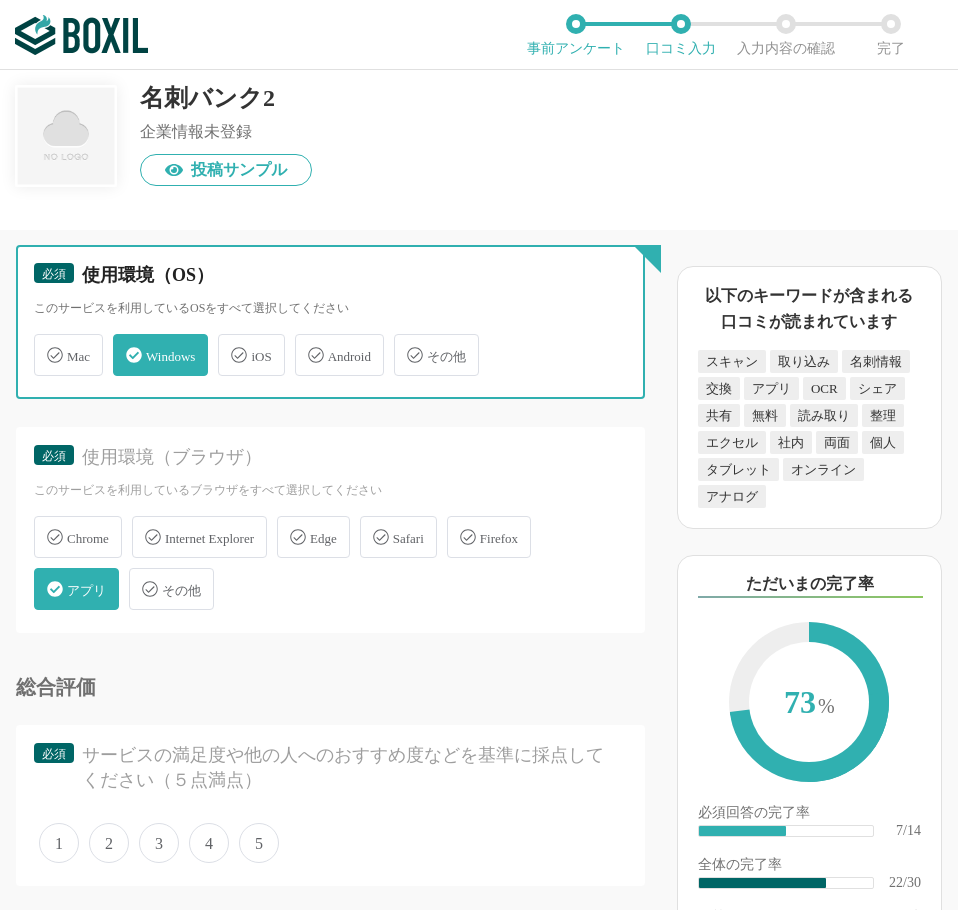 click on "iOS" at bounding box center [228, 343] 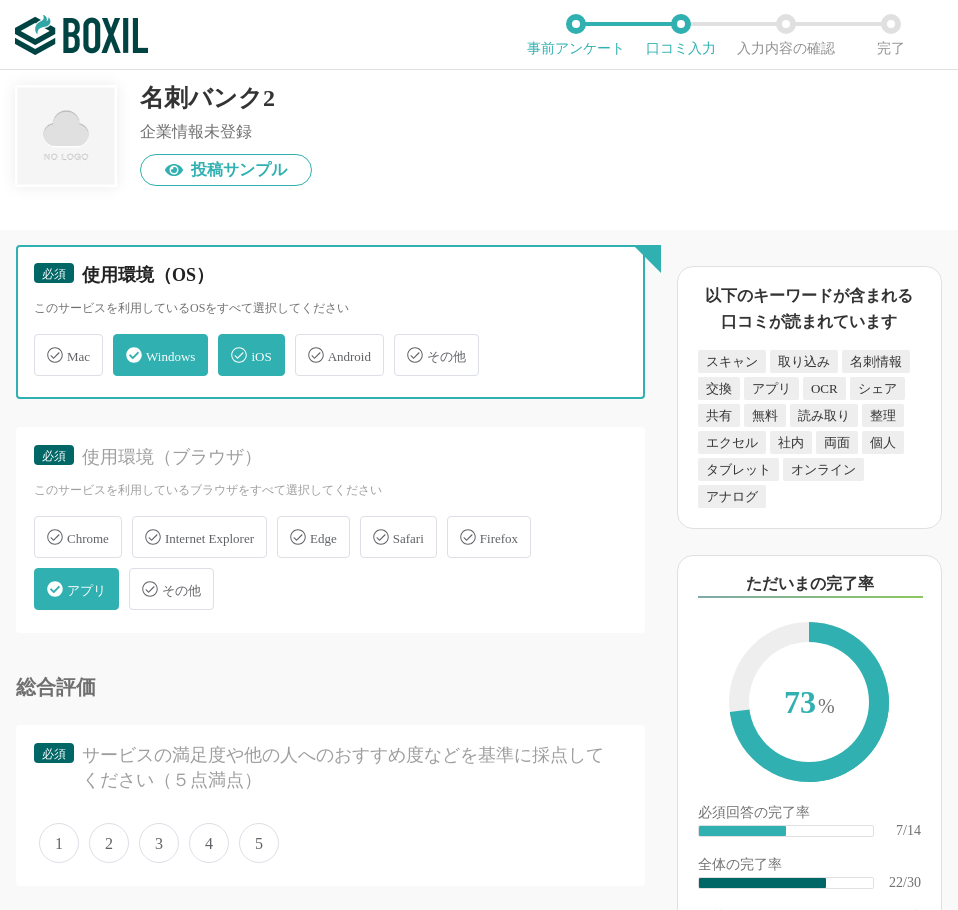 checkbox on "true" 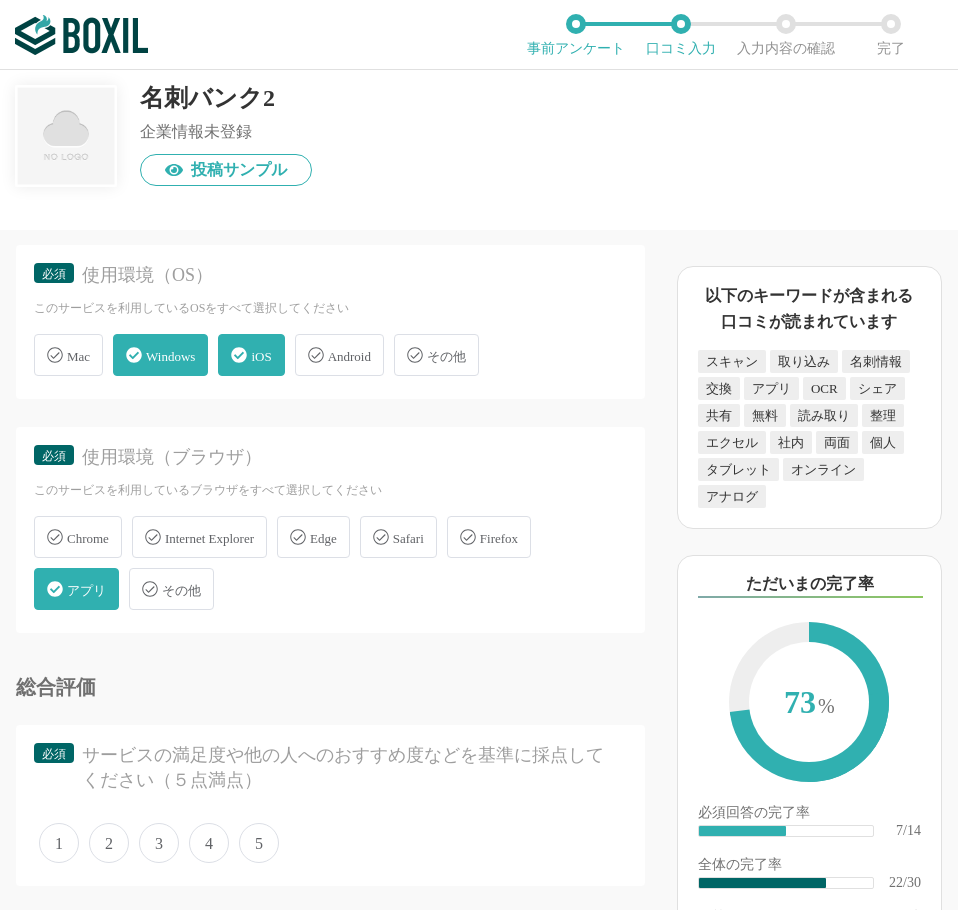 click on "Windows" at bounding box center (170, 356) 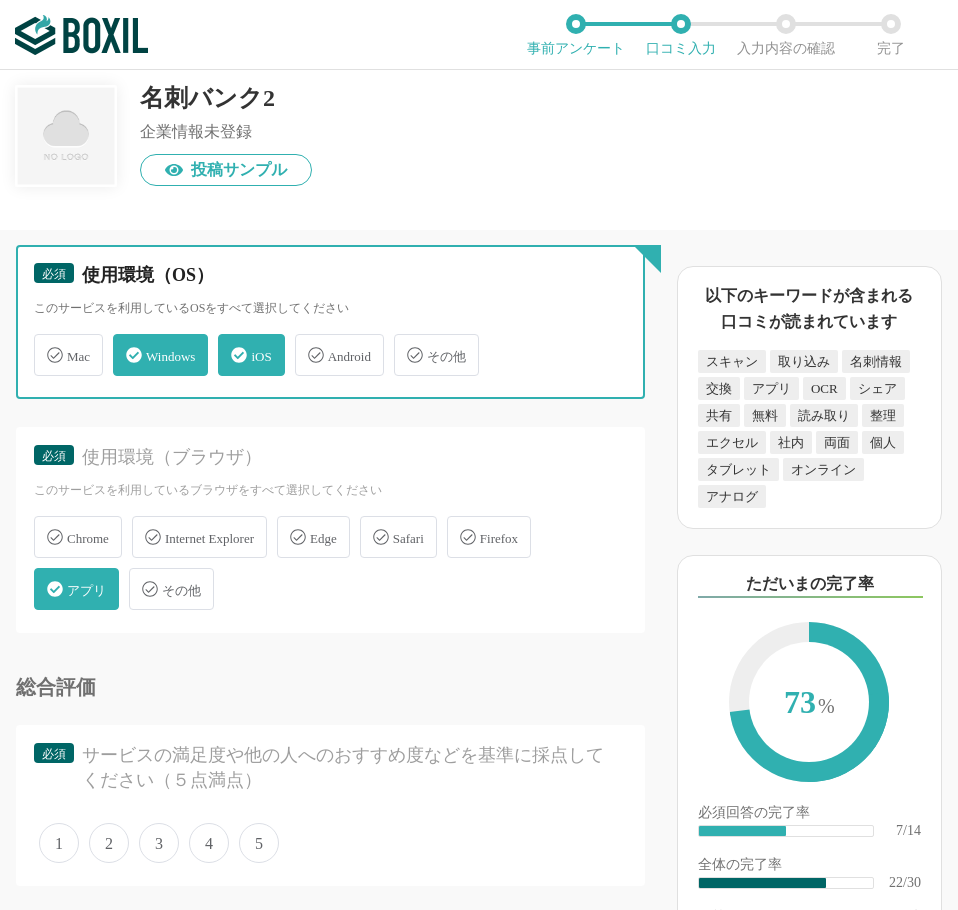 click on "Windows" at bounding box center [123, 343] 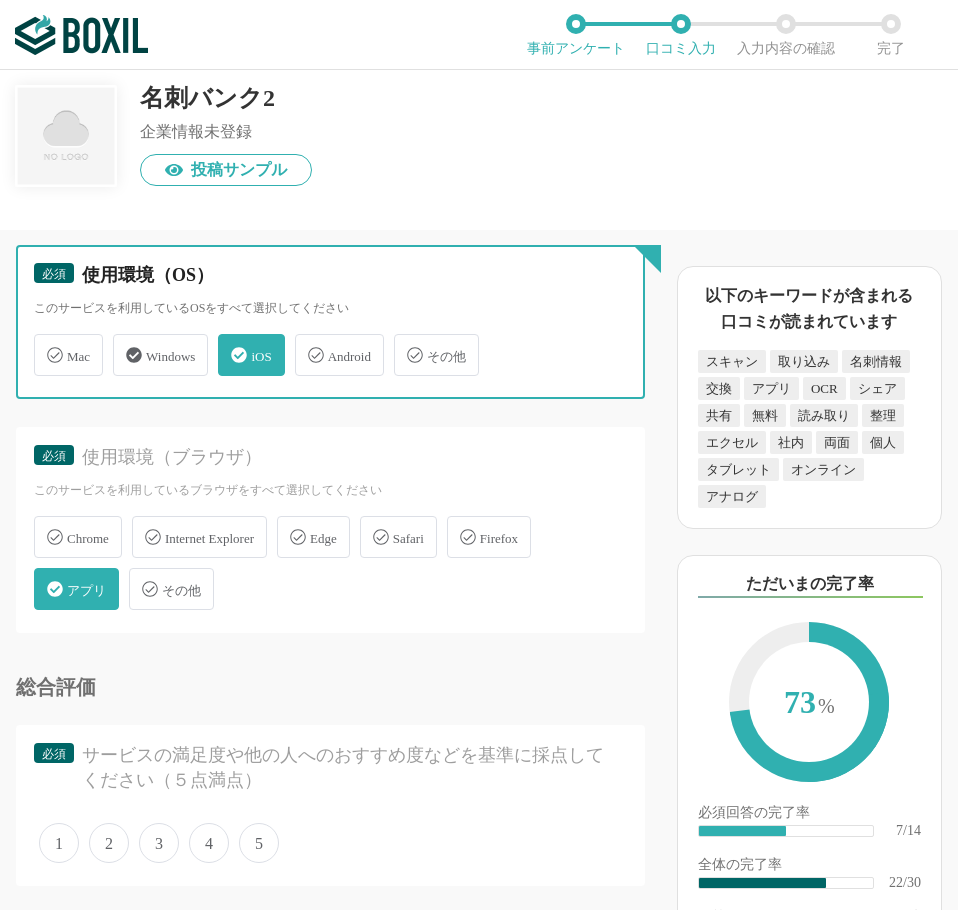 checkbox on "false" 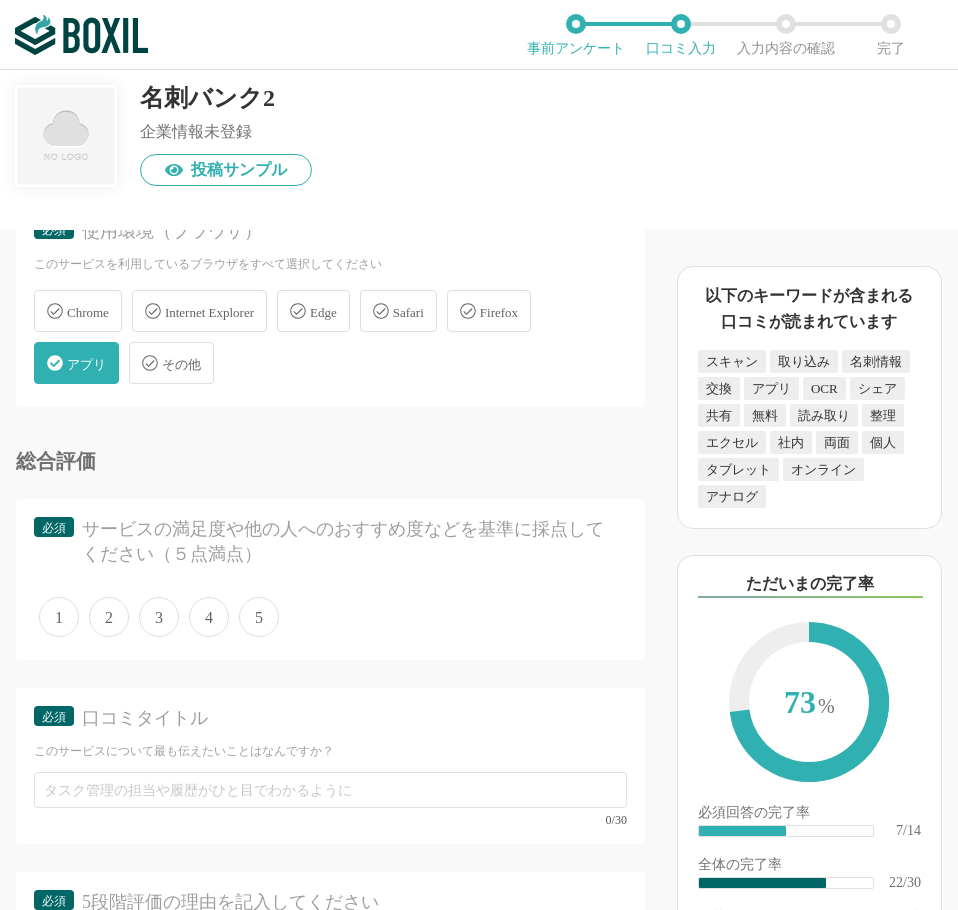 scroll, scrollTop: 4200, scrollLeft: 0, axis: vertical 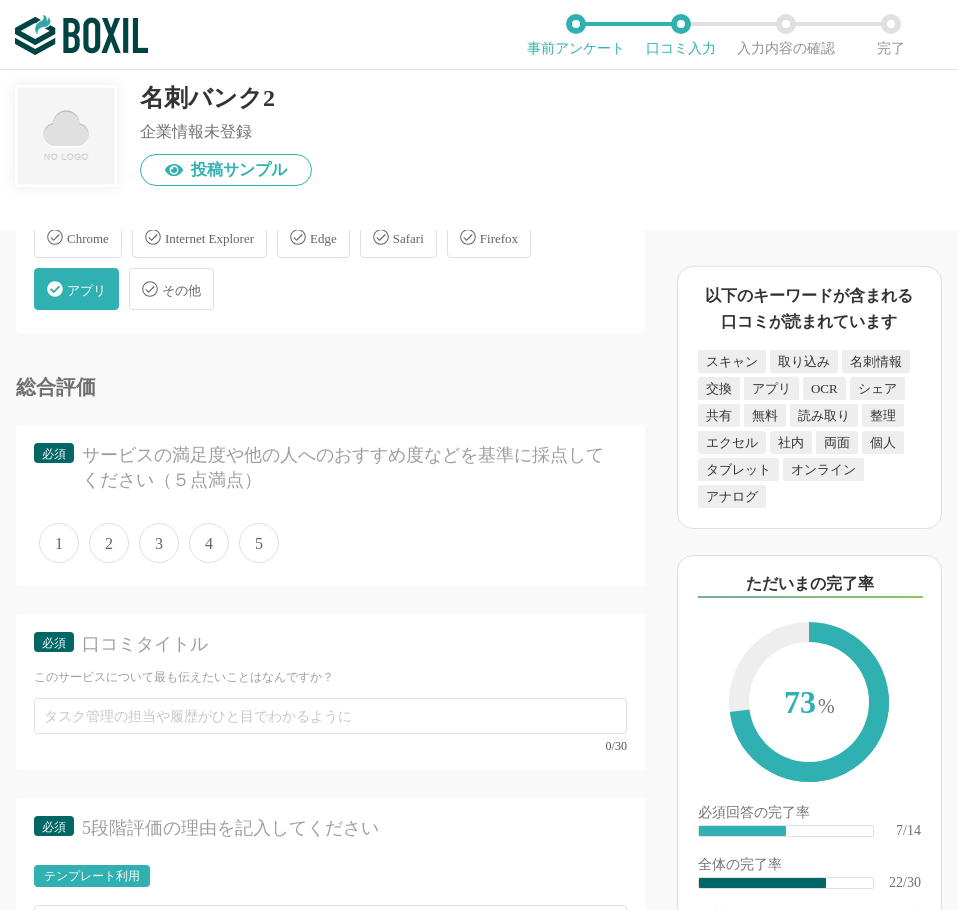 click on "4" at bounding box center (209, 543) 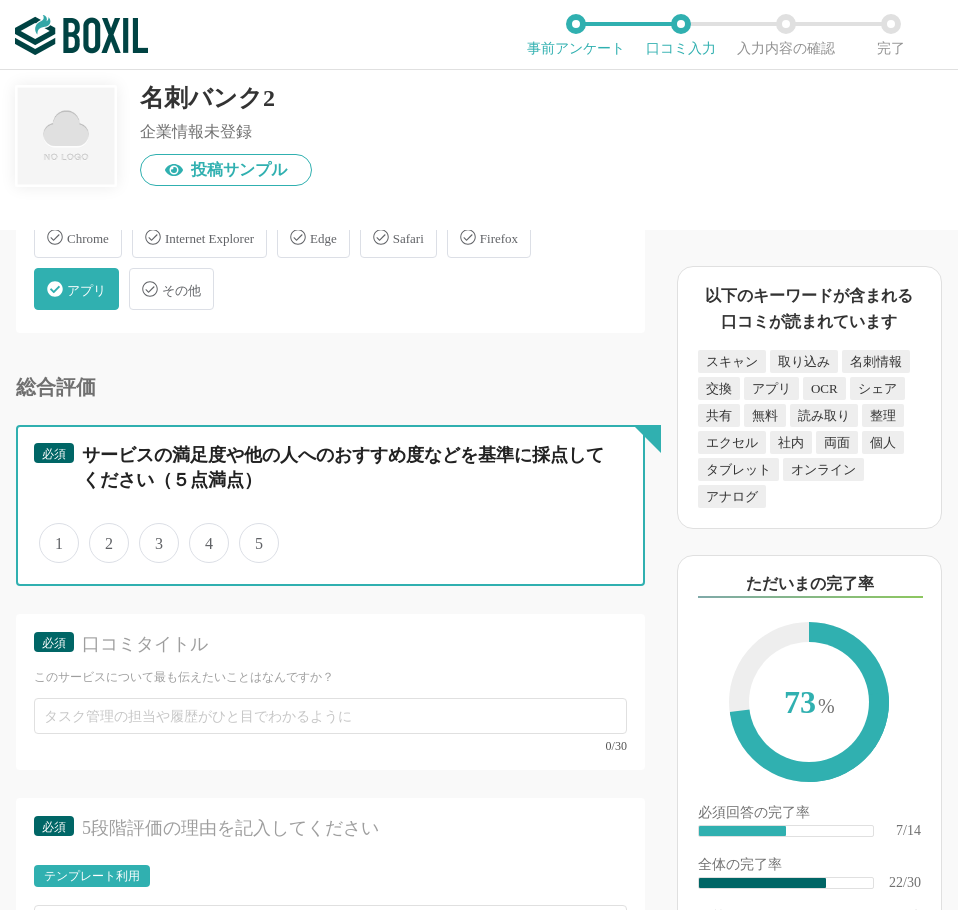 click on "4" at bounding box center (200, 532) 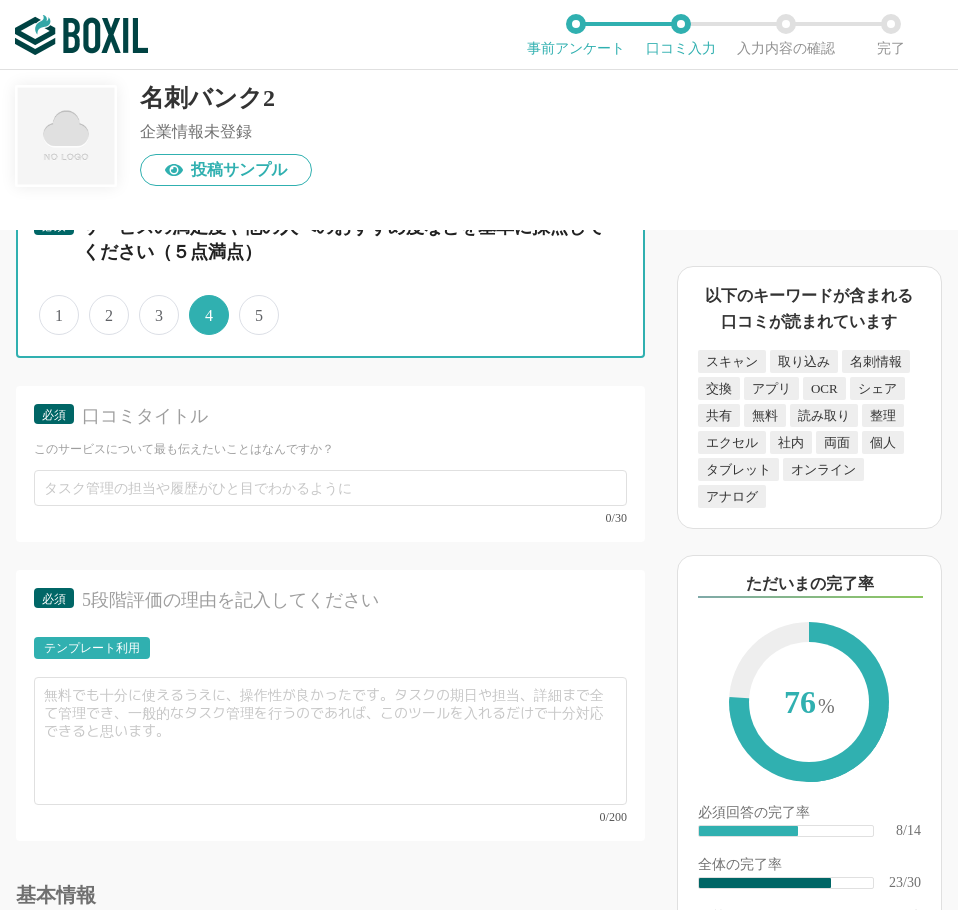scroll, scrollTop: 4200, scrollLeft: 0, axis: vertical 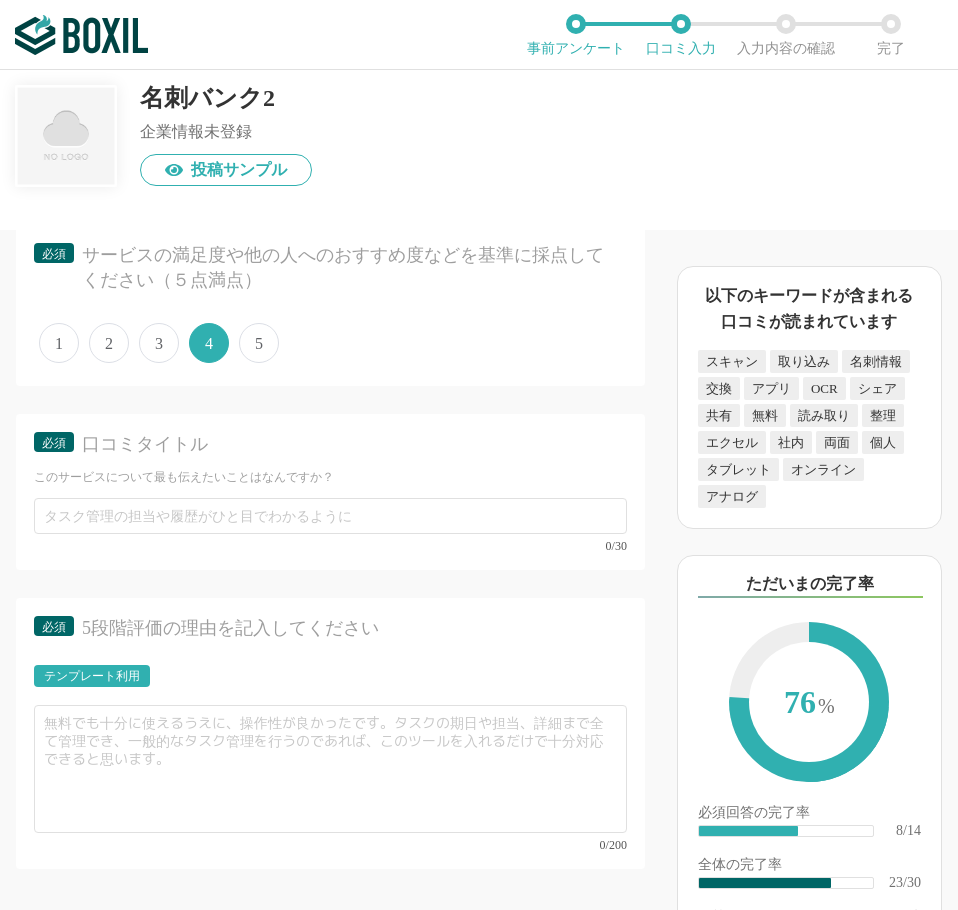 click on "名刺バンク2" at bounding box center [226, 98] 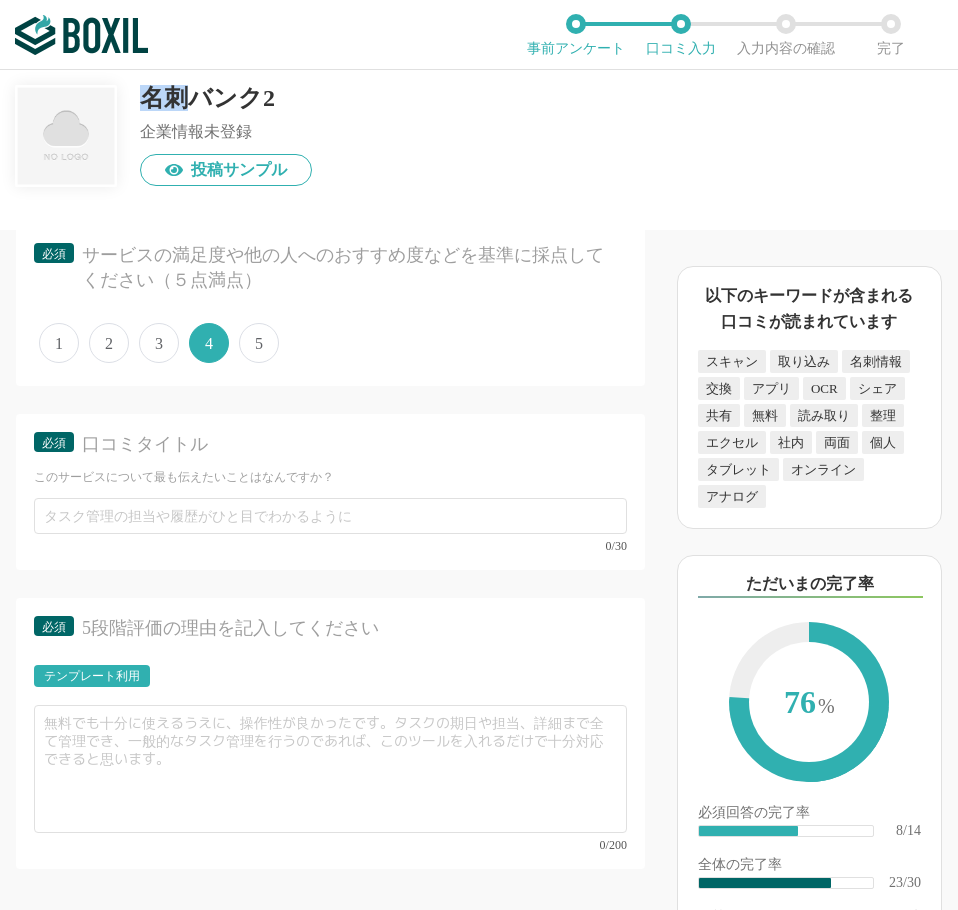 click on "名刺バンク2" at bounding box center (226, 98) 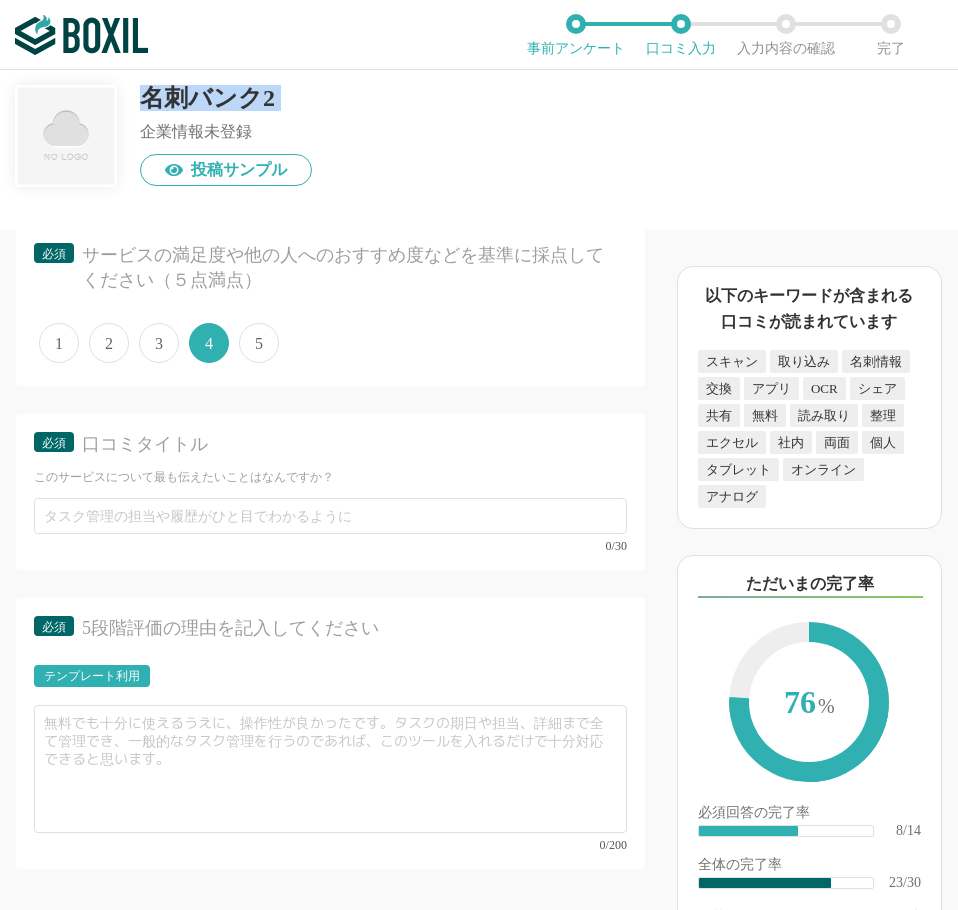 click on "名刺バンク2" at bounding box center (226, 98) 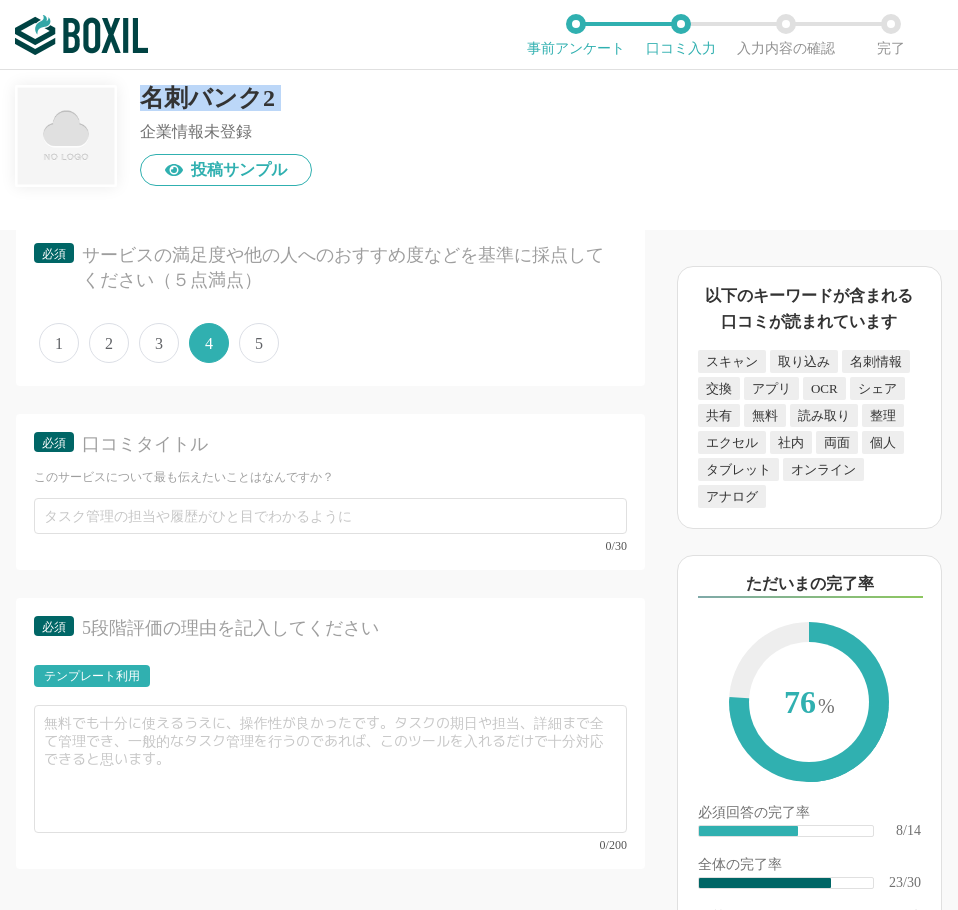 copy on "名刺バンク2" 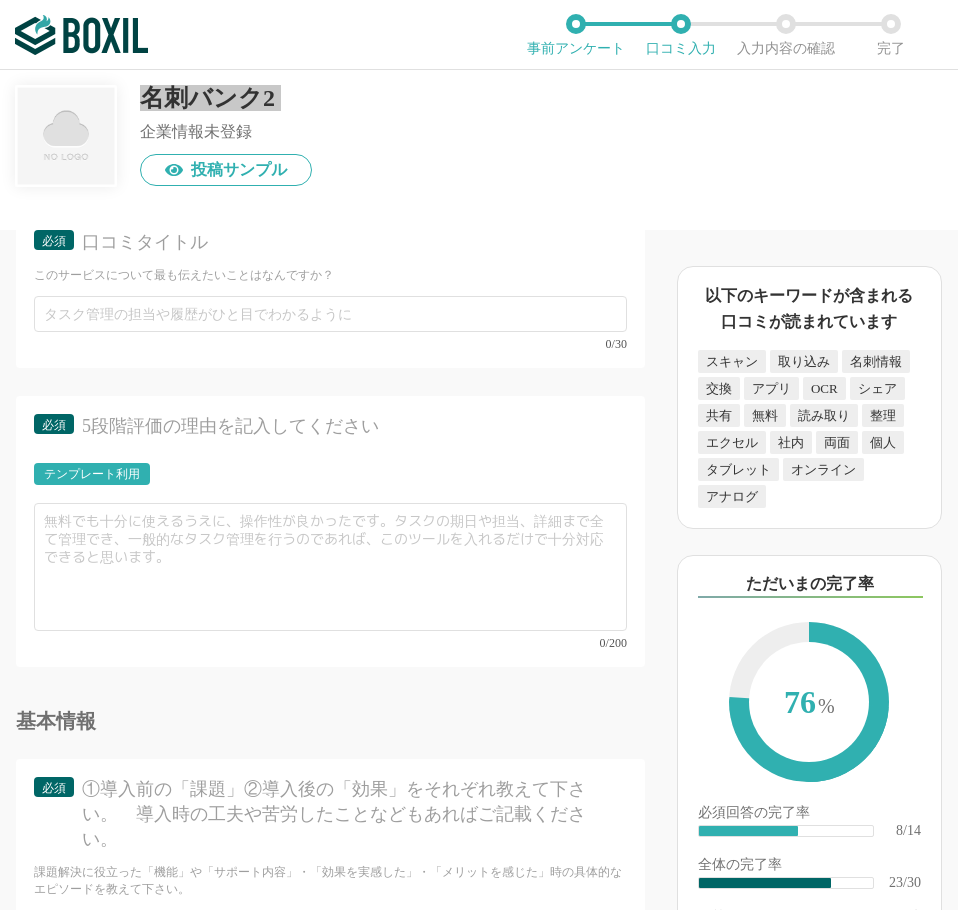 scroll, scrollTop: 4400, scrollLeft: 0, axis: vertical 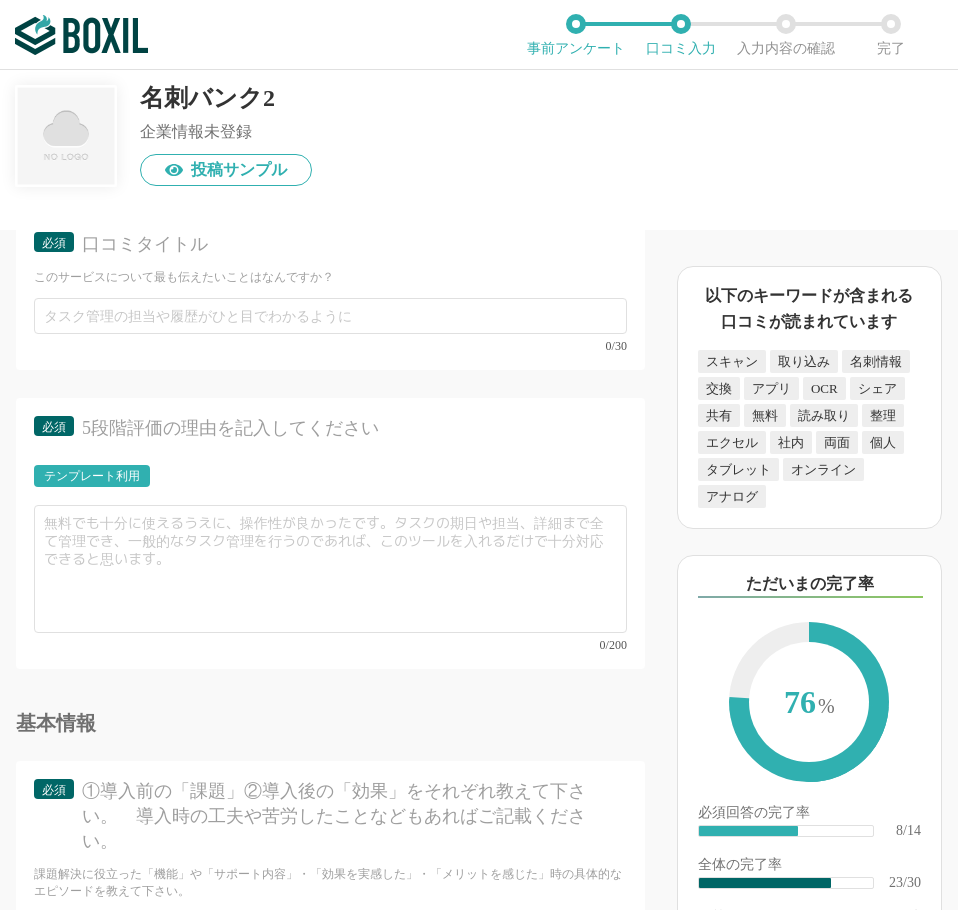 click on "口コミタイトル" at bounding box center [349, 244] 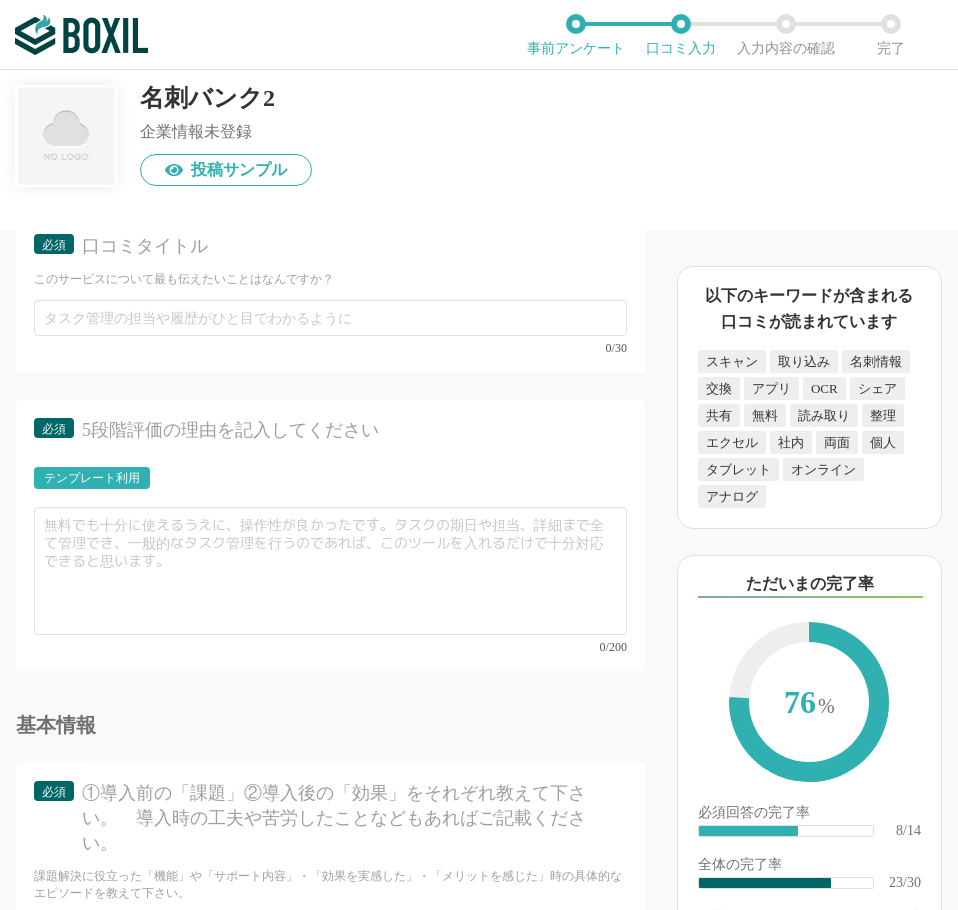 scroll, scrollTop: 4400, scrollLeft: 0, axis: vertical 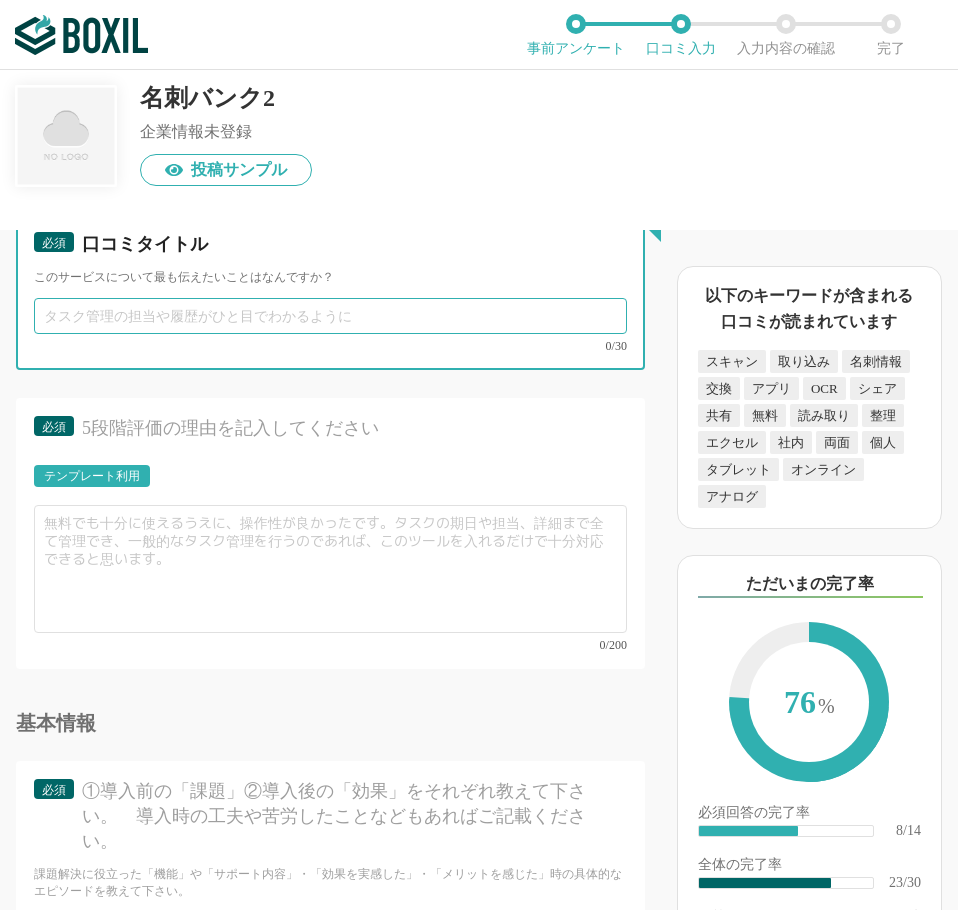 click at bounding box center (330, 316) 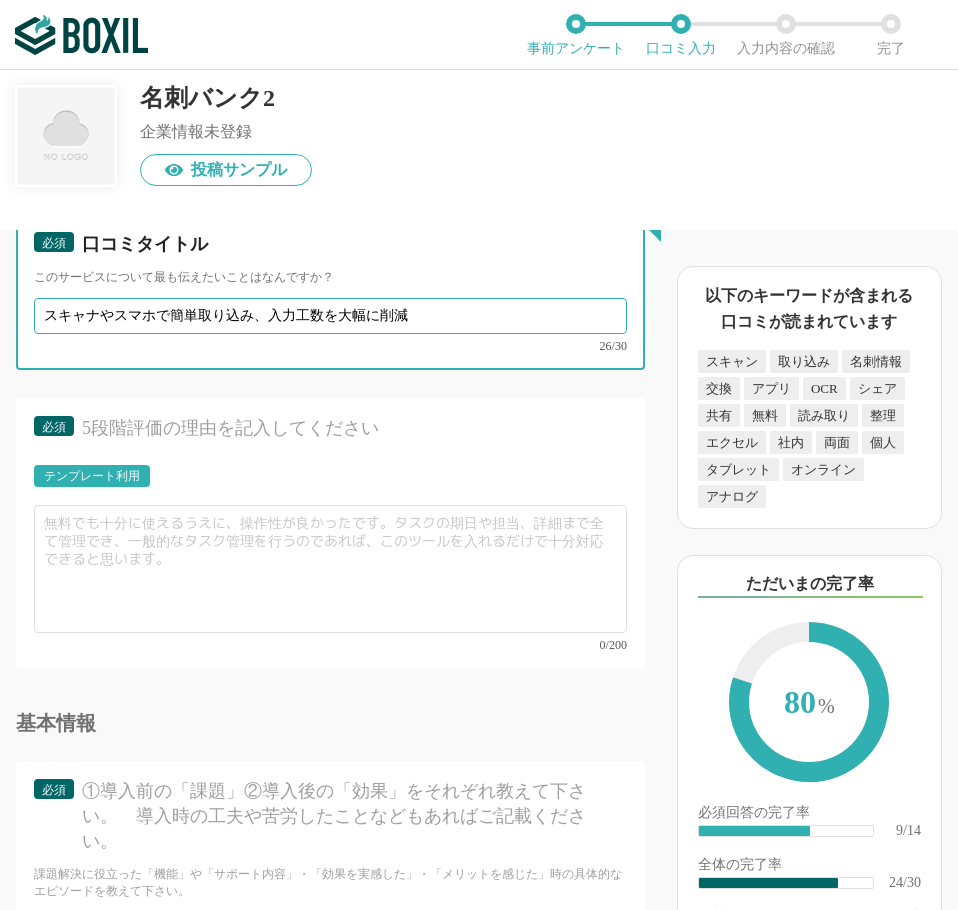 type on "スキャナやスマホで簡単取り込み、入力工数を大幅に削減" 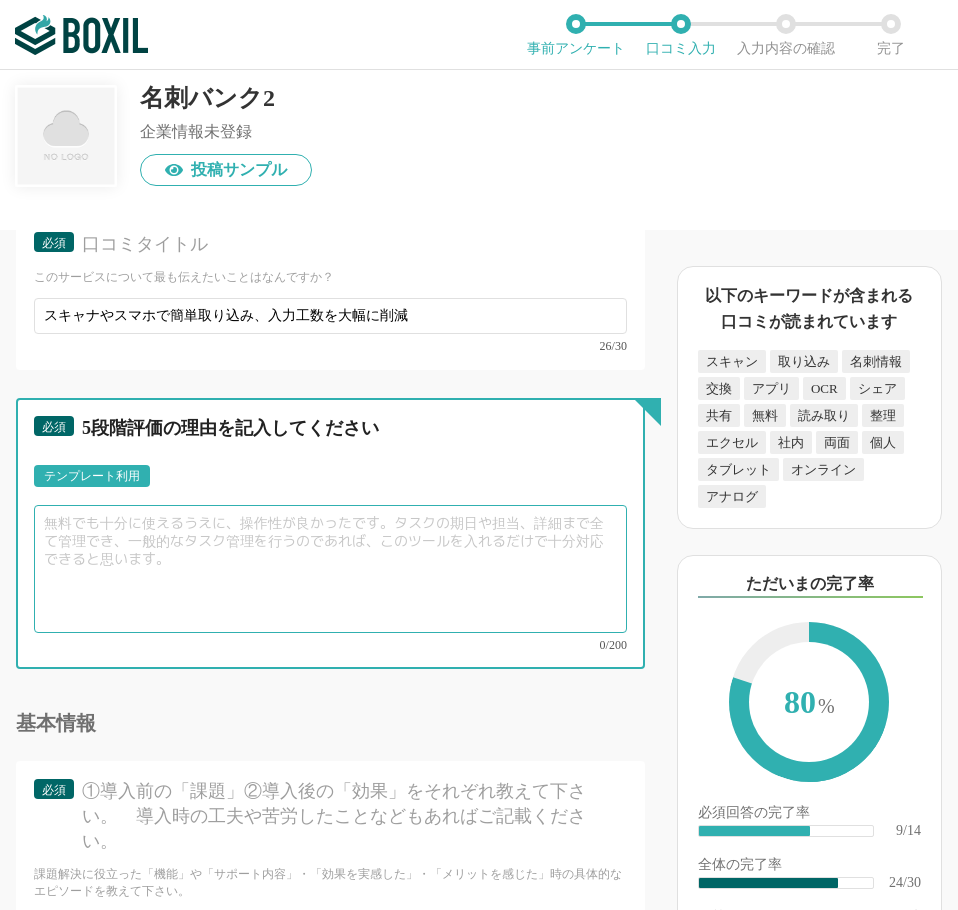 paste on "名刺情報を起点に電話・メール・訪問履歴を残せるため、顧客管理がしやすく、営業プロセスの透明性が向上しました。カスタマイズ性については限定的な面もあり、星4つとしています。" 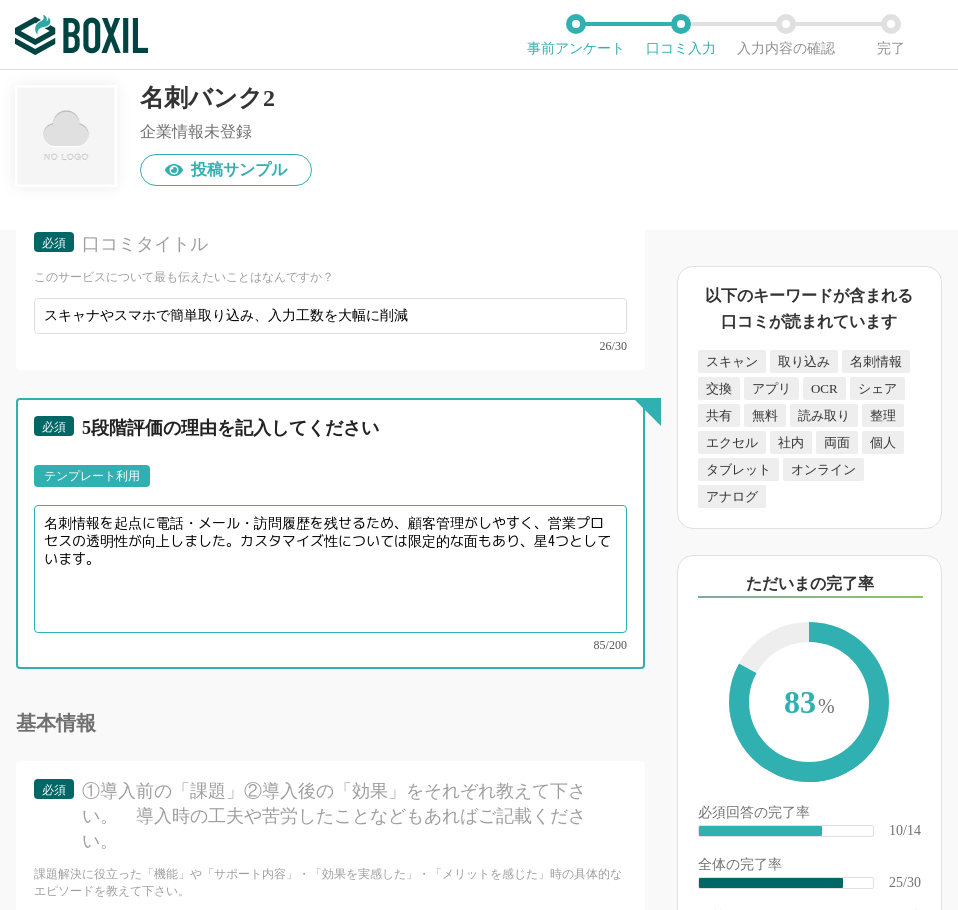 click on "名刺情報を起点に電話・メール・訪問履歴を残せるため、顧客管理がしやすく、営業プロセスの透明性が向上しました。カスタマイズ性については限定的な面もあり、星4つとしています。" at bounding box center (330, 569) 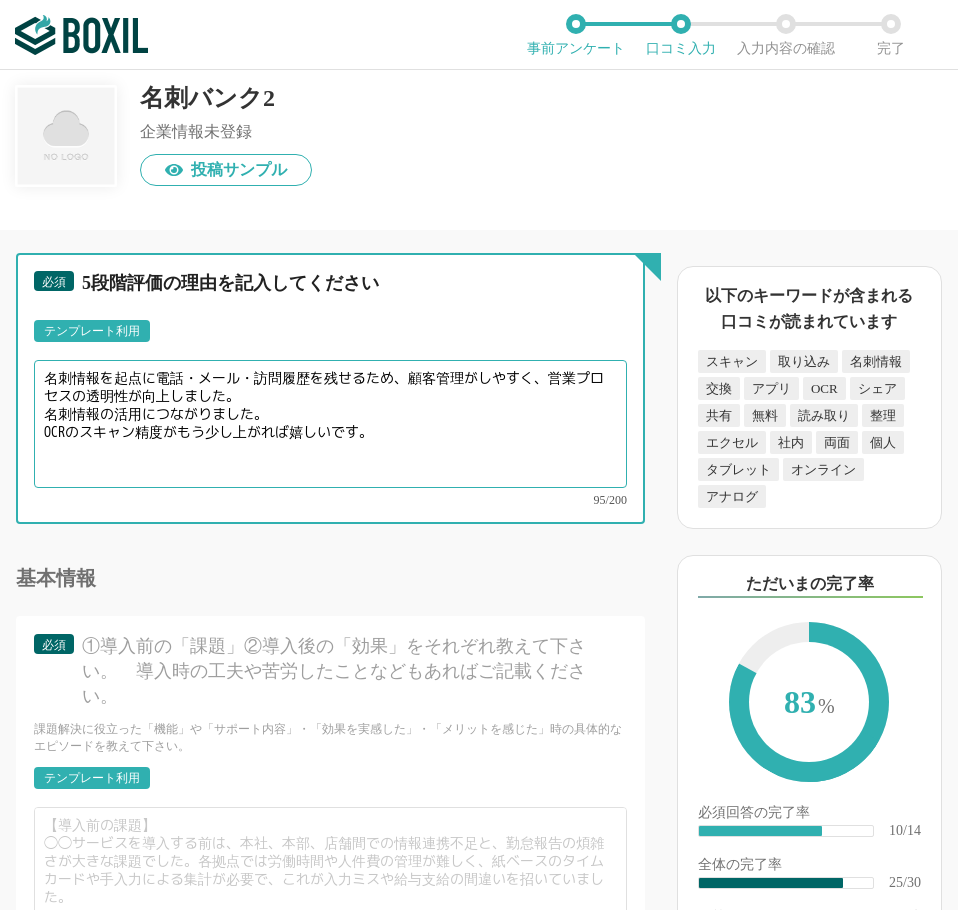 scroll, scrollTop: 4800, scrollLeft: 0, axis: vertical 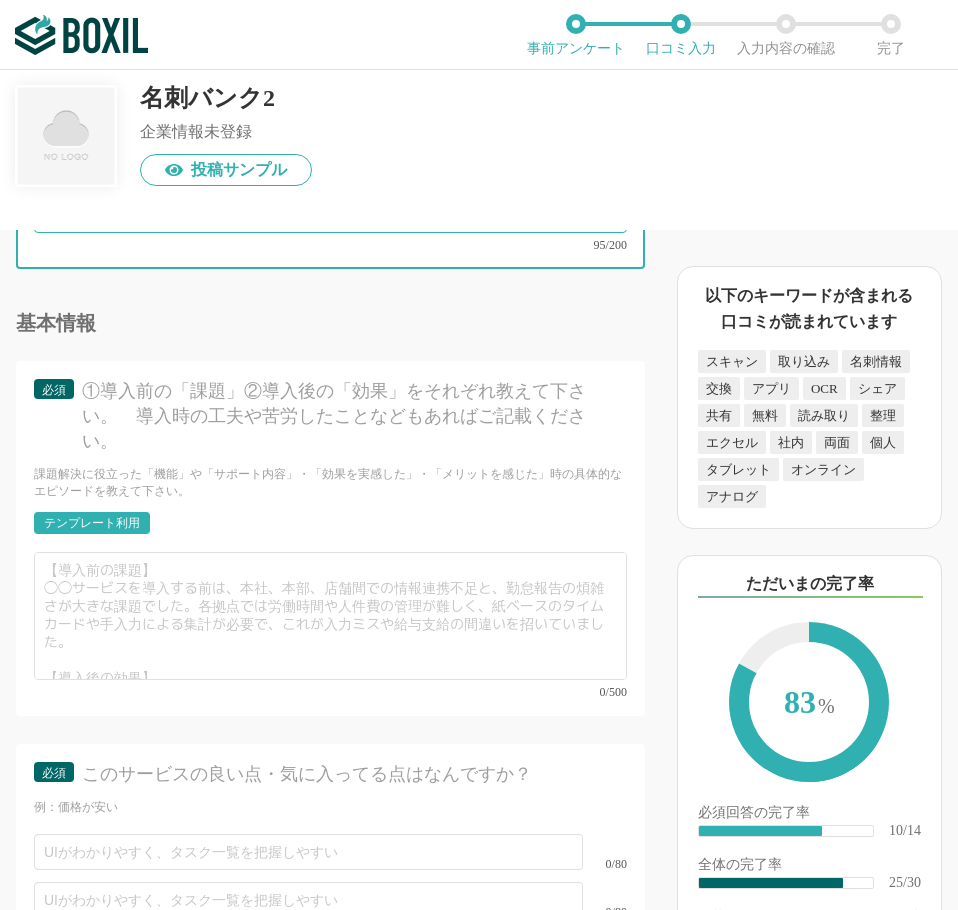 type on "名刺情報を起点に電話・メール・訪問履歴を残せるため、顧客管理がしやすく、営業プロセスの透明性が向上しました。
名刺情報の活用につながりました。
OCRのスキャン精度がもう少し上がれば嬉しいです。" 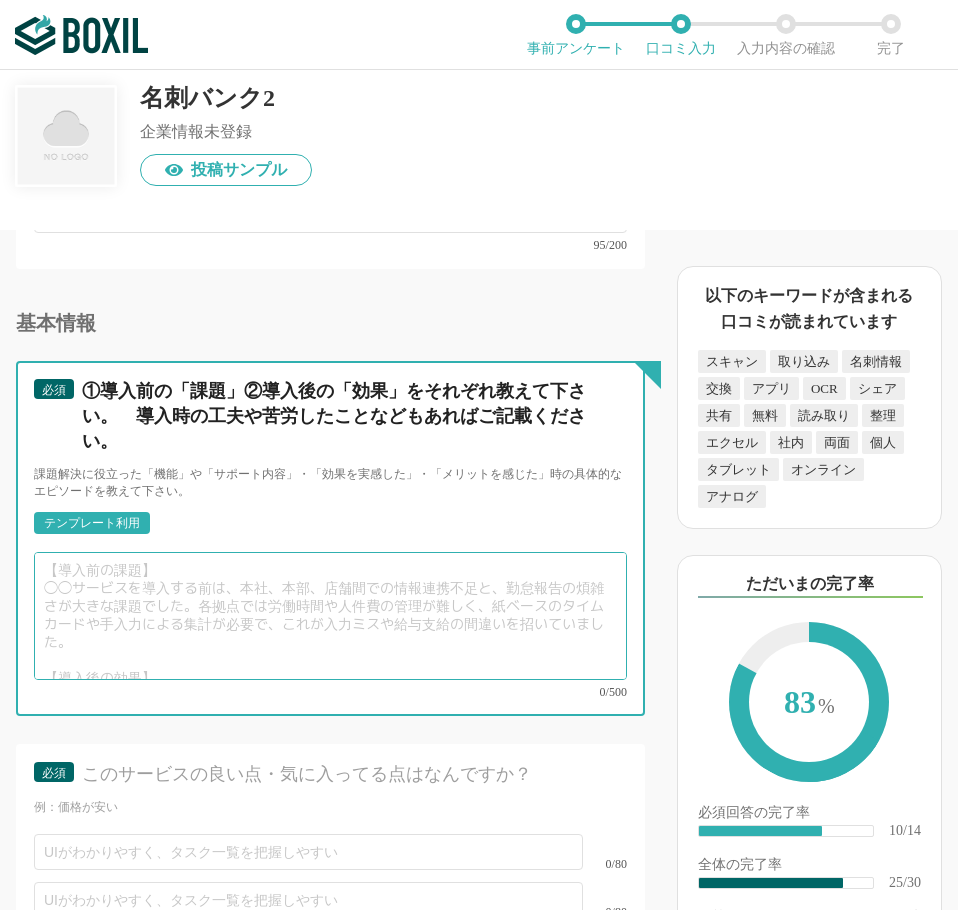 click at bounding box center (330, 616) 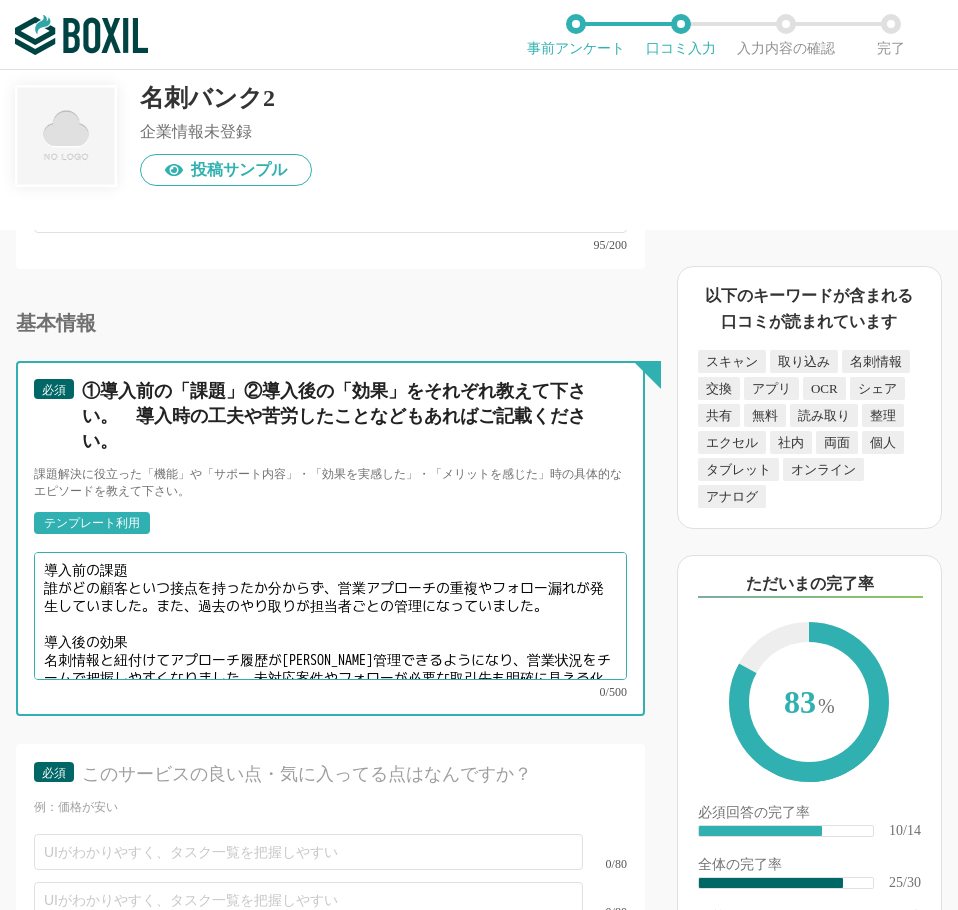 scroll, scrollTop: 20, scrollLeft: 0, axis: vertical 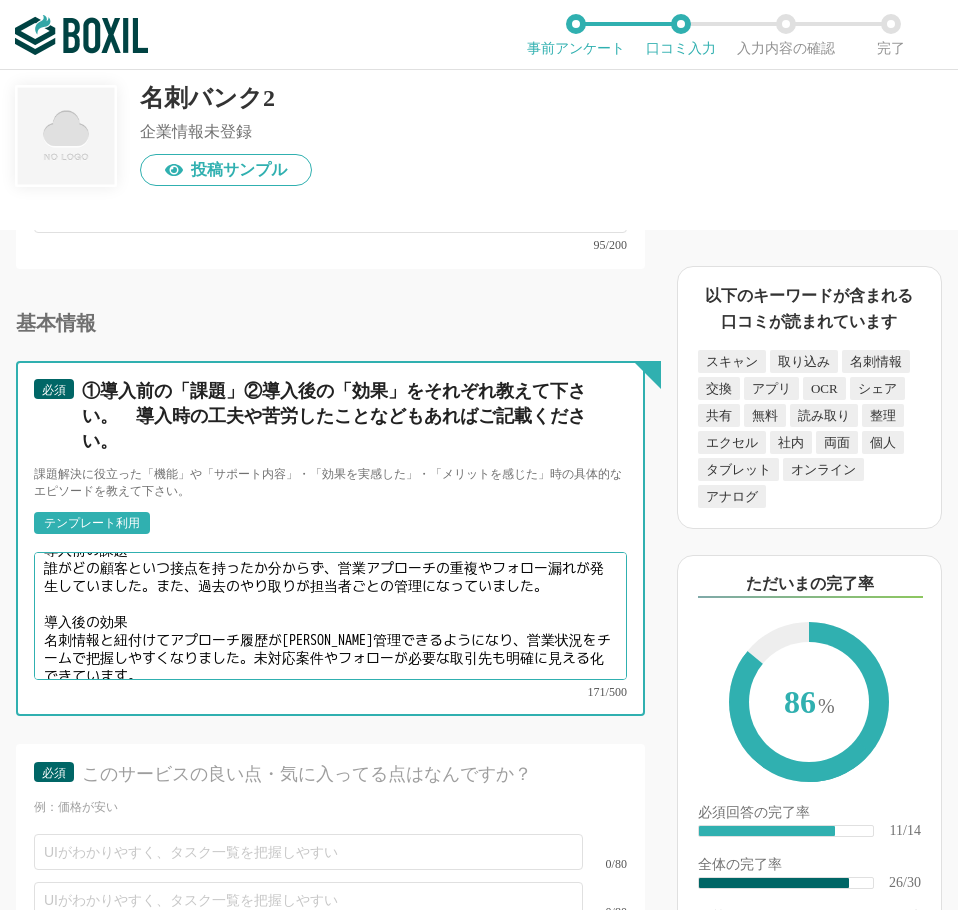 click on "導入前の課題
誰がどの顧客といつ接点を持ったか分からず、営業アプローチの重複やフォロー漏れが発生していました。また、過去のやり取りが担当者ごとの管理になっていました。
導入後の効果
名刺情報と紐付けてアプローチ履歴が[PERSON_NAME]管理できるようになり、営業状況をチームで把握しやすくなりました。未対応案件やフォローが必要な取引先も明確に見える化できています。" at bounding box center (330, 616) 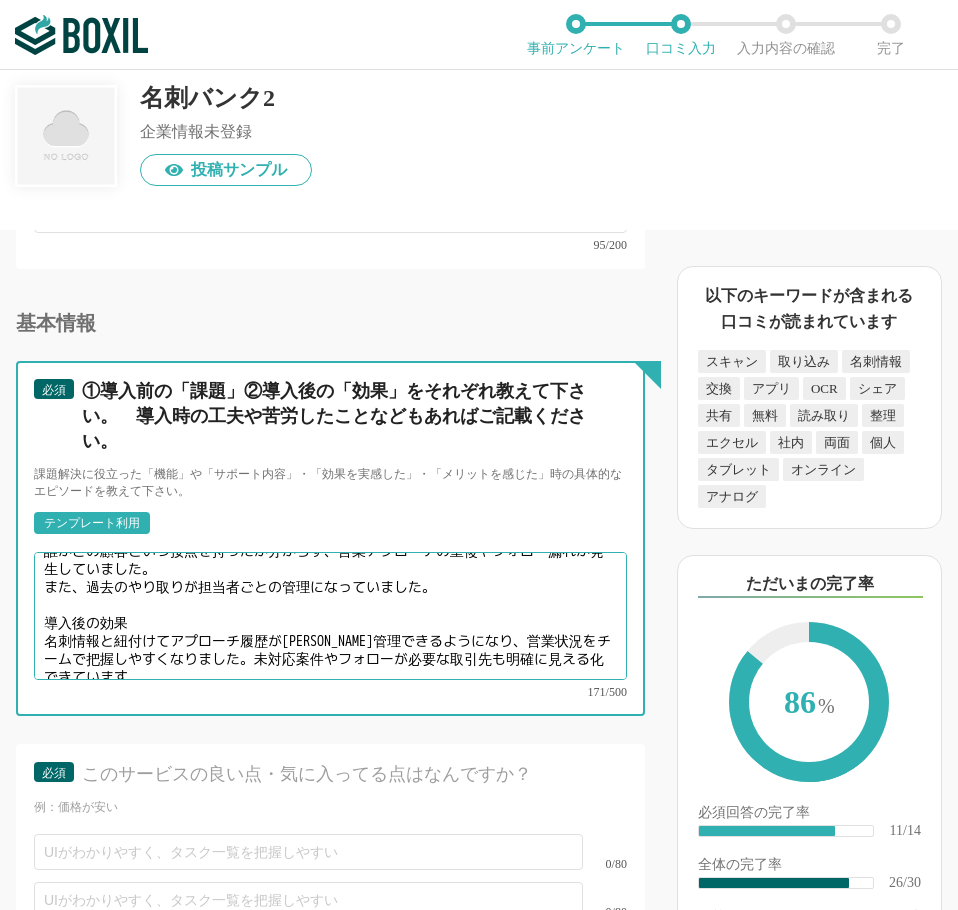 scroll, scrollTop: 42, scrollLeft: 0, axis: vertical 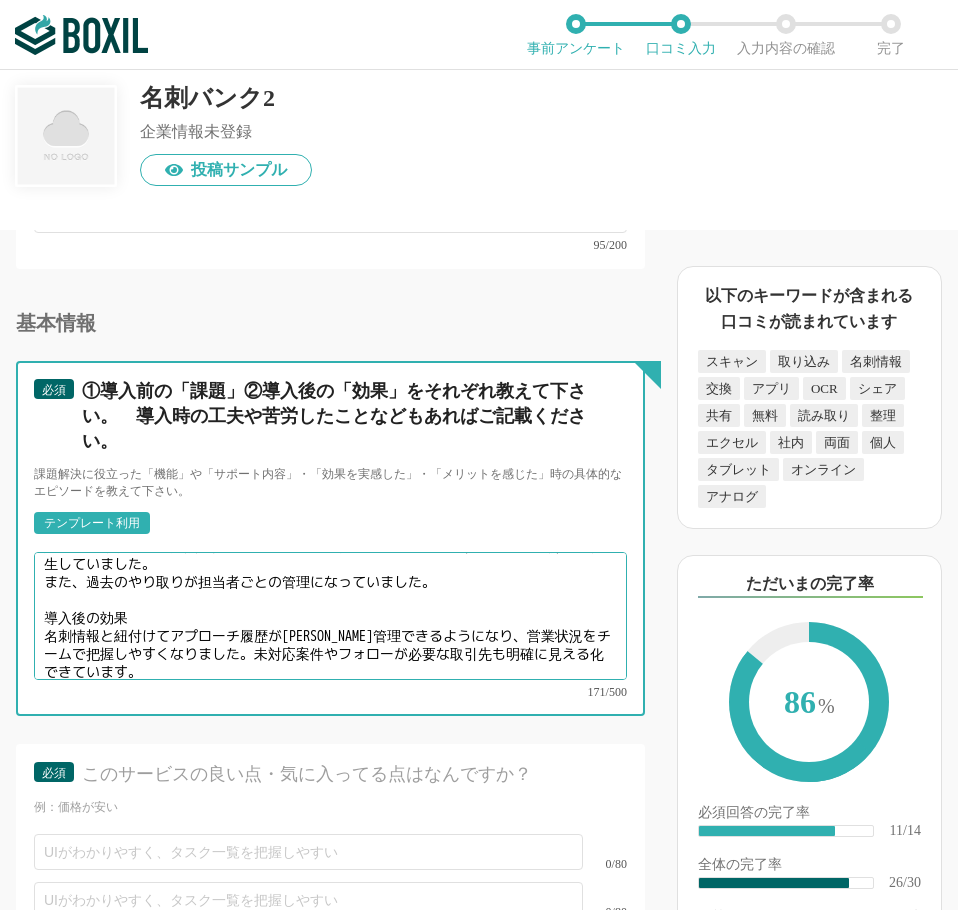 click on "導入前の課題
誰がどの顧客といつ接点を持ったか分からず、営業アプローチの重複やフォロー漏れが発生していました。
また、過去のやり取りが担当者ごとの管理になっていました。
導入後の効果
名刺情報と紐付けてアプローチ履歴が[PERSON_NAME]管理できるようになり、営業状況をチームで把握しやすくなりました。未対応案件やフォローが必要な取引先も明確に見える化できています。" at bounding box center (330, 616) 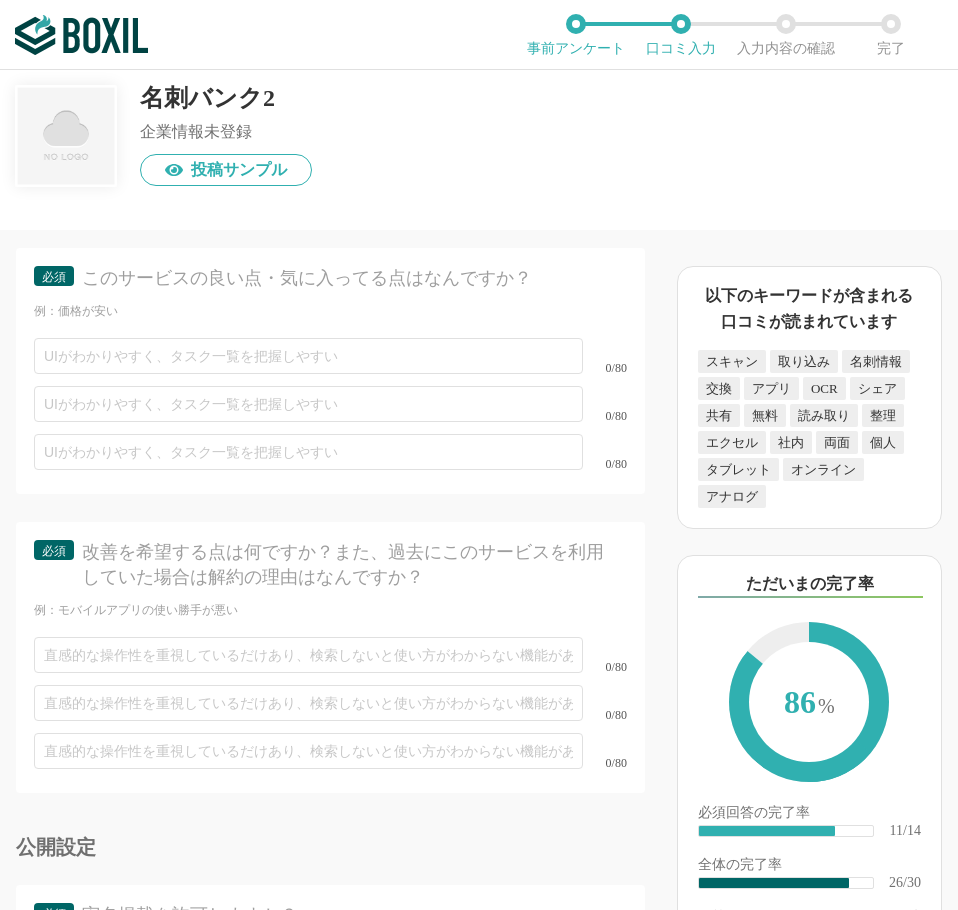 scroll, scrollTop: 5300, scrollLeft: 0, axis: vertical 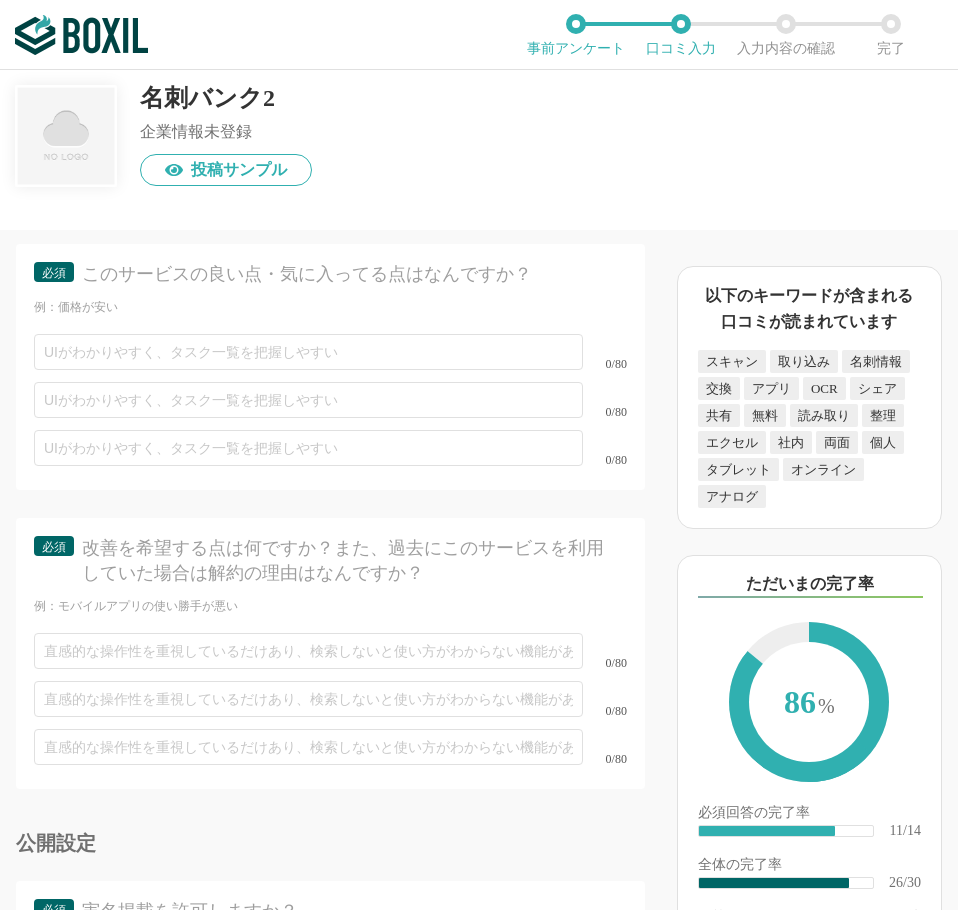 type on "導入前の課題
誰がどの顧客といつ接点を持ったか分からず、営業アプローチの重複やフォロー漏れが発生していました。
また、過去のやり取りが担当者ごとの管理になっていました。
導入後の効果
名刺情報と紐付けてアプローチ履歴が[PERSON_NAME]管理できるようになり、営業状況をチームで把握しやすくなりました。
未対応案件やフォローが必要な取引先も明確に見える化できています。" 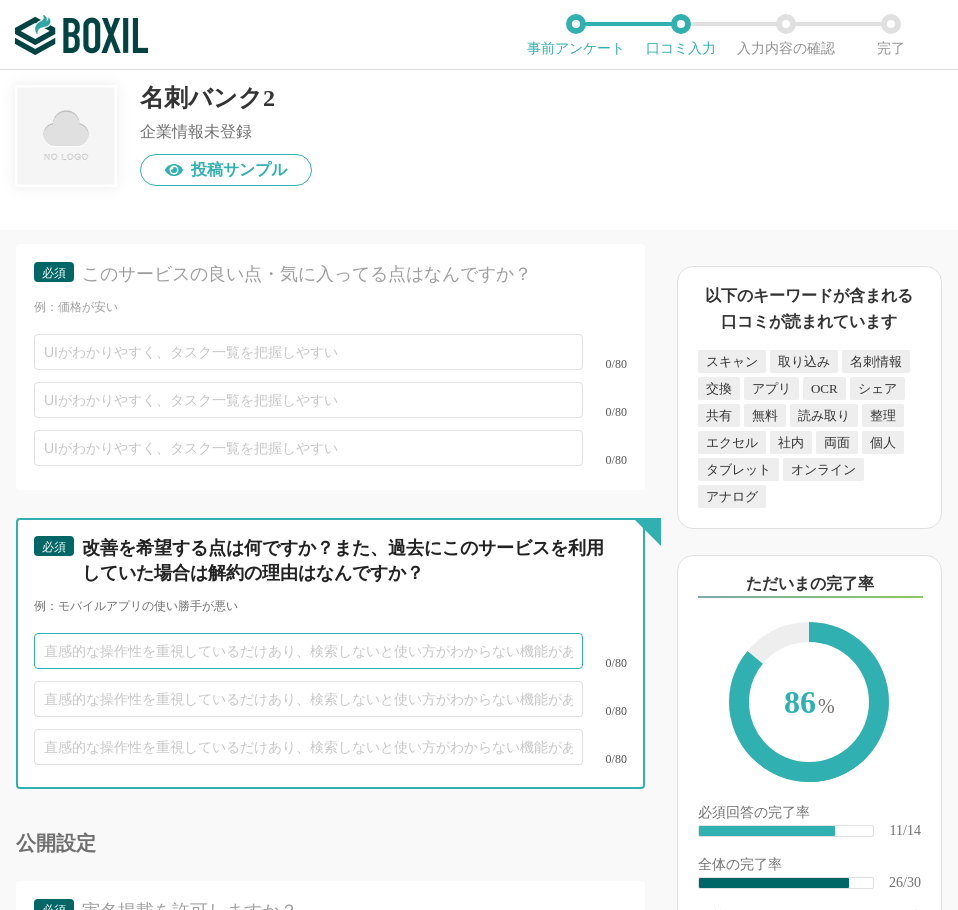 click at bounding box center [308, 651] 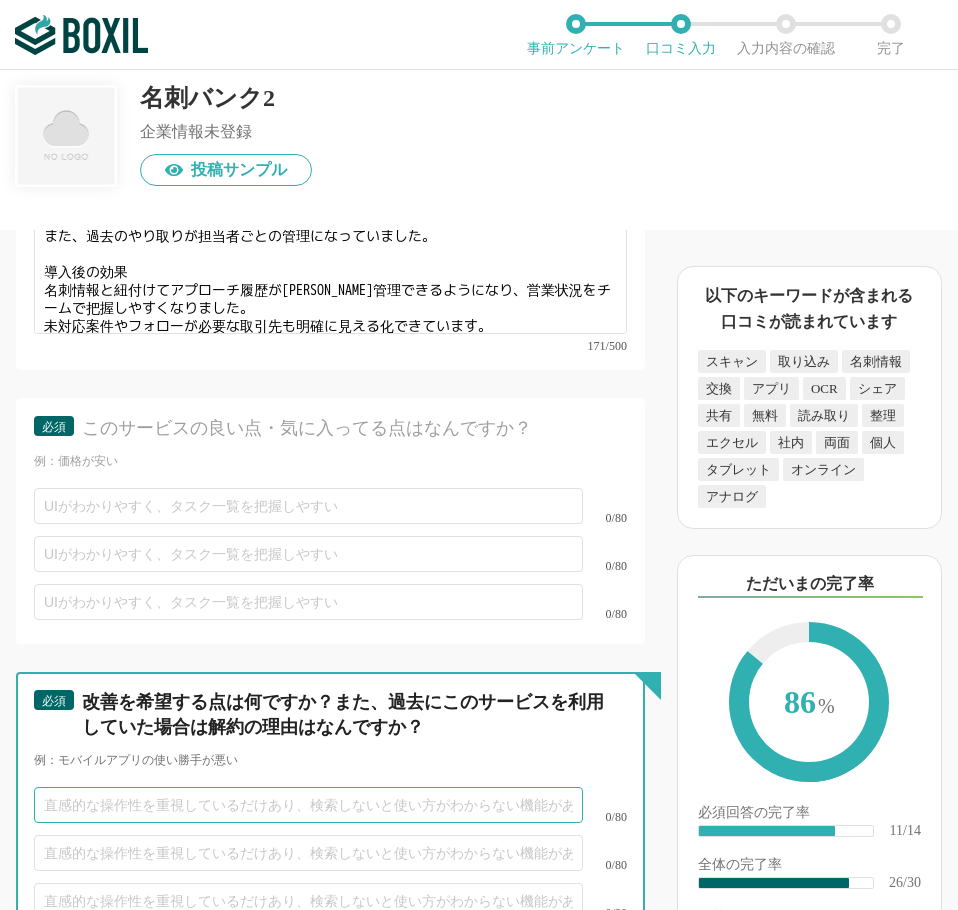 scroll, scrollTop: 5100, scrollLeft: 0, axis: vertical 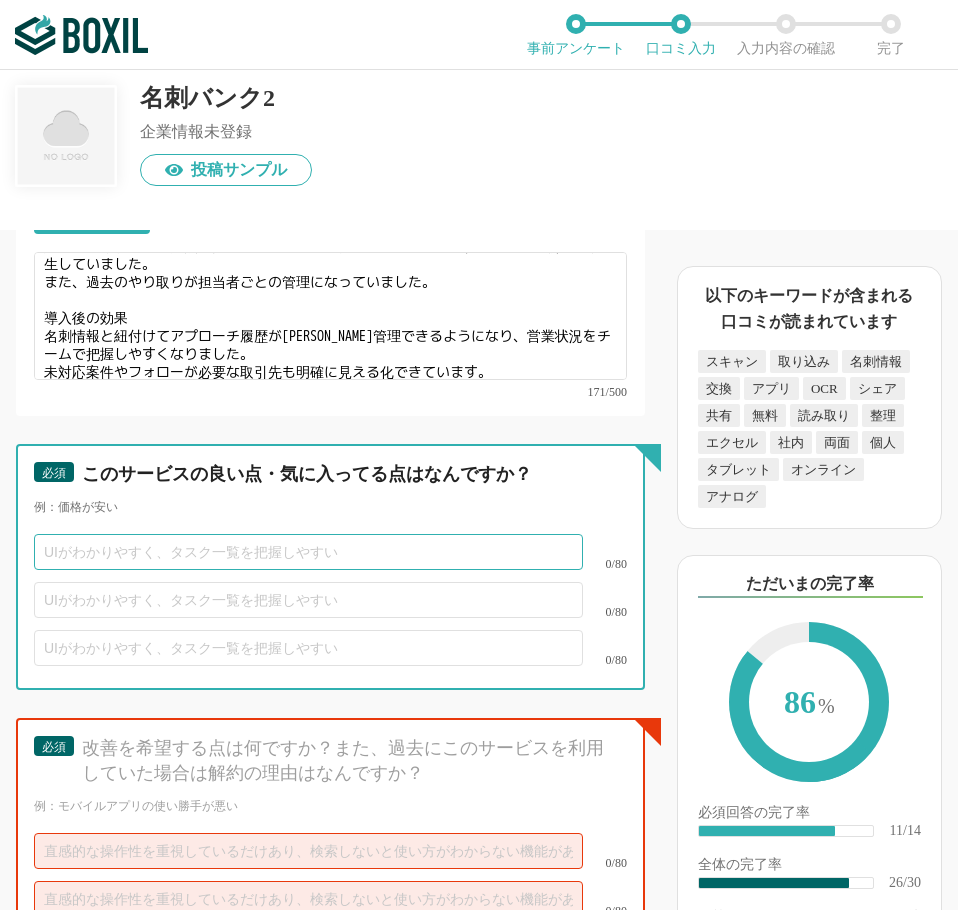 click at bounding box center (308, 552) 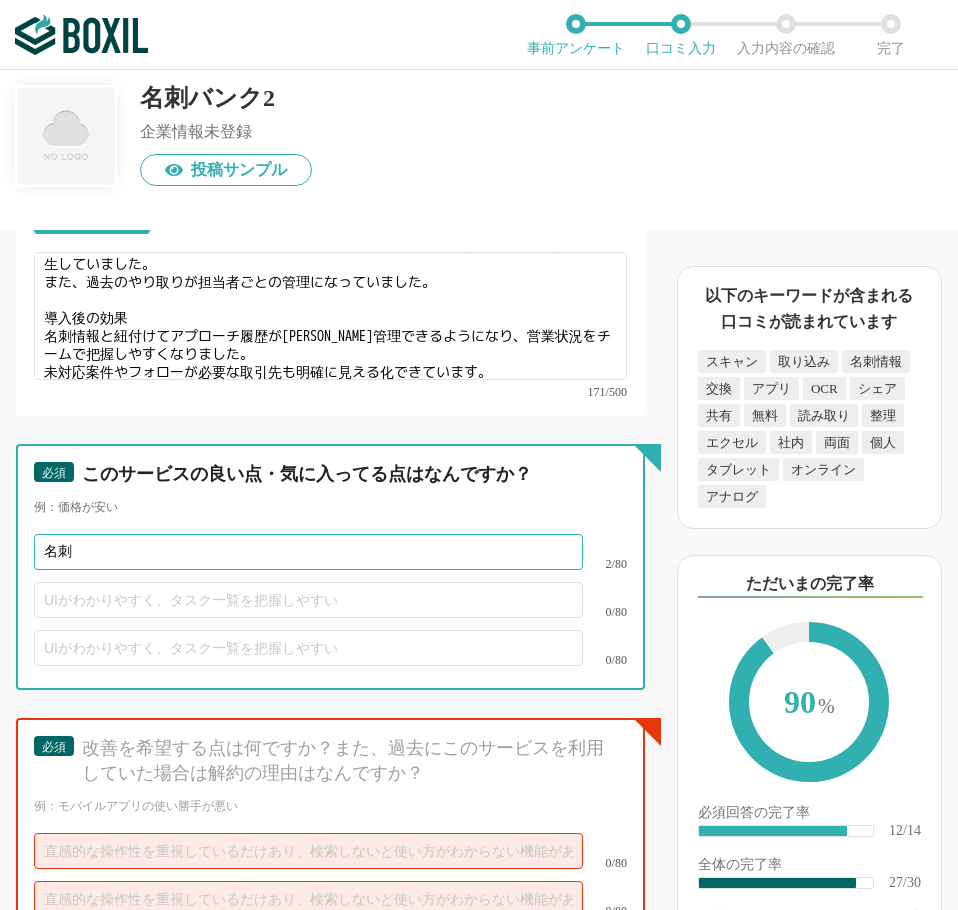 type on "名" 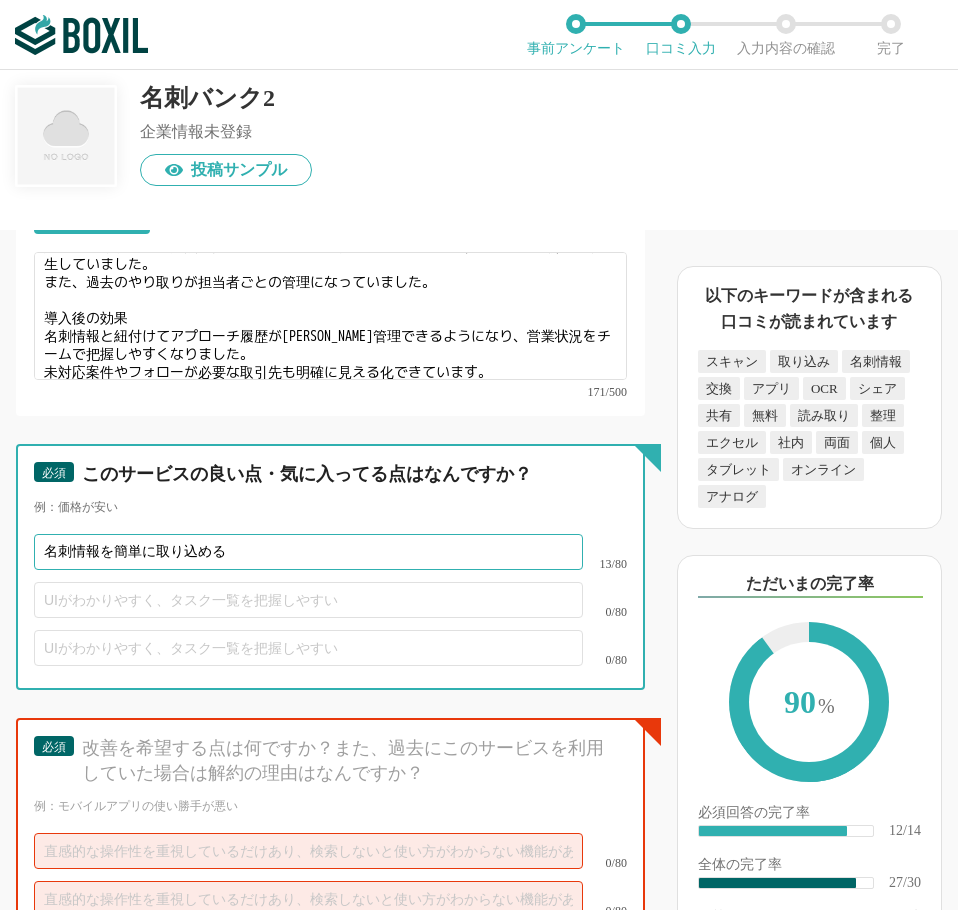 type on "名刺情報を簡単に取り込める" 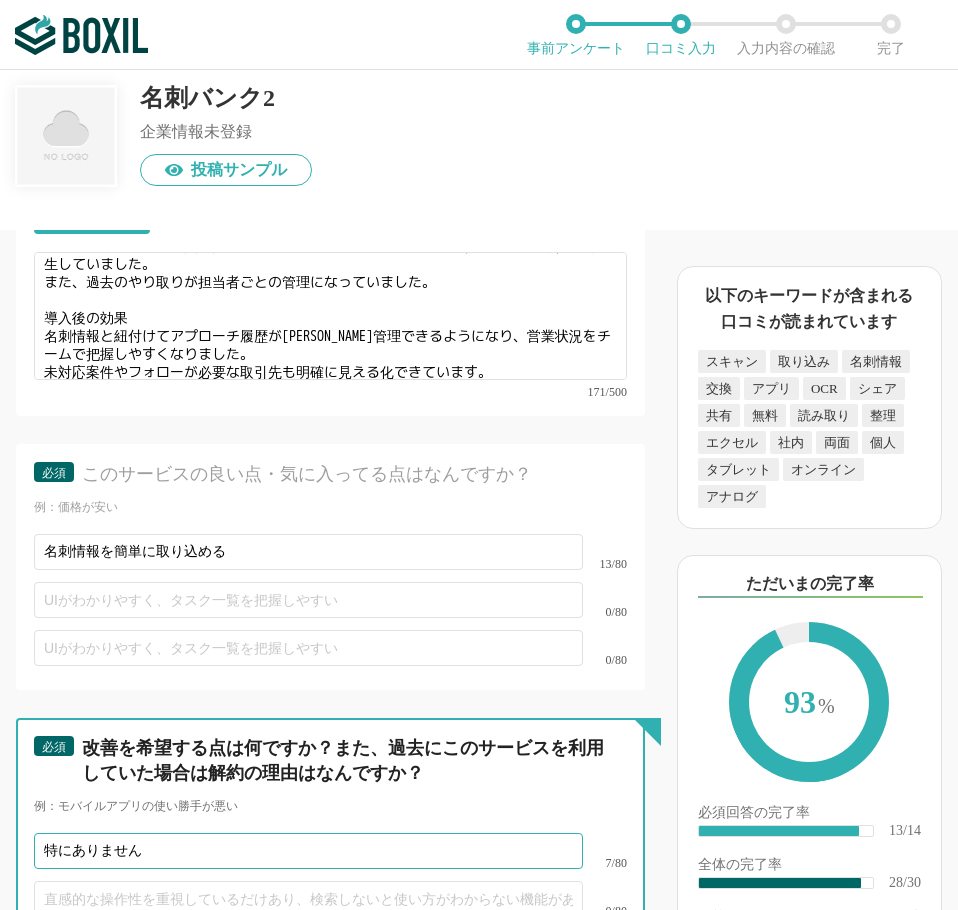 scroll, scrollTop: 5480, scrollLeft: 0, axis: vertical 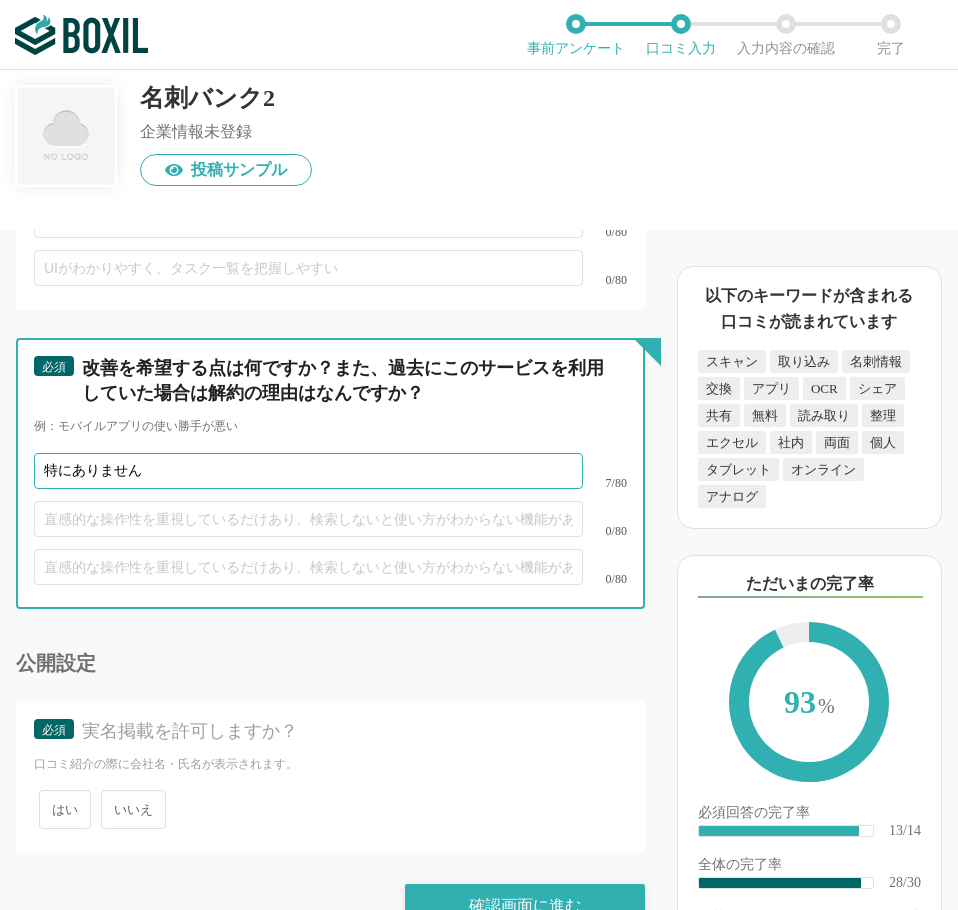 type on "特にありません" 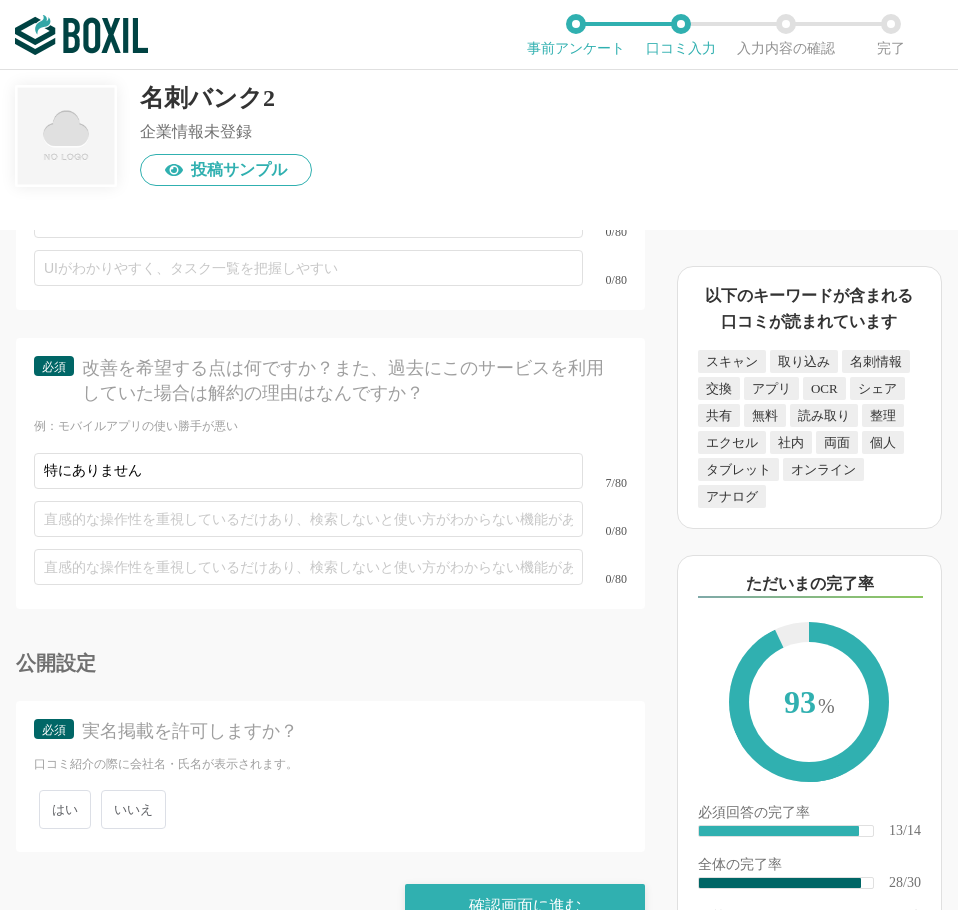 click on "いいえ" at bounding box center [133, 809] 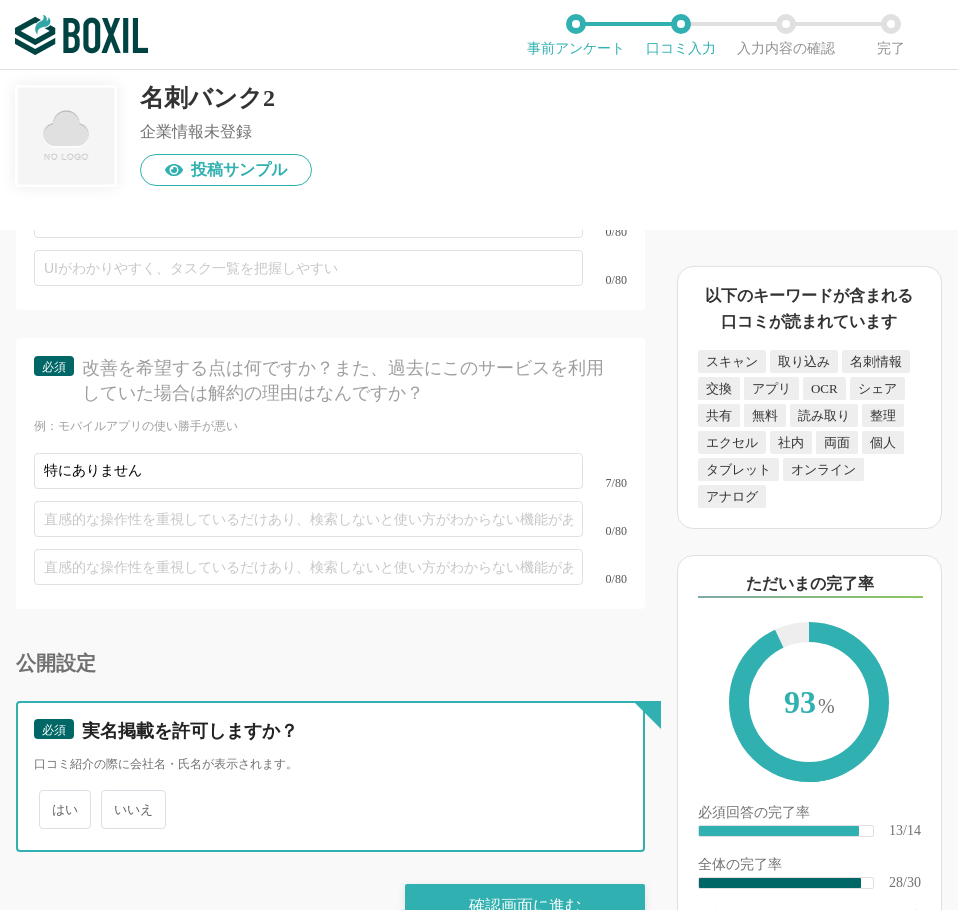 click on "いいえ" at bounding box center [112, 799] 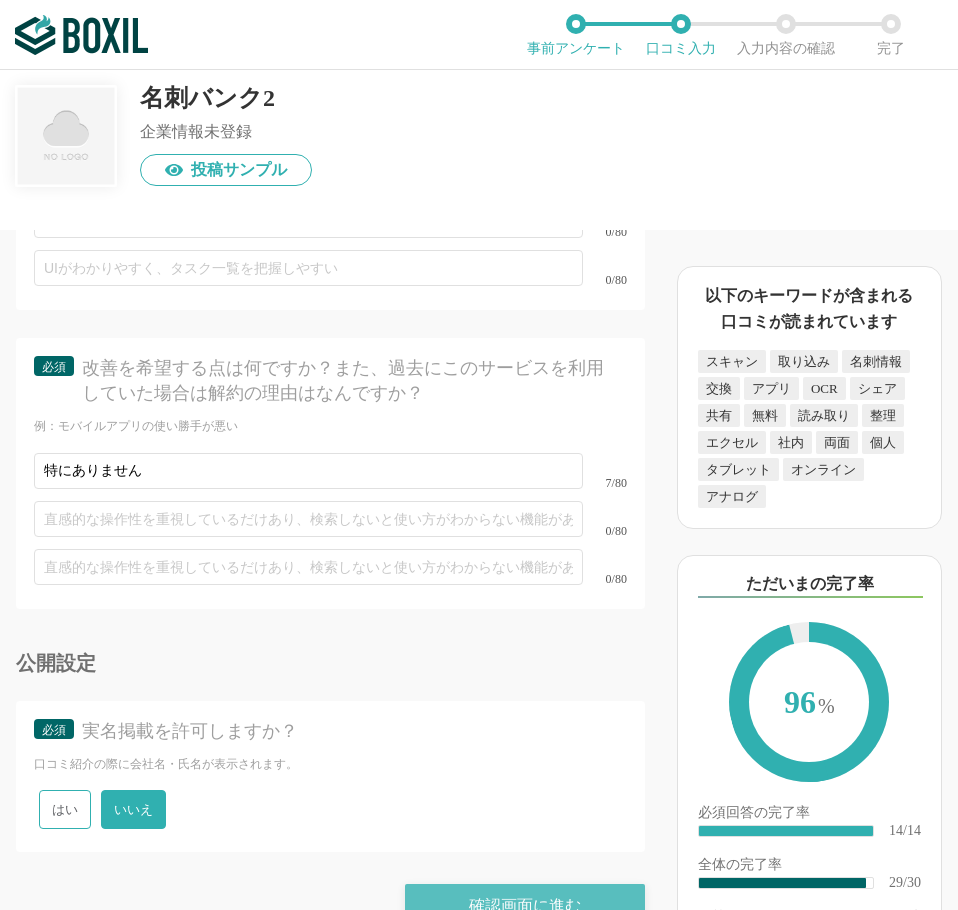 click on "確認画面に進む" at bounding box center (525, 906) 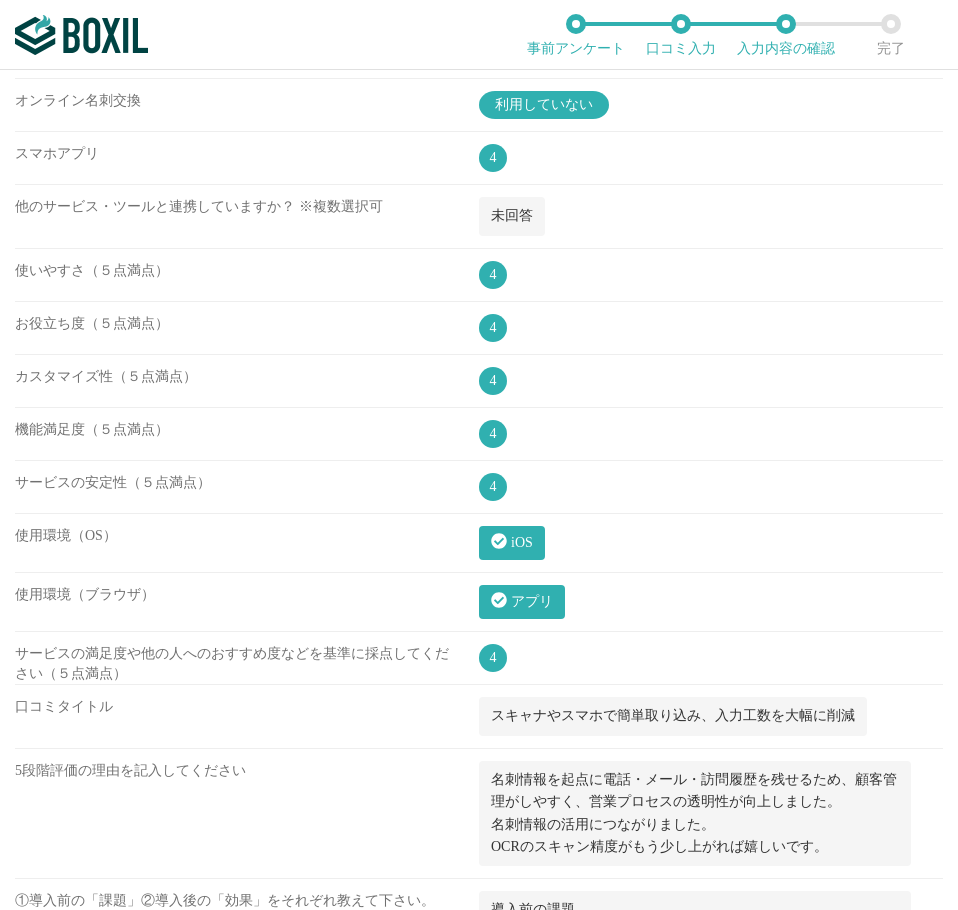 scroll, scrollTop: 2100, scrollLeft: 0, axis: vertical 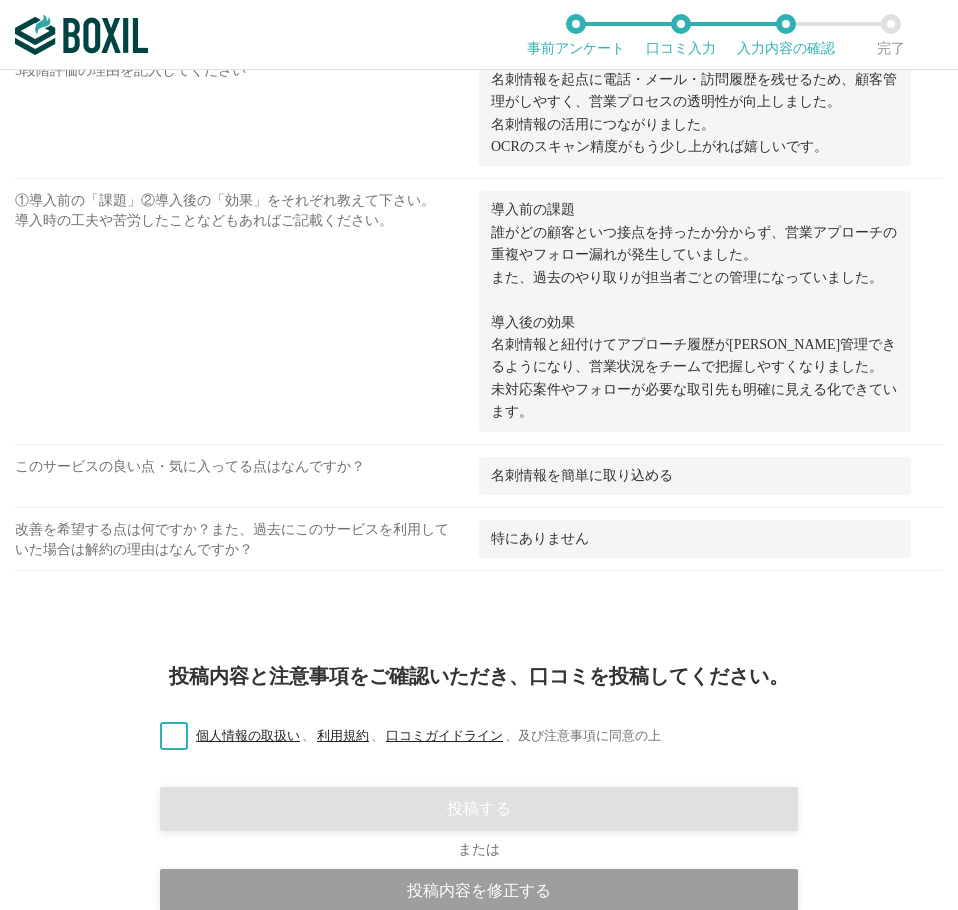 click on "個人情報の取扱い 、 利用規約 、 口コミガイドライン 、 及び注意事項に同意の上" at bounding box center (402, 736) 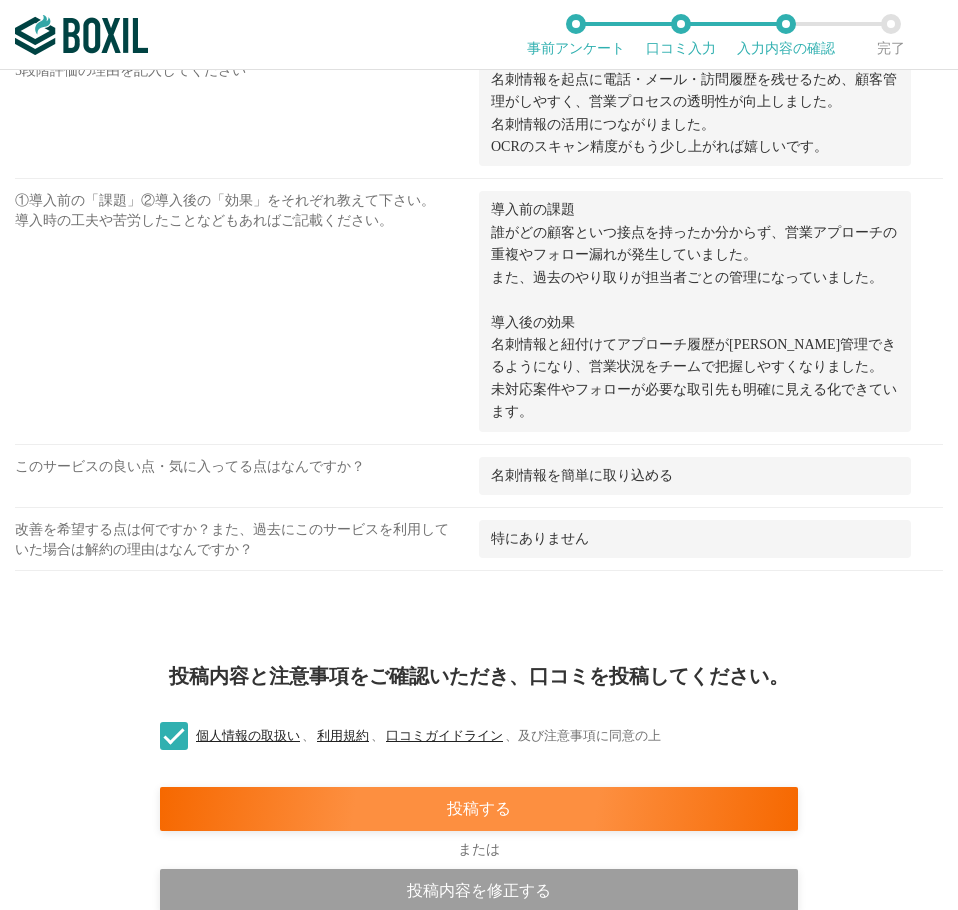 click on "投稿内容と注意事項をご確認いただき、口コミを投稿してください。 個人情報の取扱い 、 利用規約 、 口コミガイドライン 、 及び注意事項に同意の上 投稿する または 投稿内容を修正する" at bounding box center [479, 826] 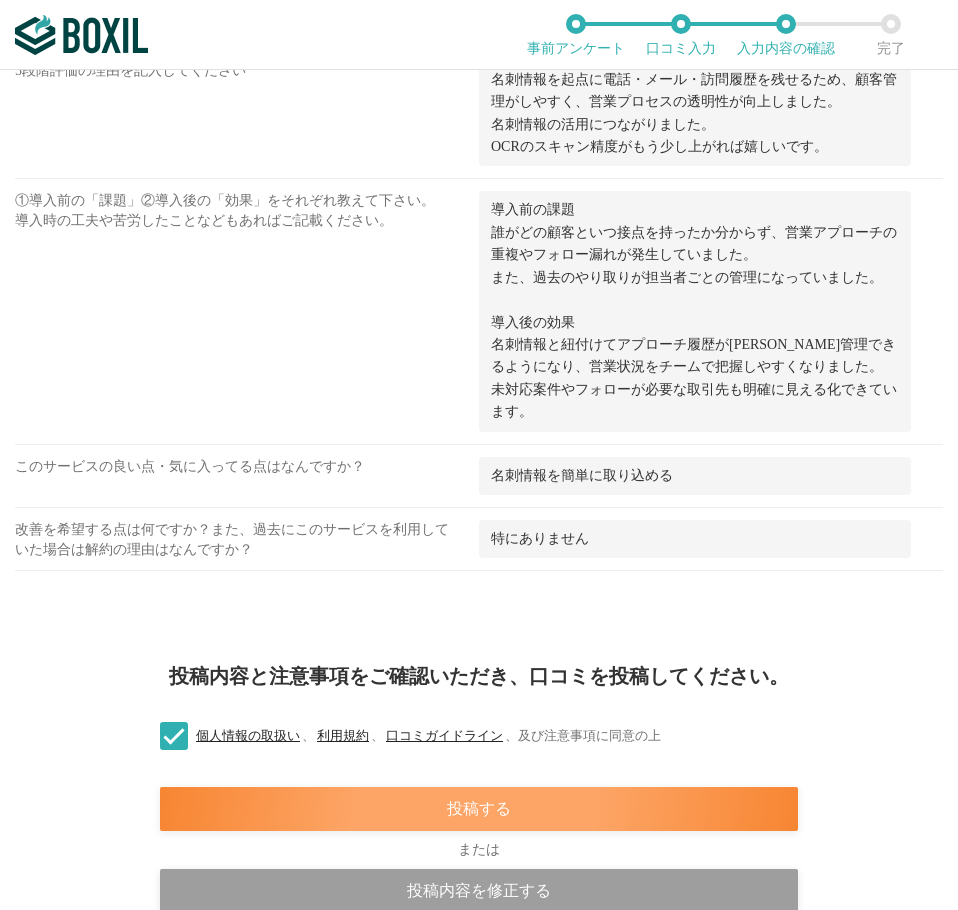 click on "投稿する" at bounding box center (479, 809) 